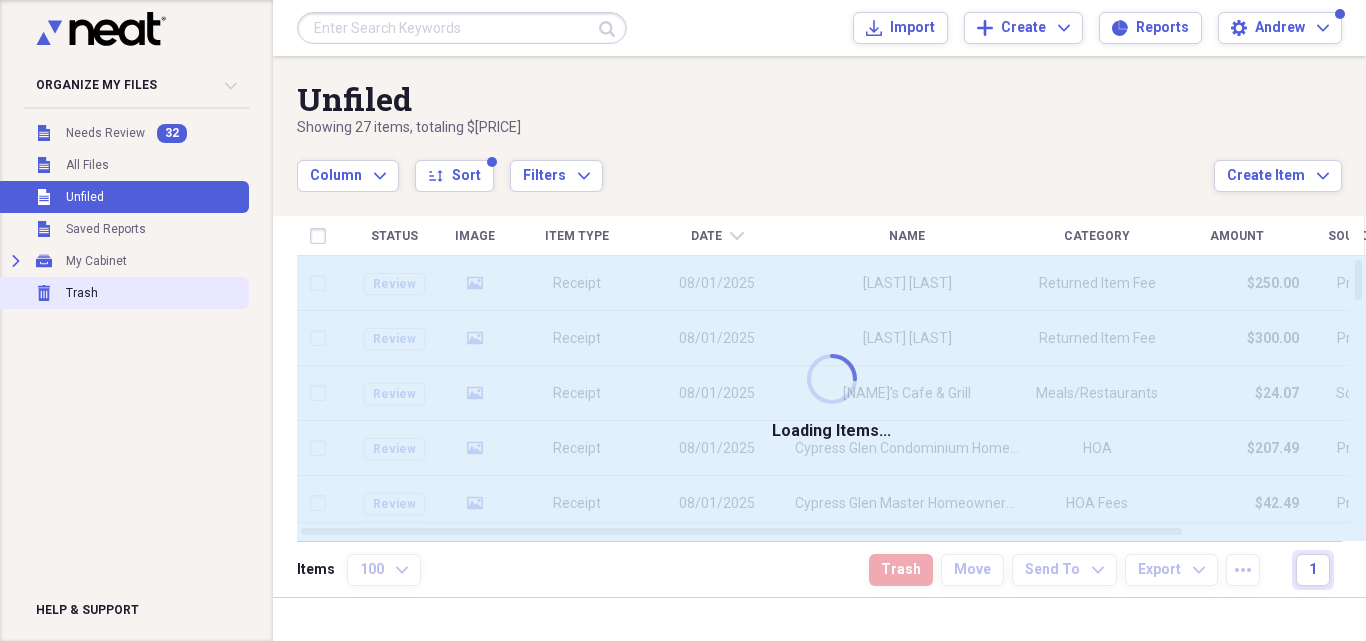 scroll, scrollTop: 0, scrollLeft: 0, axis: both 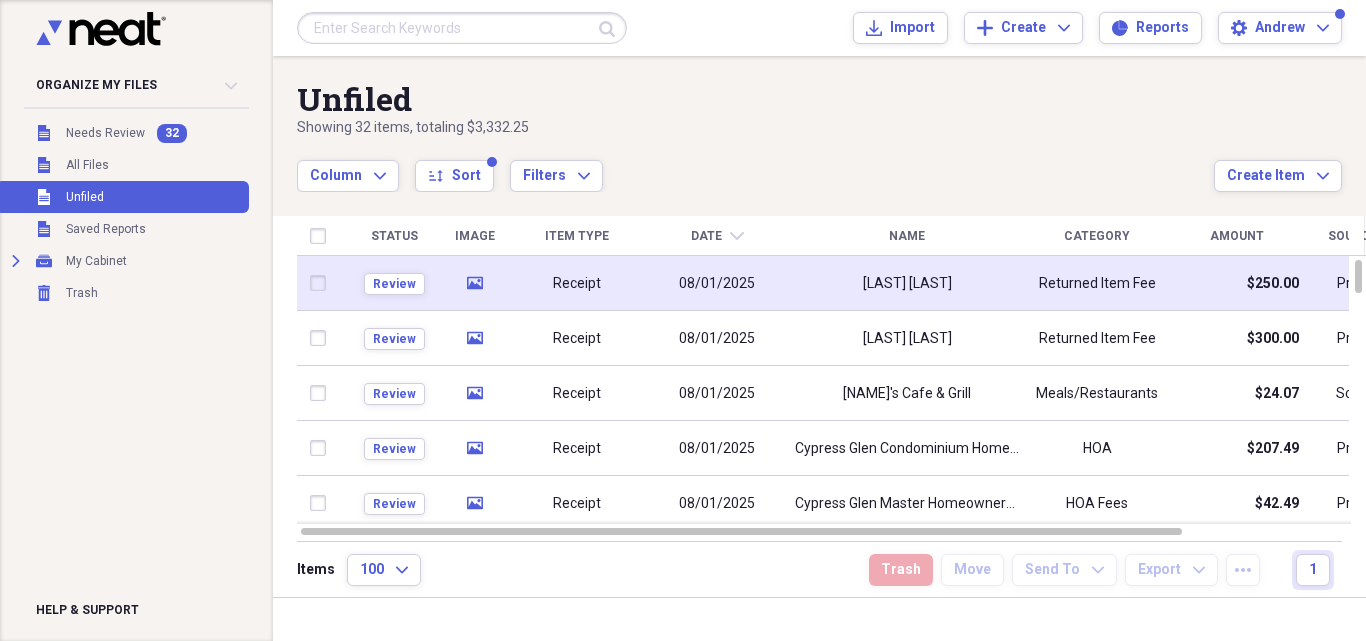 click on "08/01/2025" at bounding box center [717, 284] 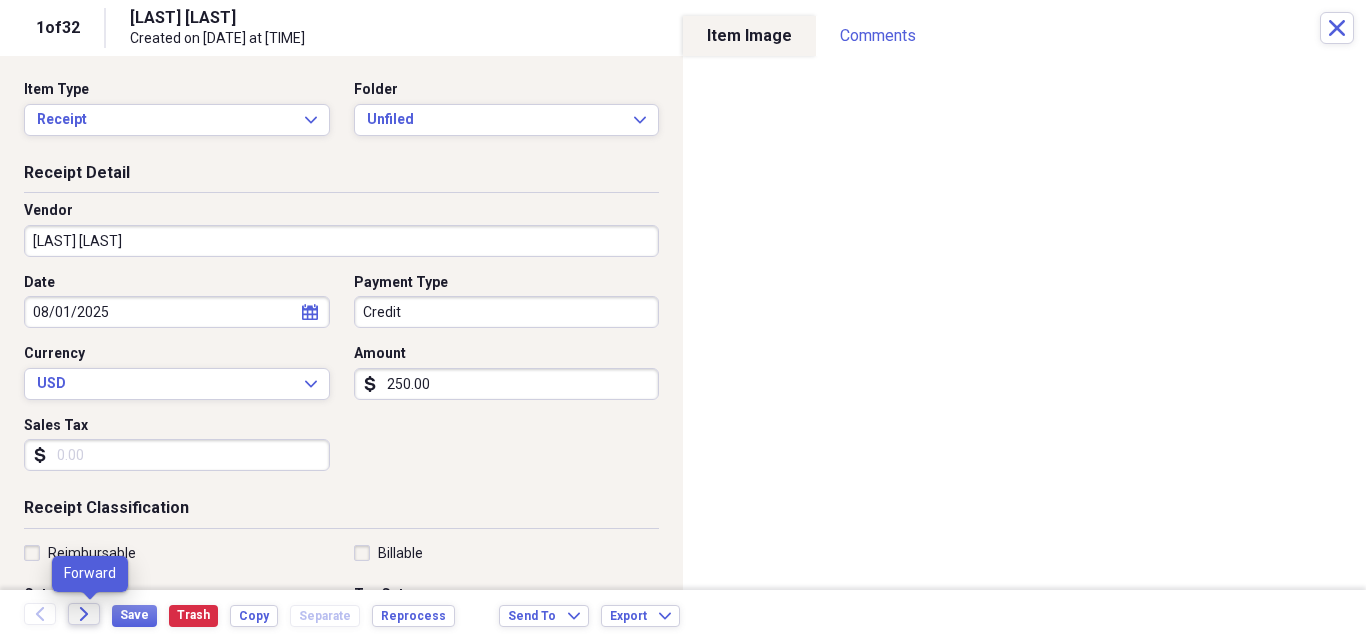 click 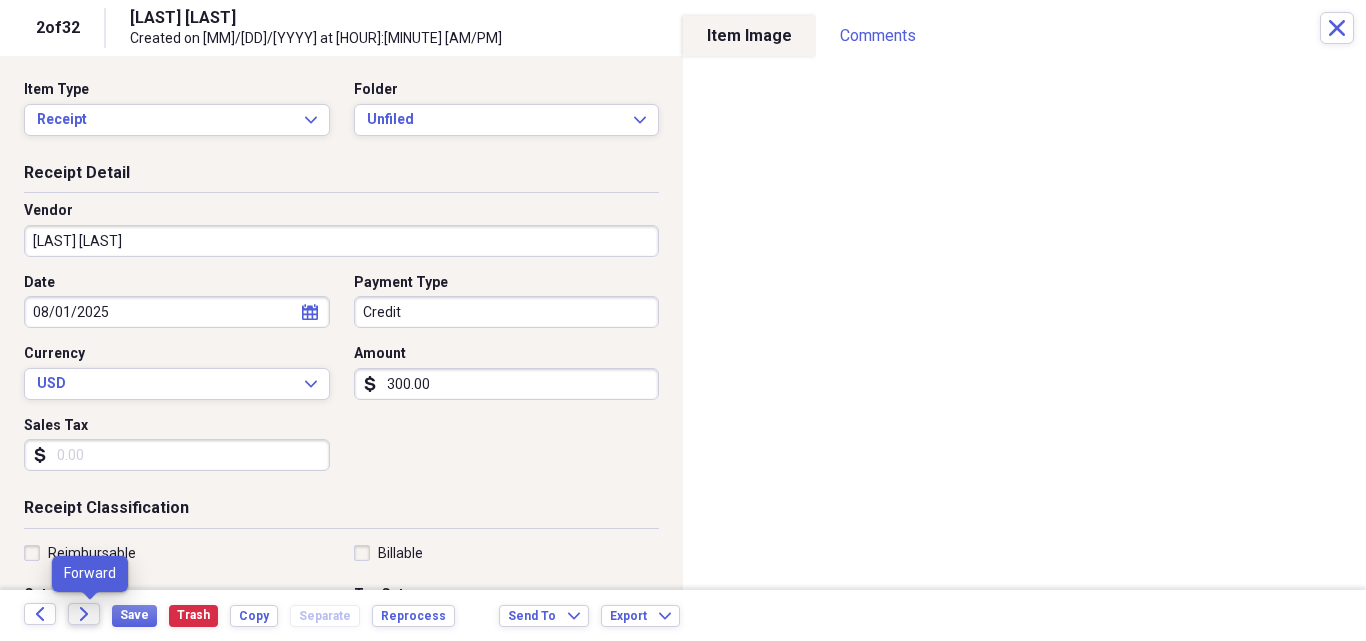 click on "Forward" 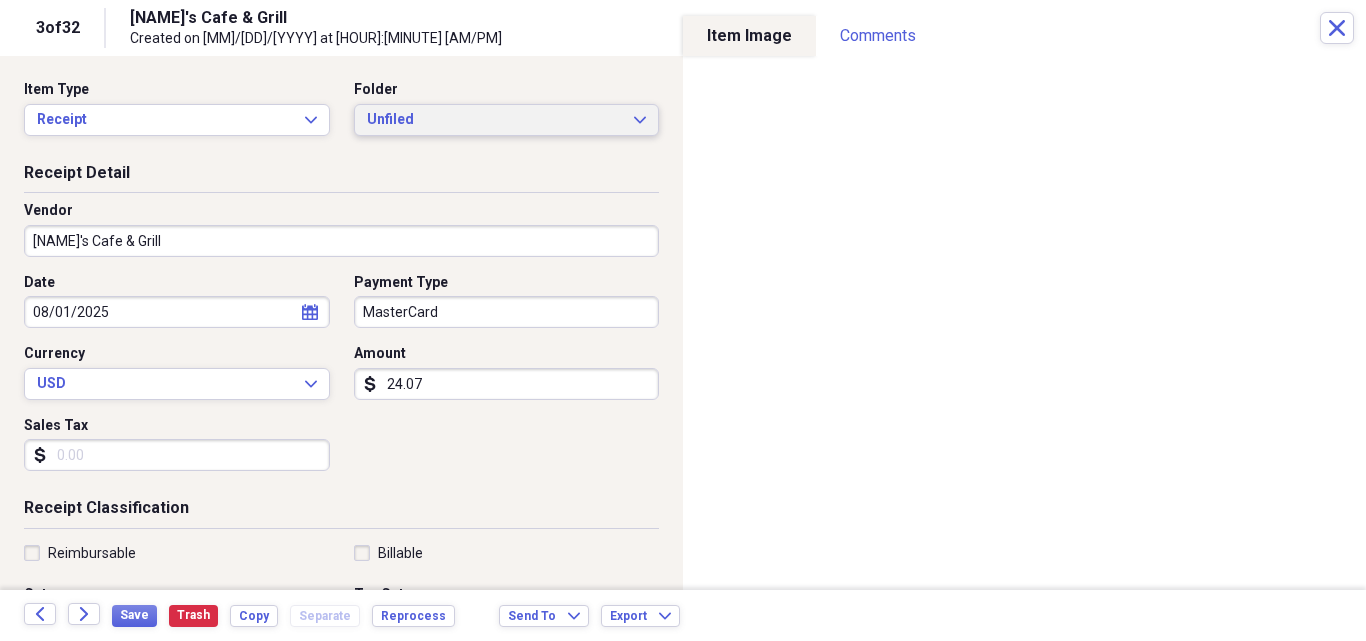 click on "Unfiled Expand" at bounding box center (507, 120) 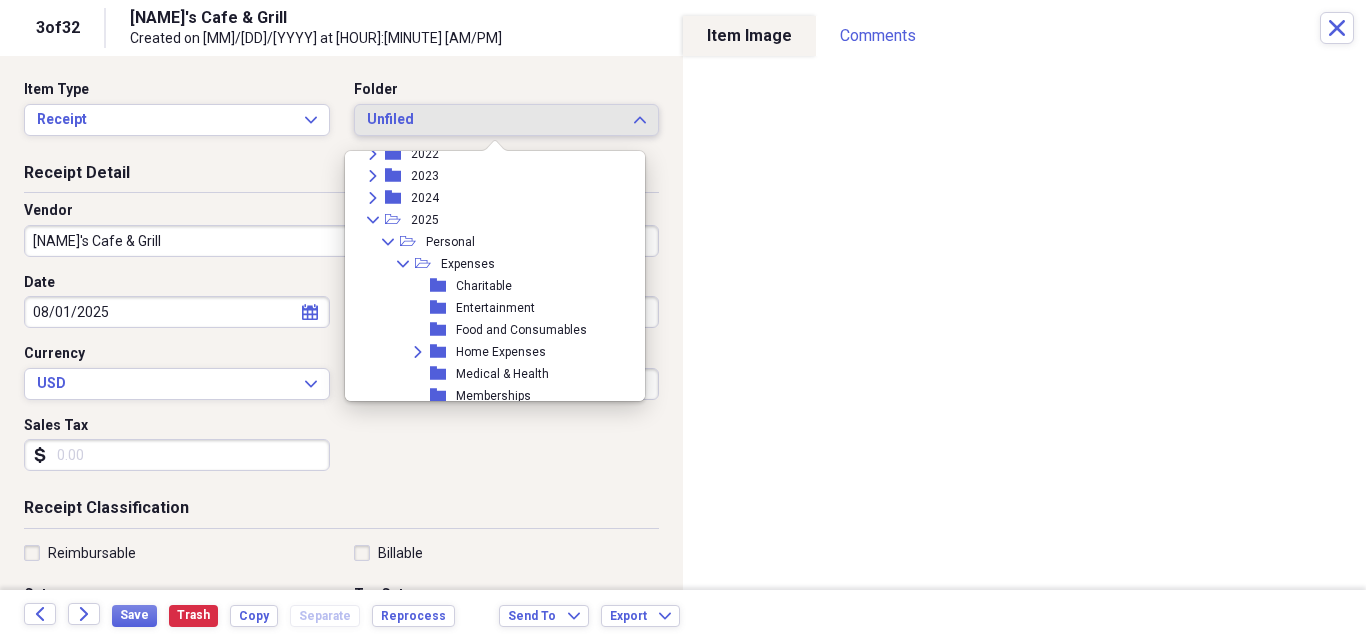 scroll, scrollTop: 320, scrollLeft: 0, axis: vertical 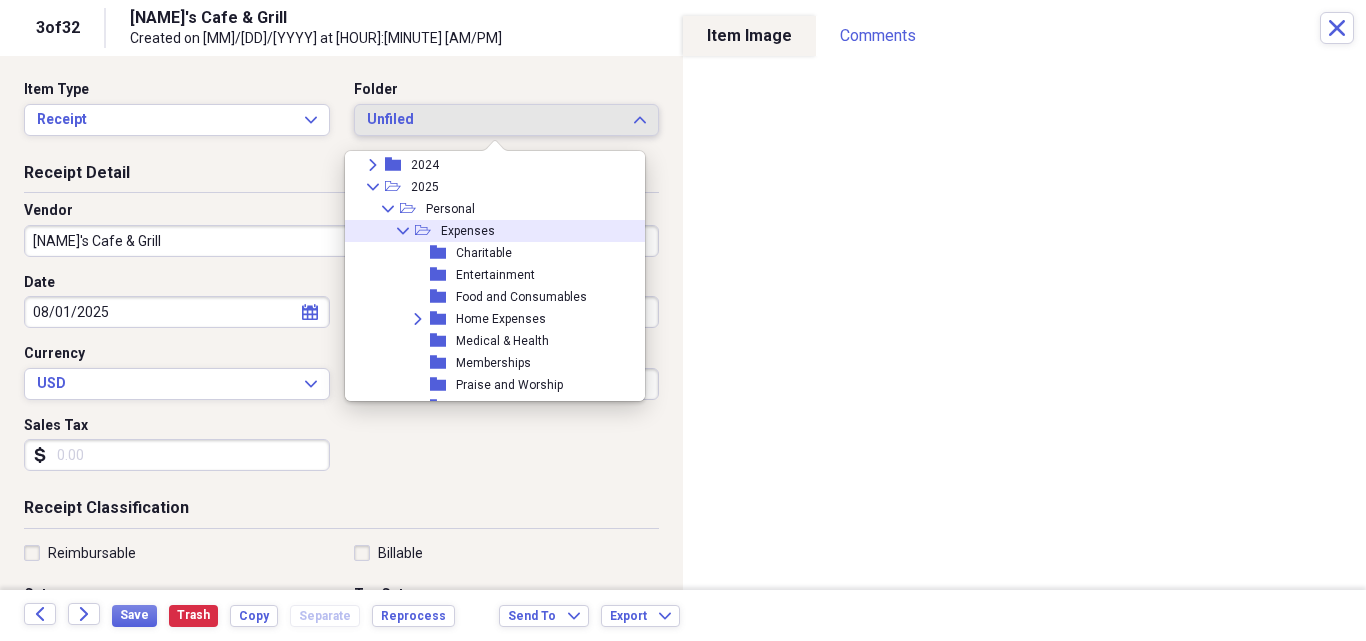 click on "Collapse" 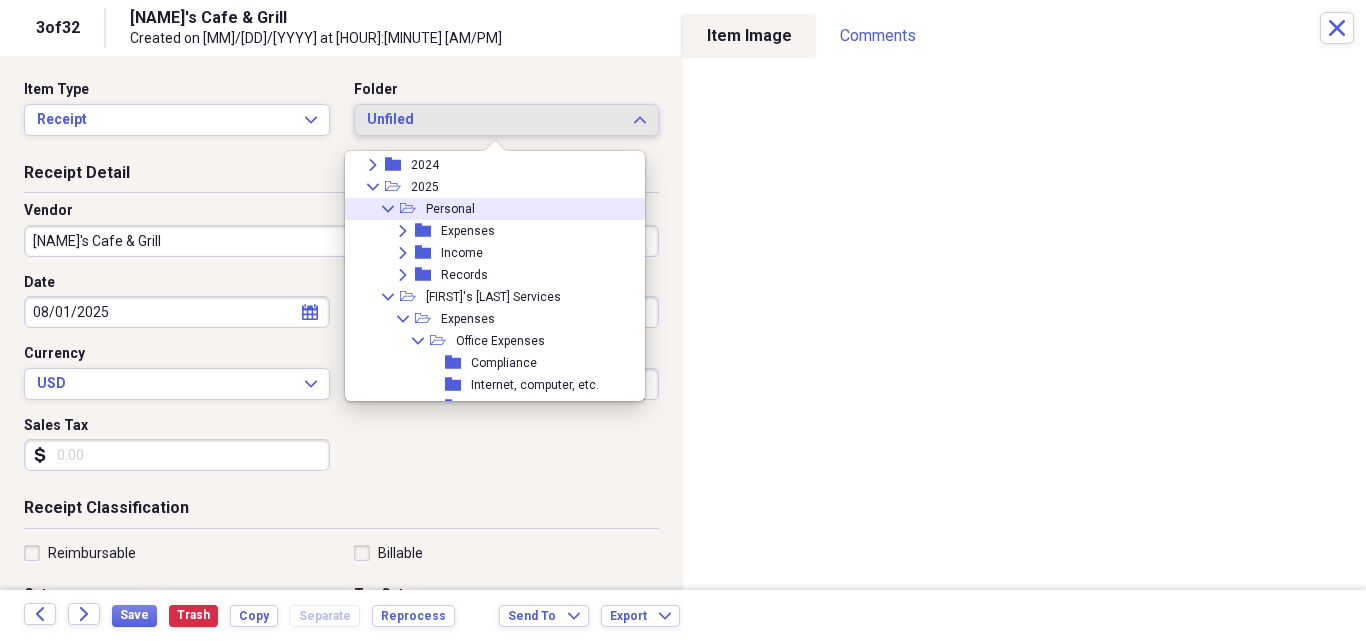 click on "Collapse" 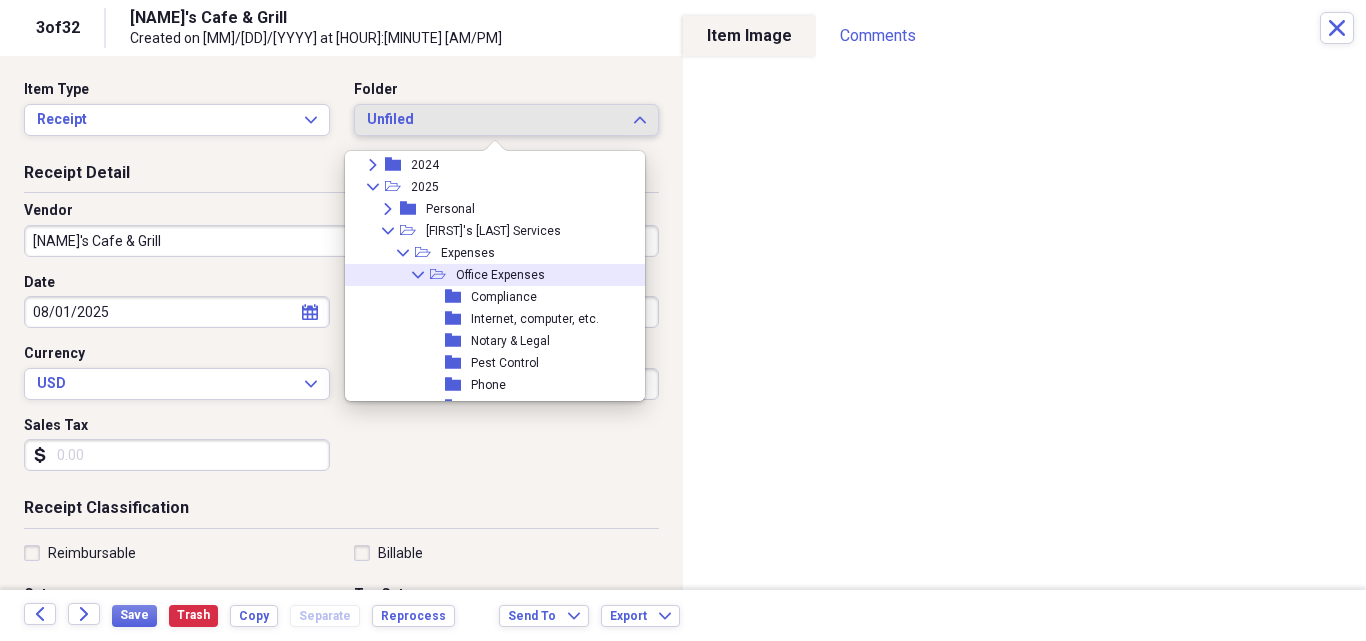 click on "Collapse" 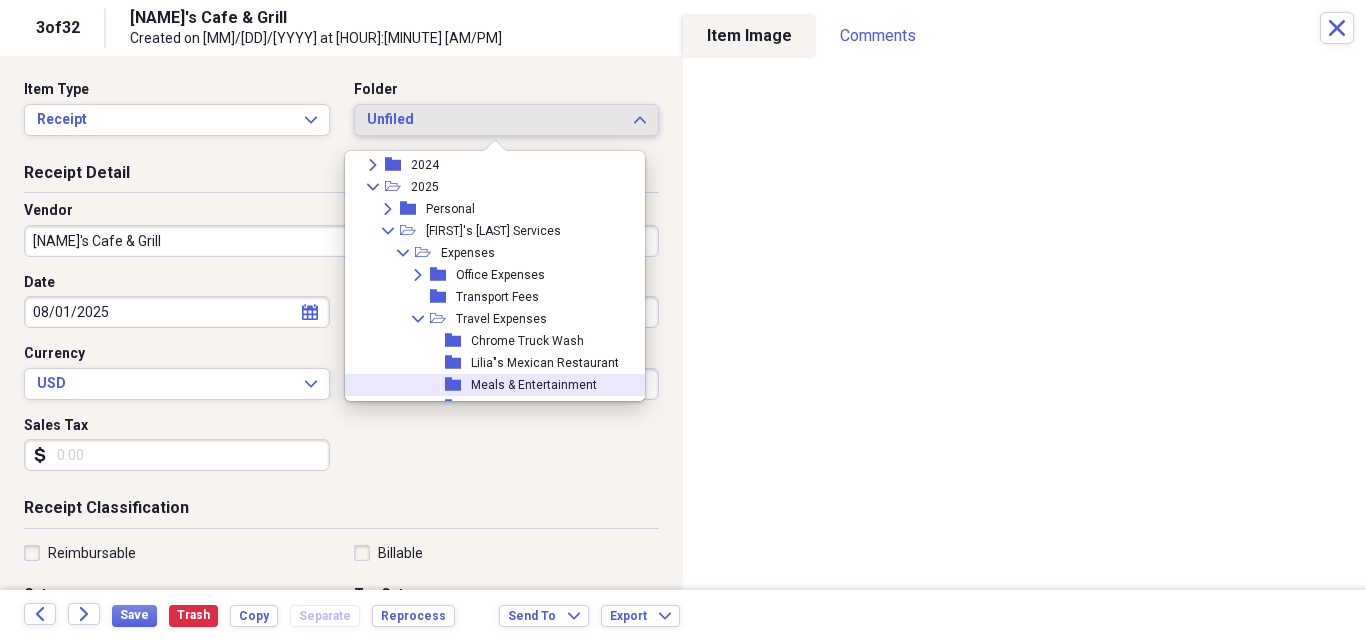 click on "Meals & Entertainment" at bounding box center (534, 385) 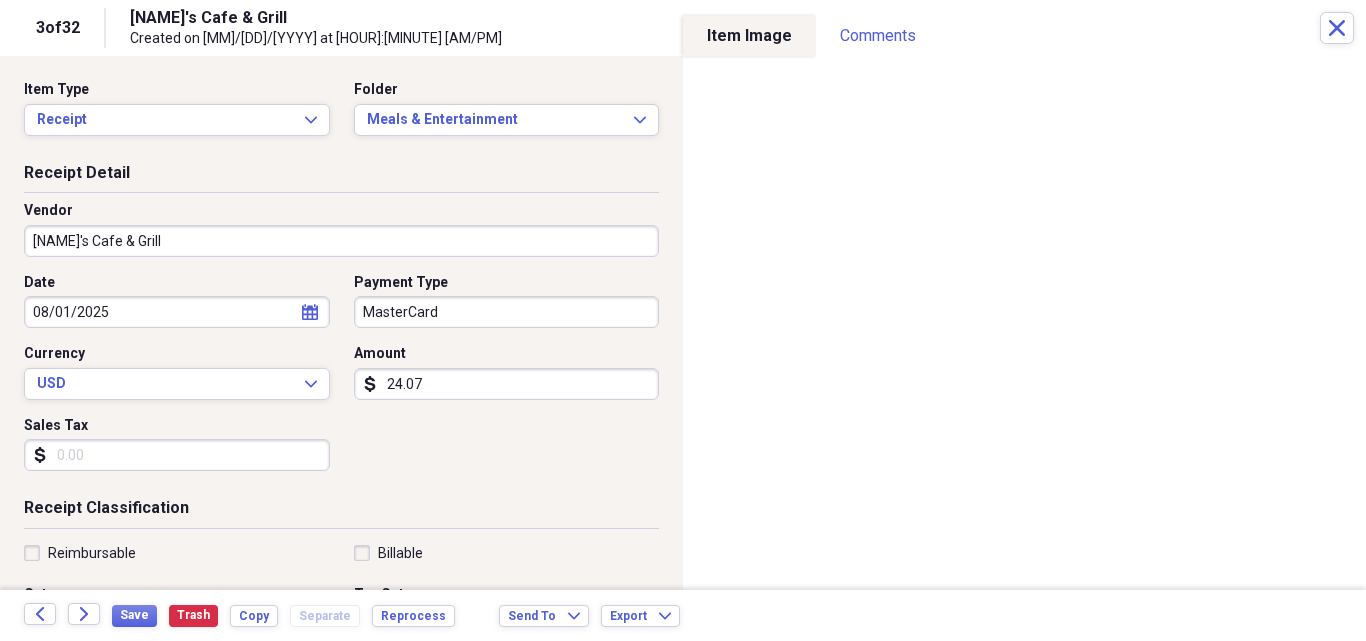 click on "MasterCard" at bounding box center [507, 312] 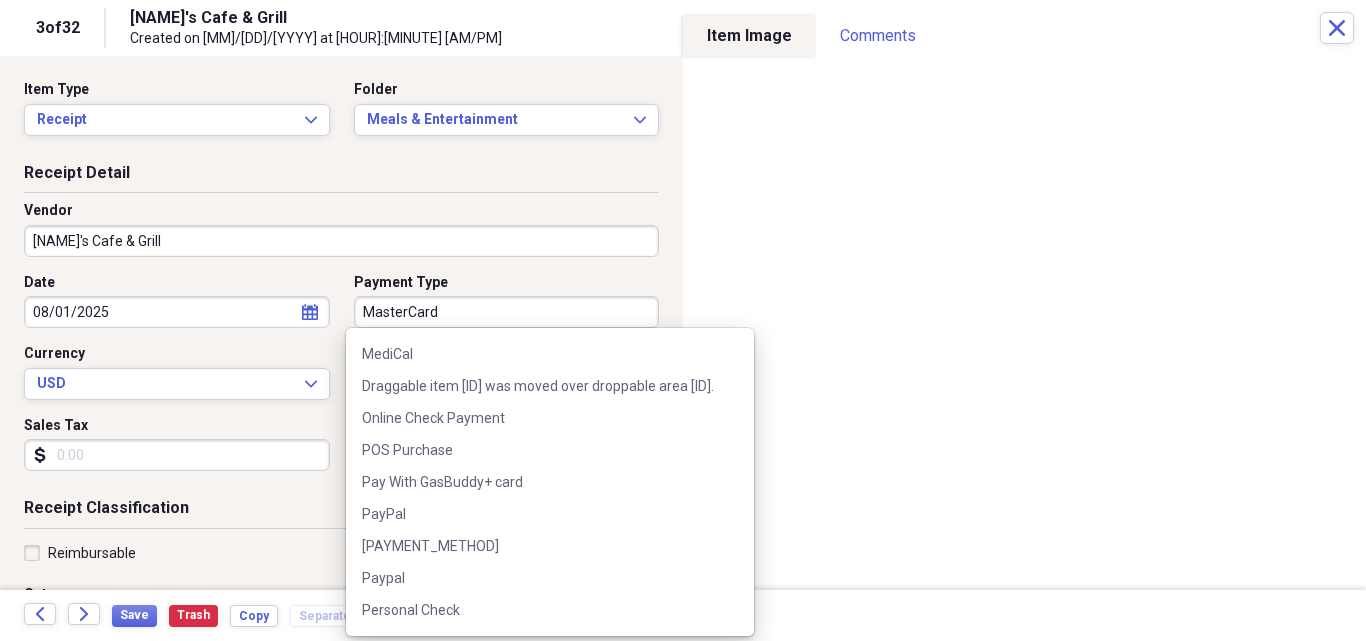 scroll, scrollTop: 2000, scrollLeft: 0, axis: vertical 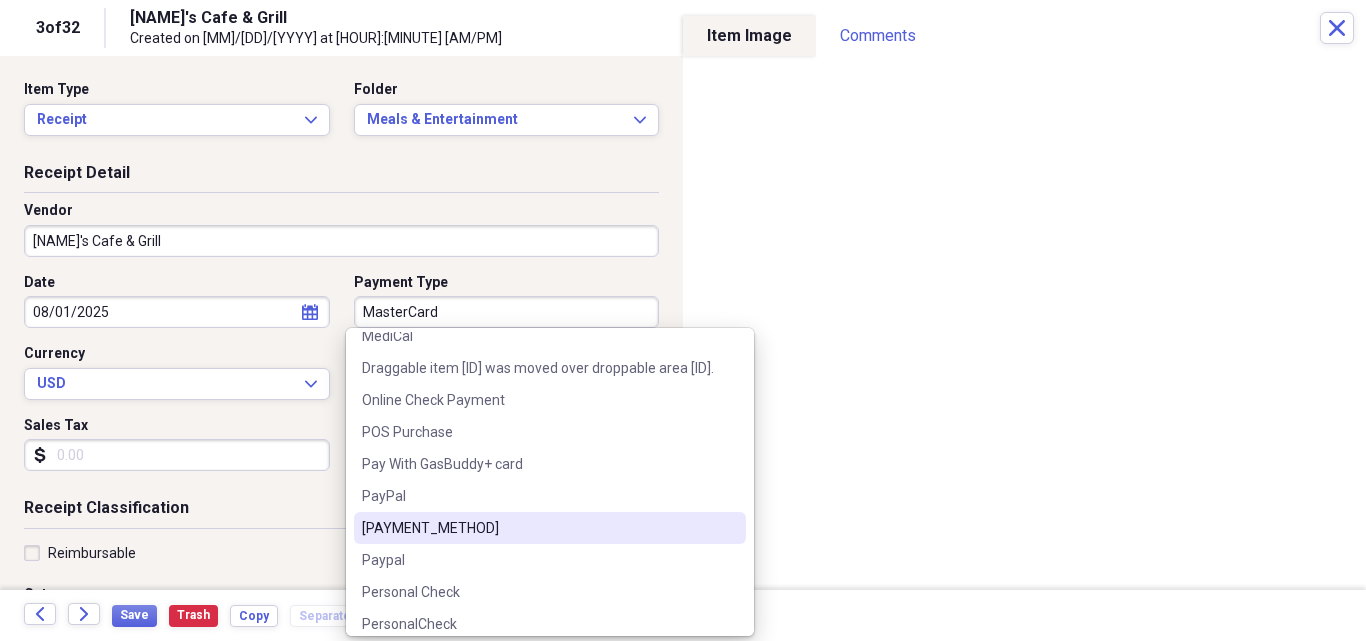 click on "[PAYMENT_METHOD]" at bounding box center [538, 528] 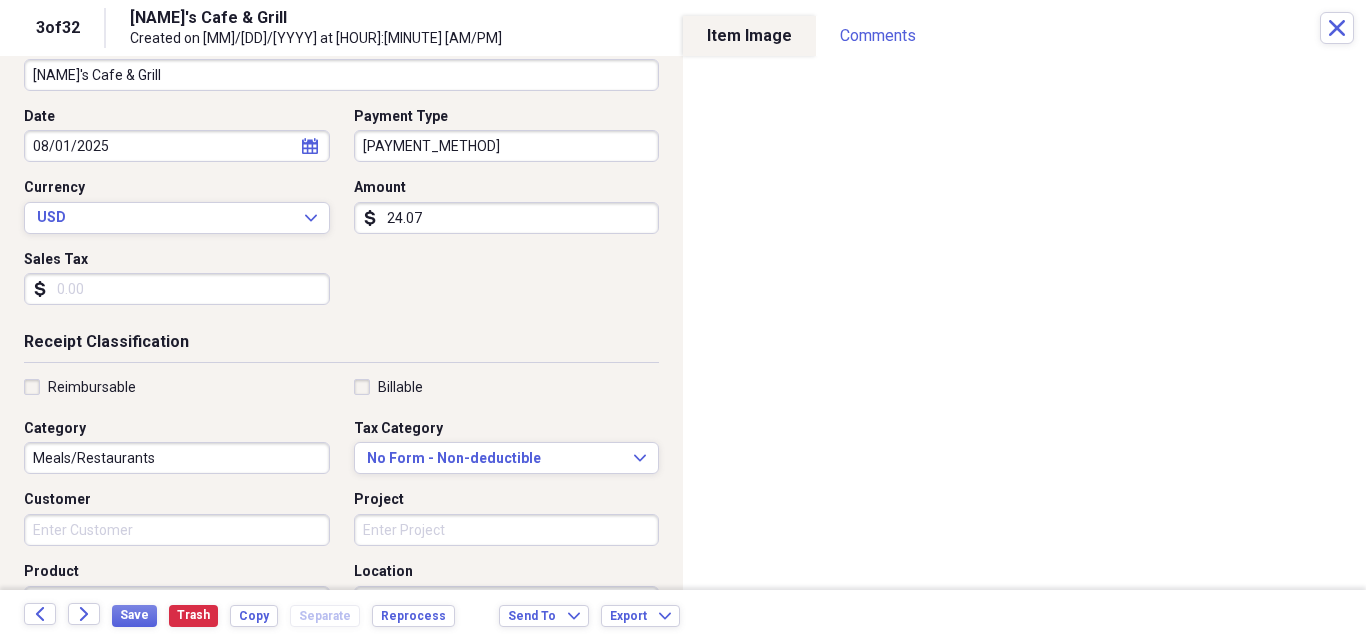 scroll, scrollTop: 167, scrollLeft: 0, axis: vertical 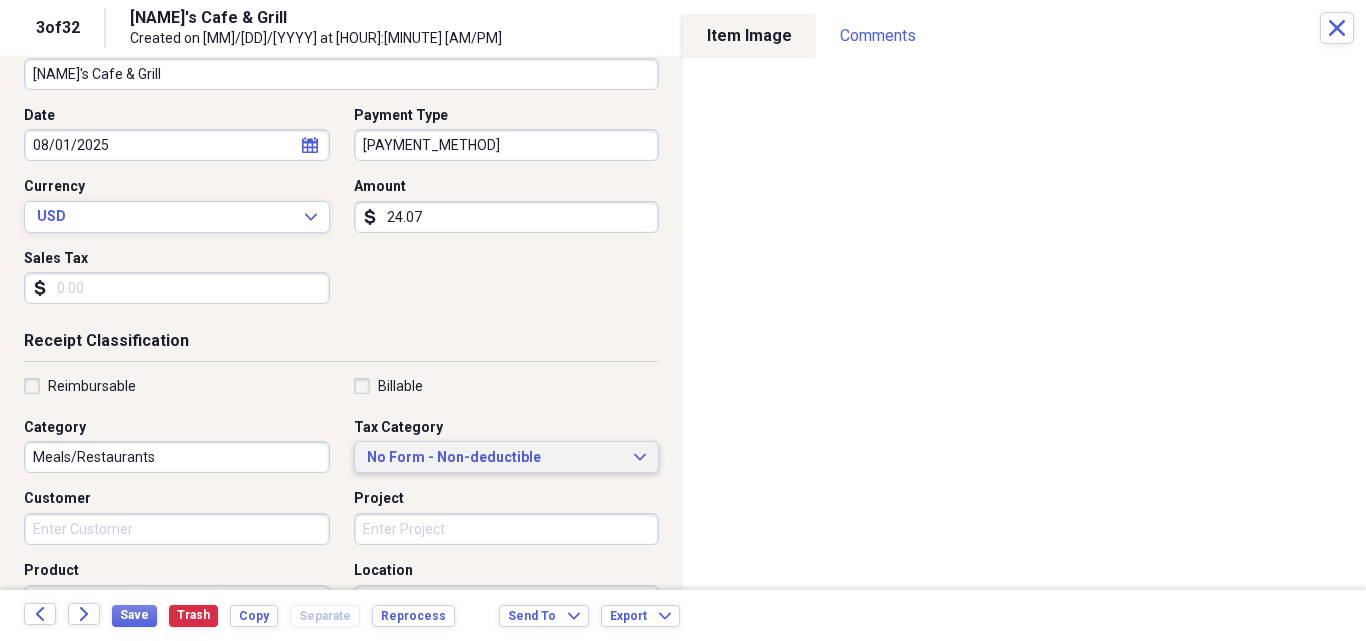 click on "Expand" 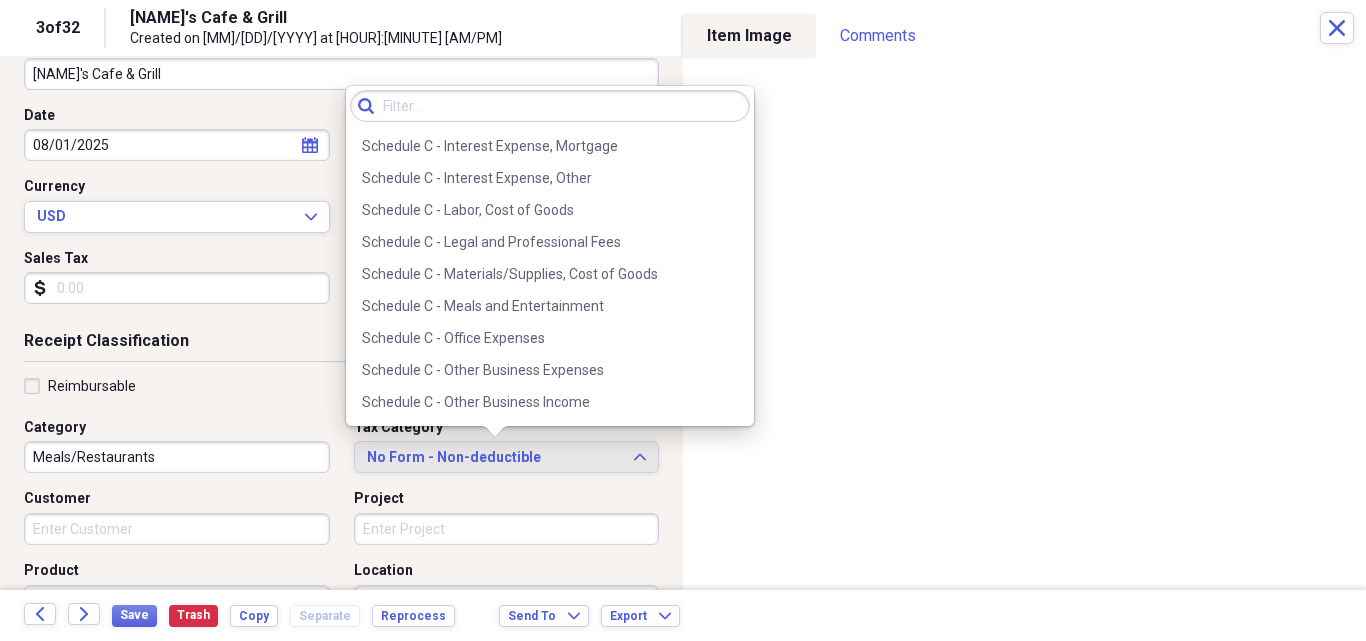 scroll, scrollTop: 3840, scrollLeft: 0, axis: vertical 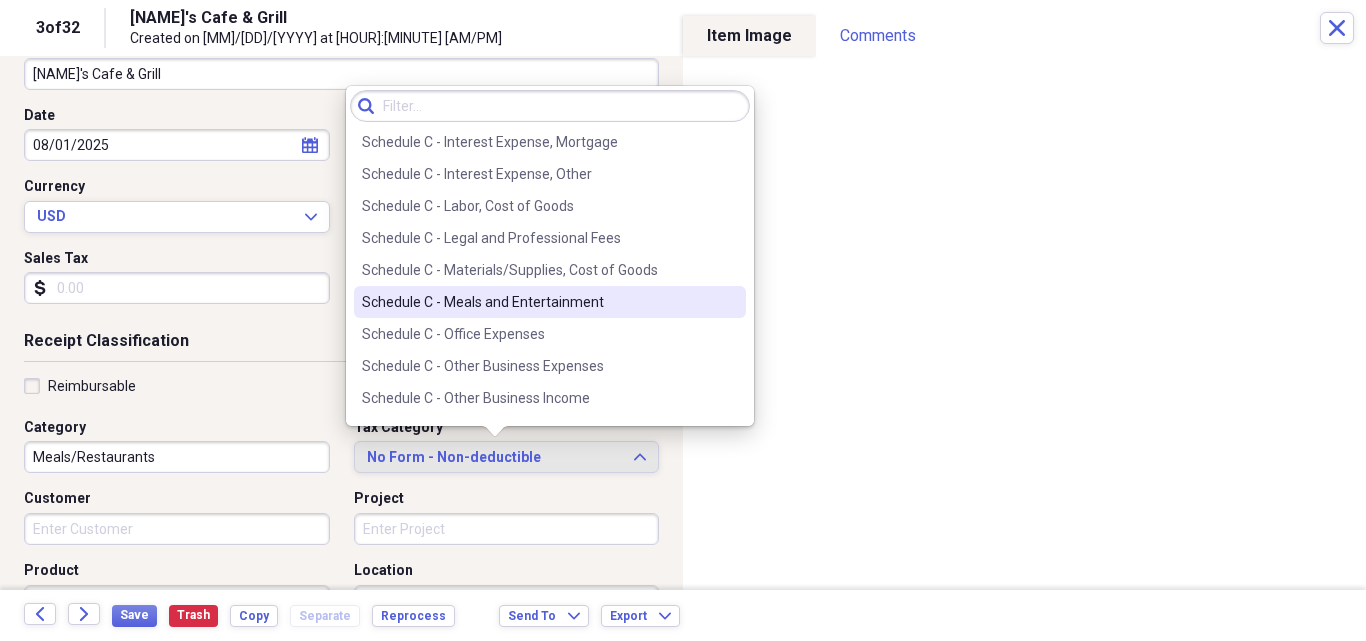 click on "Schedule C - Meals and Entertainment" at bounding box center (538, 302) 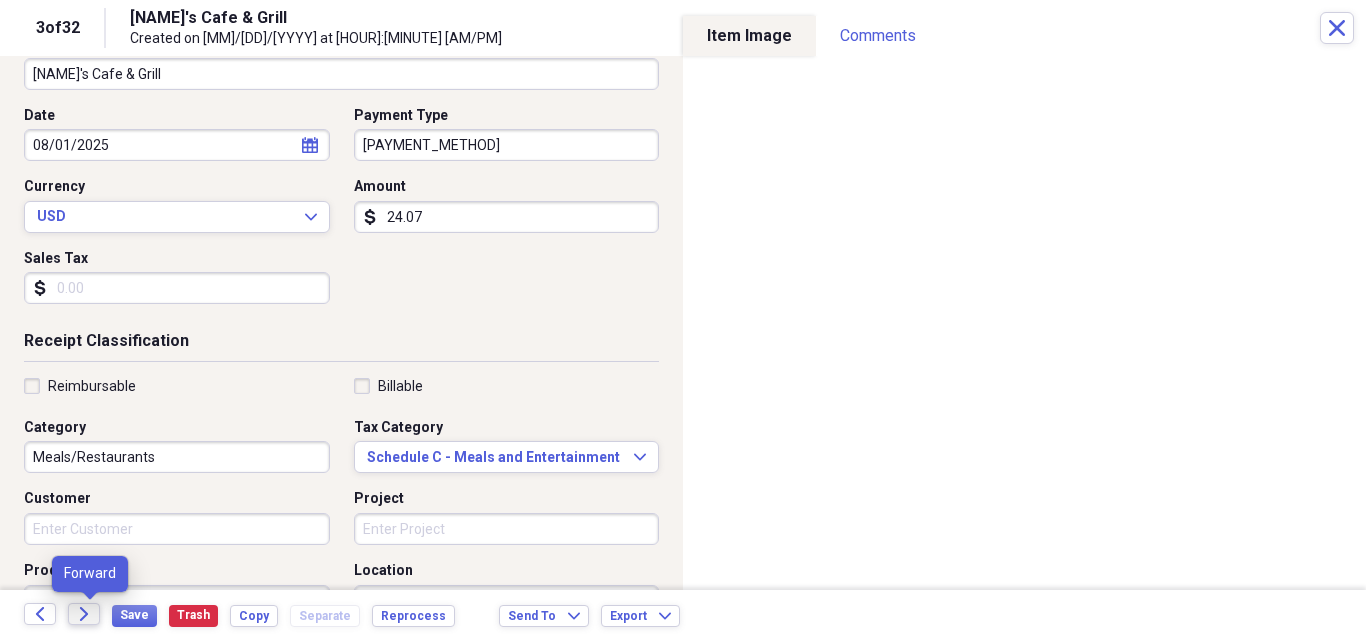 click on "Forward" 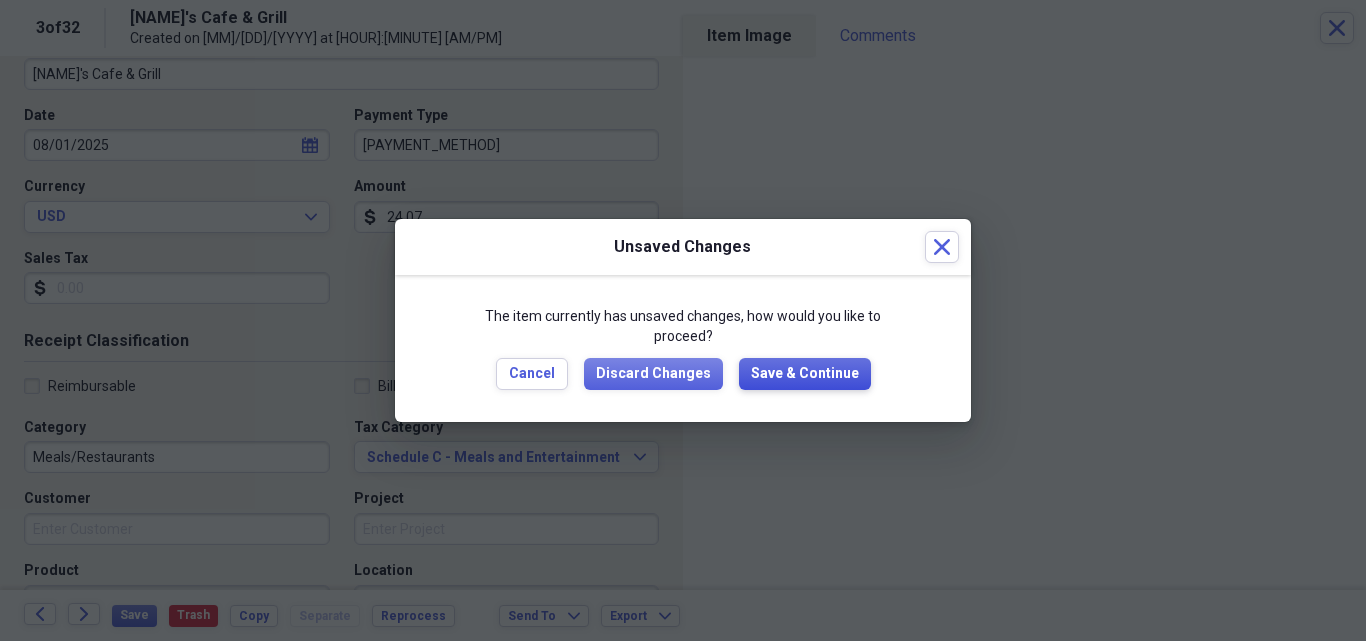 click on "Save & Continue" at bounding box center (805, 374) 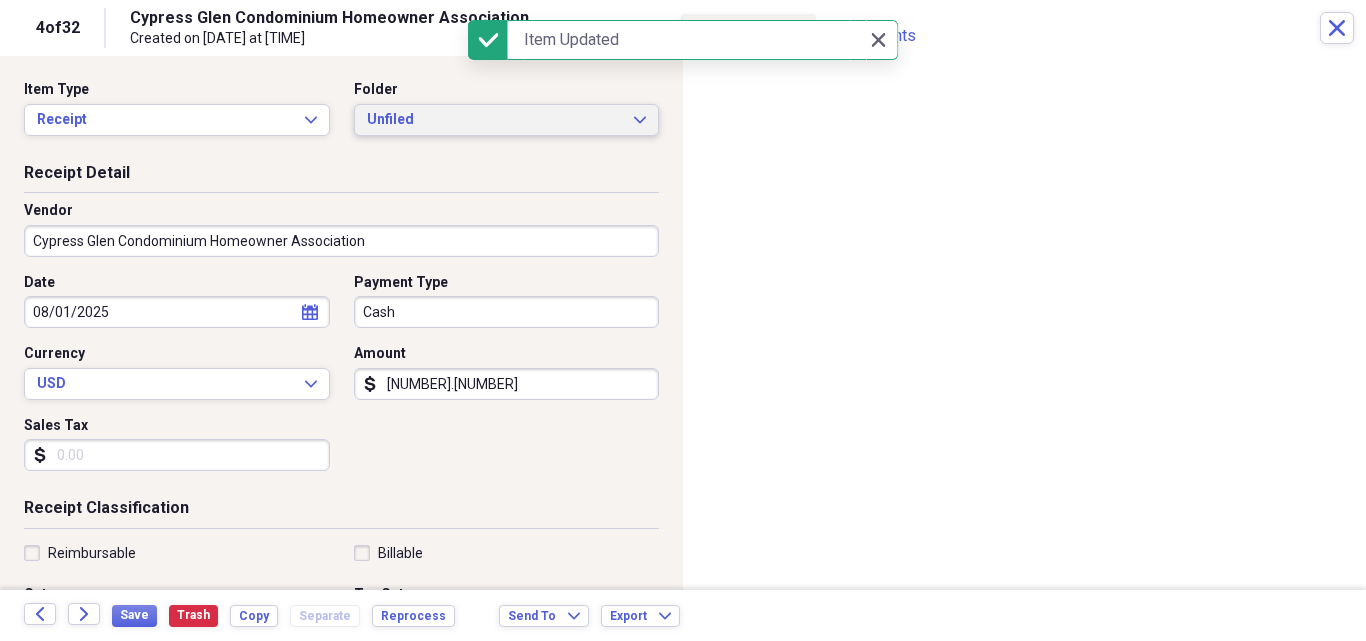 click on "Expand" 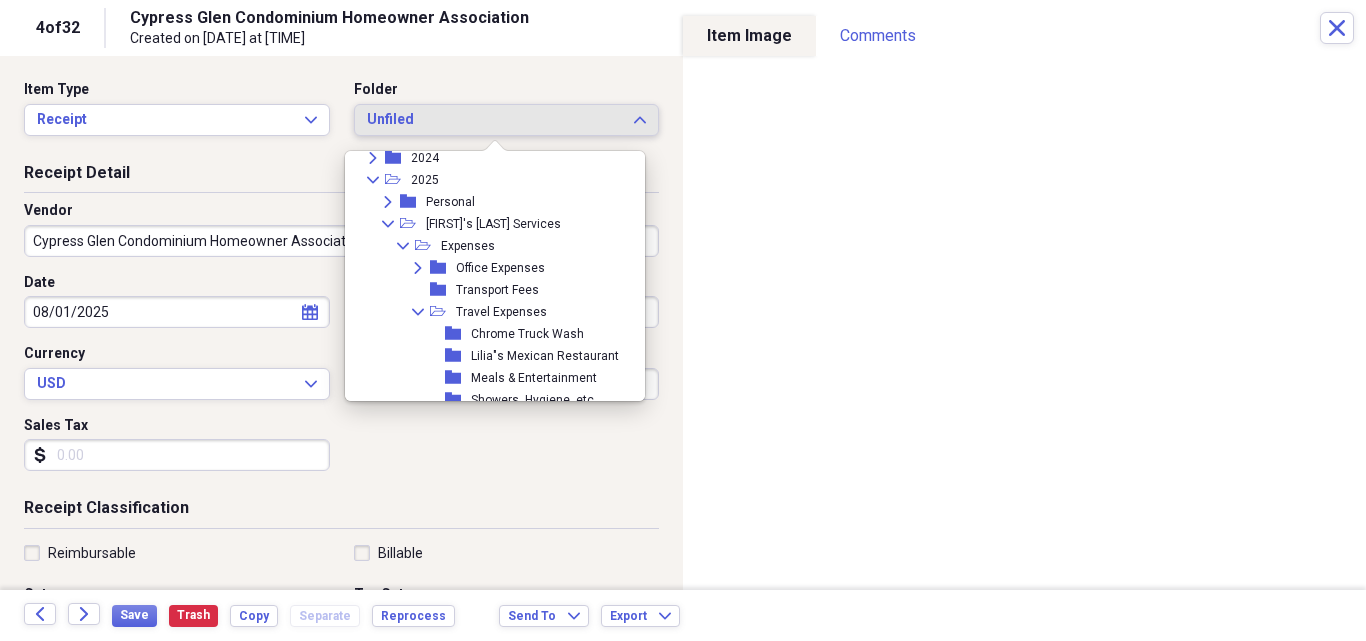 scroll, scrollTop: 333, scrollLeft: 0, axis: vertical 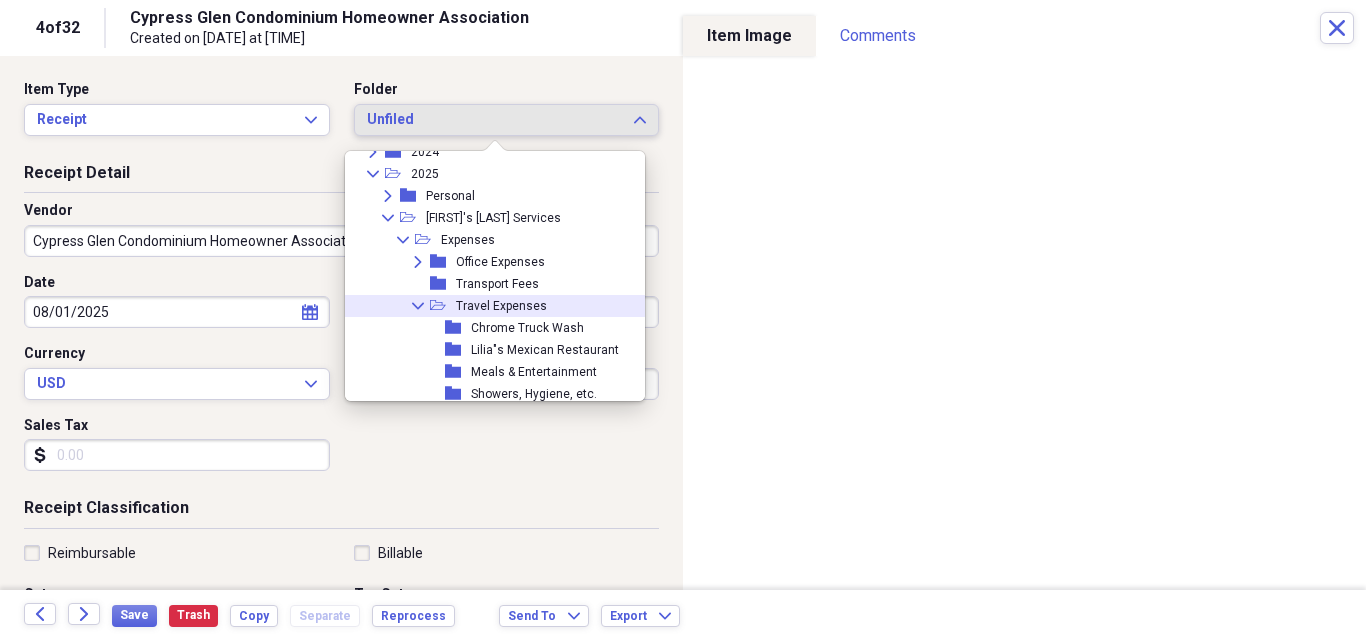click 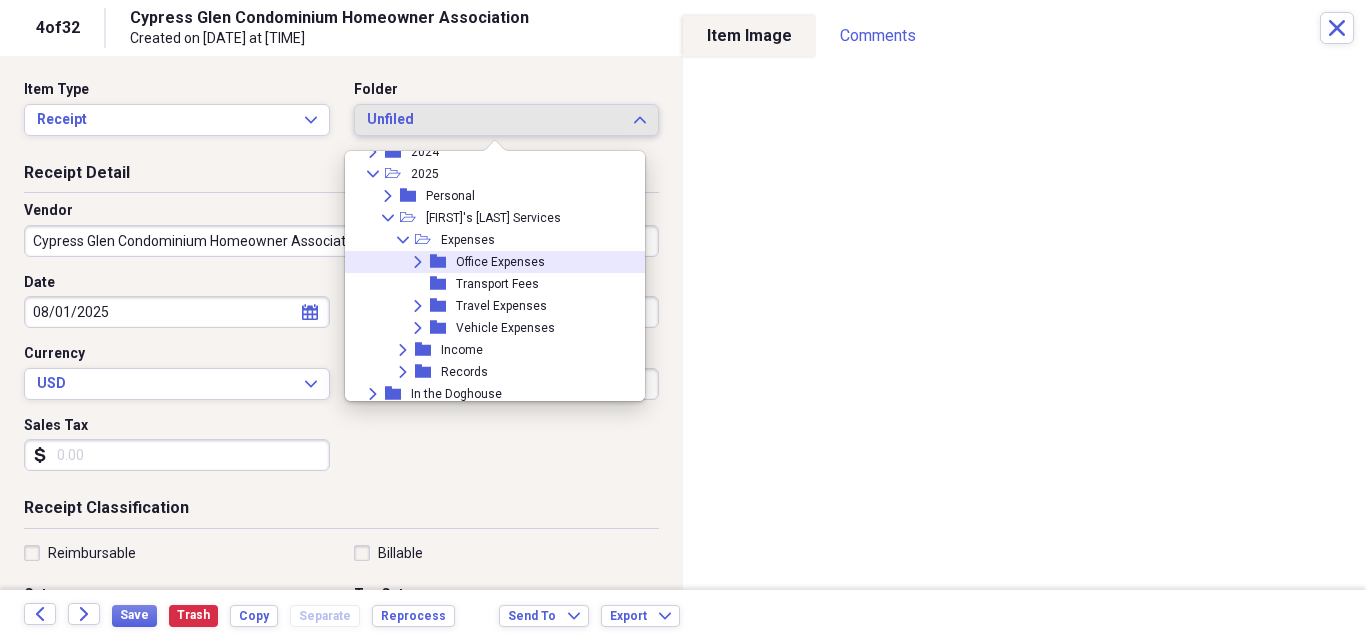 click 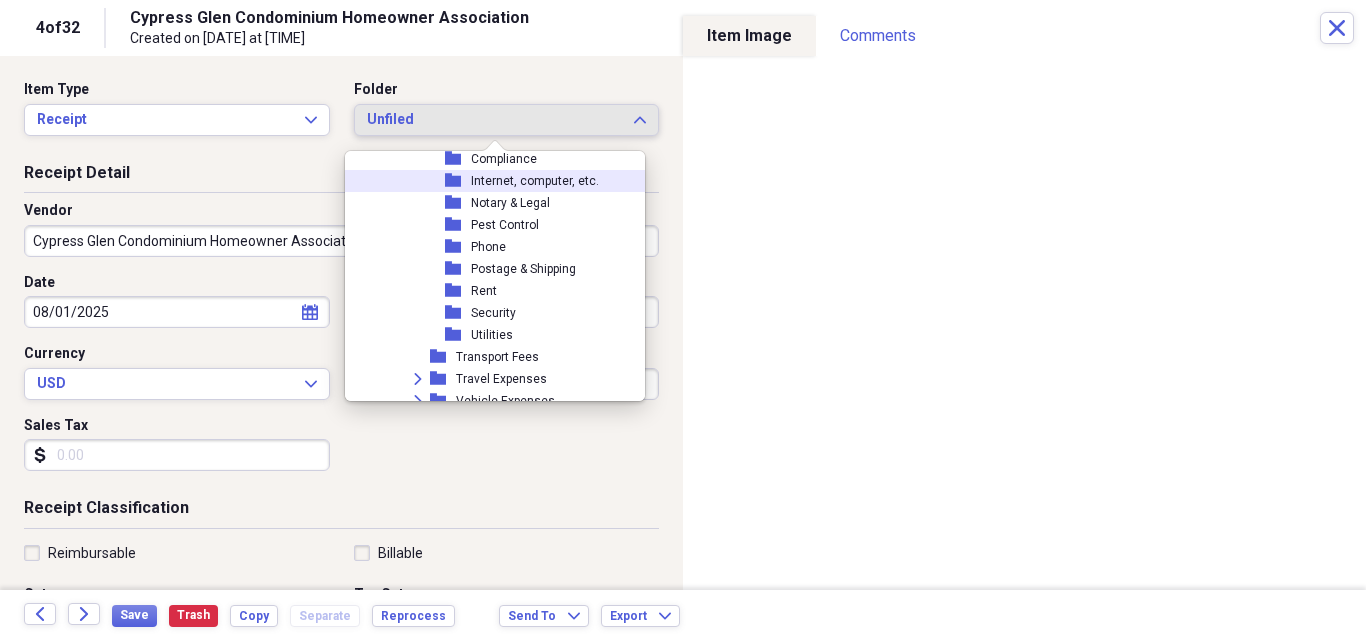 scroll, scrollTop: 460, scrollLeft: 0, axis: vertical 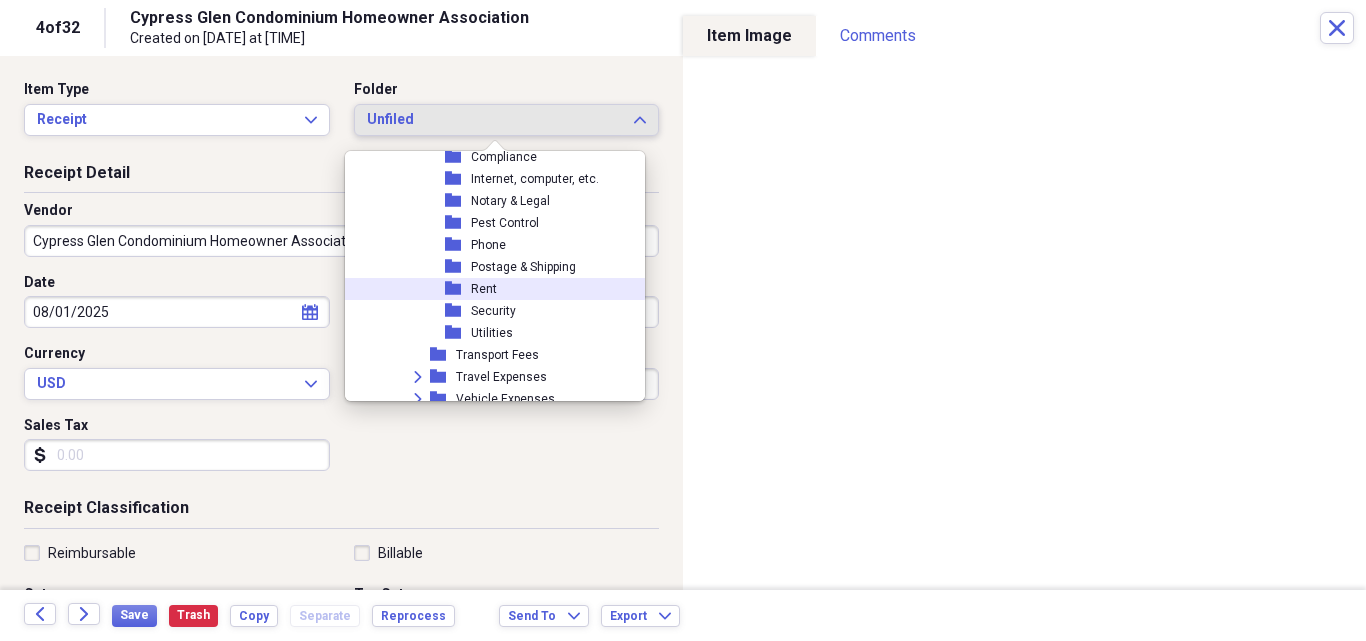 click on "Rent" at bounding box center (484, 289) 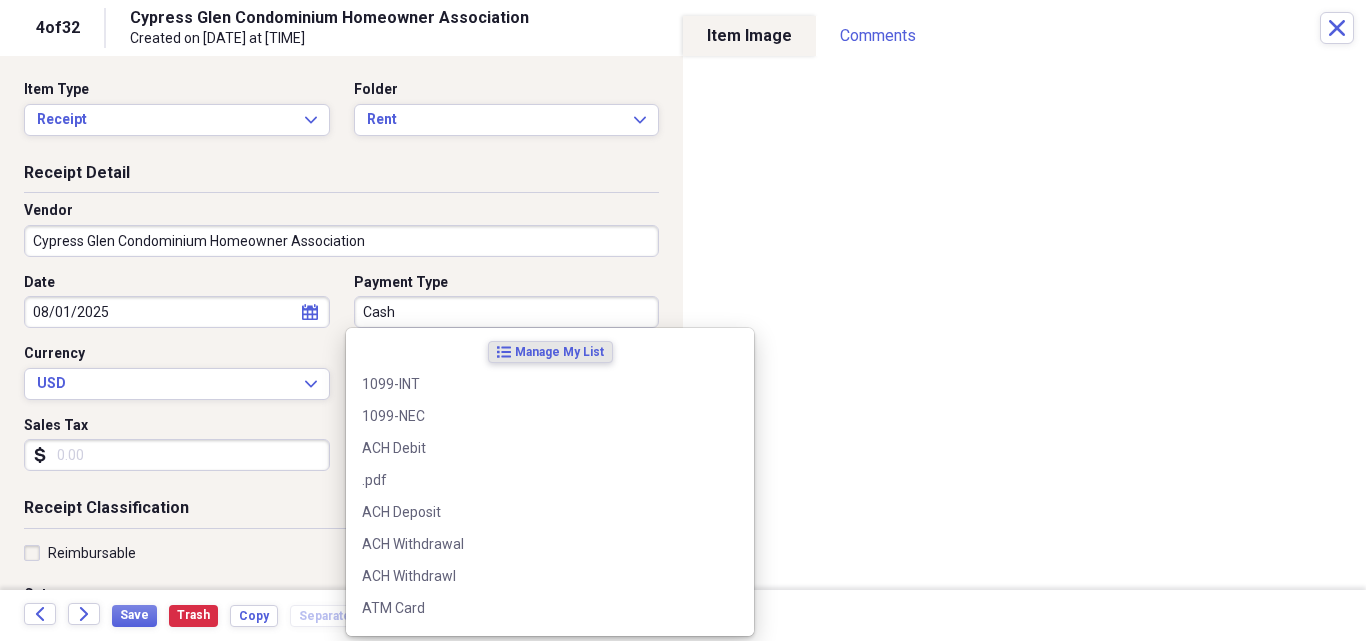 click on "Cash" at bounding box center (507, 312) 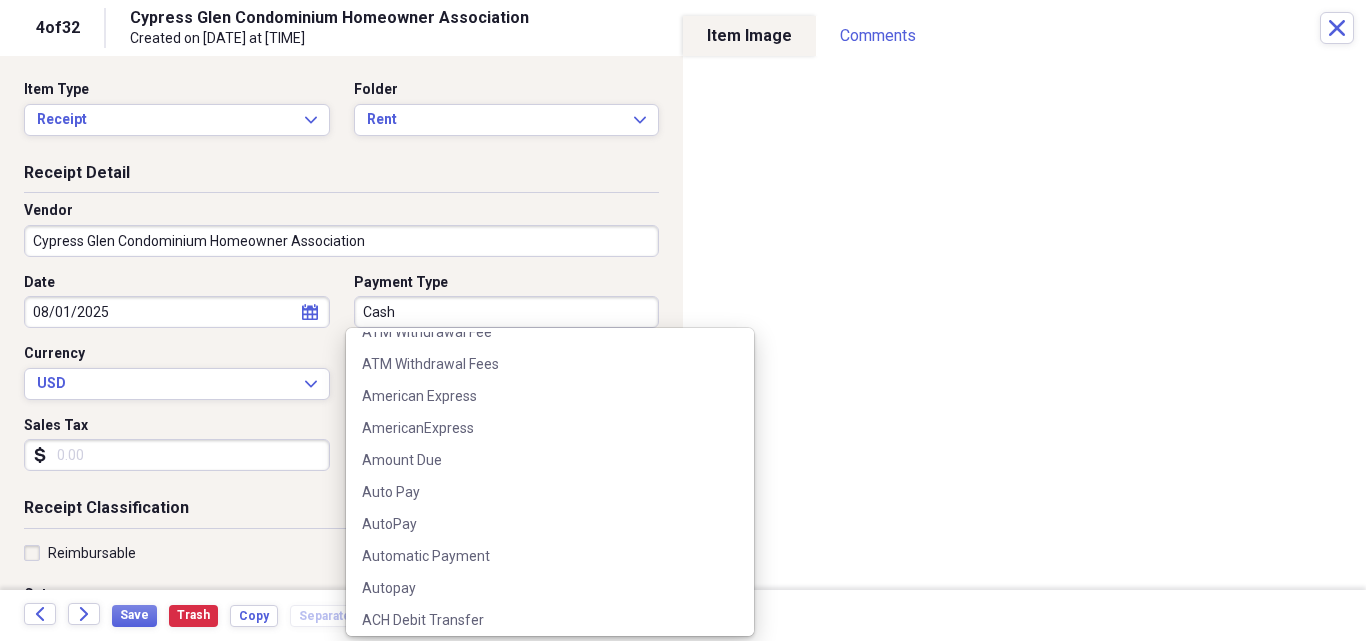 scroll, scrollTop: 373, scrollLeft: 0, axis: vertical 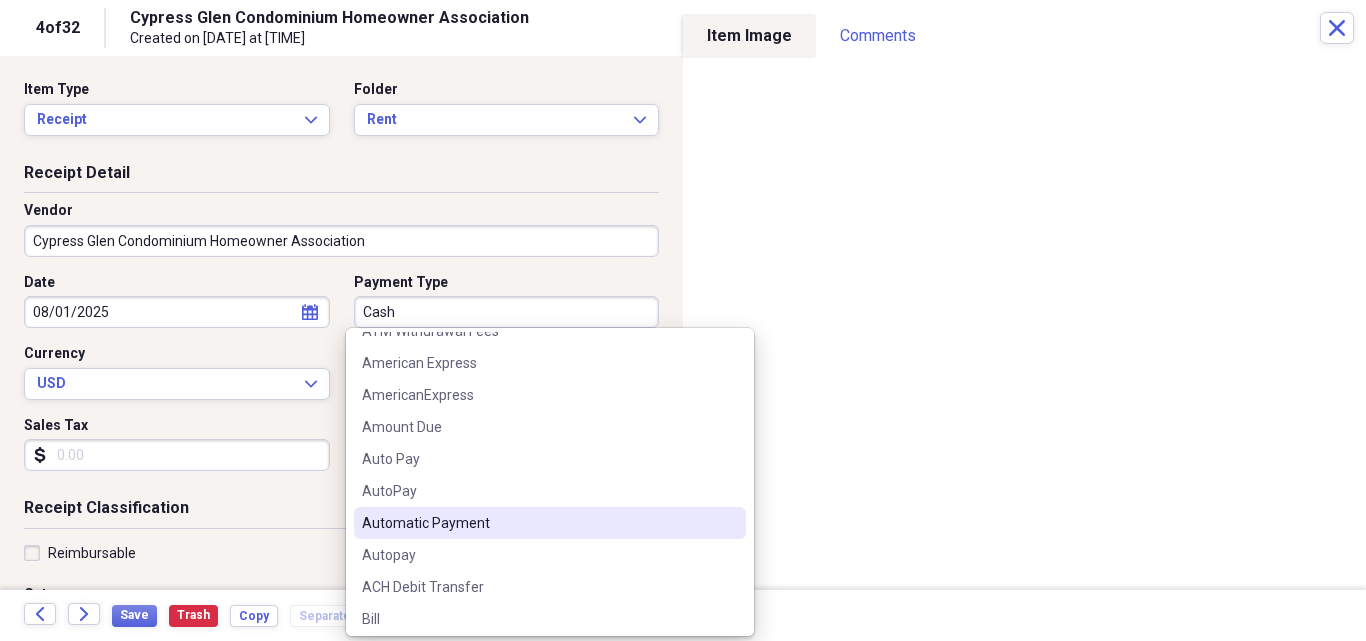 click on "Automatic Payment" at bounding box center (538, 523) 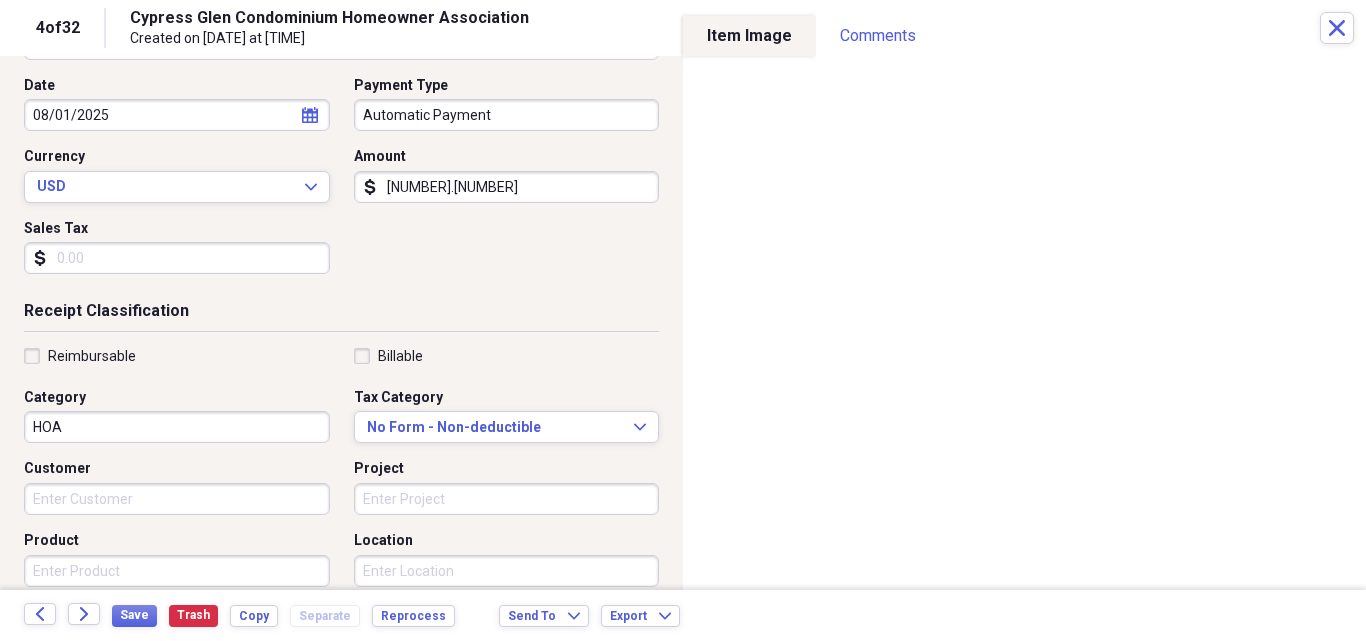 scroll, scrollTop: 200, scrollLeft: 0, axis: vertical 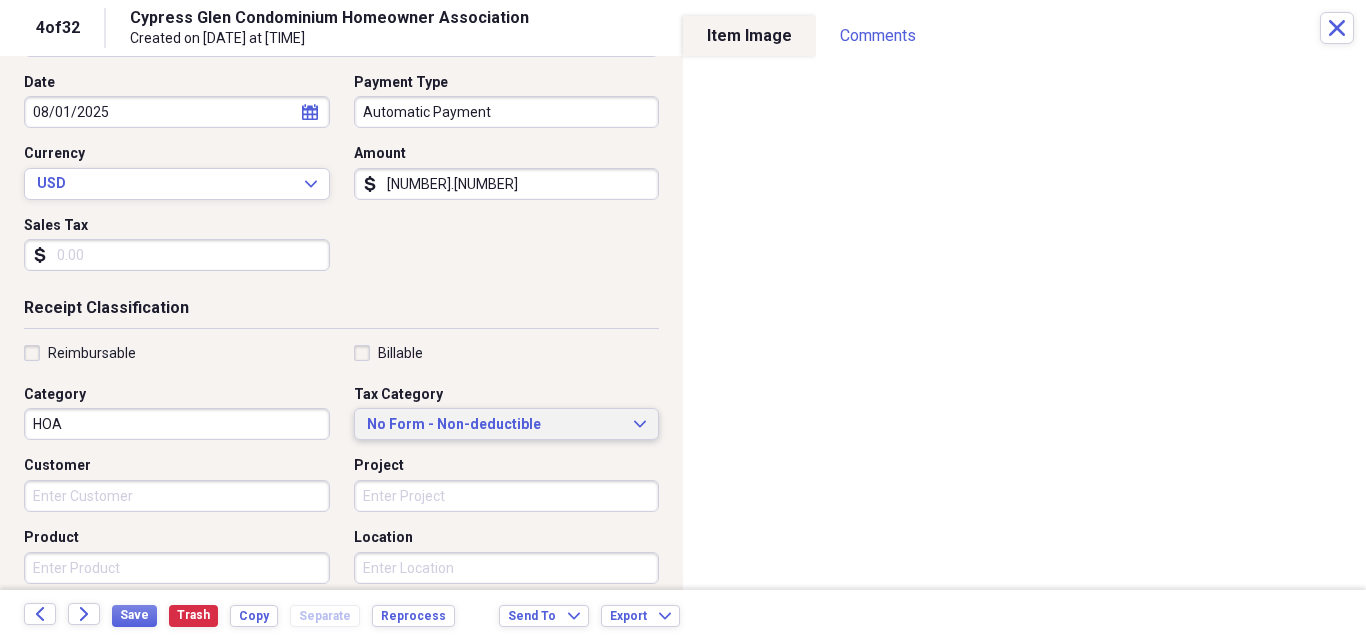 click on "Expand" 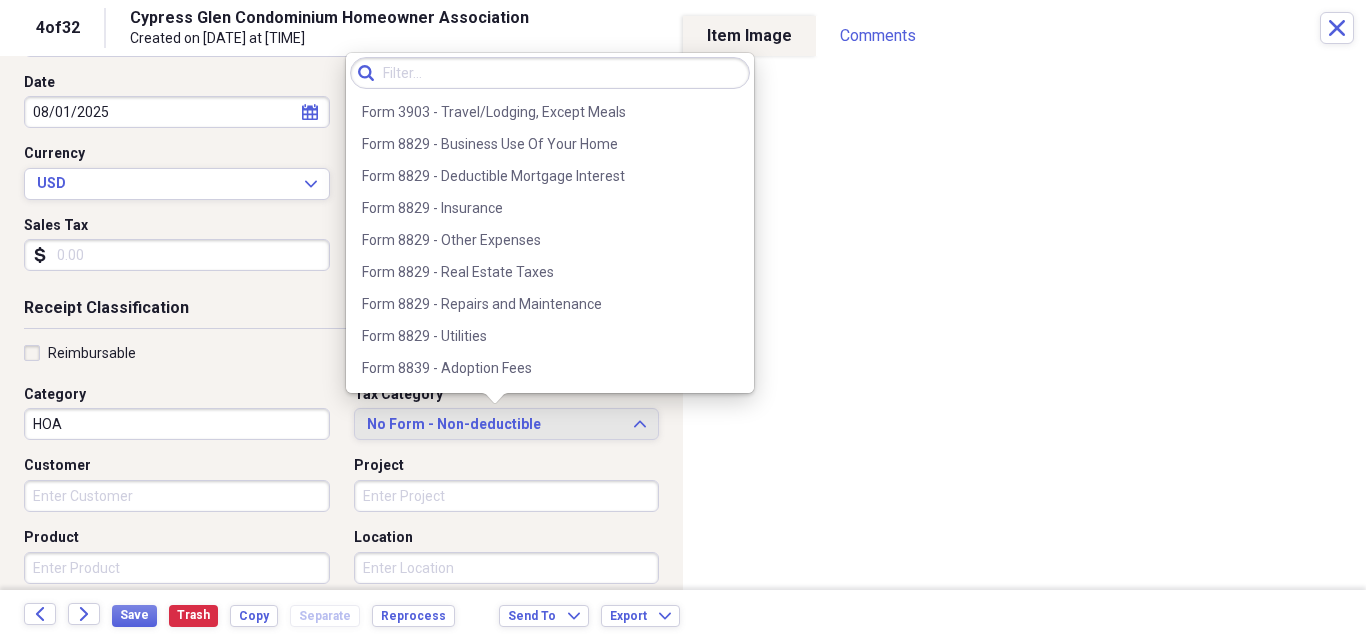 scroll, scrollTop: 2127, scrollLeft: 0, axis: vertical 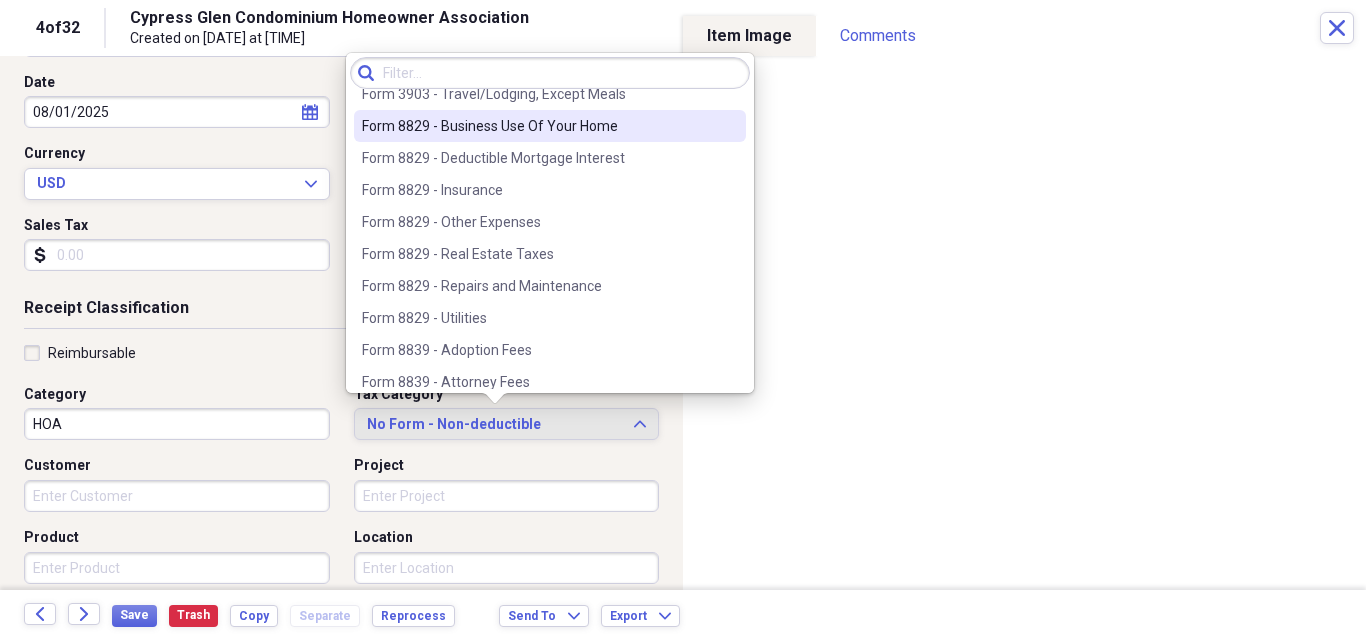 click on "Form 8829 - Business Use Of Your Home" at bounding box center [538, 126] 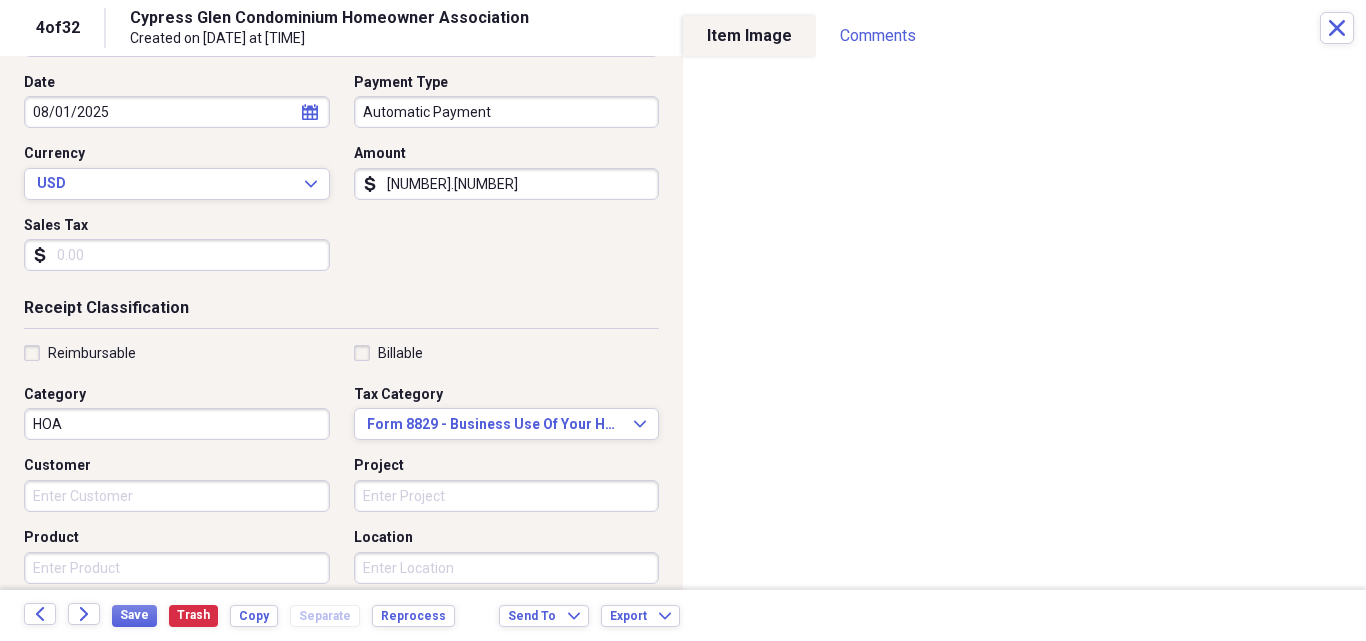 click on "HOA" at bounding box center [177, 424] 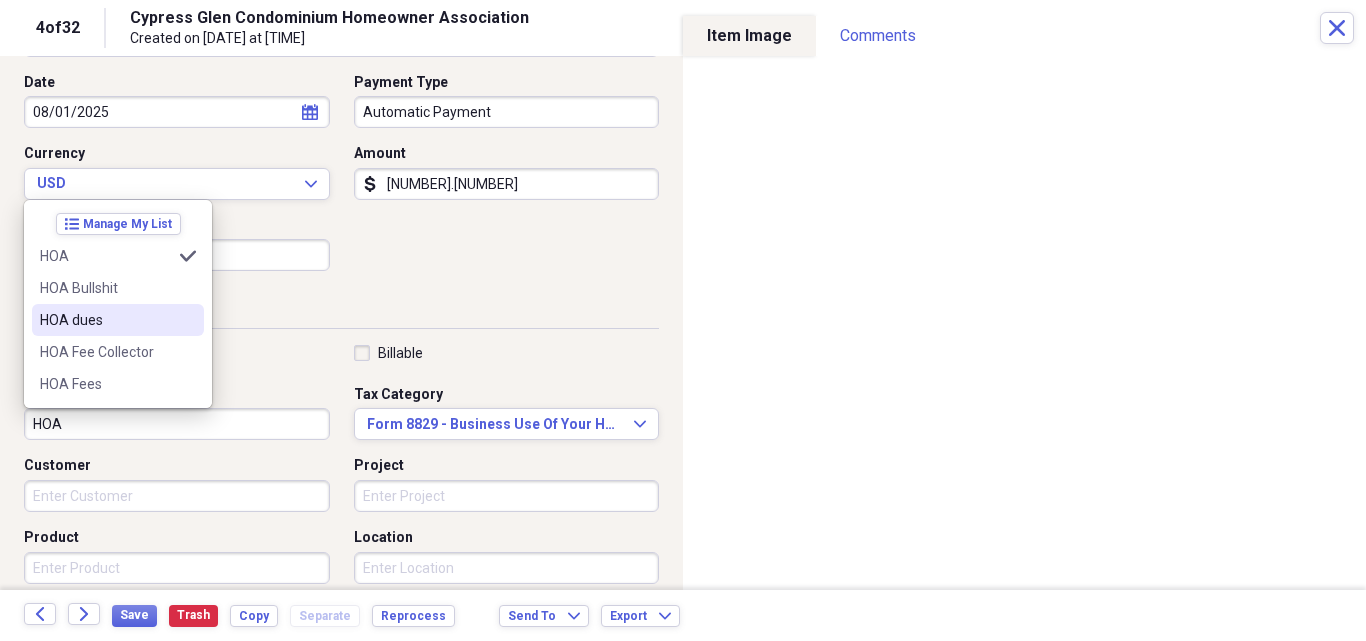 click on "HOA dues" at bounding box center [106, 320] 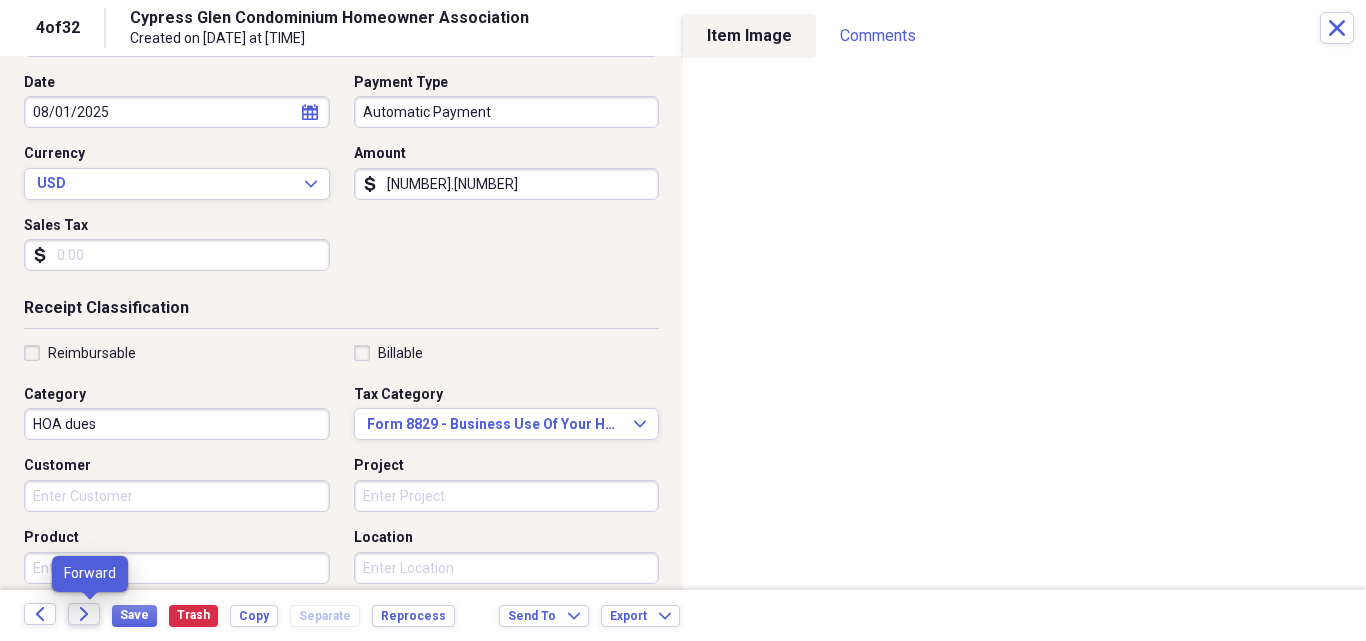 click on "Forward" 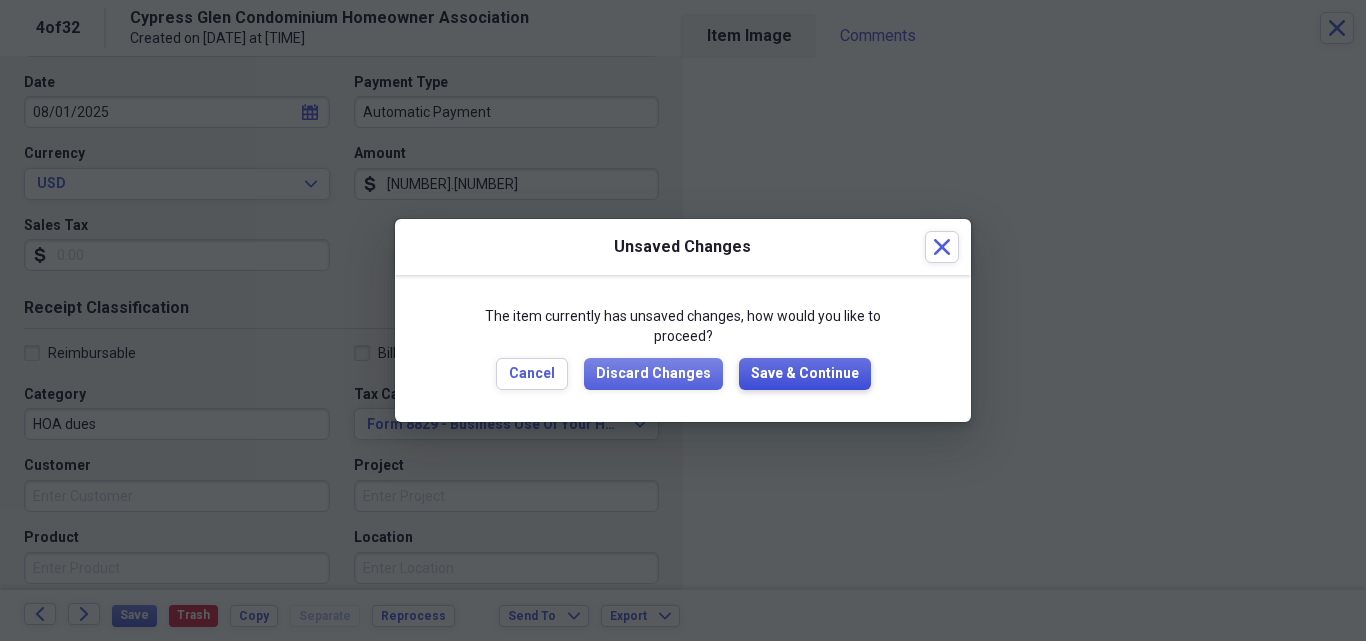 click on "Save & Continue" at bounding box center [805, 374] 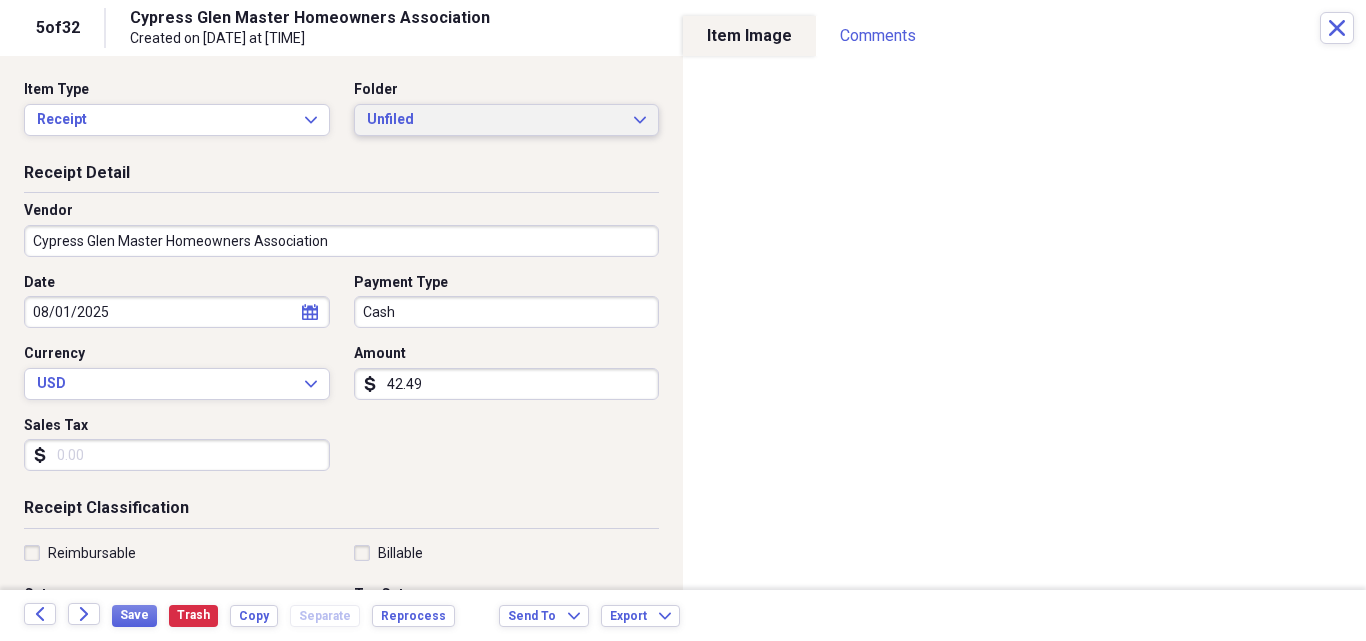 click on "Expand" 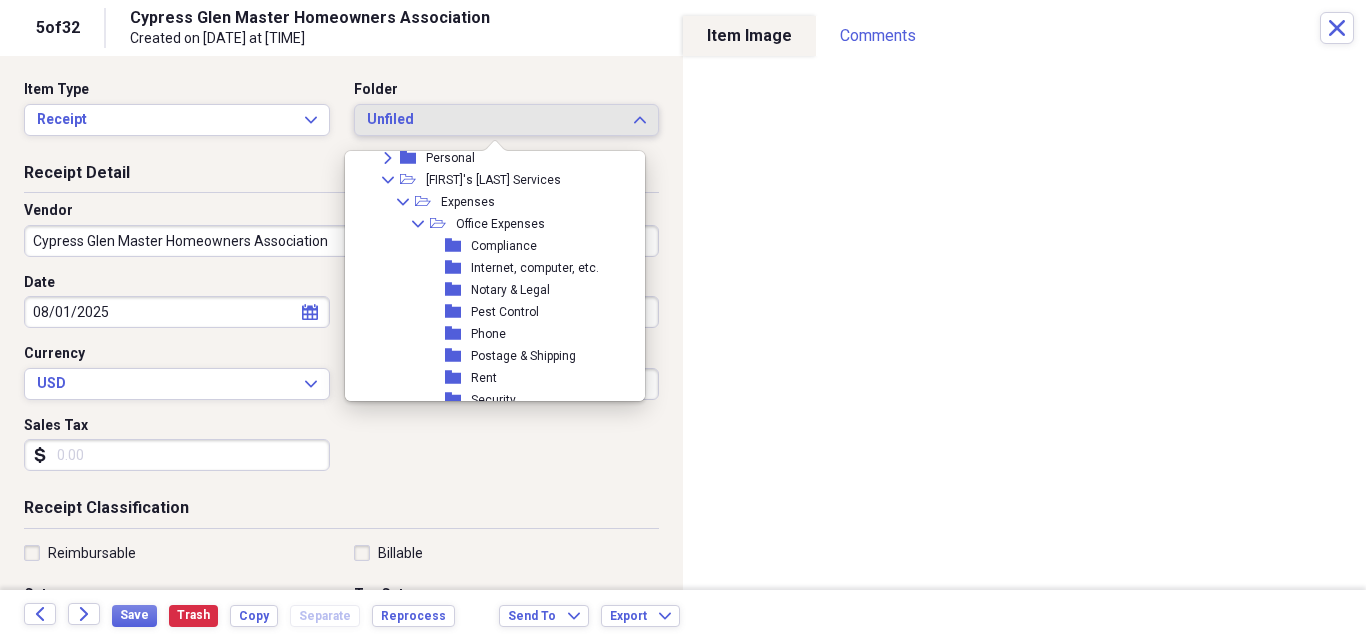 scroll, scrollTop: 387, scrollLeft: 0, axis: vertical 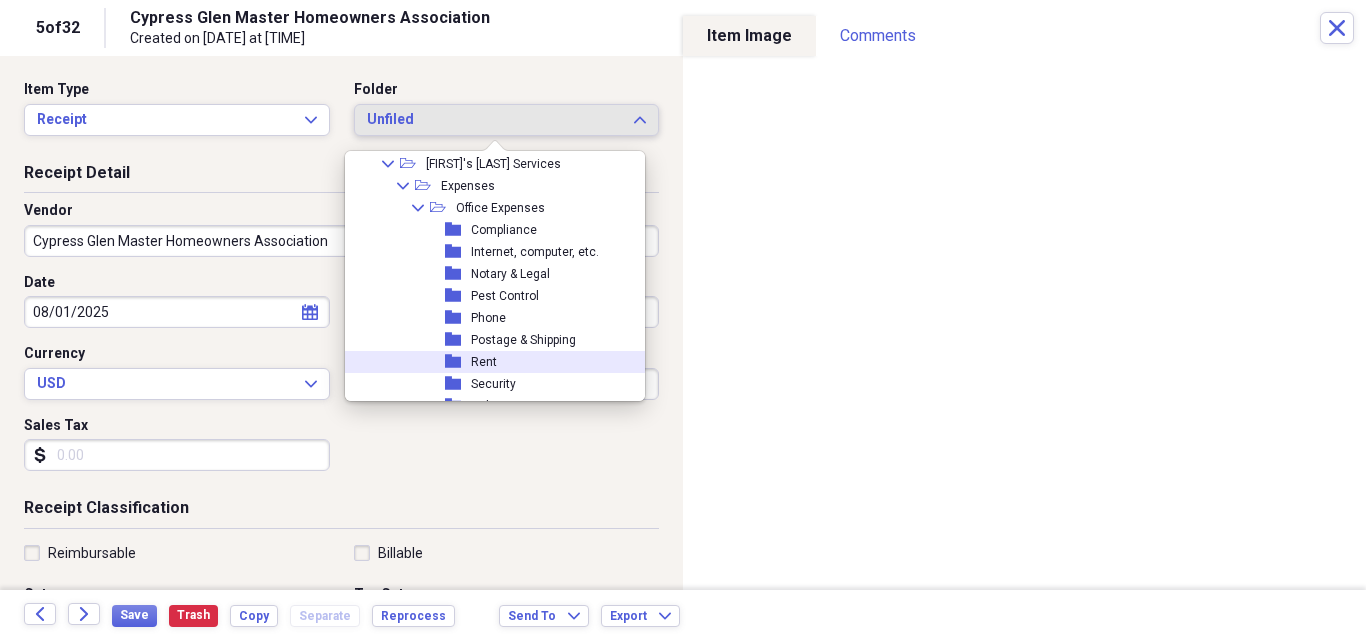click on "Rent" at bounding box center [484, 362] 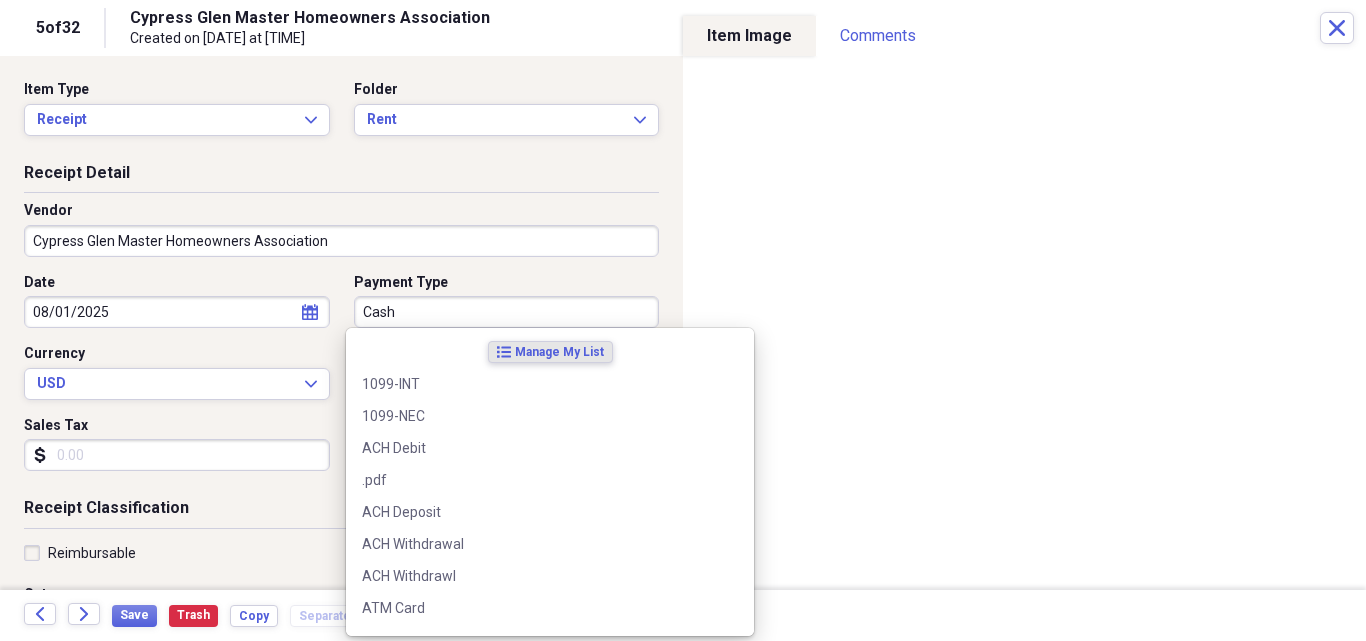 click on "Cash" at bounding box center (507, 312) 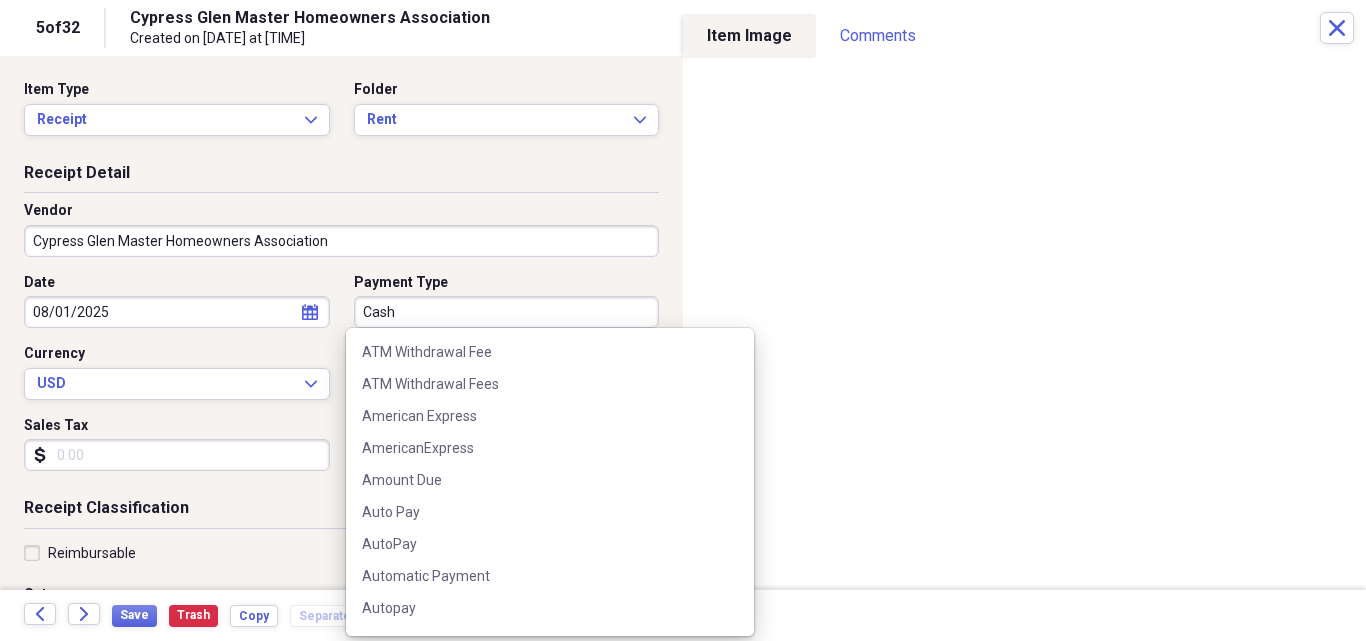 scroll, scrollTop: 353, scrollLeft: 0, axis: vertical 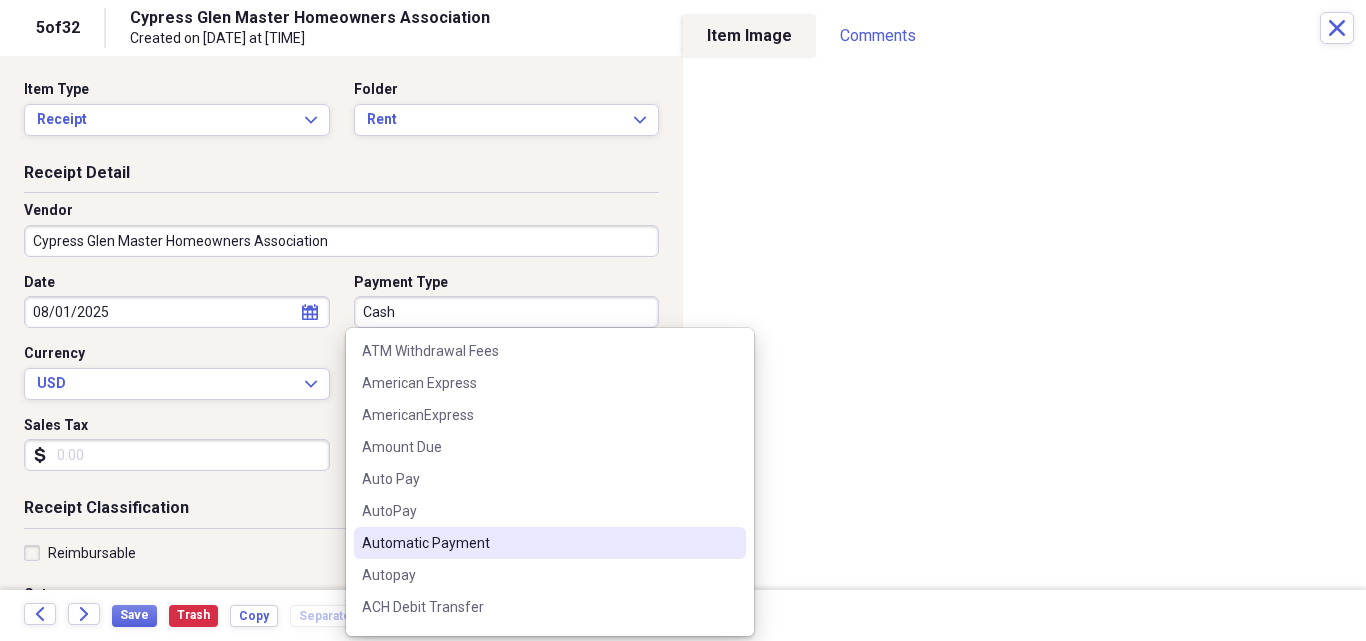 click on "Automatic Payment" at bounding box center [538, 543] 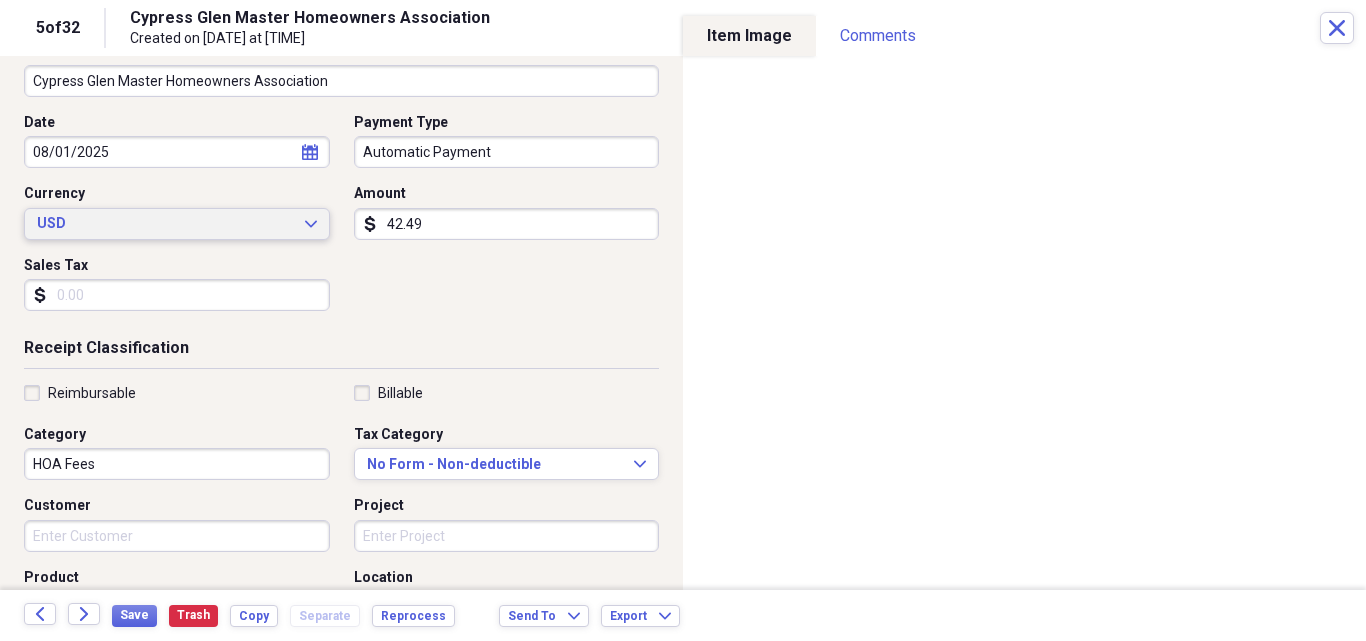 scroll, scrollTop: 167, scrollLeft: 0, axis: vertical 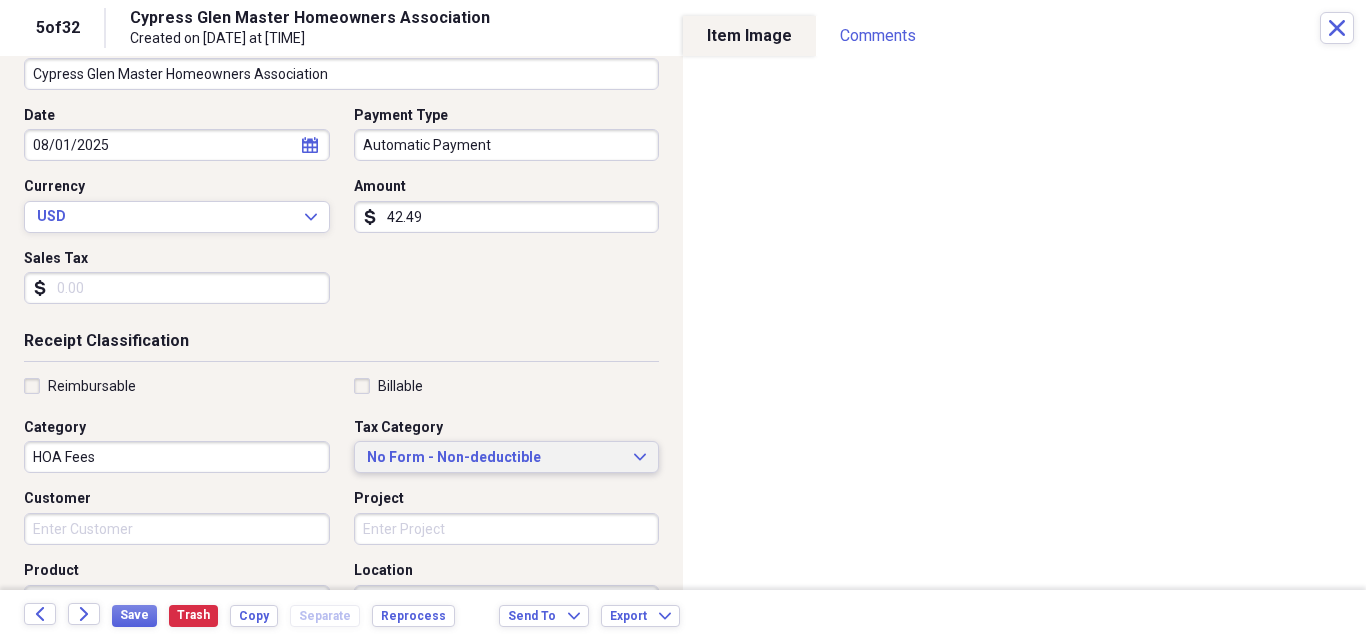 click on "Expand" 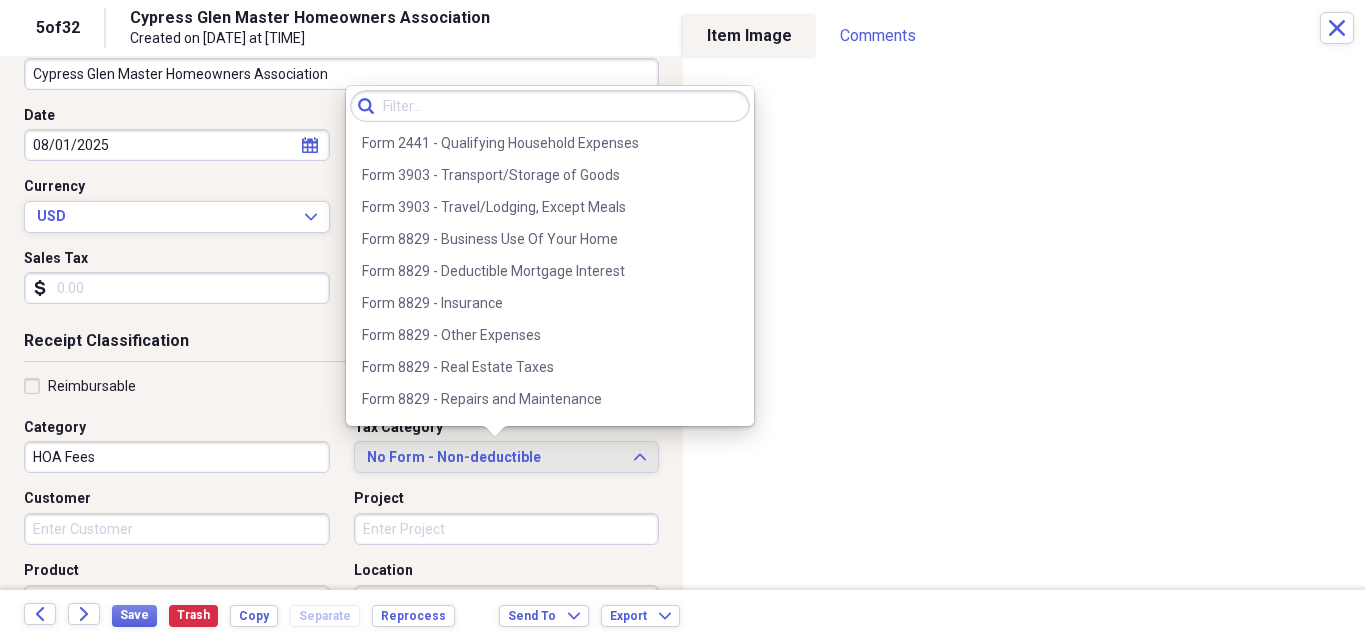 scroll, scrollTop: 2080, scrollLeft: 0, axis: vertical 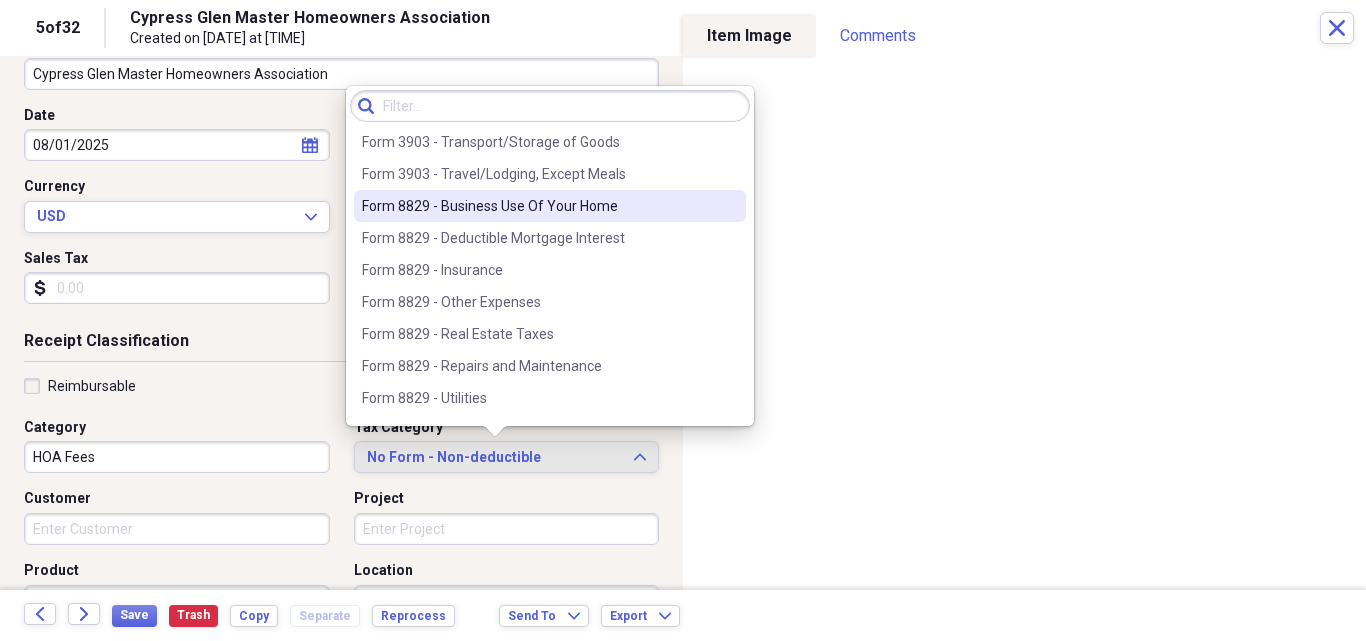 click on "Form 8829 - Business Use Of Your Home" at bounding box center (538, 206) 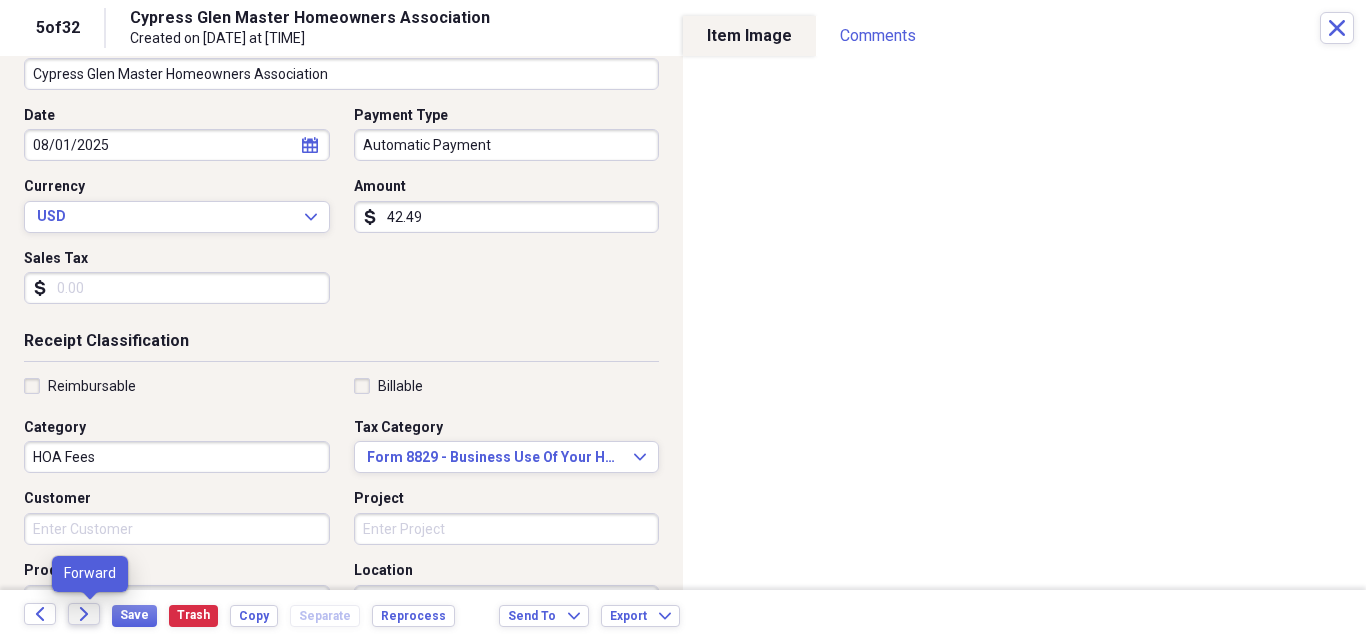 click 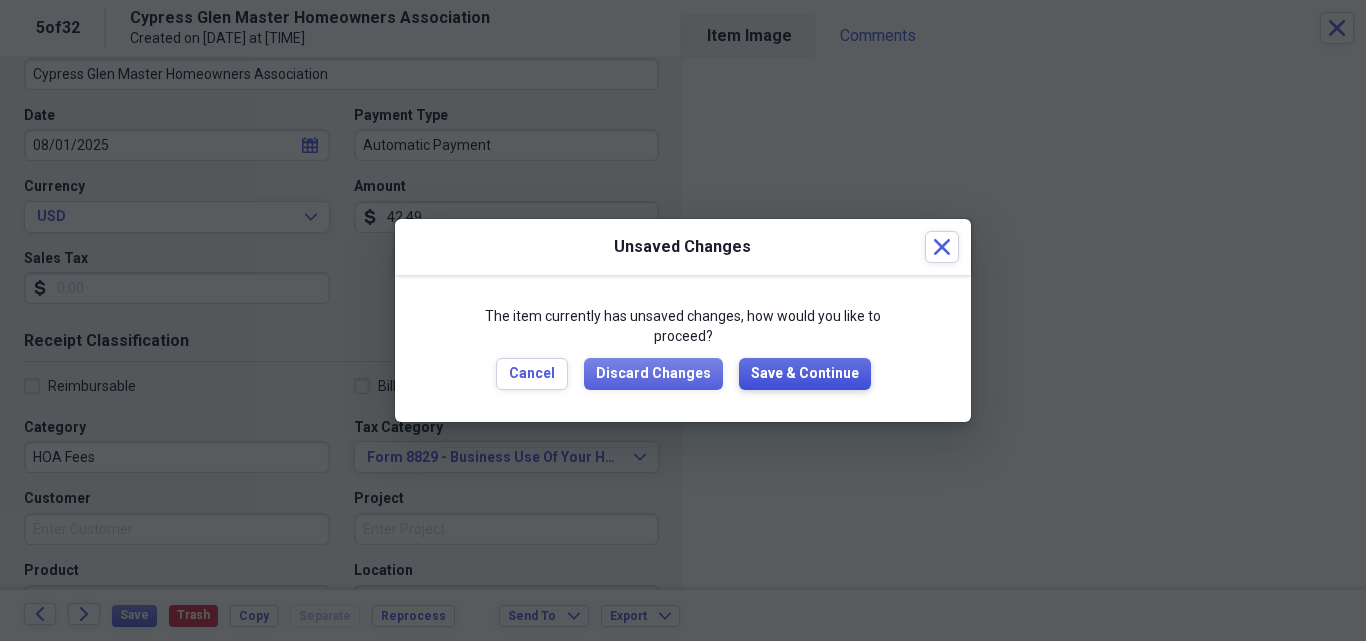 click on "Save & Continue" at bounding box center [805, 374] 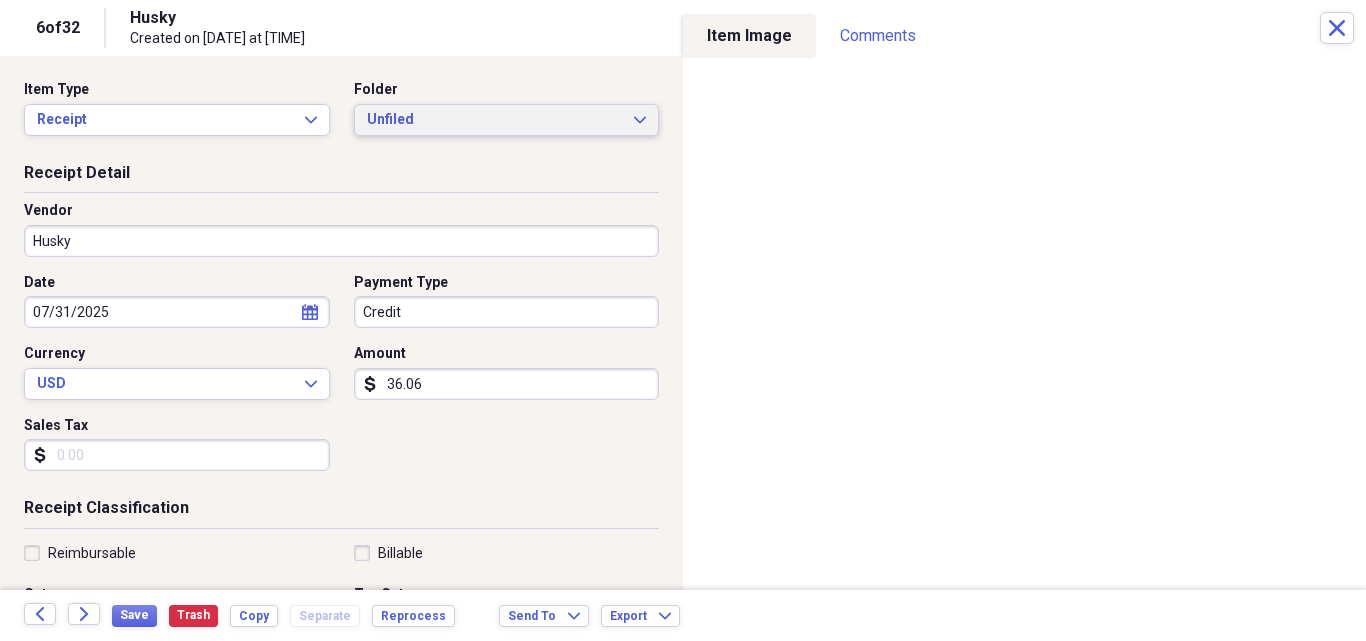 click on "Expand" 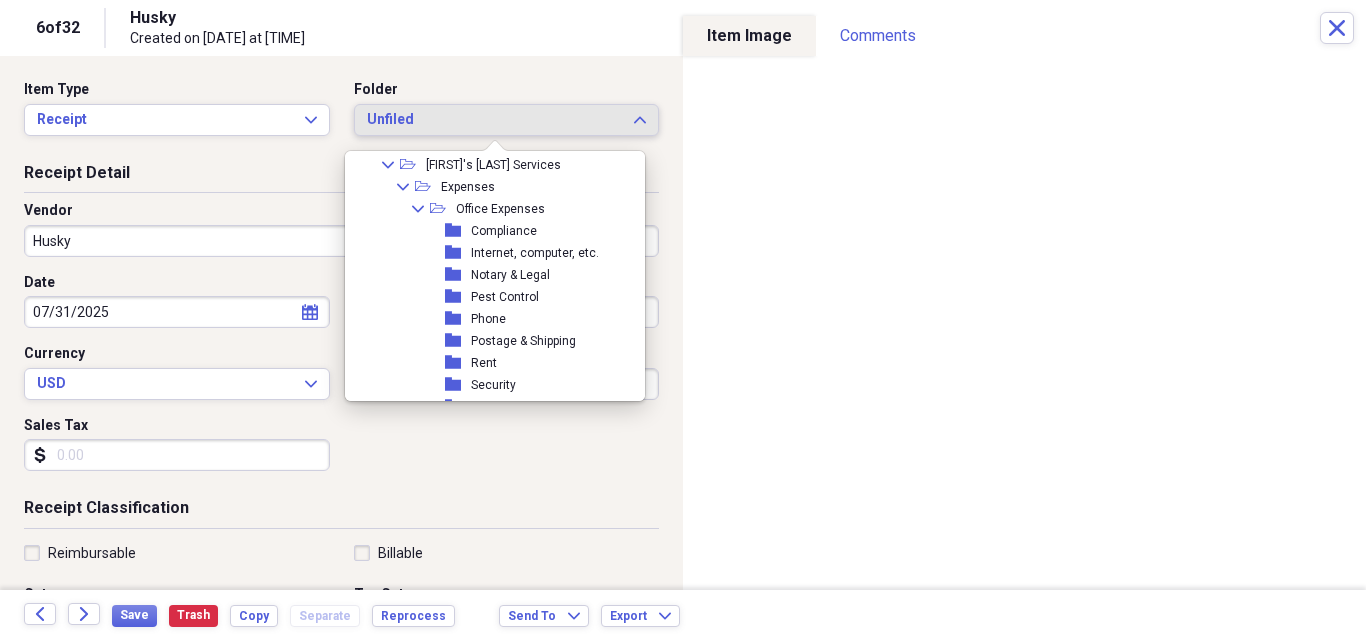 scroll, scrollTop: 400, scrollLeft: 0, axis: vertical 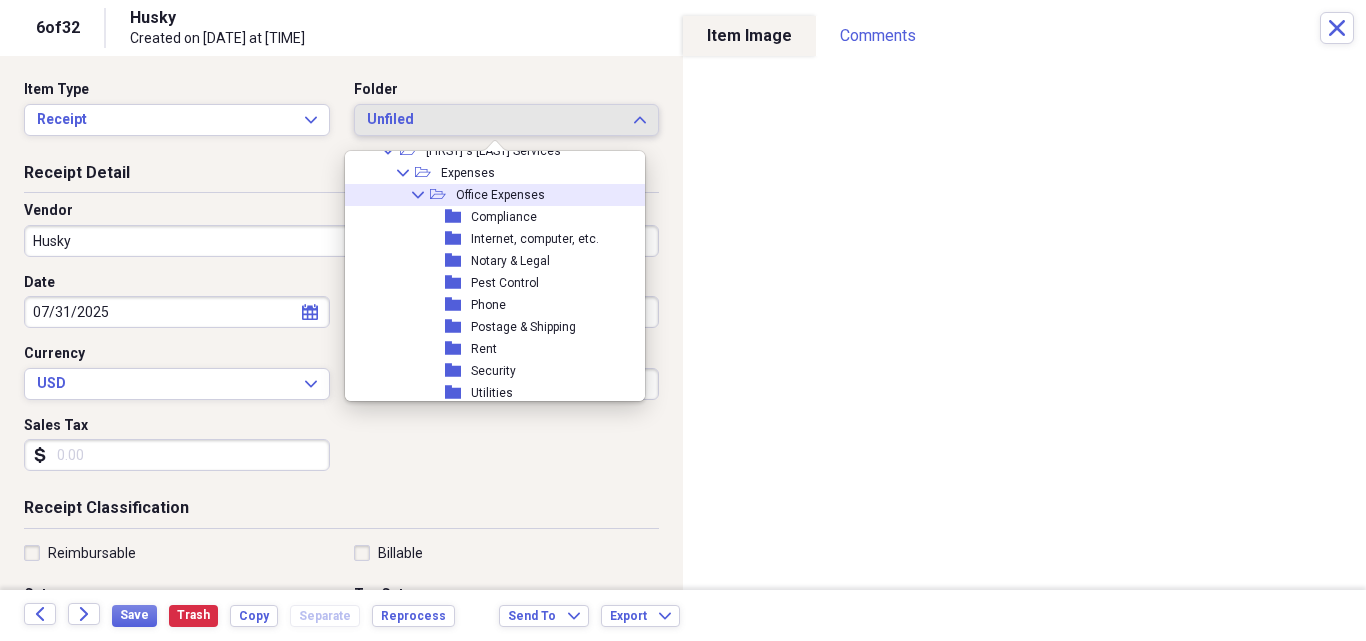 click on "Collapse" 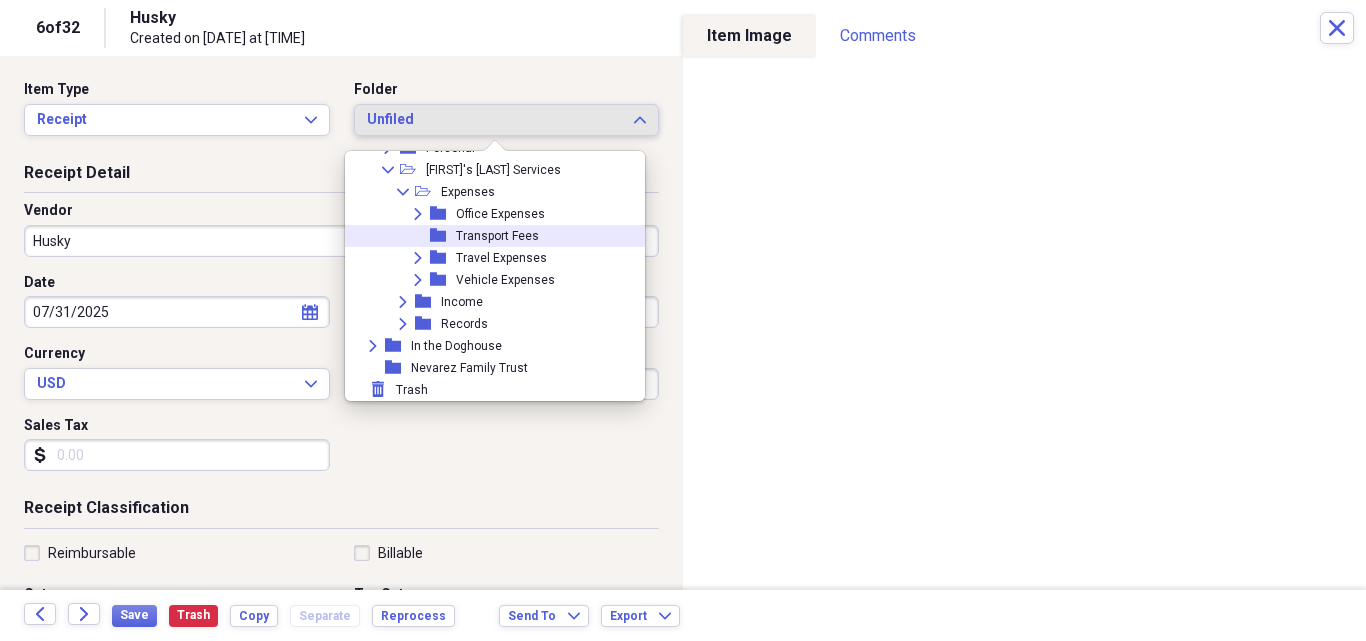 scroll, scrollTop: 381, scrollLeft: 0, axis: vertical 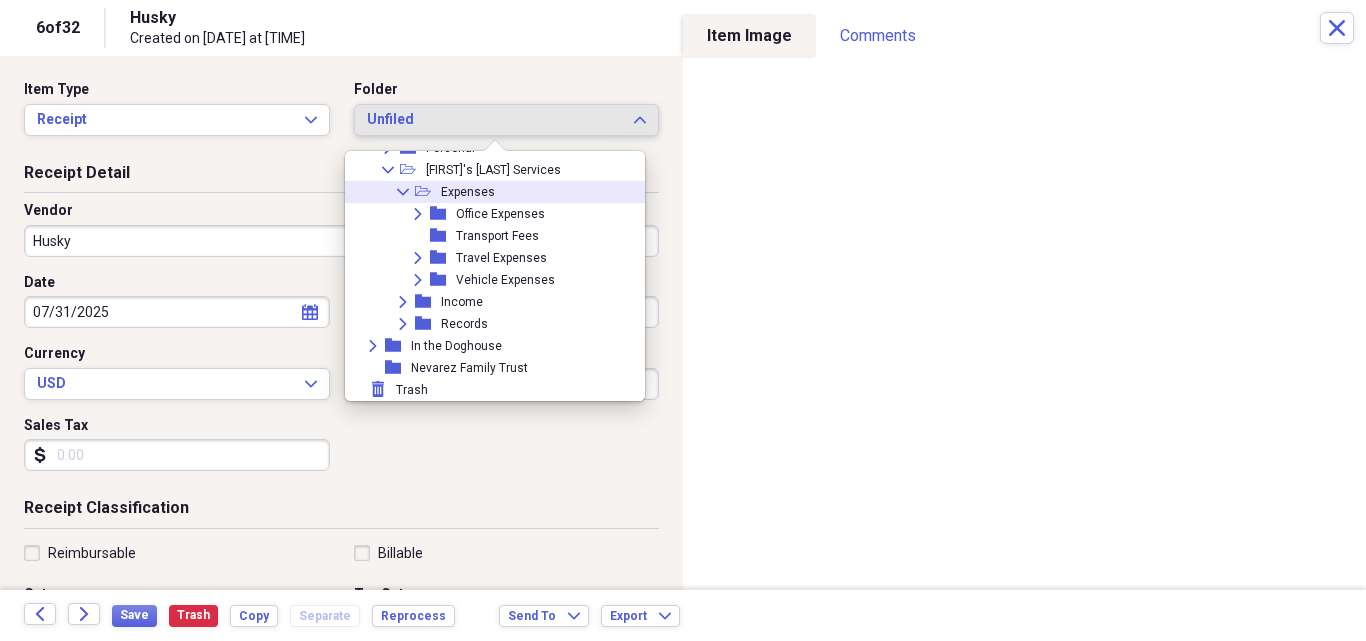 click on "Collapse" 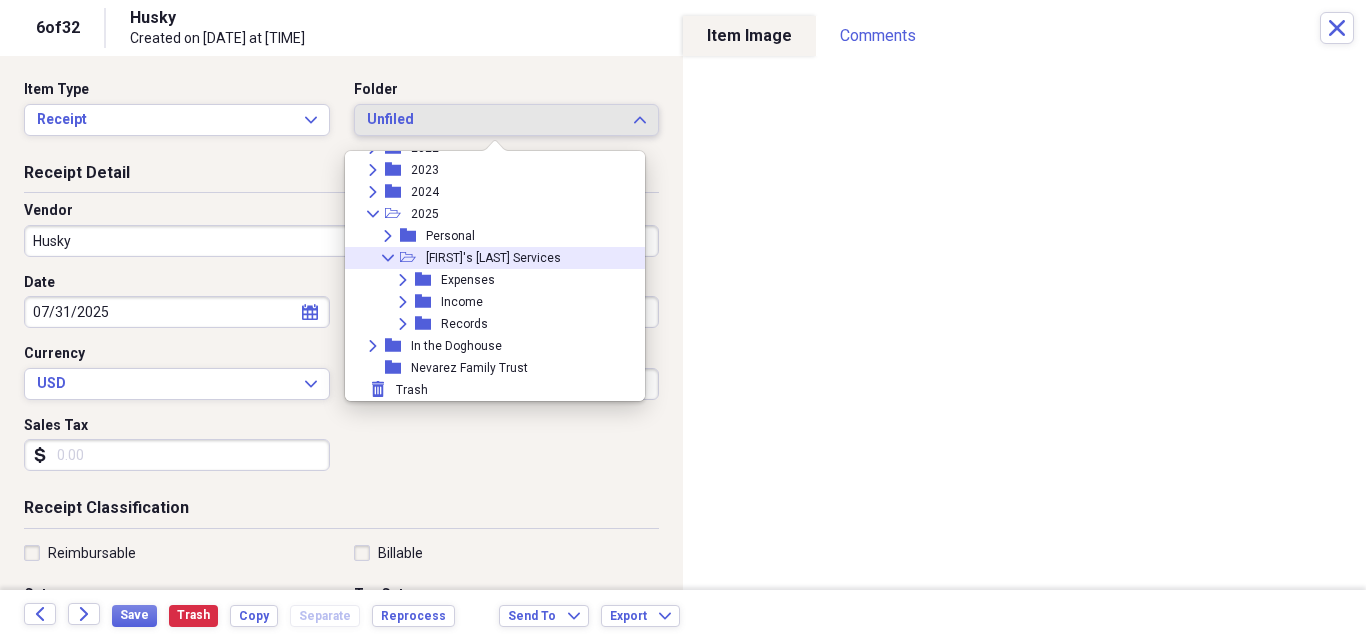 click on "Collapse" 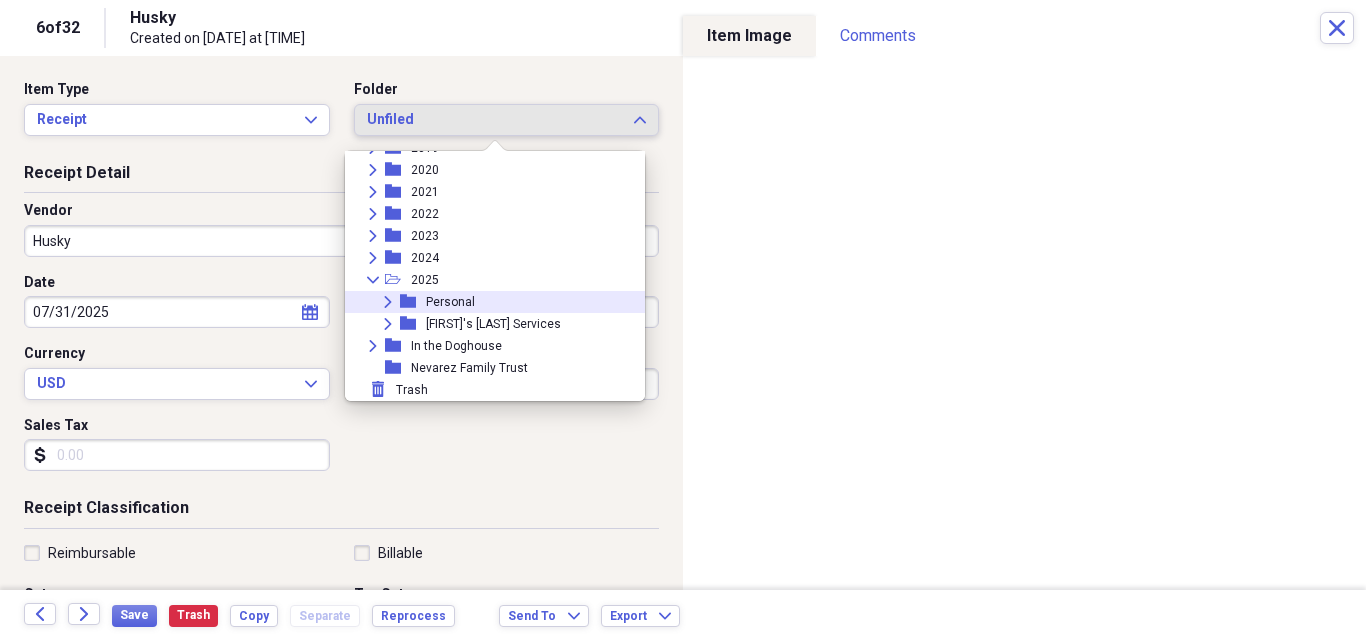 click on "Expand" 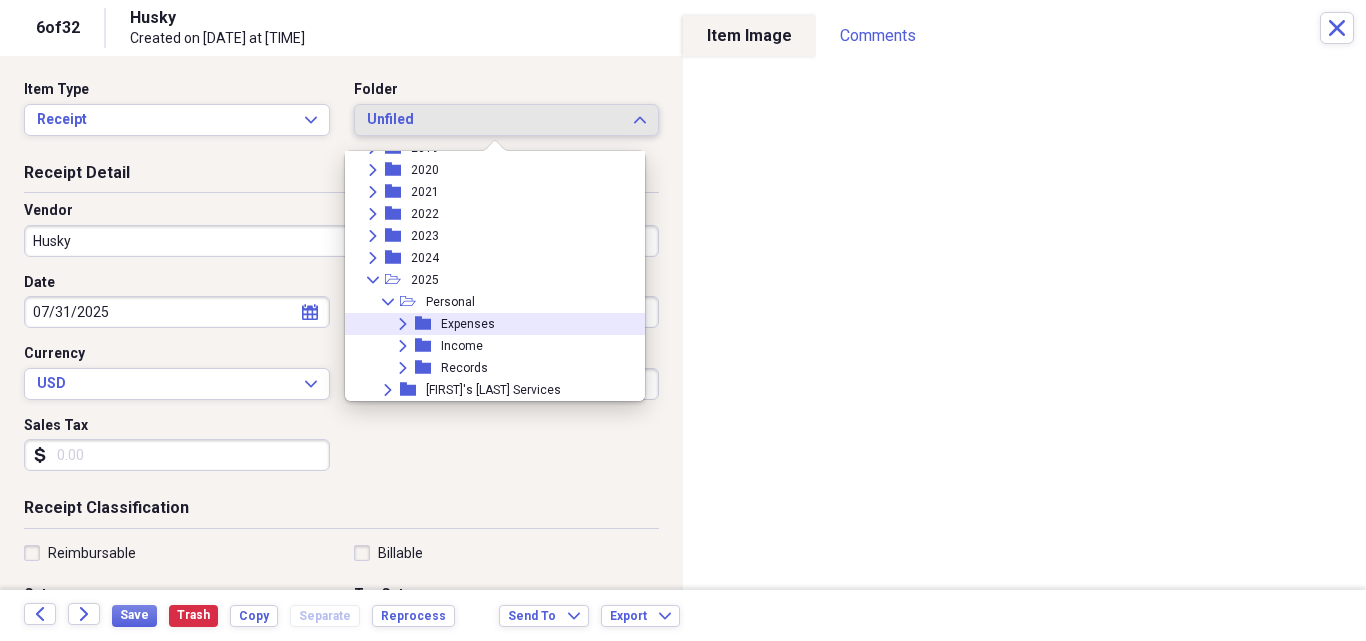click 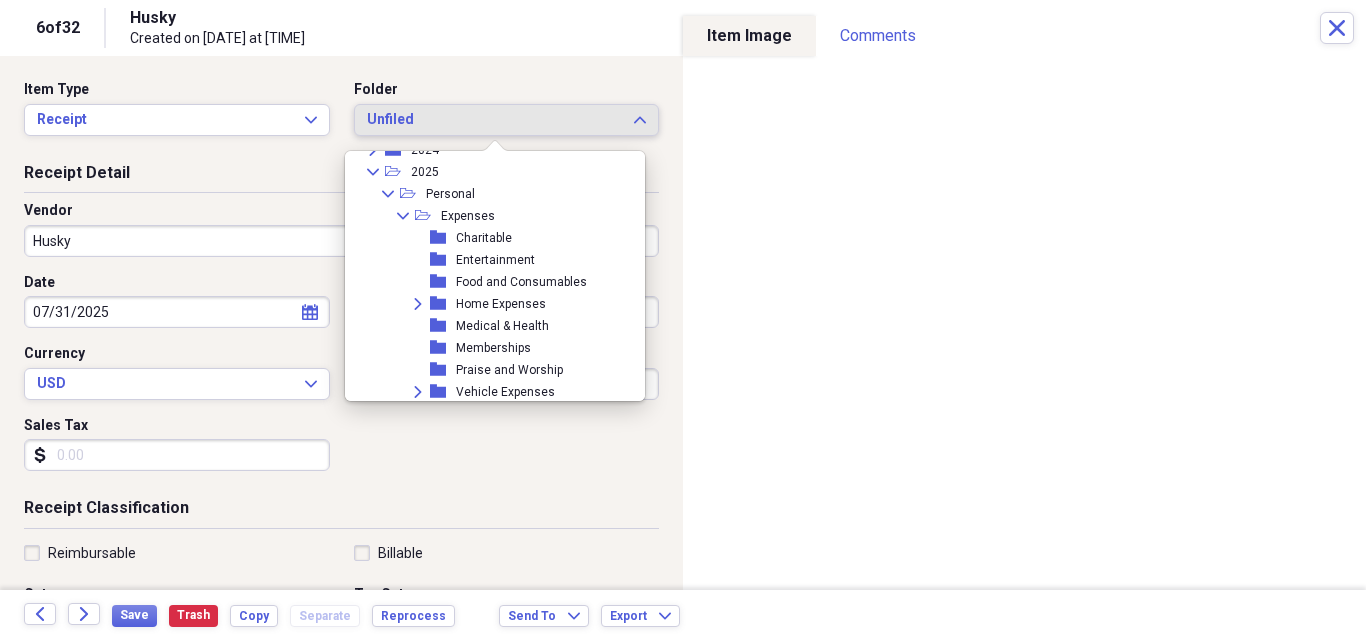 scroll, scrollTop: 360, scrollLeft: 0, axis: vertical 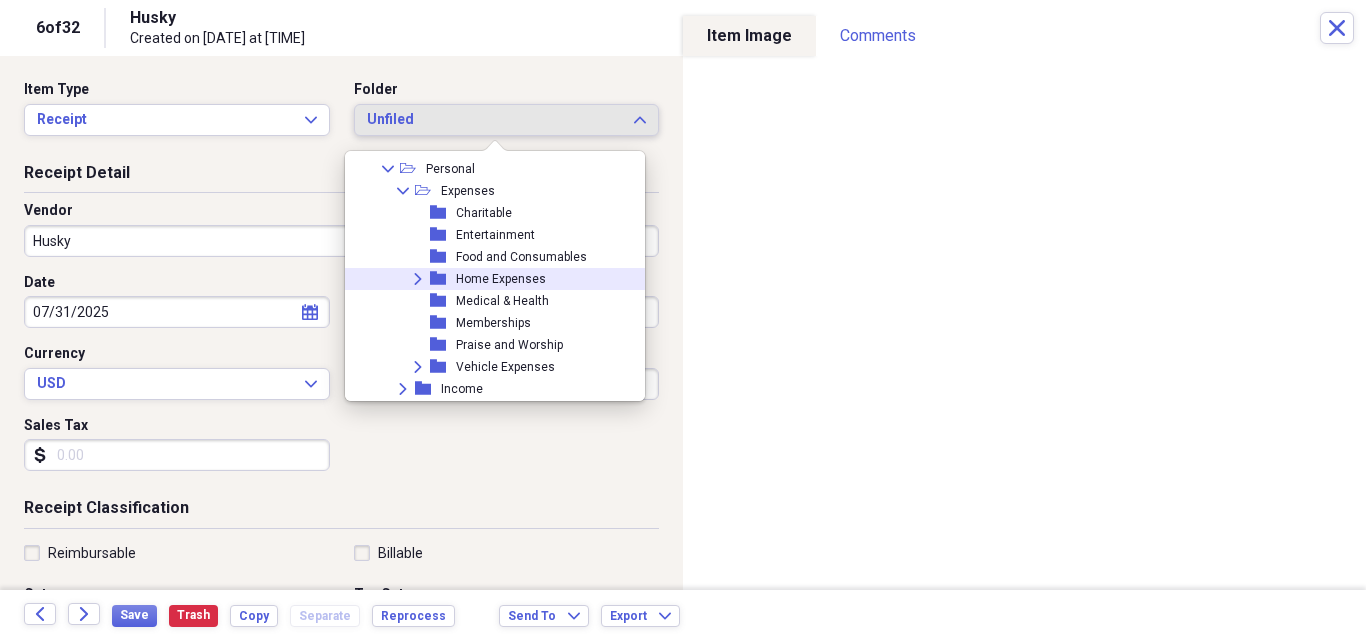 click 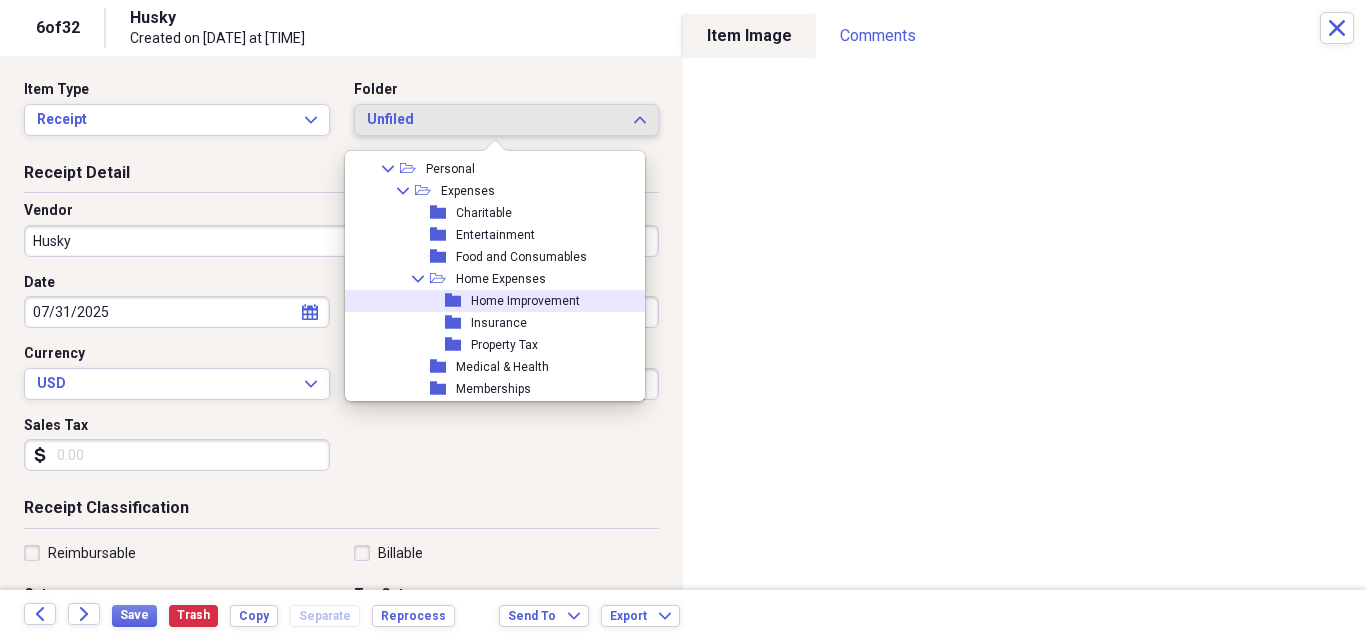 click on "Home Improvement" at bounding box center [525, 301] 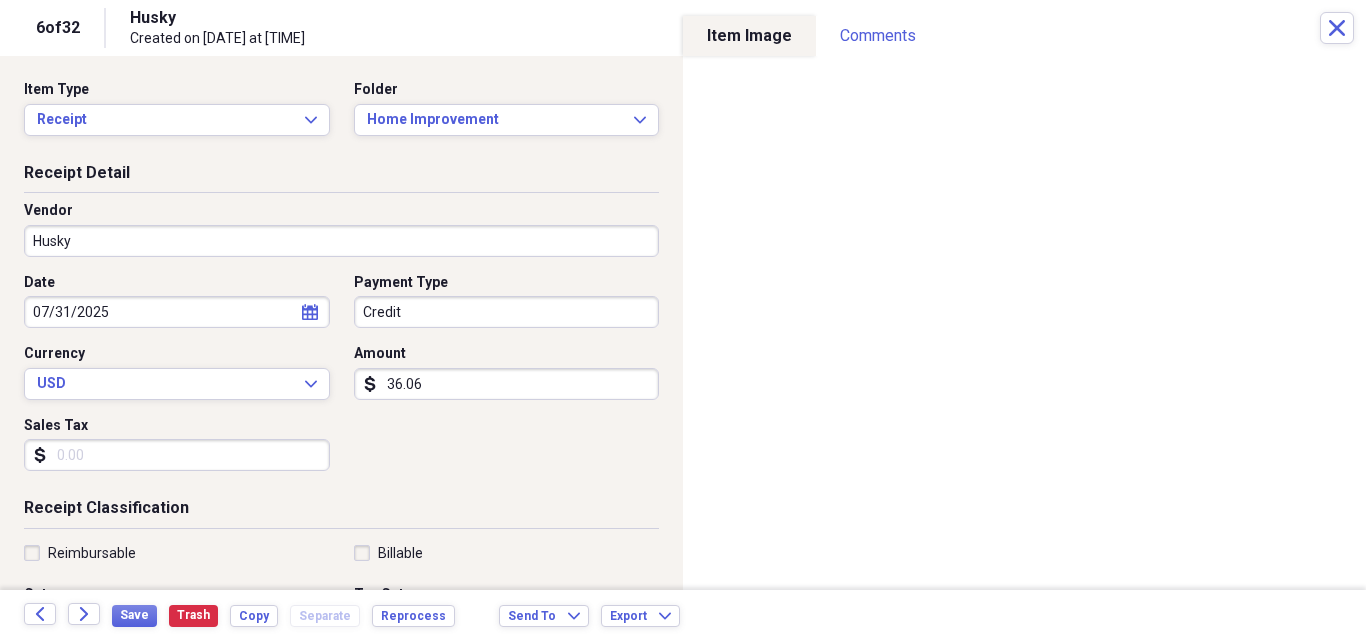 click on "Husky" at bounding box center (341, 241) 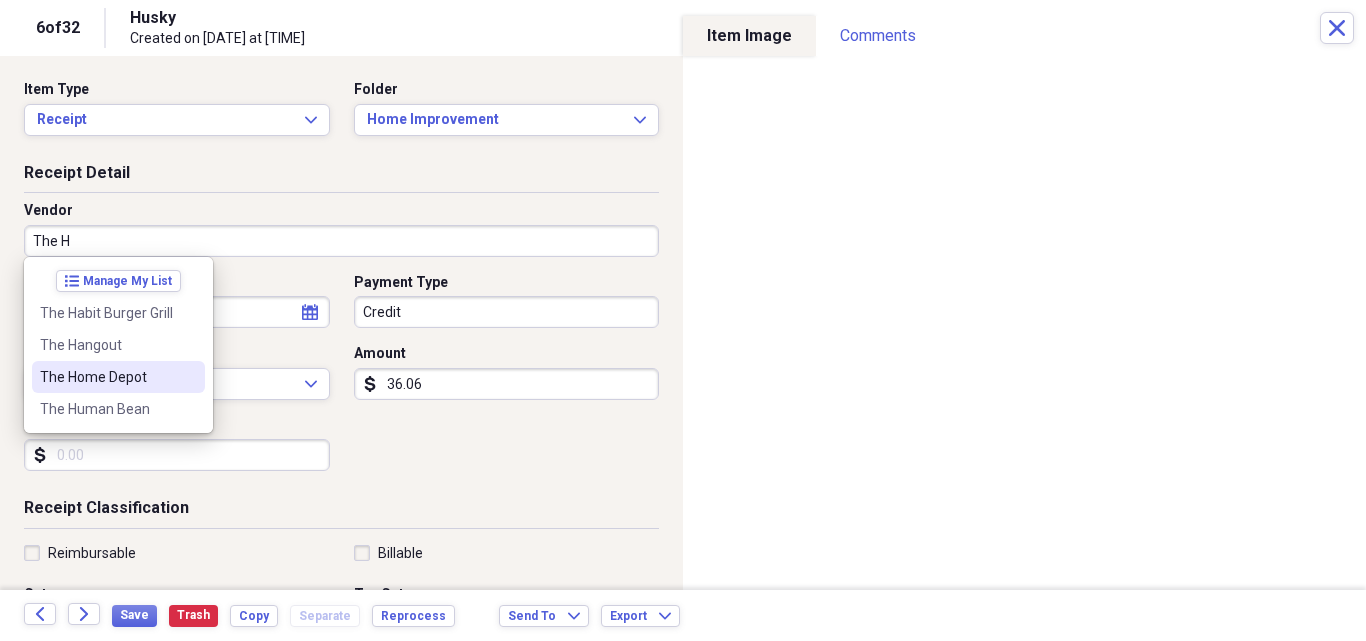 click on "The Home Depot" at bounding box center [106, 377] 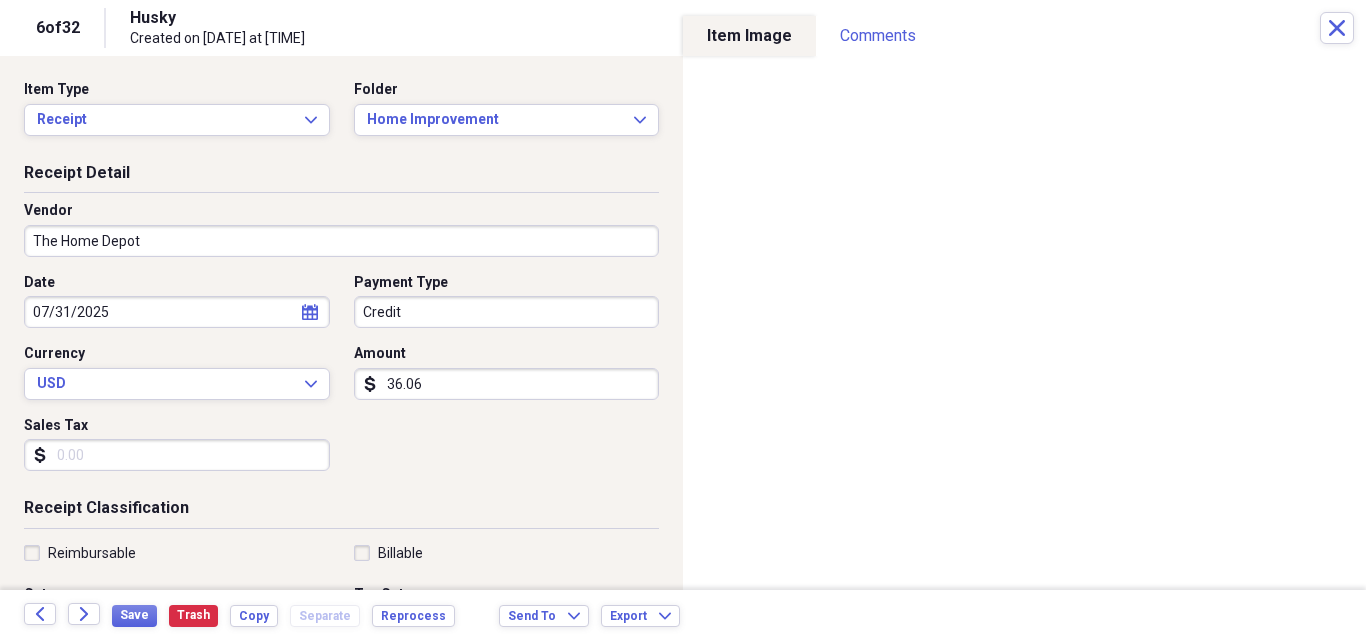 type on "Home Improvement Center" 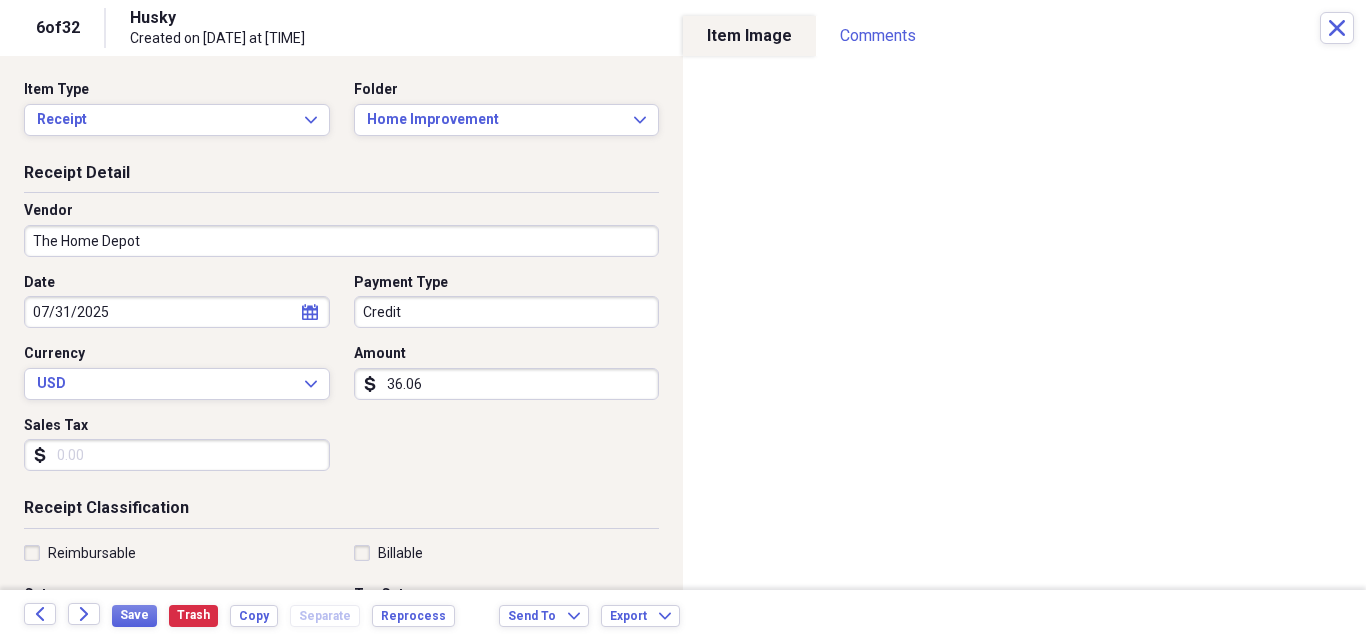 click on "Credit" at bounding box center [507, 312] 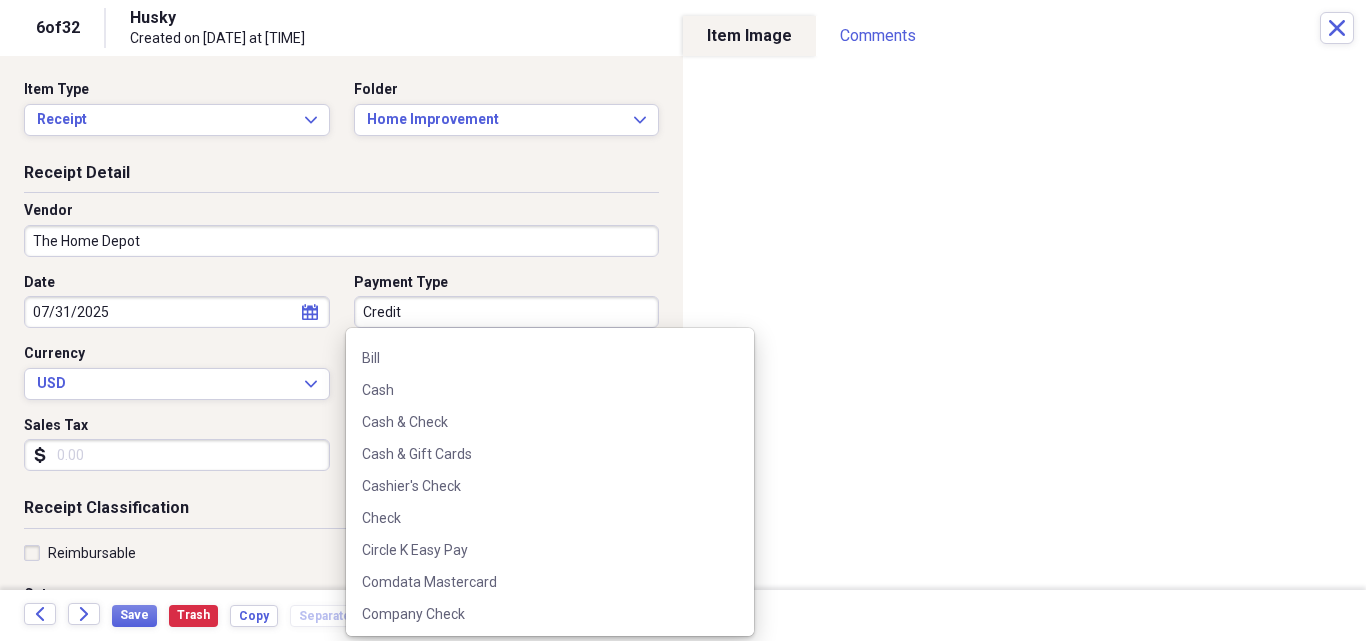 scroll, scrollTop: 633, scrollLeft: 0, axis: vertical 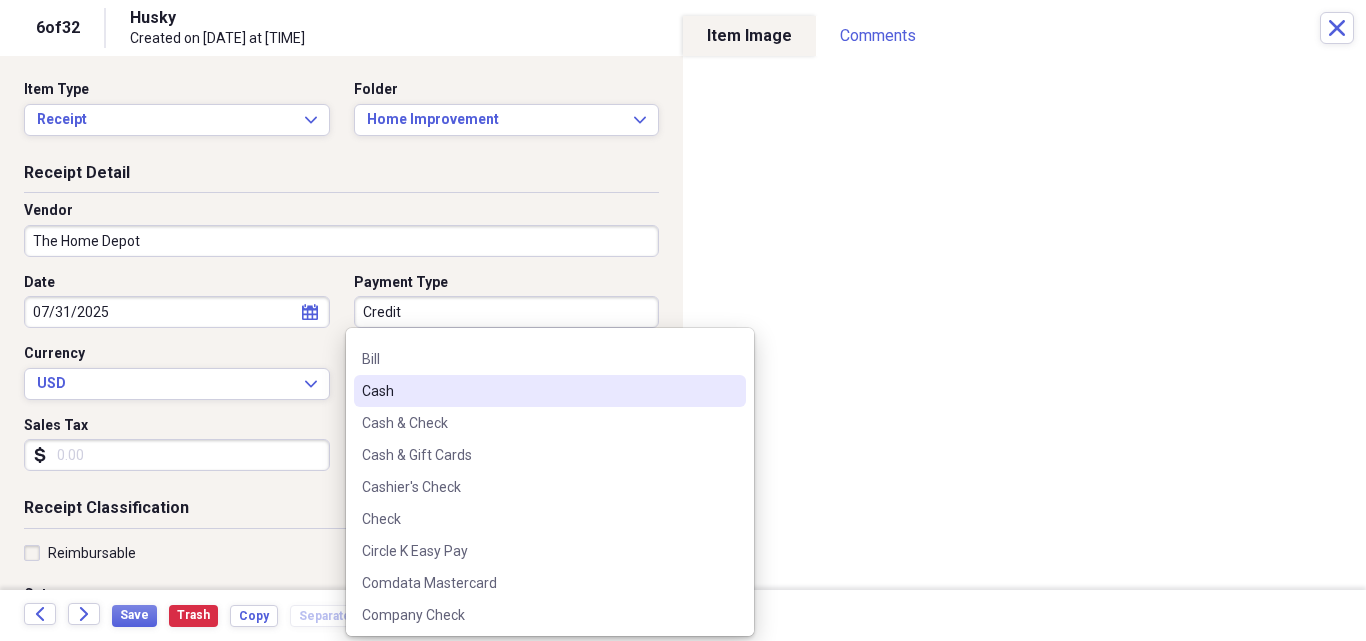 click on "Cash" at bounding box center (538, 391) 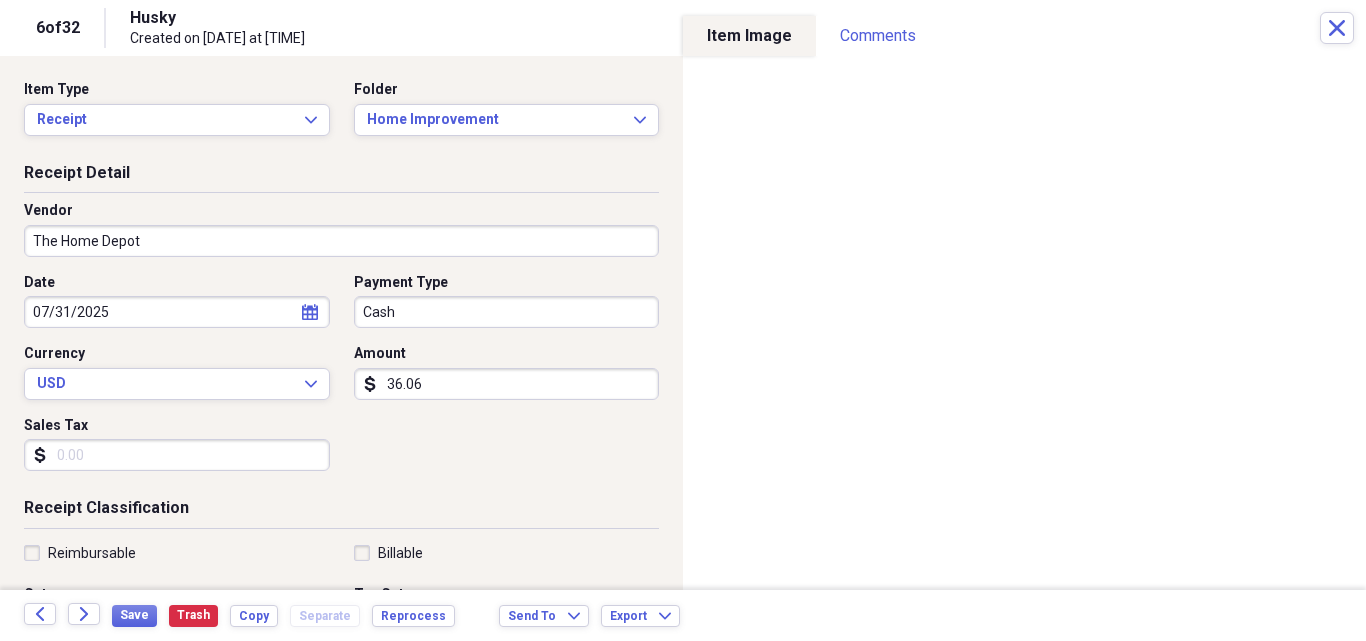 click on "Sales Tax" at bounding box center (177, 455) 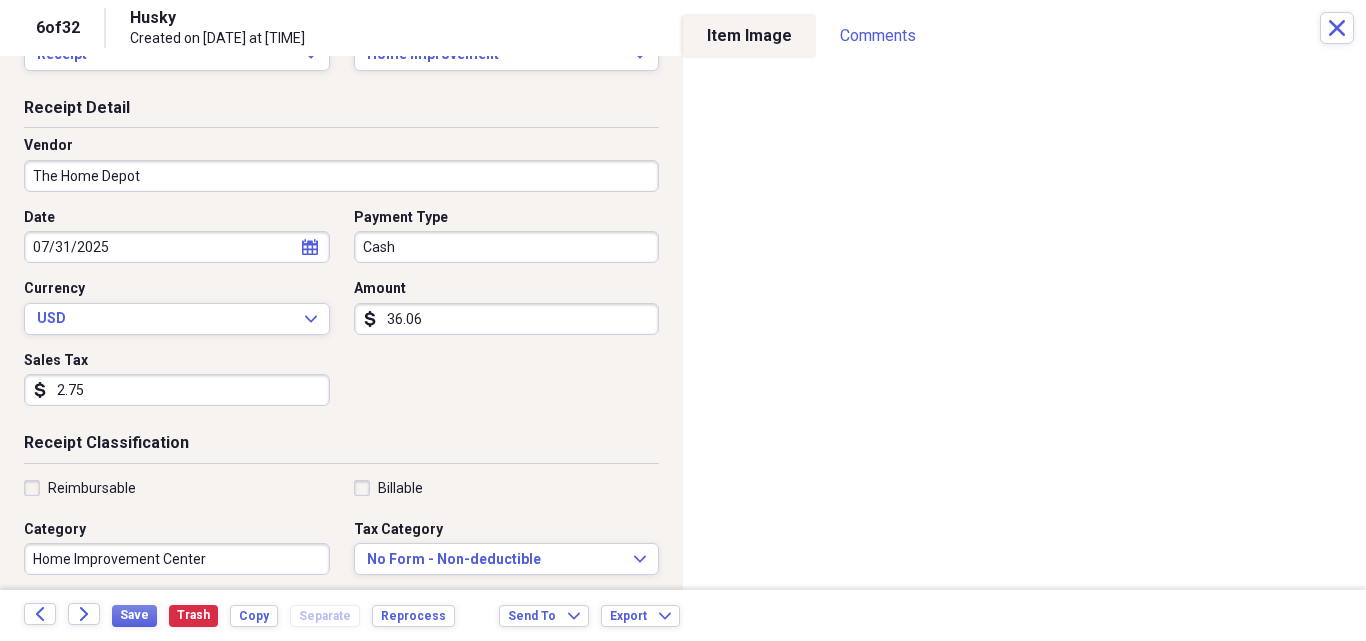 scroll, scrollTop: 133, scrollLeft: 0, axis: vertical 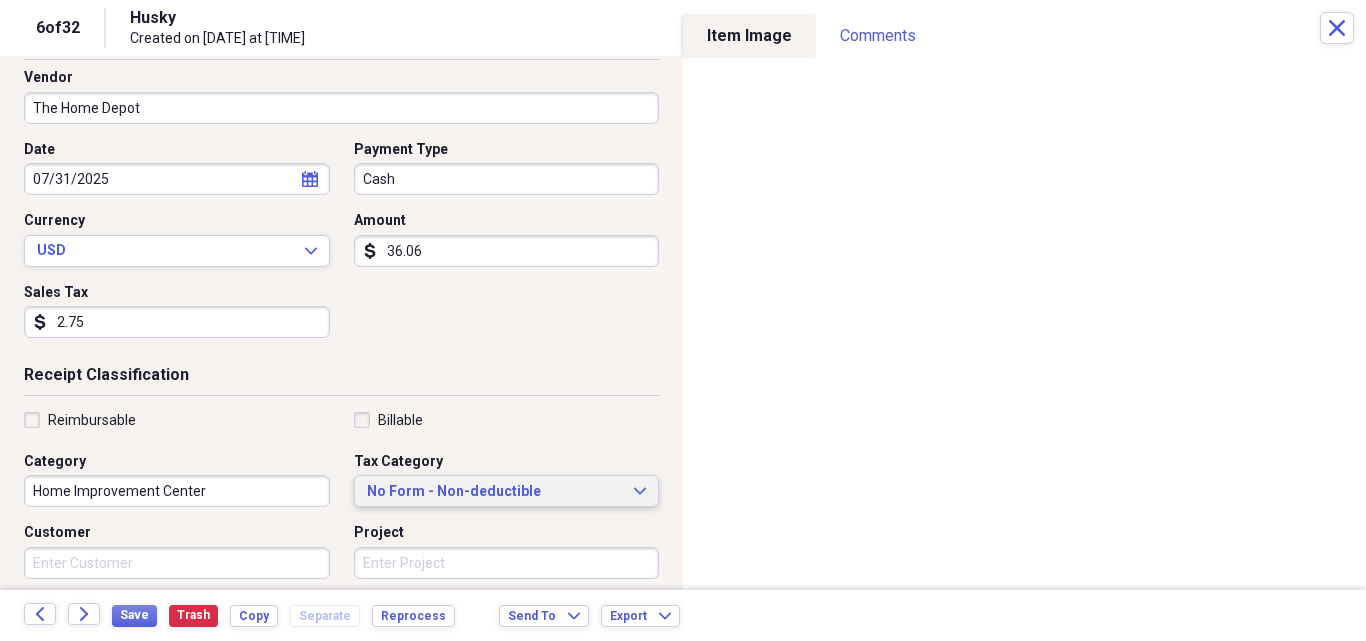 type on "2.75" 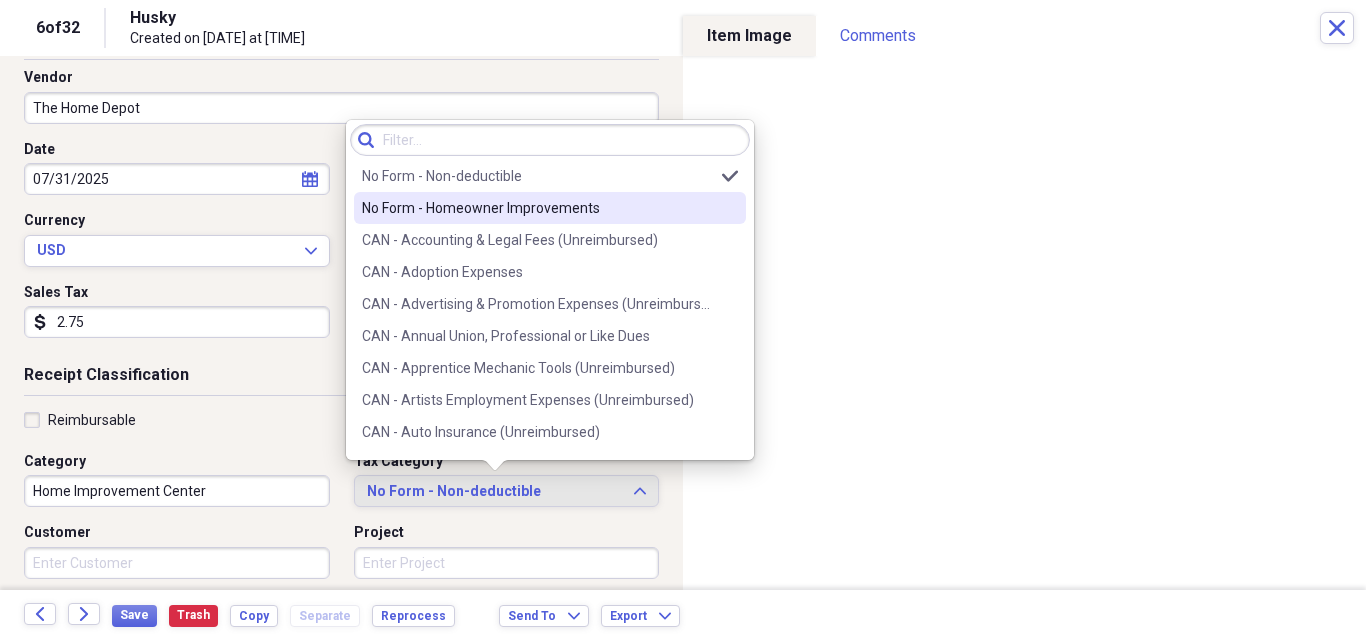 click on "No Form - Homeowner Improvements" at bounding box center [538, 208] 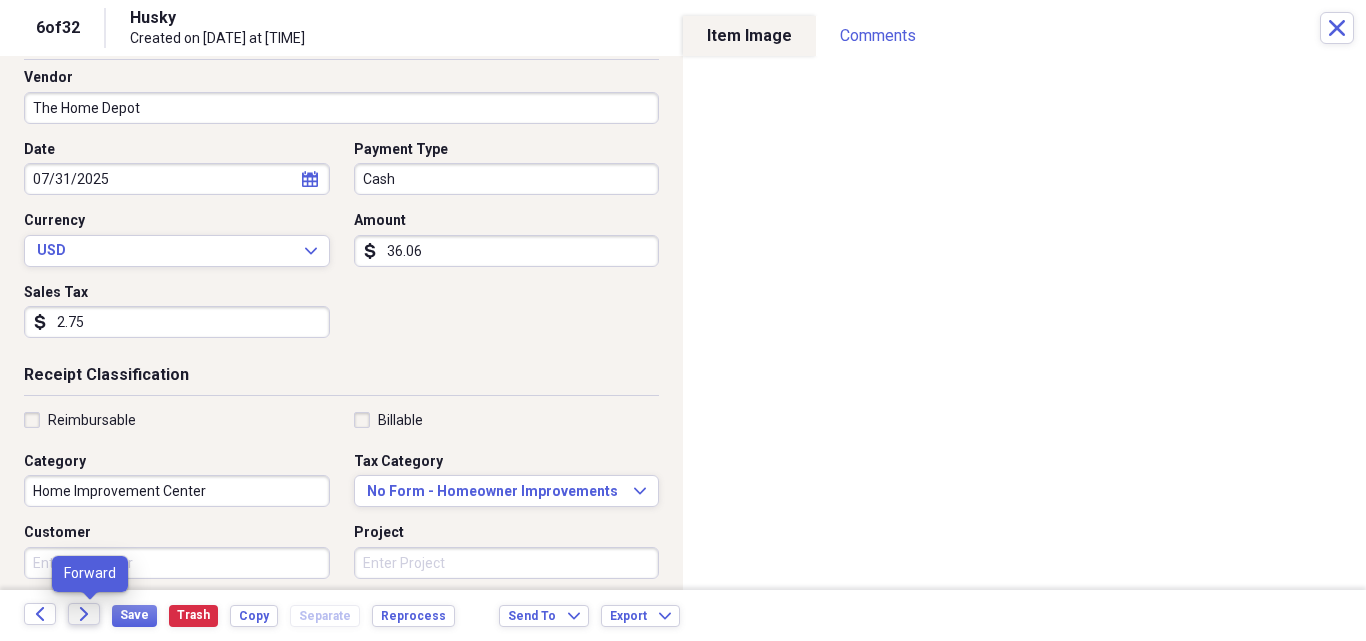 click on "Forward" 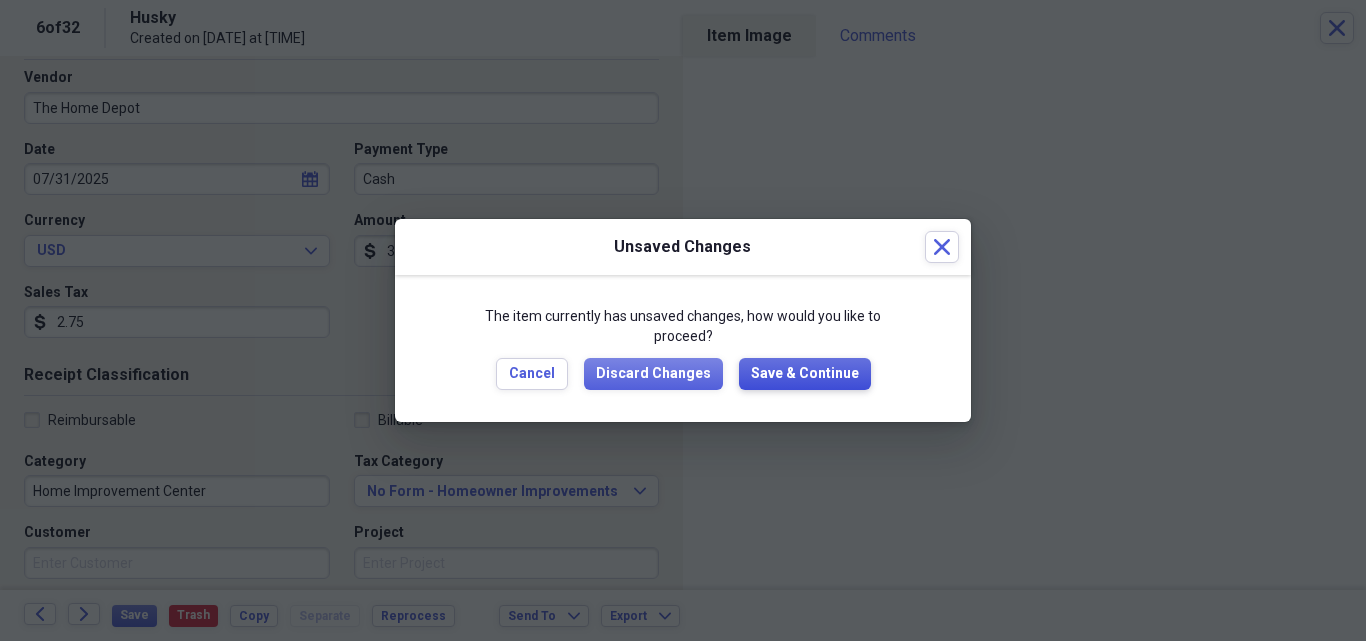 click on "Save & Continue" at bounding box center (805, 374) 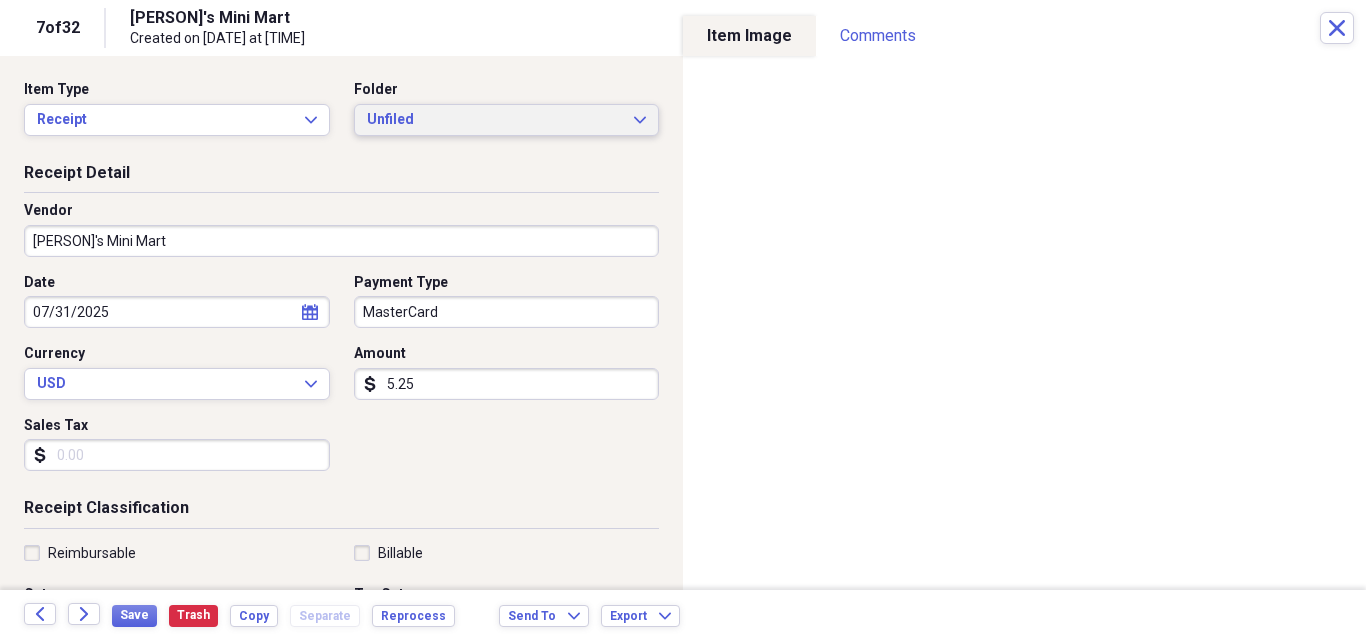 click on "Expand" 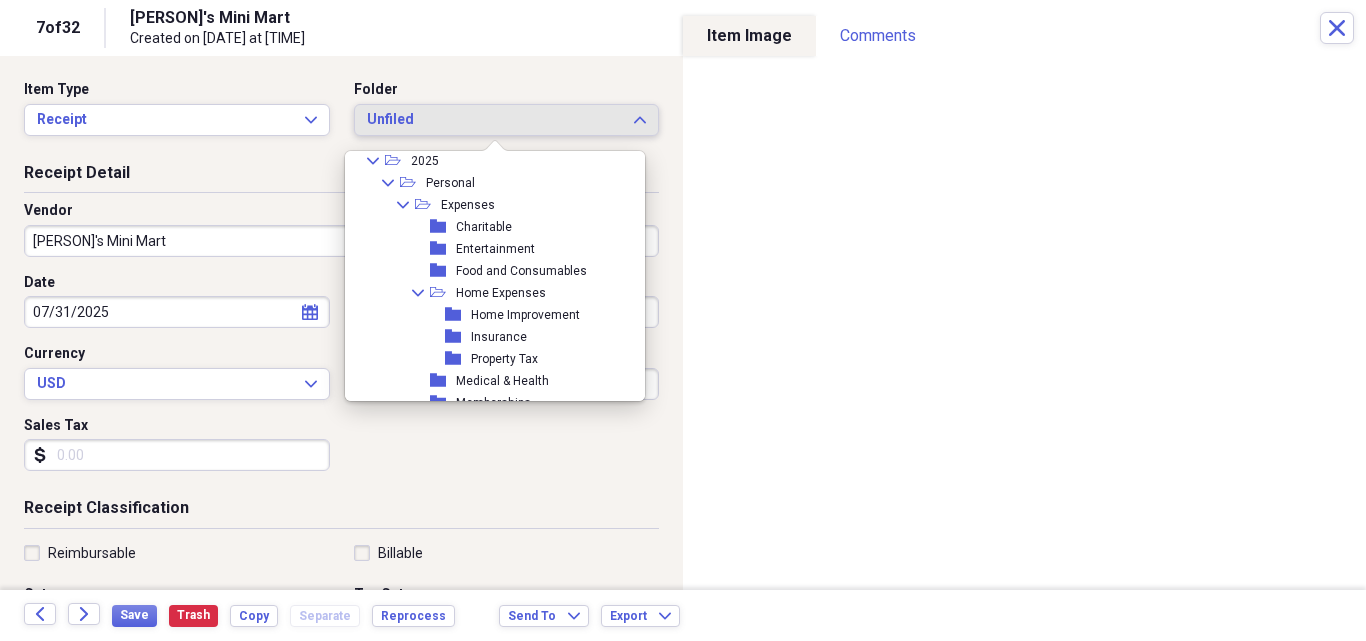 scroll, scrollTop: 373, scrollLeft: 0, axis: vertical 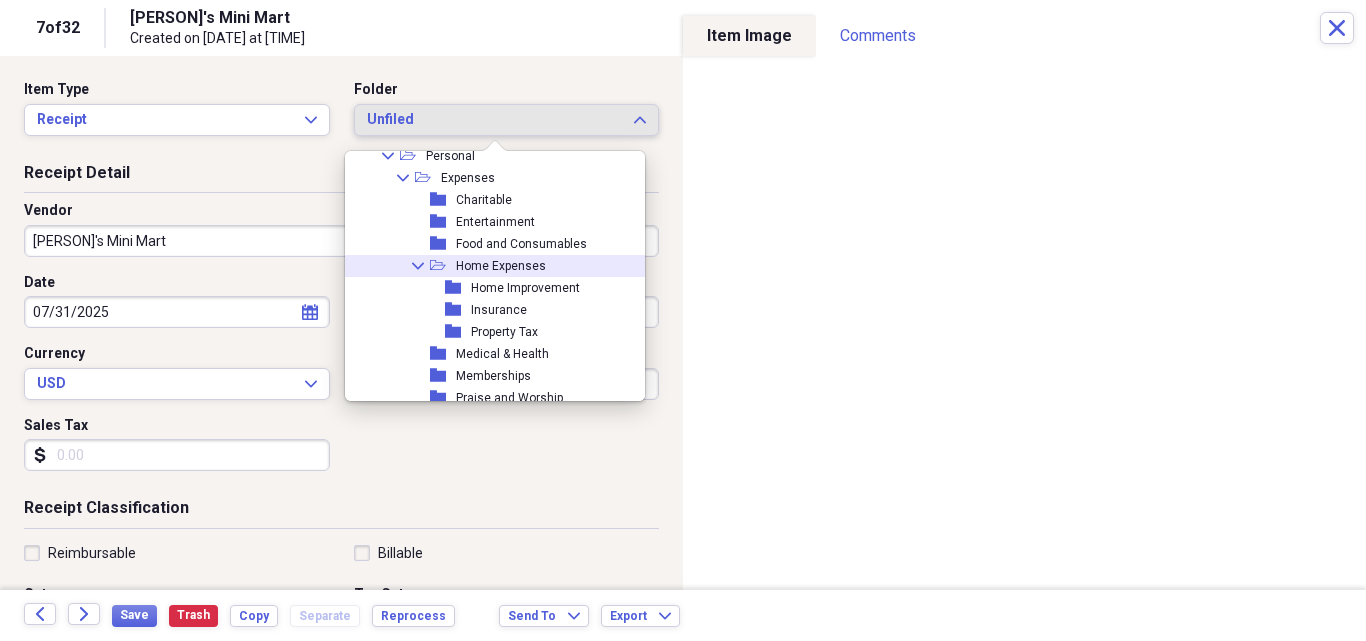 click on "Collapse" 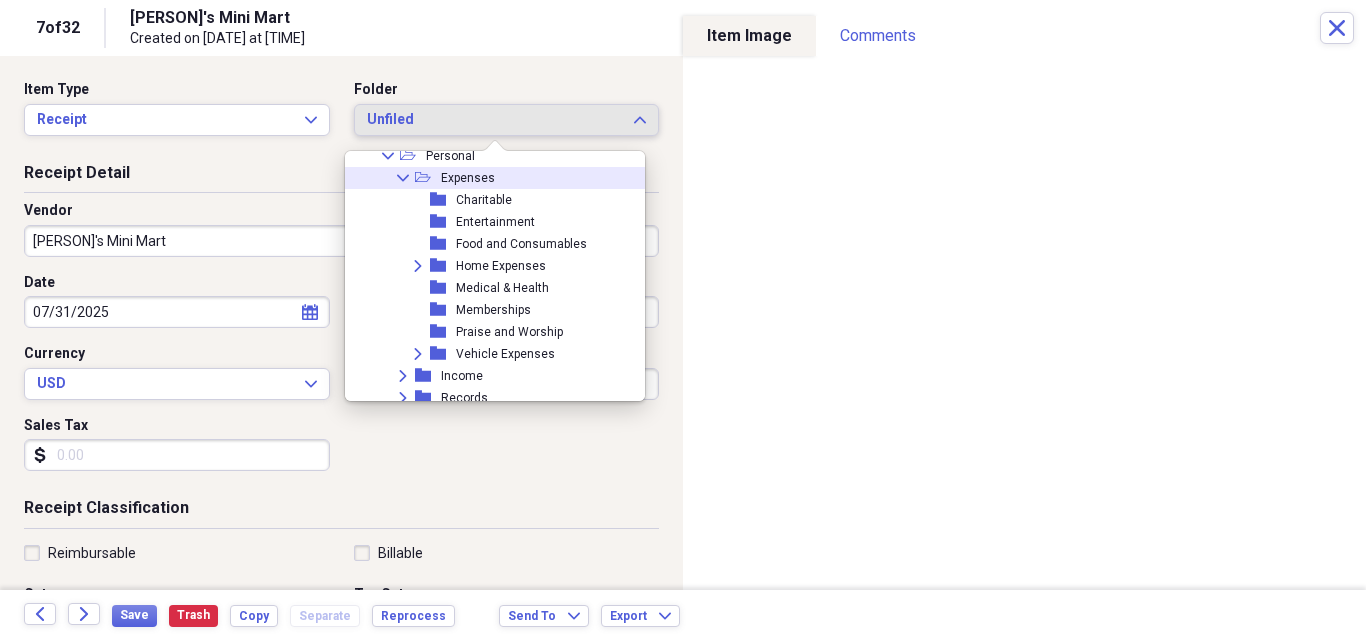 click on "Collapse" 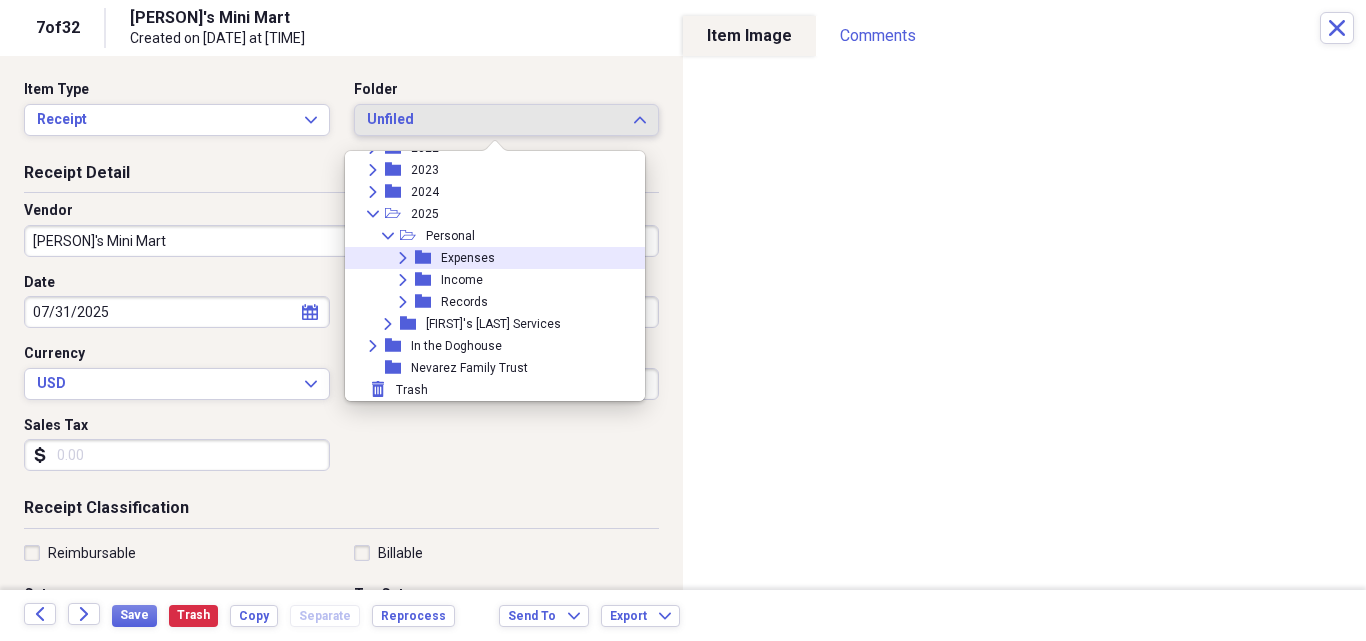 scroll, scrollTop: 293, scrollLeft: 0, axis: vertical 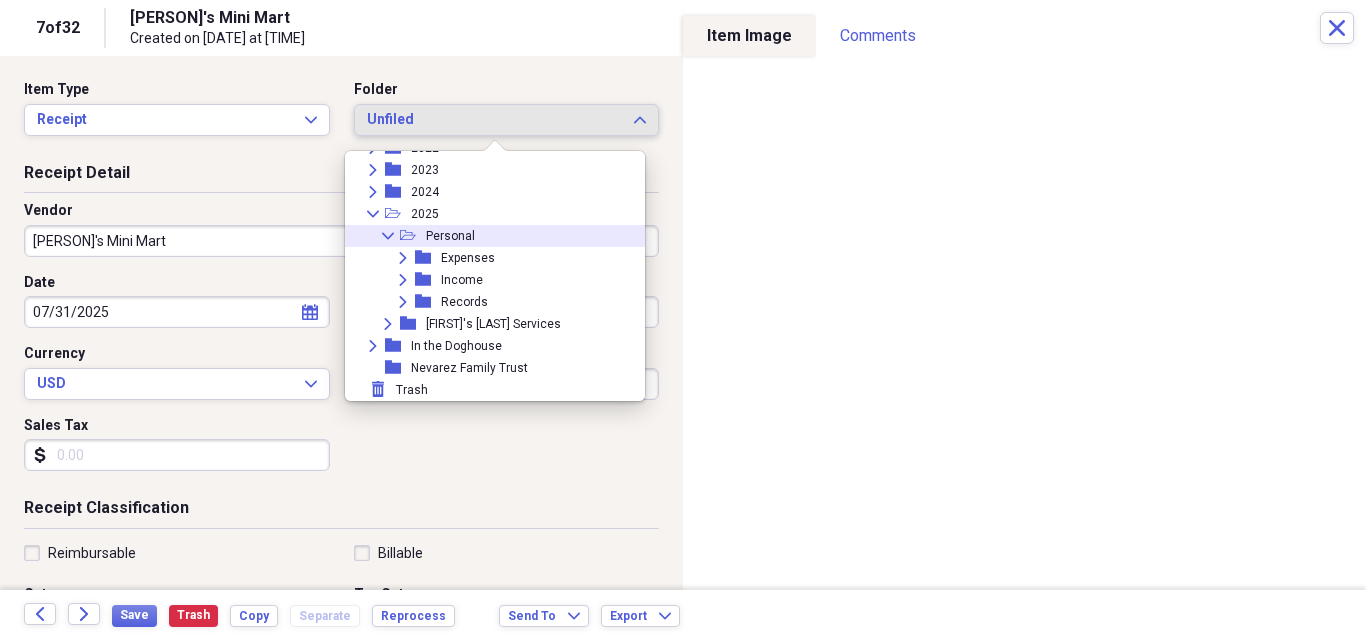click 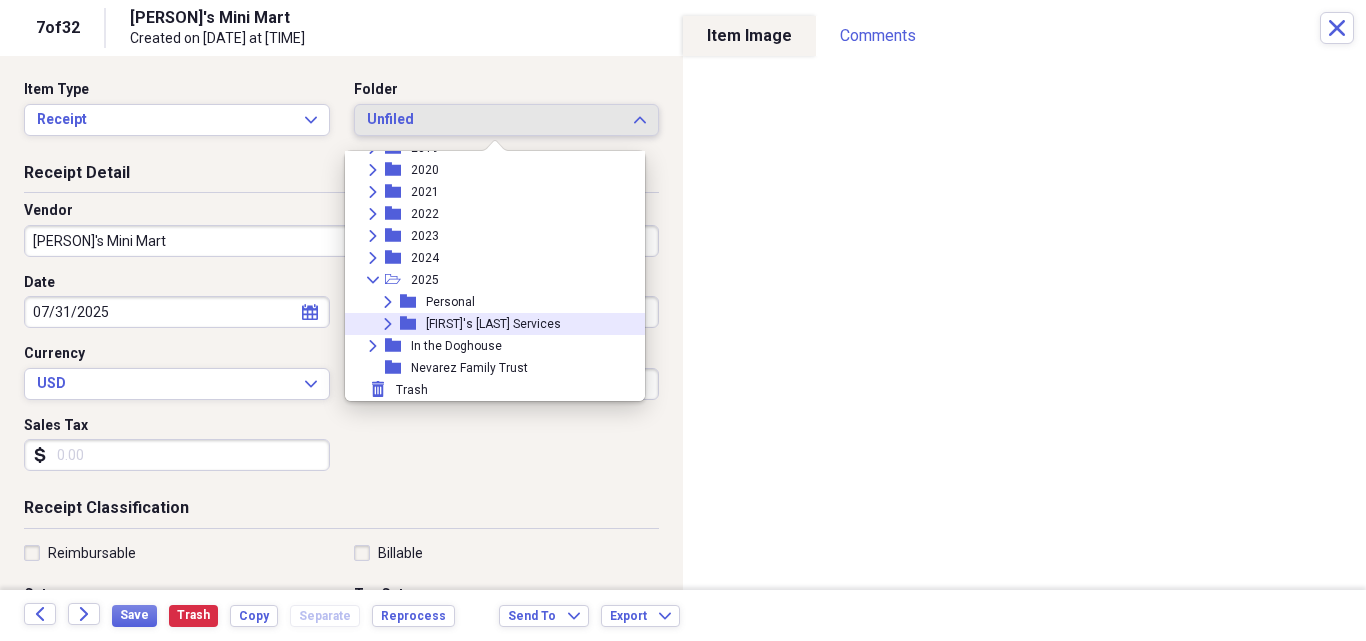 drag, startPoint x: 385, startPoint y: 324, endPoint x: 404, endPoint y: 318, distance: 19.924858 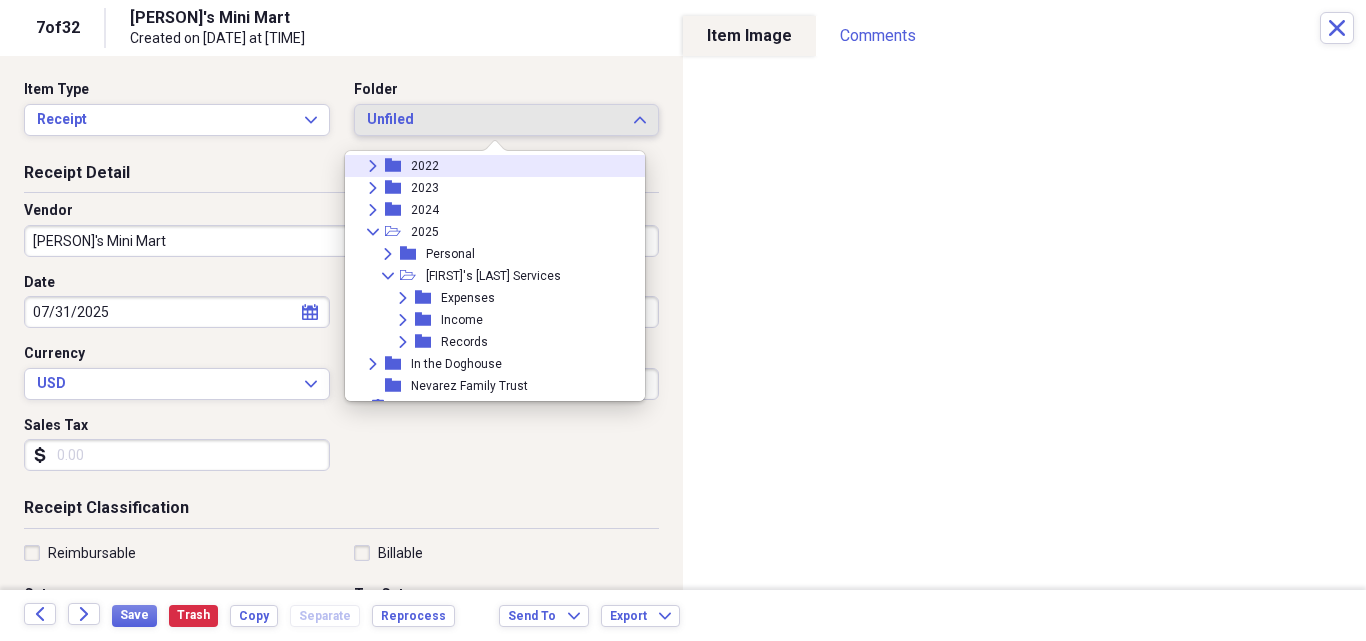 scroll, scrollTop: 293, scrollLeft: 0, axis: vertical 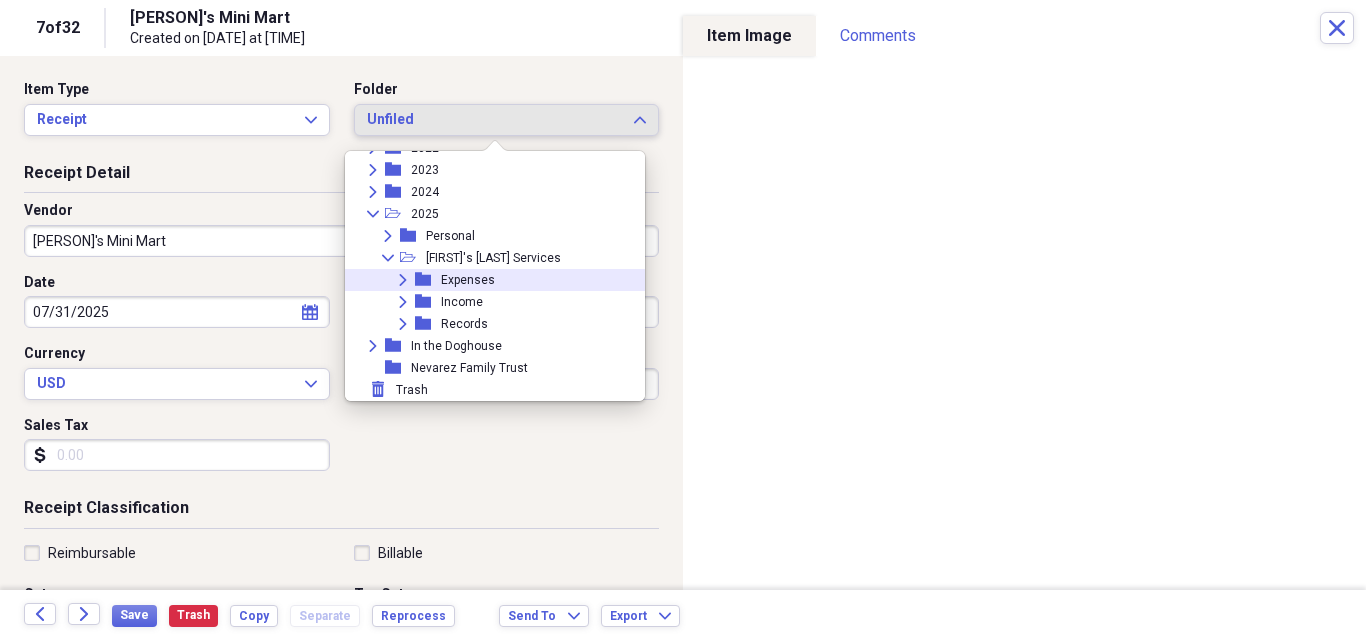 click on "Expand" 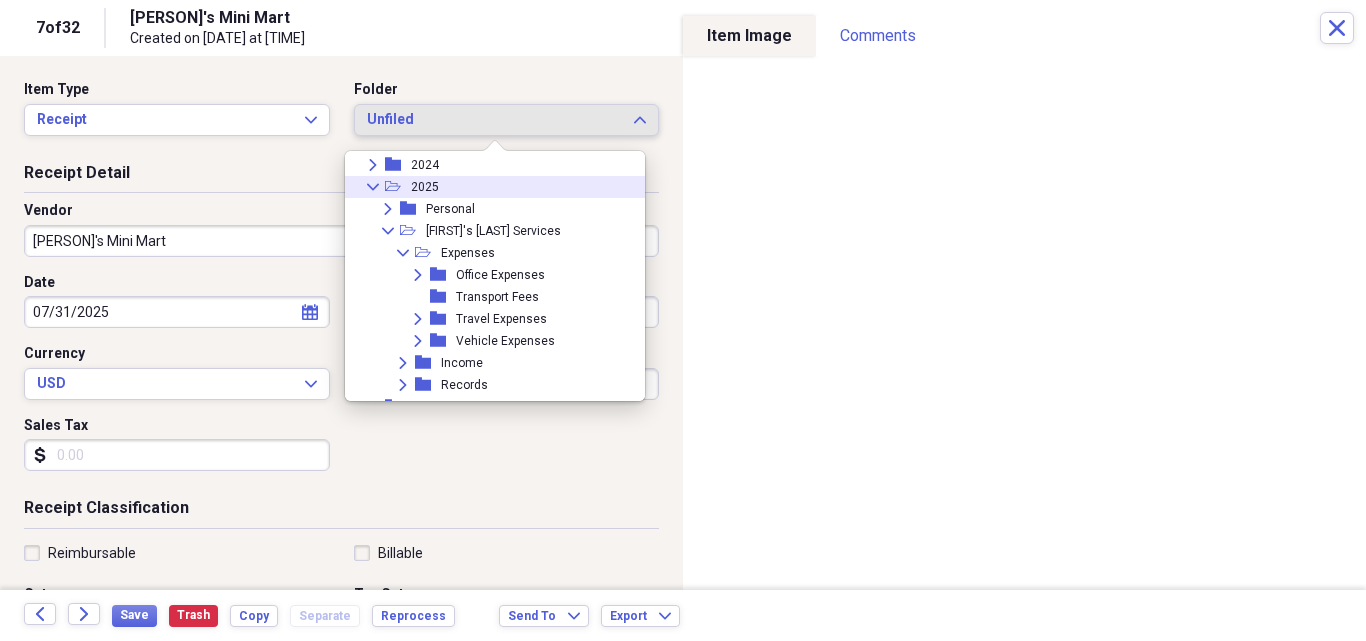 scroll, scrollTop: 326, scrollLeft: 0, axis: vertical 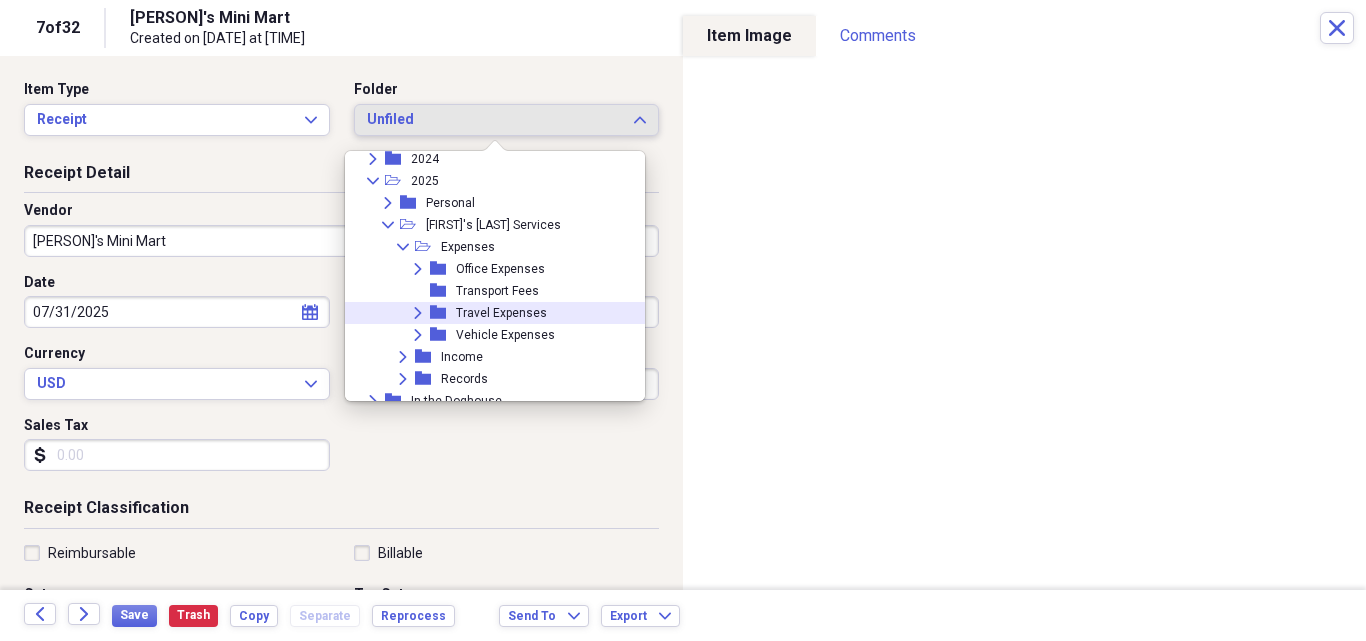 click on "Expand" at bounding box center [418, 313] 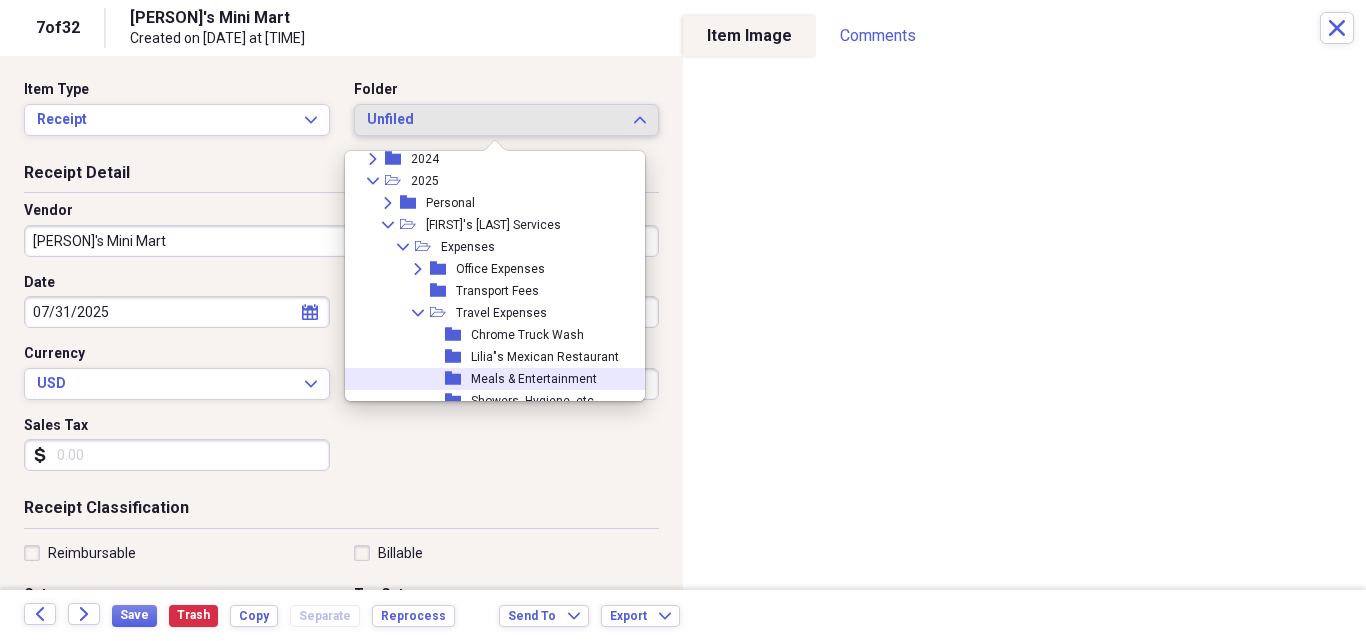 click on "Meals & Entertainment" at bounding box center (534, 379) 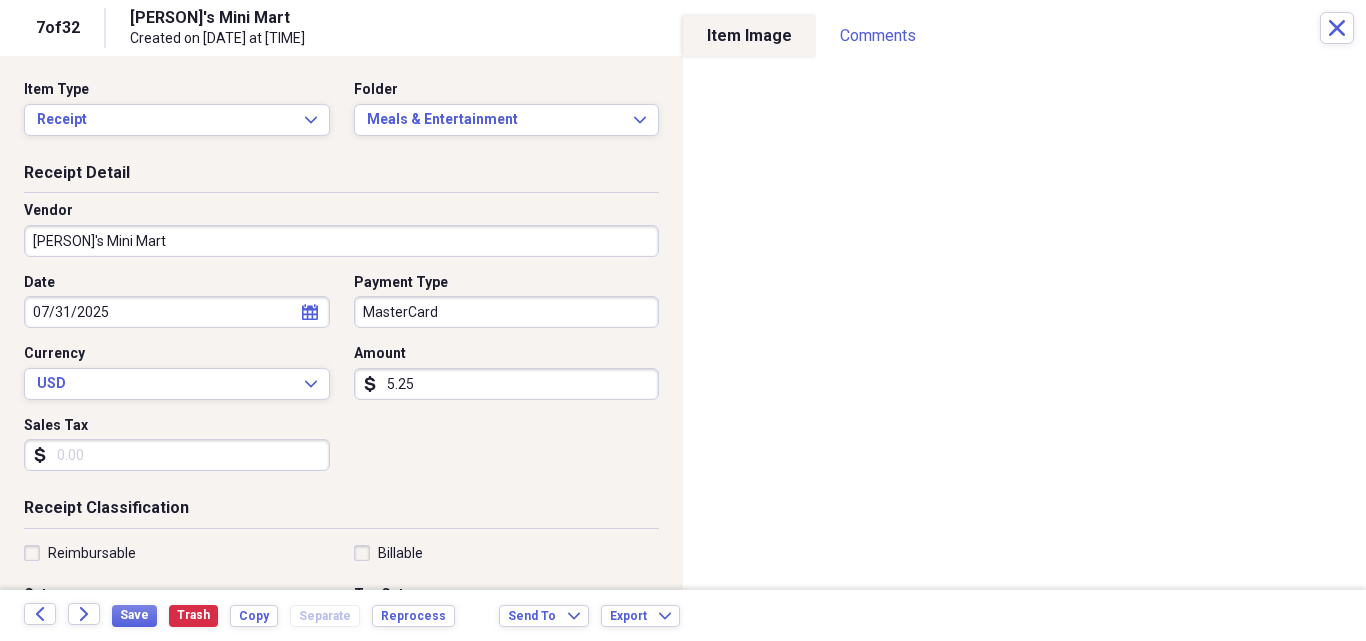 click on "MasterCard" at bounding box center (507, 312) 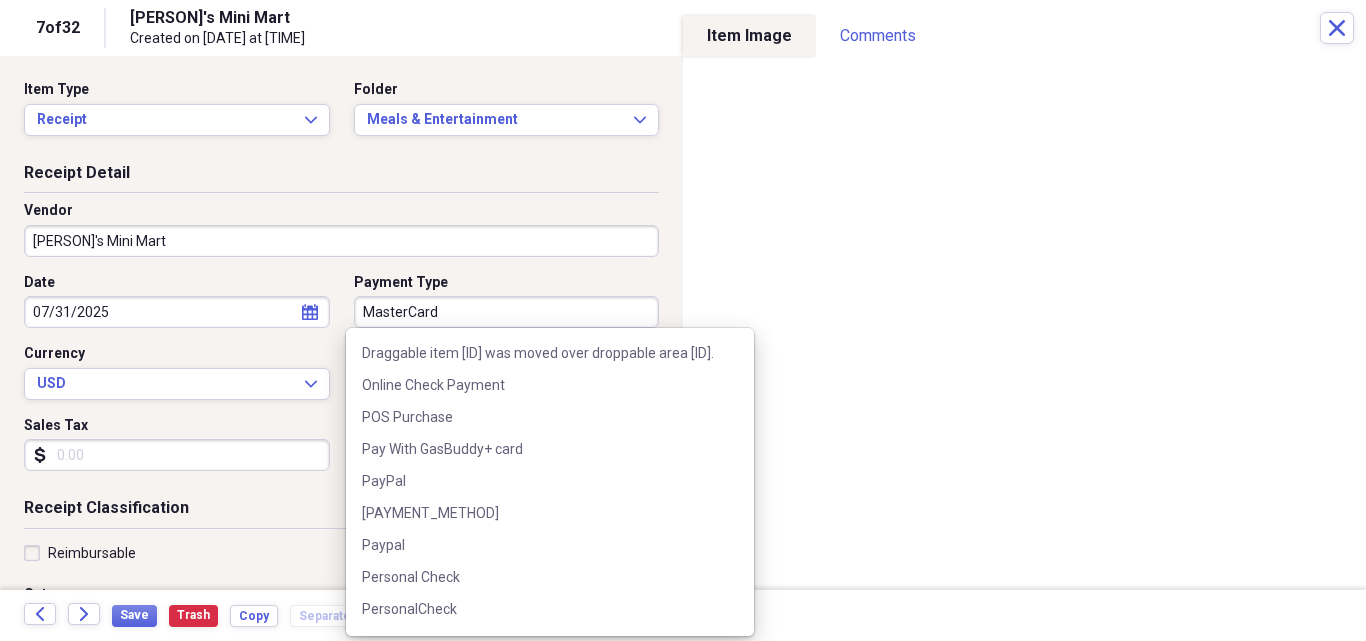 scroll, scrollTop: 2027, scrollLeft: 0, axis: vertical 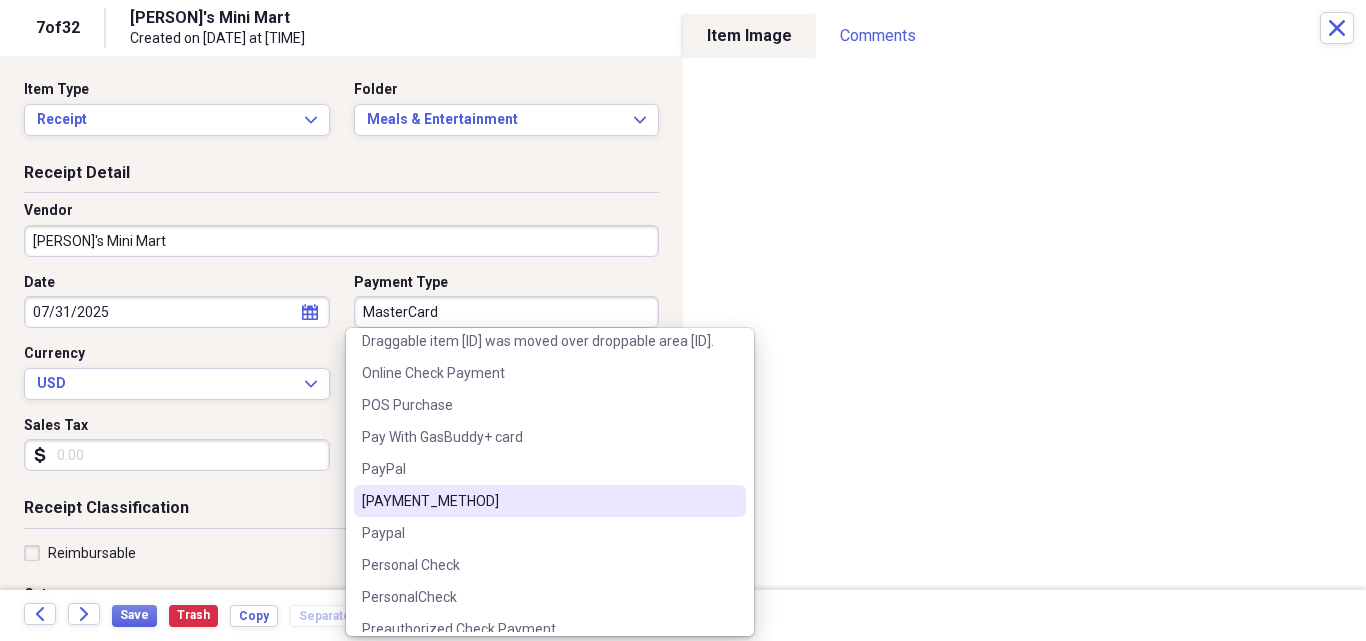 click on "[PAYMENT_METHOD]" at bounding box center (538, 501) 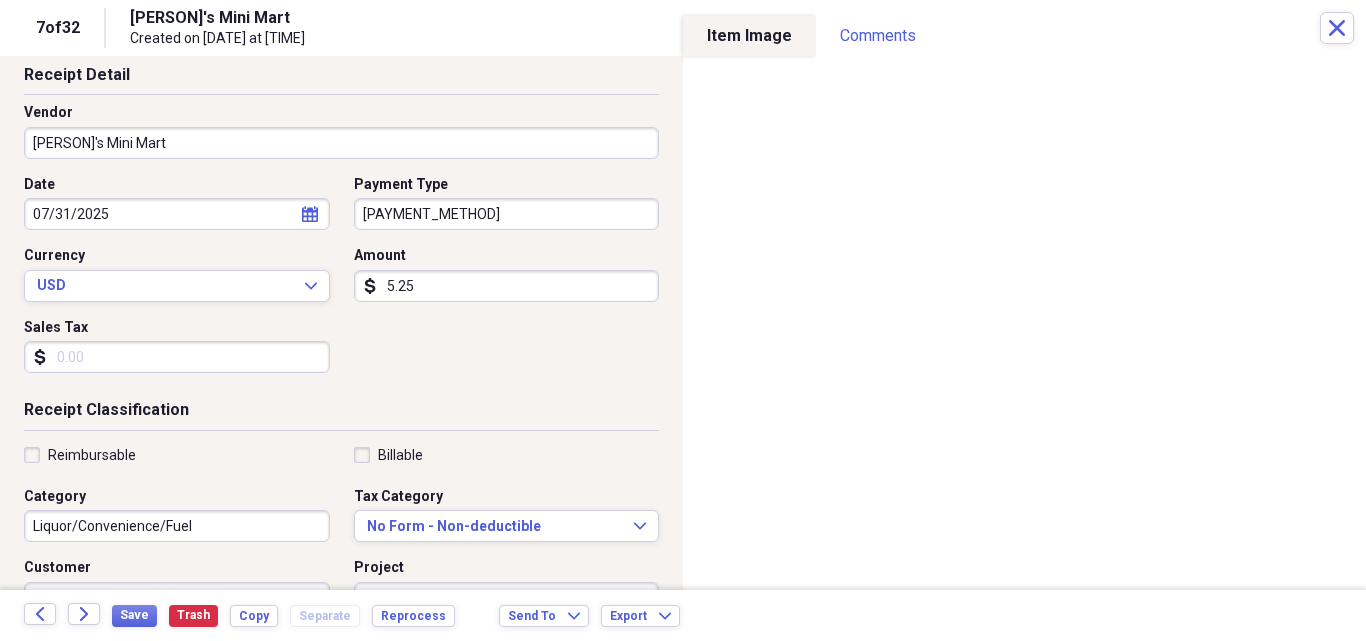 scroll, scrollTop: 140, scrollLeft: 0, axis: vertical 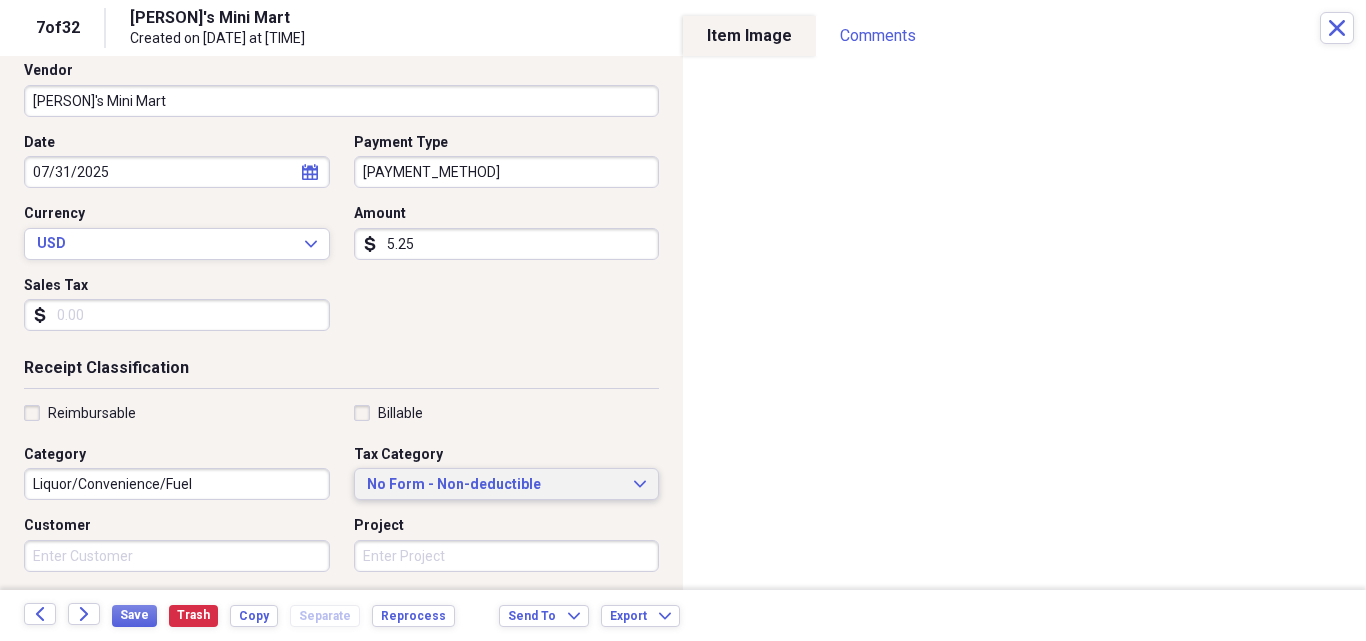 click on "Expand" 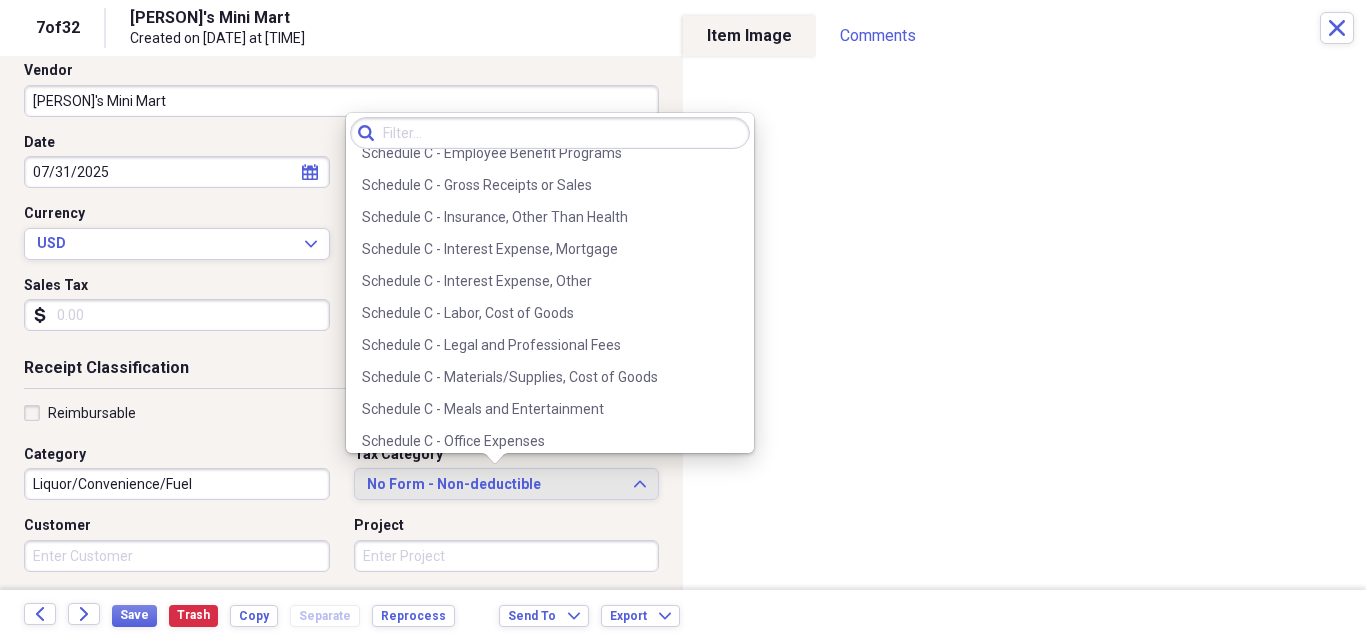 scroll, scrollTop: 3793, scrollLeft: 0, axis: vertical 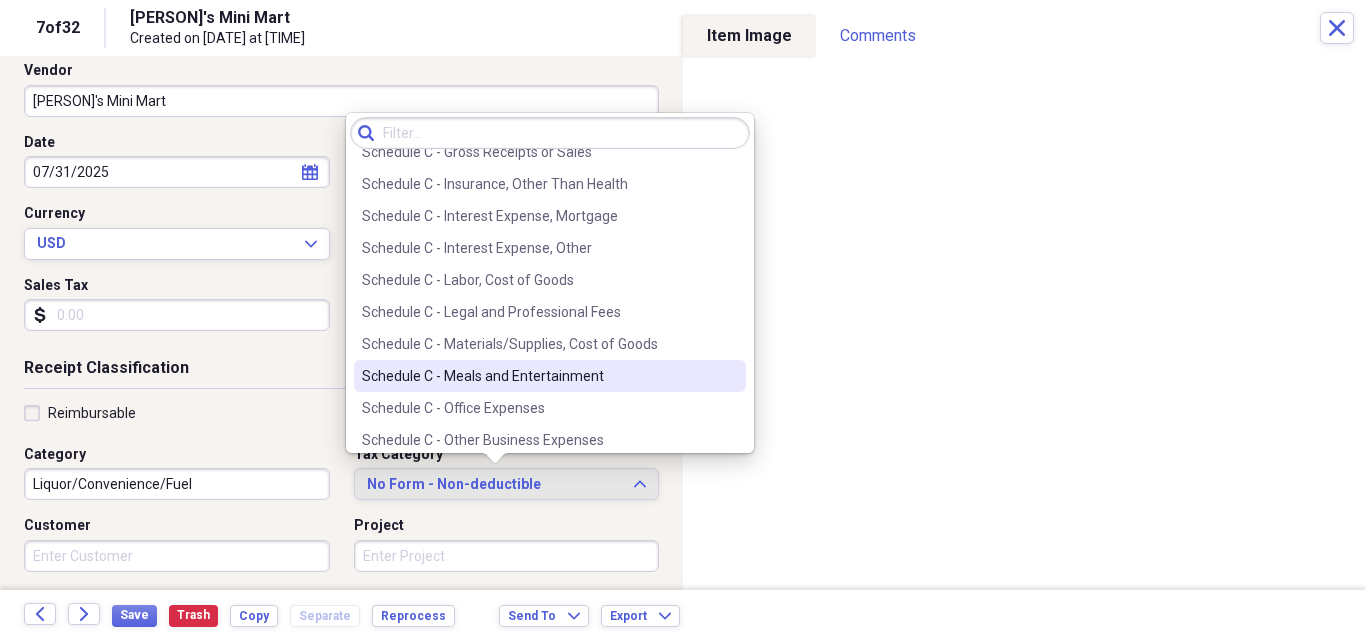 click on "Schedule C - Meals and Entertainment" at bounding box center [538, 376] 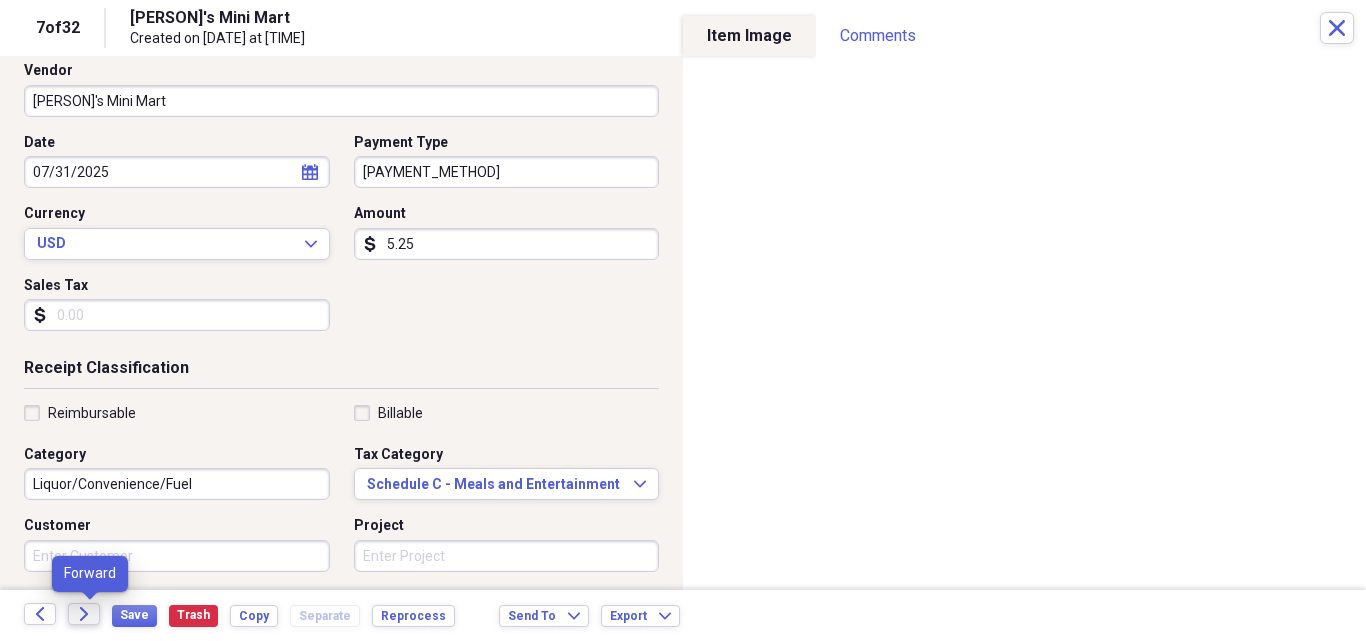 click on "Forward" 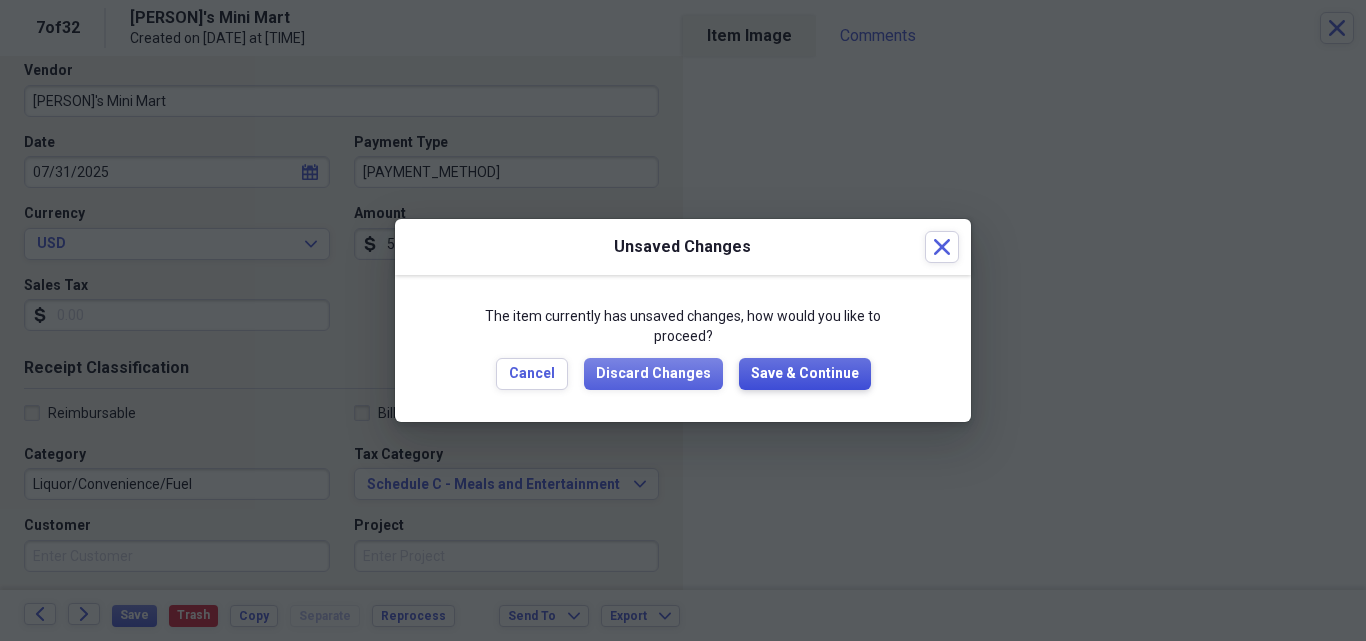 click on "Save & Continue" at bounding box center (805, 374) 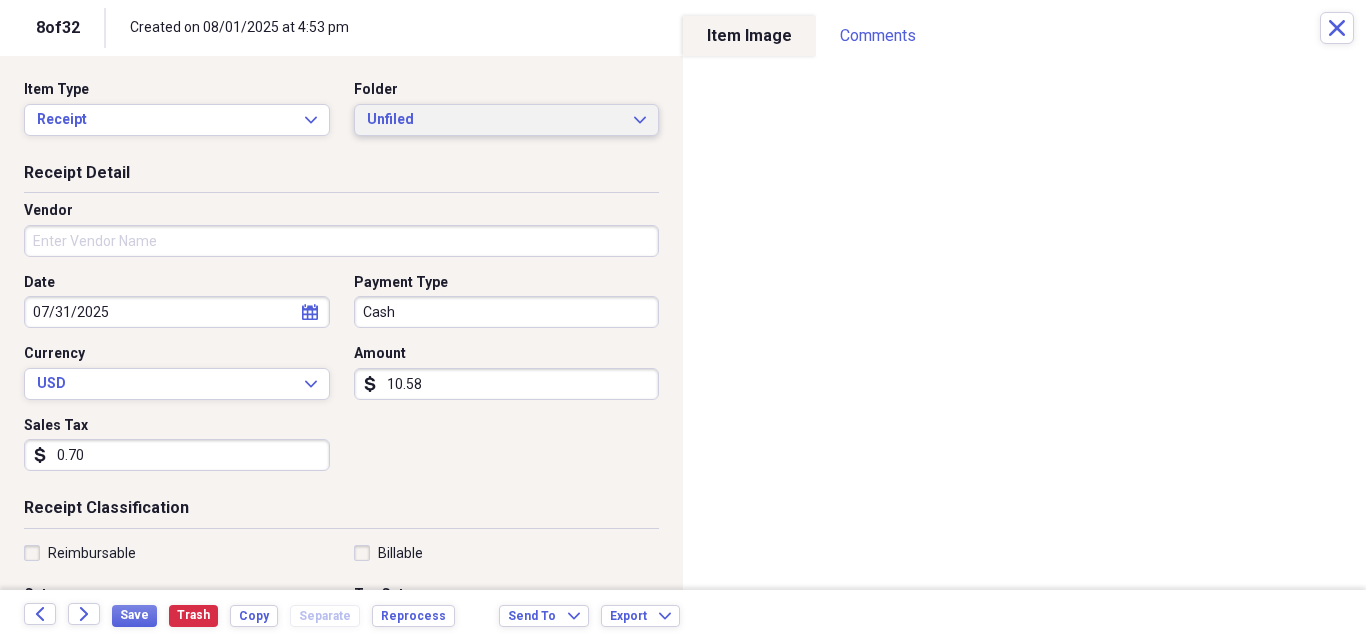 click on "Expand" 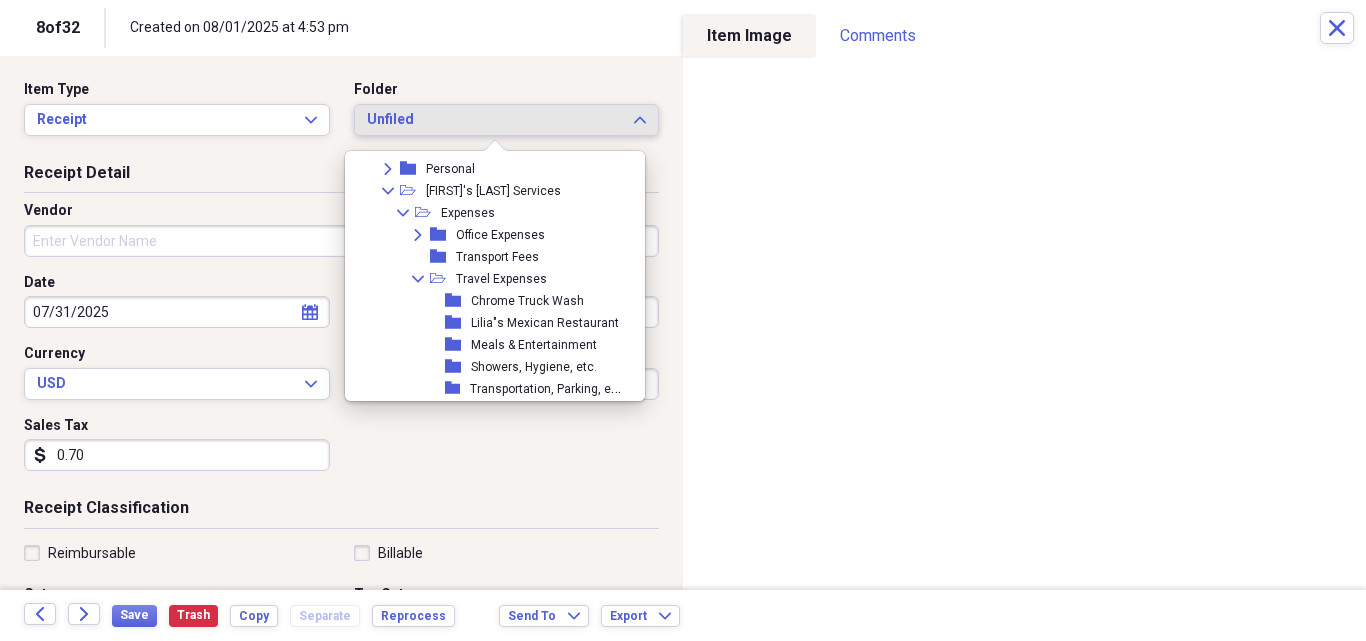 scroll, scrollTop: 367, scrollLeft: 0, axis: vertical 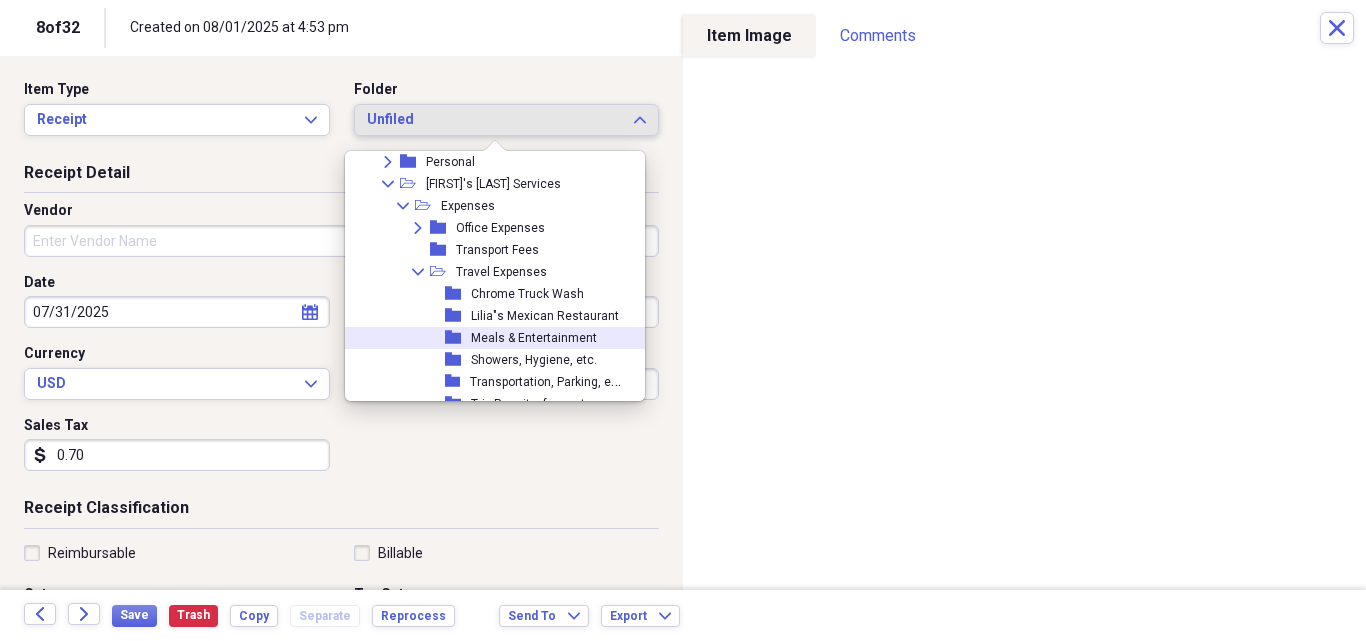 click on "Meals & Entertainment" at bounding box center (534, 338) 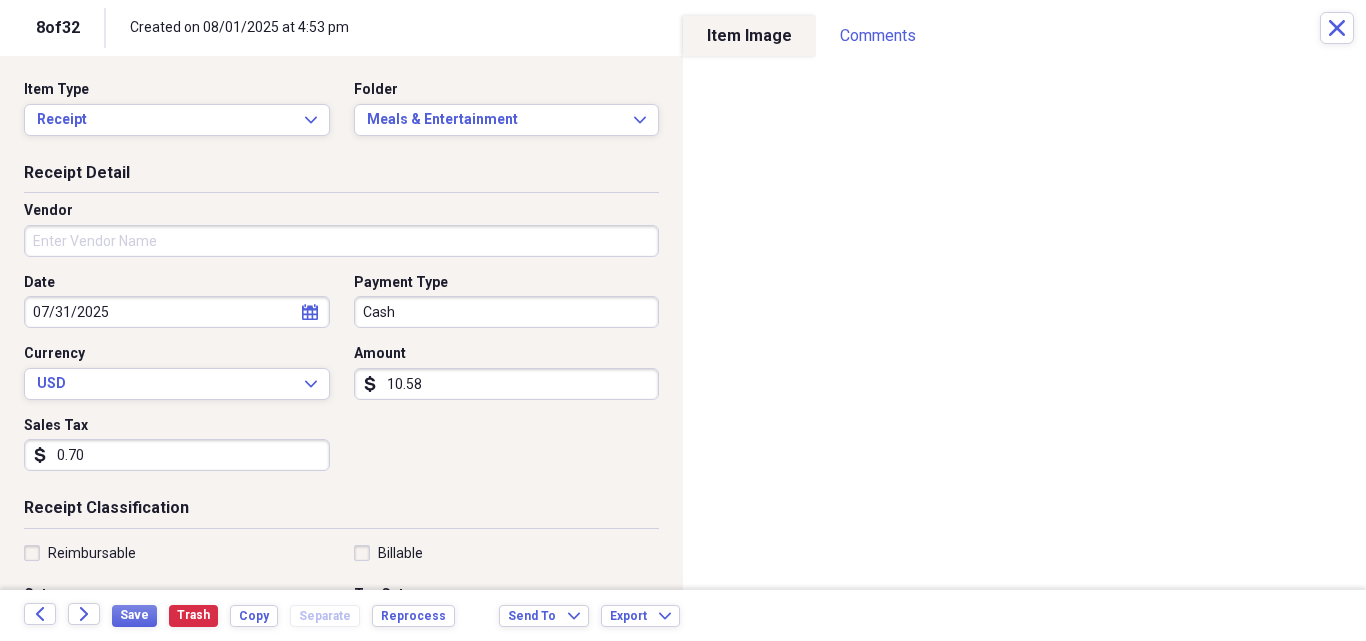 click on "Vendor" at bounding box center [341, 241] 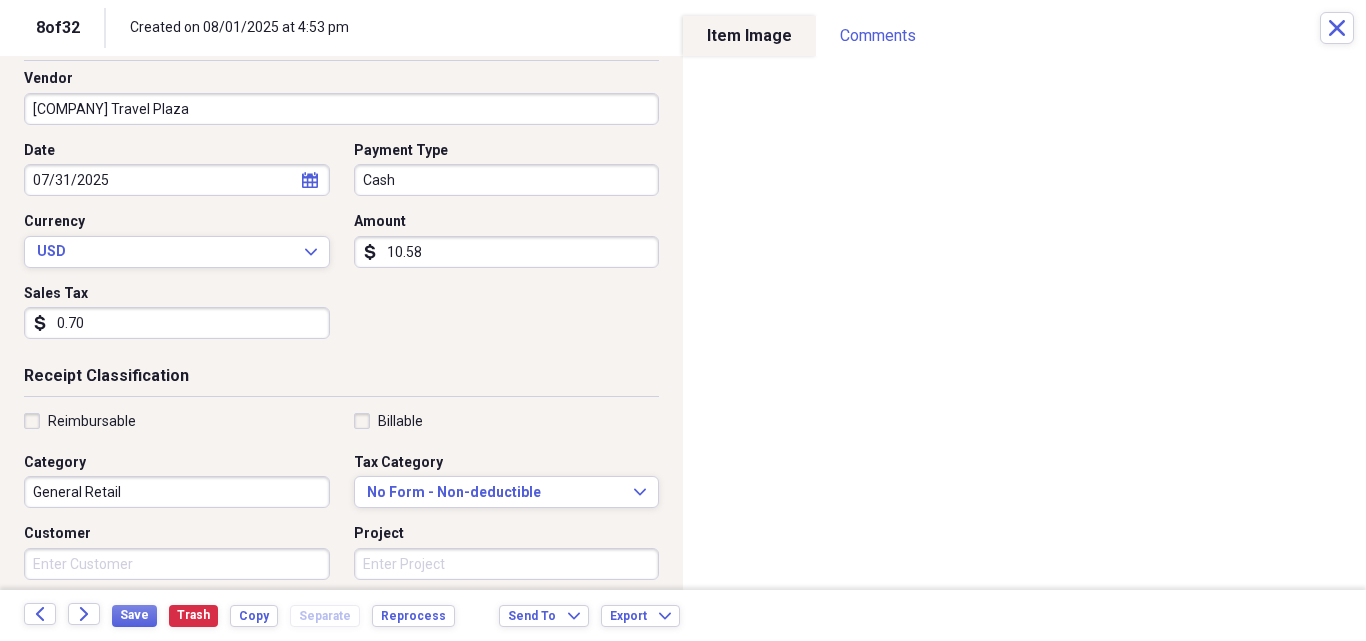 scroll, scrollTop: 133, scrollLeft: 0, axis: vertical 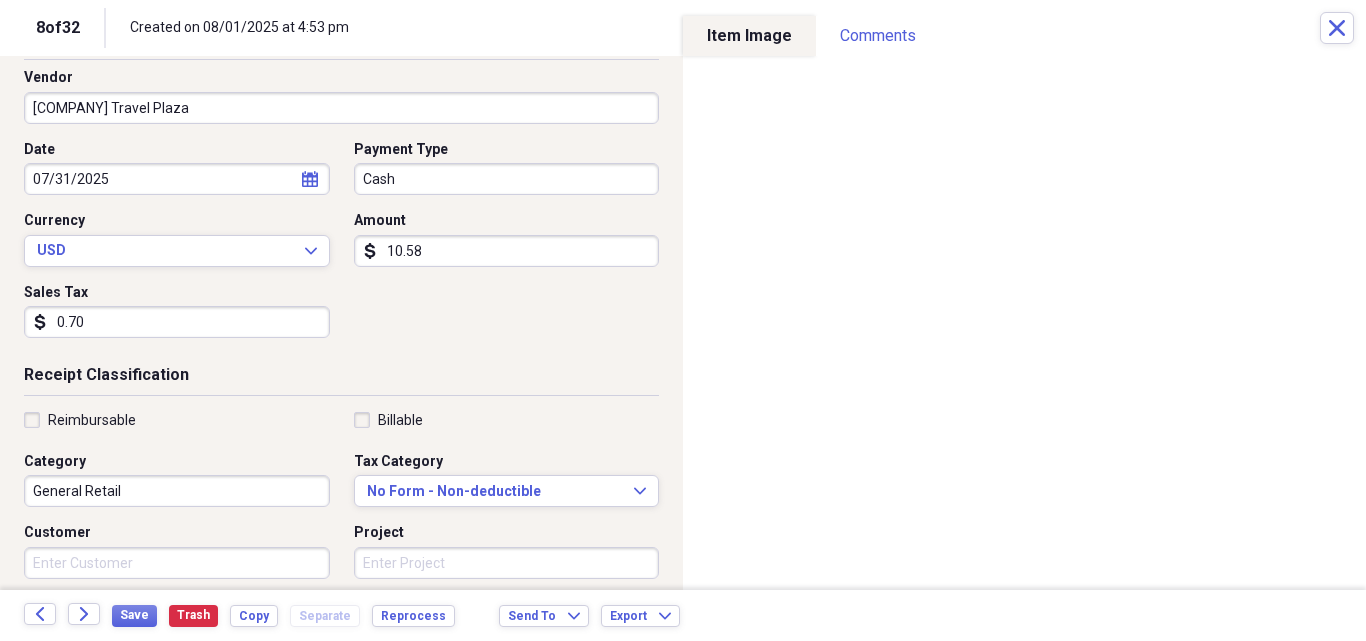type on "[COMPANY] Travel Plaza" 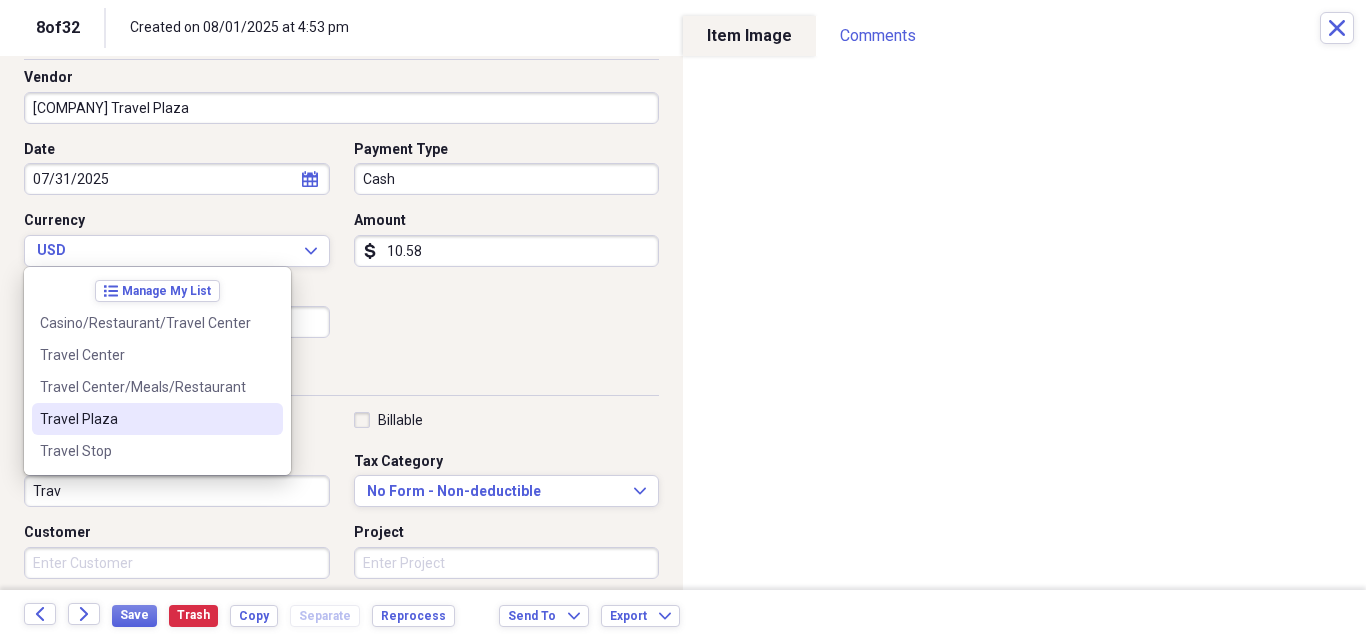 click on "Travel Plaza" at bounding box center (145, 419) 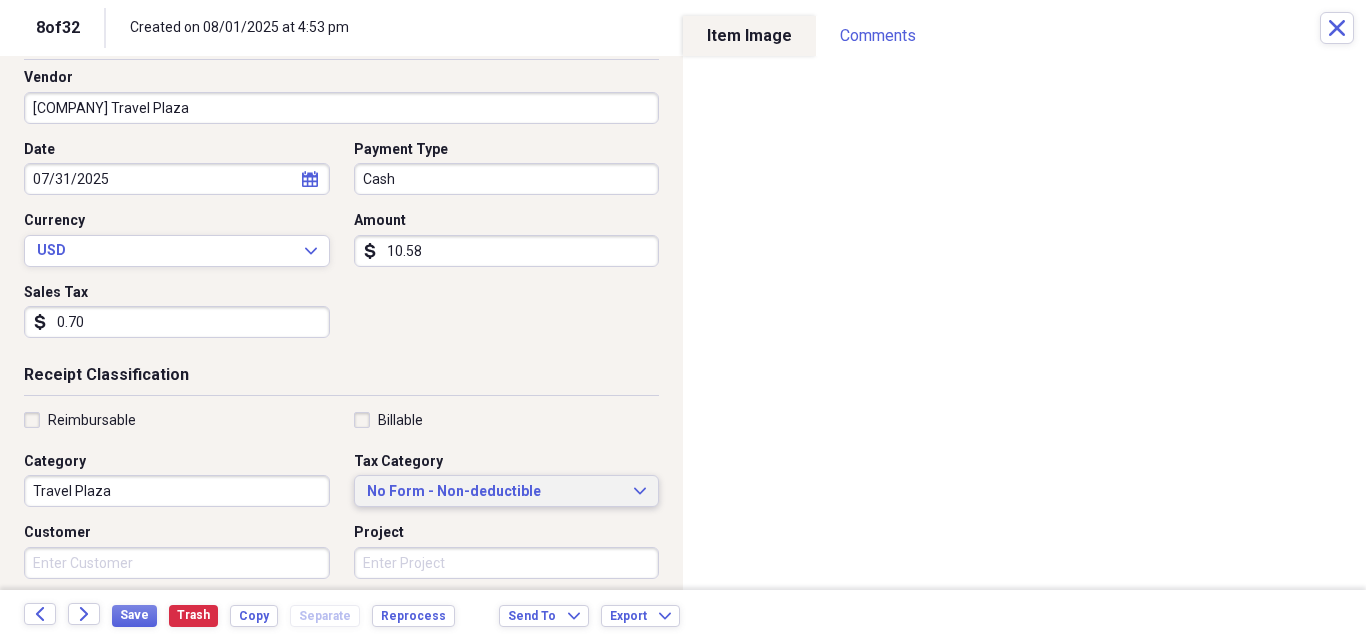 click on "Expand" 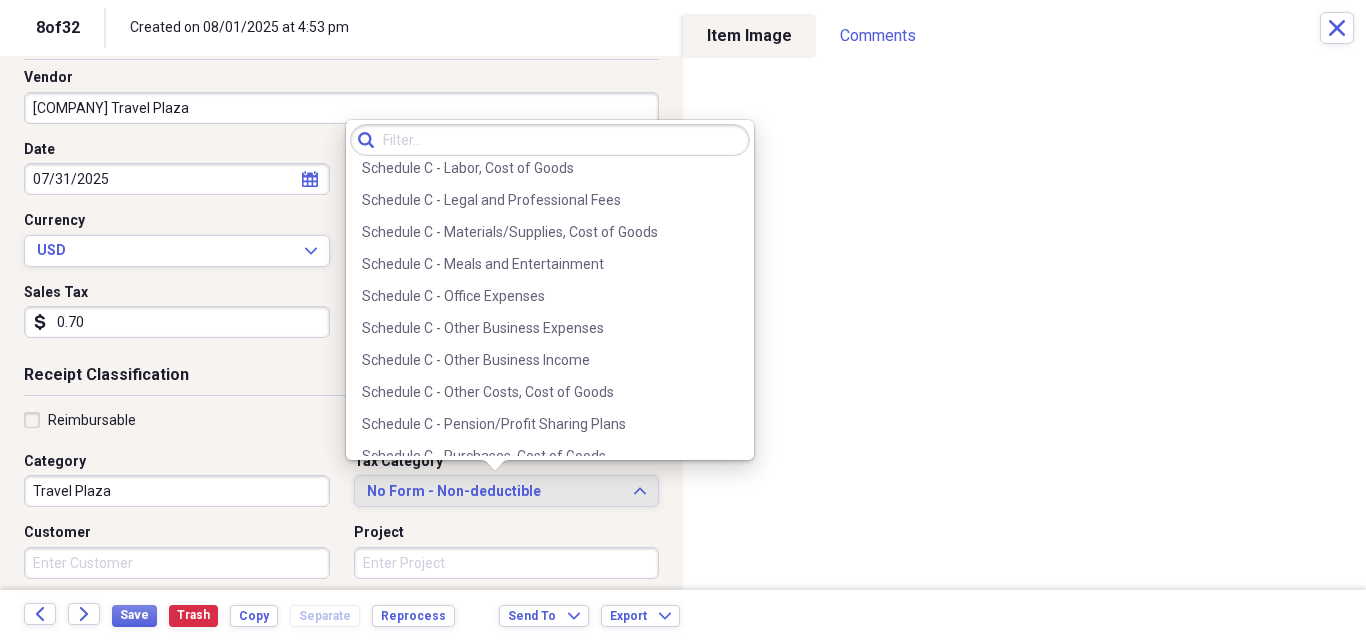 scroll, scrollTop: 3920, scrollLeft: 0, axis: vertical 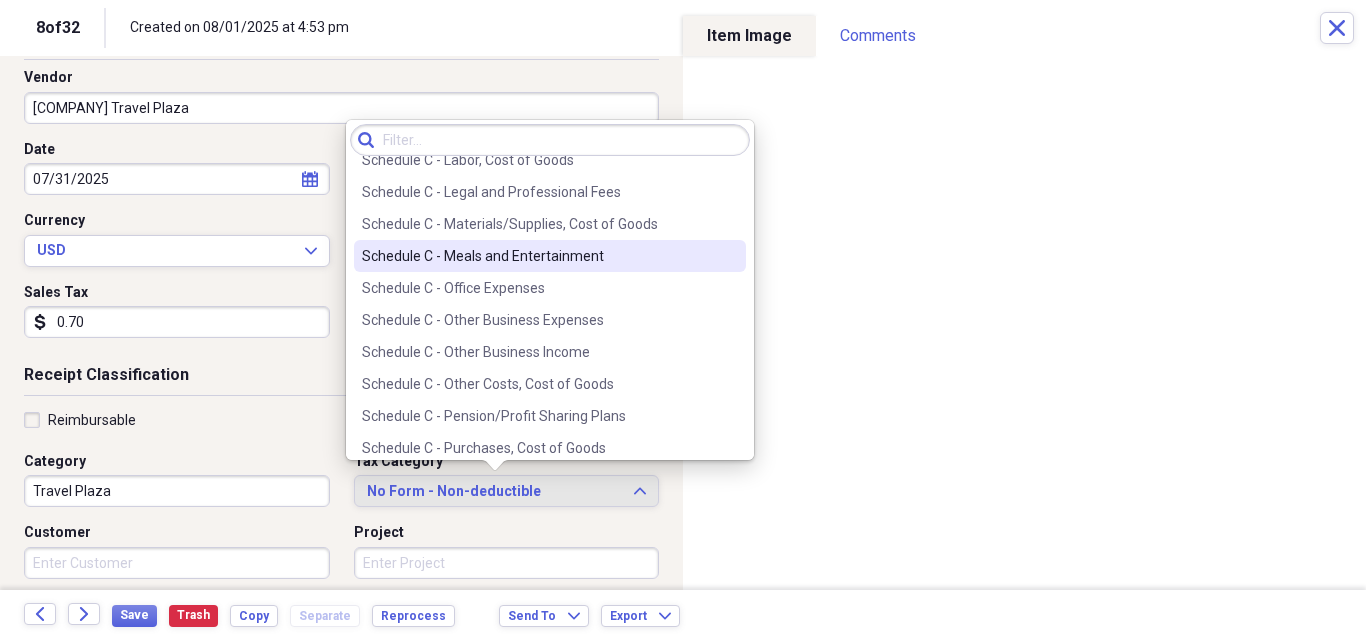 click on "Schedule C - Meals and Entertainment" at bounding box center (538, 256) 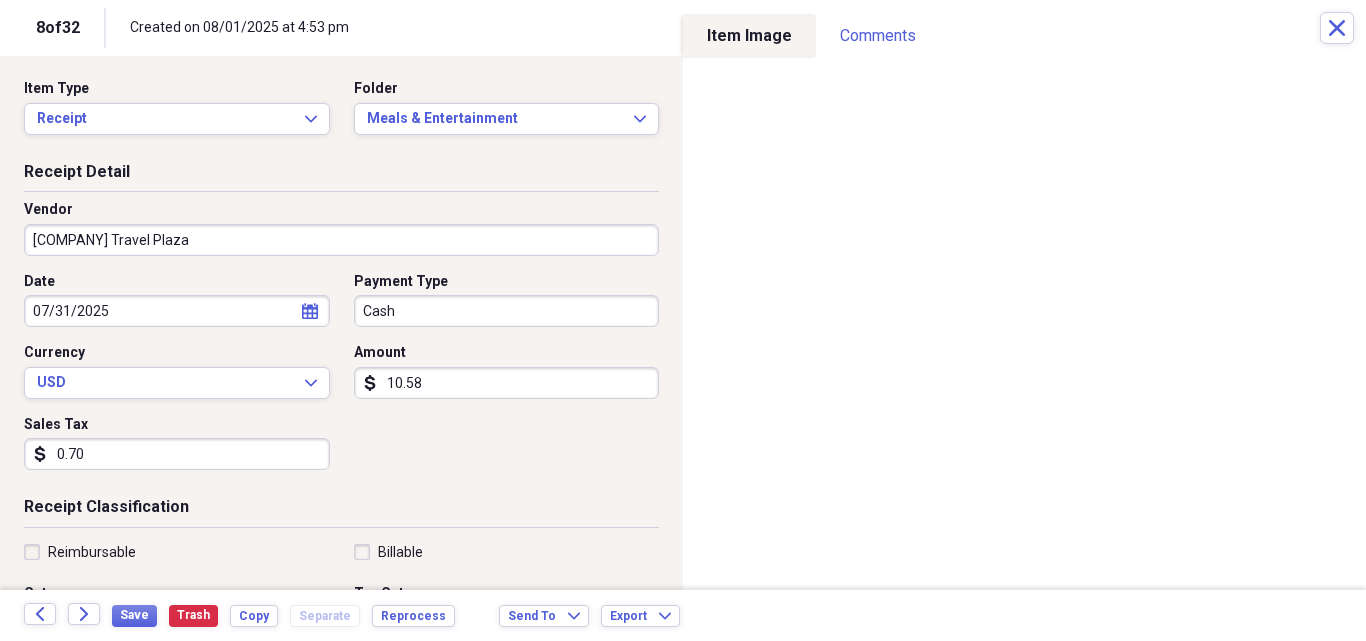 scroll, scrollTop: 0, scrollLeft: 0, axis: both 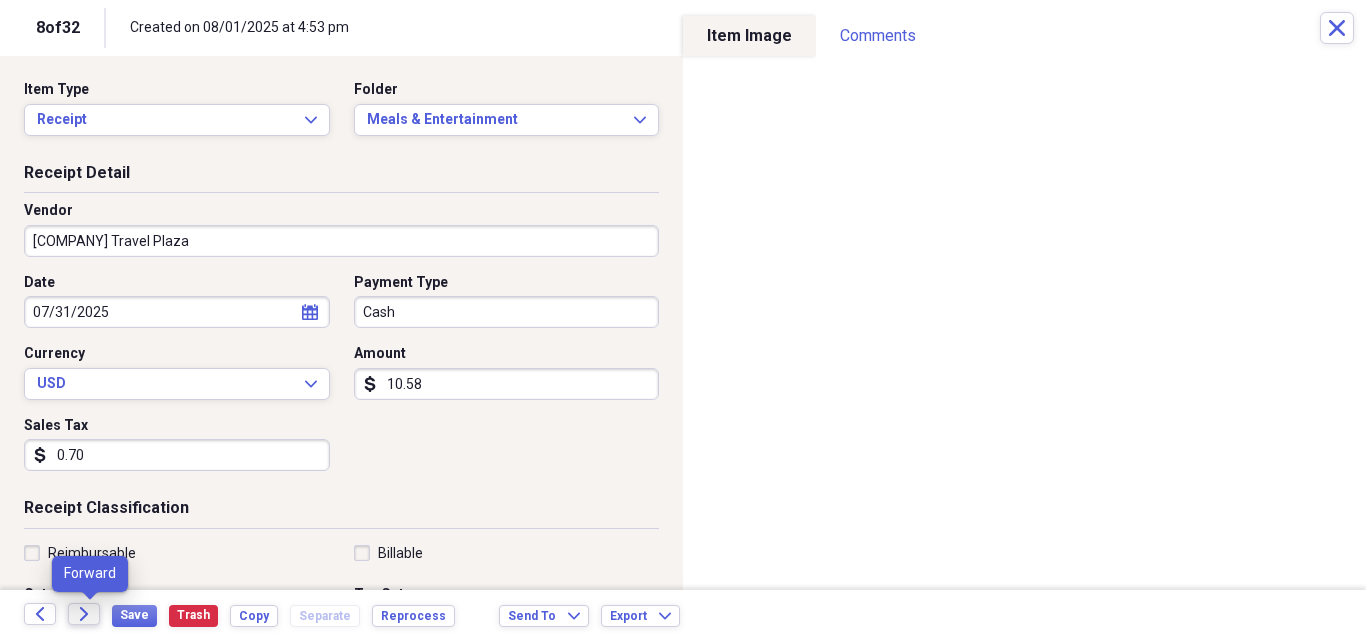 click on "Forward" 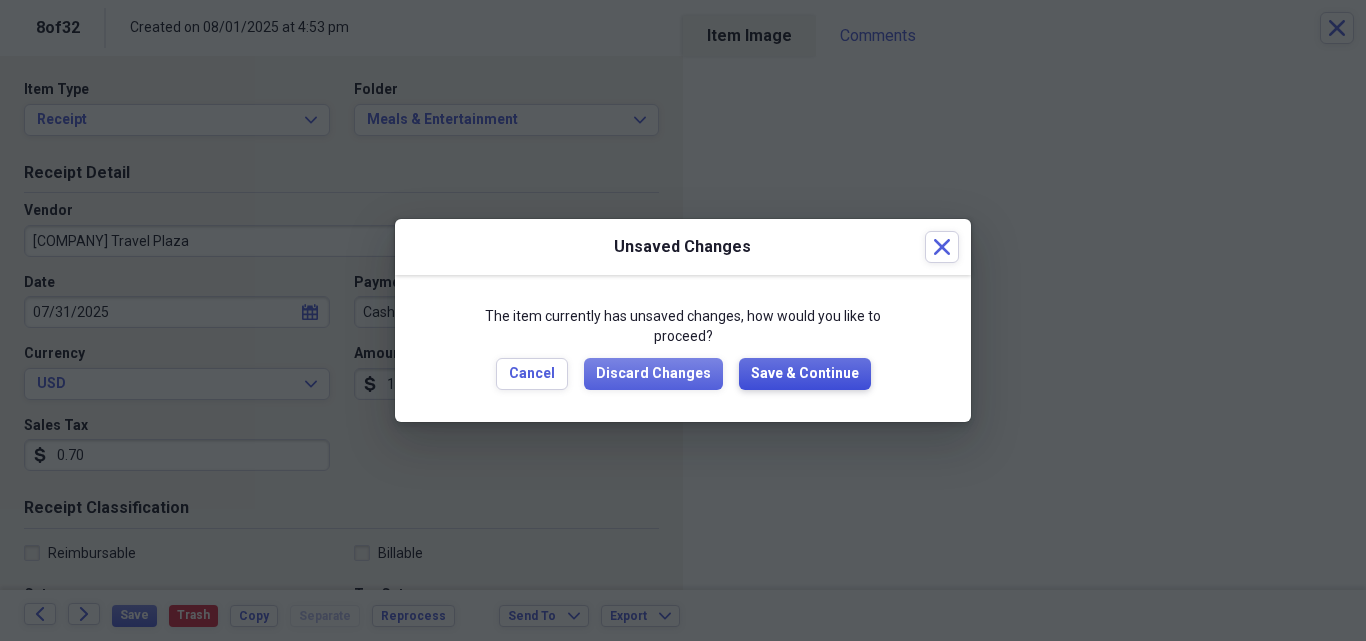 click on "Save & Continue" at bounding box center [805, 374] 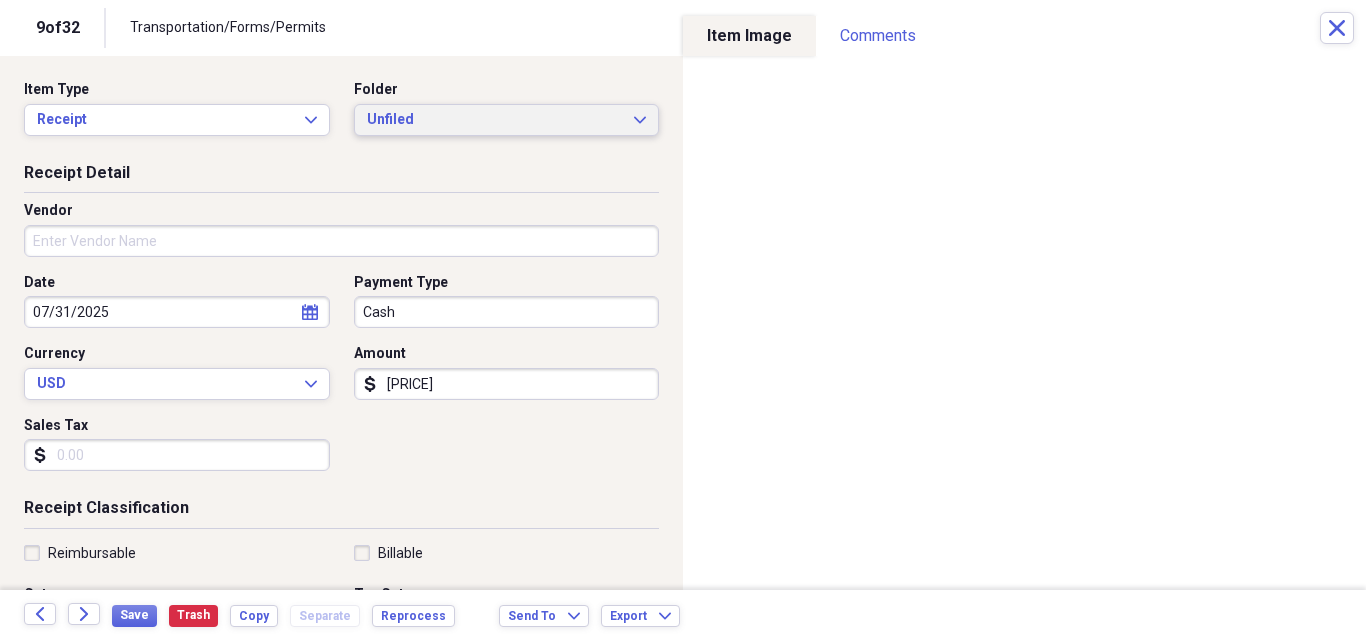 click on "Expand" 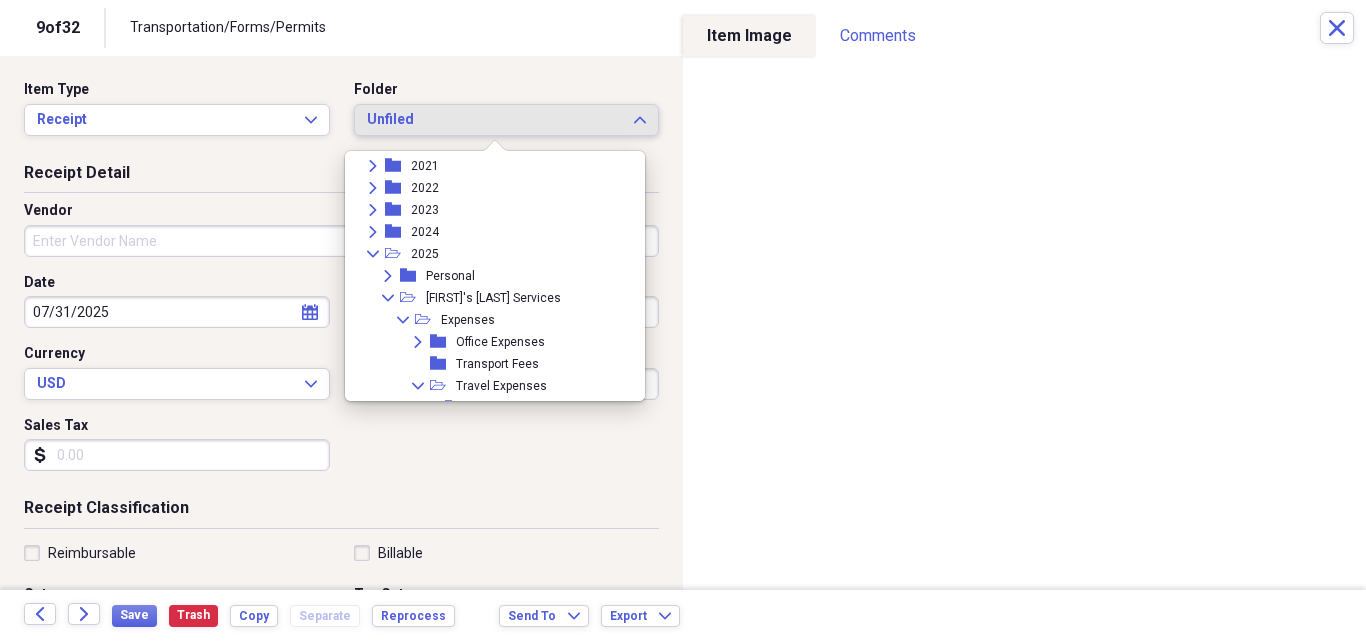 scroll, scrollTop: 280, scrollLeft: 0, axis: vertical 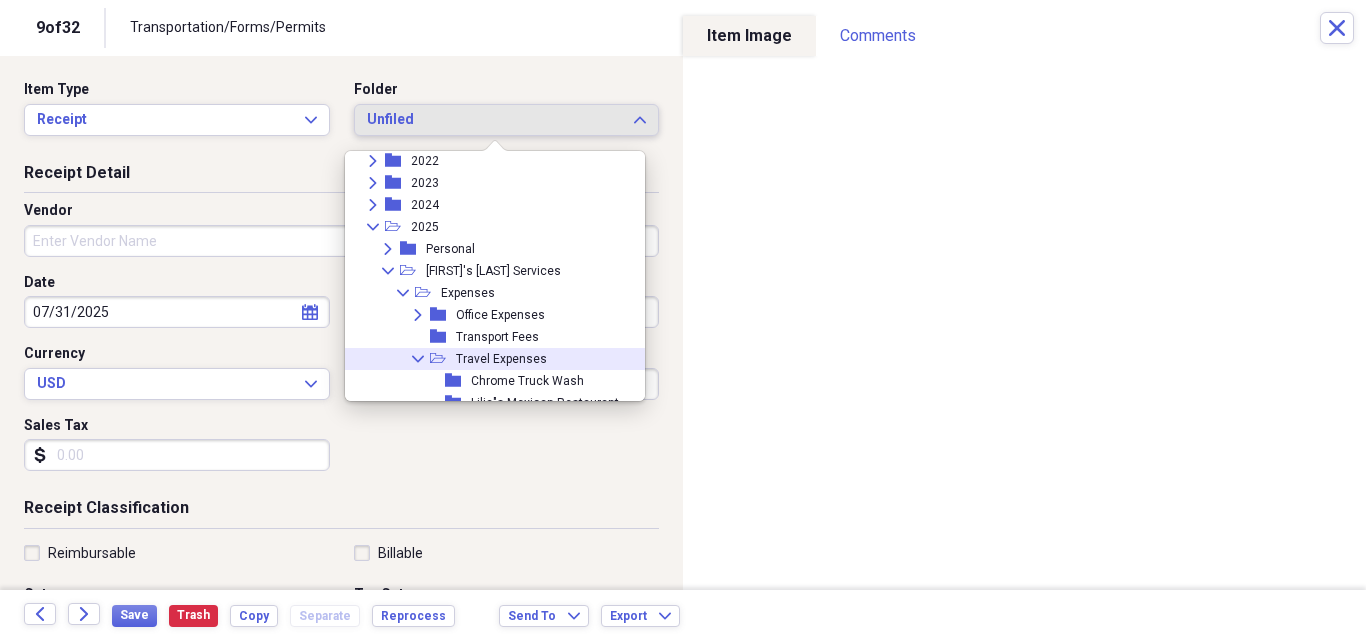 click on "Collapse" 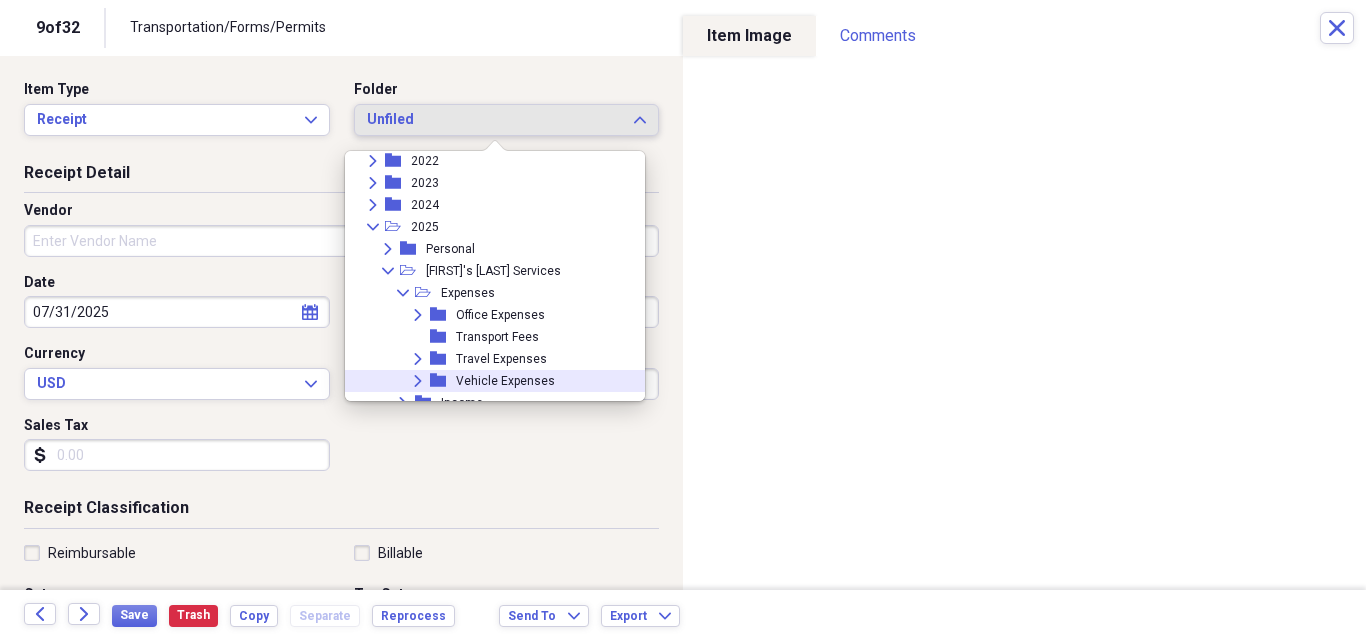 click on "Expand" 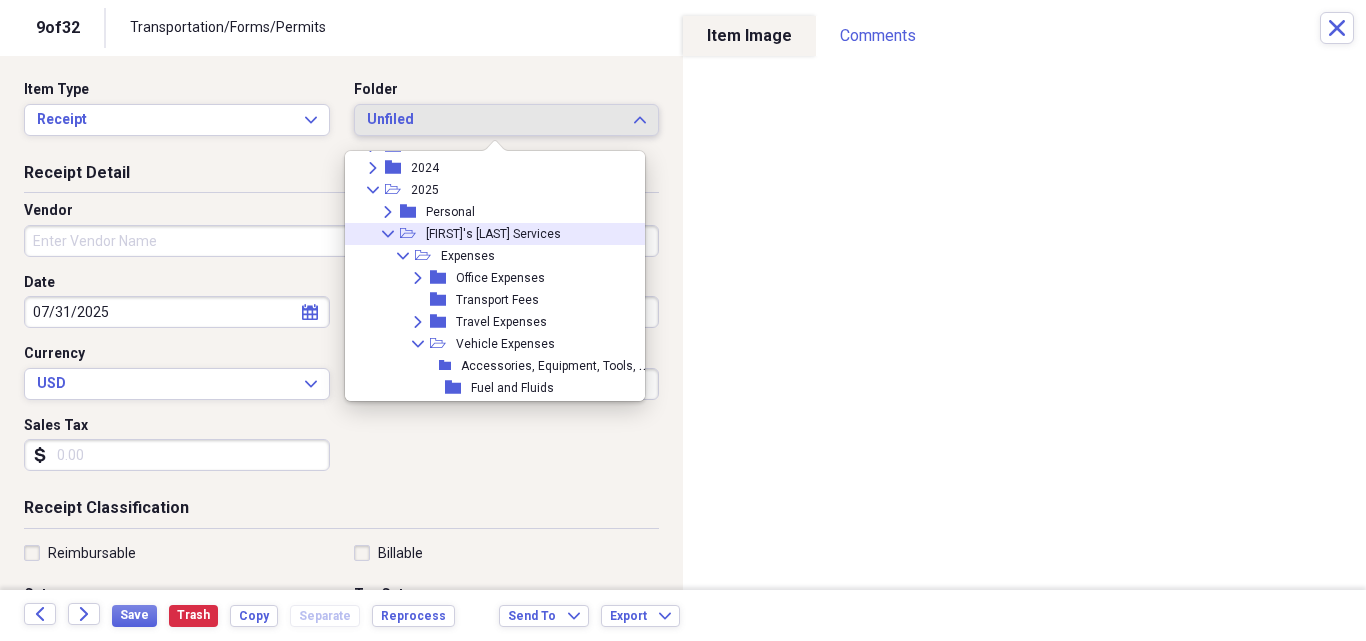 scroll, scrollTop: 380, scrollLeft: 0, axis: vertical 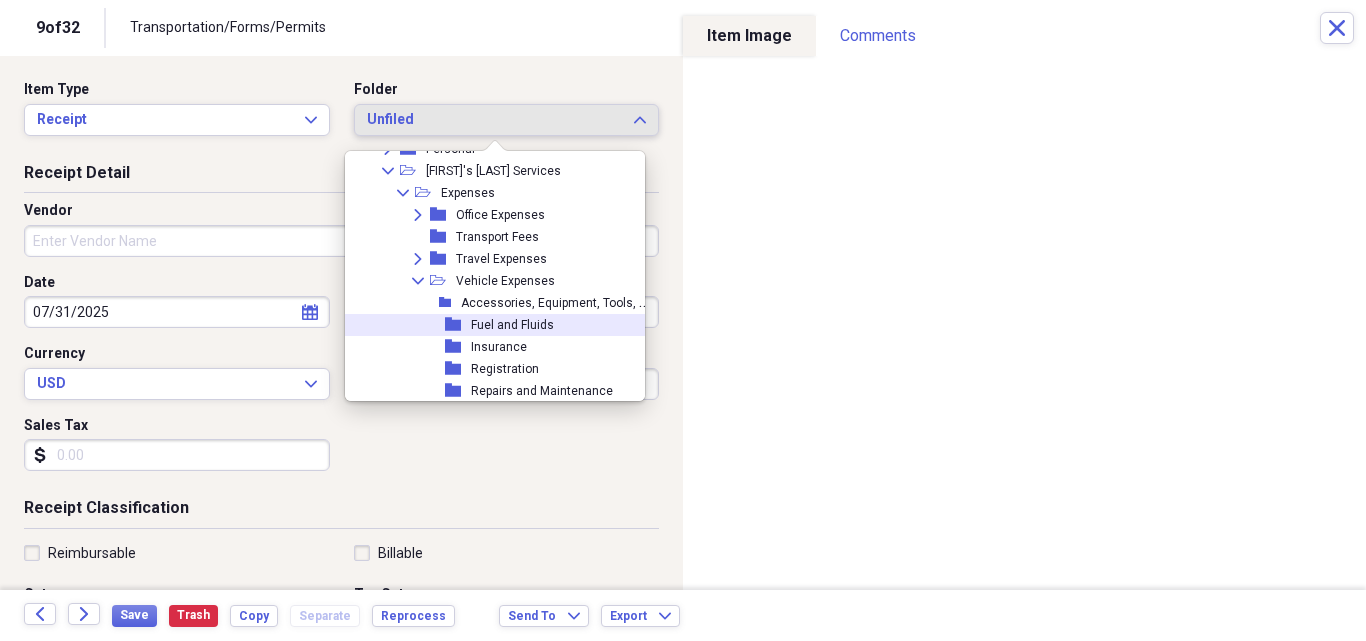 click on "Fuel and Fluids" at bounding box center (512, 325) 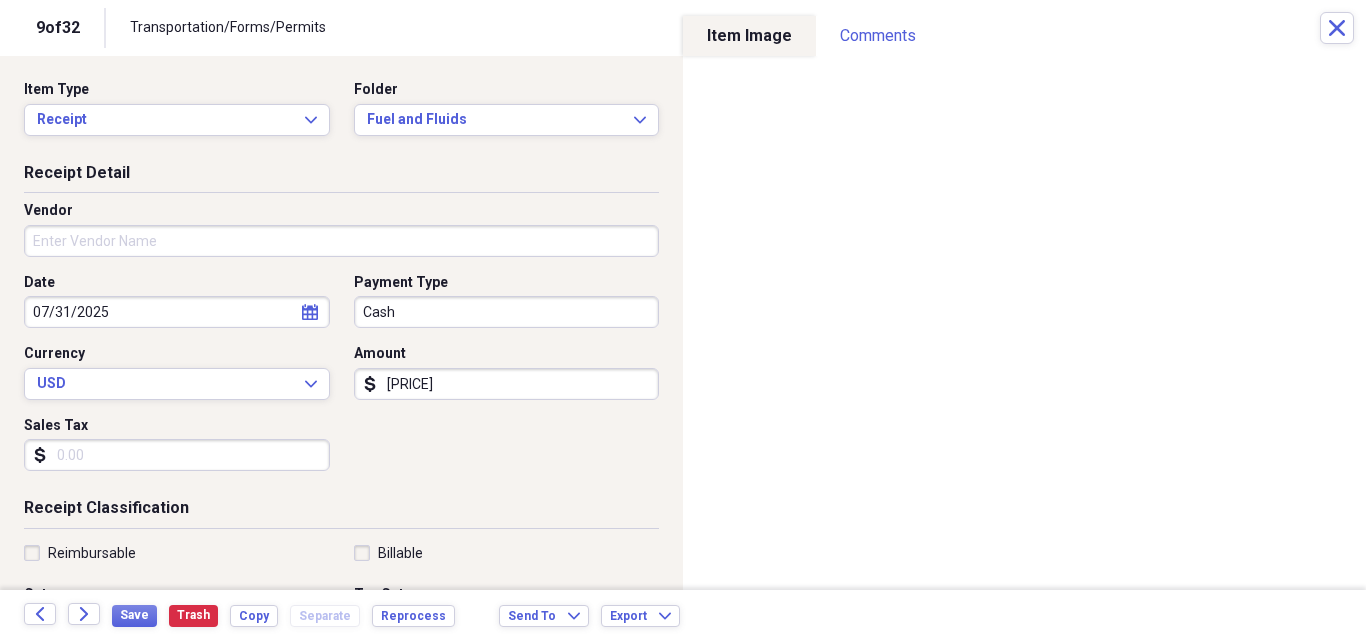 click on "Vendor" at bounding box center [341, 241] 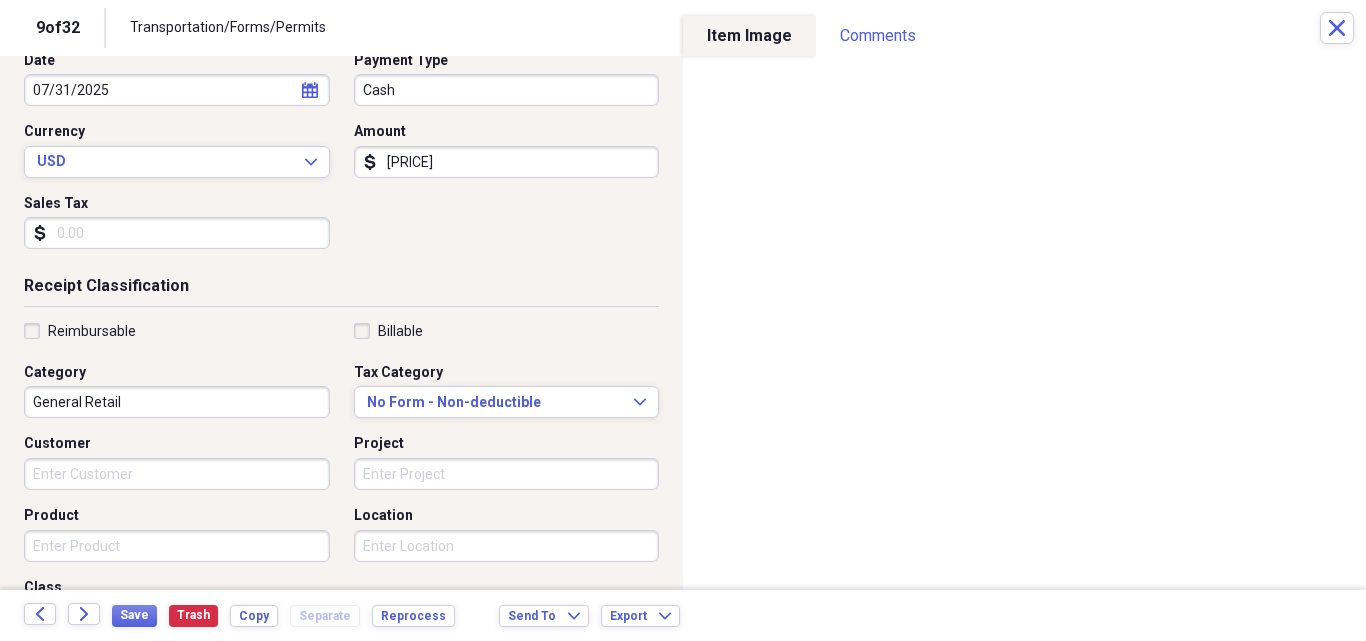 scroll, scrollTop: 233, scrollLeft: 0, axis: vertical 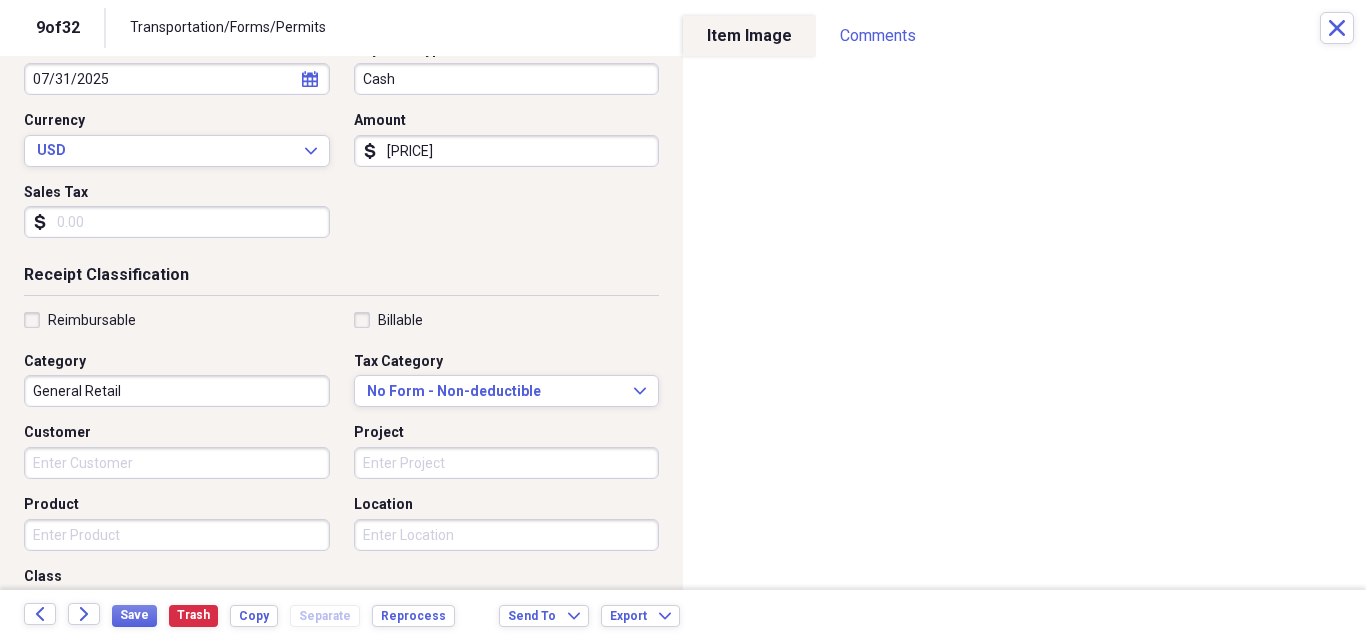 type on "Wa She Snu Travel Plaza" 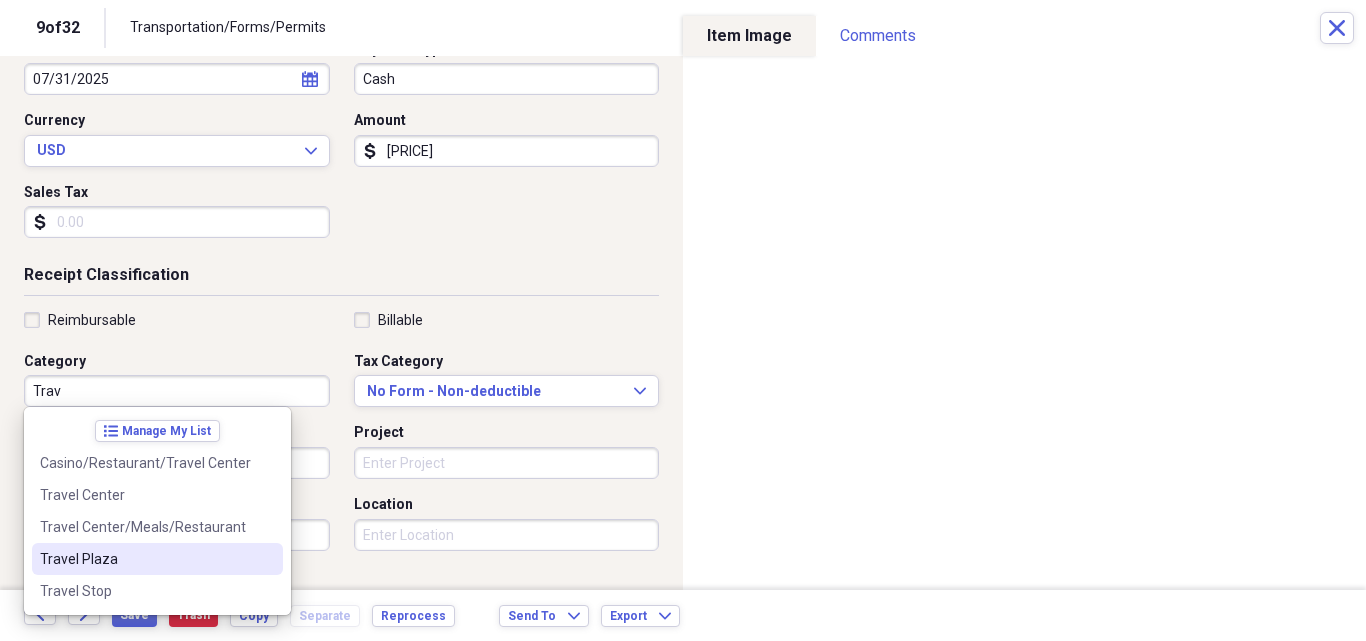 click on "Travel Plaza" at bounding box center [145, 559] 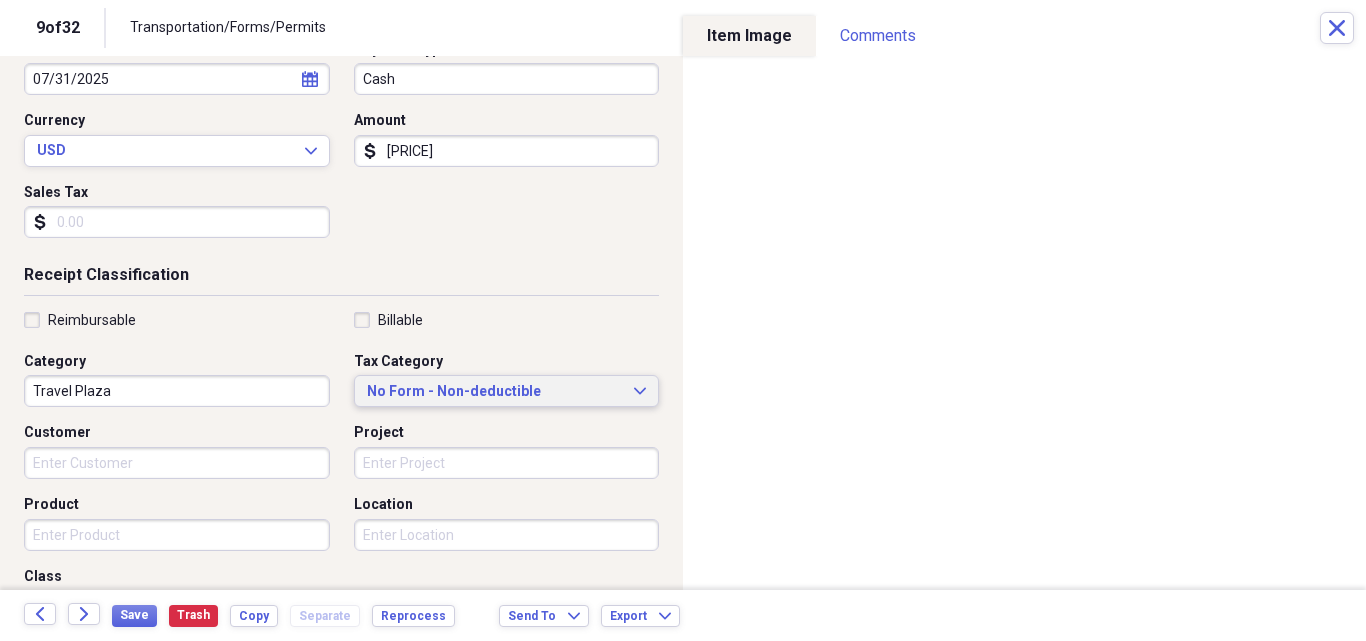 click on "Expand" 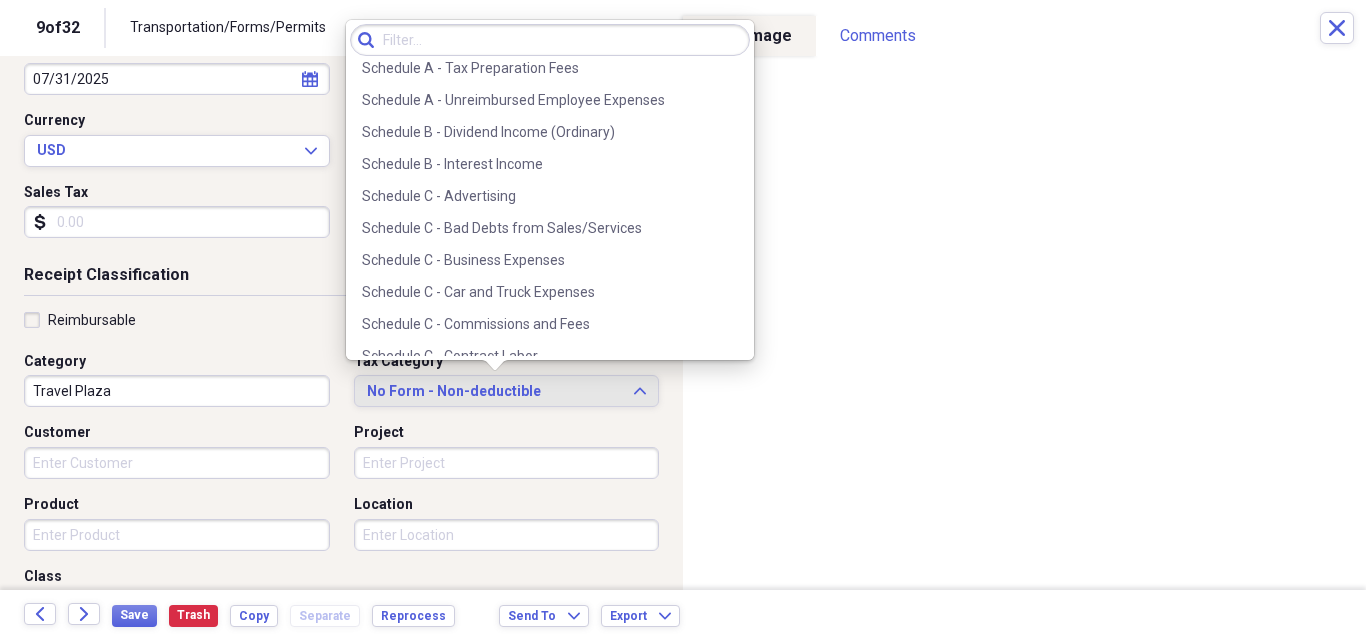 scroll, scrollTop: 3433, scrollLeft: 0, axis: vertical 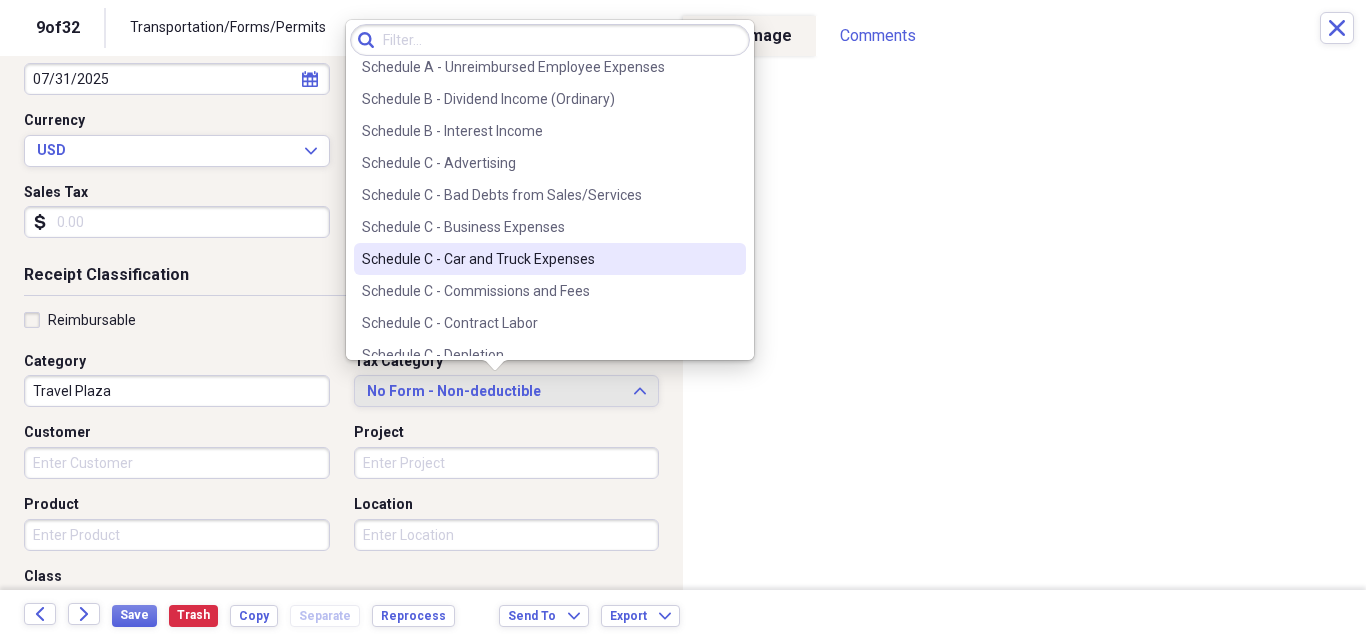 click on "Schedule C - Car and Truck Expenses" at bounding box center (538, 259) 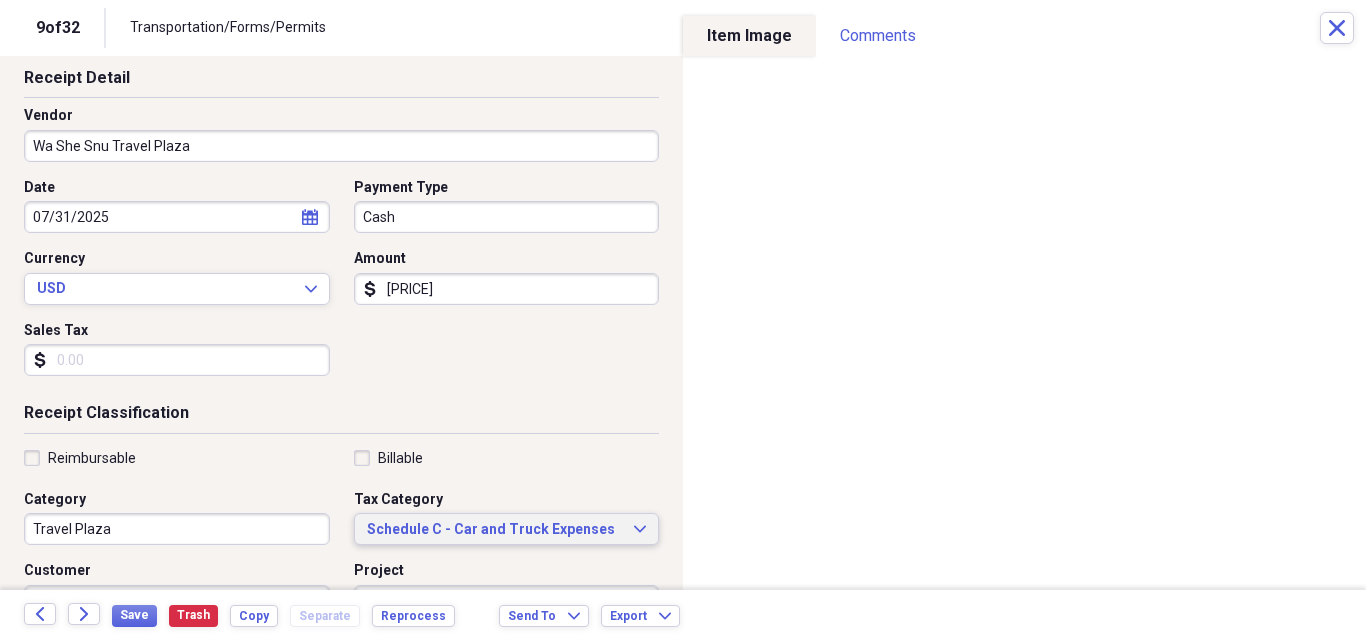 scroll, scrollTop: 0, scrollLeft: 0, axis: both 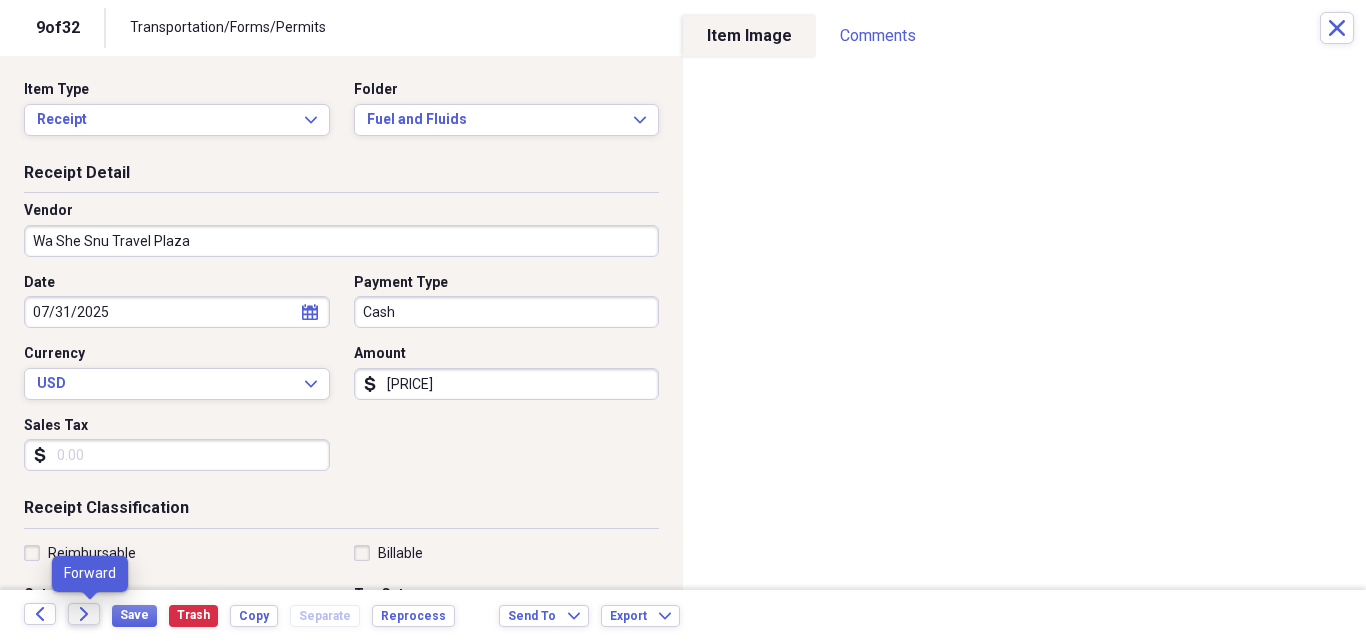 click on "Forward" at bounding box center [84, 614] 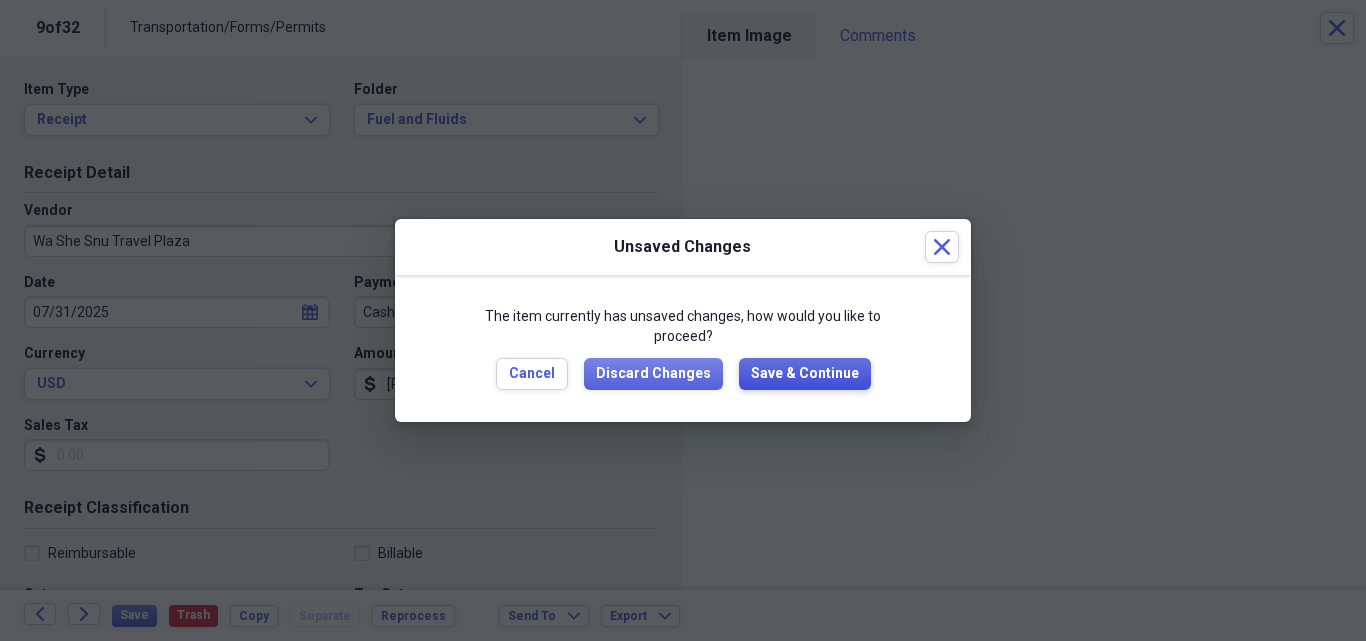 click on "Save & Continue" at bounding box center (805, 374) 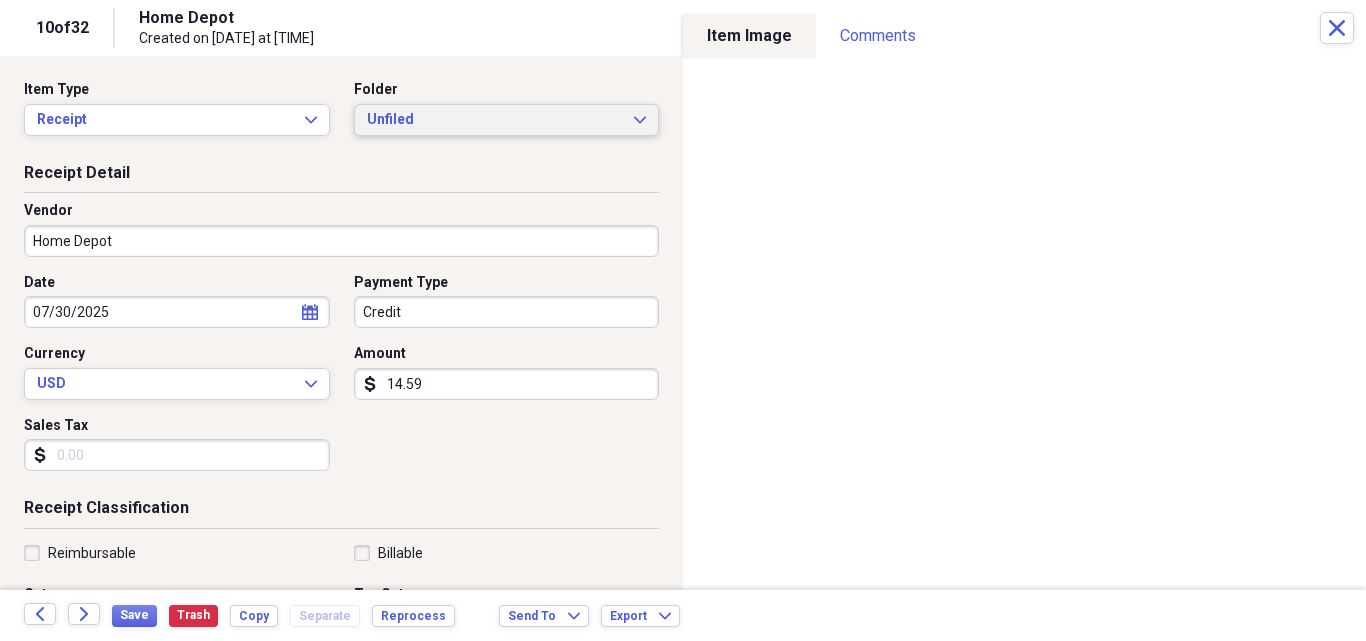 click on "Expand" 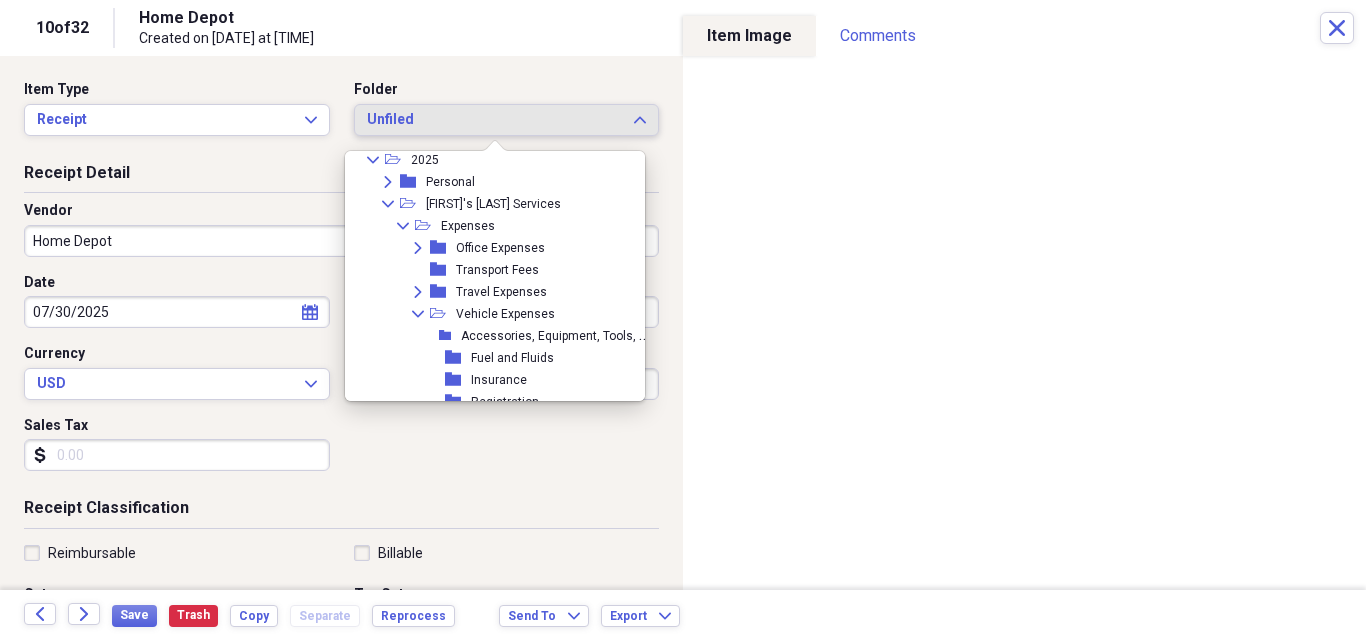 scroll, scrollTop: 353, scrollLeft: 0, axis: vertical 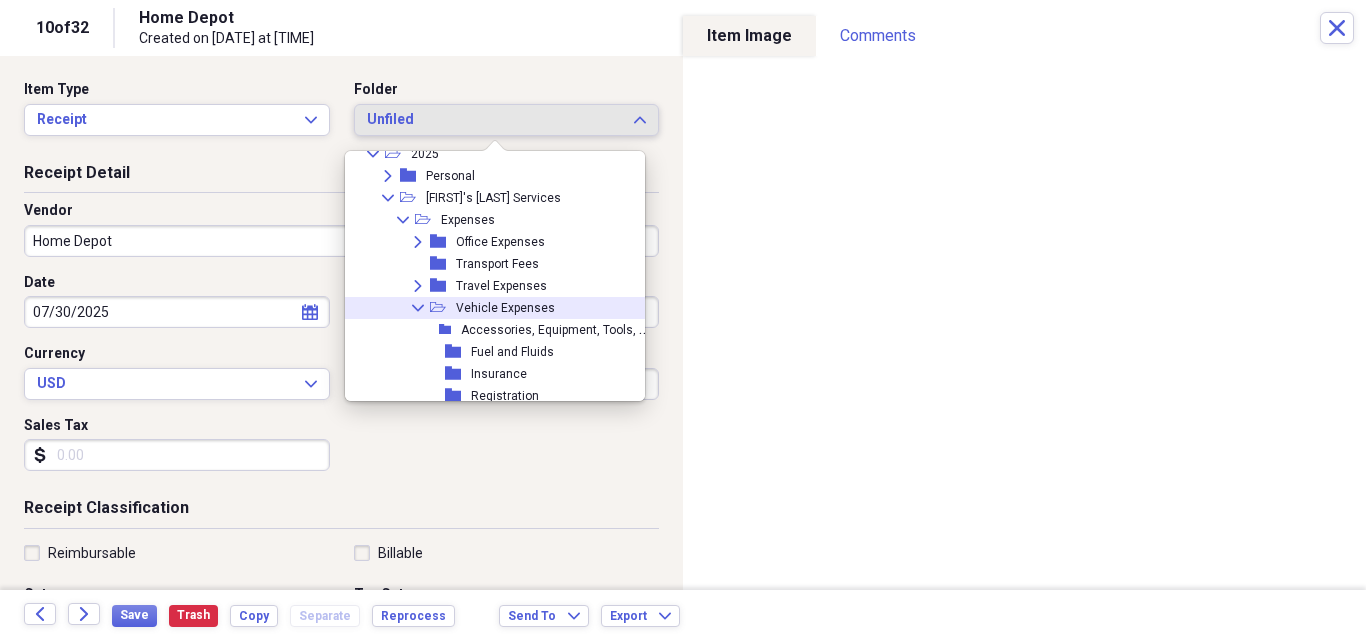 click 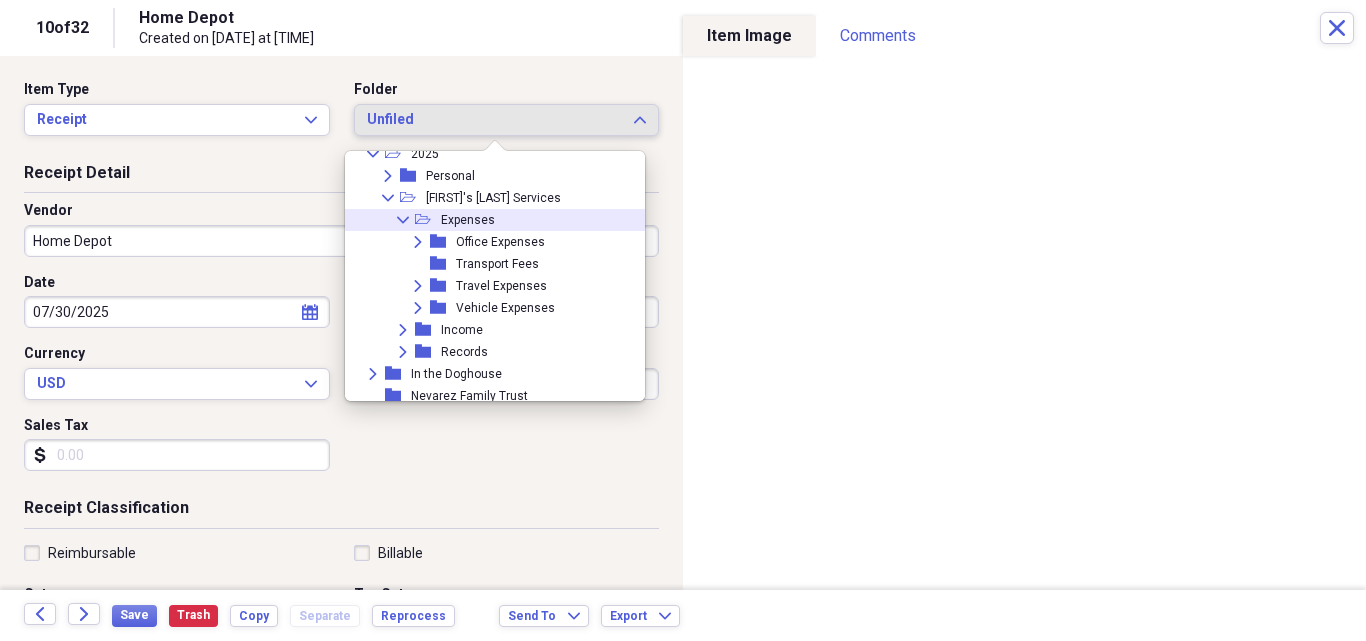click on "Collapse" 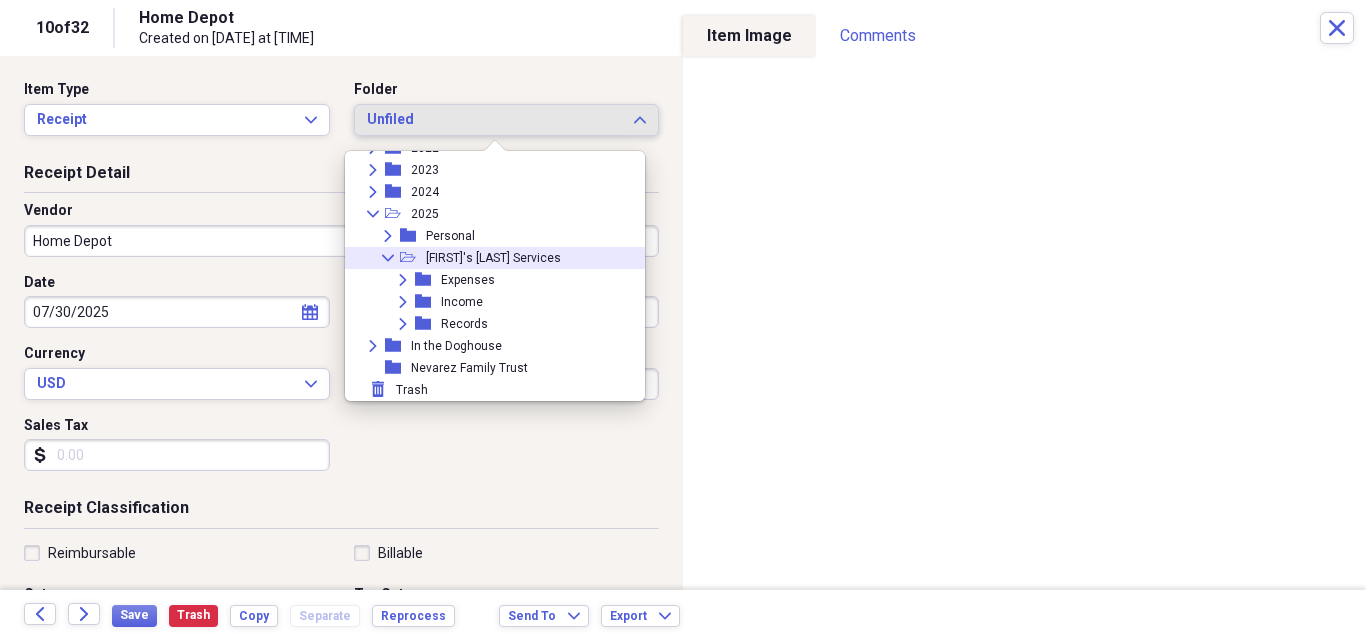 click on "Collapse" 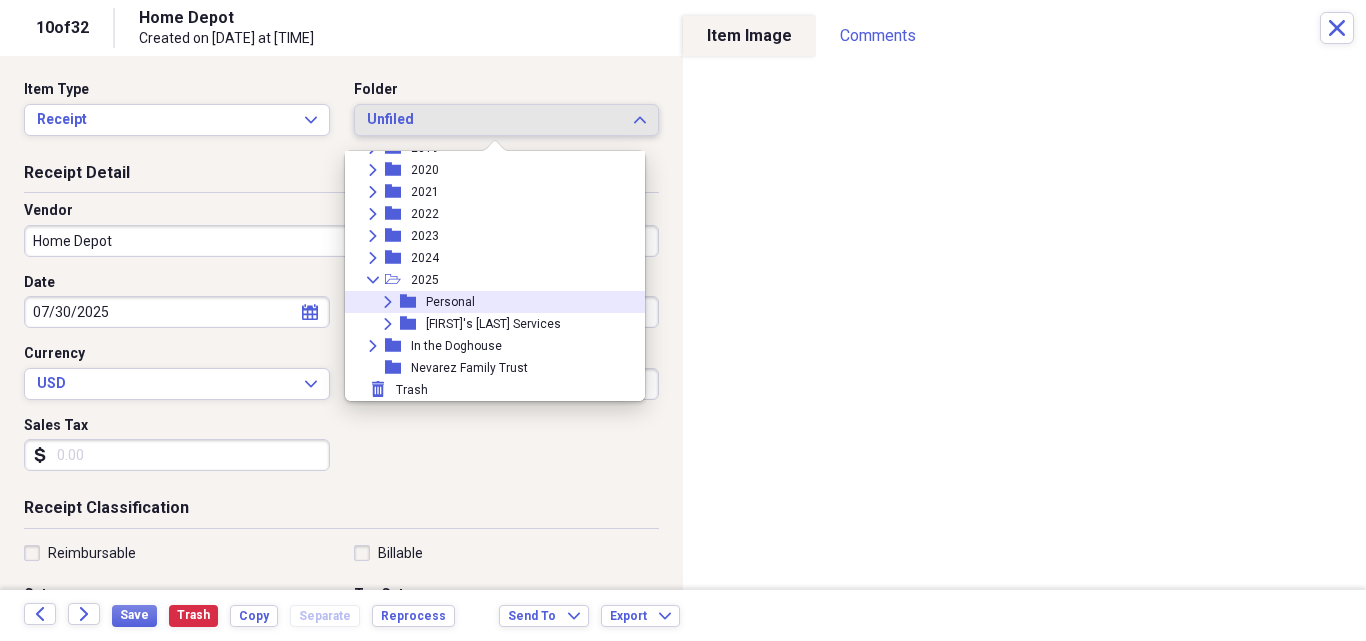 click on "Expand" 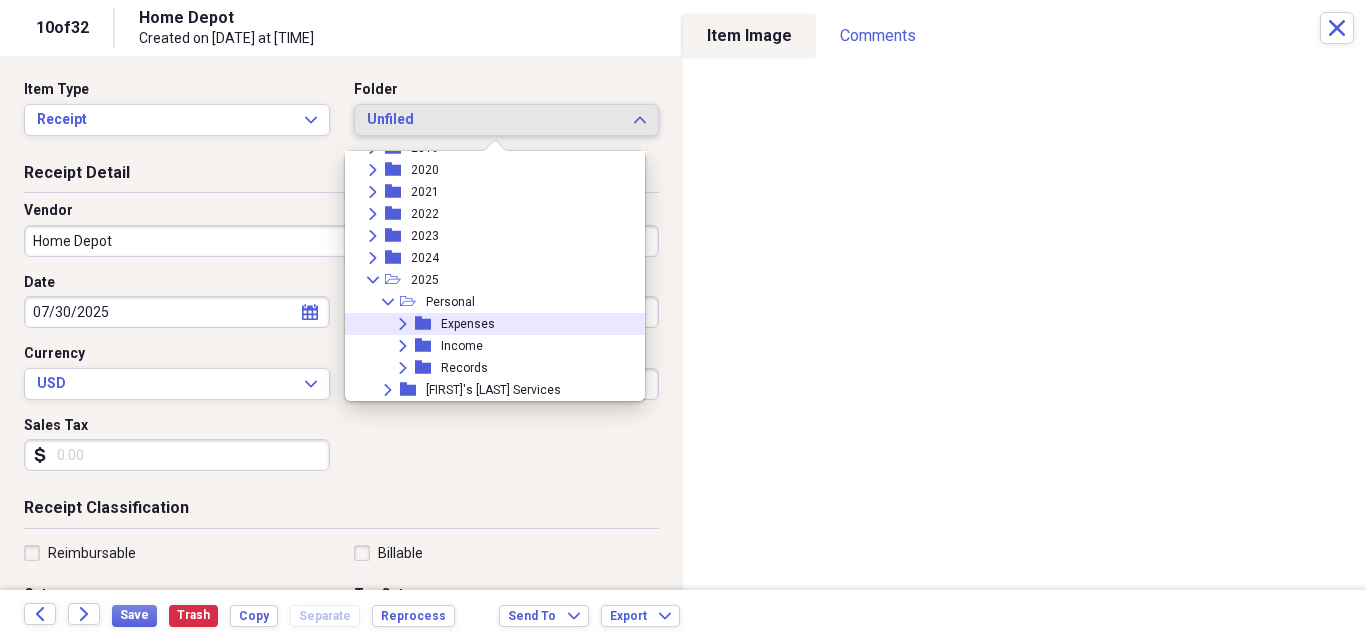 click 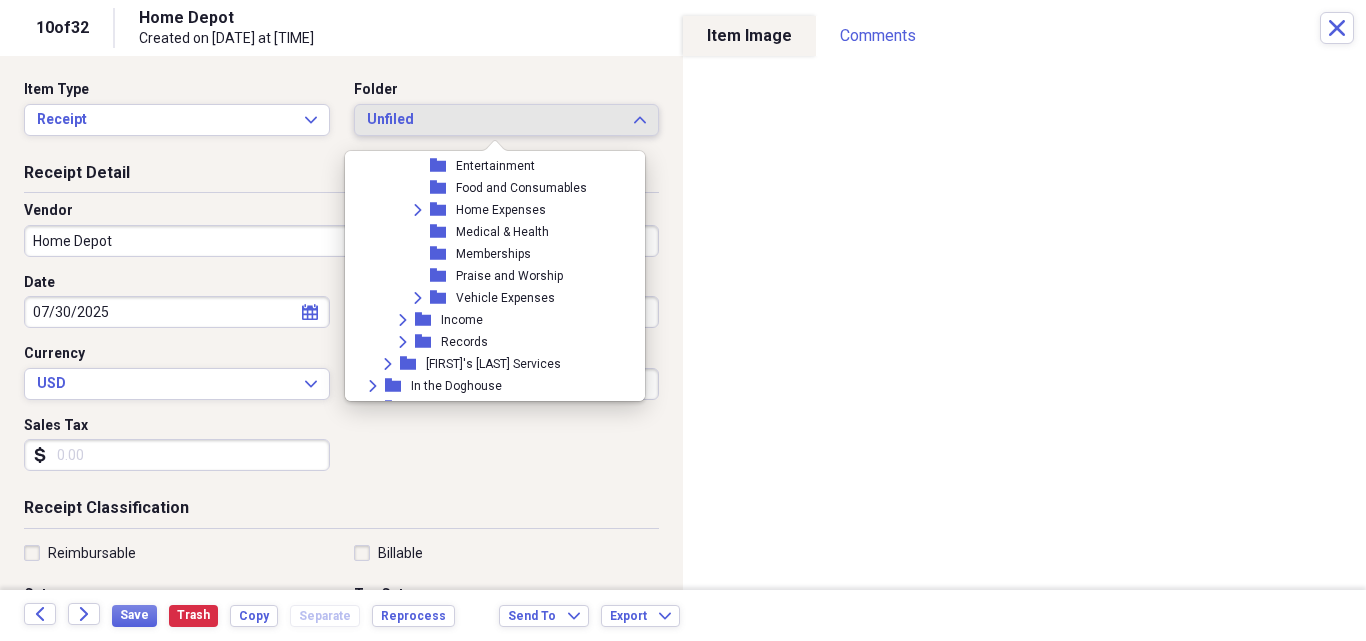 scroll, scrollTop: 441, scrollLeft: 0, axis: vertical 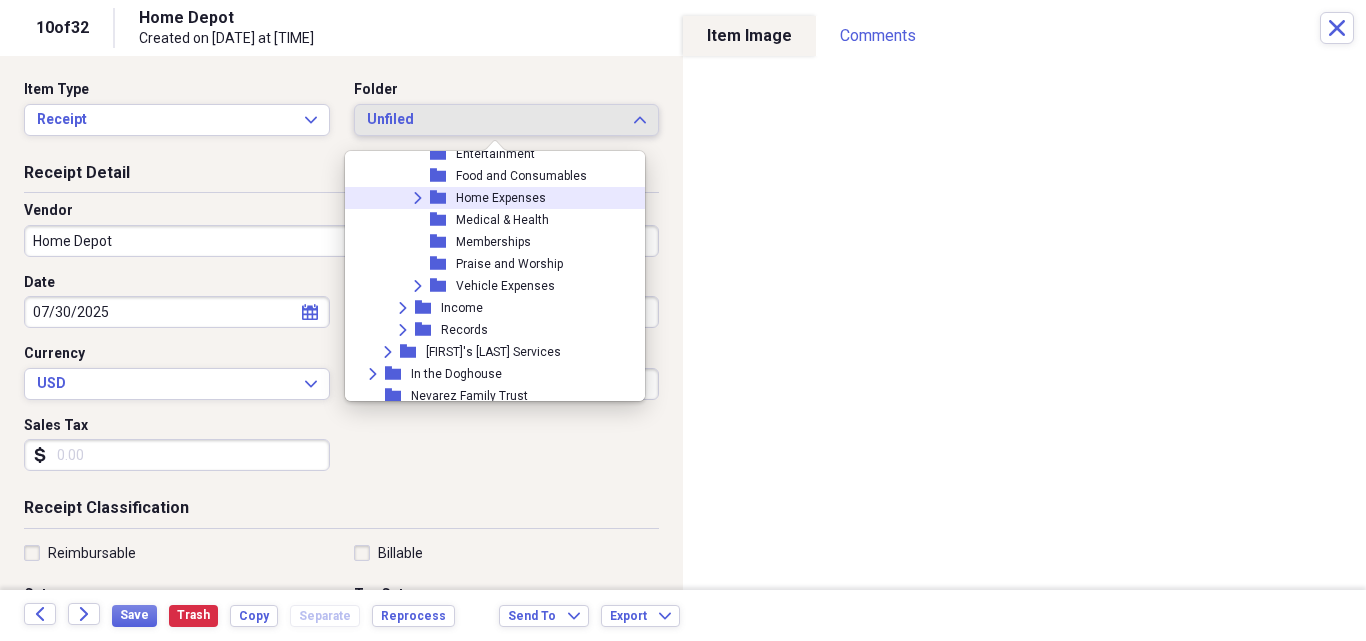 click on "Expand" 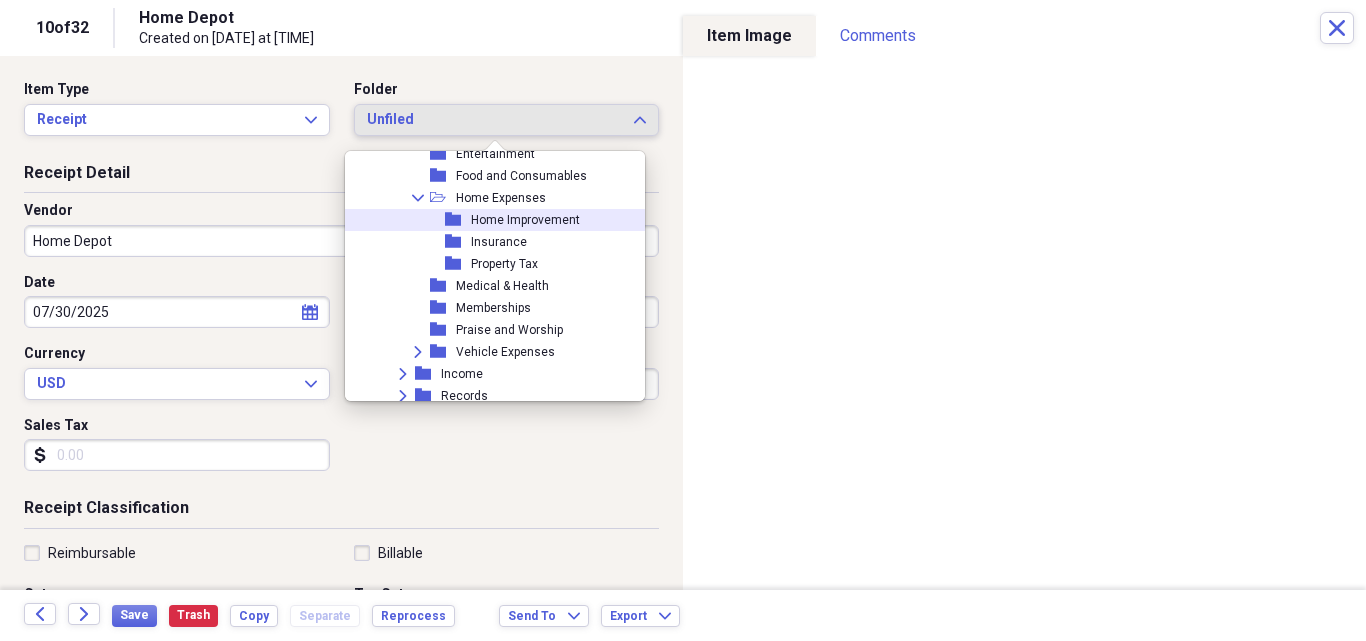 click on "Home Improvement" at bounding box center [525, 220] 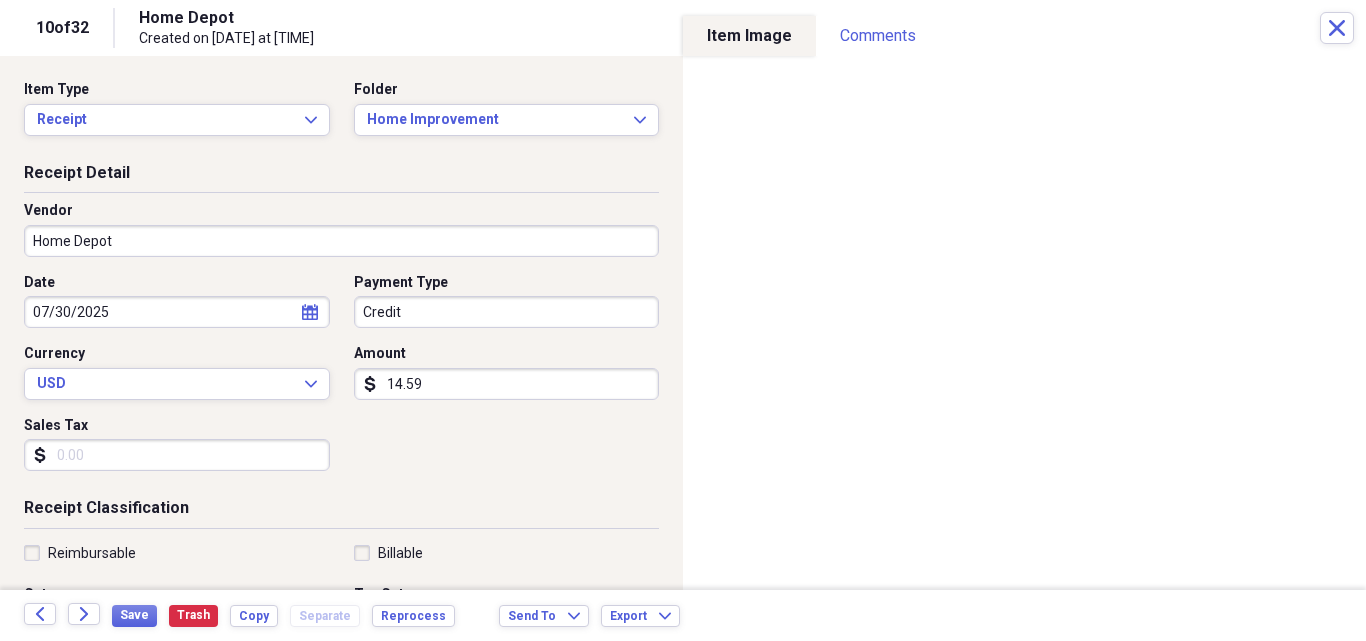 click on "Home Depot" at bounding box center [341, 241] 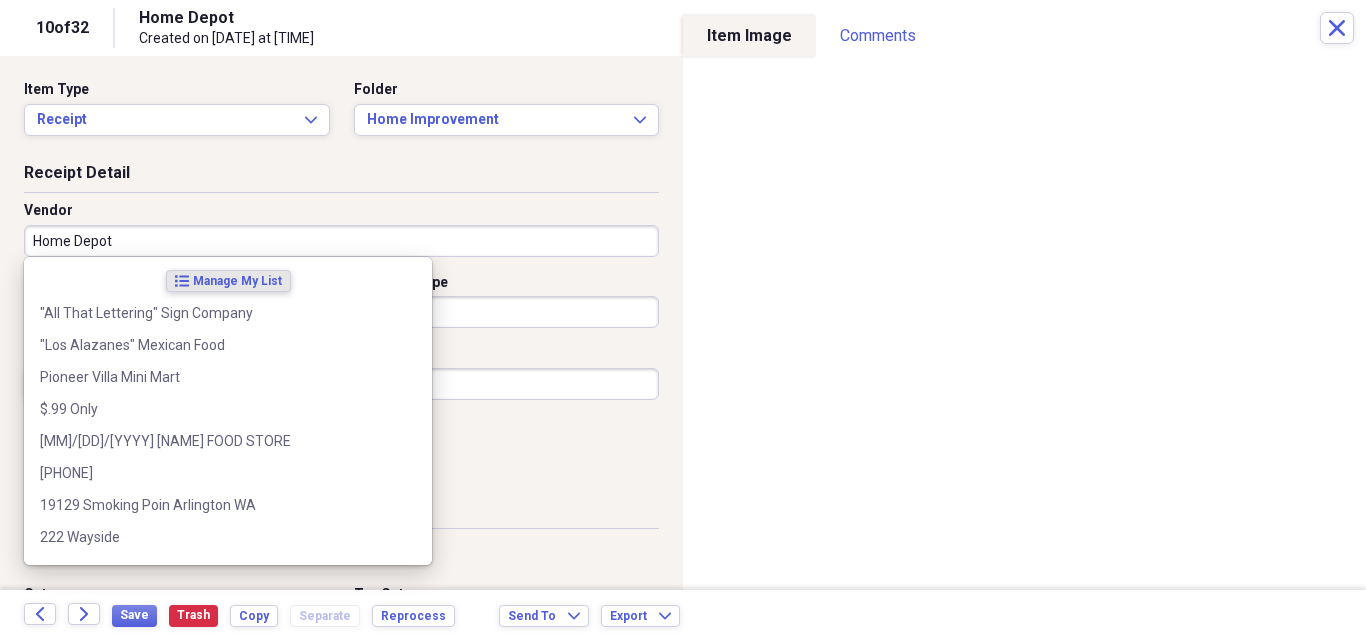 click on "Home Depot" at bounding box center [341, 241] 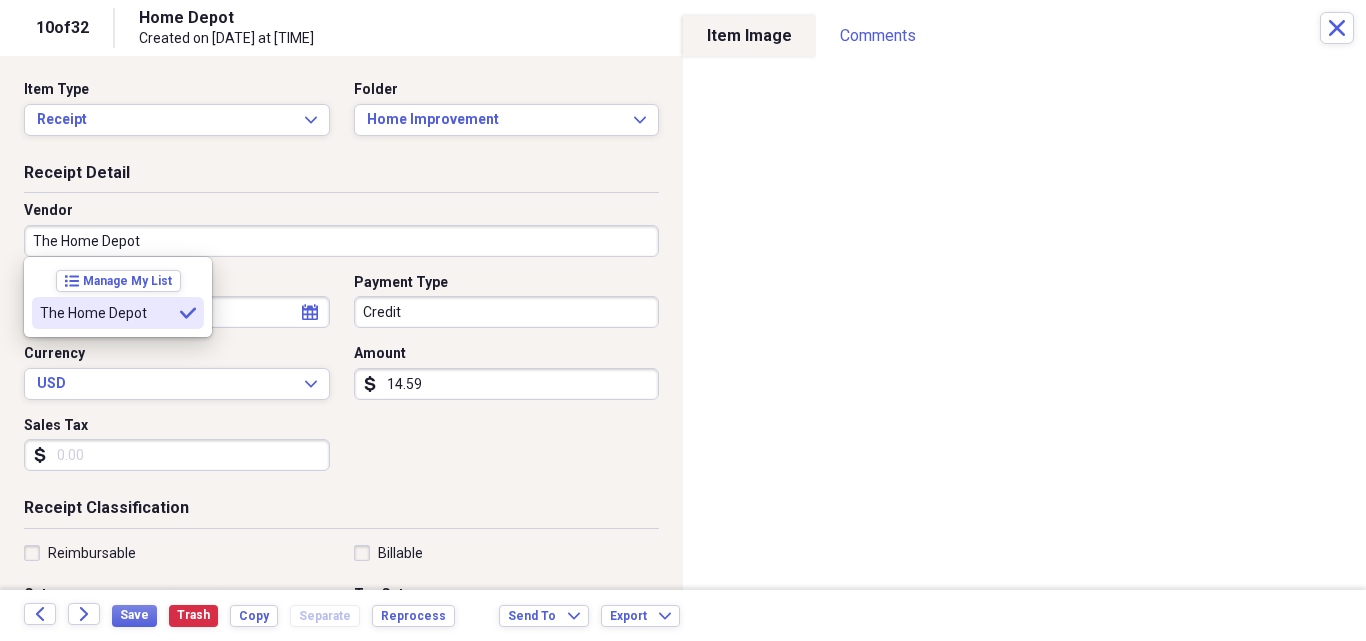 type on "The Home Depot" 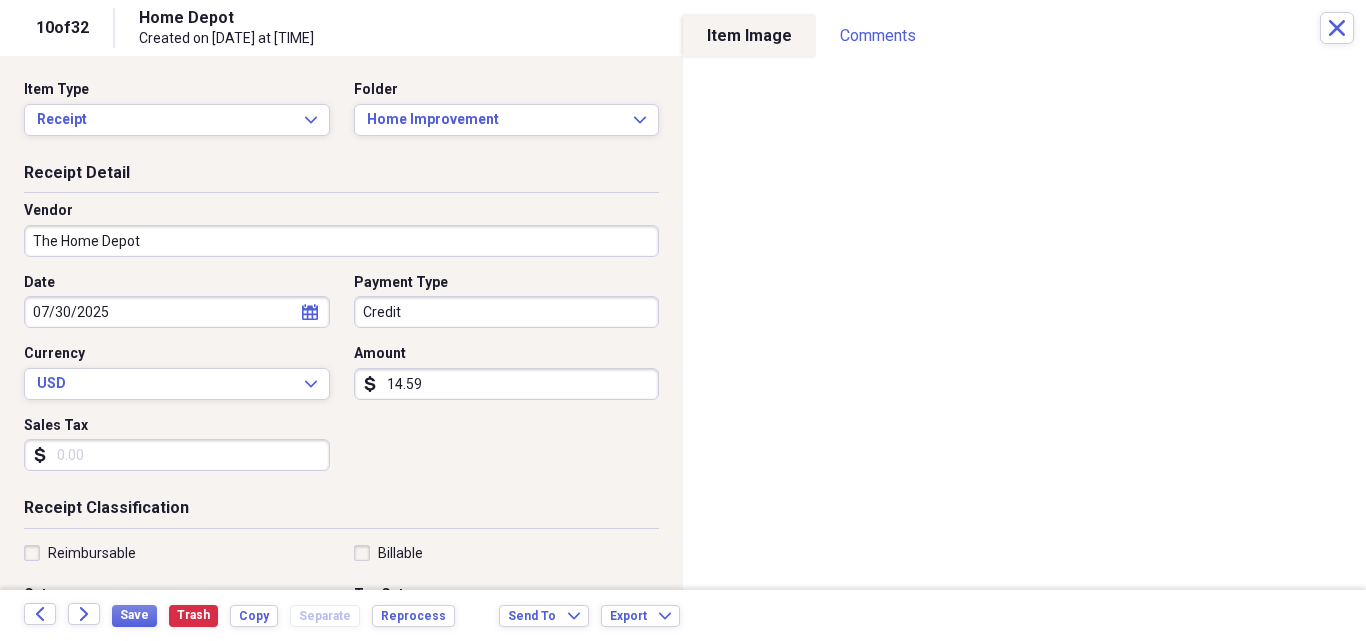 click on "Credit" at bounding box center [507, 312] 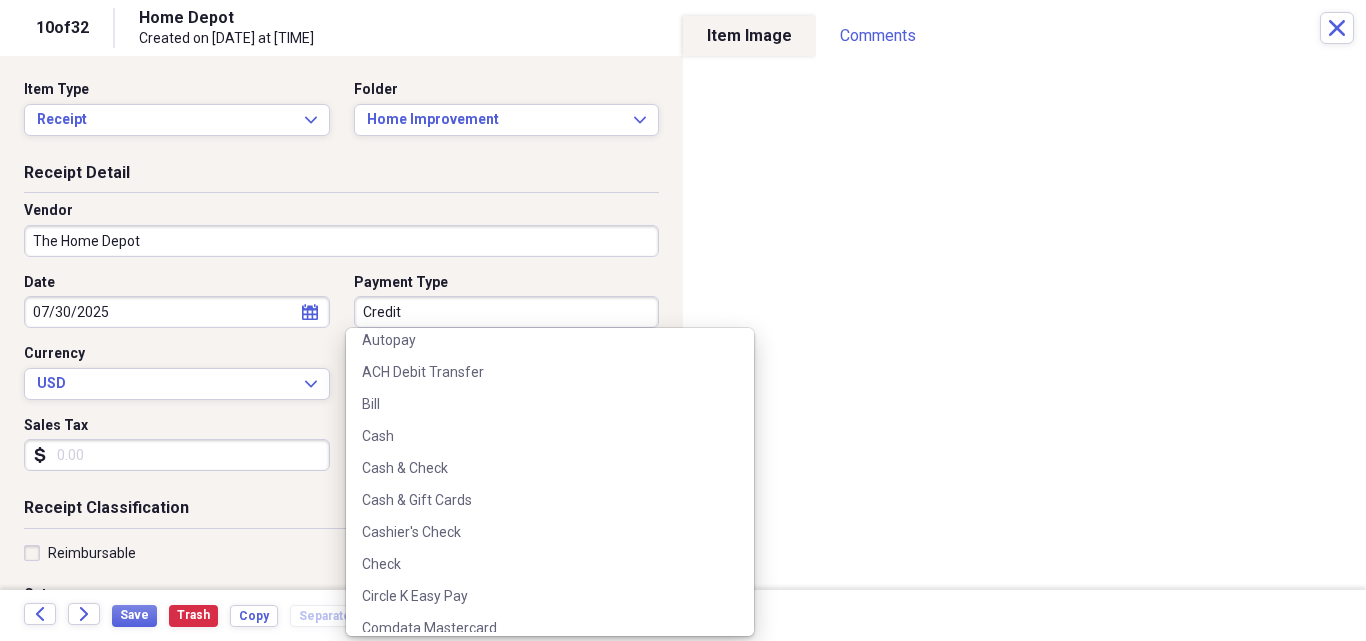 scroll, scrollTop: 607, scrollLeft: 0, axis: vertical 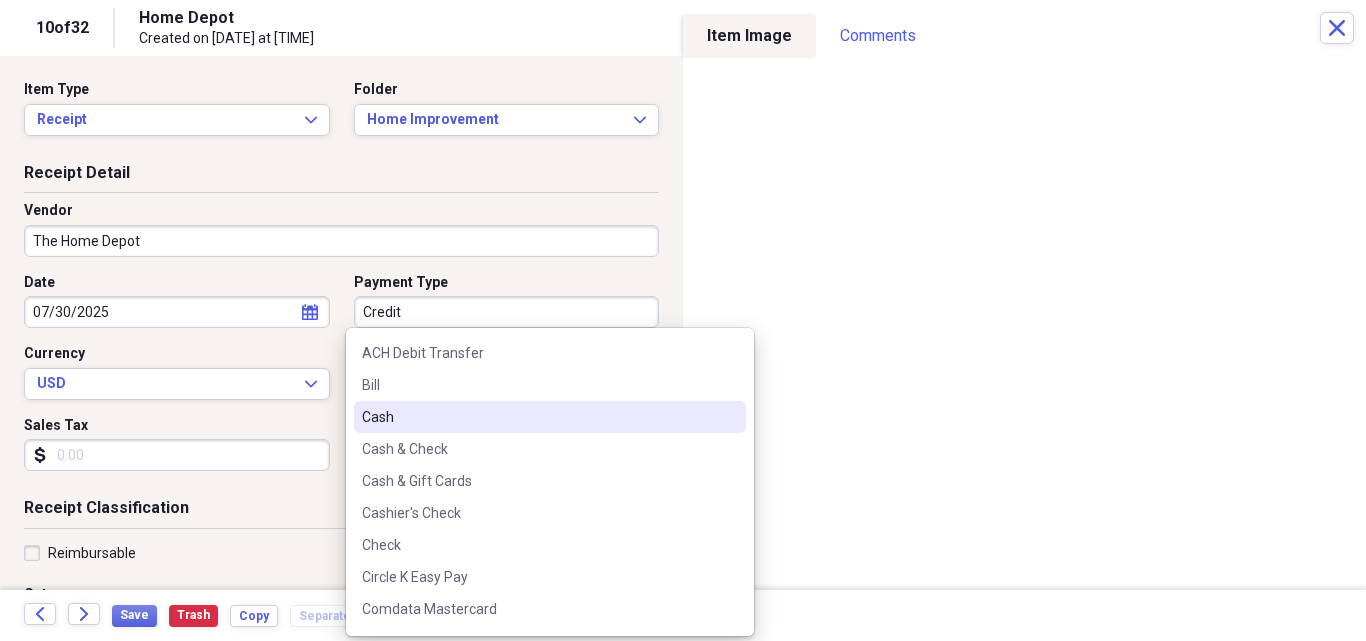 click on "Cash" at bounding box center (538, 417) 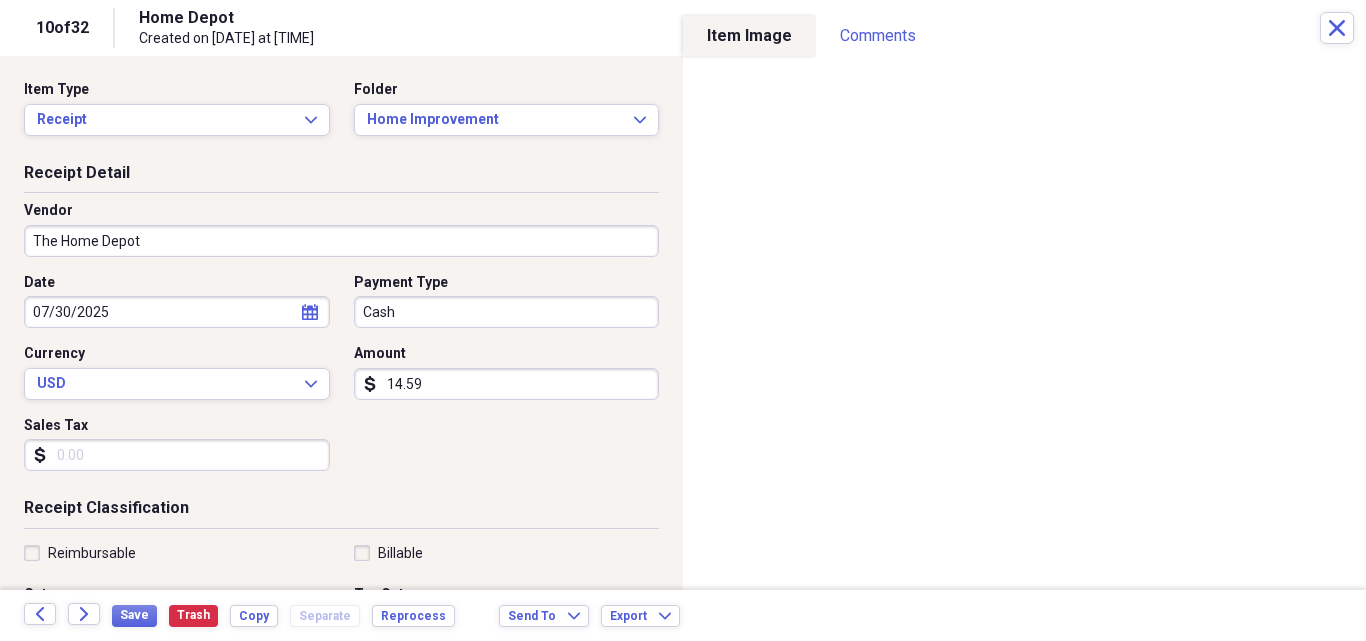 click on "Sales Tax" at bounding box center (177, 455) 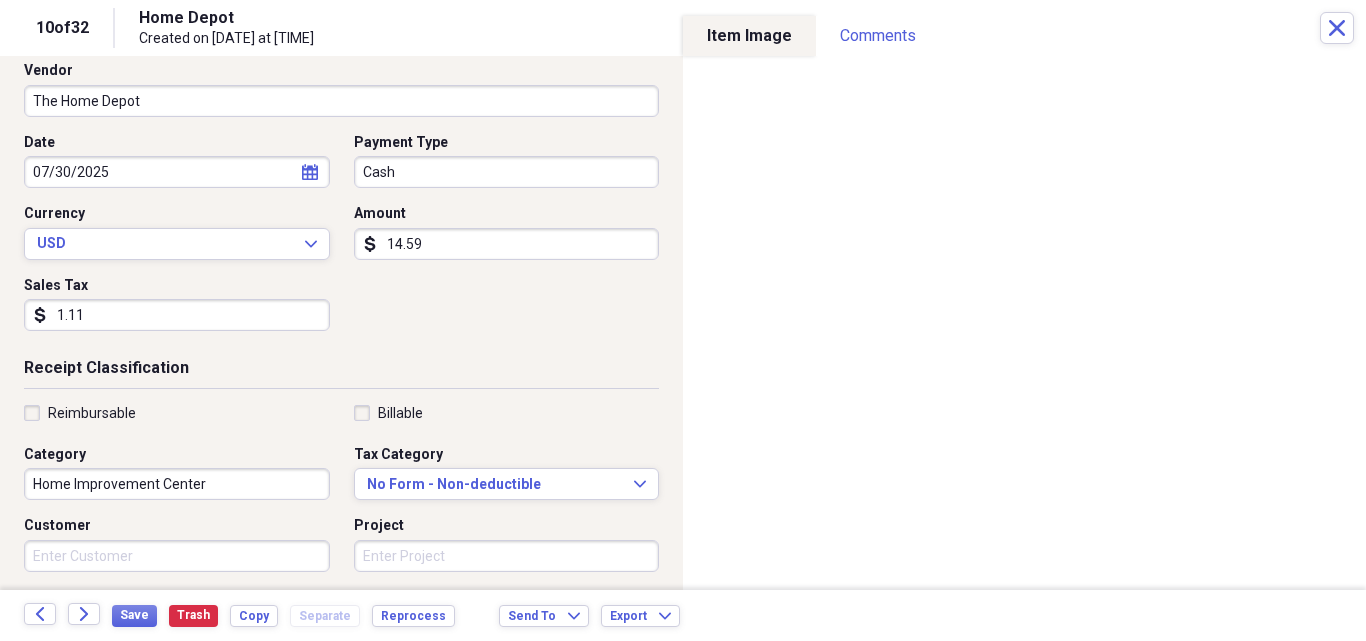 scroll, scrollTop: 173, scrollLeft: 0, axis: vertical 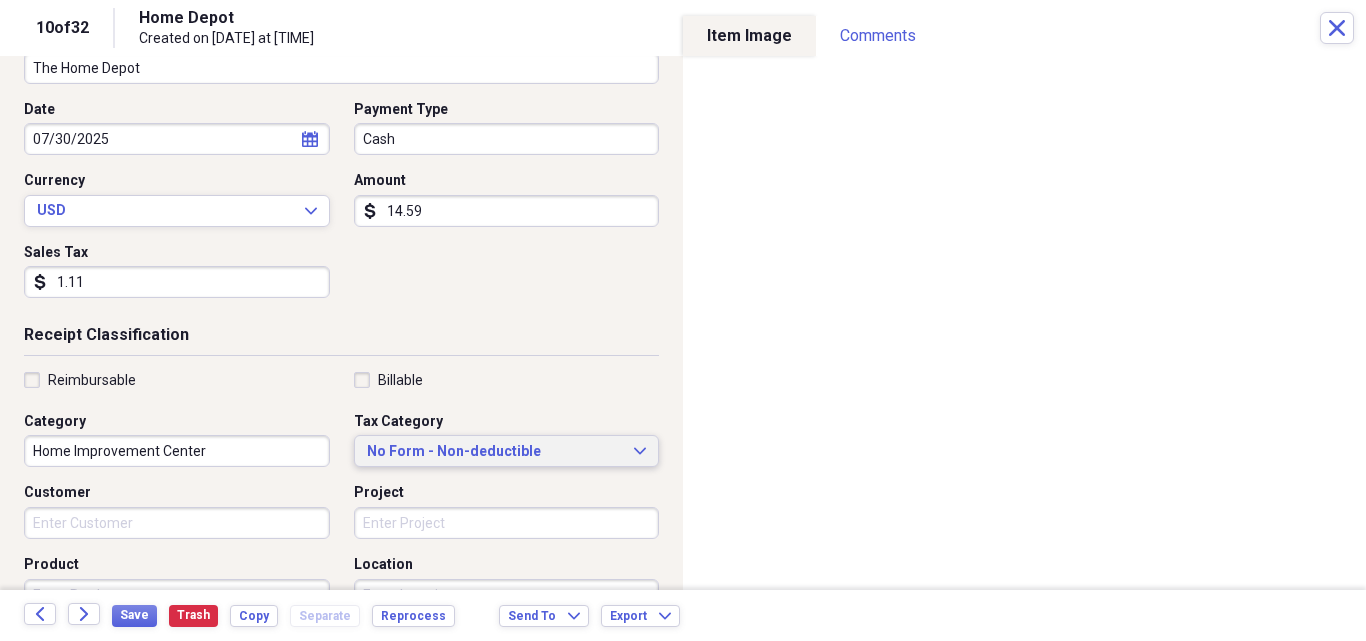 type on "1.11" 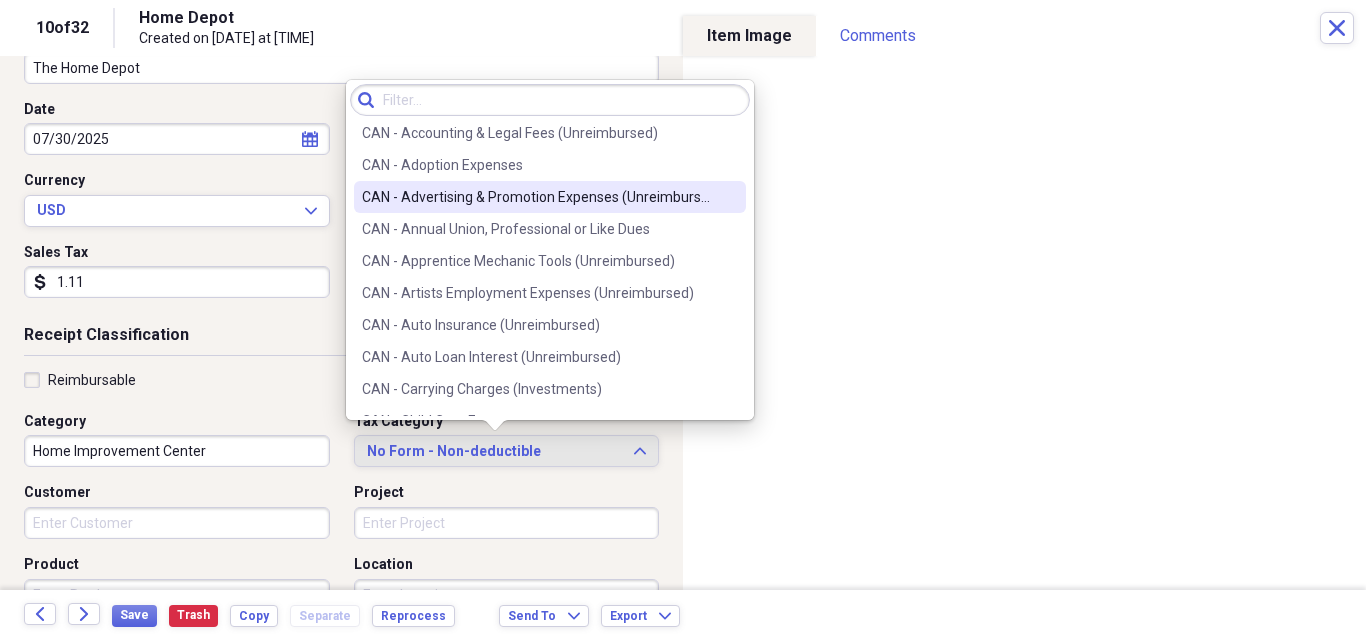 scroll, scrollTop: 0, scrollLeft: 0, axis: both 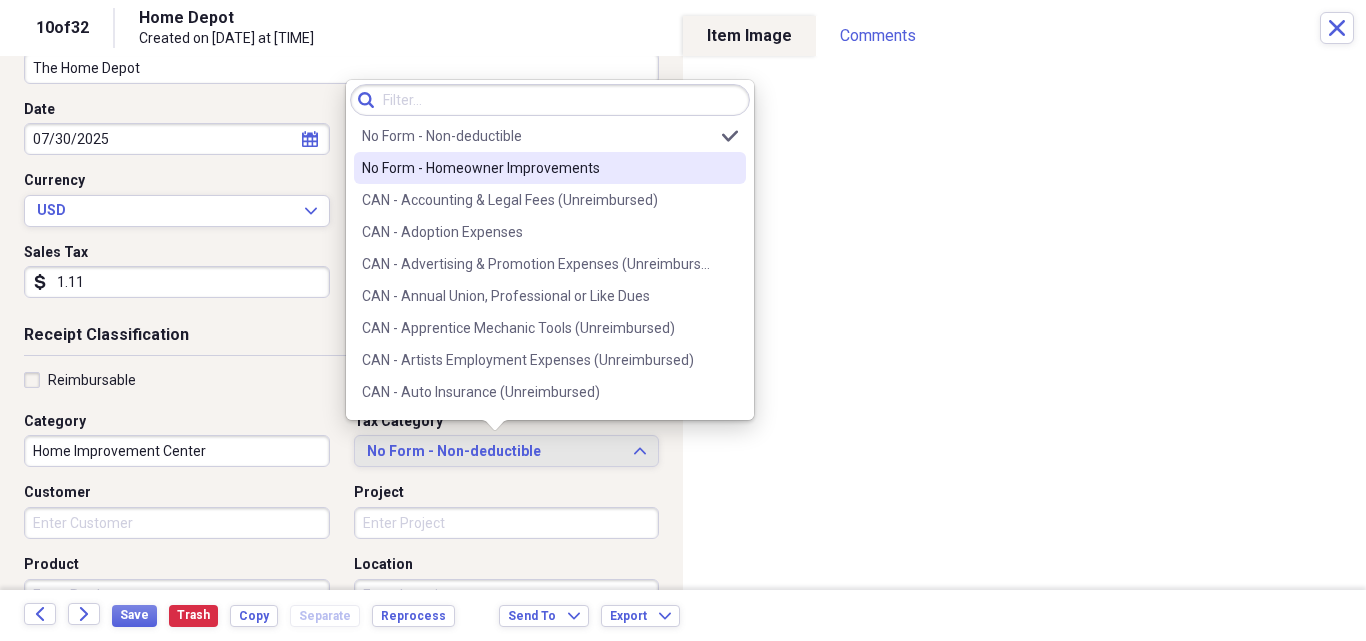 click on "No Form - Homeowner Improvements" at bounding box center (538, 168) 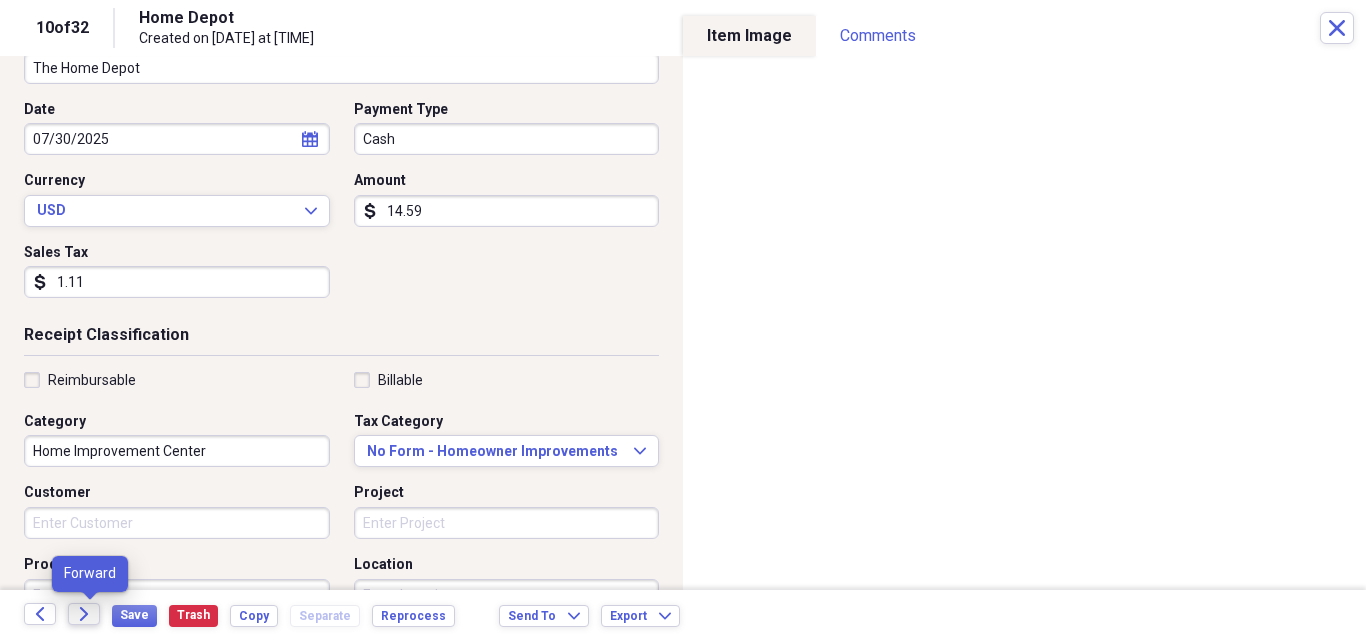 click on "Forward" 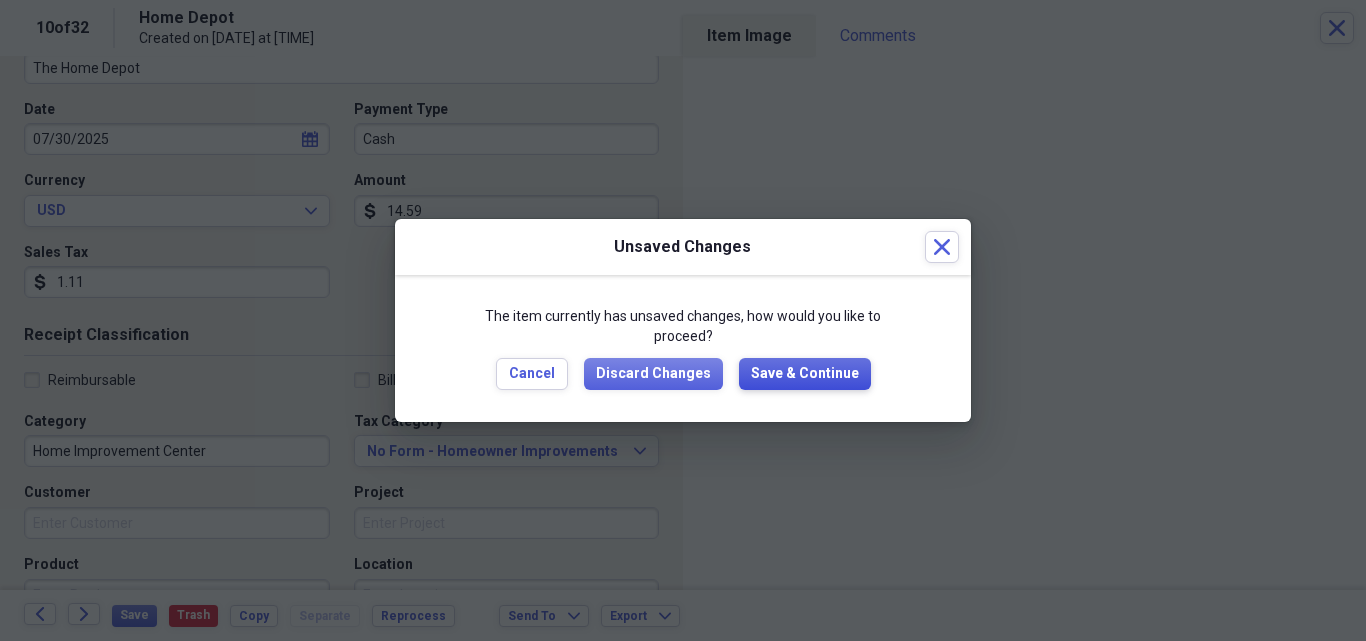 click on "Save & Continue" at bounding box center (805, 374) 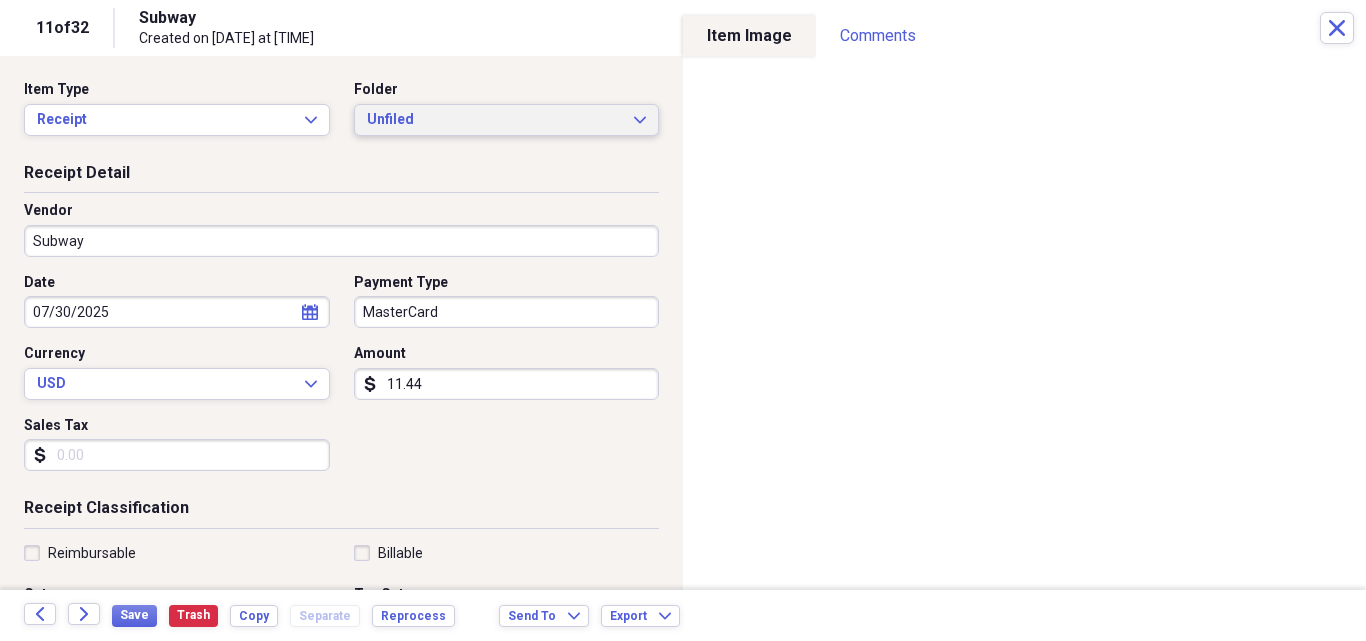 click on "Expand" 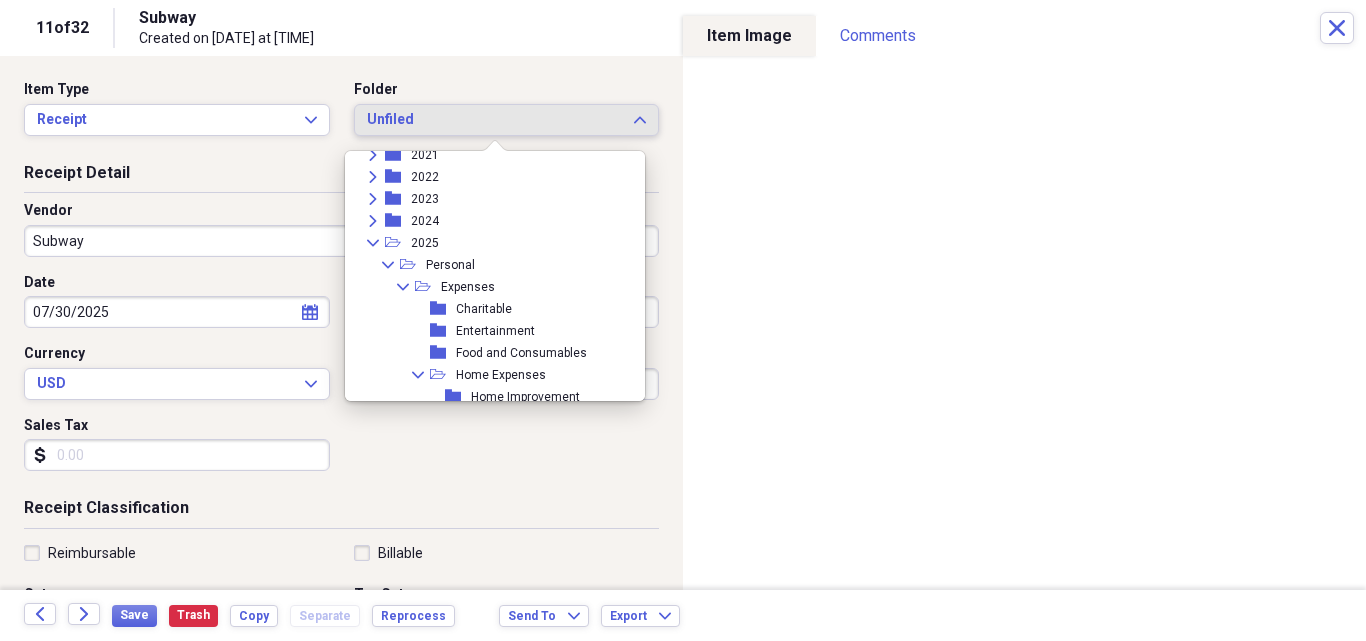 scroll, scrollTop: 300, scrollLeft: 0, axis: vertical 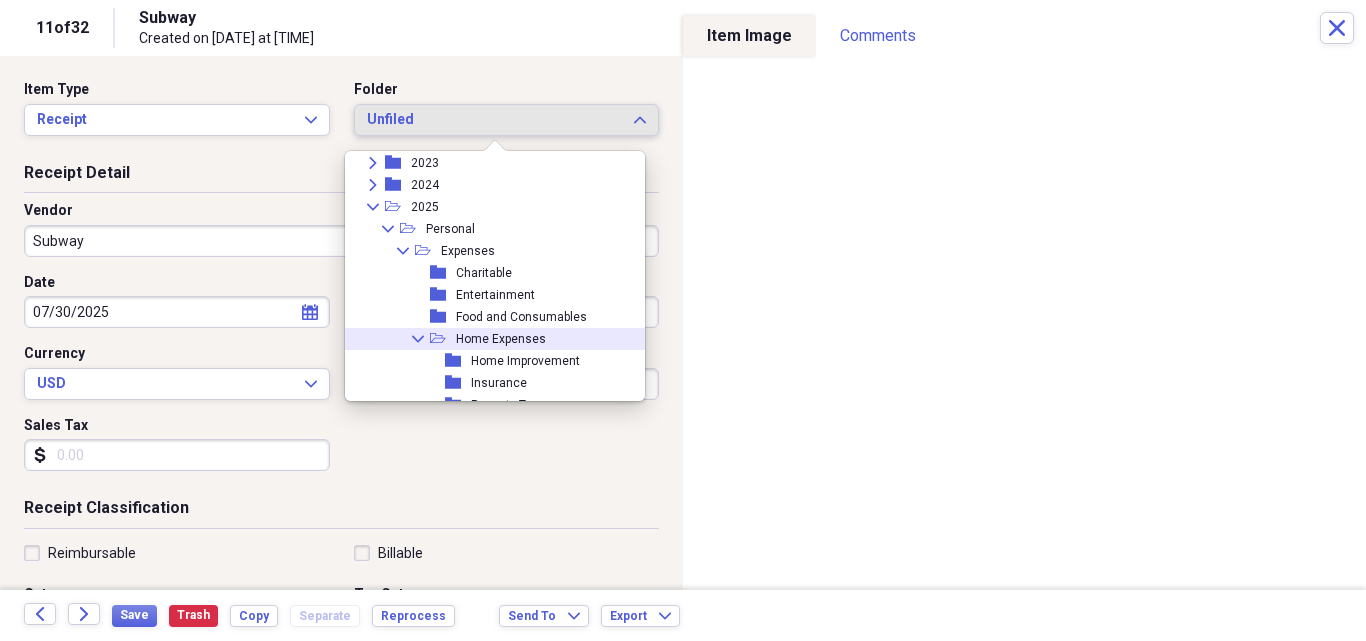 click on "Collapse" 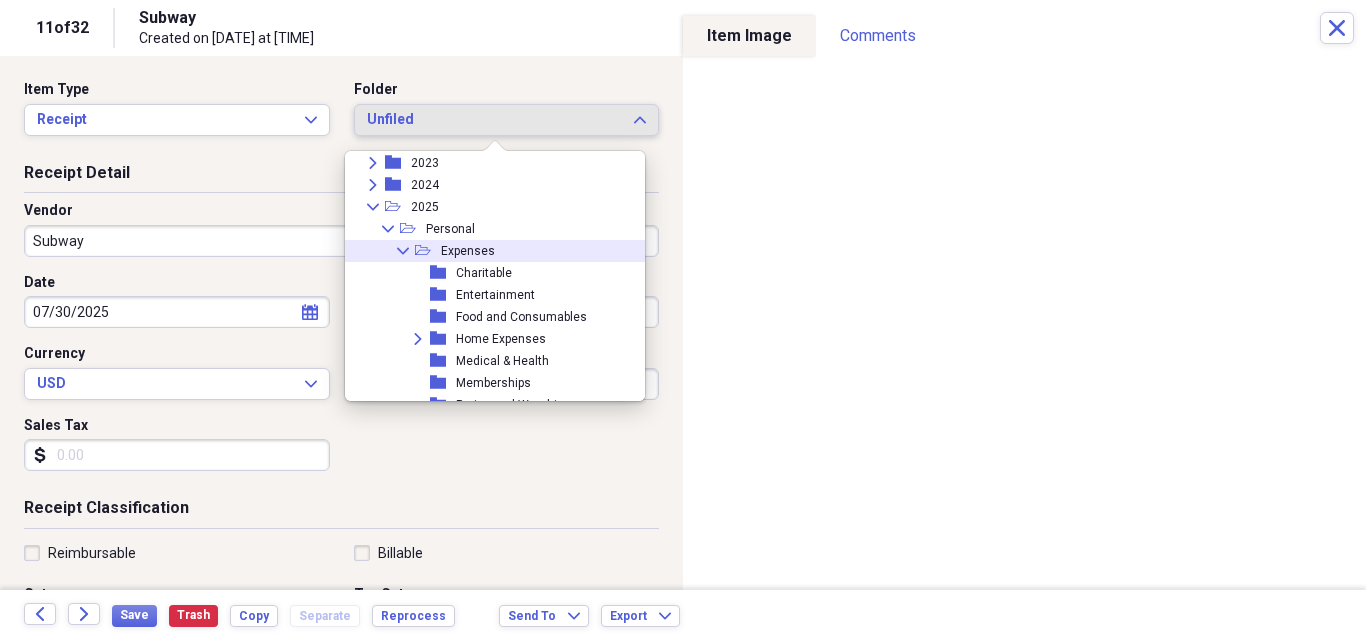 click on "Collapse" 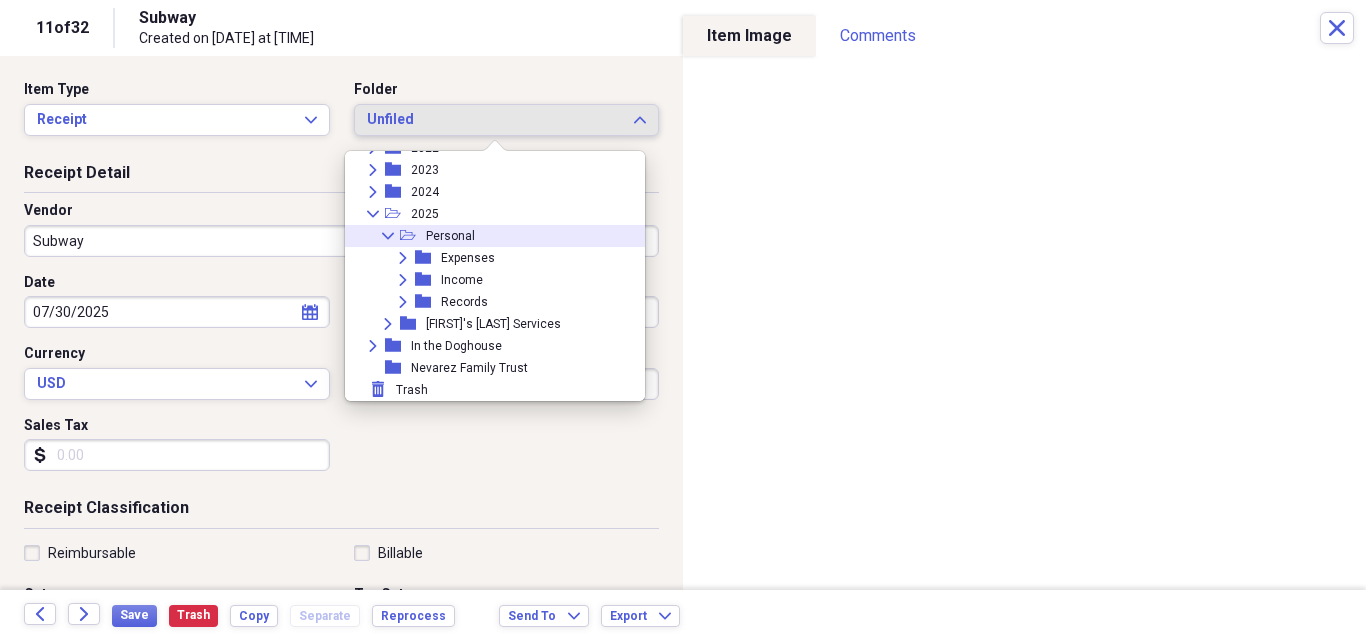 click 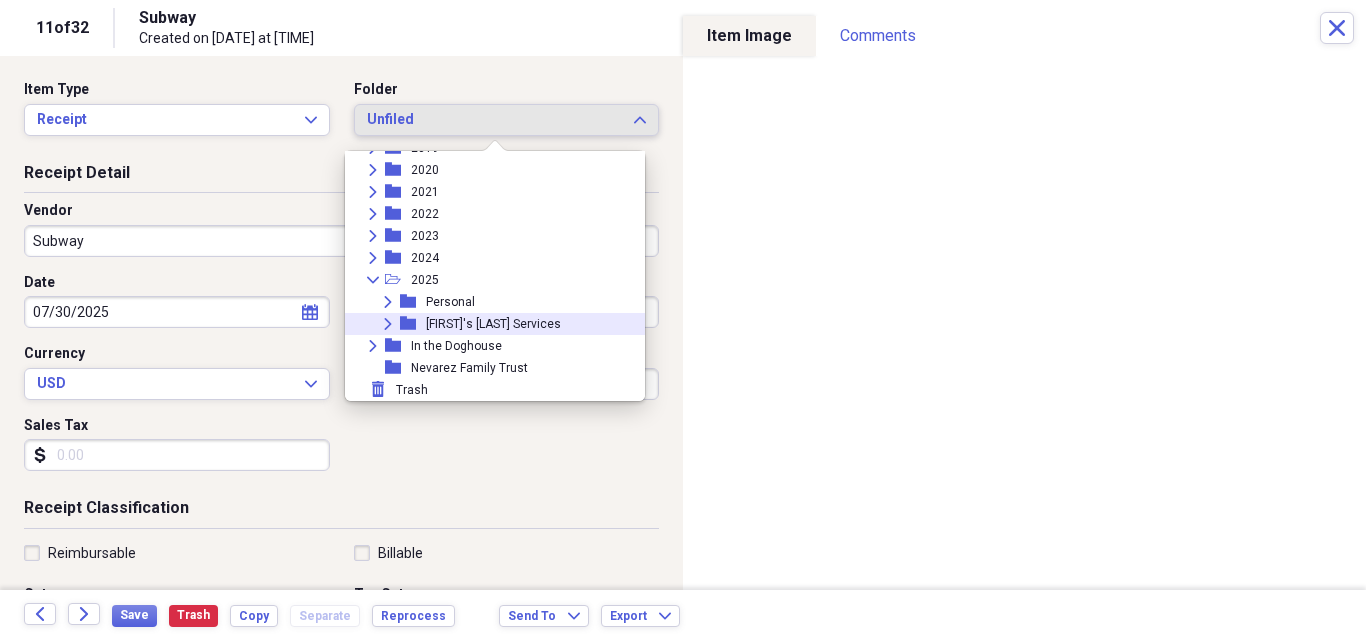 click on "Expand" 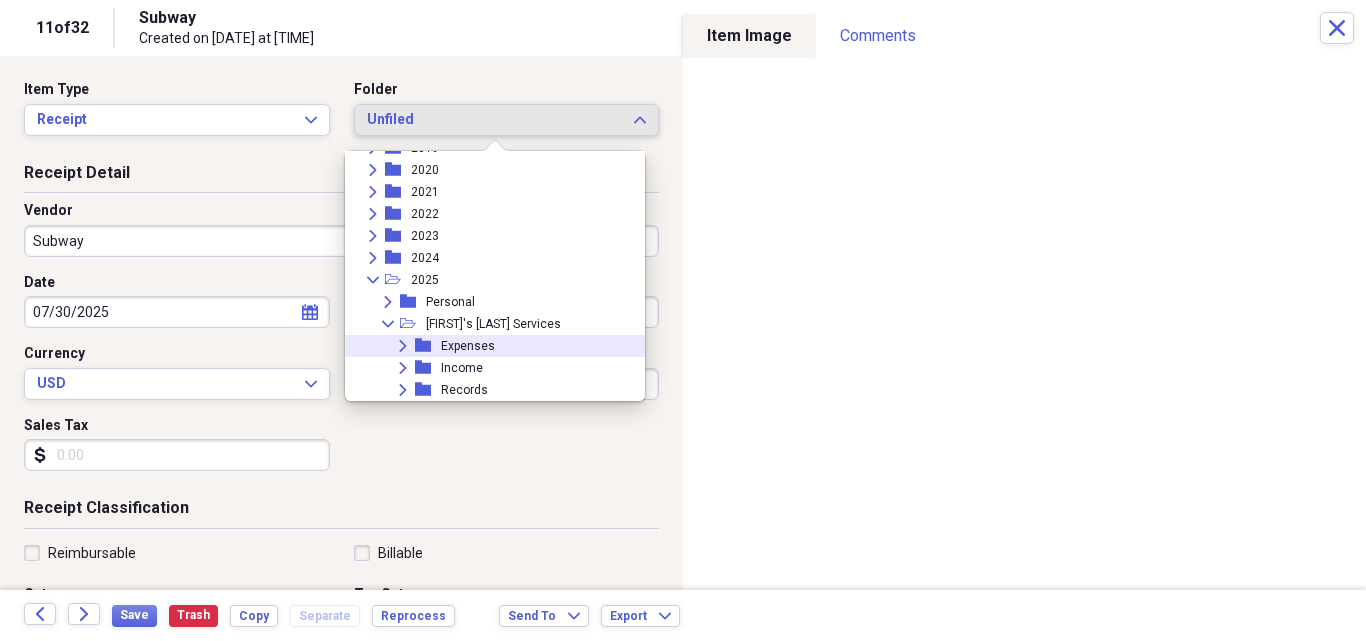 click on "Expand" 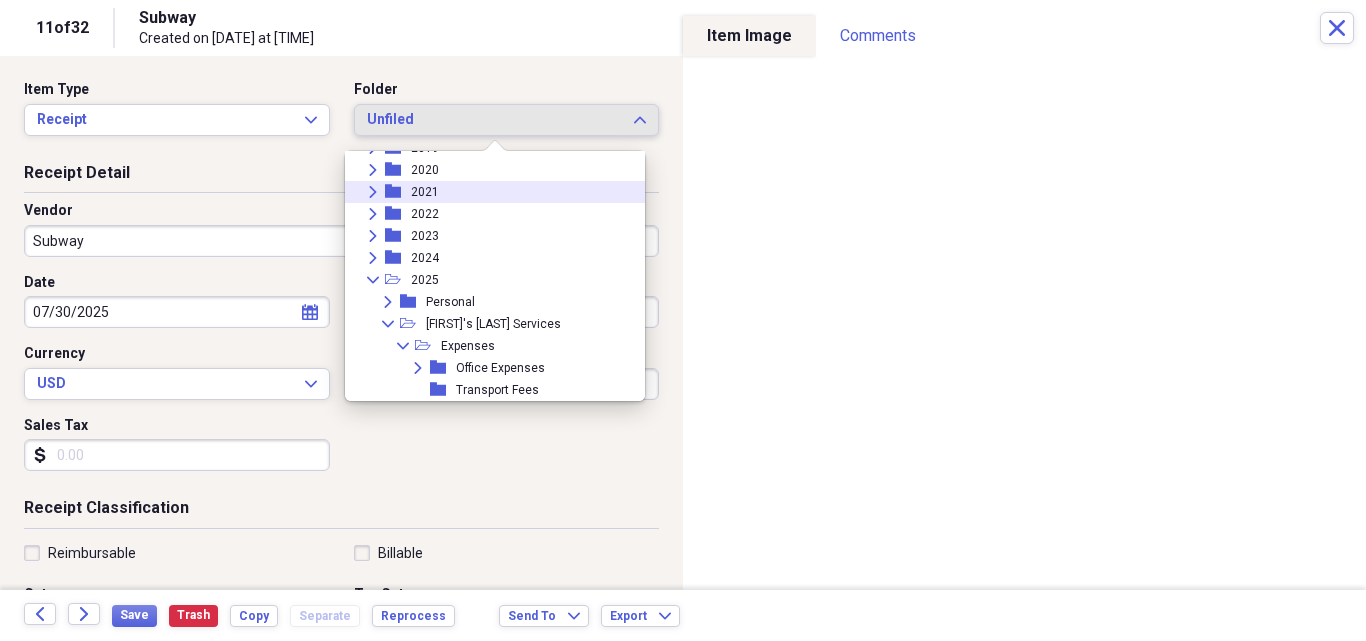 scroll, scrollTop: 381, scrollLeft: 0, axis: vertical 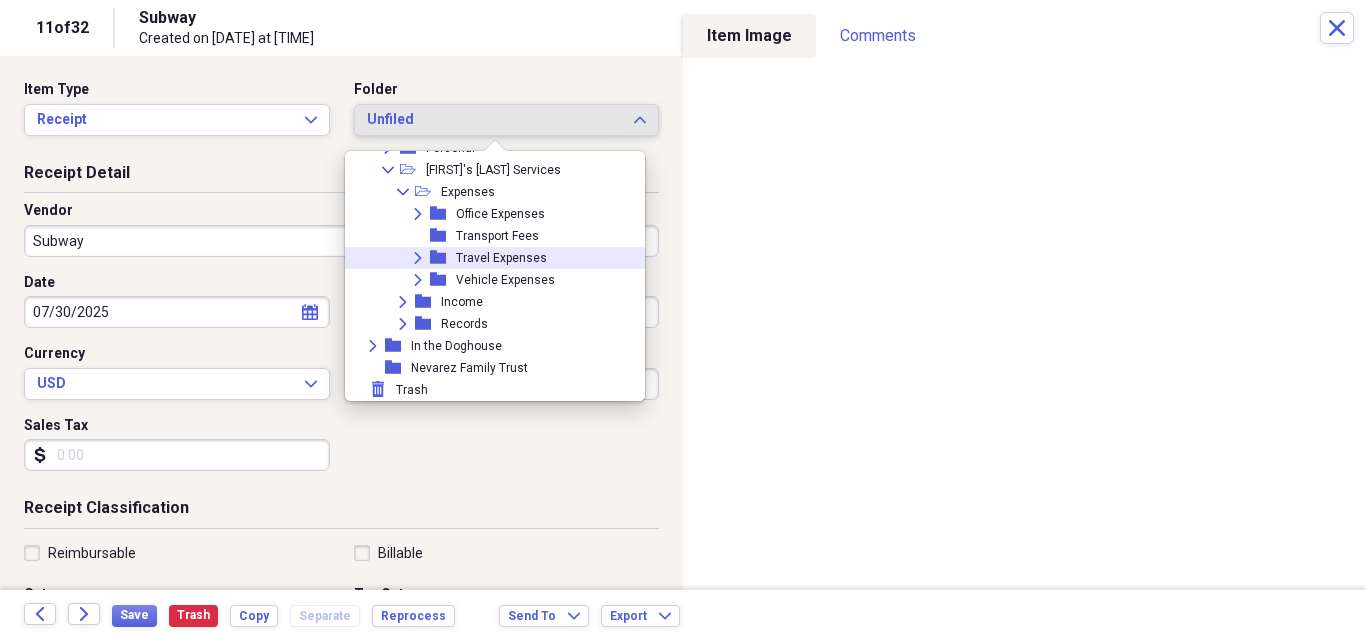 click on "Expand" 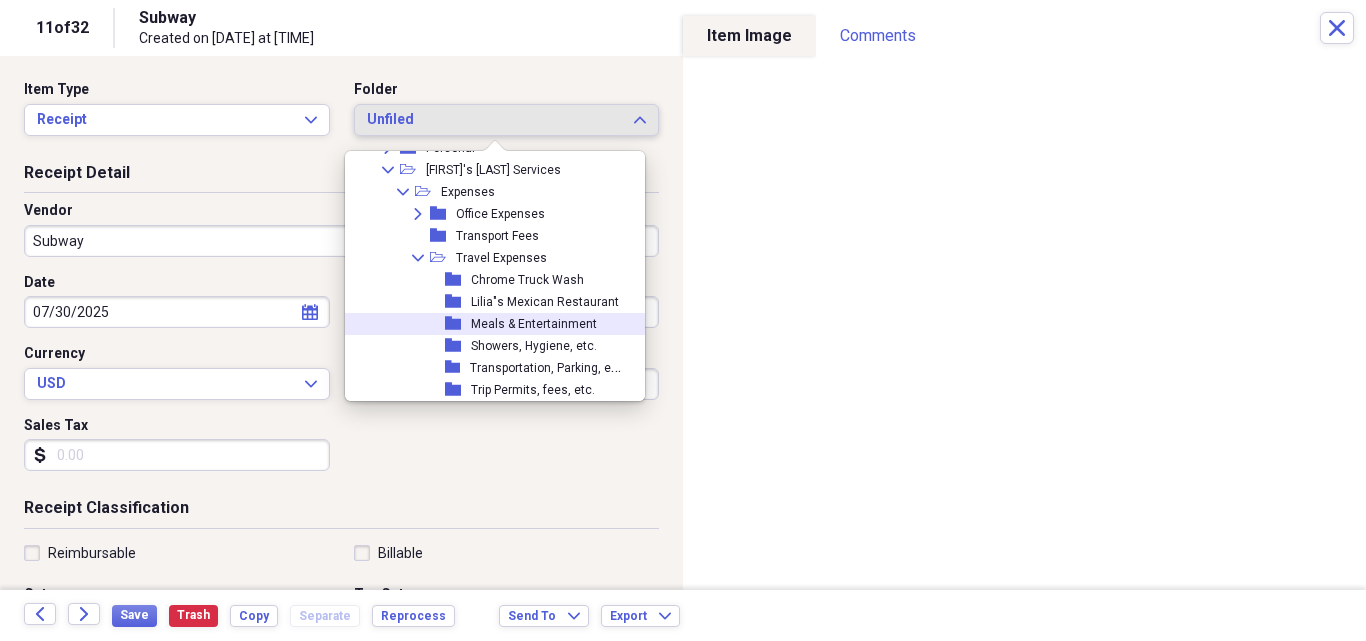 click on "Meals & Entertainment" at bounding box center (534, 324) 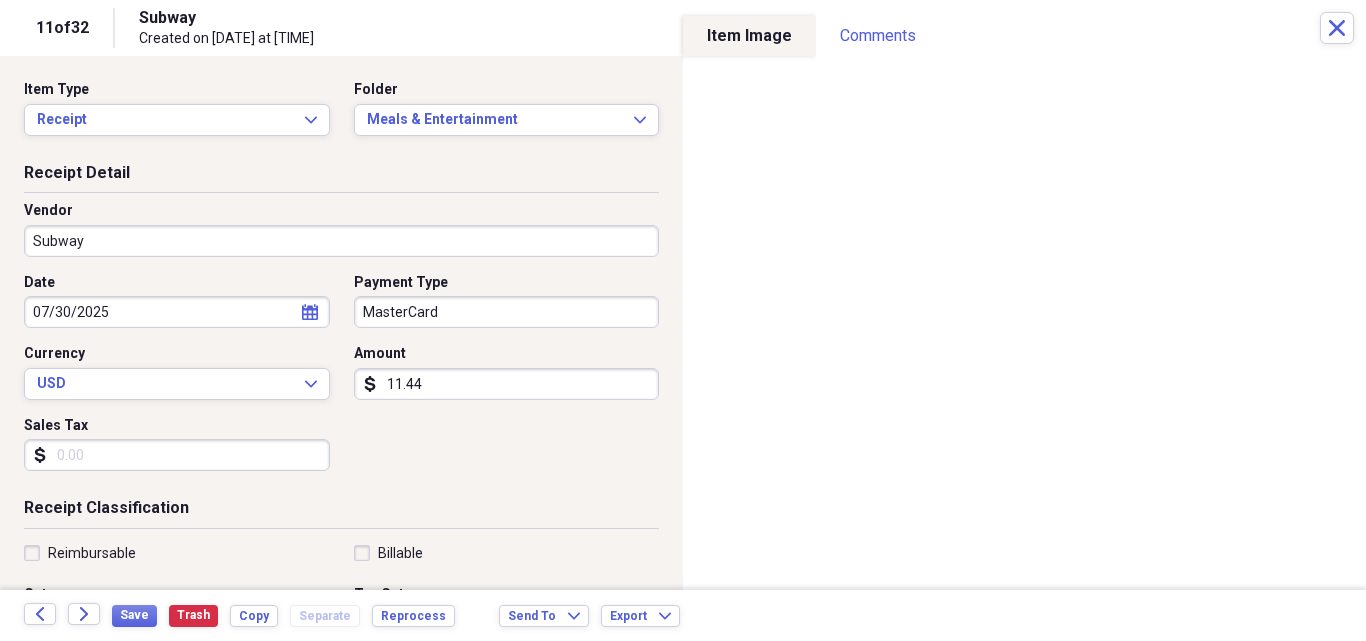 click on "MasterCard" at bounding box center (507, 312) 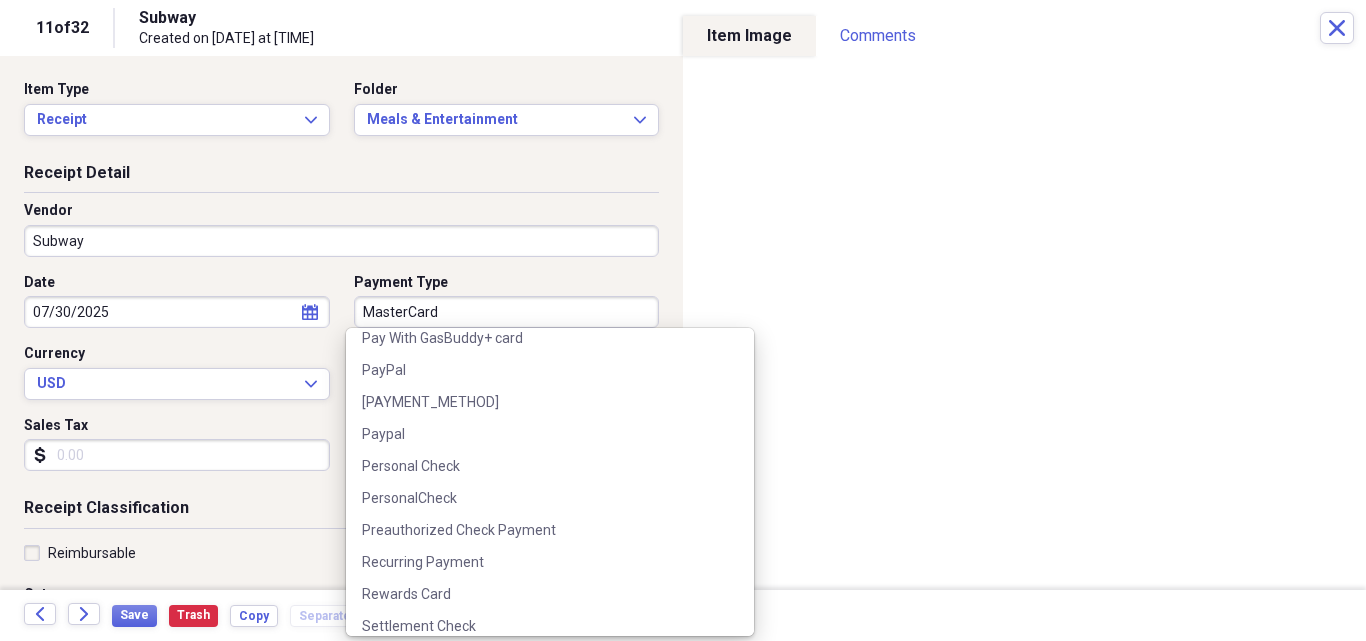 scroll, scrollTop: 2147, scrollLeft: 0, axis: vertical 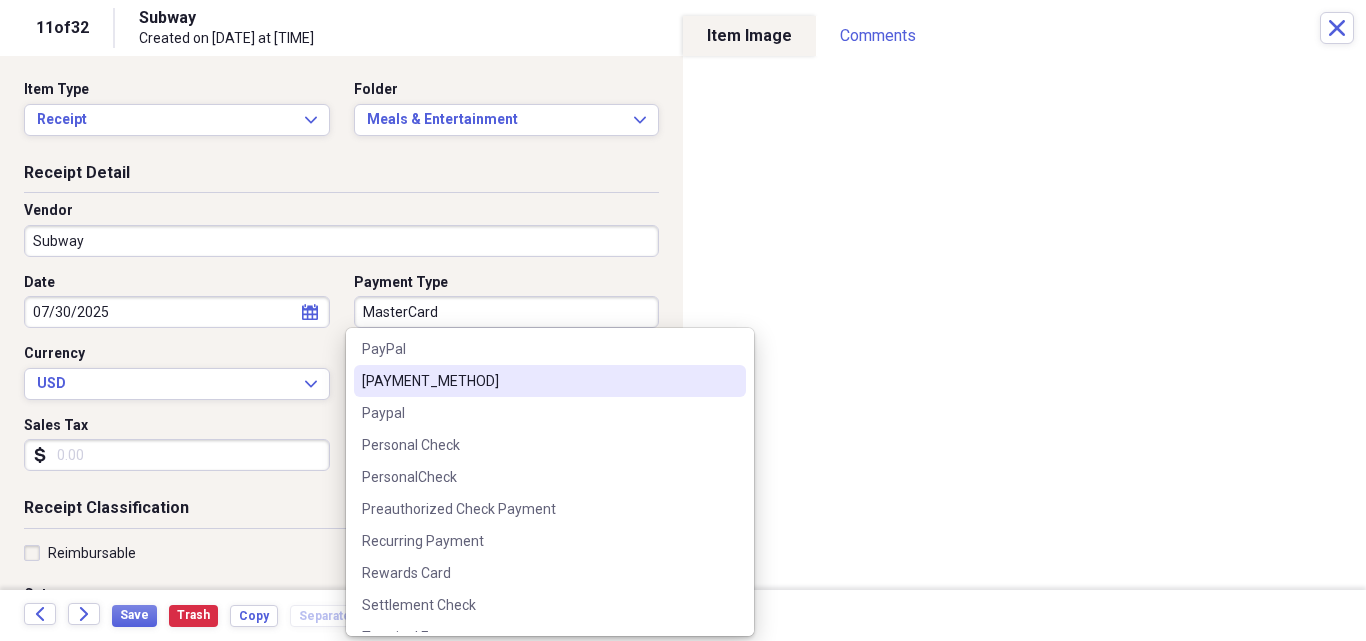 click on "[PAYMENT_METHOD]" at bounding box center [538, 381] 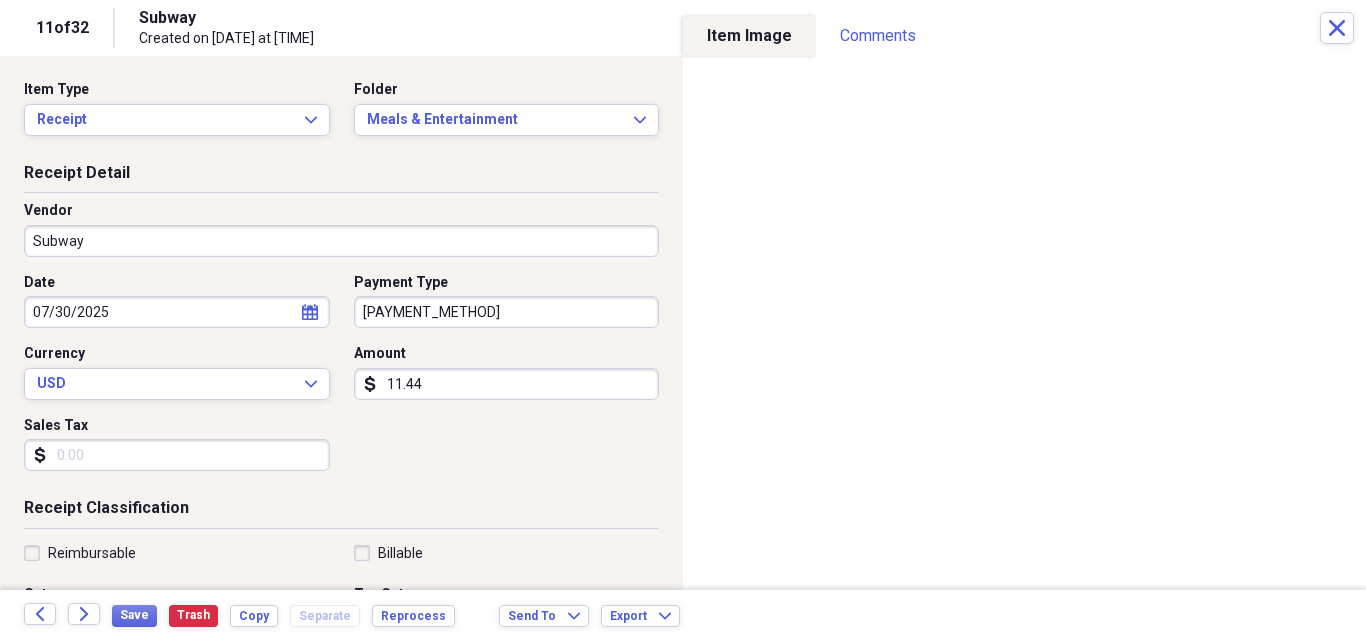 click on "Sales Tax" at bounding box center (177, 455) 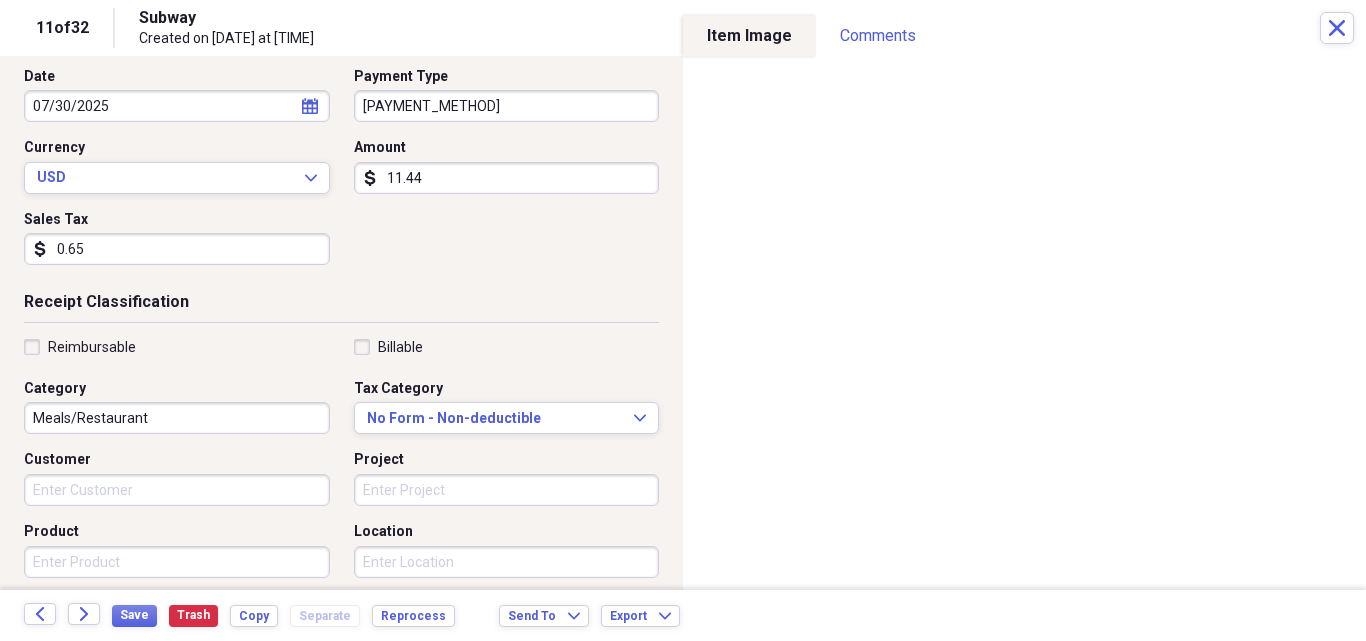 scroll, scrollTop: 213, scrollLeft: 0, axis: vertical 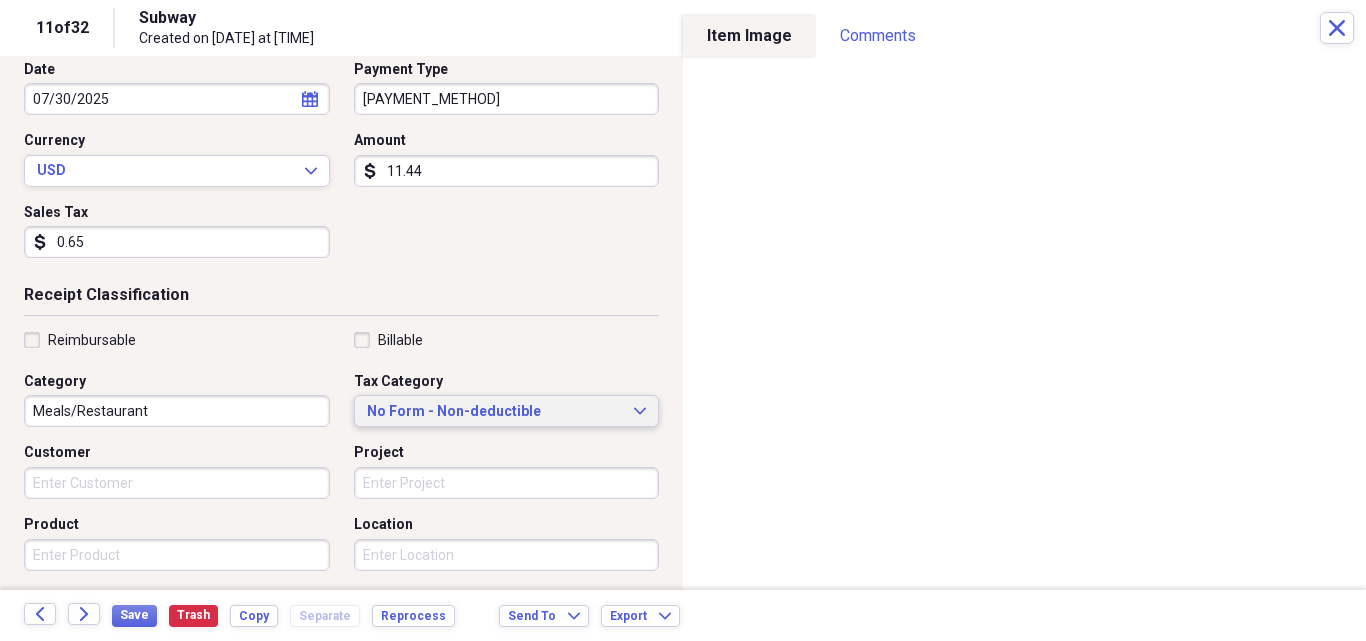 type on "0.65" 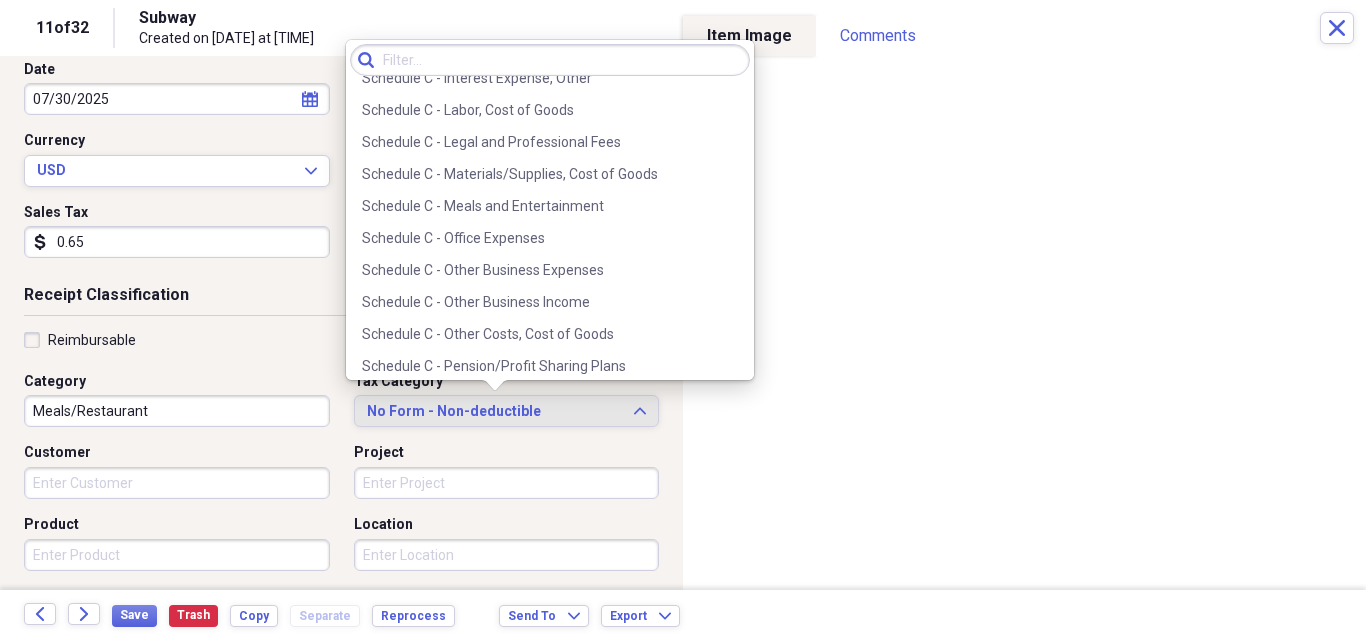 scroll, scrollTop: 3893, scrollLeft: 0, axis: vertical 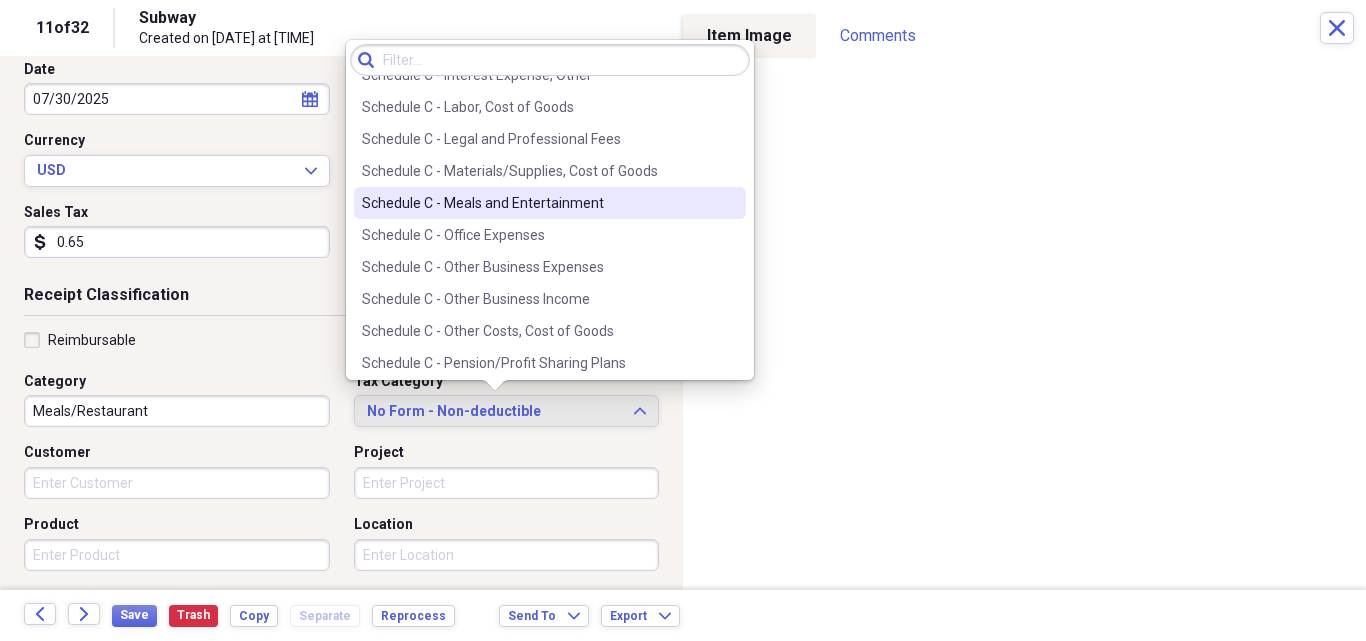 click on "Schedule C - Meals and Entertainment" at bounding box center (538, 203) 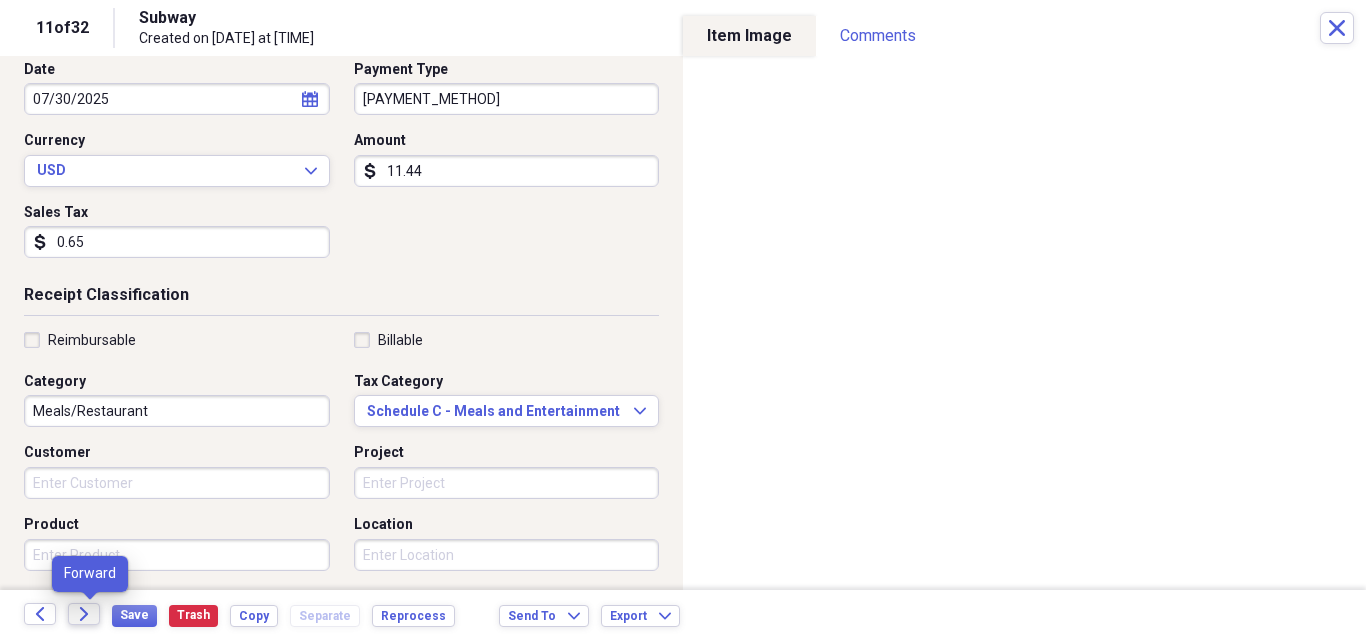 click on "Forward" 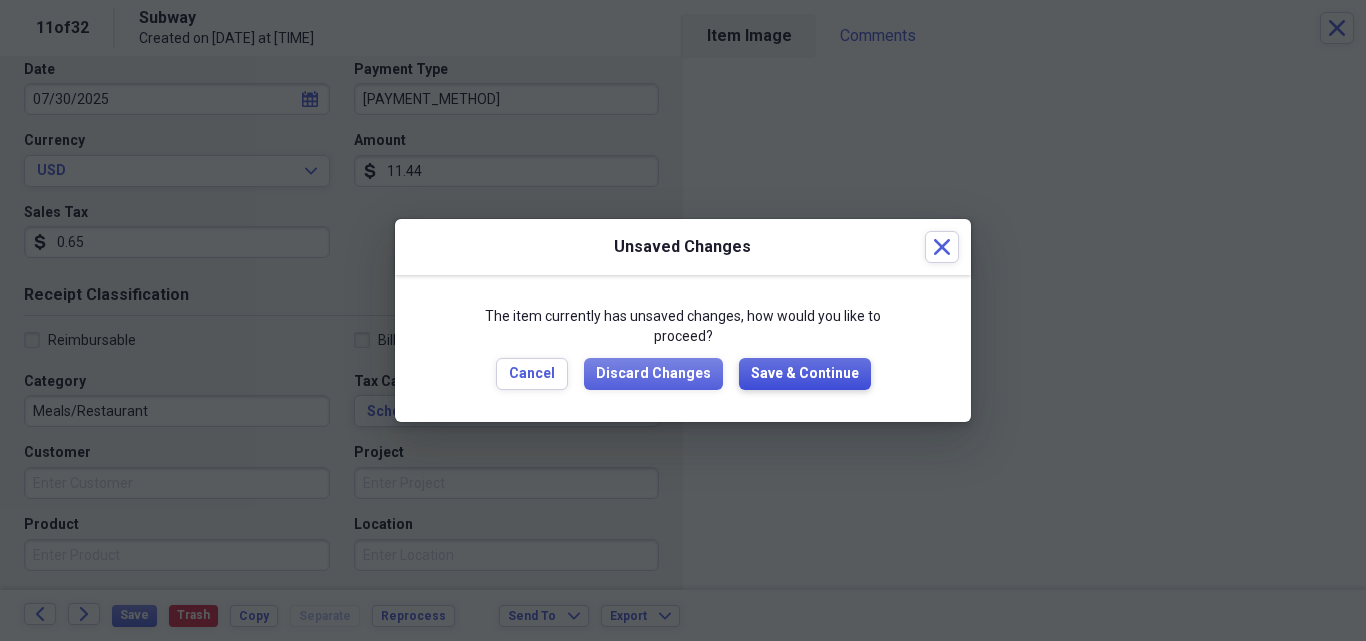 click on "Save & Continue" at bounding box center [805, 374] 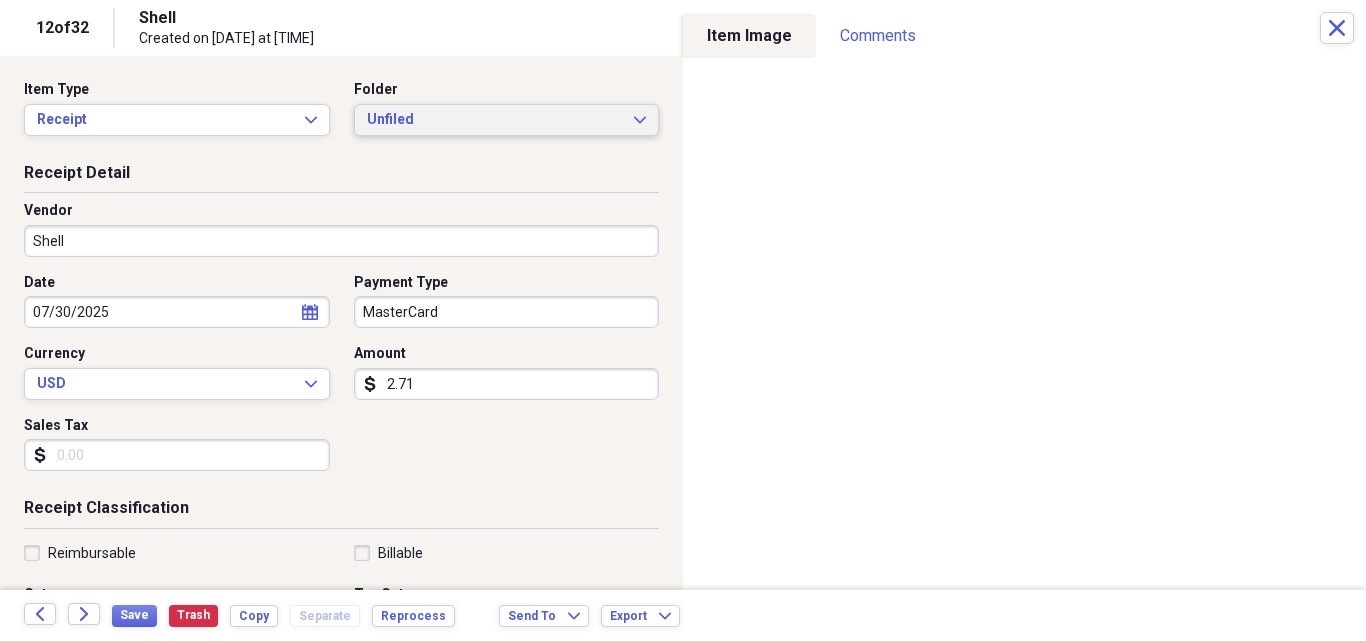 click on "Expand" 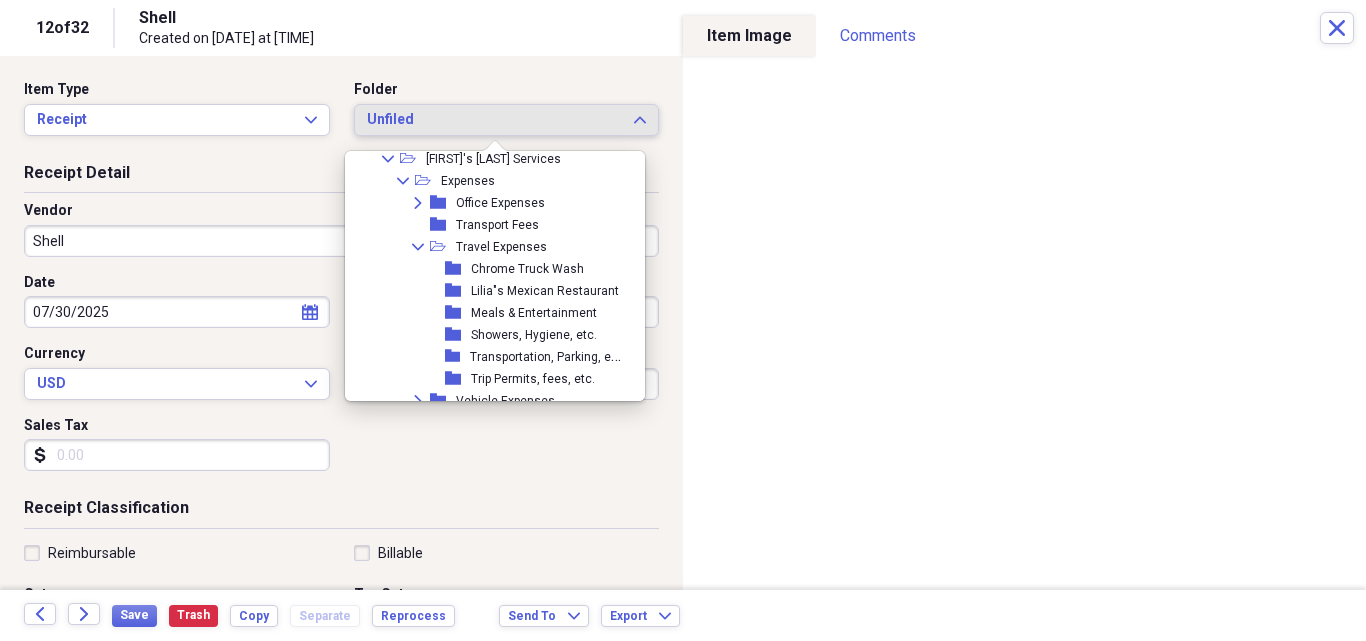 scroll, scrollTop: 400, scrollLeft: 0, axis: vertical 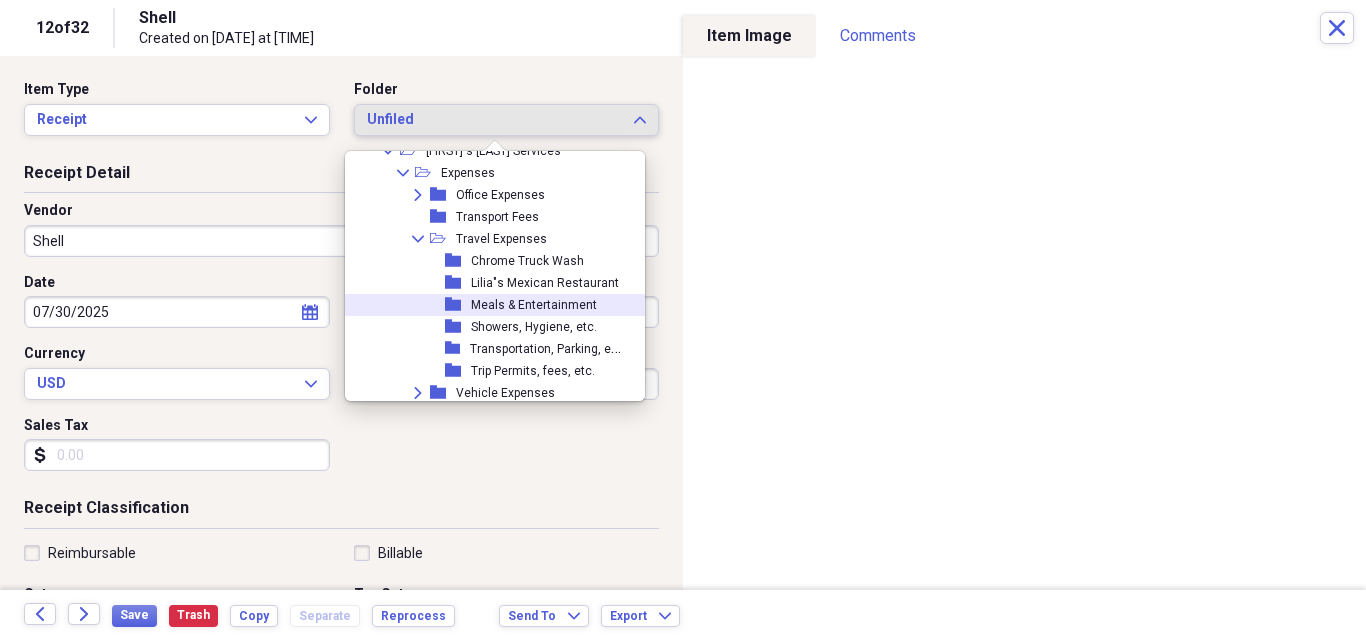 click on "Meals & Entertainment" at bounding box center (534, 305) 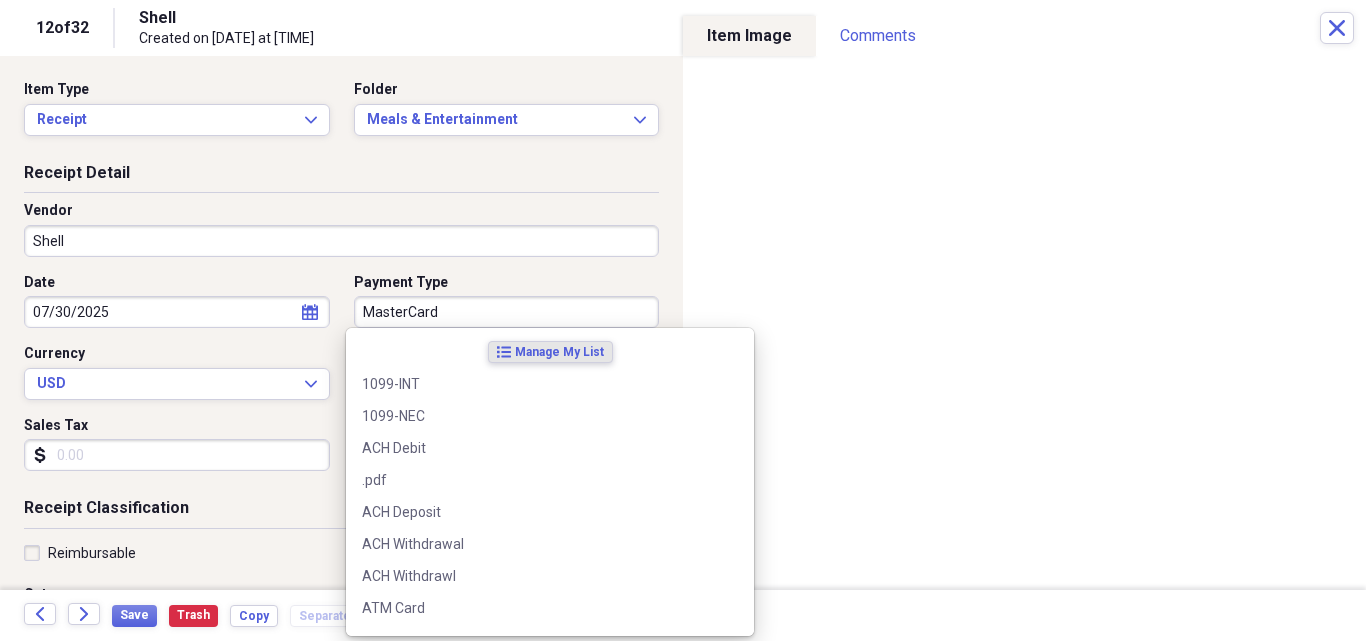 click on "MasterCard" at bounding box center (507, 312) 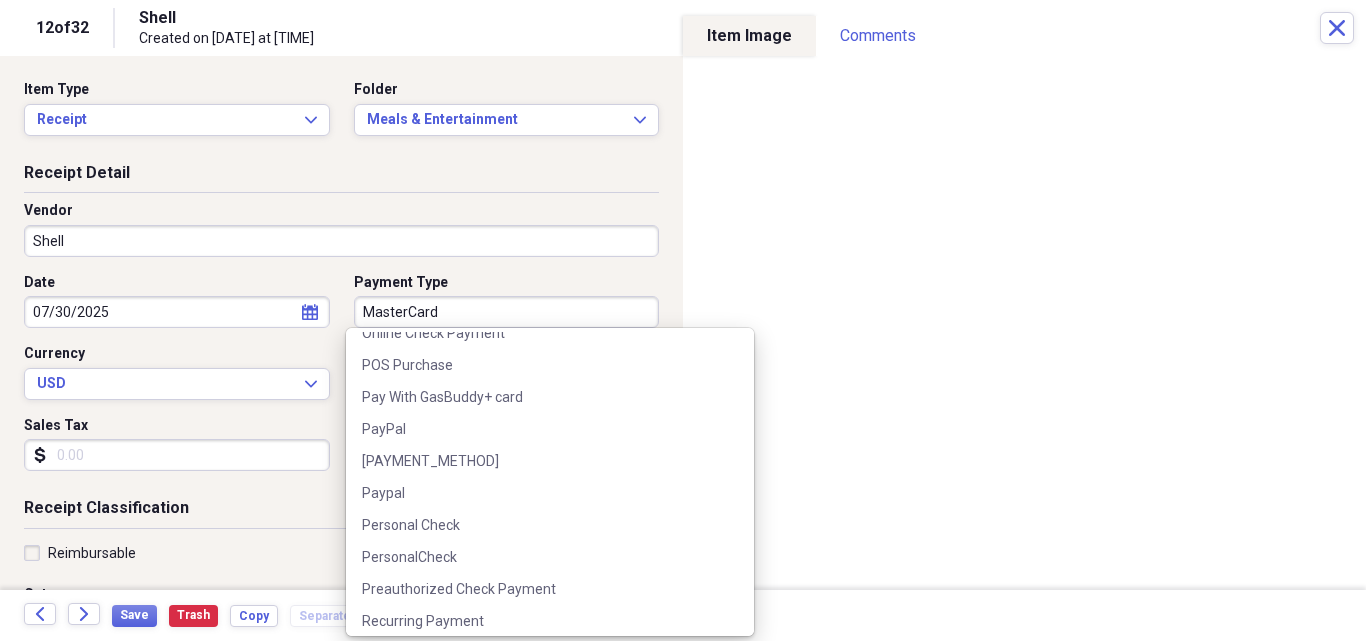 scroll, scrollTop: 2053, scrollLeft: 0, axis: vertical 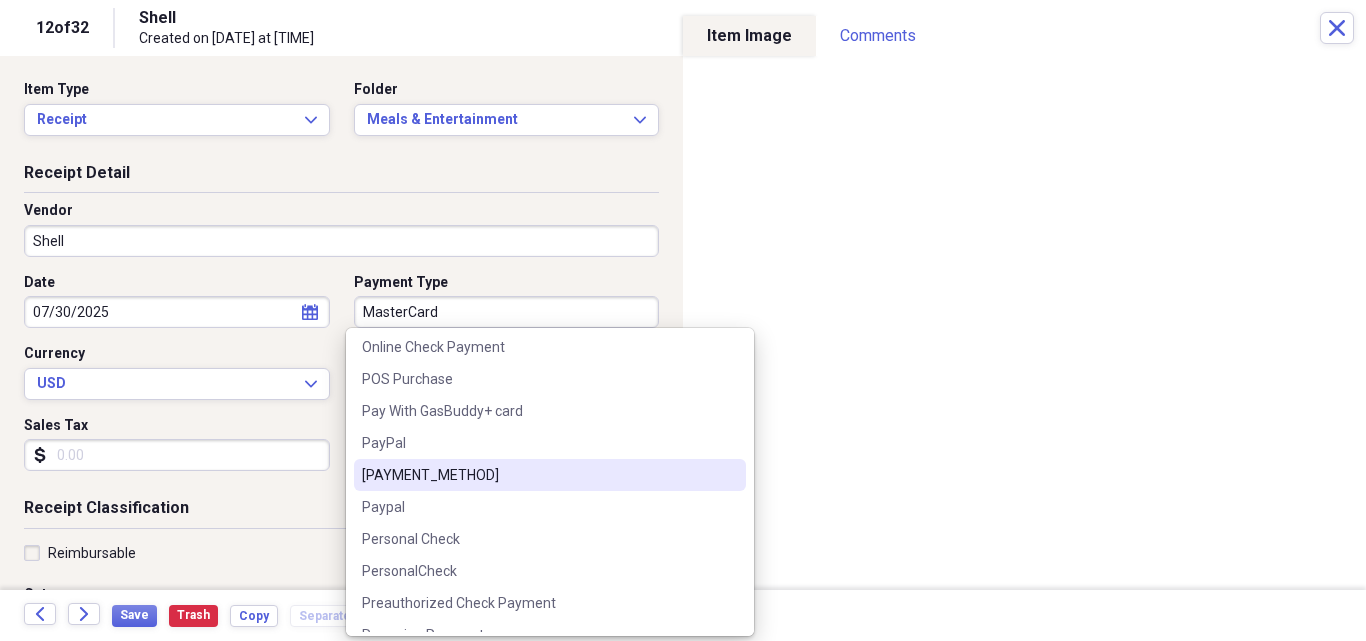 click on "[PAYMENT_METHOD]" at bounding box center (538, 475) 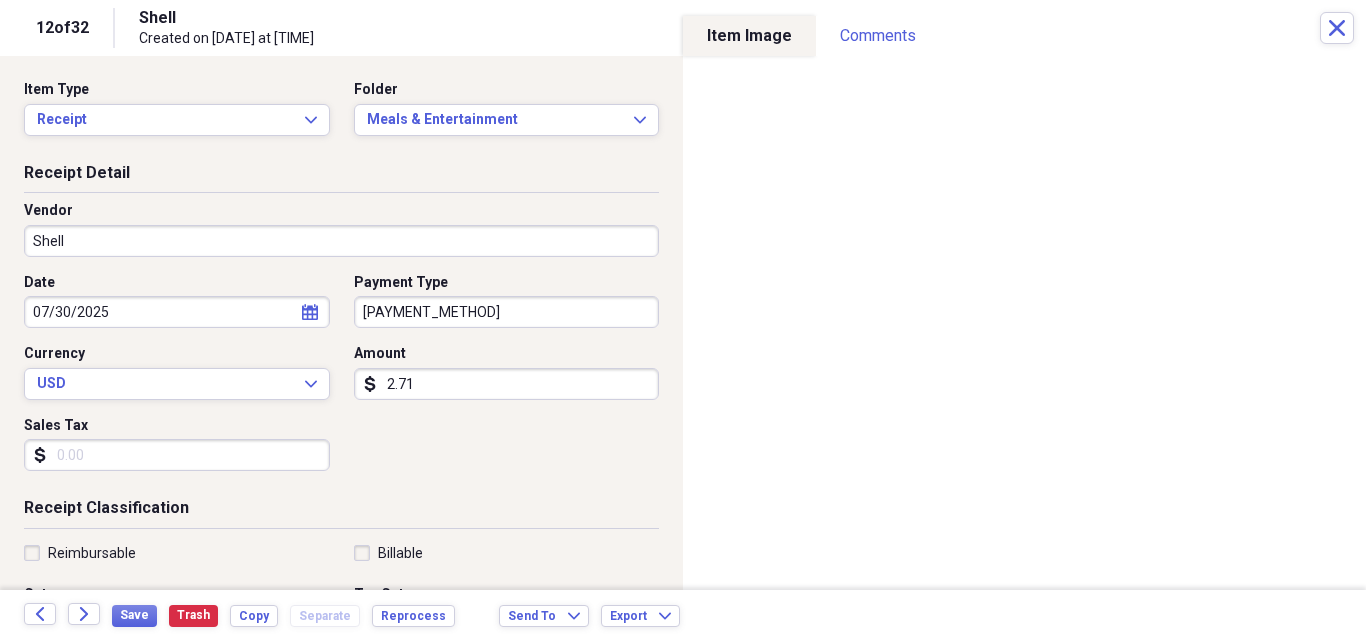 click on "Sales Tax" at bounding box center (177, 455) 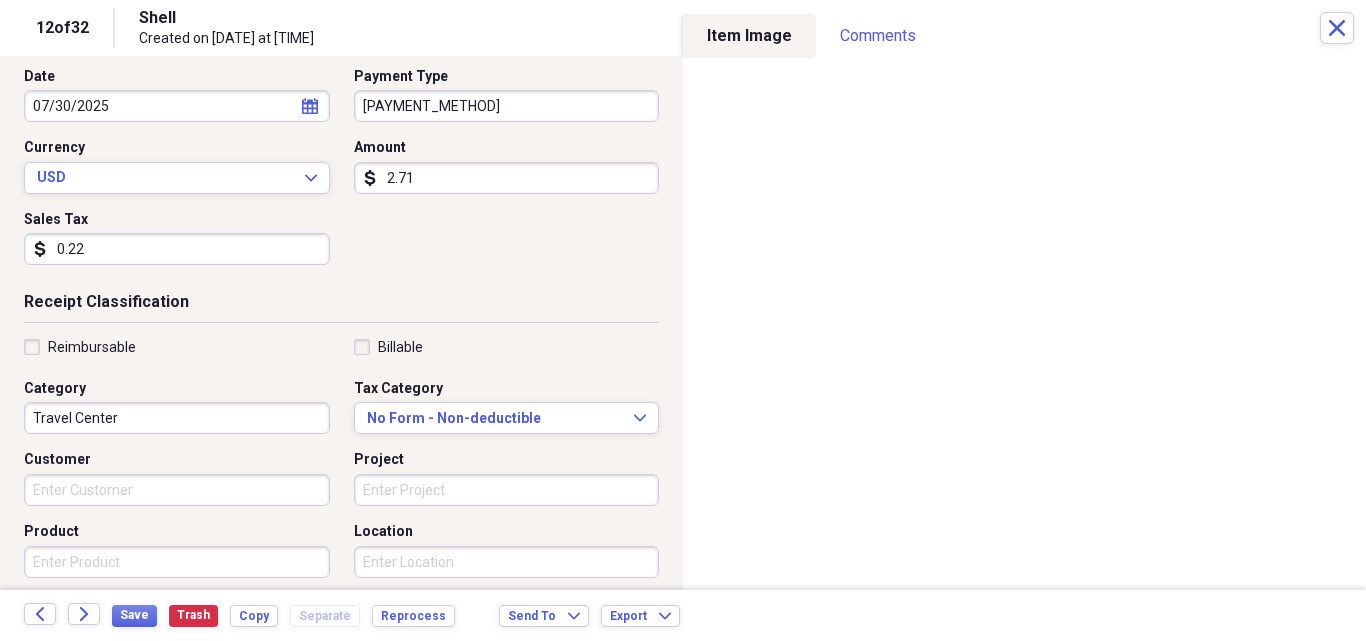 scroll, scrollTop: 213, scrollLeft: 0, axis: vertical 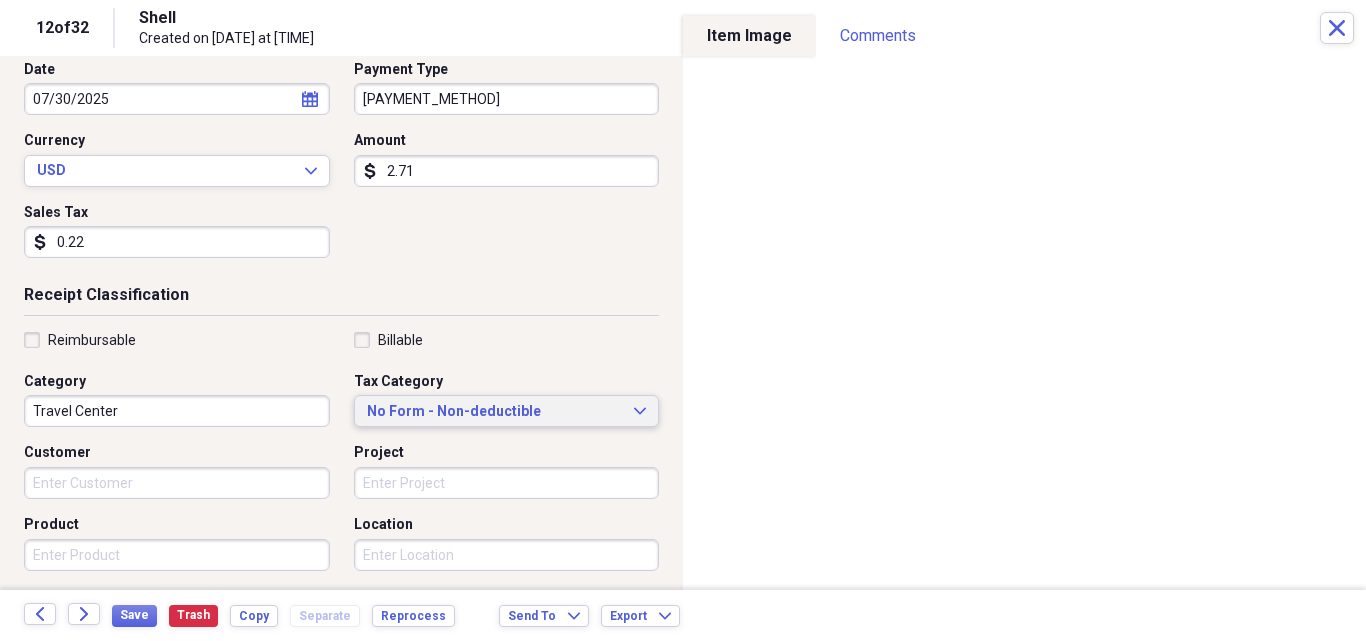 type on "0.22" 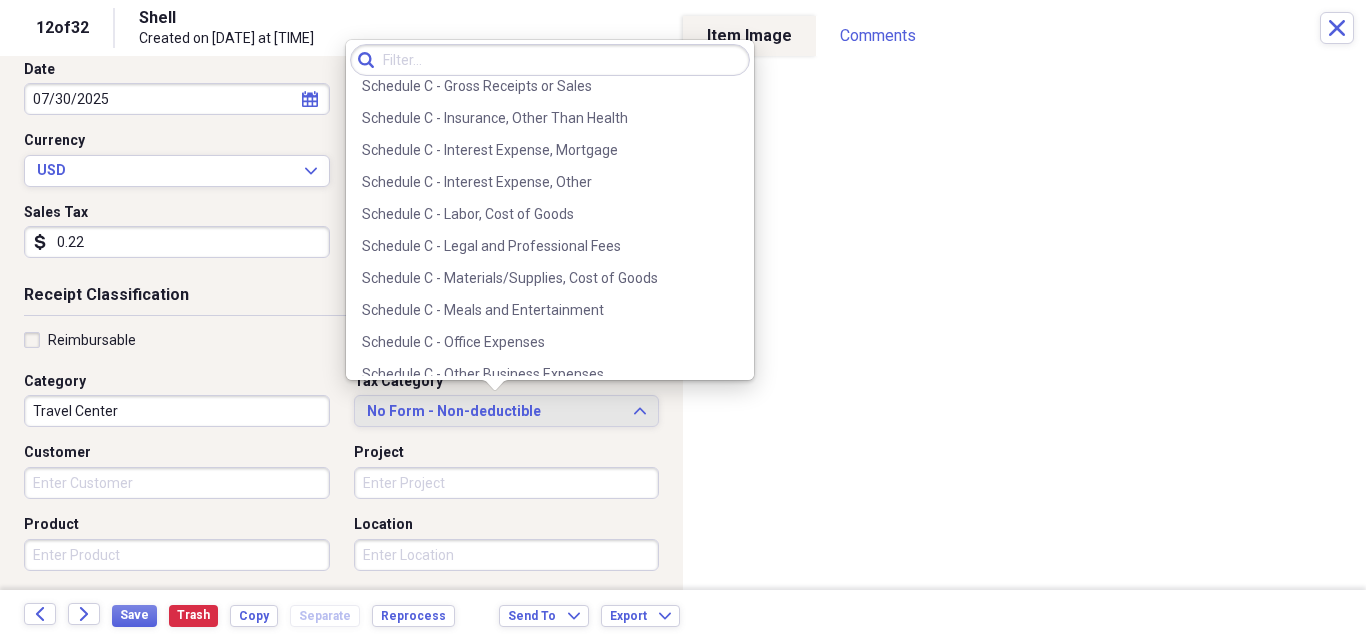 scroll, scrollTop: 3793, scrollLeft: 0, axis: vertical 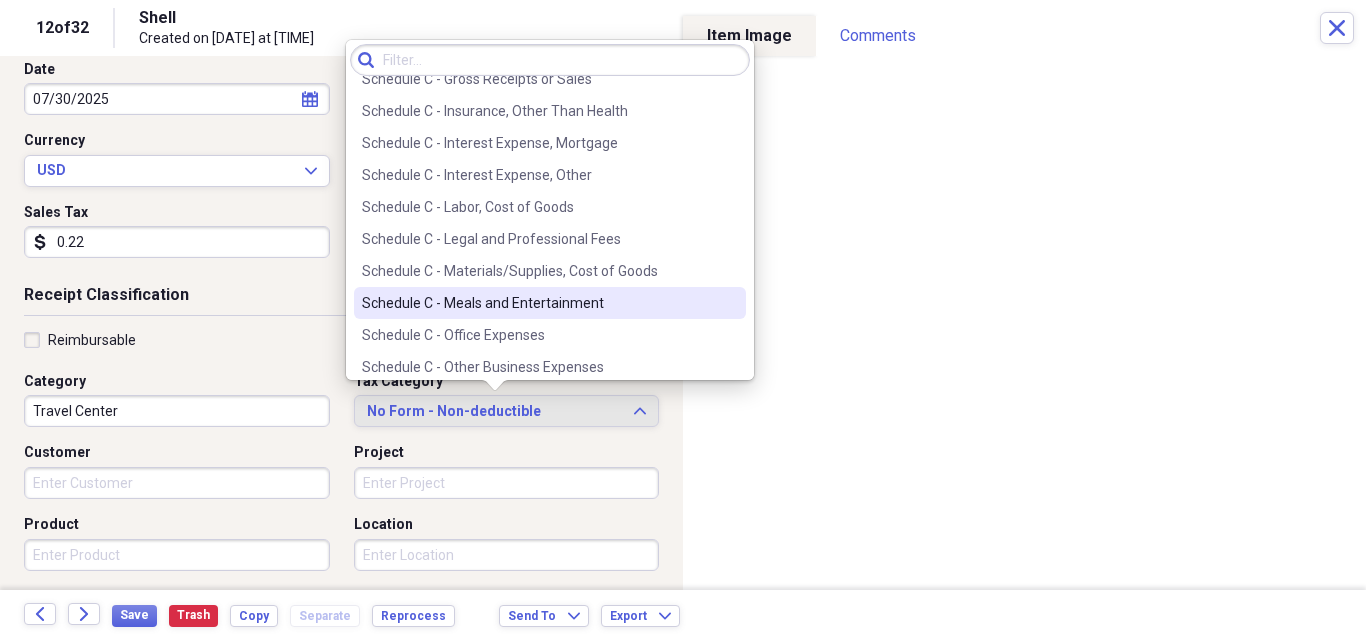 click on "Schedule C - Meals and Entertainment" at bounding box center (538, 303) 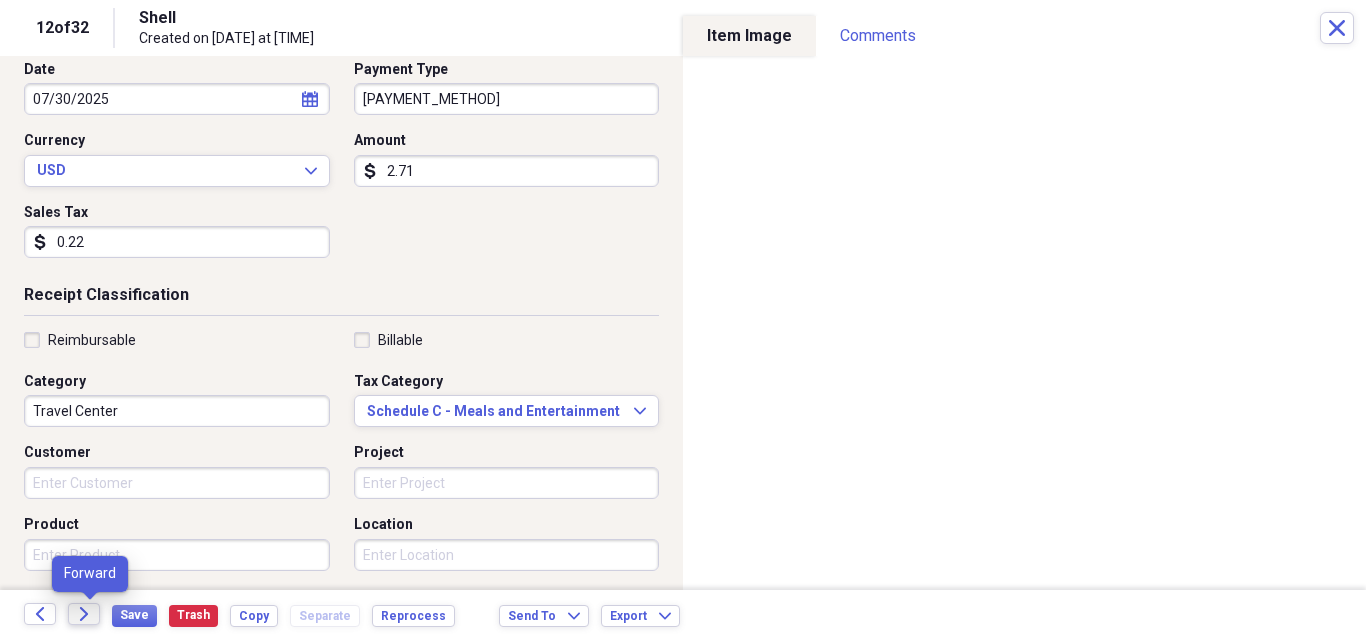 click on "Forward" 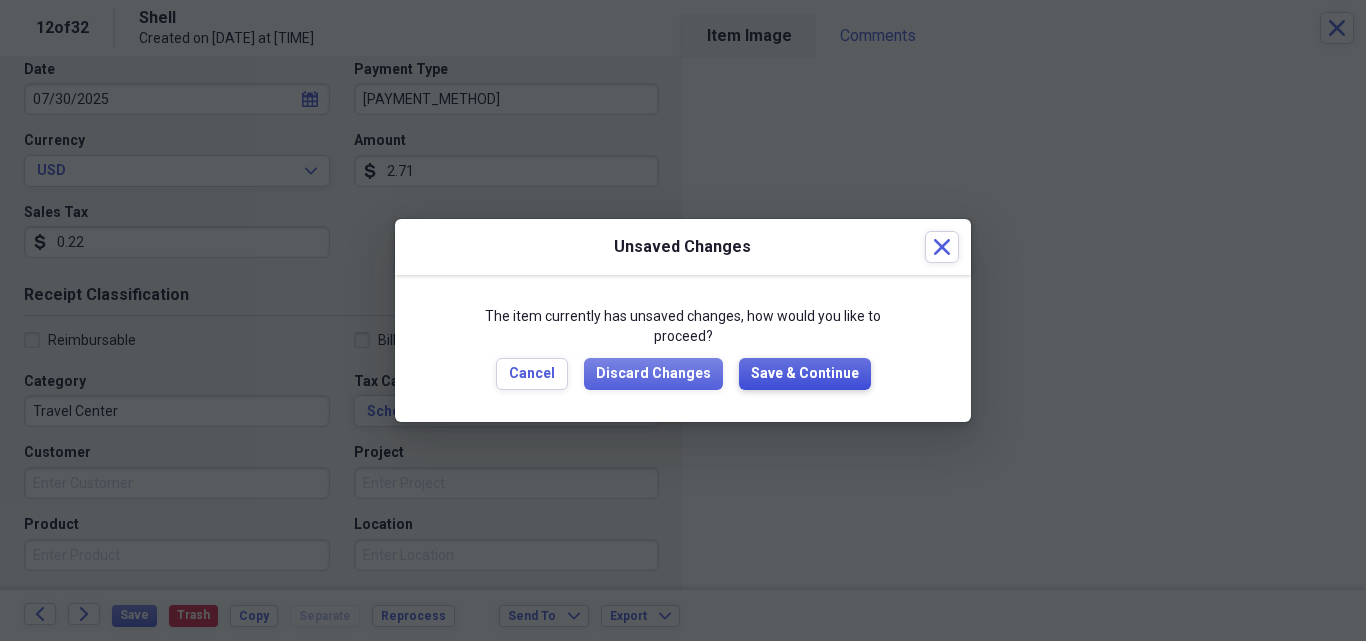 click on "Save & Continue" at bounding box center (805, 374) 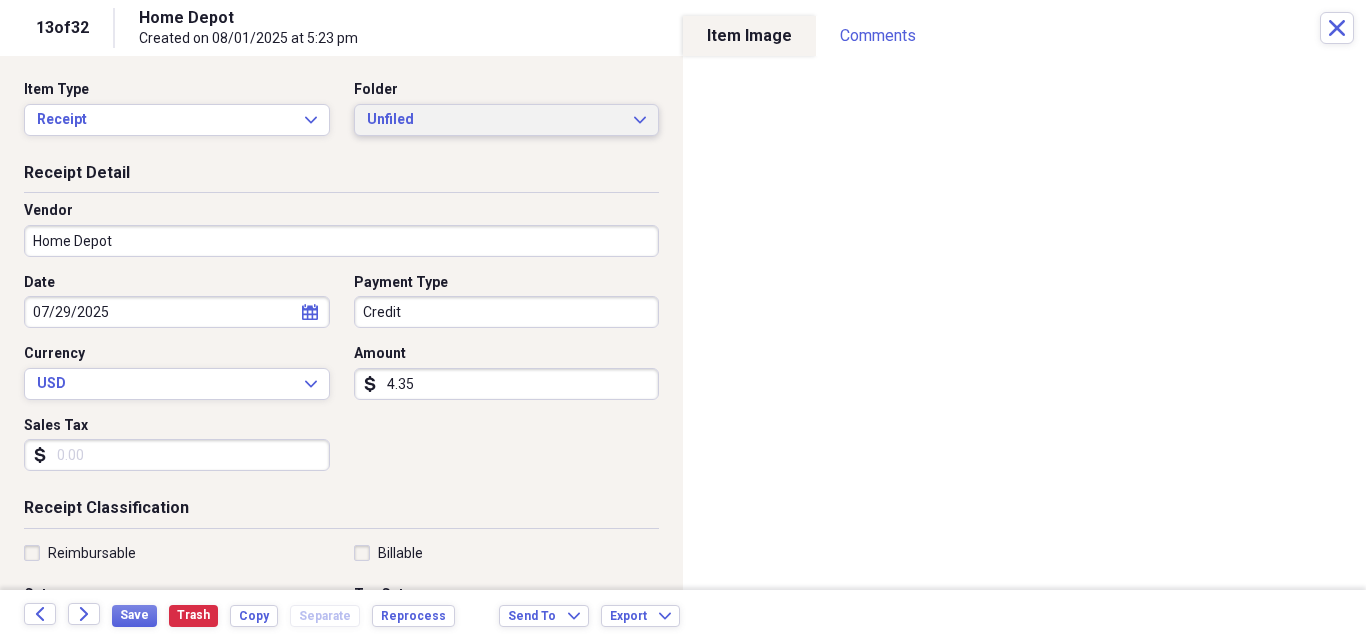 click on "Expand" 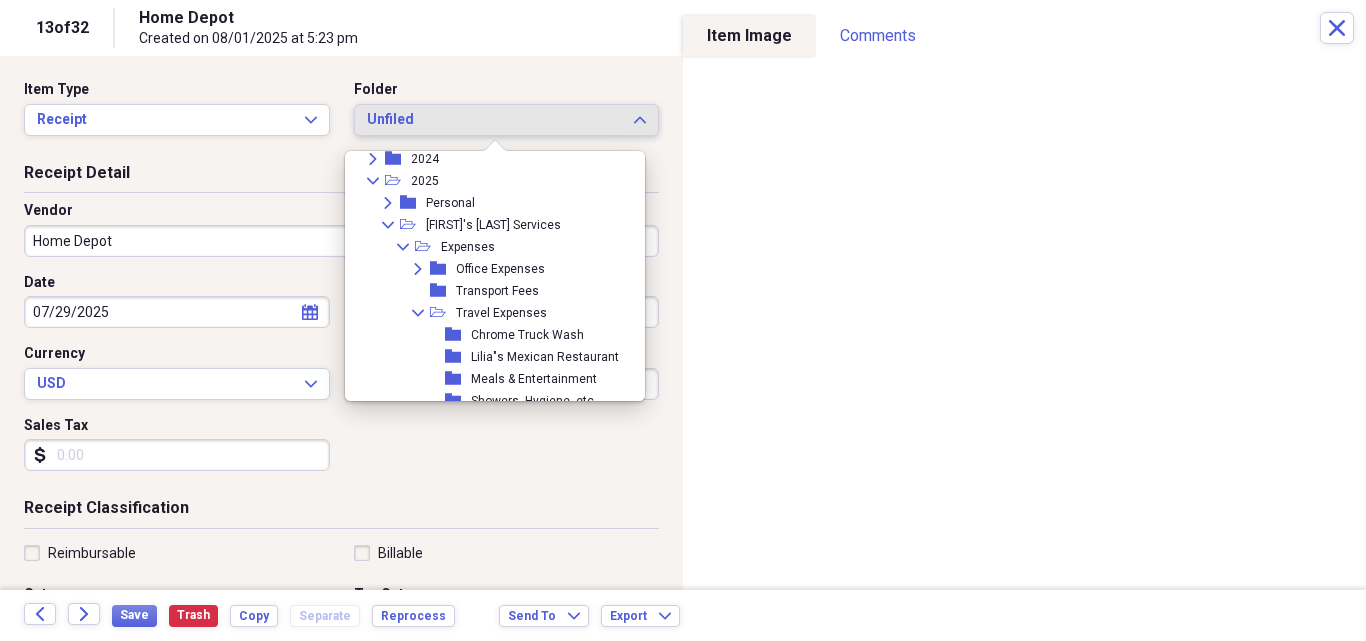 scroll, scrollTop: 300, scrollLeft: 0, axis: vertical 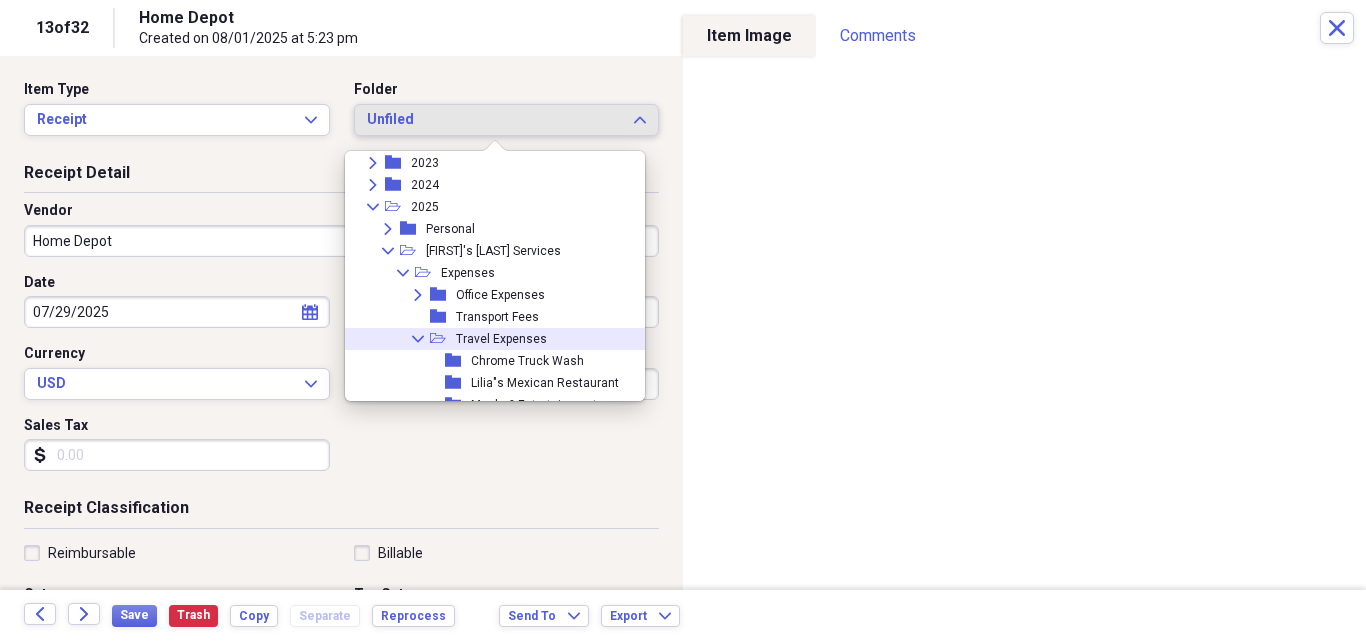 click on "Collapse" 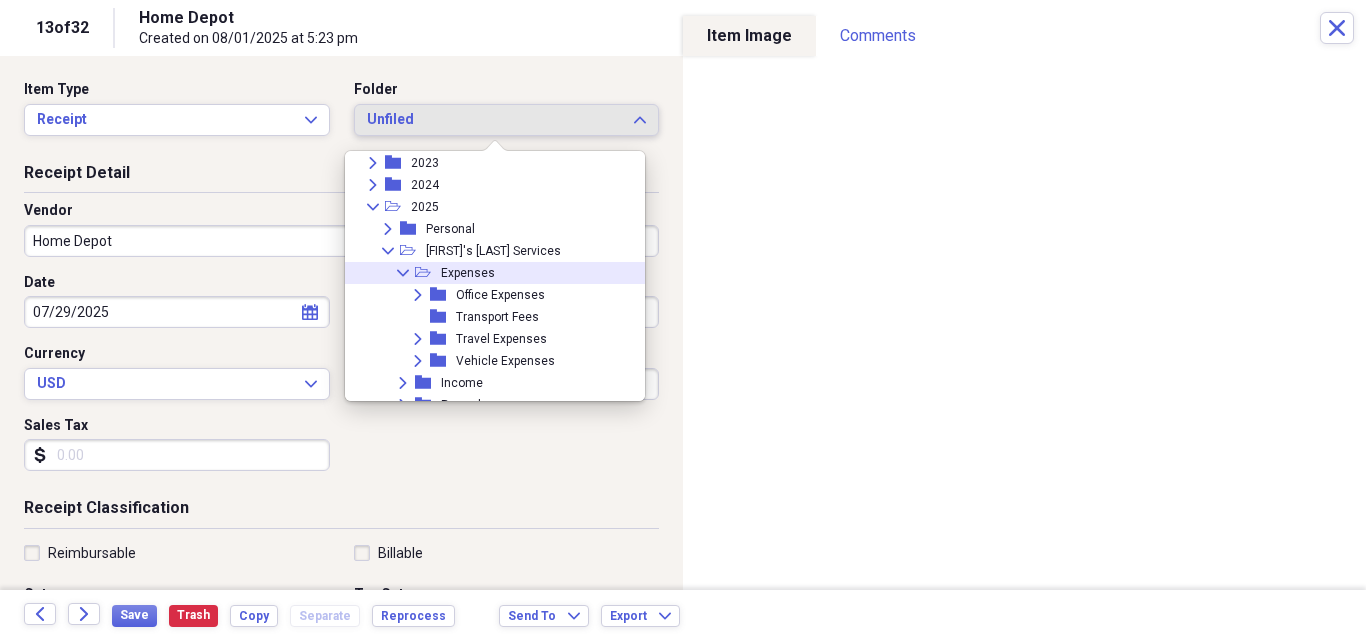 click on "Collapse" 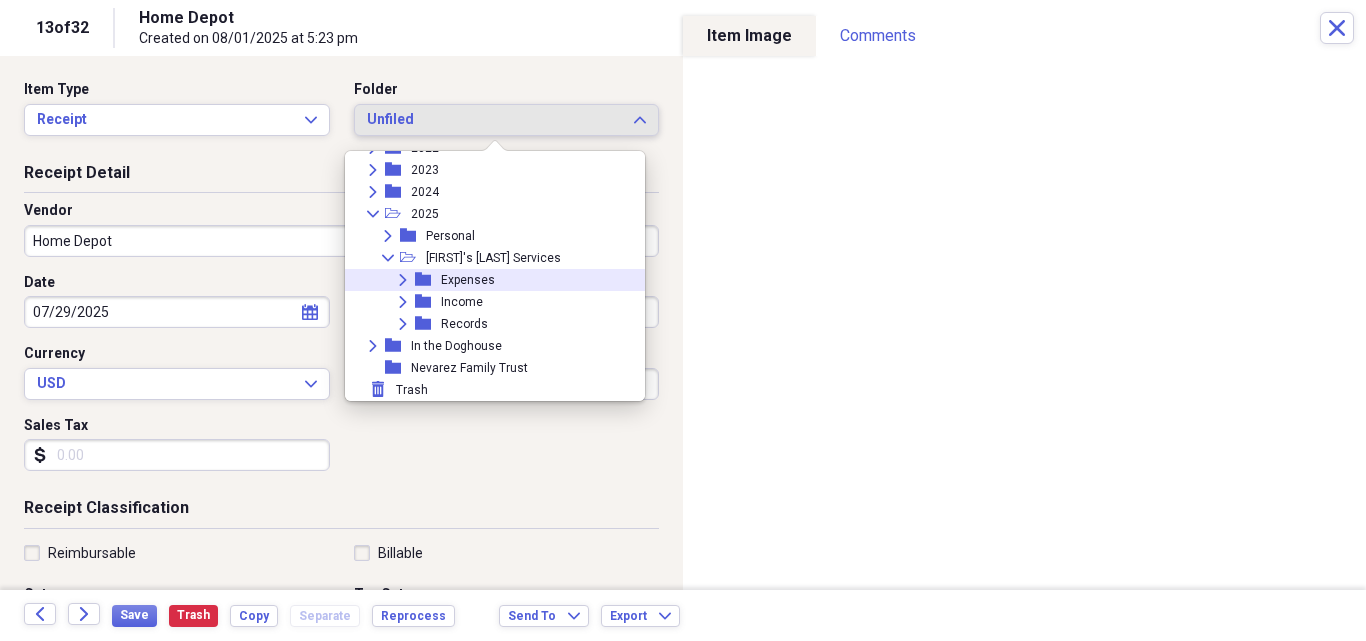 scroll, scrollTop: 293, scrollLeft: 0, axis: vertical 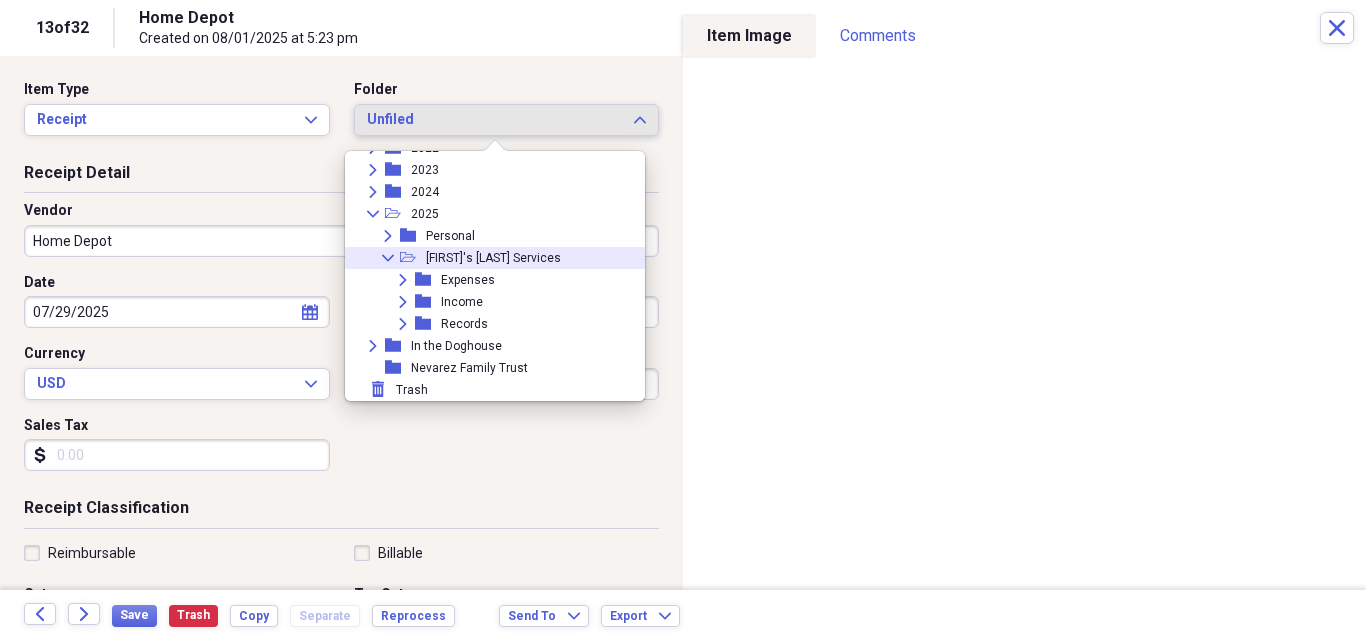 click 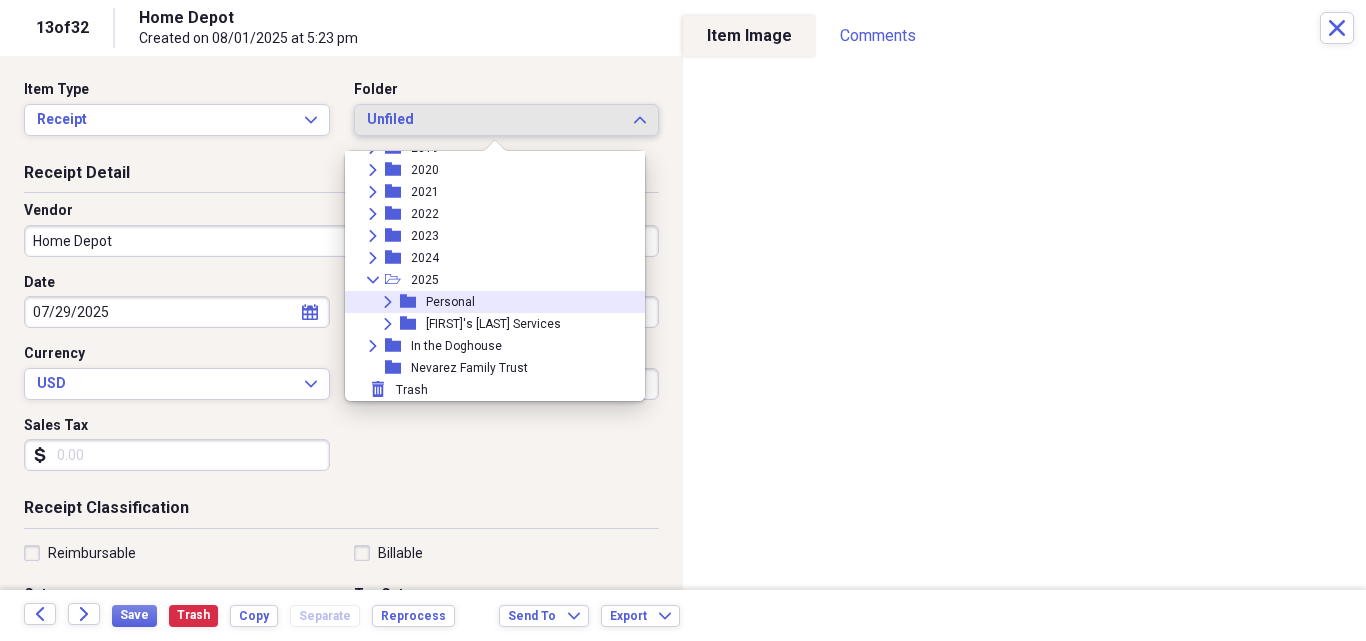 click on "Expand" 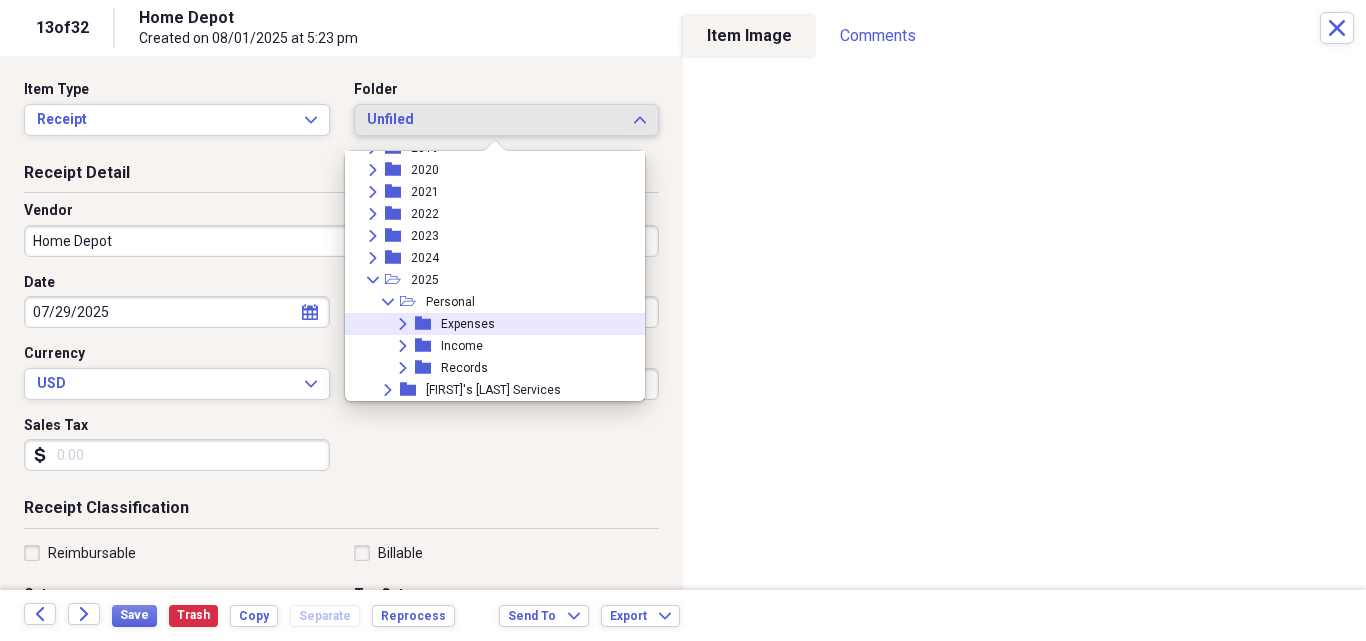 click on "Expand" 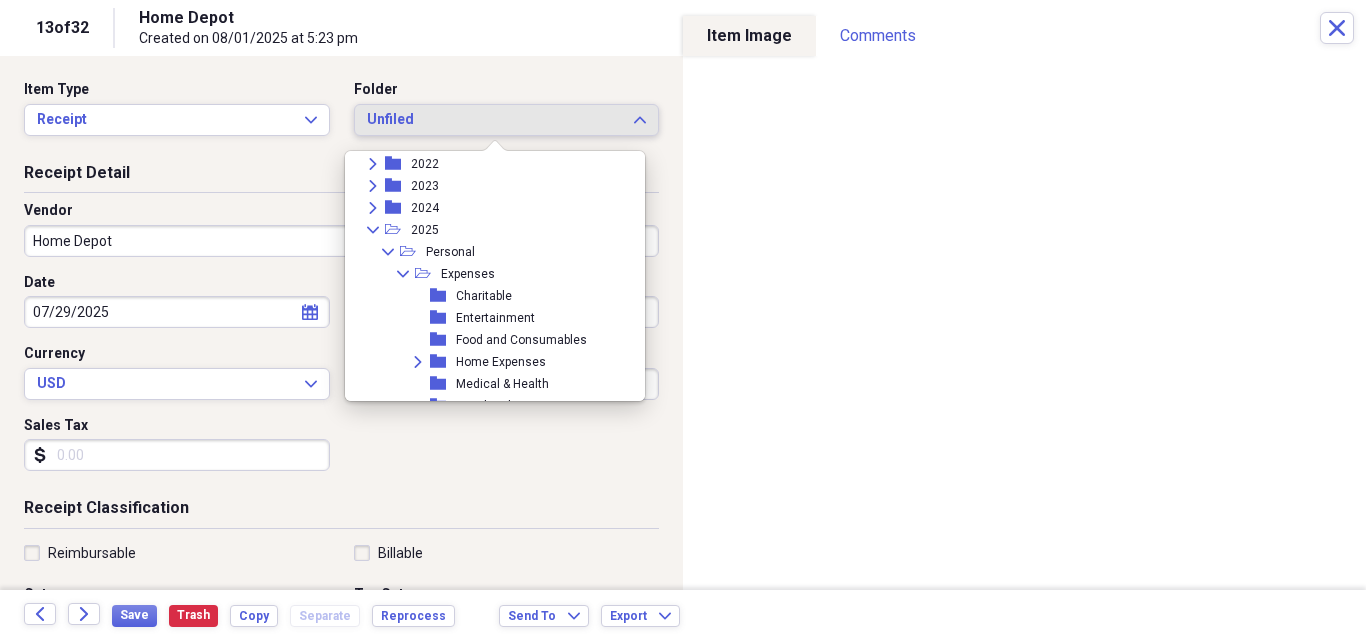 scroll, scrollTop: 360, scrollLeft: 0, axis: vertical 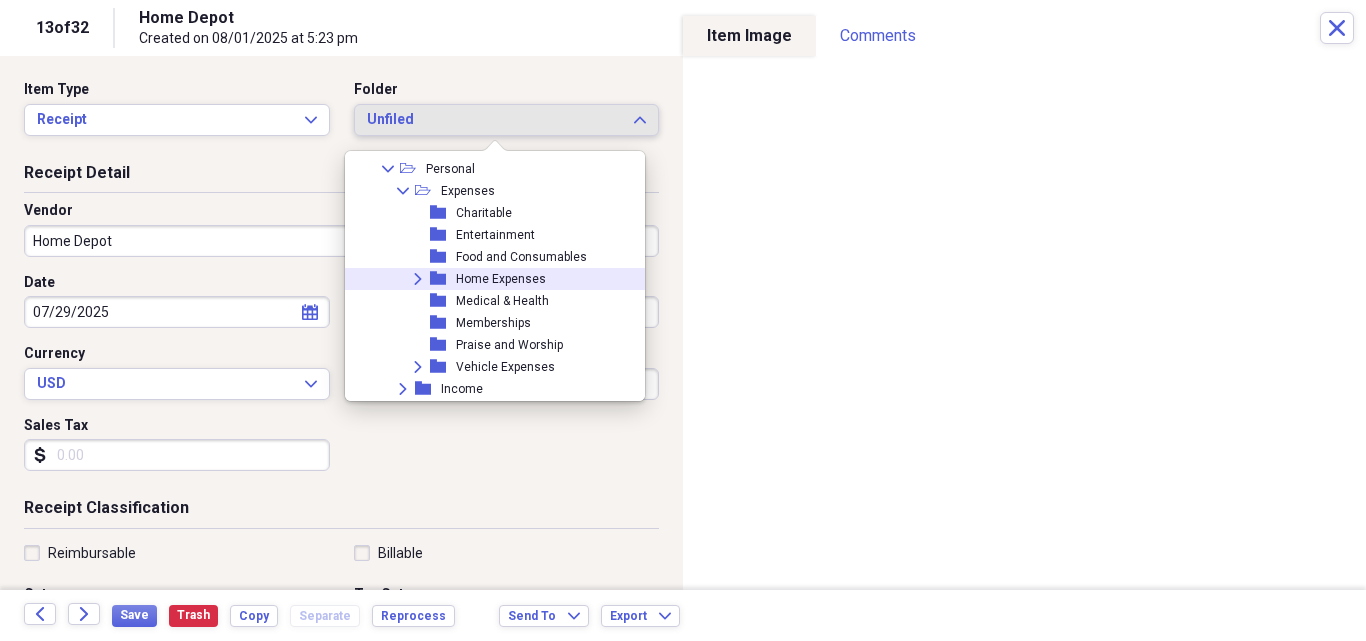click on "Expand" 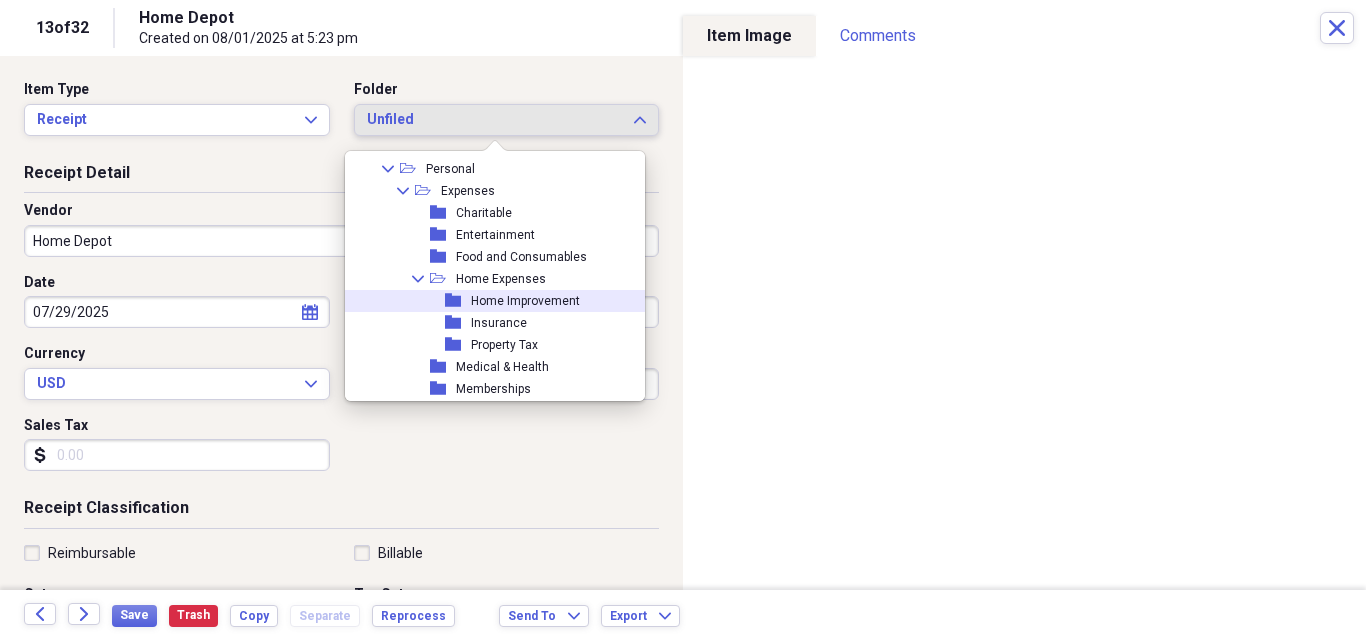 click on "Home Improvement" at bounding box center [525, 301] 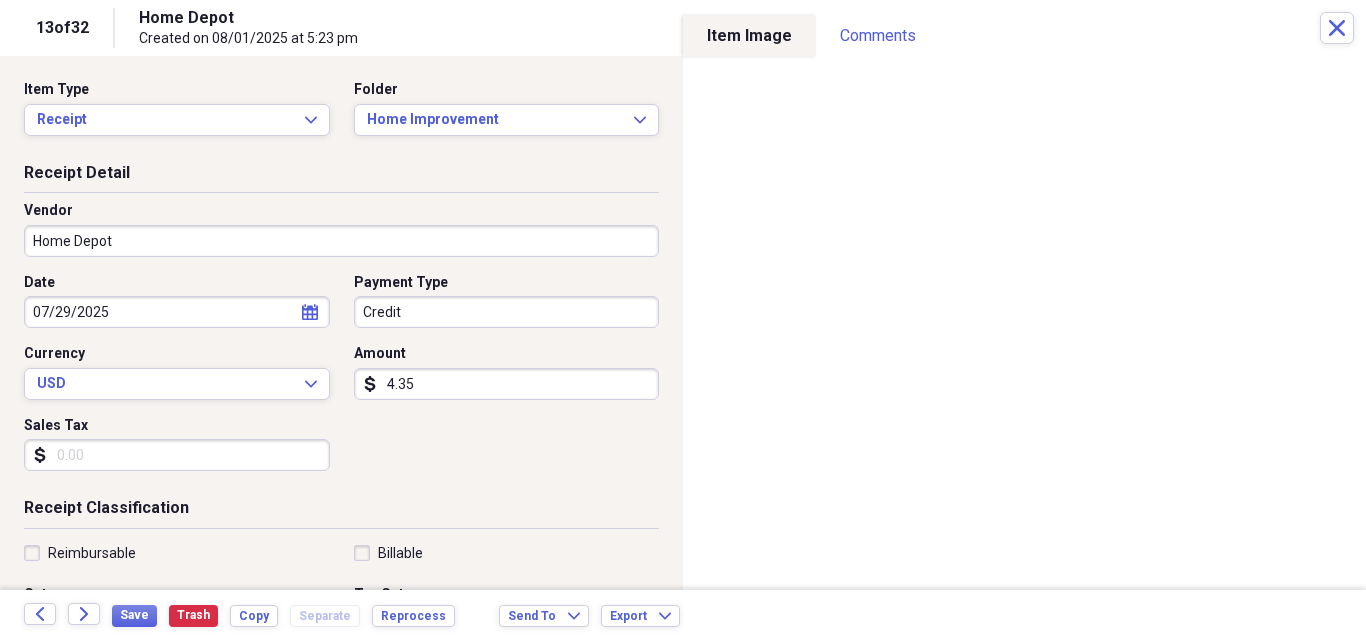 click on "Home Depot" at bounding box center [341, 241] 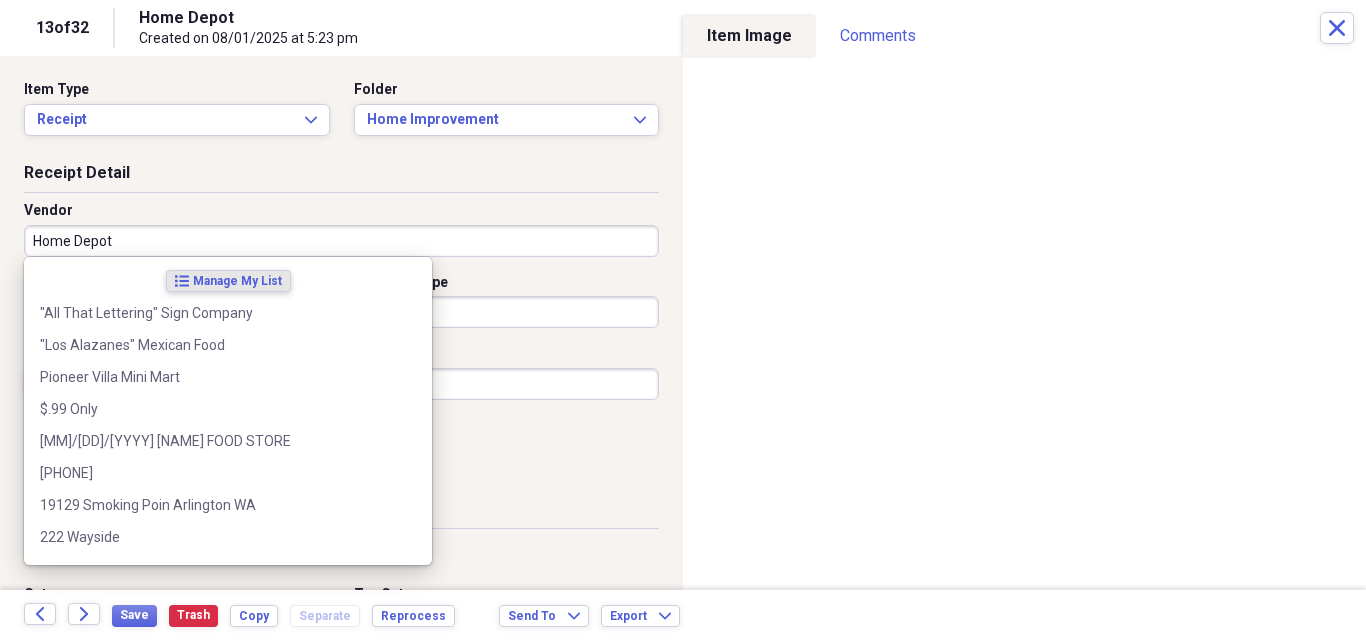 click on "Home Depot" at bounding box center [341, 241] 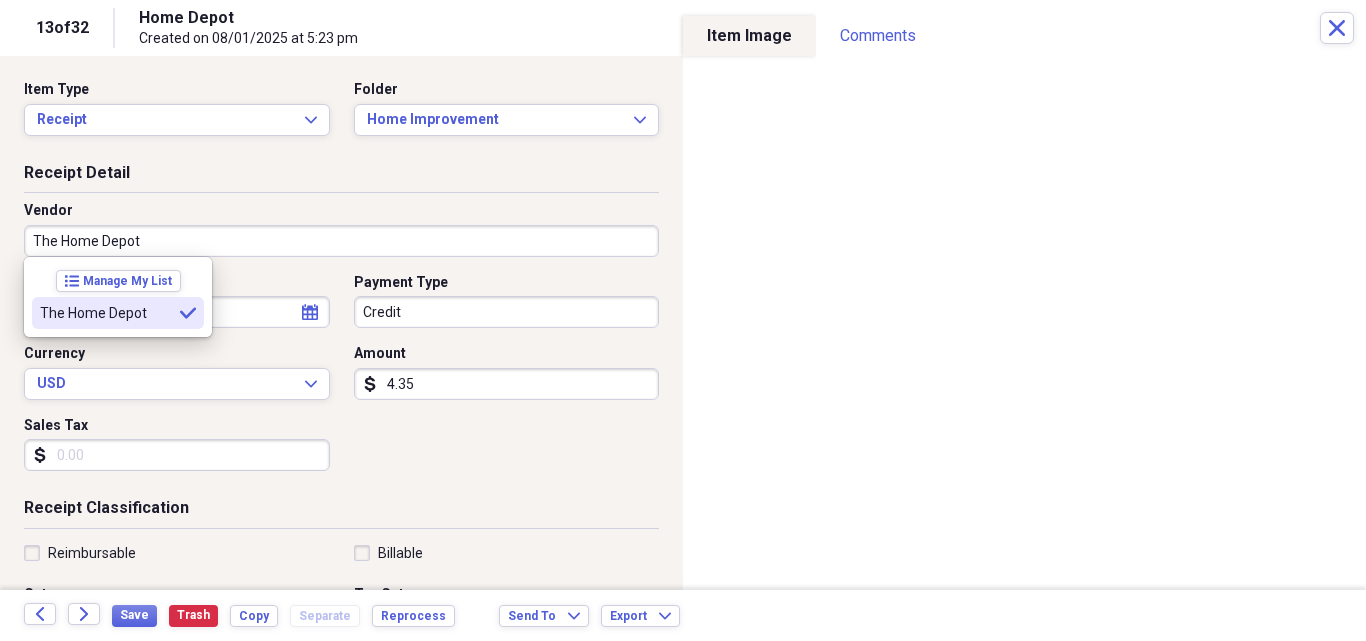 type on "The Home Depot" 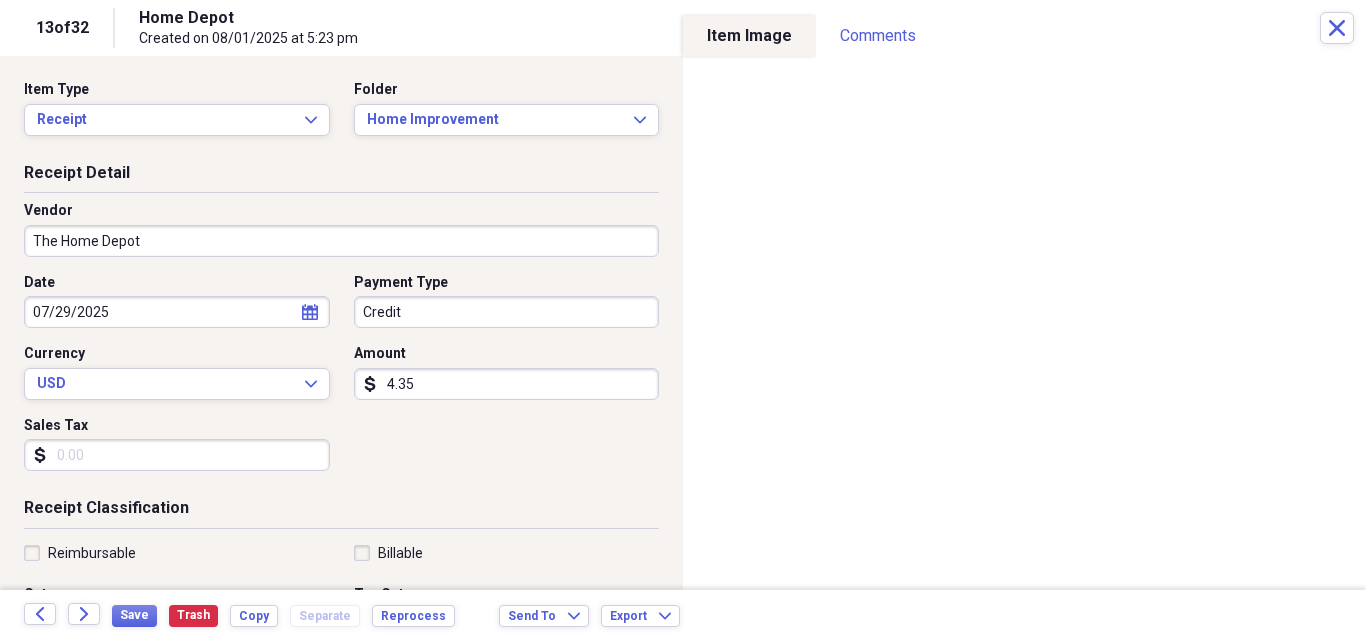 click on "Credit" at bounding box center [507, 312] 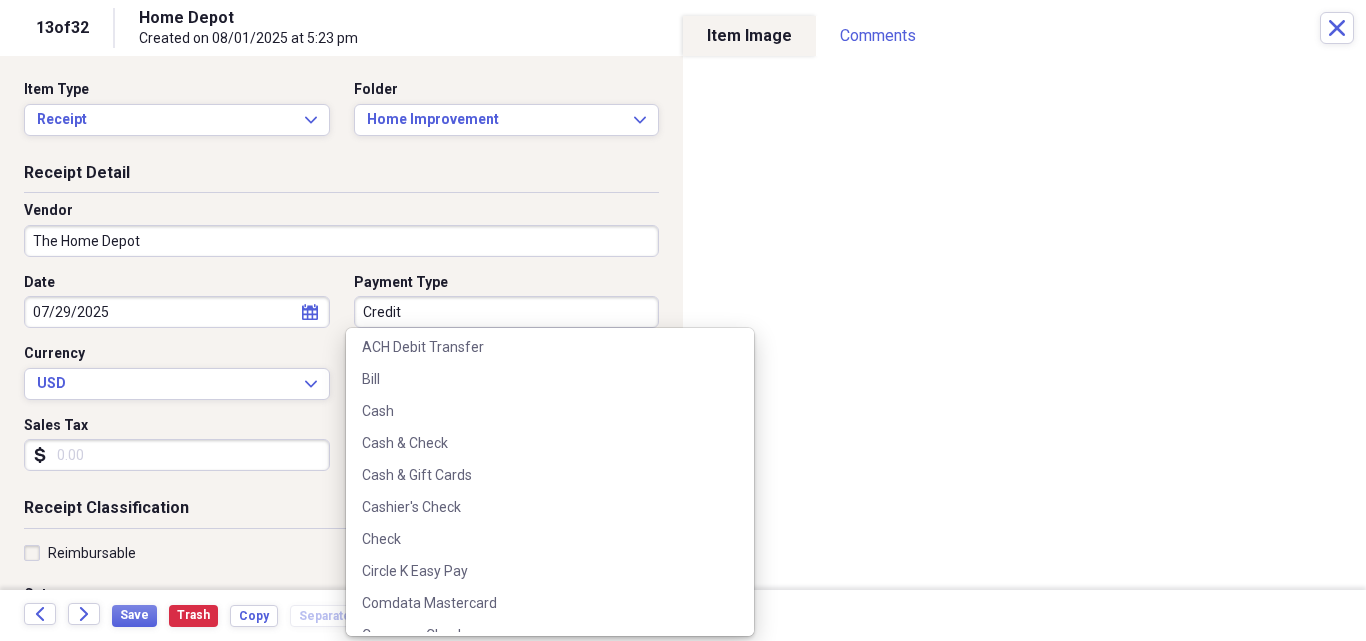 scroll, scrollTop: 647, scrollLeft: 0, axis: vertical 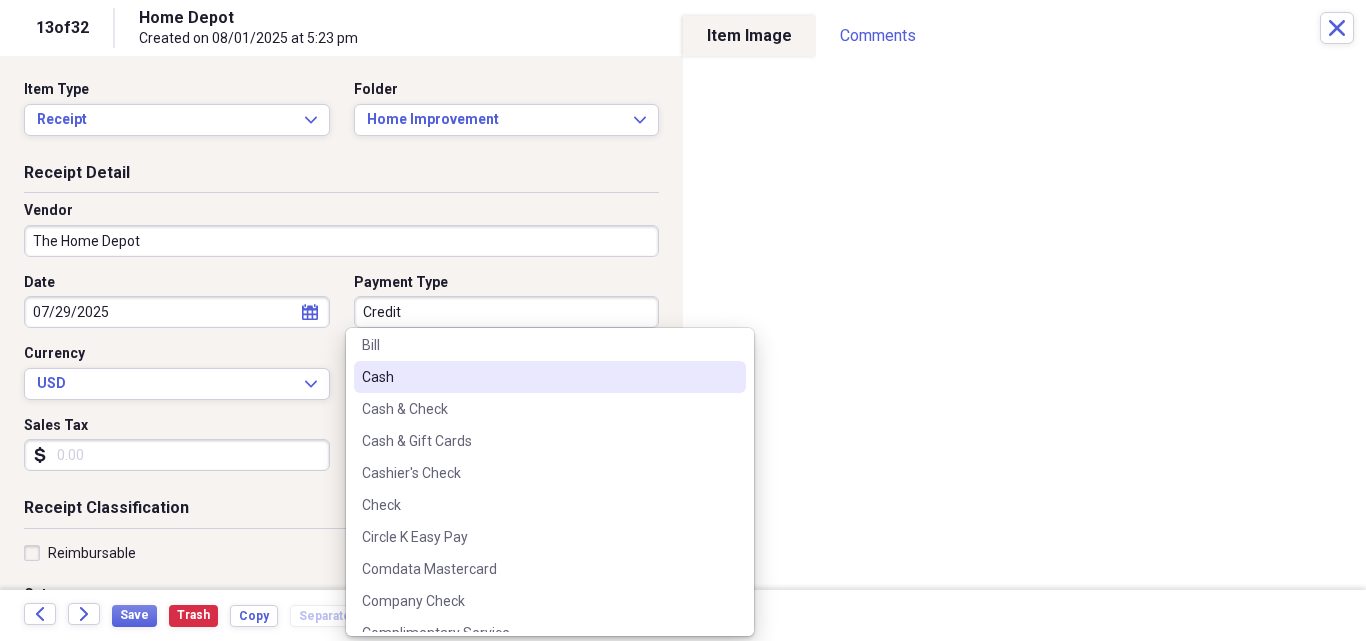 click on "Cash" at bounding box center (538, 377) 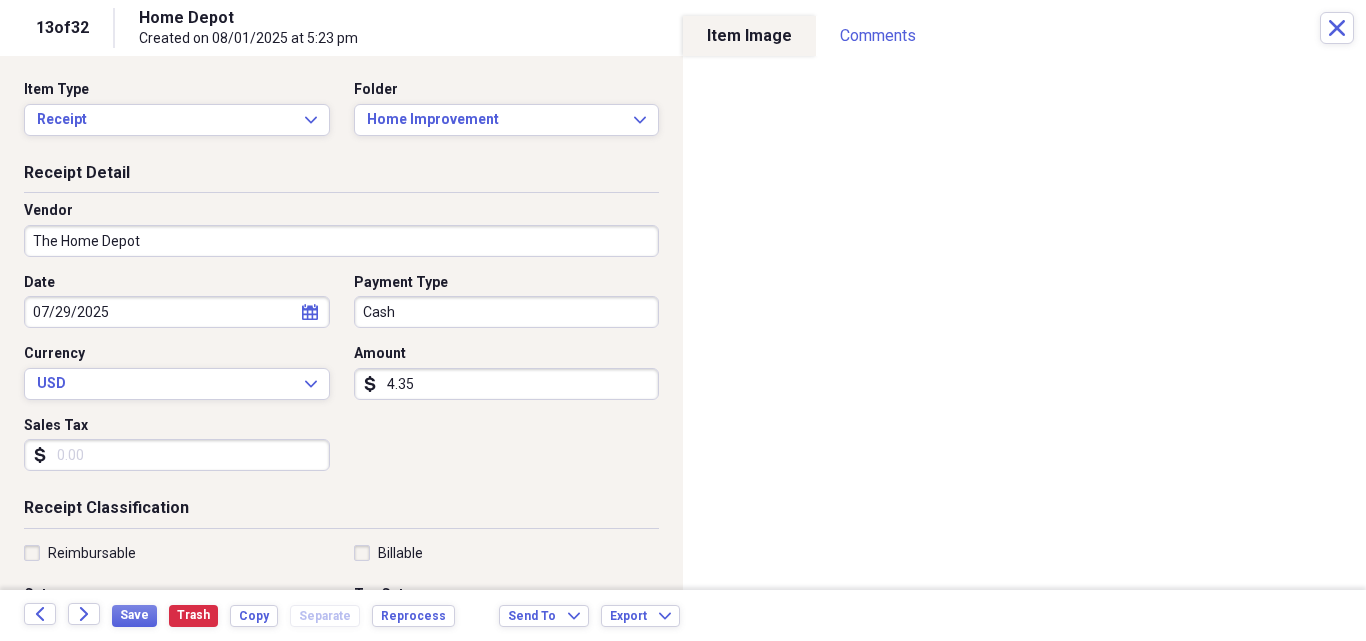 click on "Sales Tax" at bounding box center [177, 455] 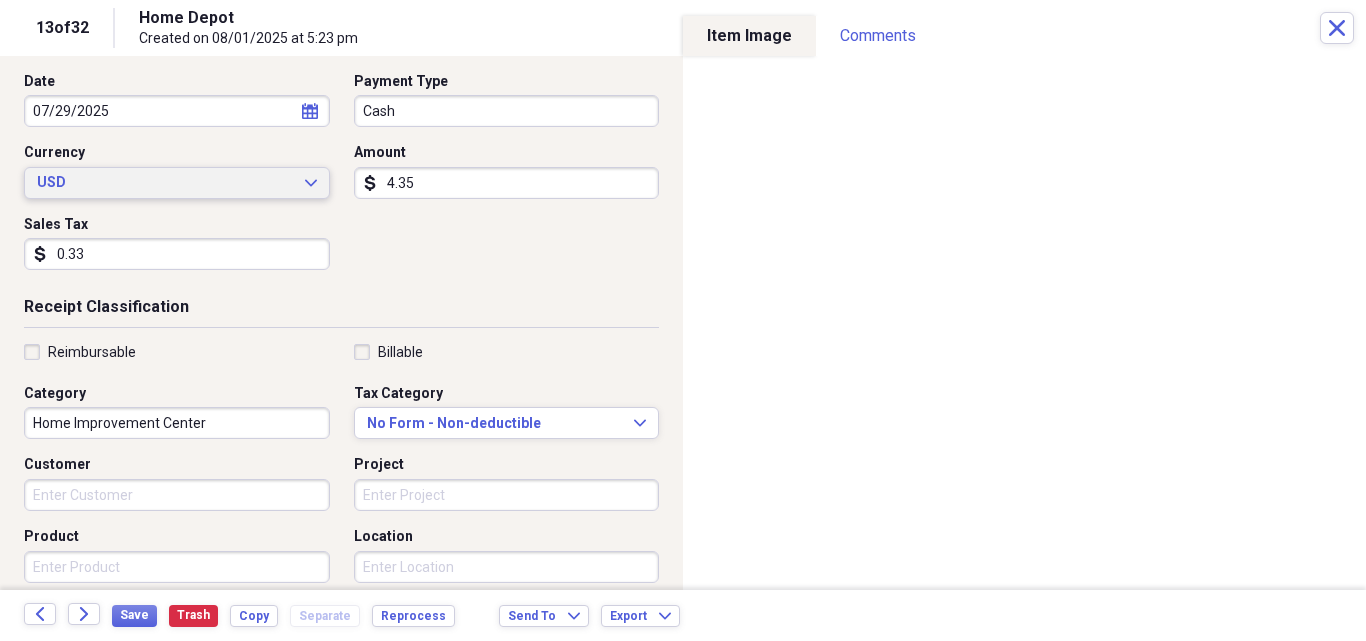 scroll, scrollTop: 207, scrollLeft: 0, axis: vertical 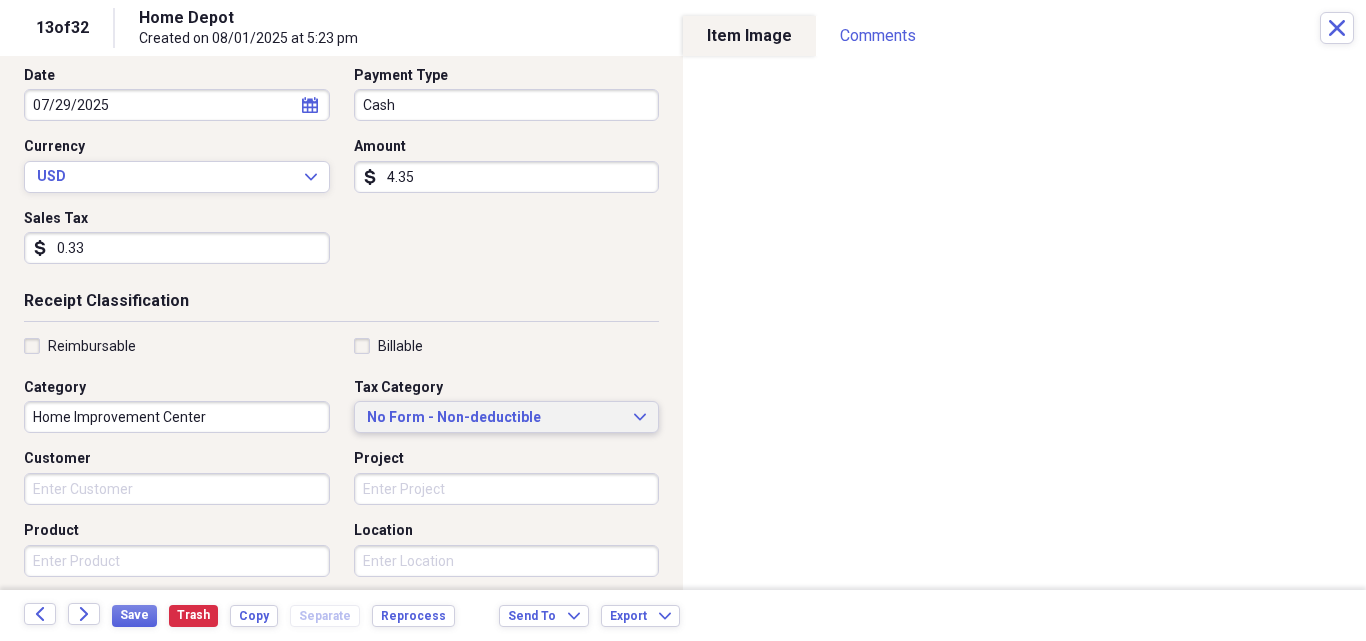 type on "0.33" 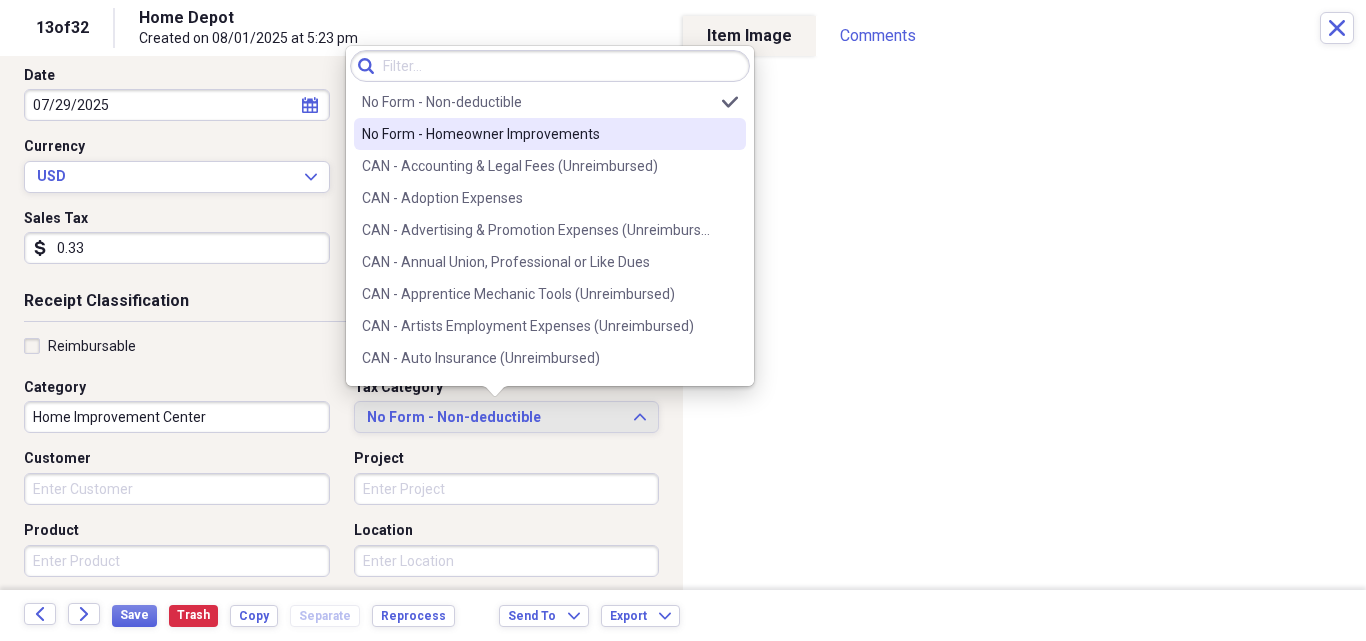 click on "No Form - Homeowner Improvements" at bounding box center [538, 134] 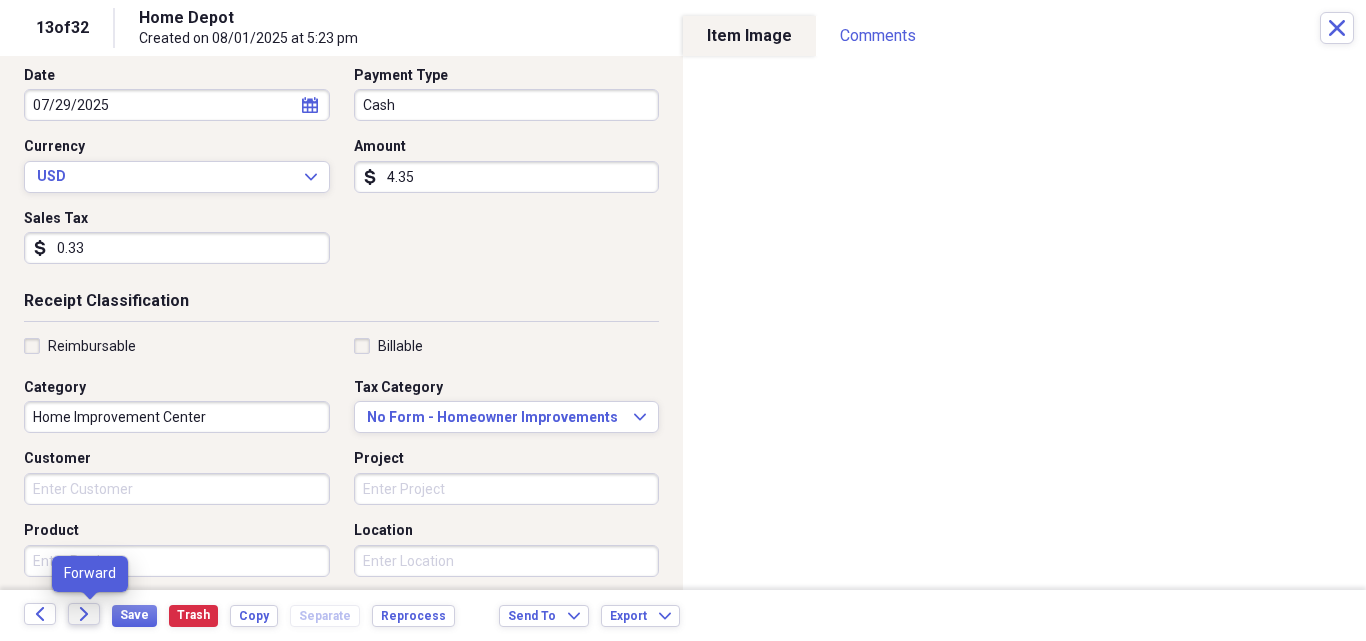 click 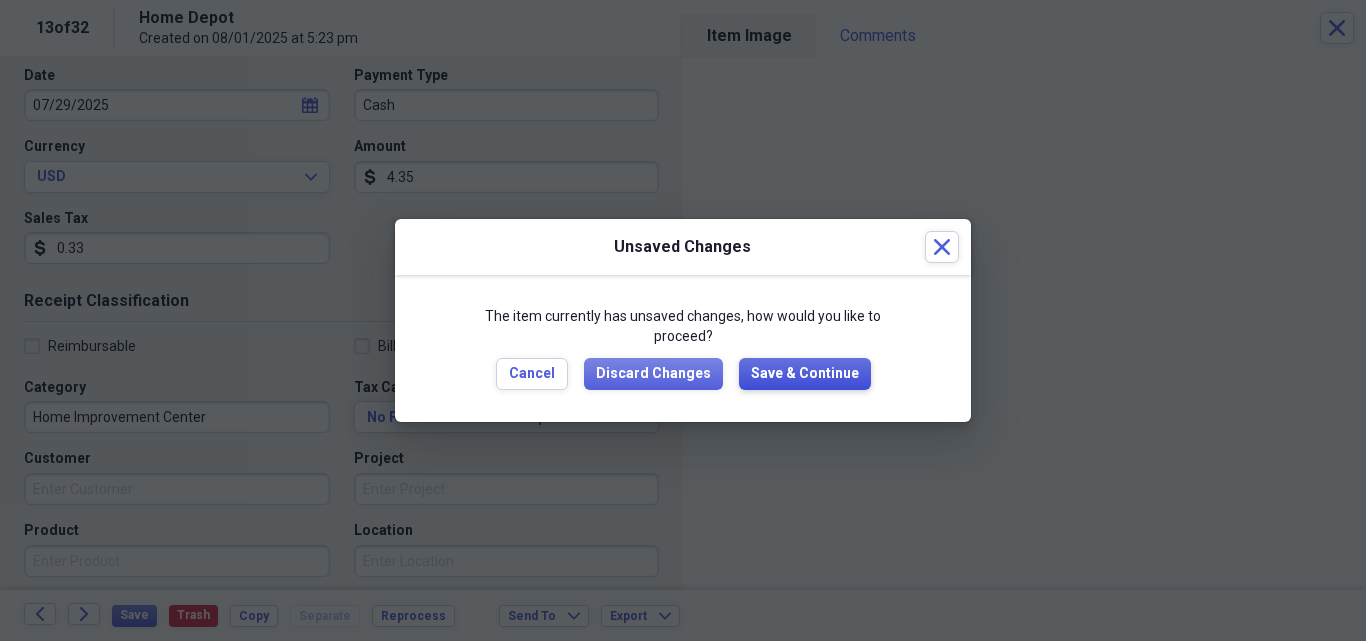 click on "Save & Continue" at bounding box center (805, 374) 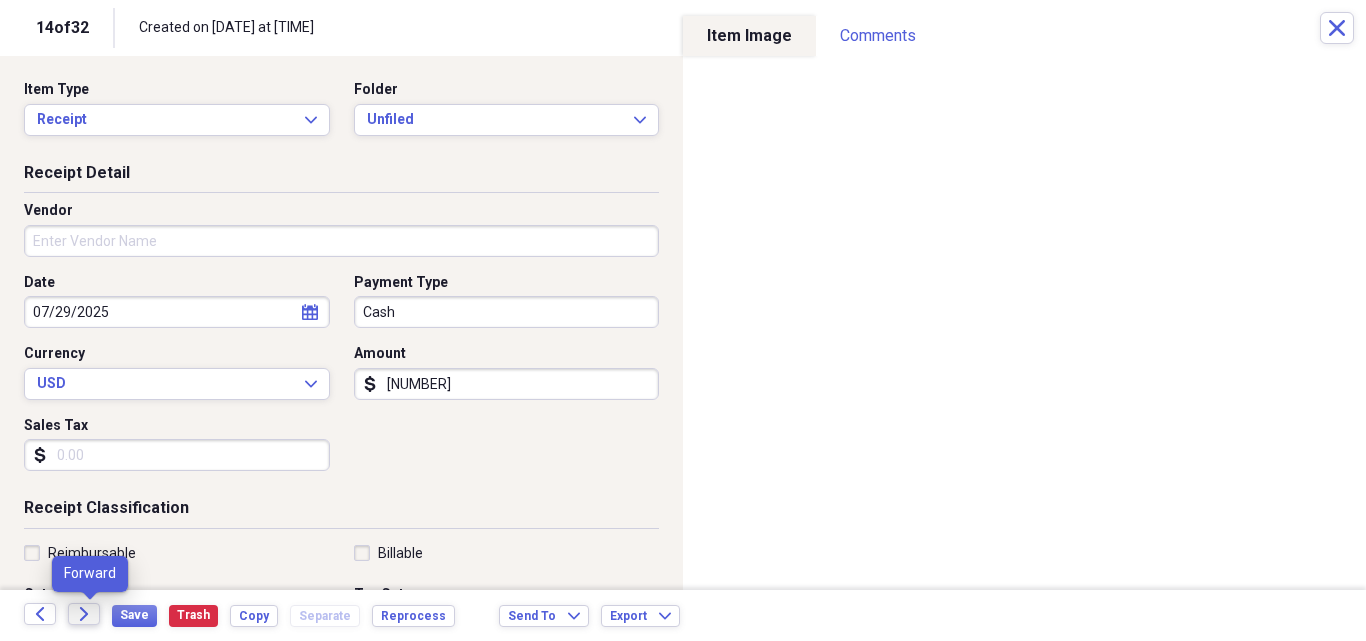 click on "Forward" 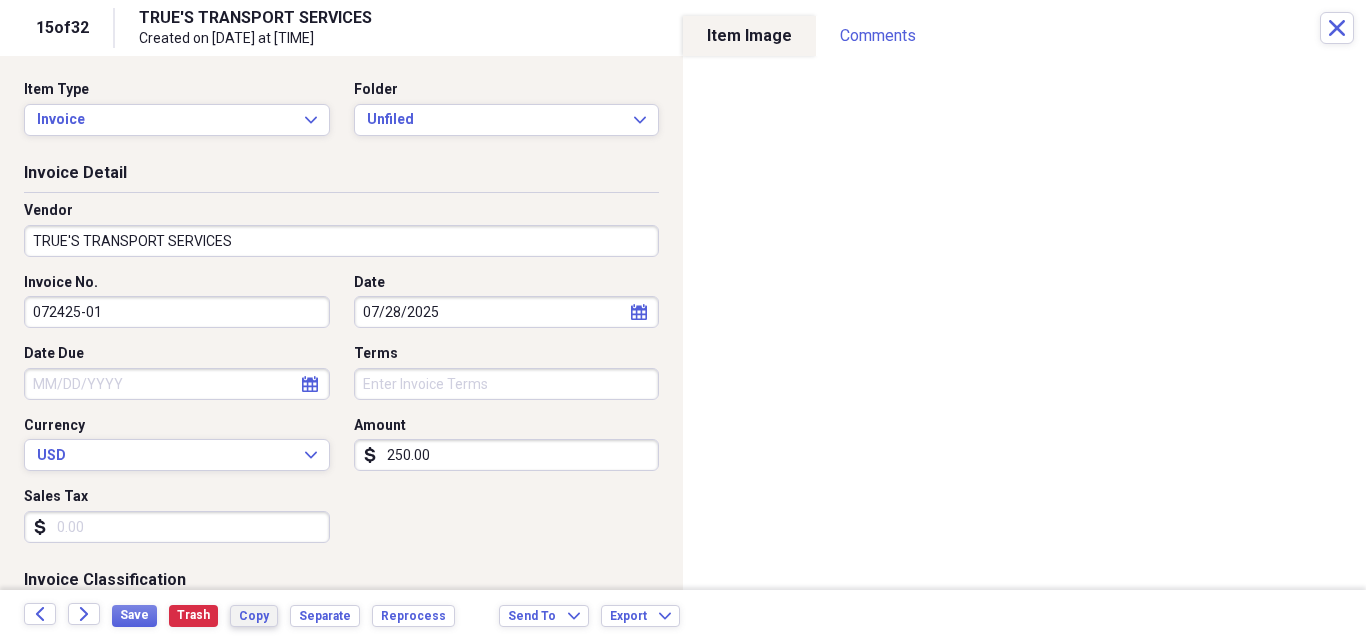 click on "Copy" at bounding box center [254, 616] 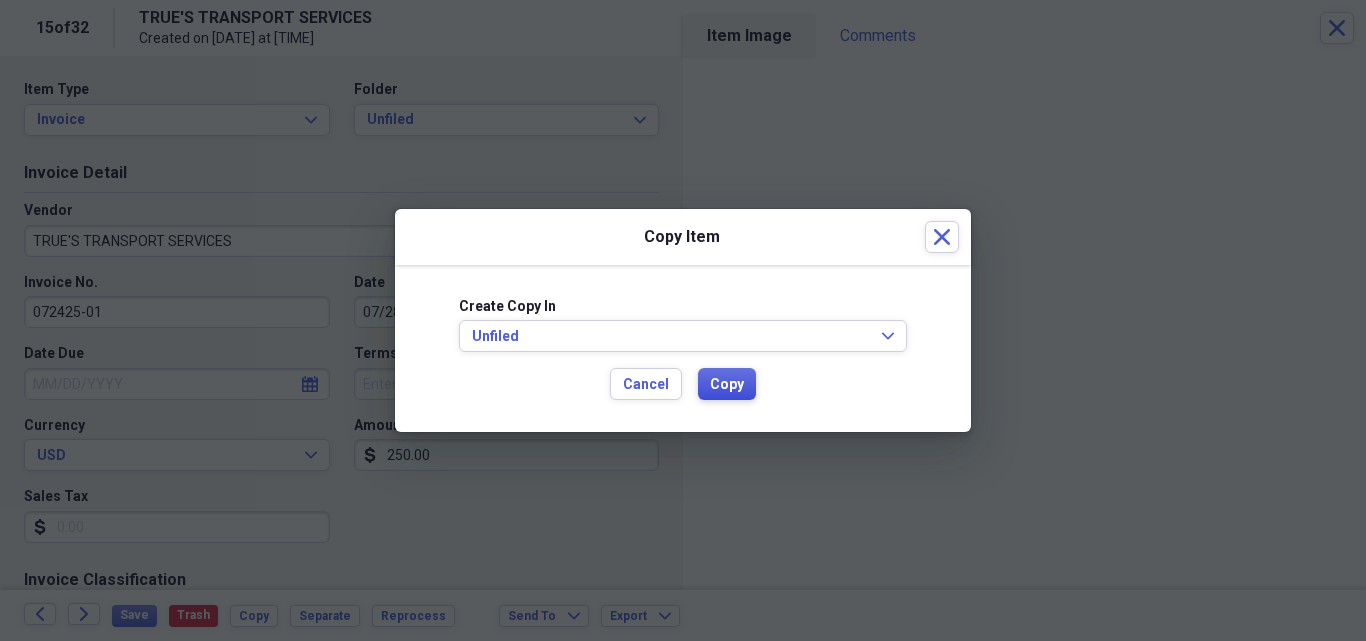 click on "Copy" at bounding box center [727, 385] 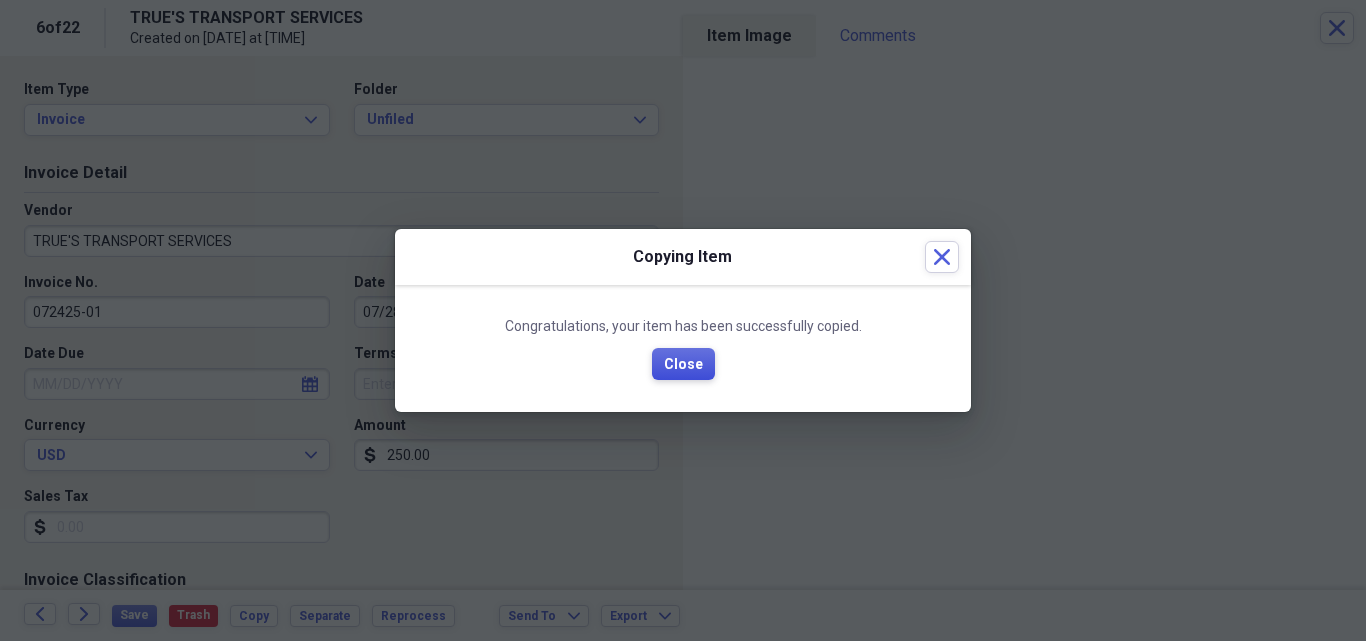 click on "Close" at bounding box center [683, 365] 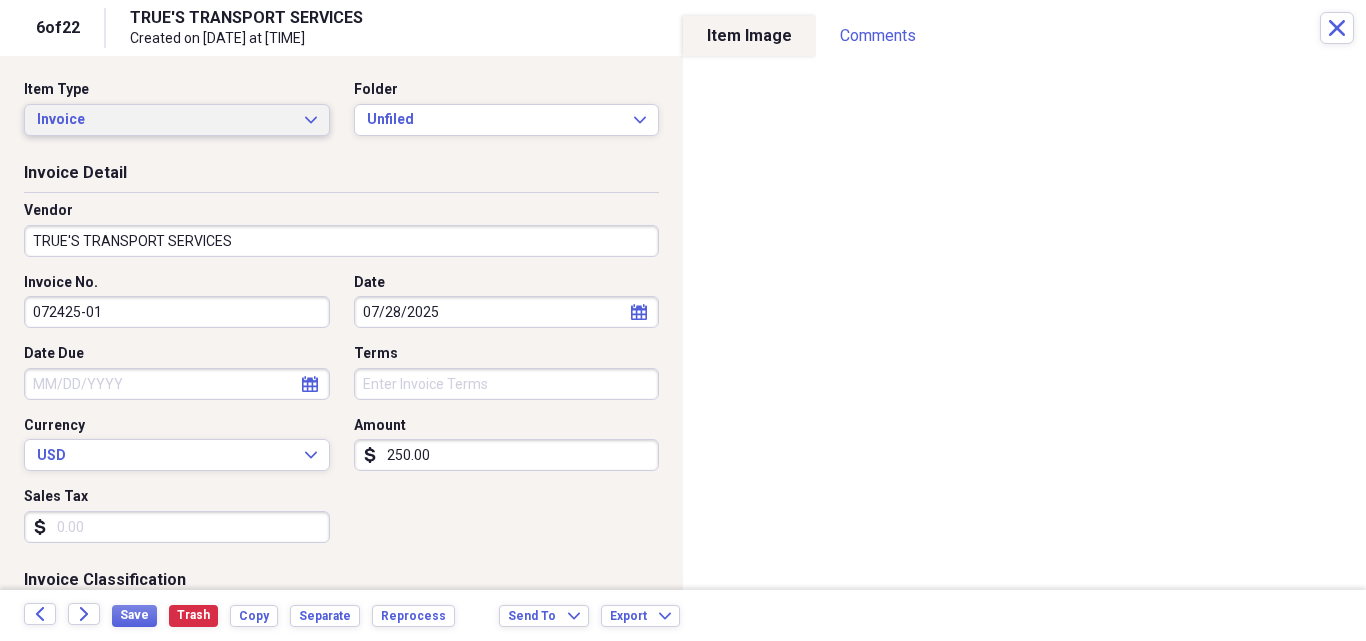 click on "Expand" 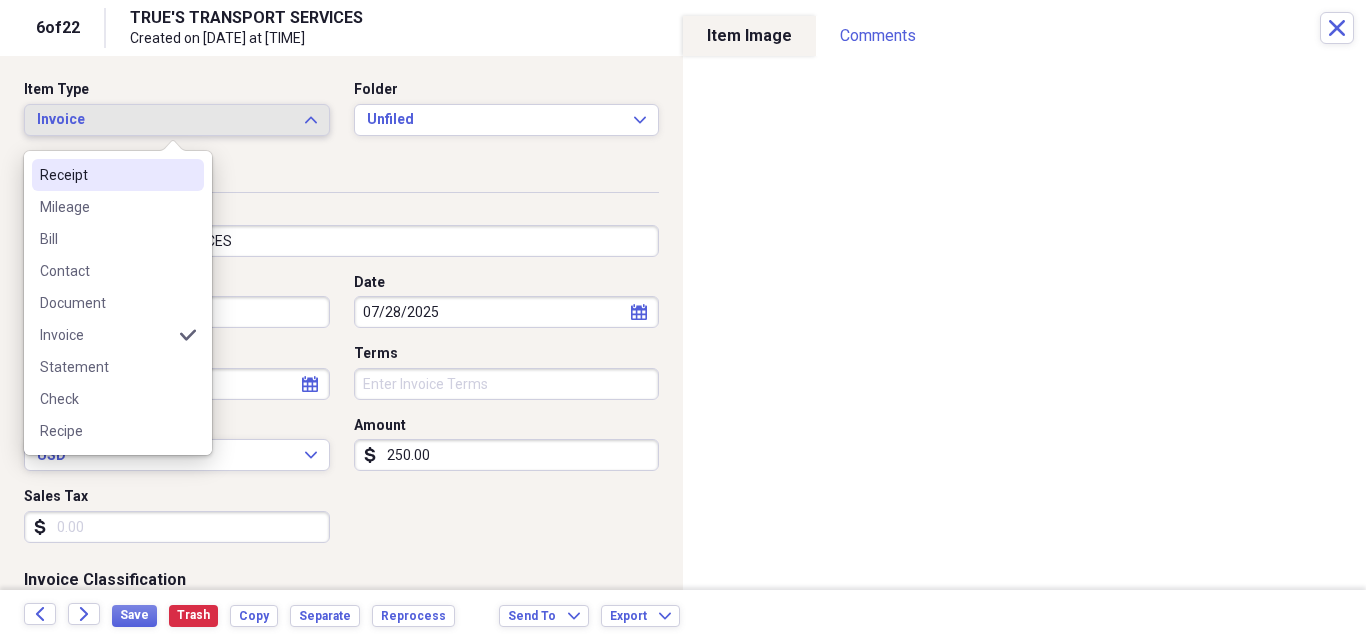 click on "Receipt" at bounding box center (106, 175) 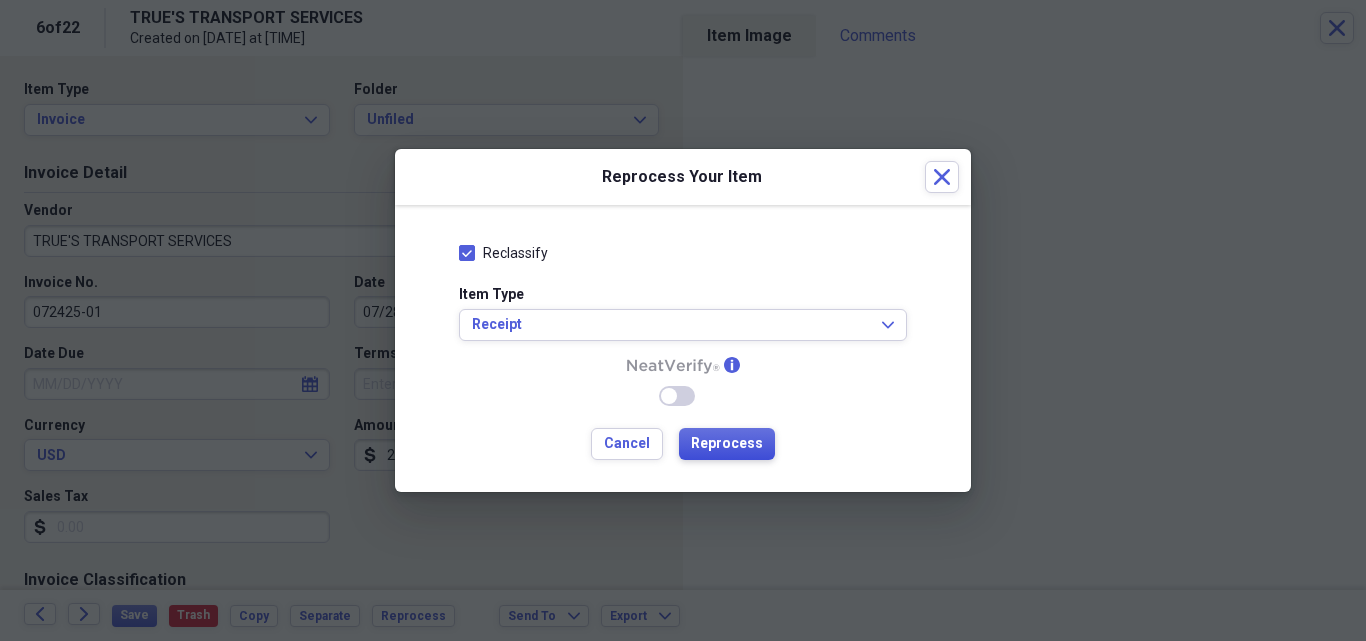 click on "Reprocess" at bounding box center (727, 444) 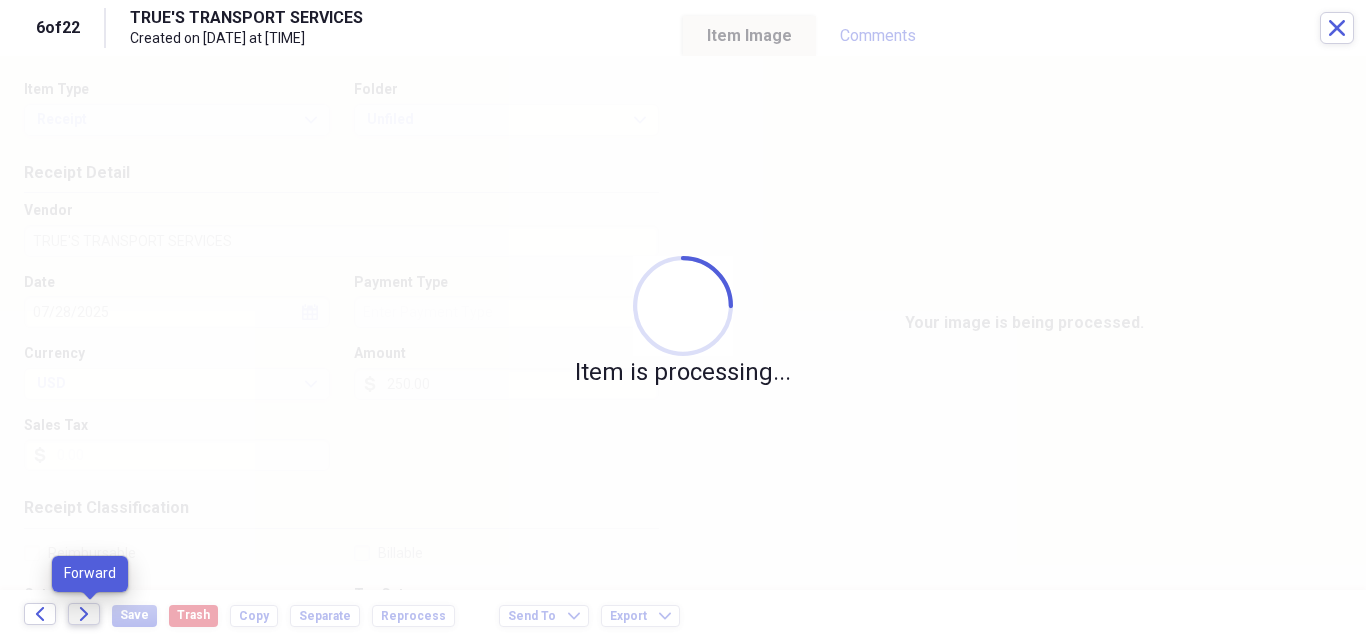 click on "Forward" 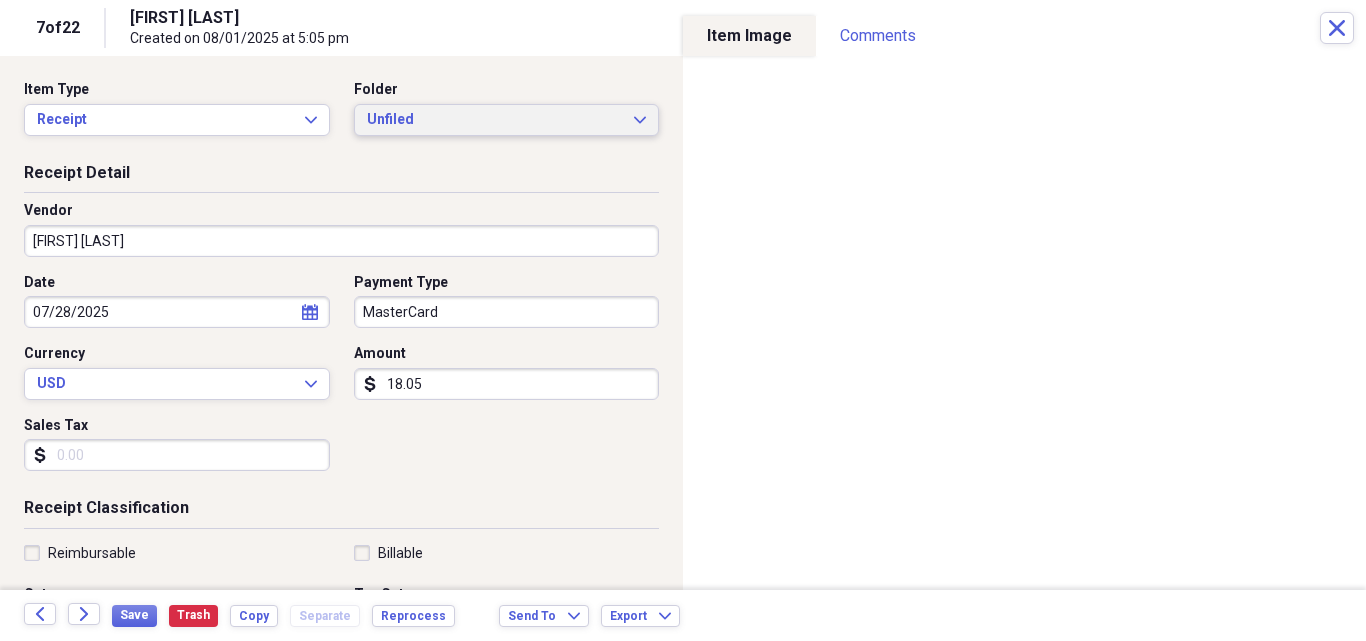 click on "Unfiled Expand" at bounding box center [507, 120] 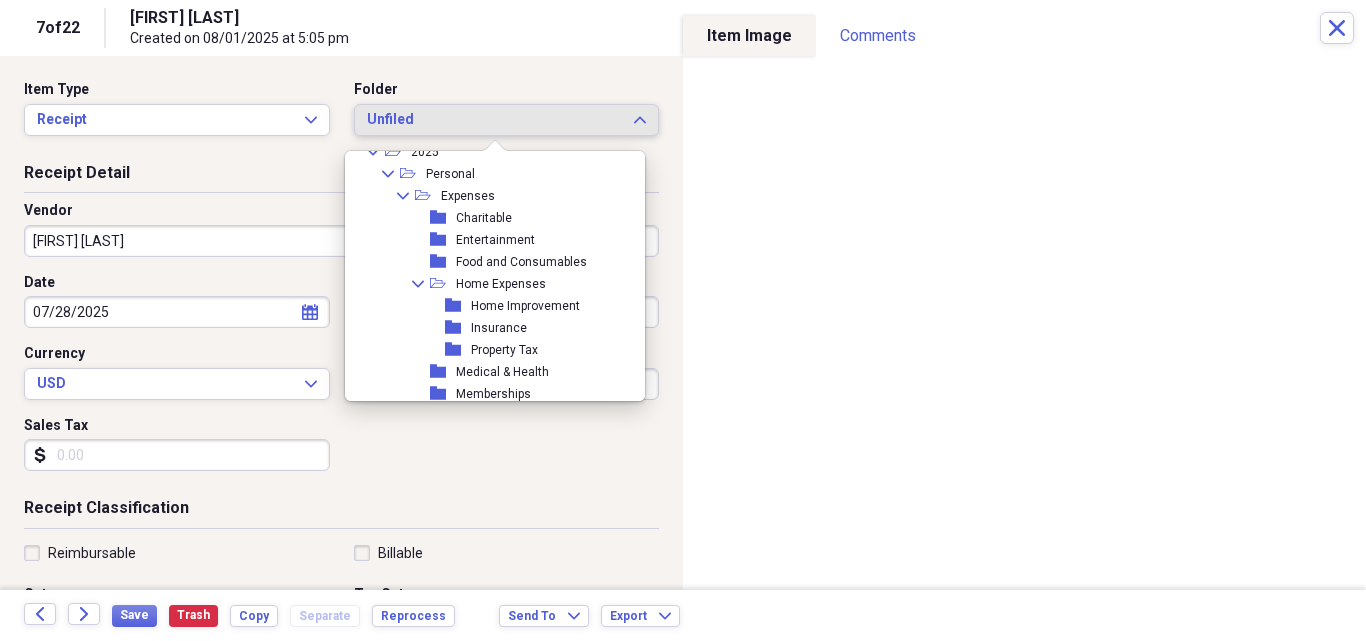 scroll, scrollTop: 367, scrollLeft: 0, axis: vertical 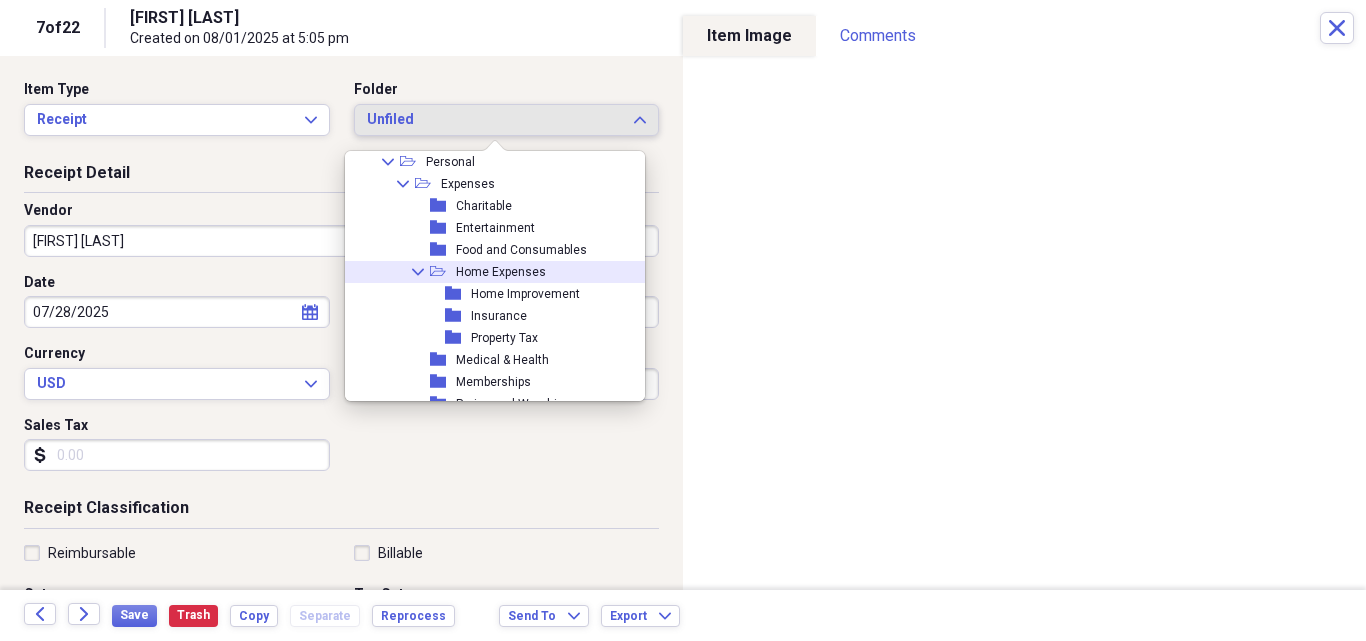 click on "Collapse" 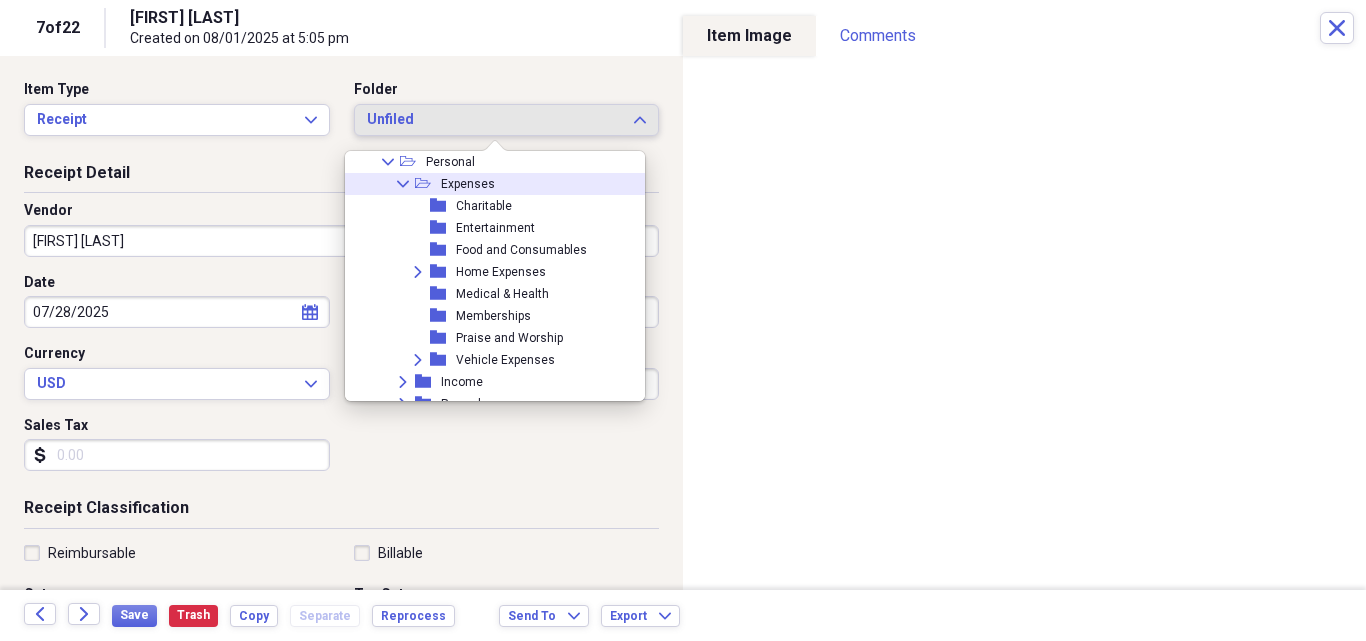 click 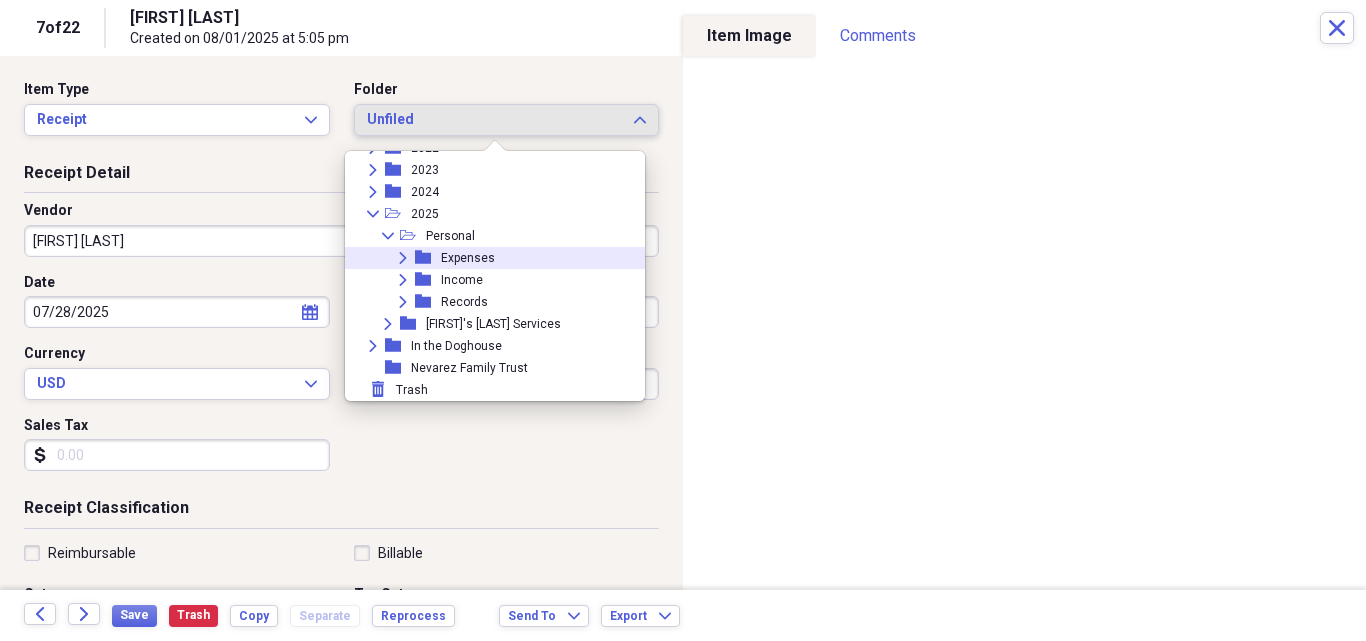 scroll, scrollTop: 293, scrollLeft: 0, axis: vertical 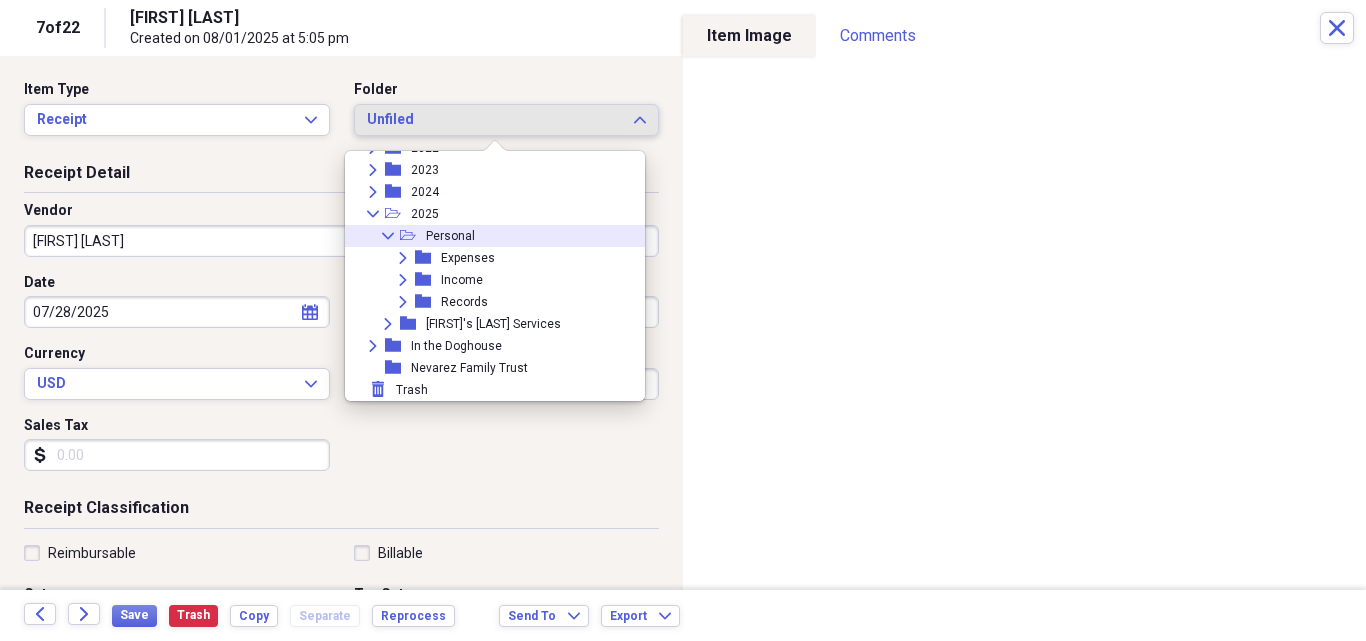 click 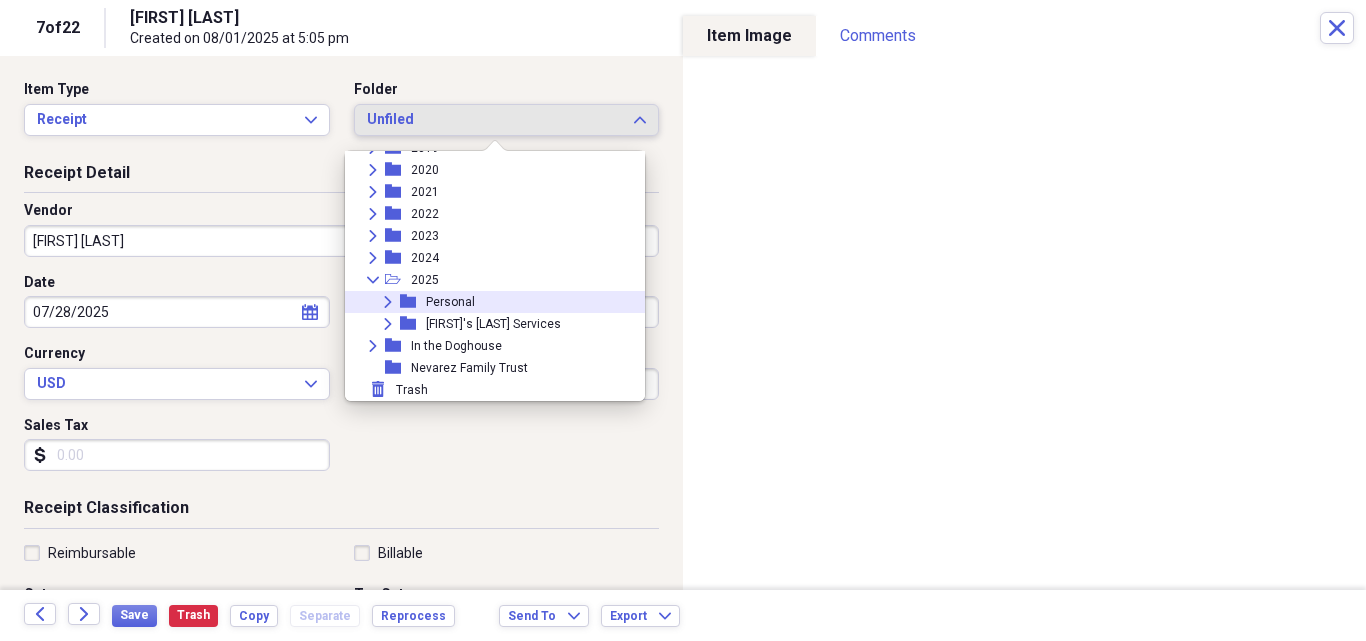scroll, scrollTop: 227, scrollLeft: 0, axis: vertical 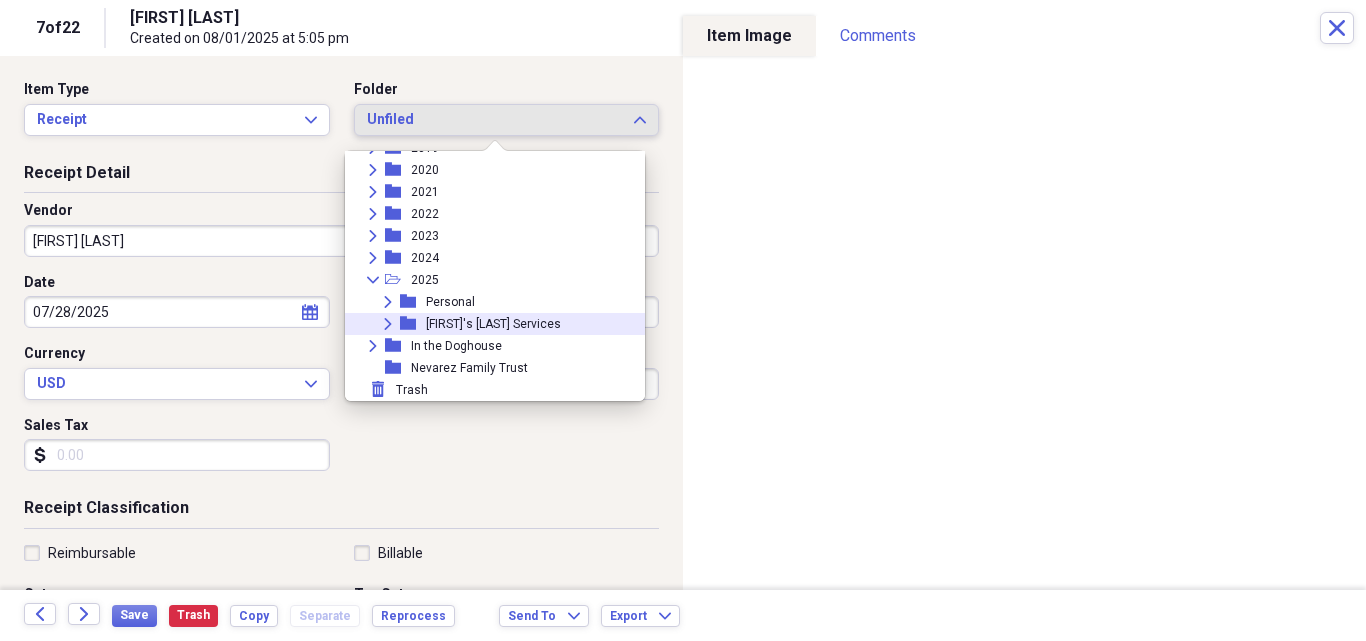 click on "Expand" 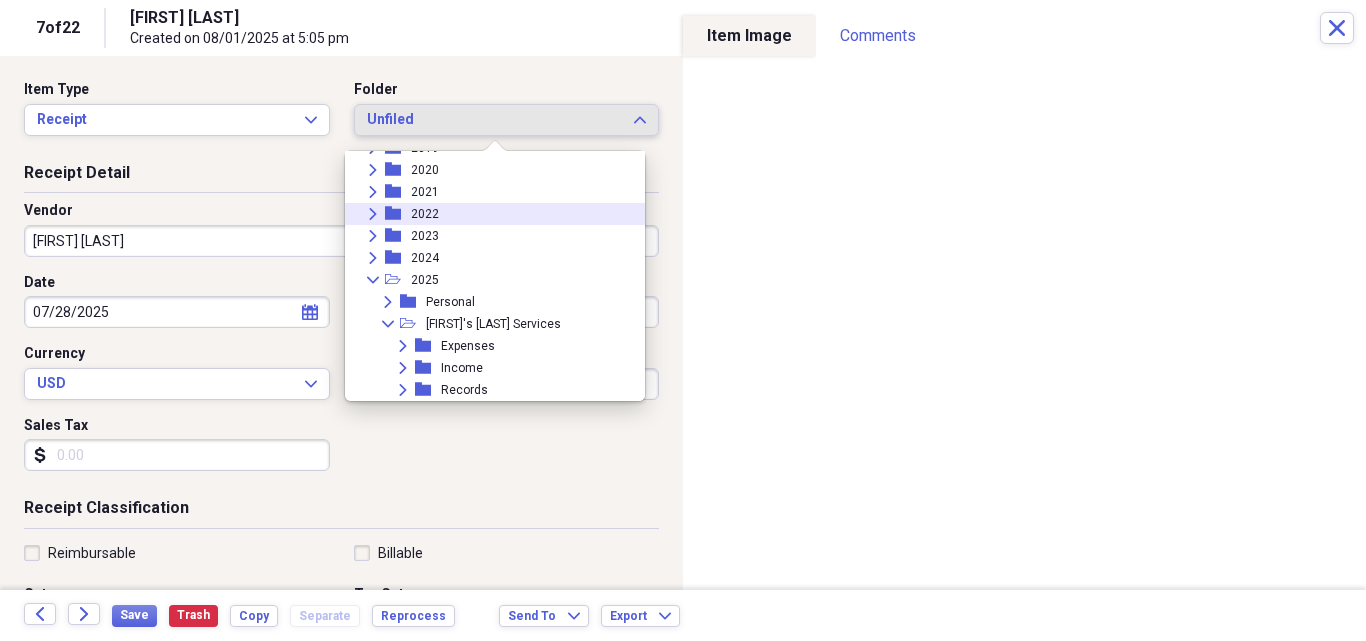scroll, scrollTop: 293, scrollLeft: 0, axis: vertical 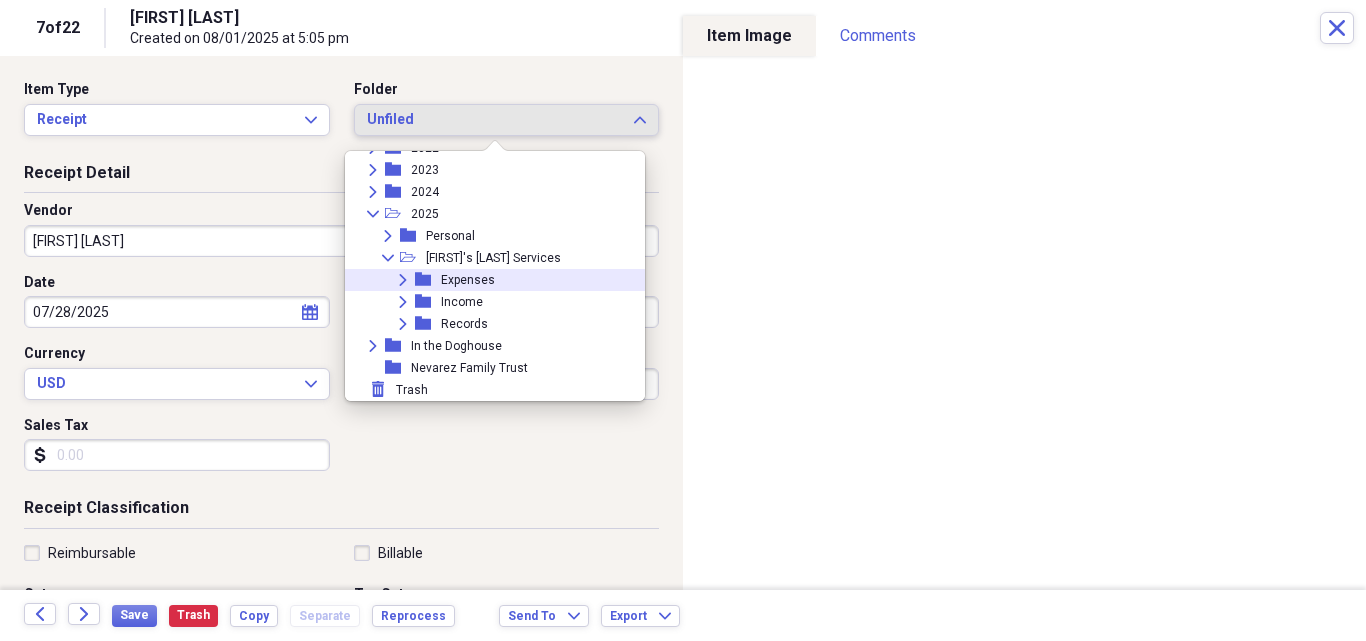 click on "Expand" 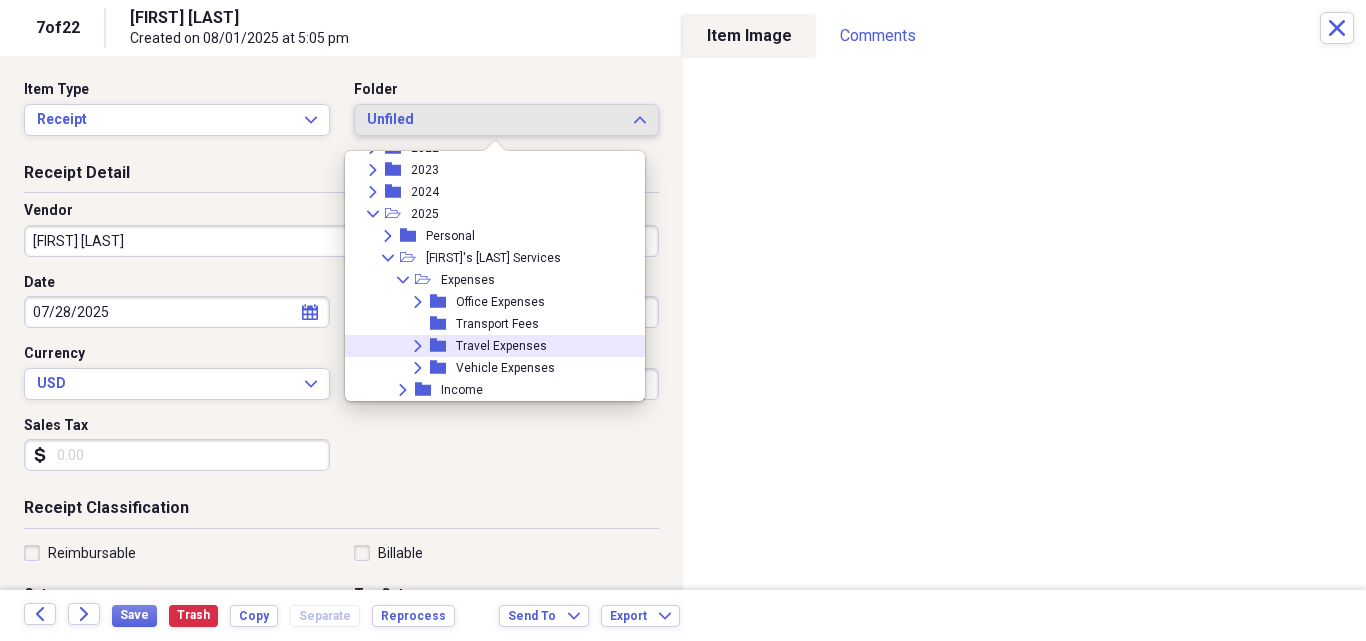 click on "Expand" 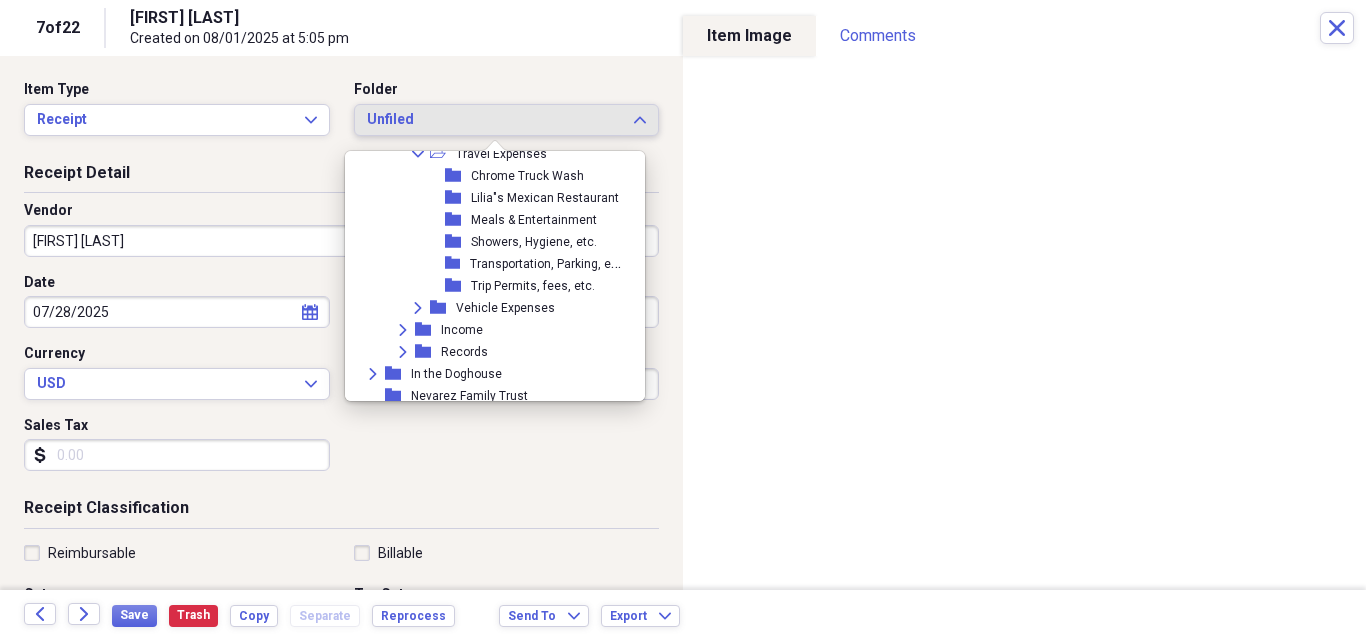 scroll, scrollTop: 493, scrollLeft: 0, axis: vertical 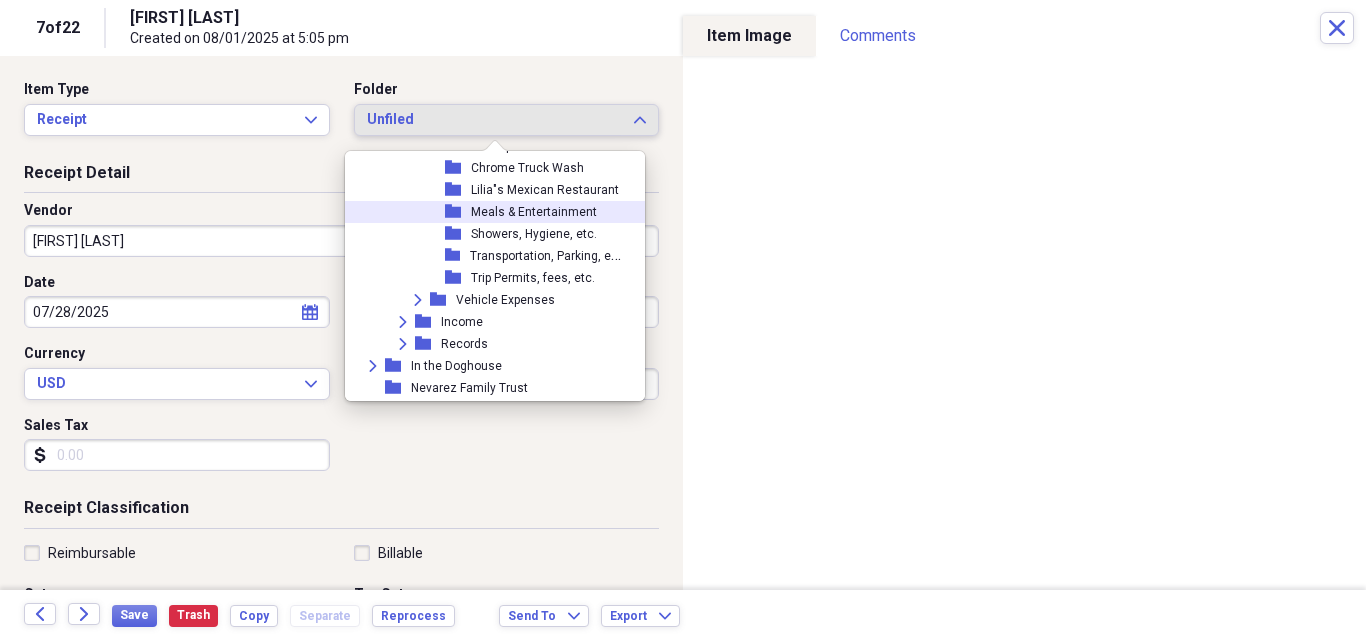 click on "Meals & Entertainment" at bounding box center [534, 212] 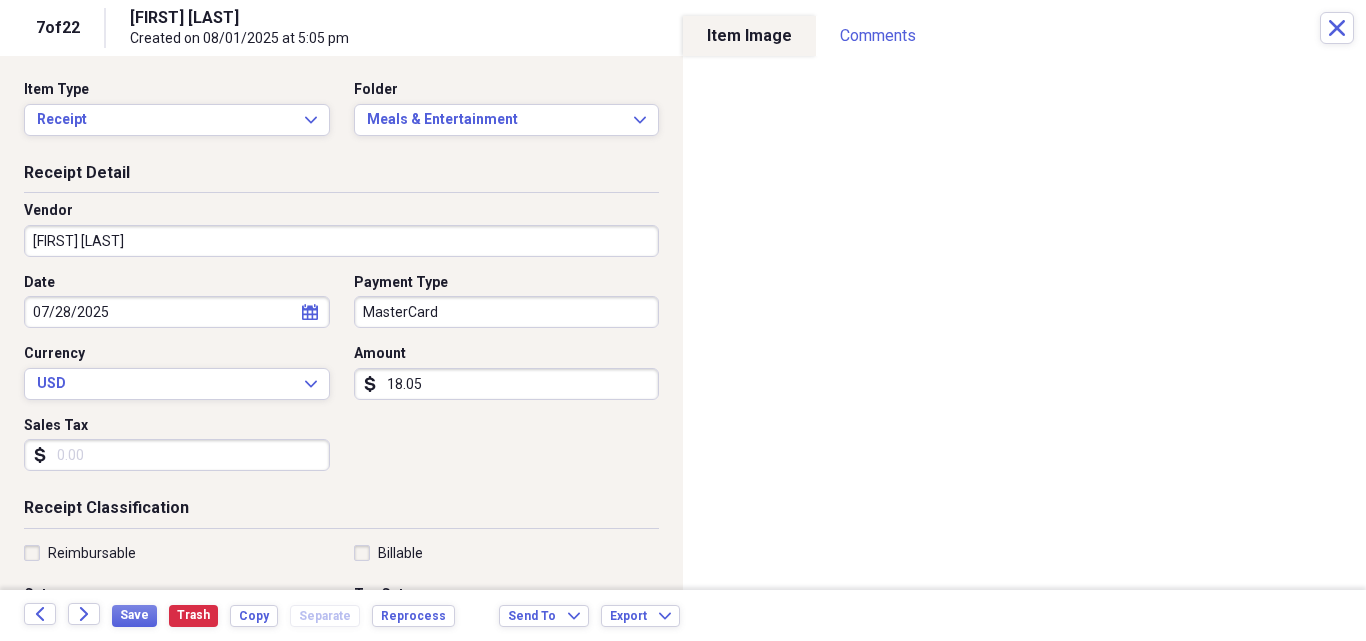 click on "MasterCard" at bounding box center (507, 312) 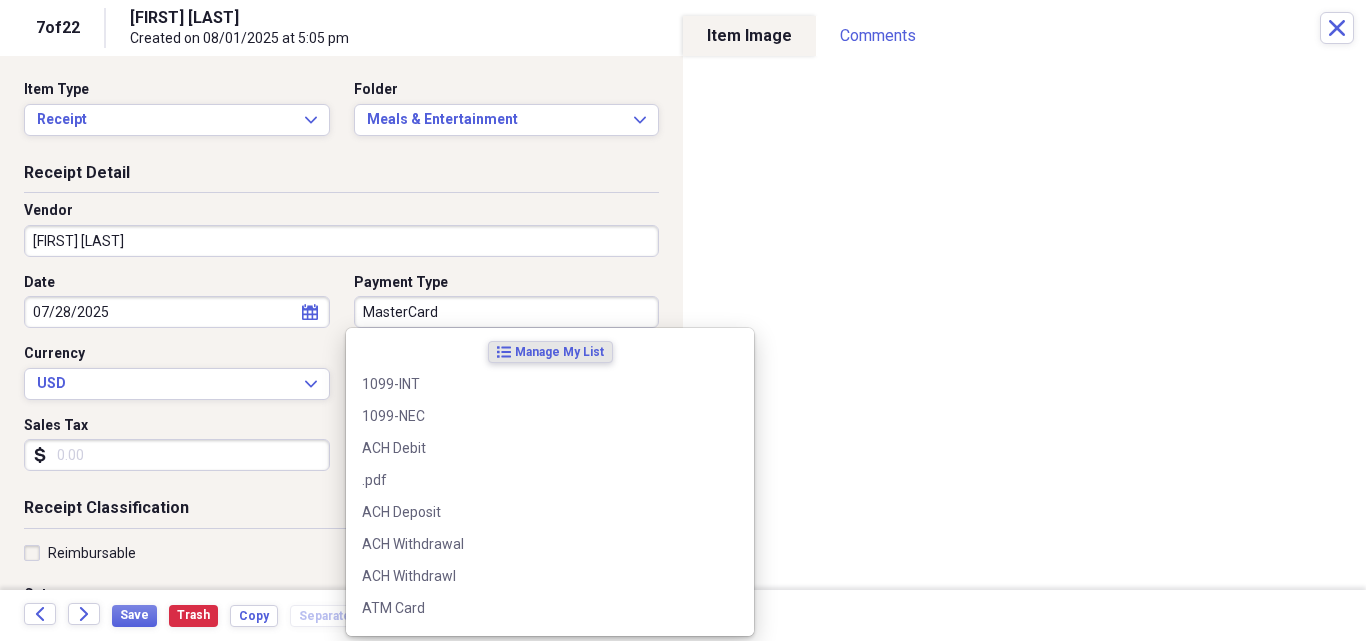 click on "Receipt Detail" at bounding box center [341, 177] 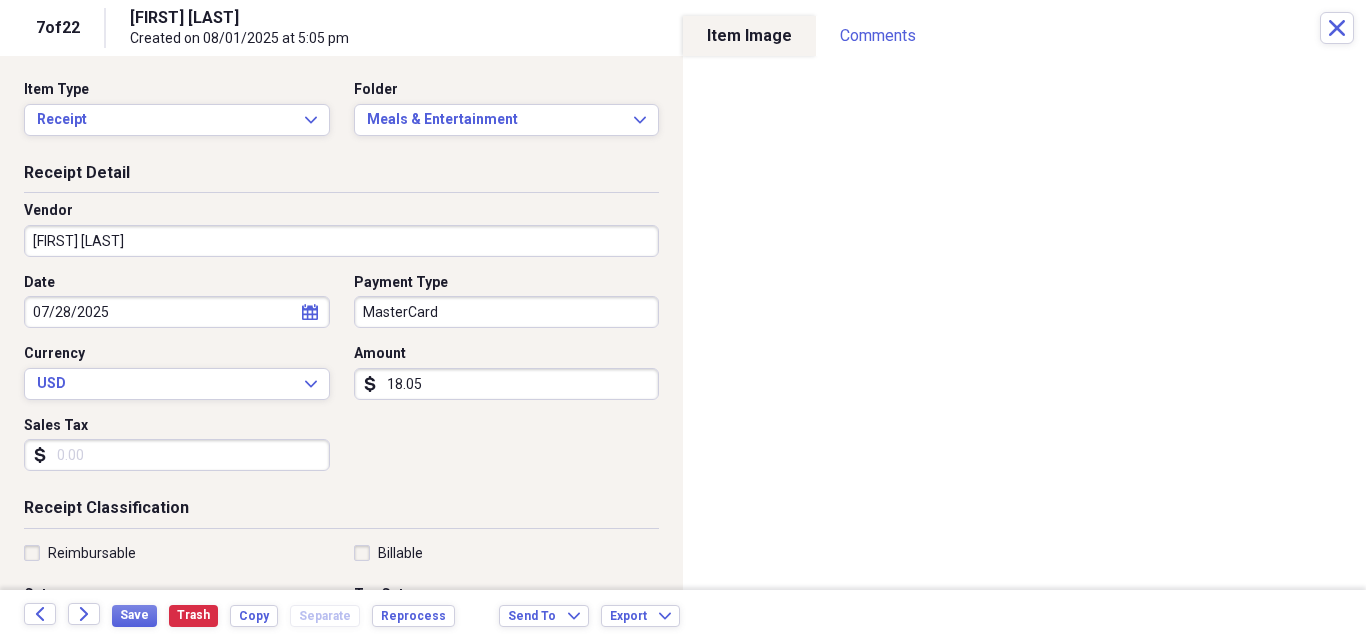 click on "MasterCard" at bounding box center (507, 312) 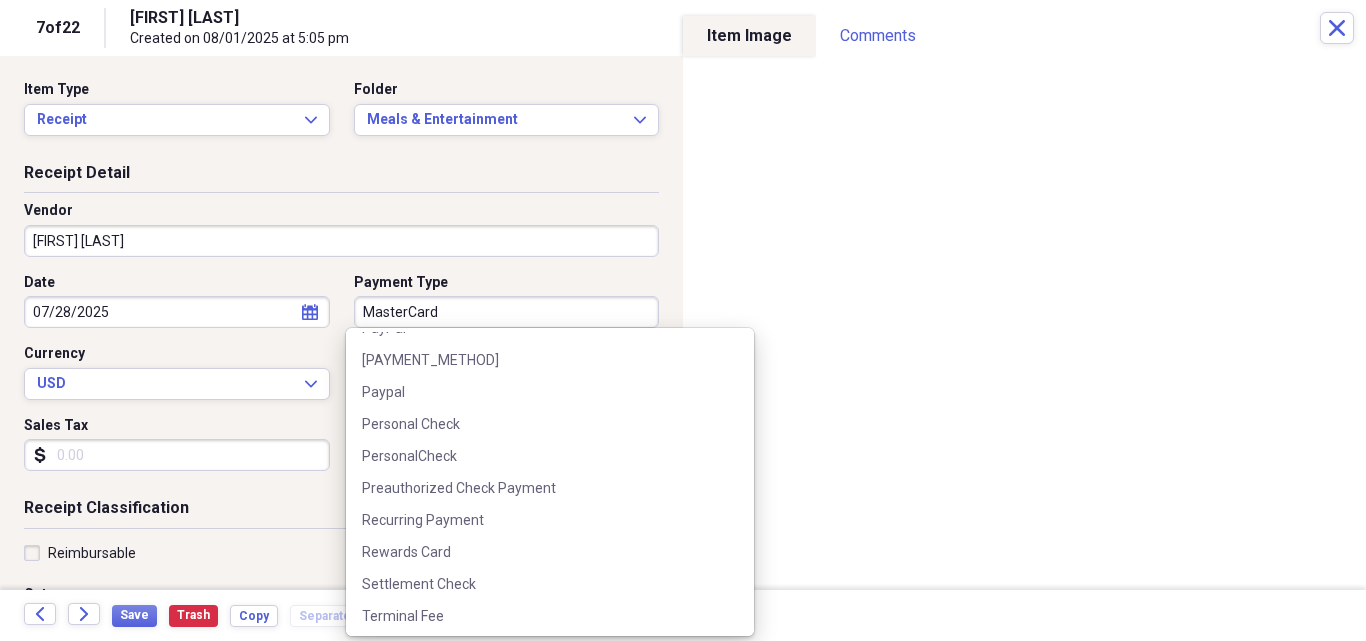scroll, scrollTop: 2167, scrollLeft: 0, axis: vertical 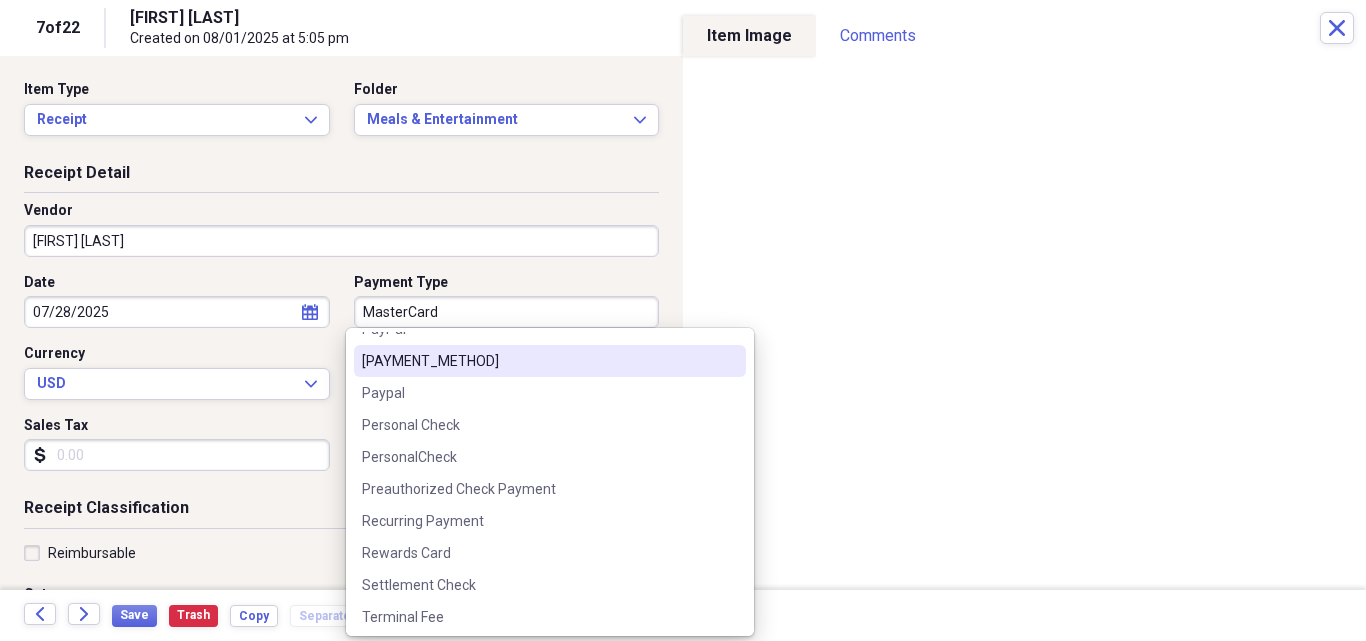 click on "[PAYMENT_METHOD]" at bounding box center (538, 361) 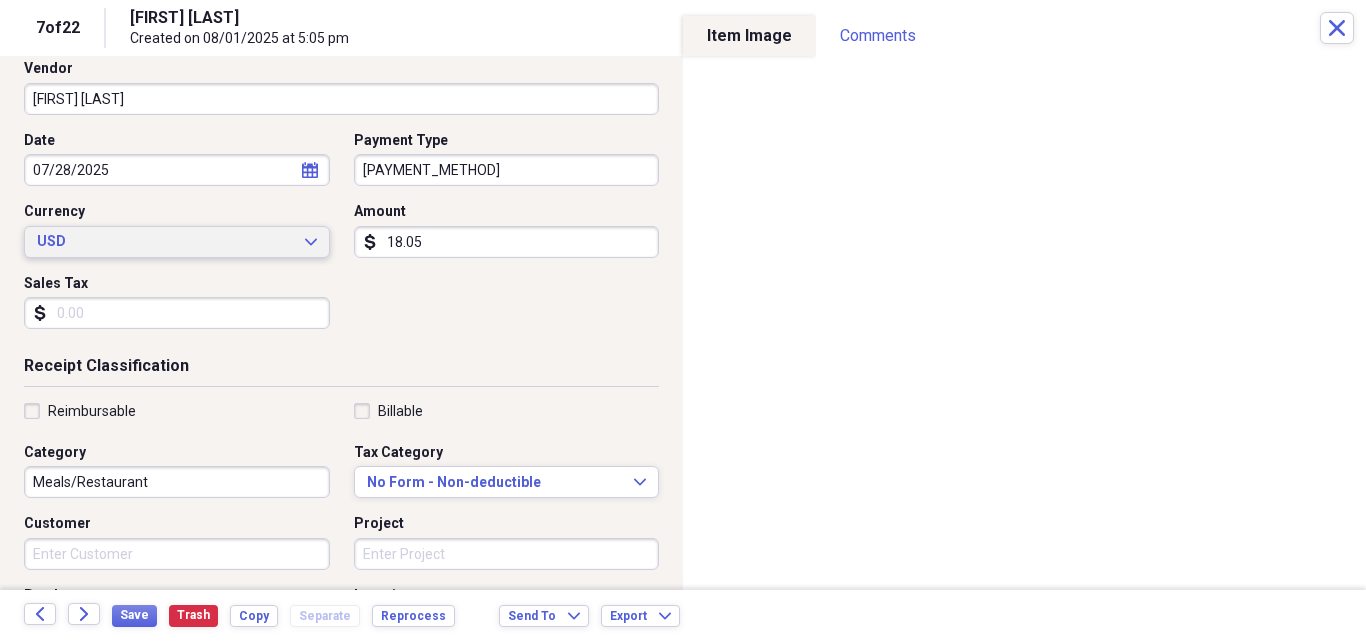 scroll, scrollTop: 180, scrollLeft: 0, axis: vertical 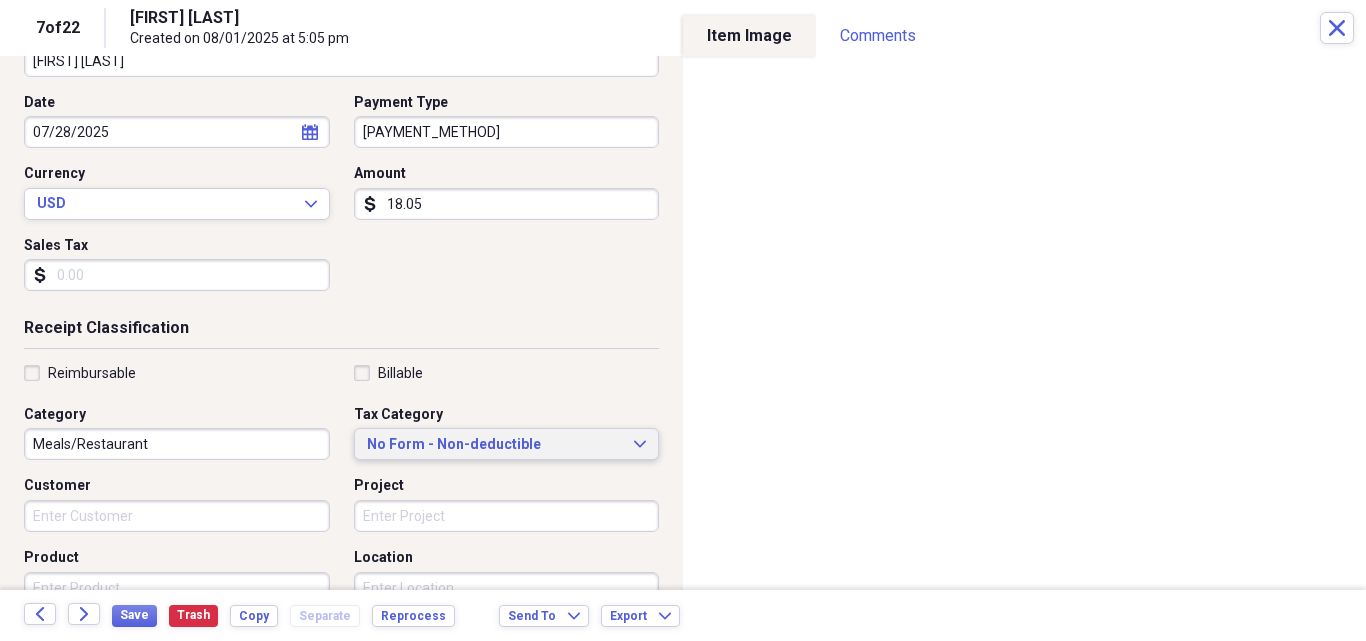 click on "Expand" 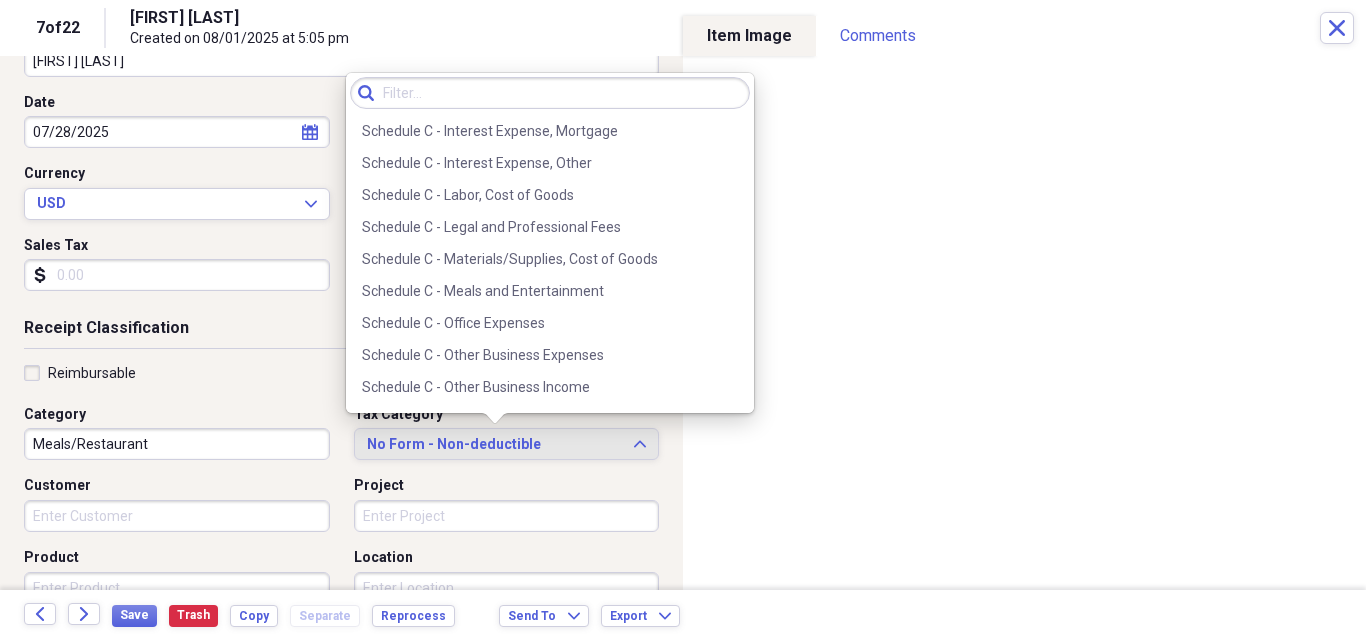 scroll, scrollTop: 3860, scrollLeft: 0, axis: vertical 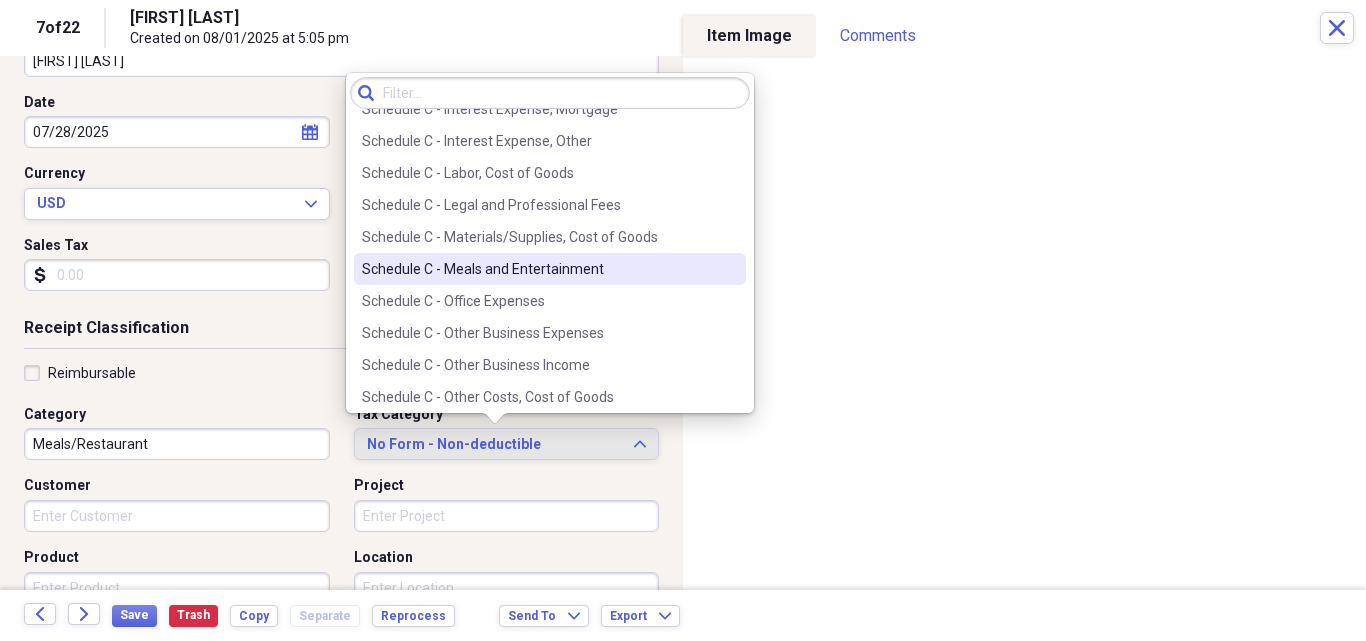 click on "Schedule C - Meals and Entertainment" at bounding box center (538, 269) 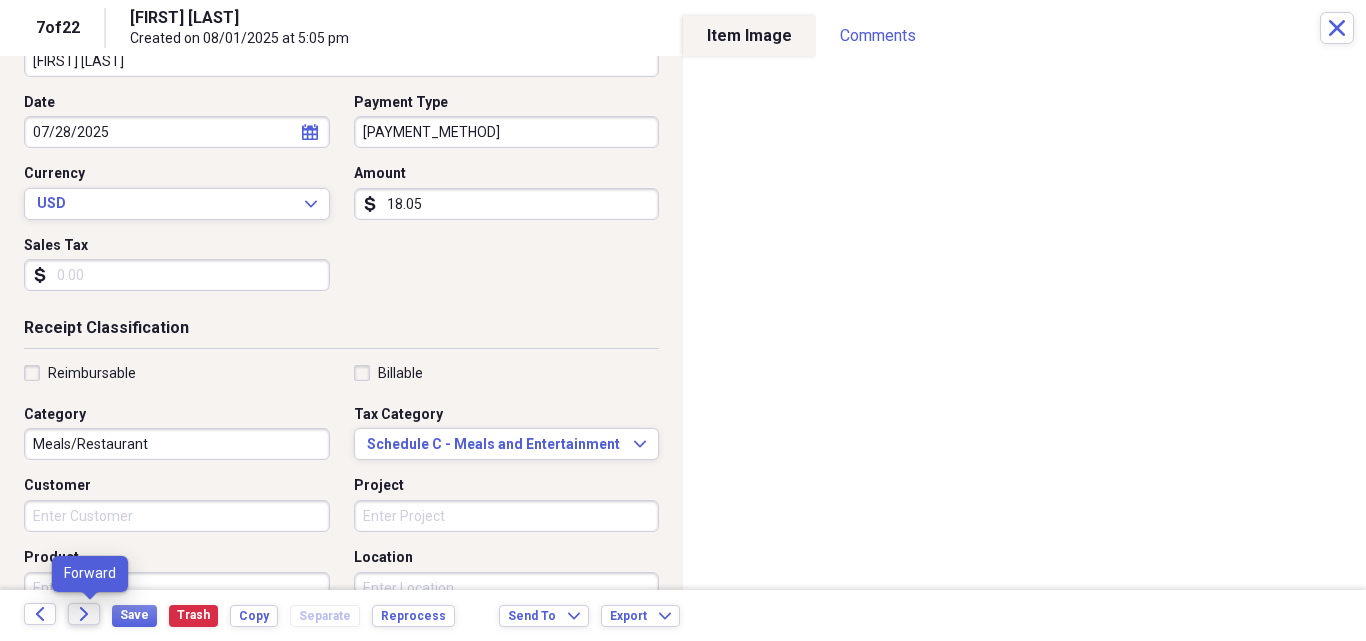 click on "Forward" 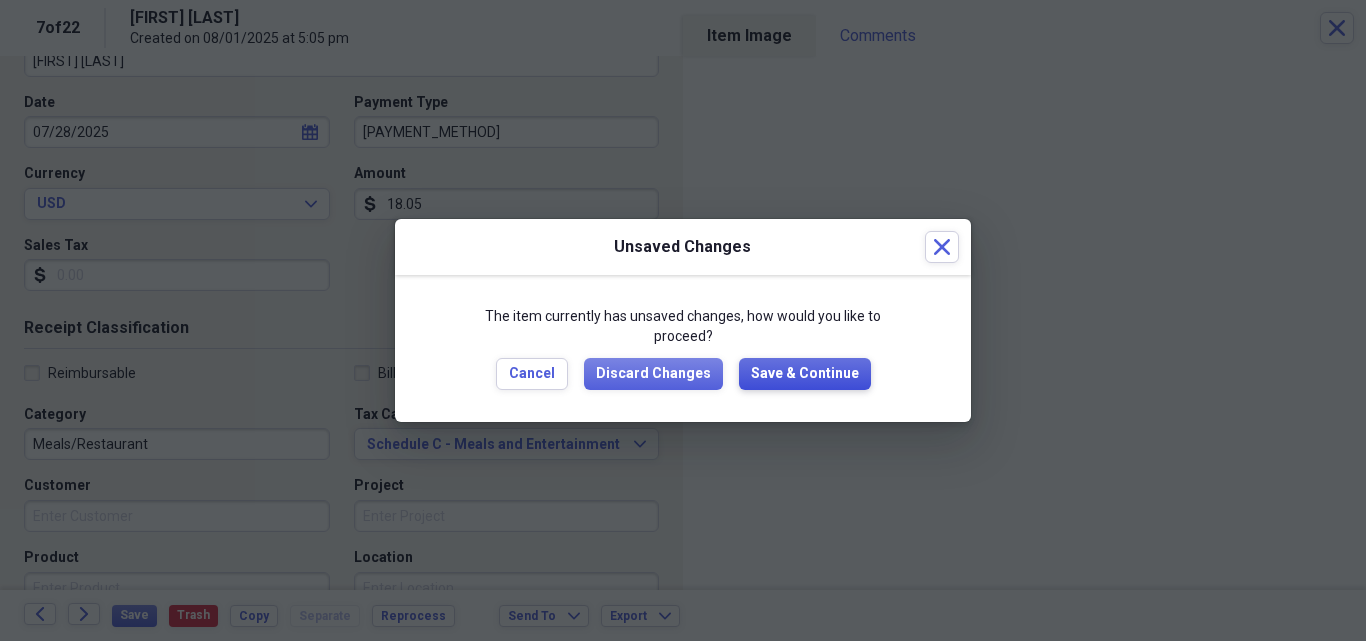 click on "Save & Continue" at bounding box center [805, 374] 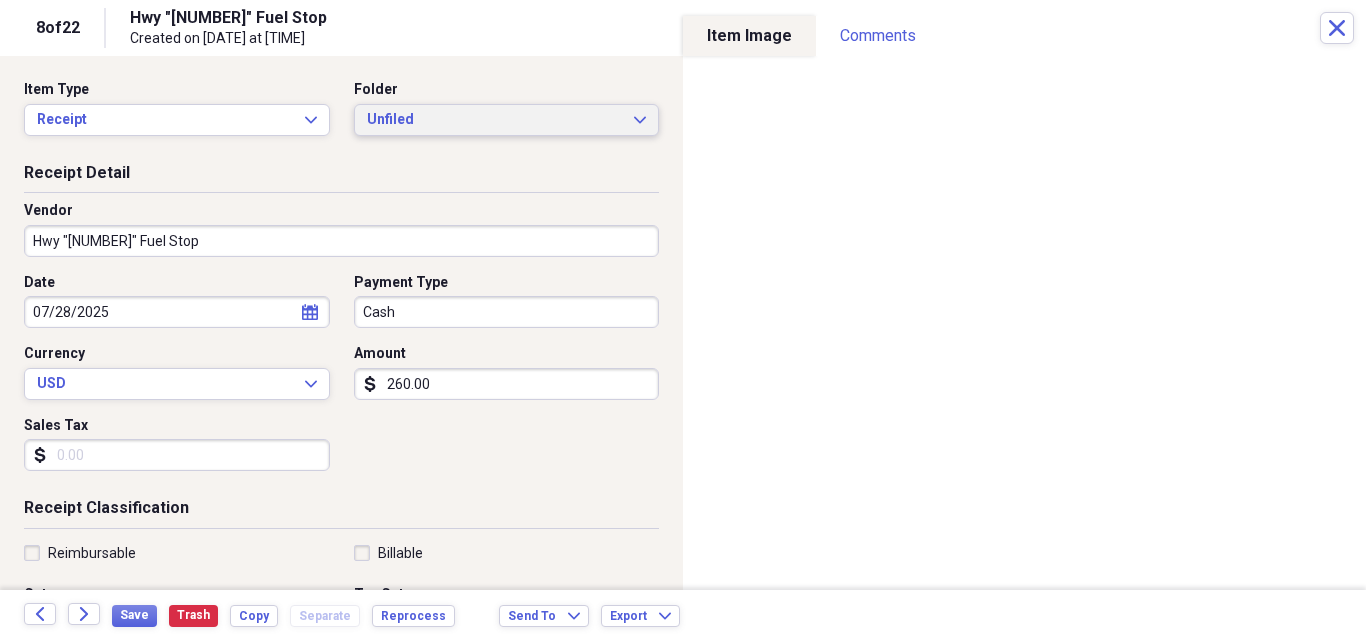 click on "Expand" 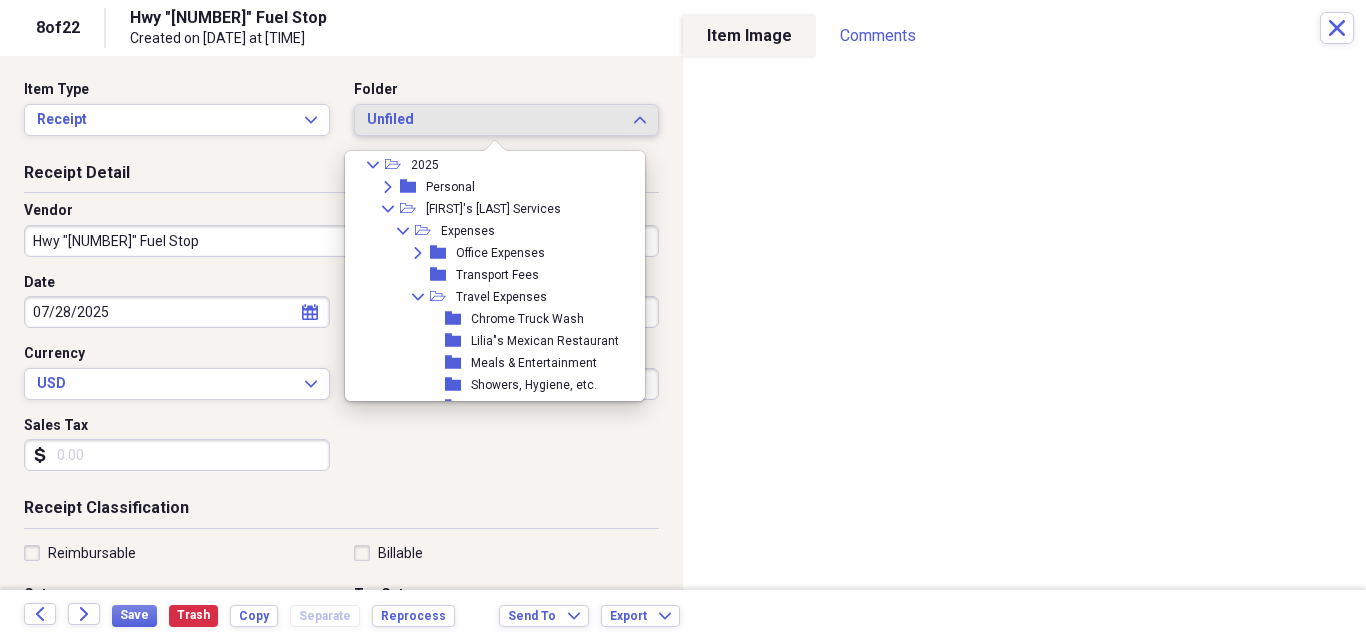 scroll, scrollTop: 347, scrollLeft: 0, axis: vertical 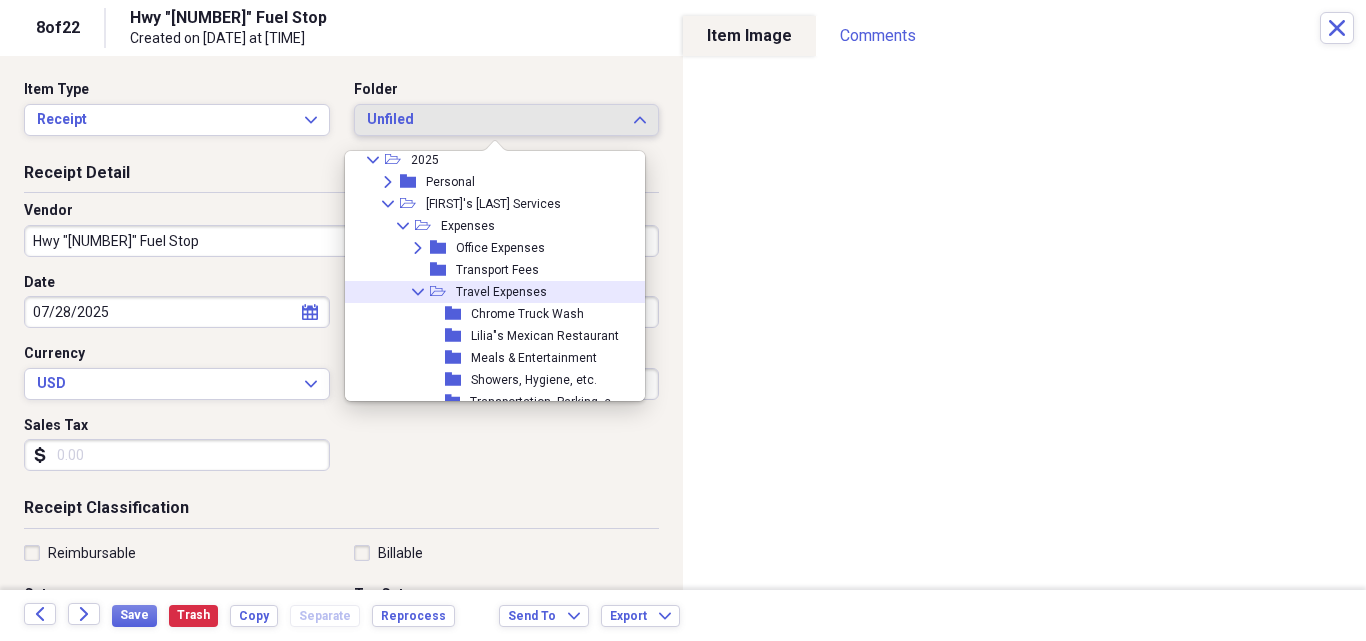click on "Collapse" 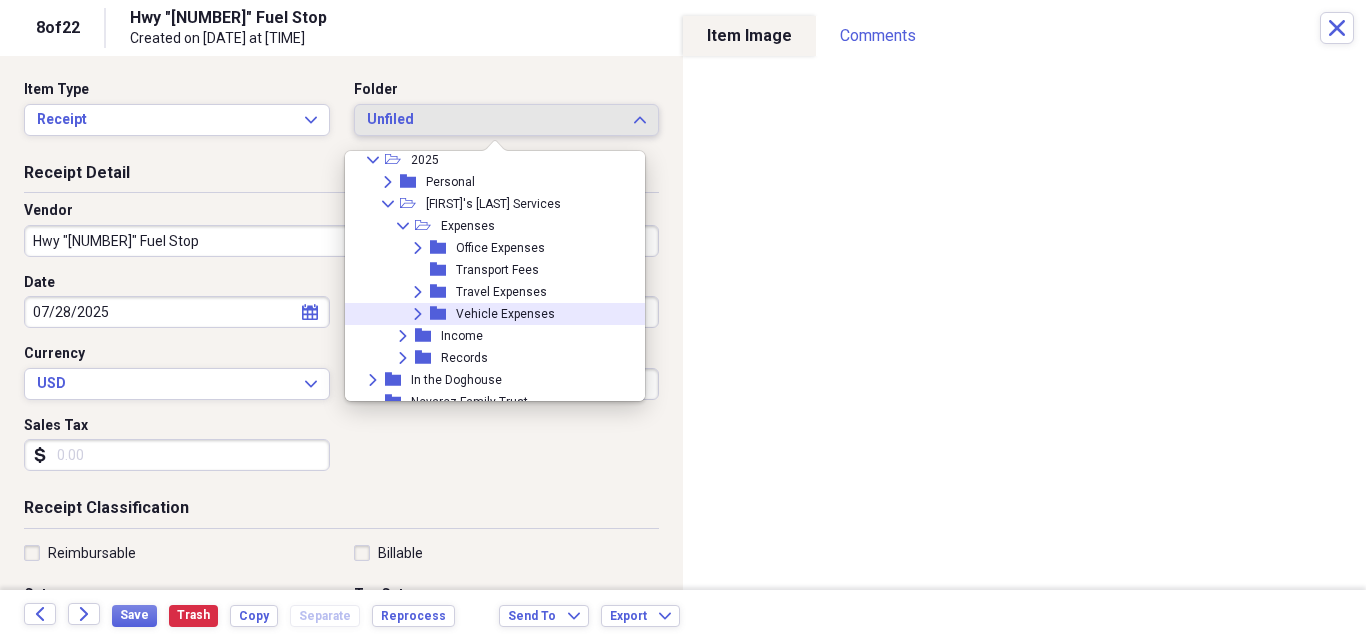 click on "Expand" 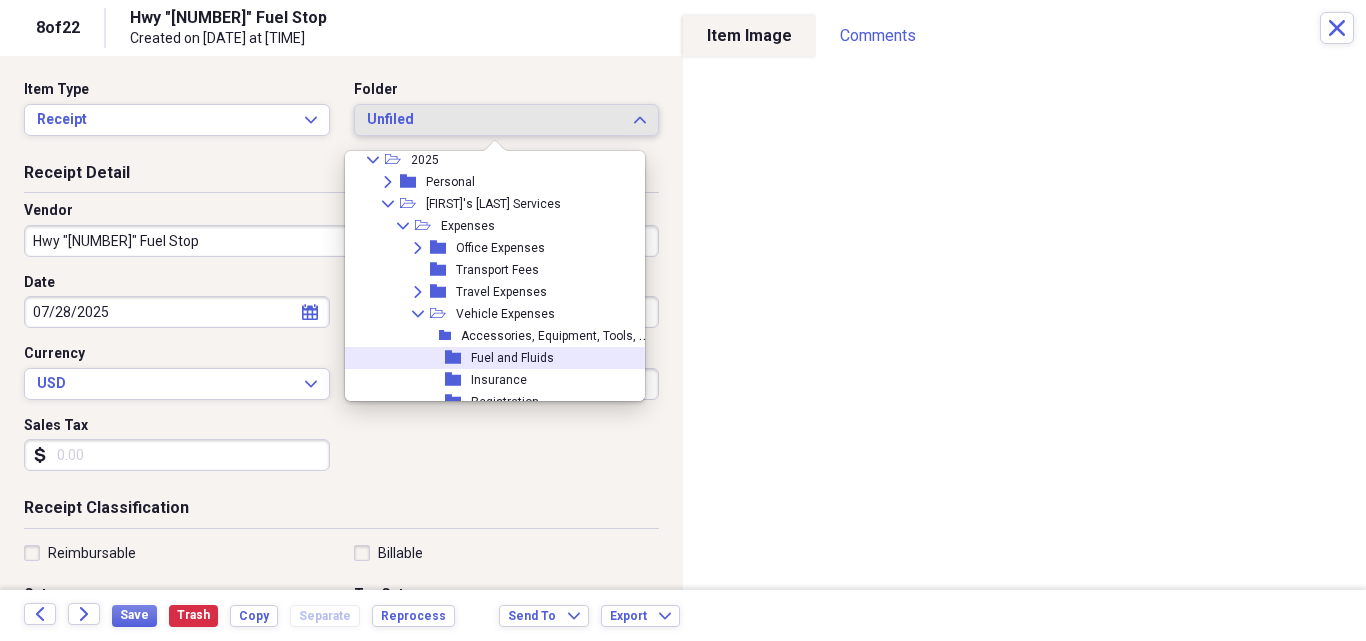 click on "Fuel and Fluids" at bounding box center [512, 358] 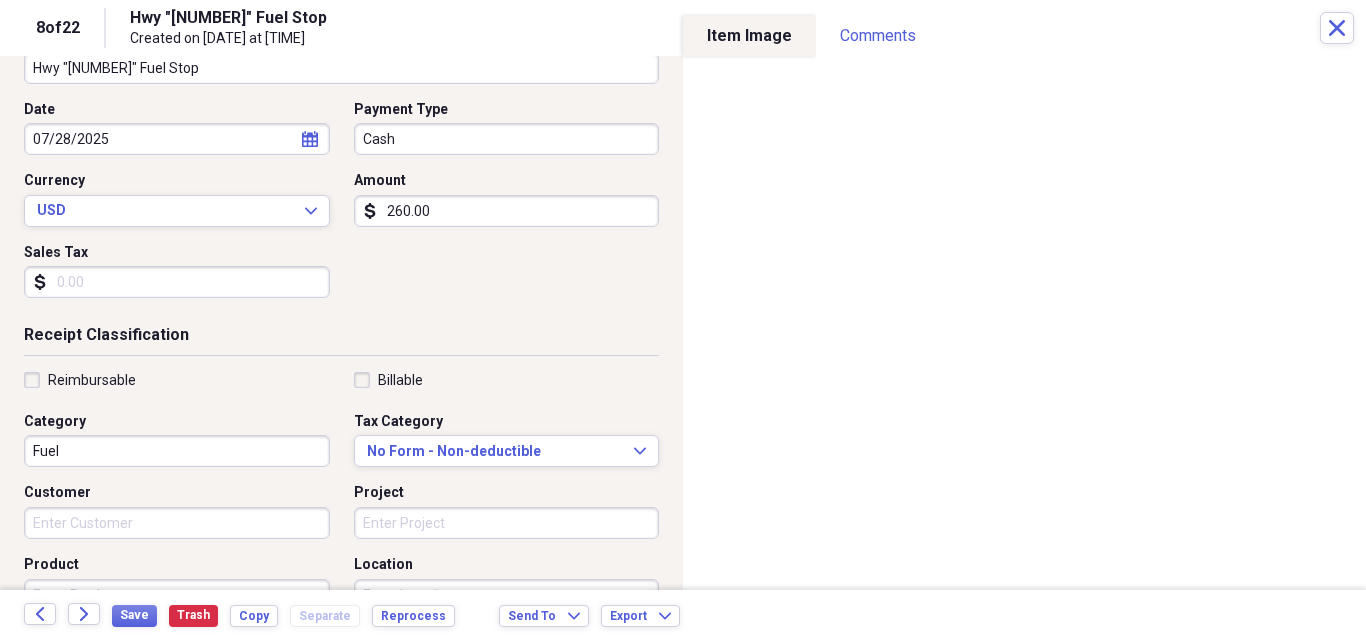scroll, scrollTop: 180, scrollLeft: 0, axis: vertical 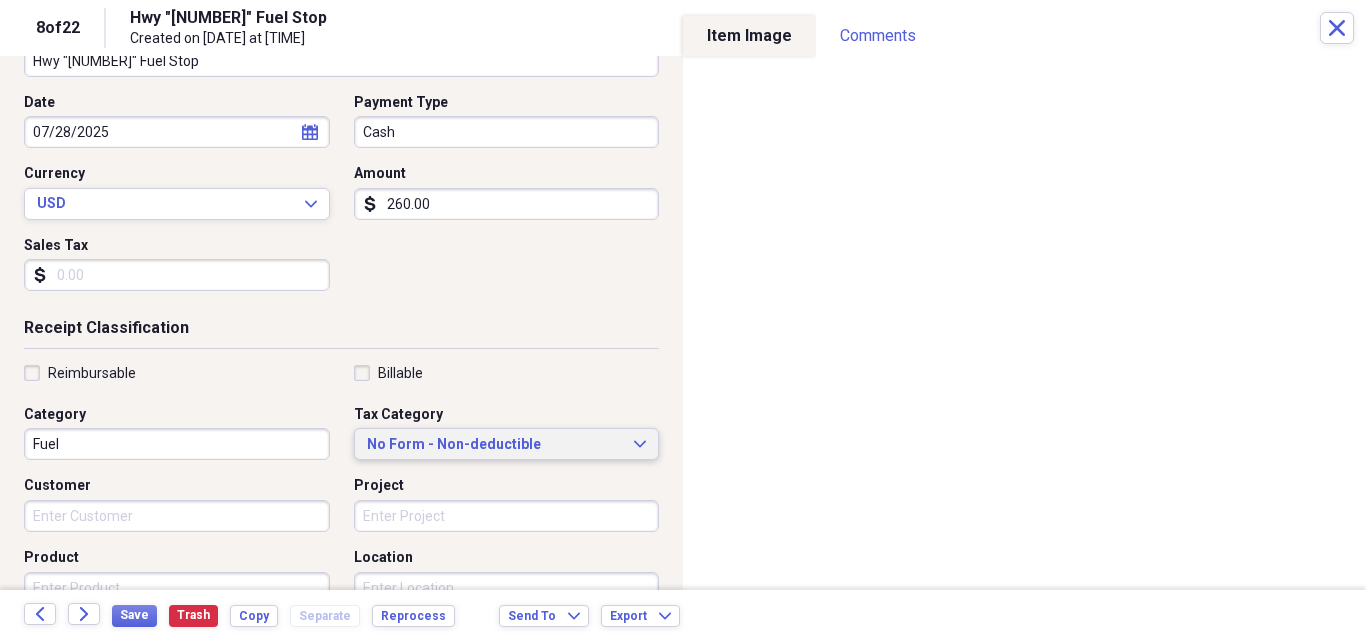 click on "Expand" 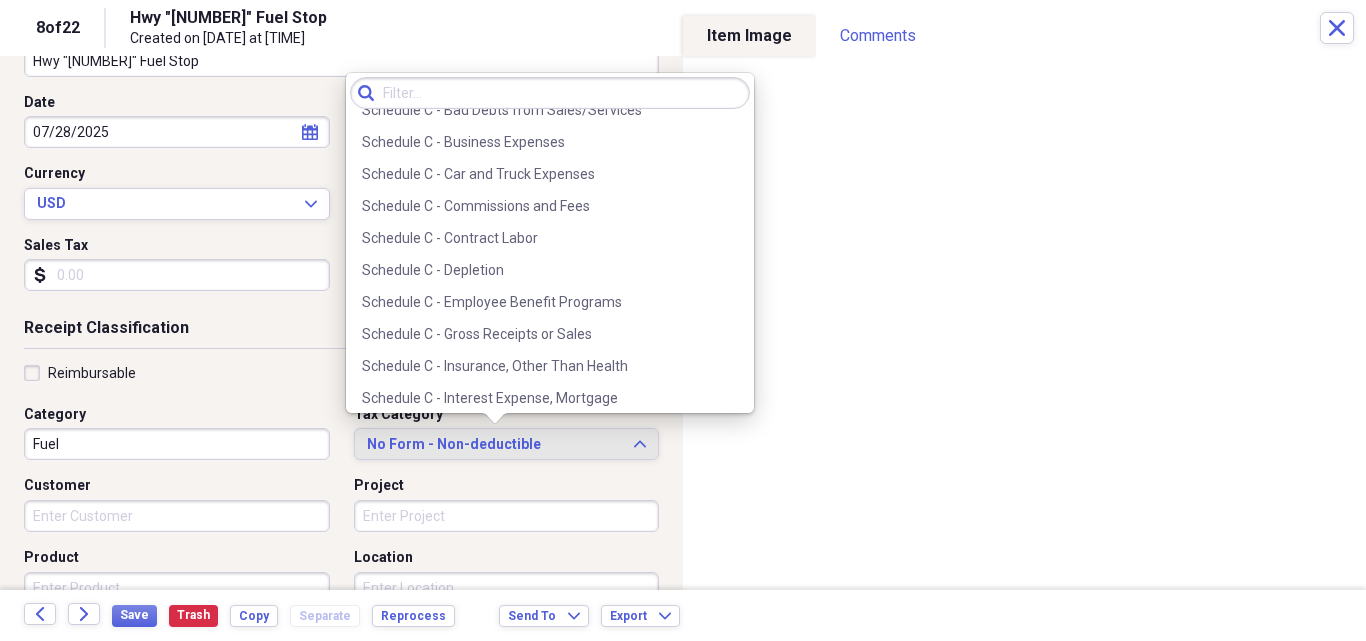 scroll, scrollTop: 3553, scrollLeft: 0, axis: vertical 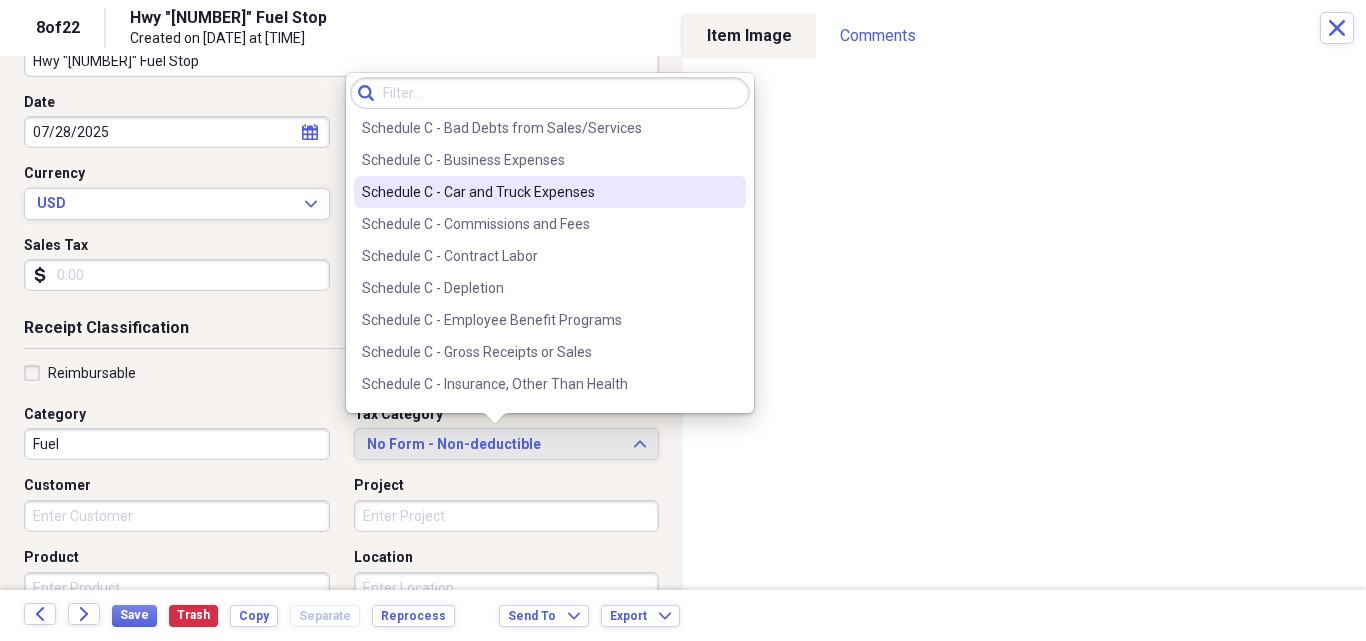 click on "Schedule C - Car and Truck Expenses" at bounding box center (538, 192) 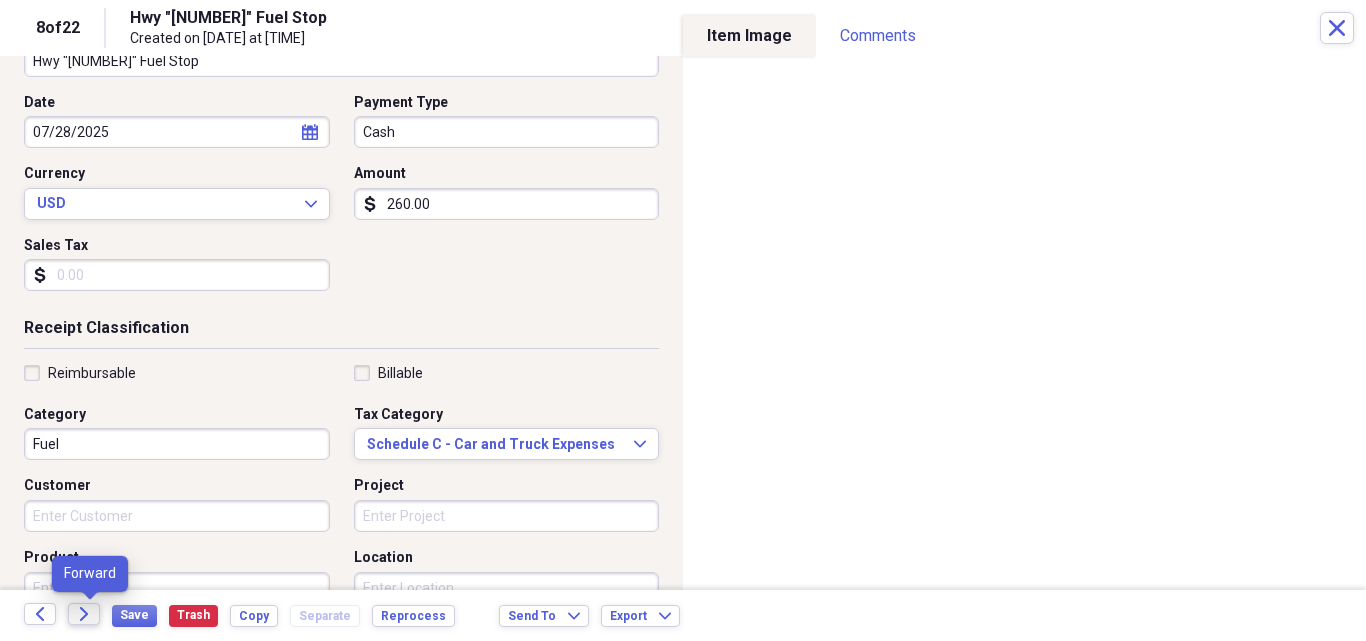 click 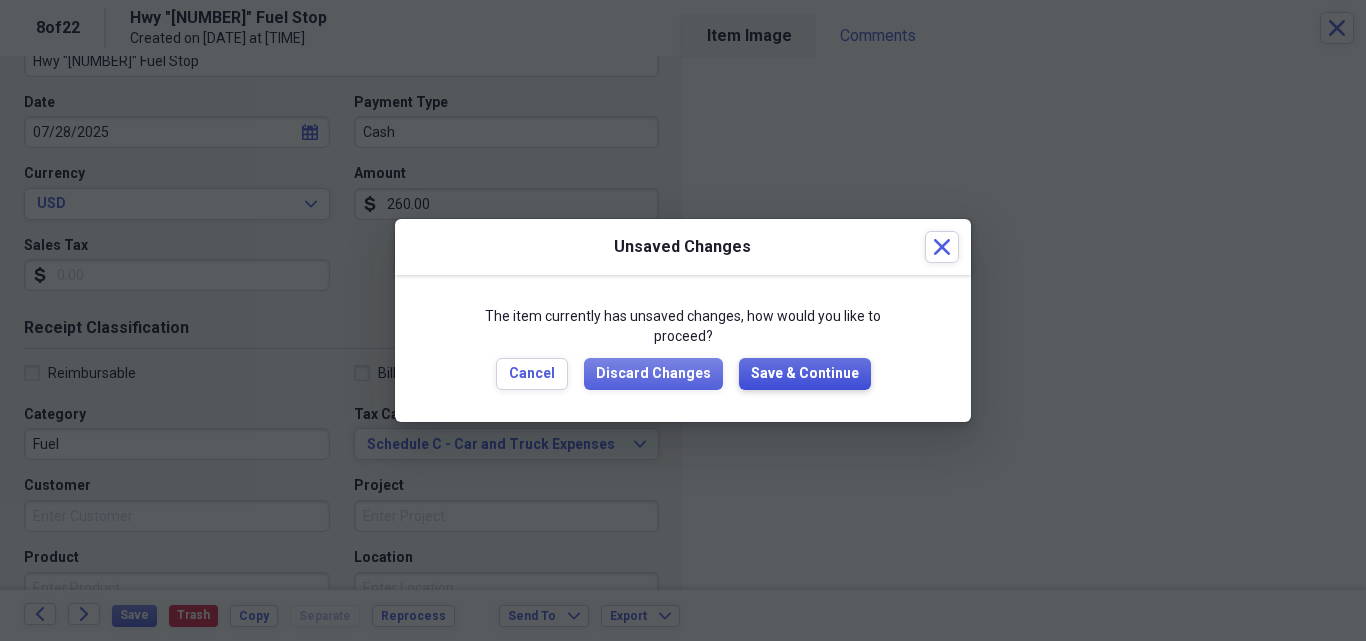 click on "Save & Continue" at bounding box center (805, 374) 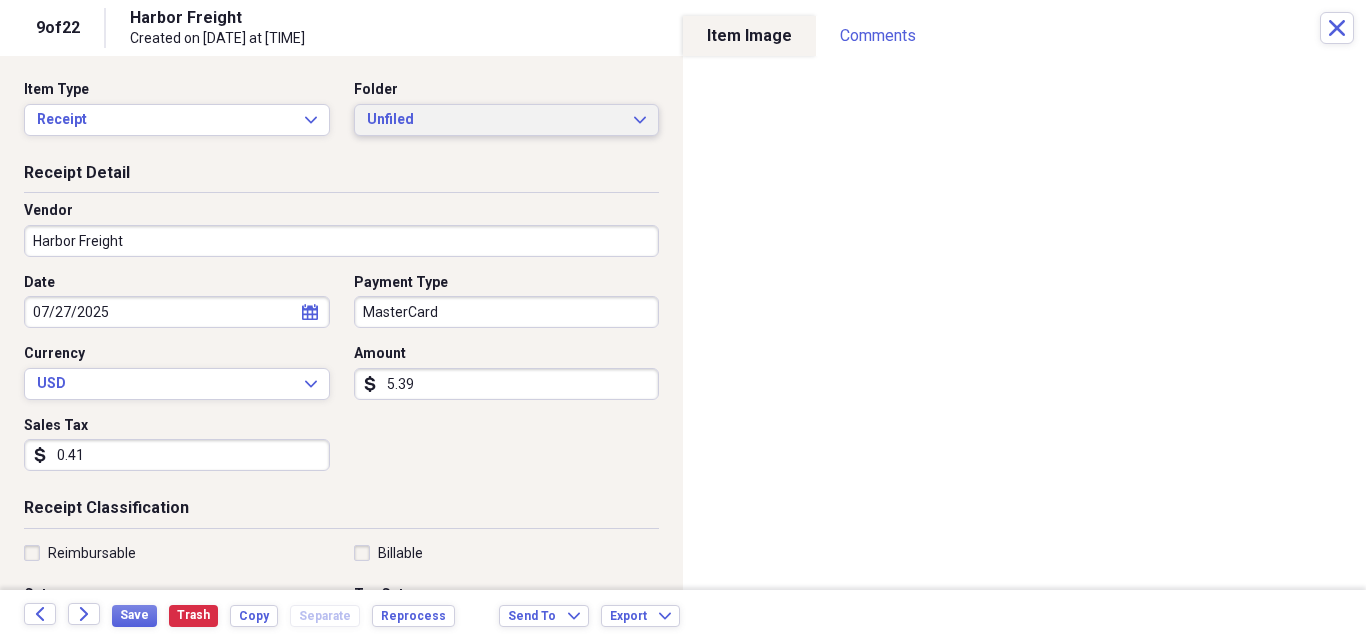 click on "Expand" 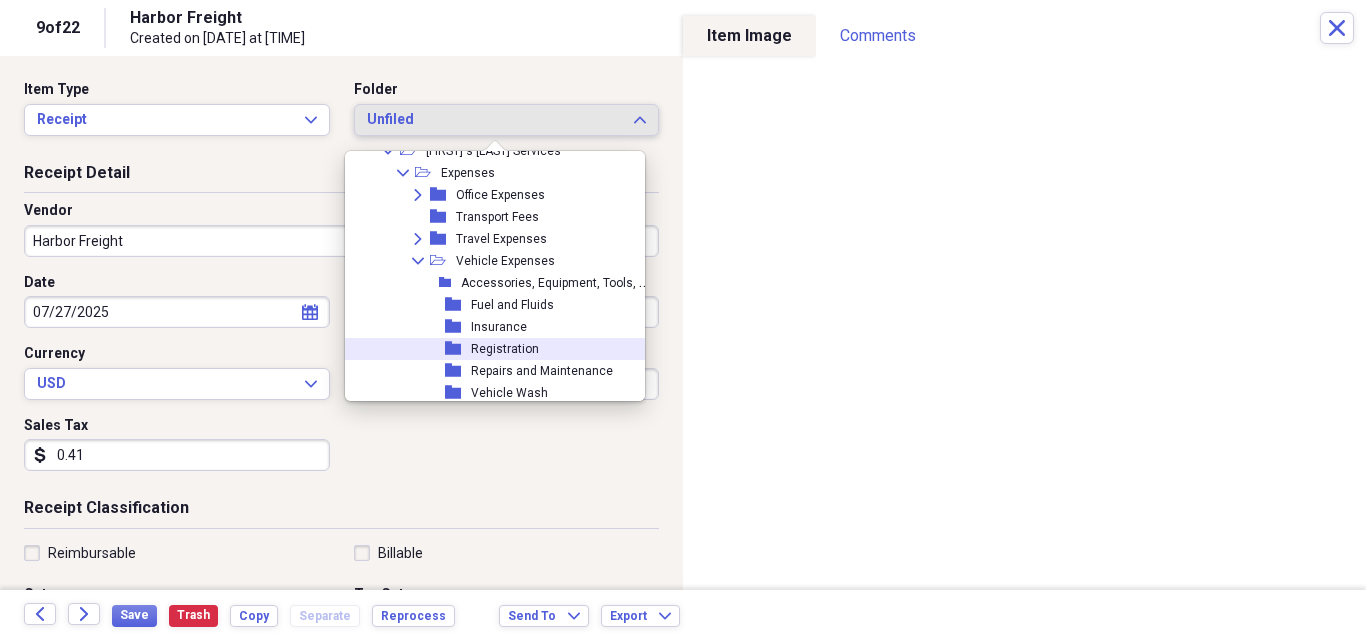 scroll, scrollTop: 459, scrollLeft: 0, axis: vertical 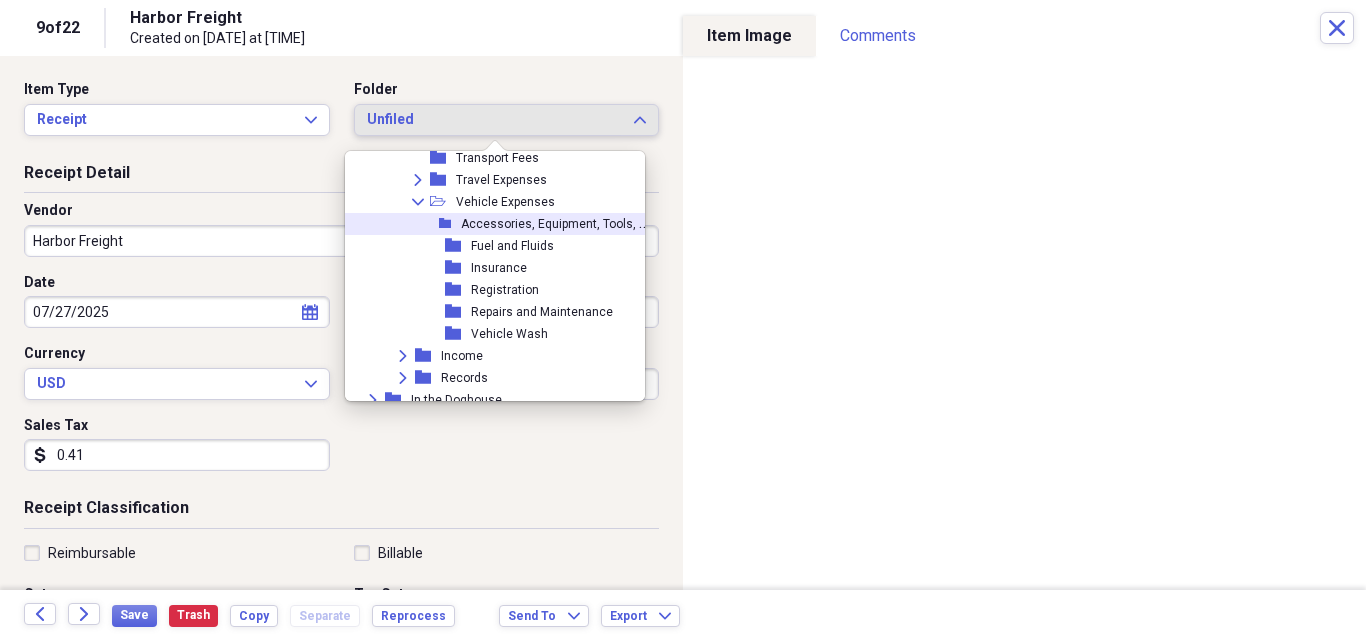 click on "Accessories, Equipment, Tools, Supplies, etc." at bounding box center (556, 224) 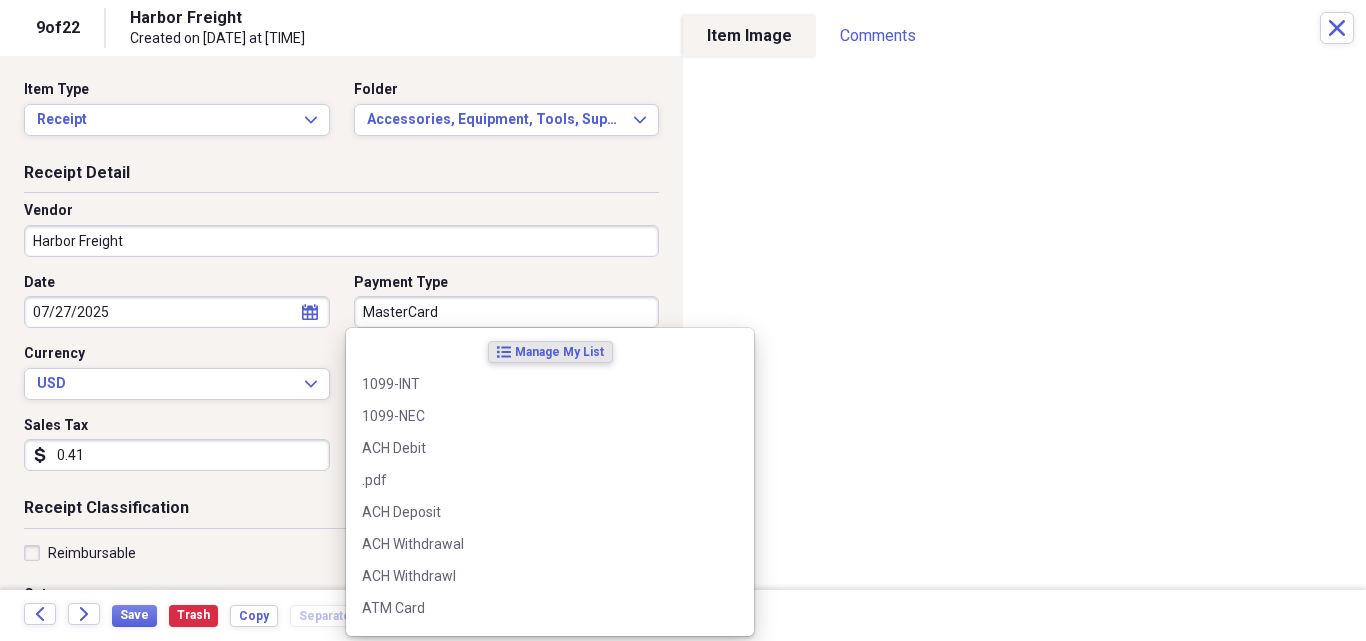 click on "MasterCard" at bounding box center (507, 312) 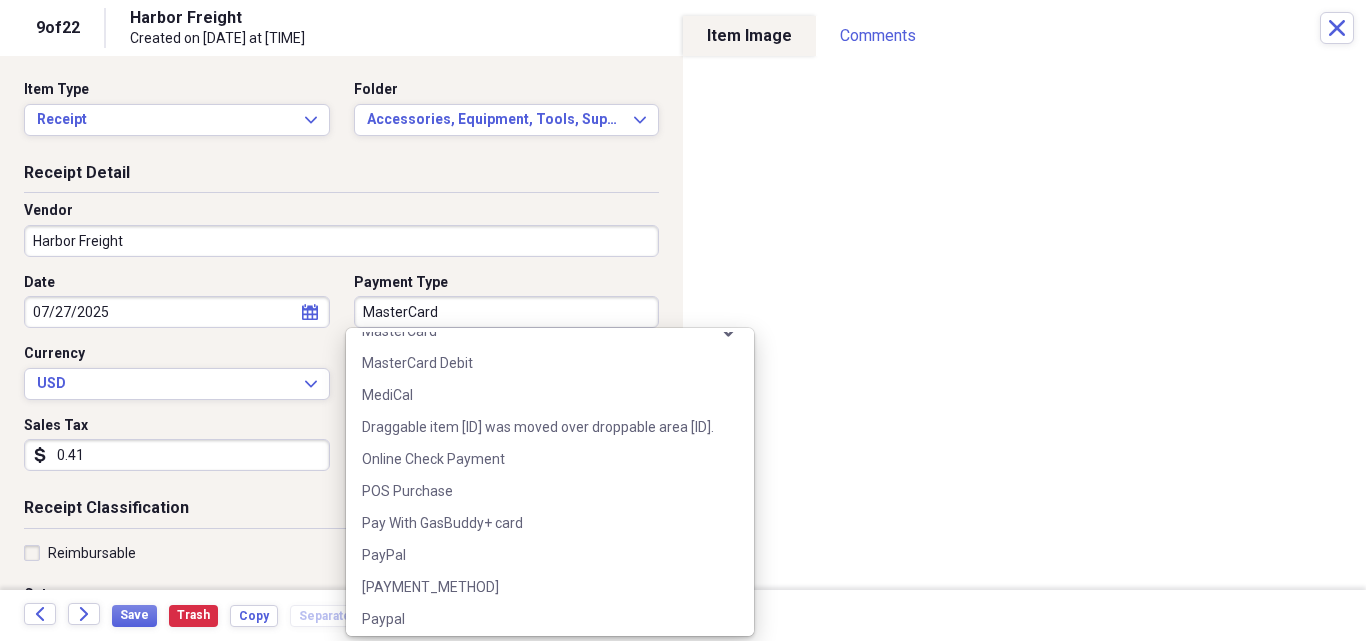 scroll, scrollTop: 1953, scrollLeft: 0, axis: vertical 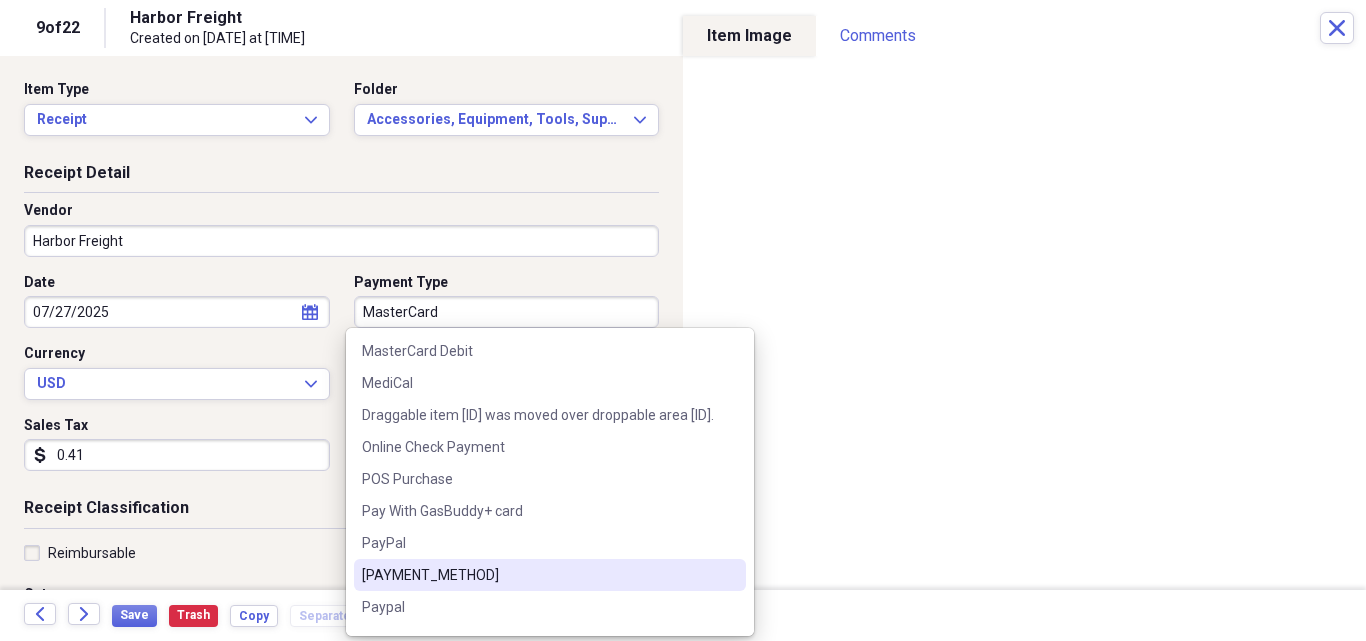 click on "[PAYMENT_METHOD]" at bounding box center (538, 575) 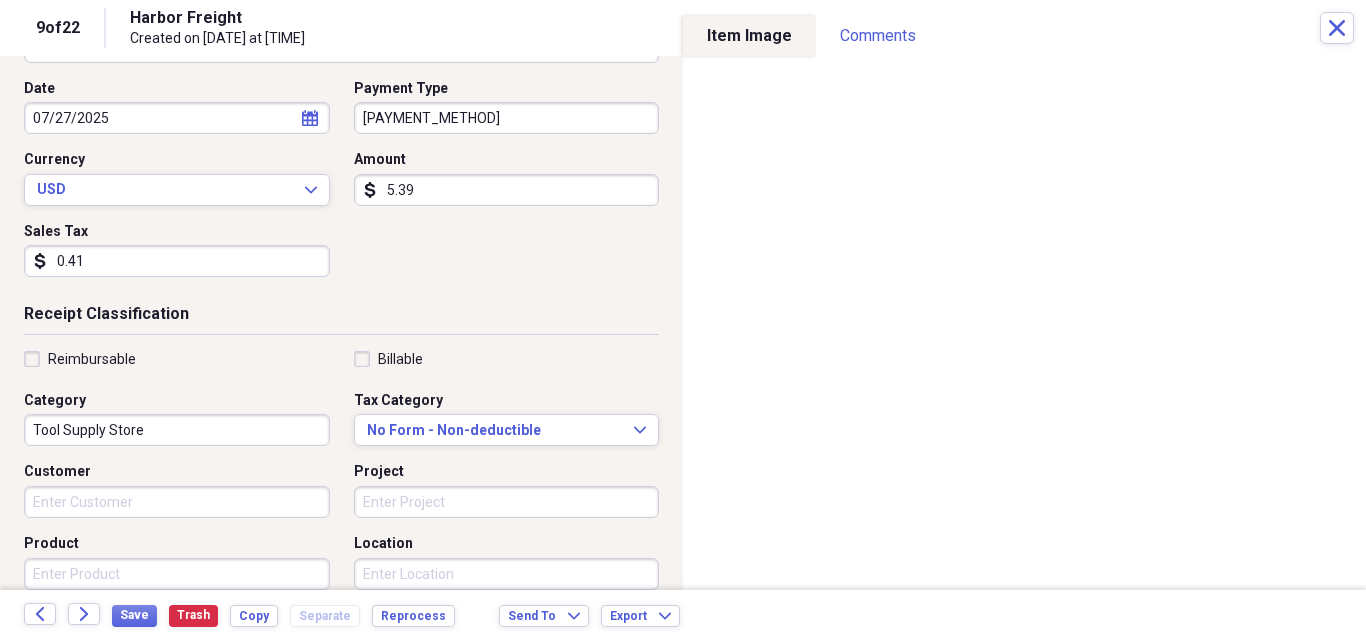 scroll, scrollTop: 200, scrollLeft: 0, axis: vertical 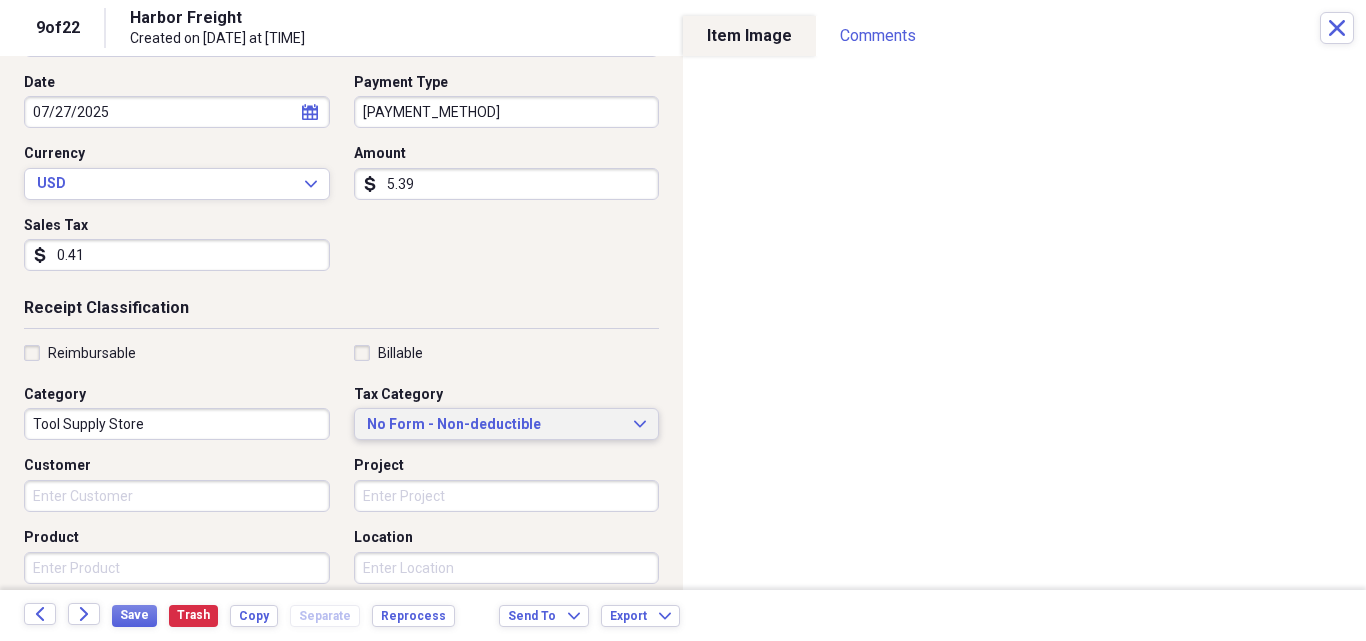 click on "Expand" 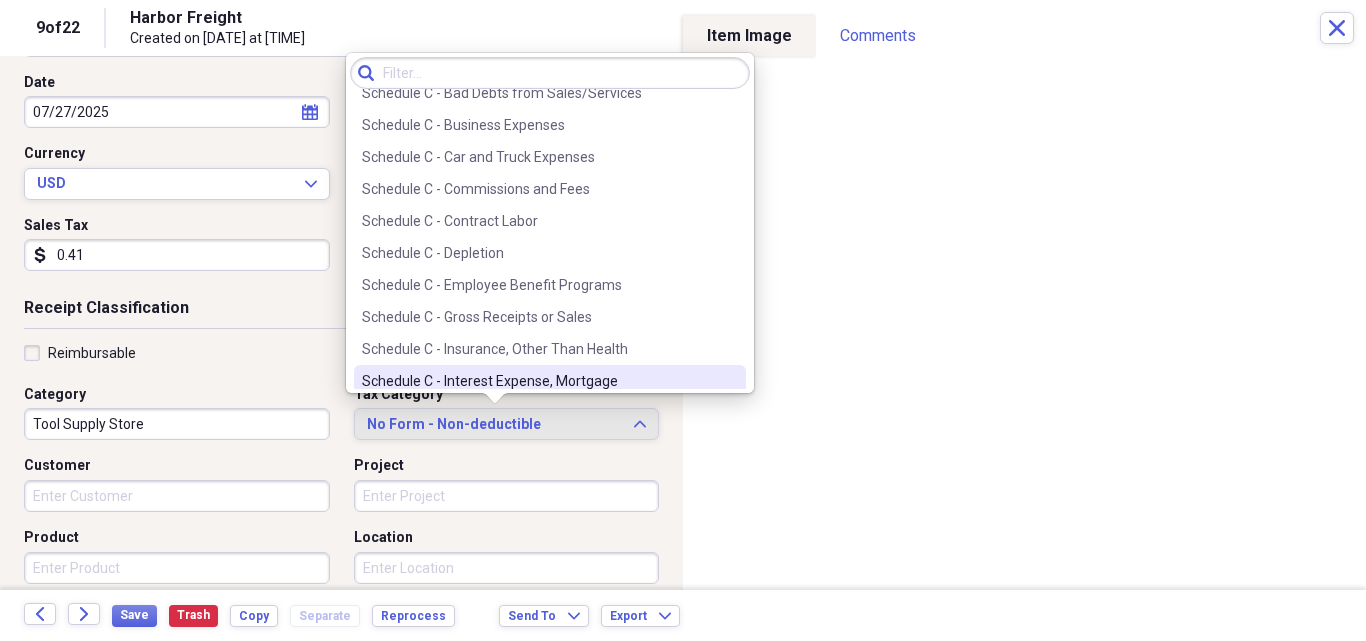 scroll, scrollTop: 3560, scrollLeft: 0, axis: vertical 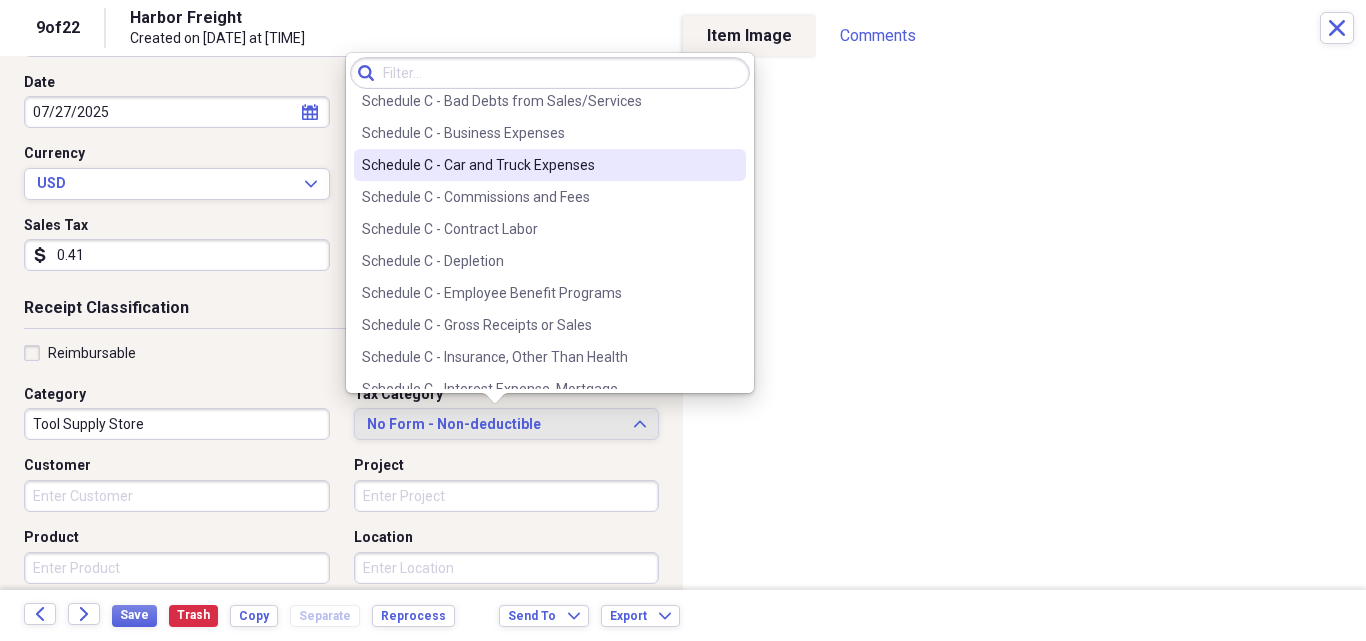 click on "Schedule C - Car and Truck Expenses" at bounding box center (538, 165) 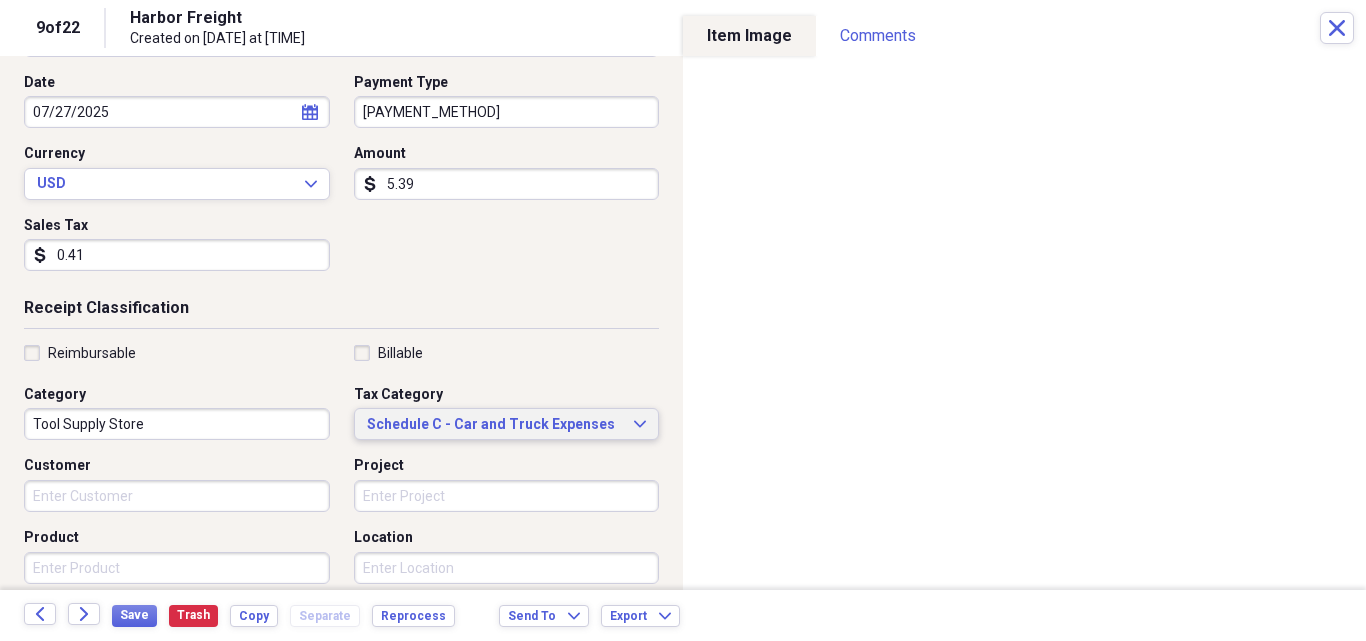 click on "Expand" 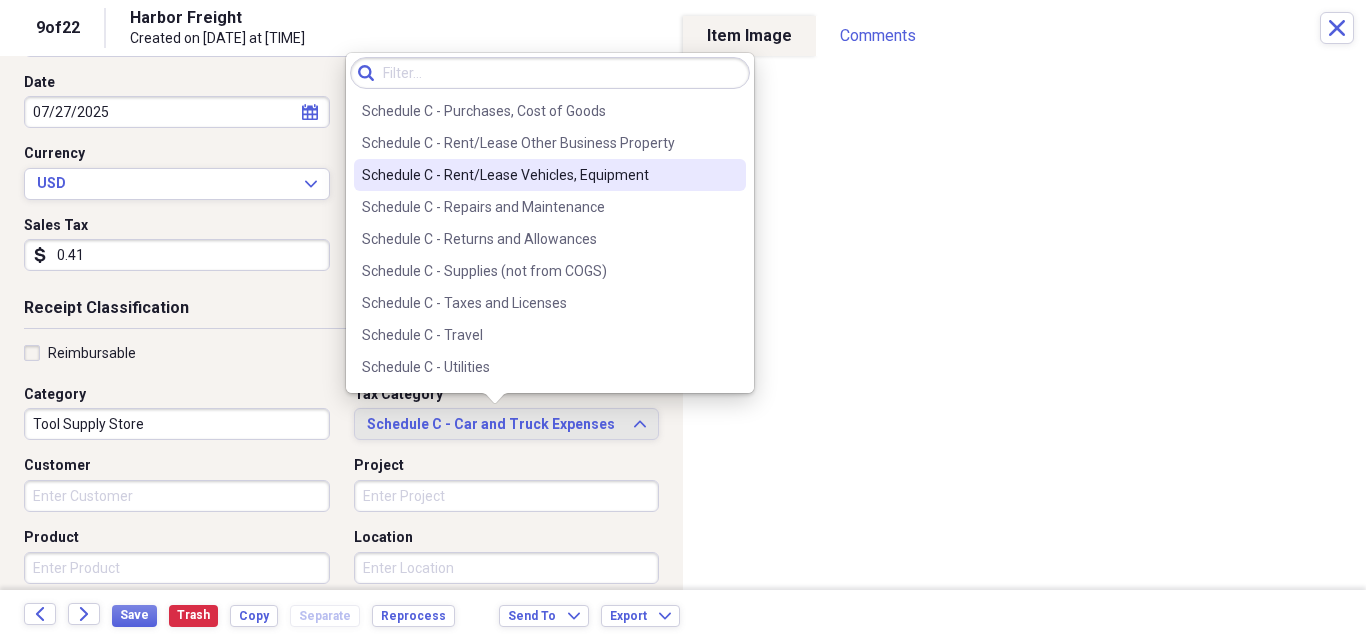 scroll, scrollTop: 4228, scrollLeft: 0, axis: vertical 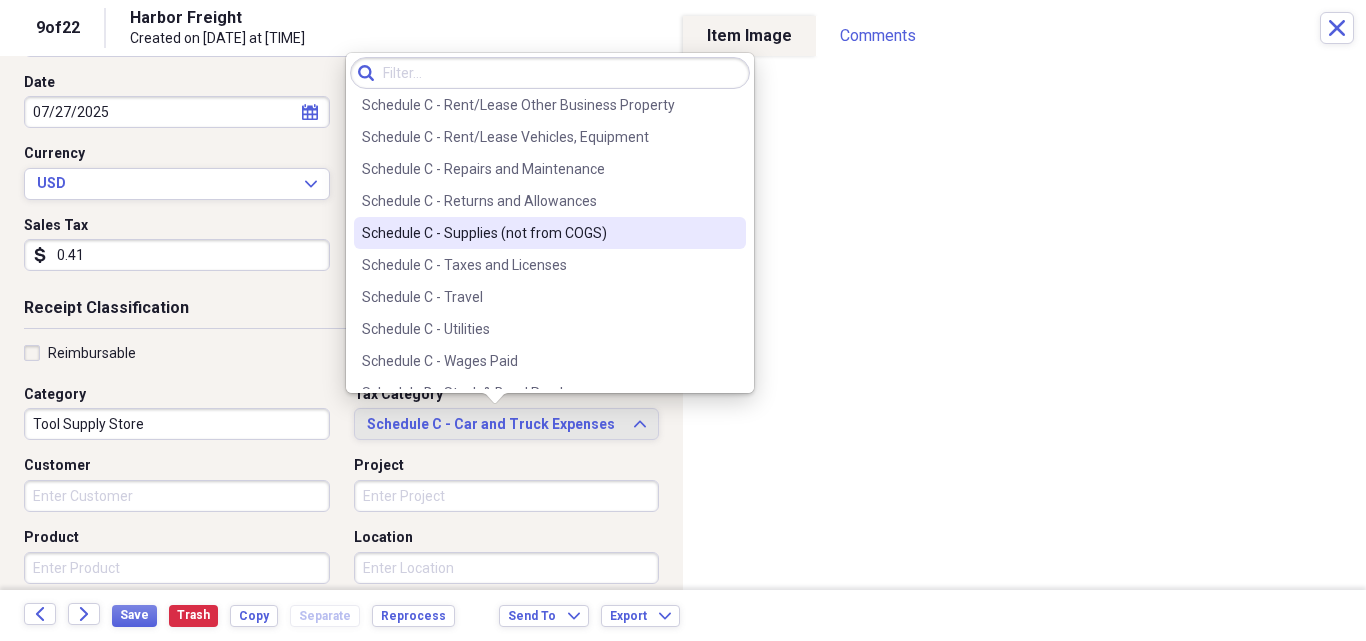 click on "Schedule C - Supplies (not from COGS)" at bounding box center (538, 233) 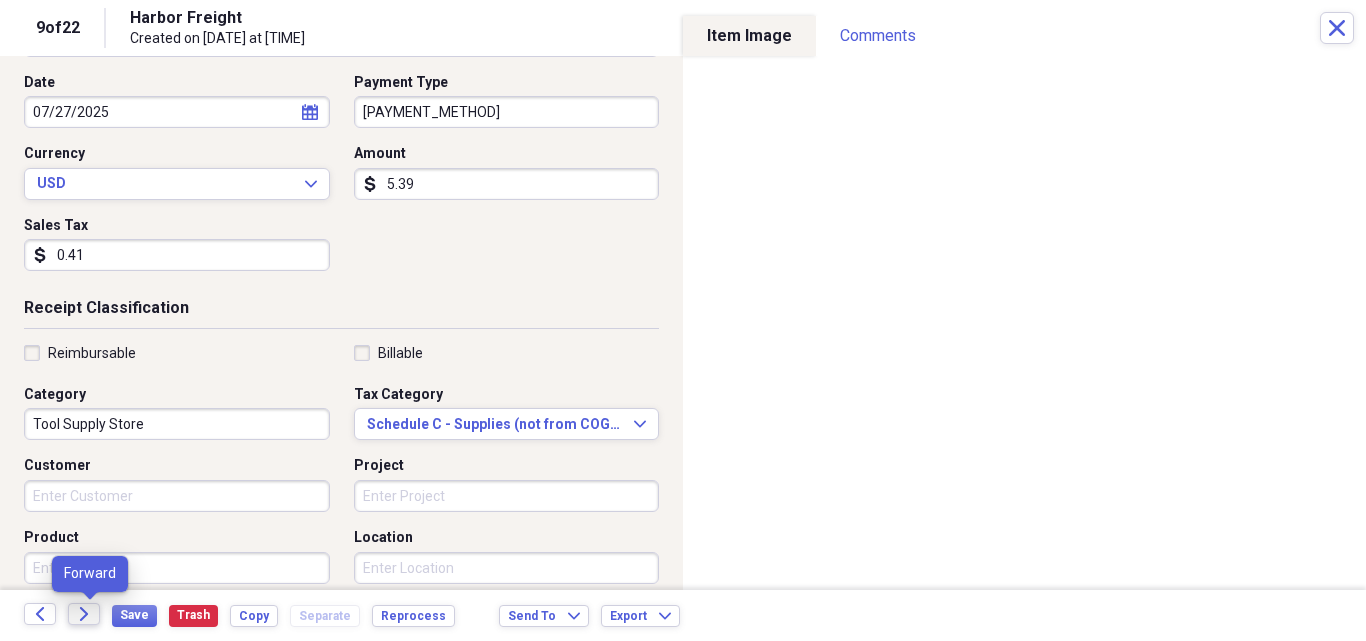 click 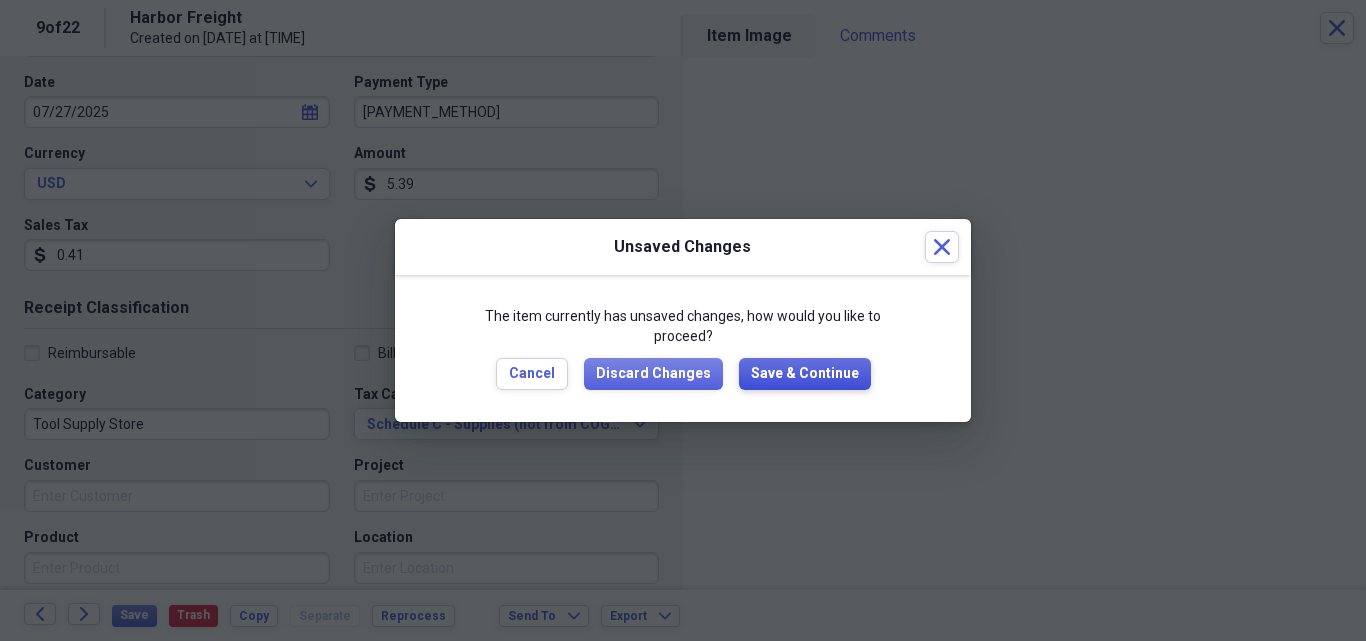 click on "Save & Continue" at bounding box center [805, 374] 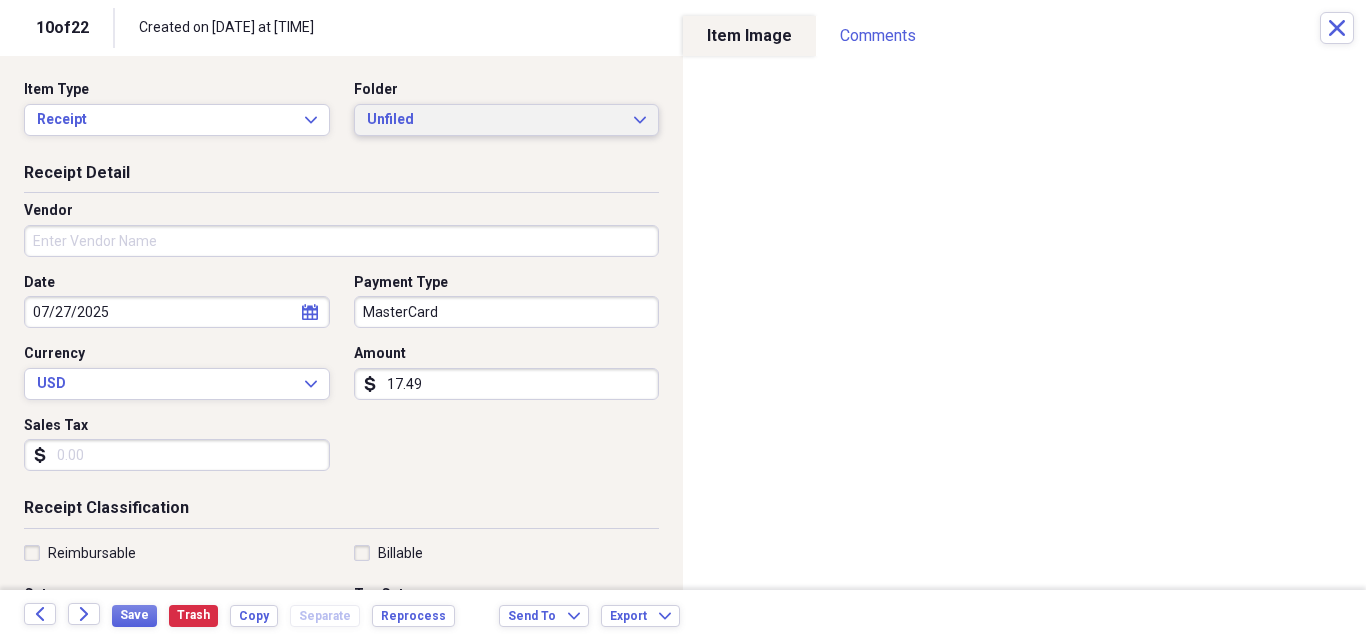 click on "Expand" 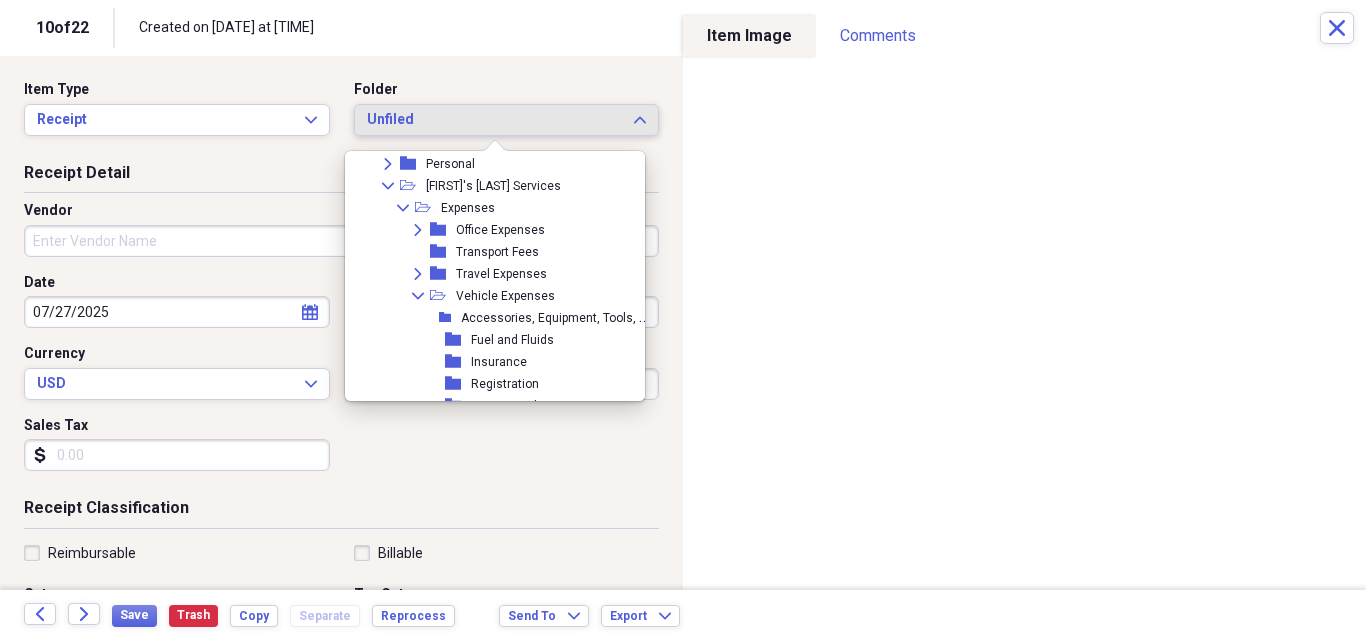 scroll, scrollTop: 367, scrollLeft: 0, axis: vertical 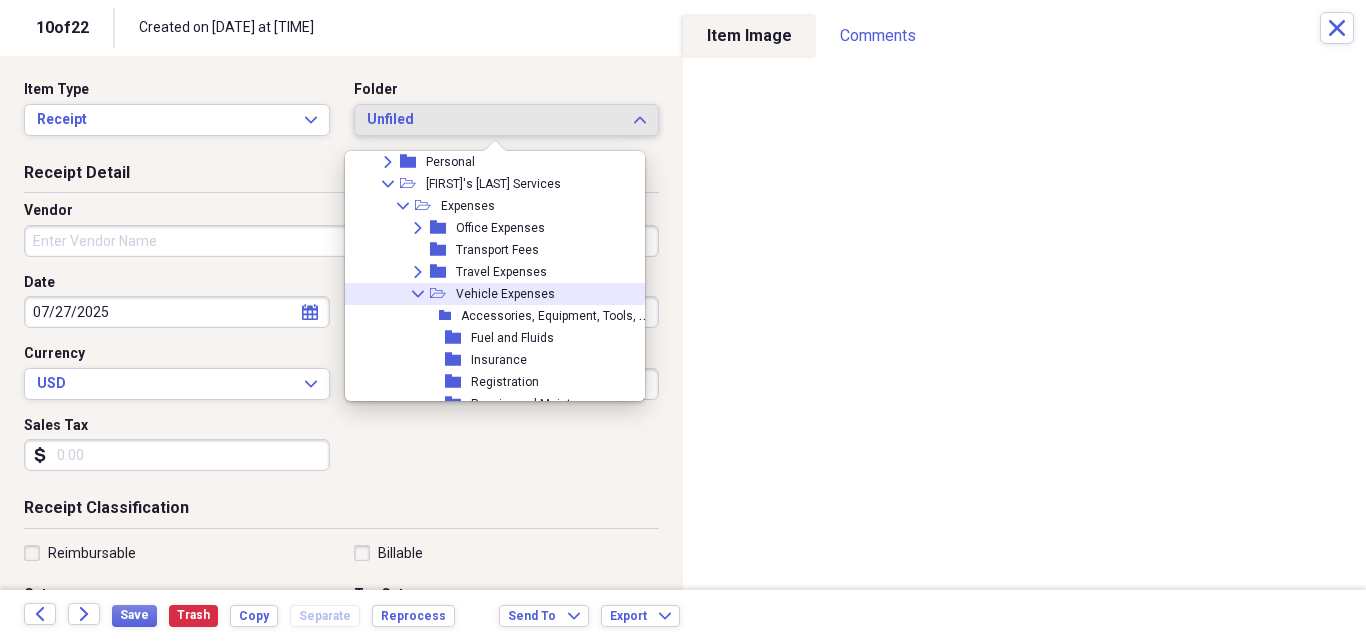 click 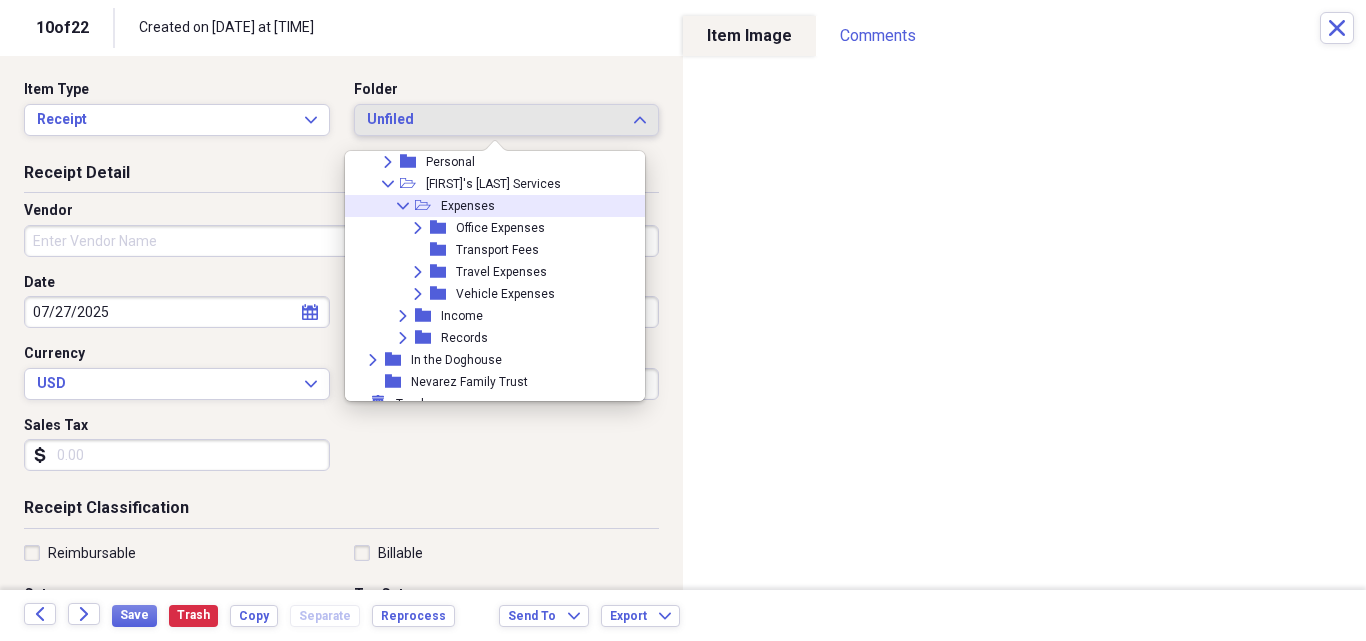 click on "Collapse" 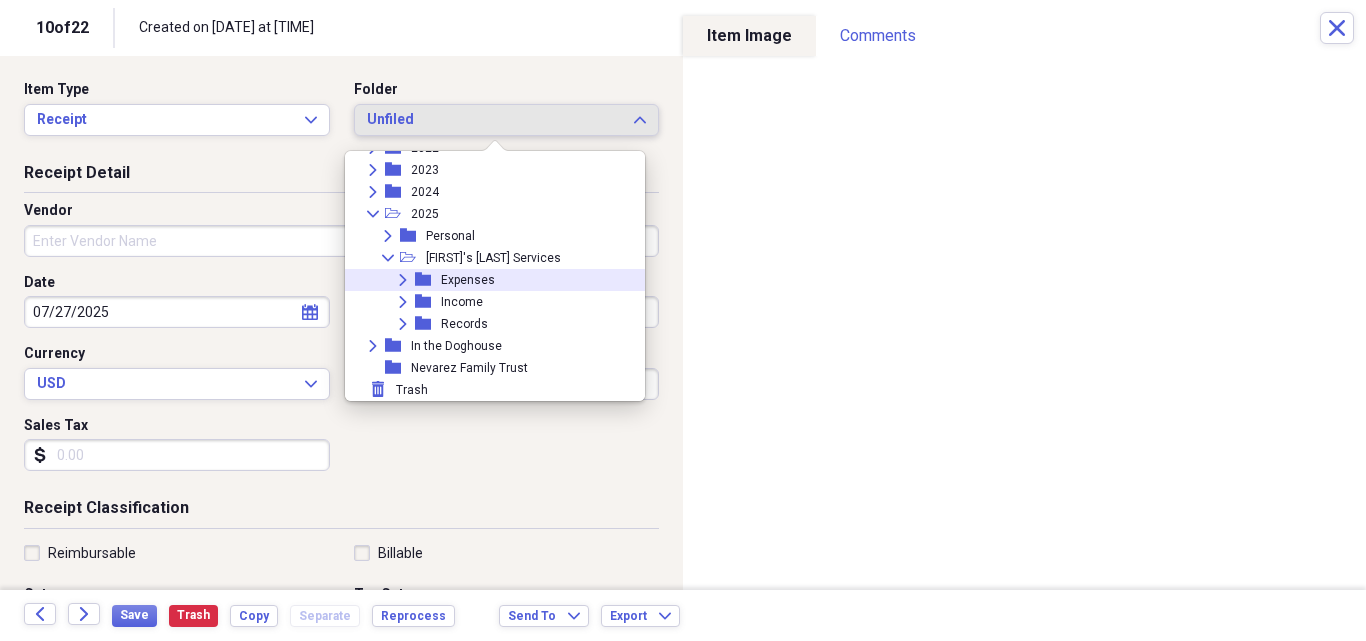scroll, scrollTop: 293, scrollLeft: 0, axis: vertical 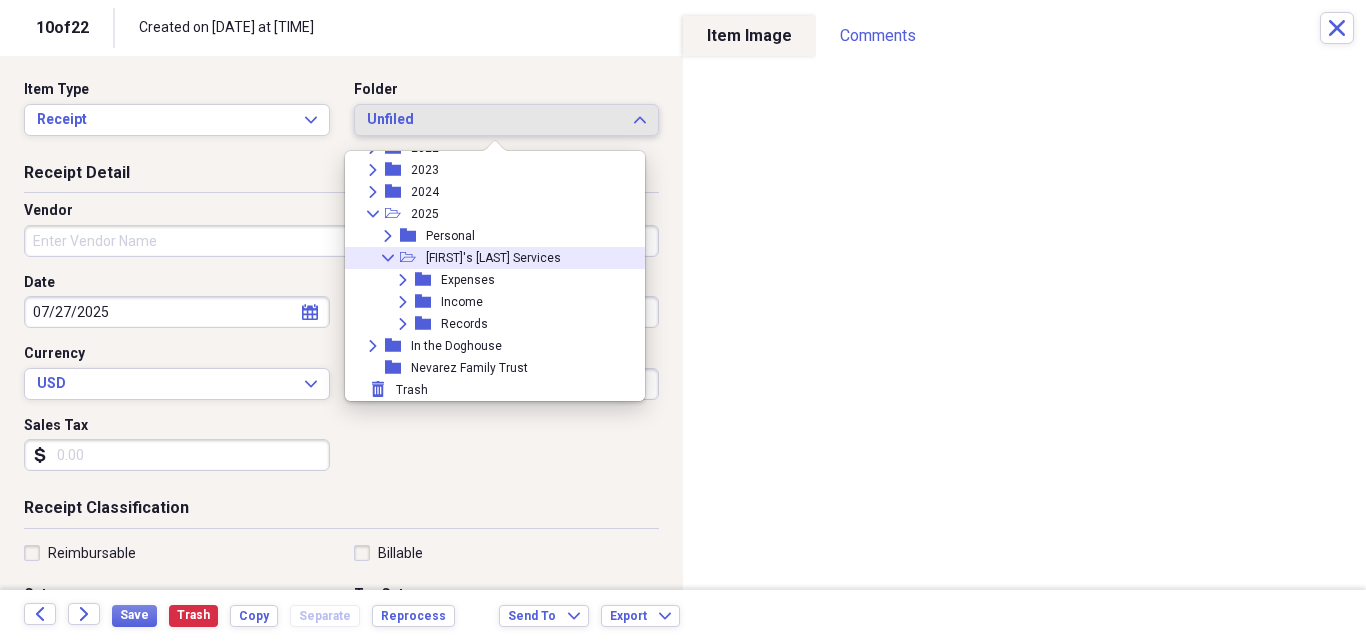 click 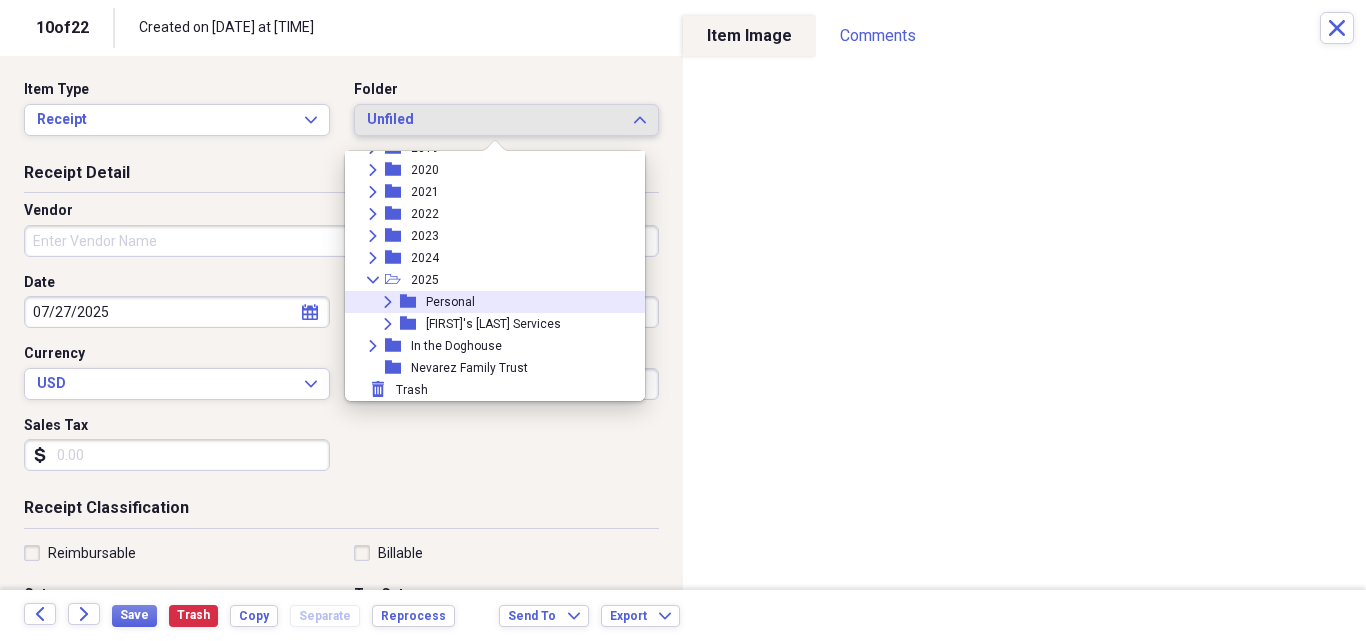 click 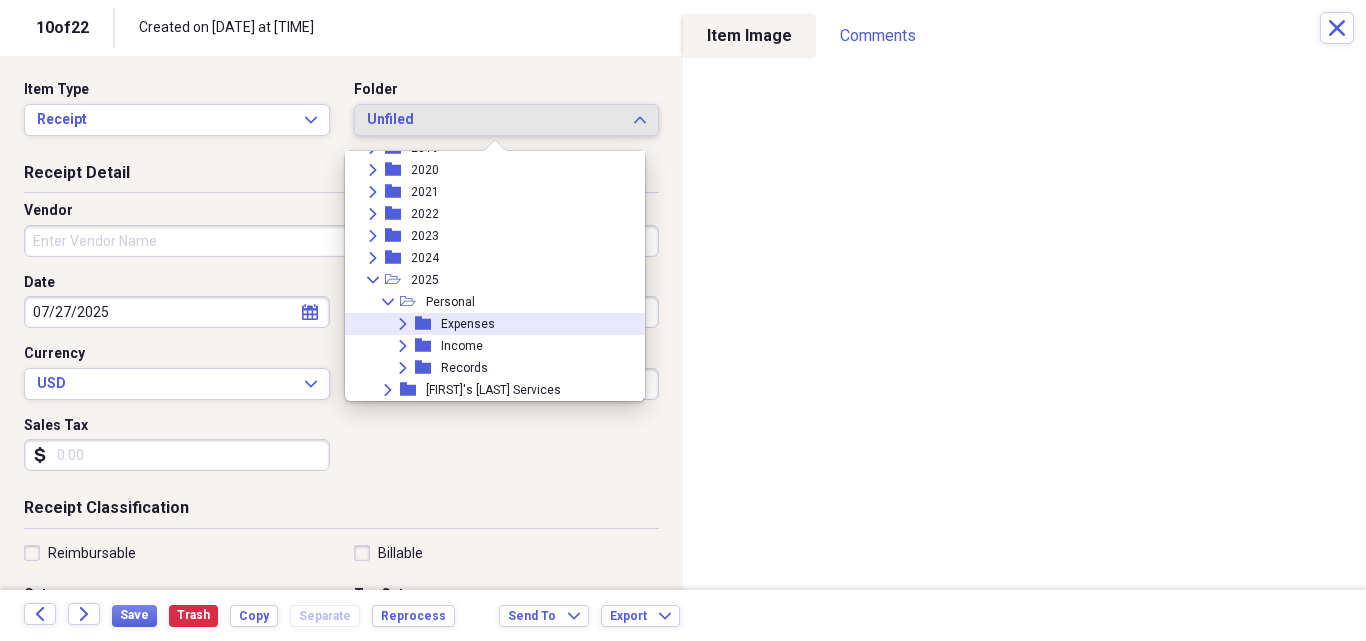 click on "Expand" 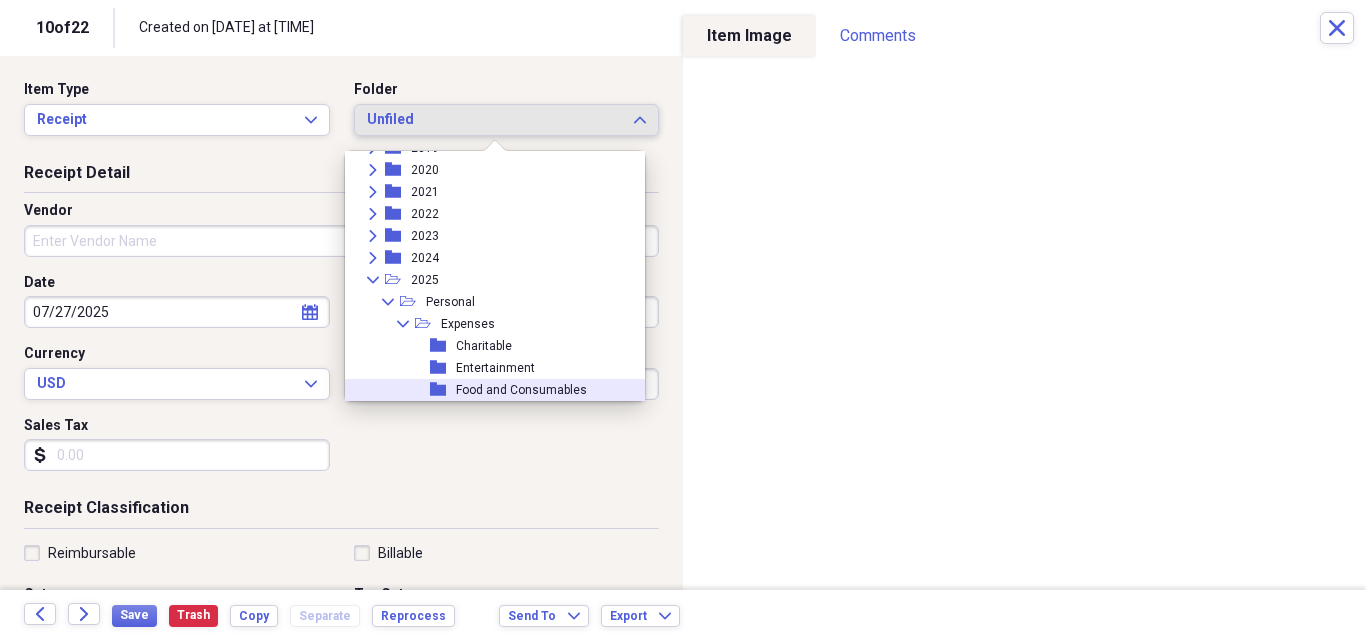click on "Food and Consumables" at bounding box center (521, 390) 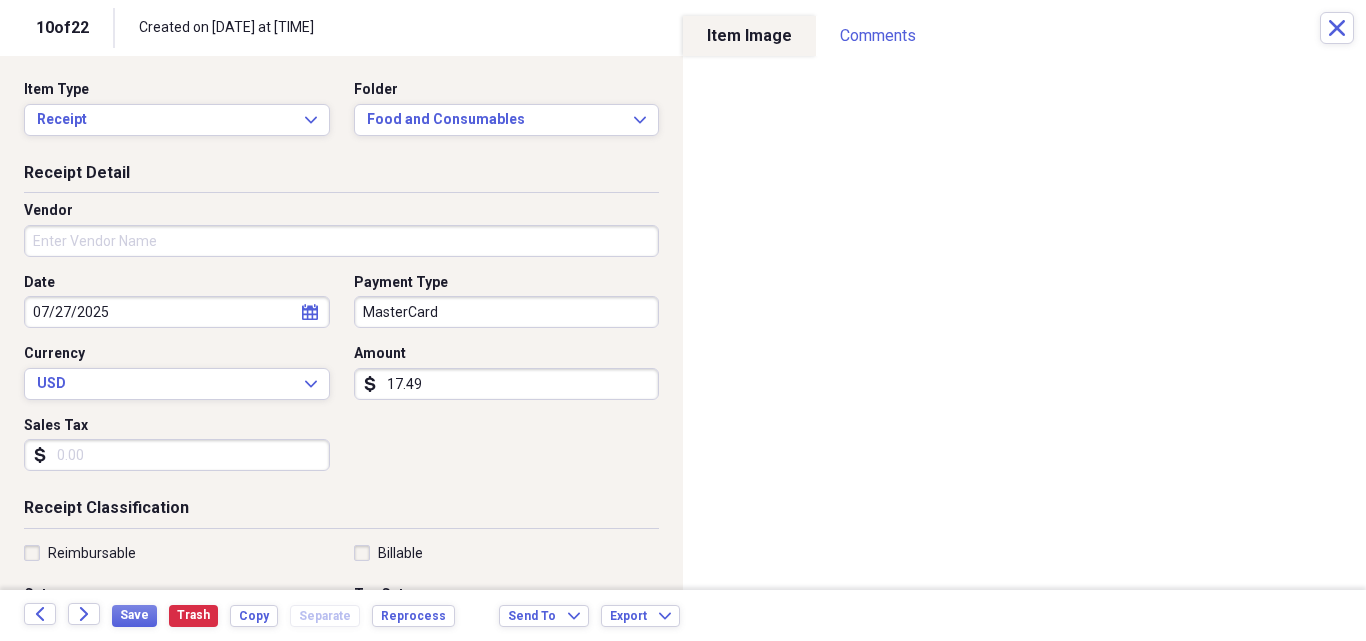 click on "Vendor" at bounding box center (341, 241) 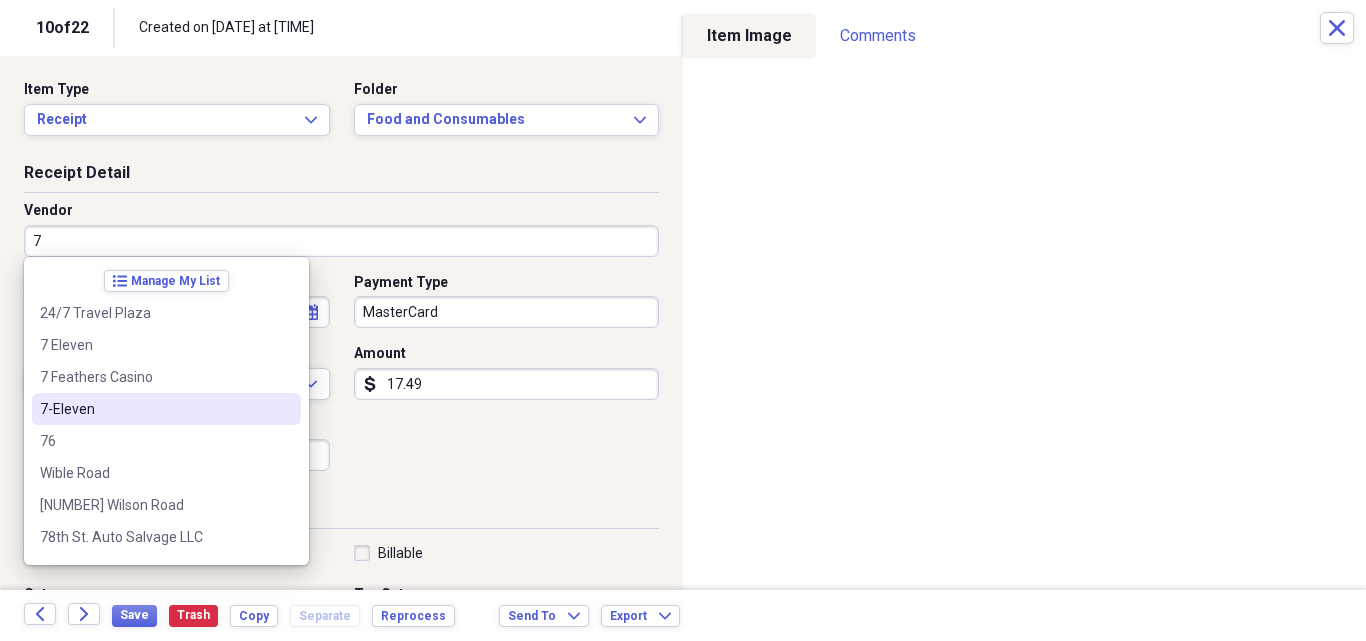 click on "7-Eleven" at bounding box center [154, 409] 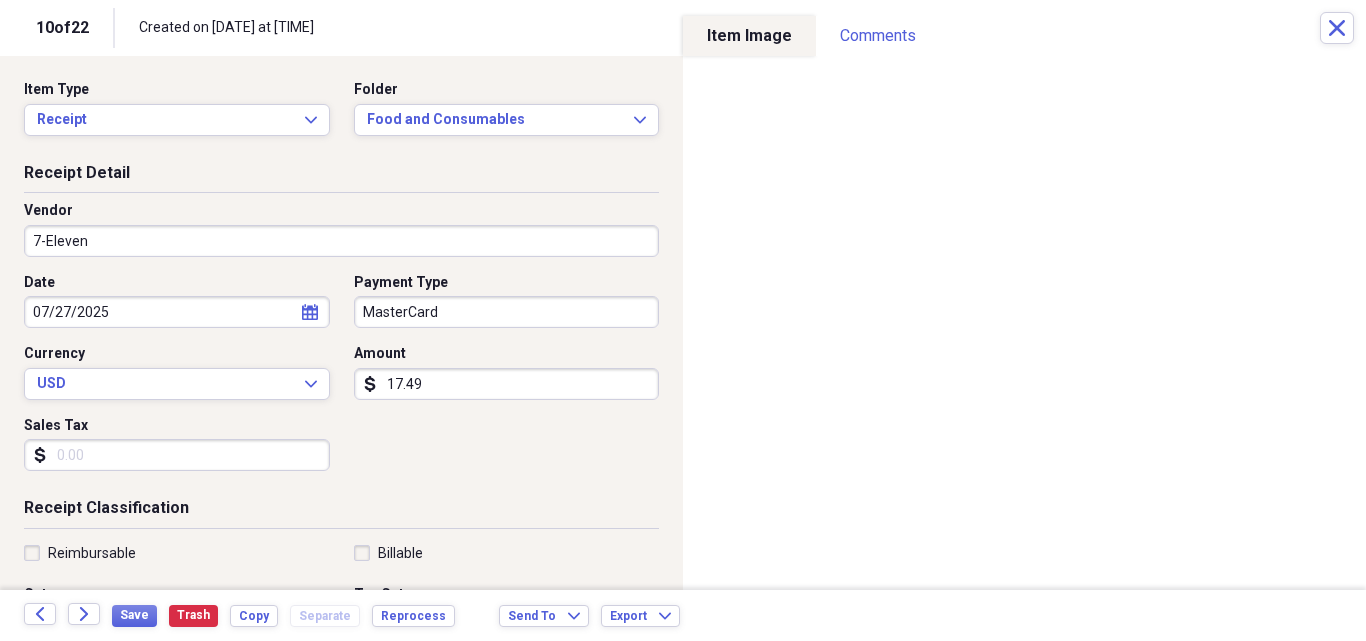 type on "Convenience Store" 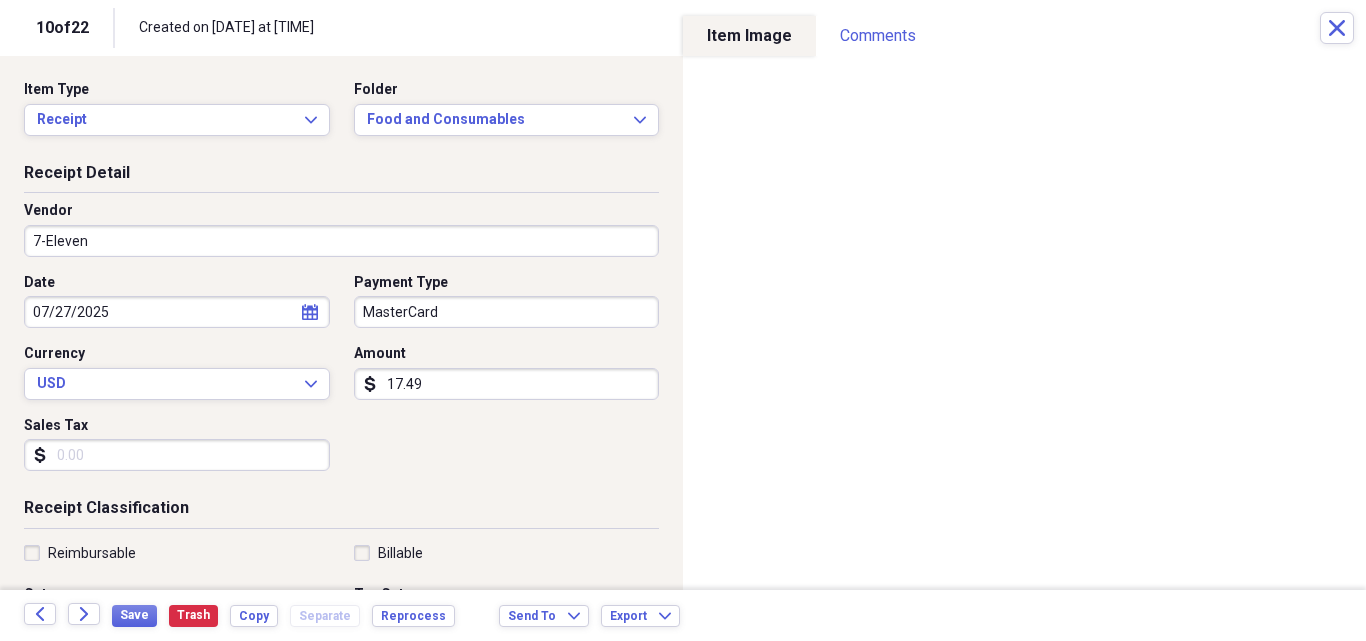 click on "MasterCard" at bounding box center [507, 312] 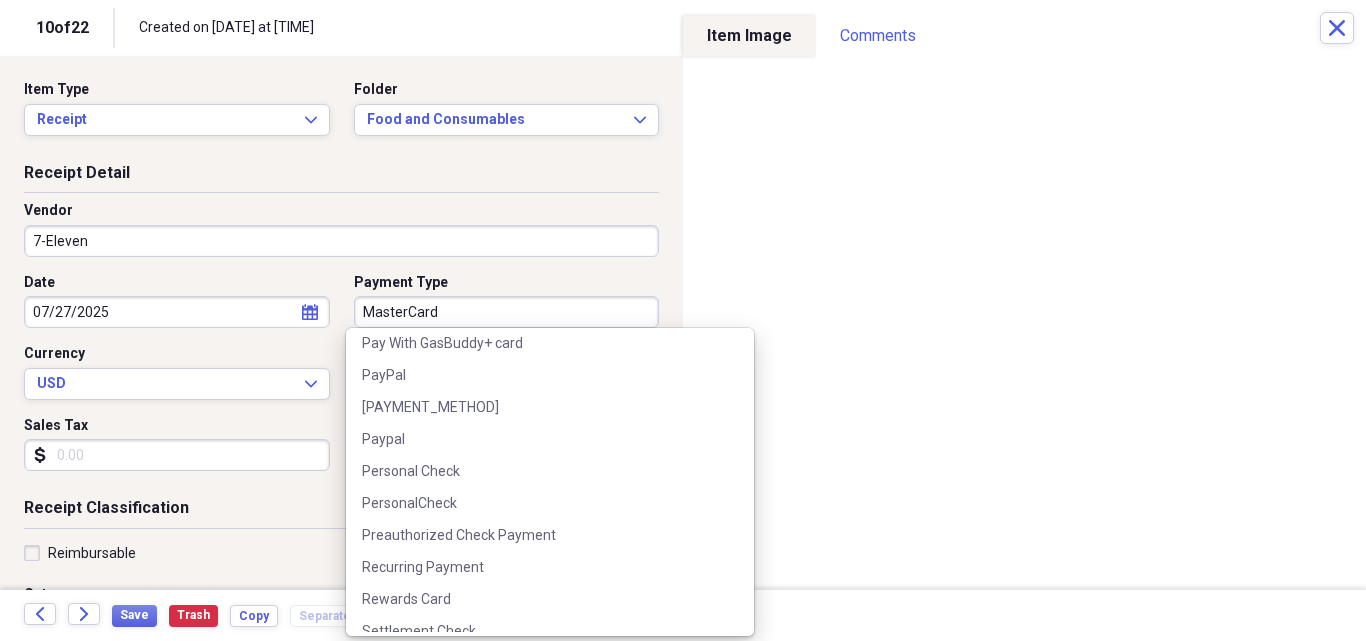 scroll, scrollTop: 2133, scrollLeft: 0, axis: vertical 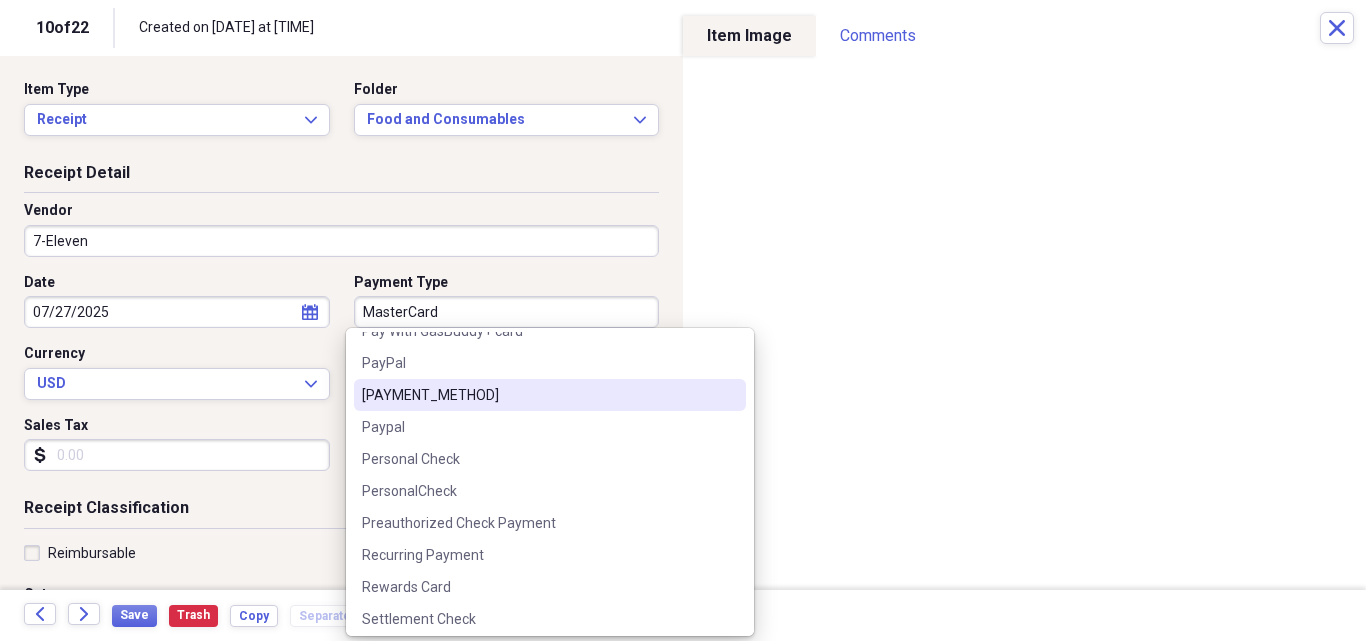 click on "[PAYMENT_METHOD]" at bounding box center (538, 395) 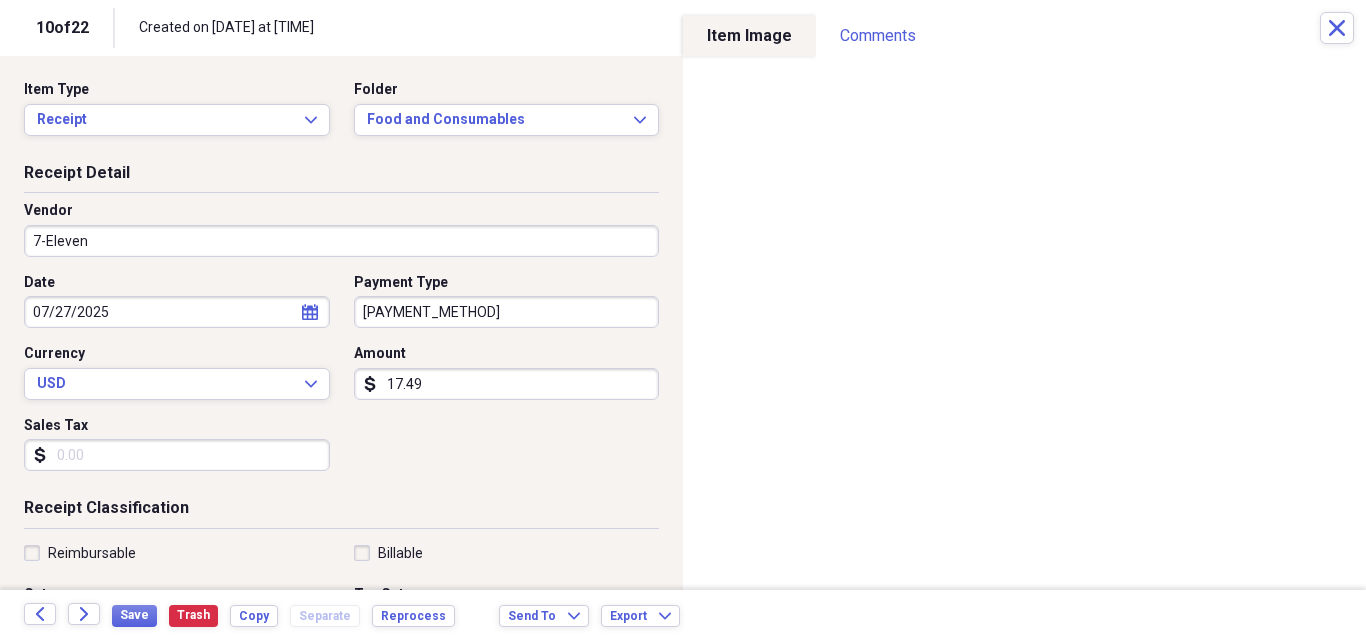 click on "Sales Tax" at bounding box center (177, 455) 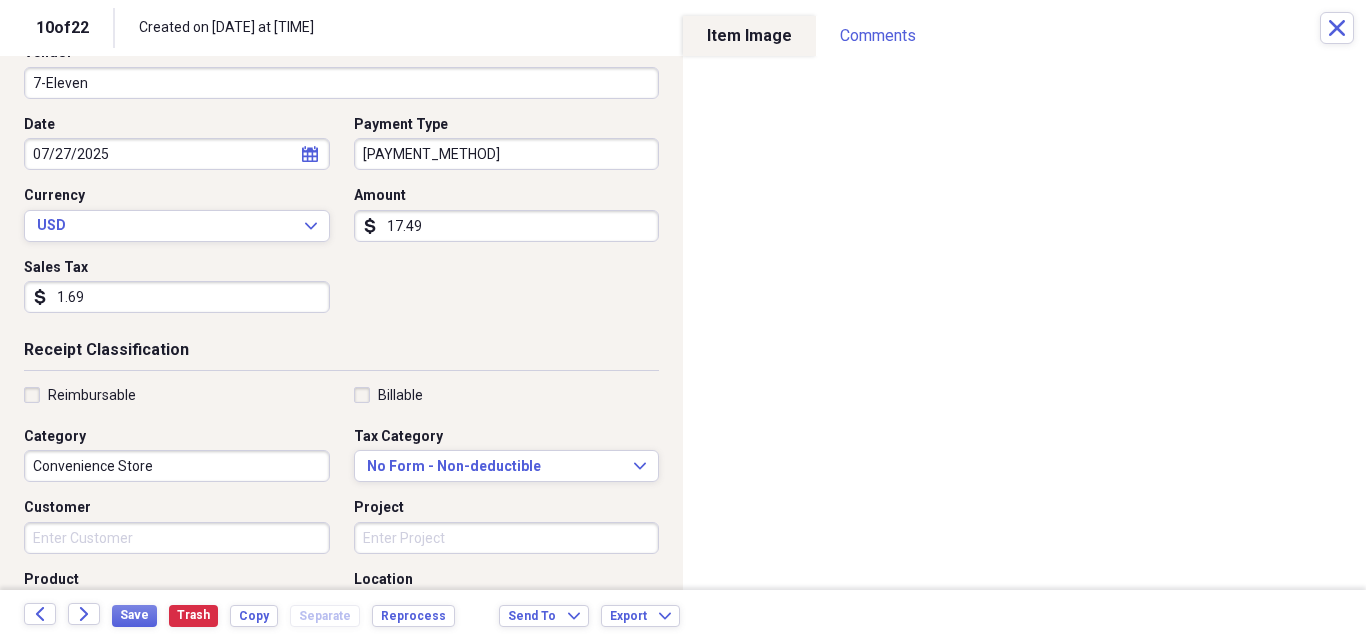 scroll, scrollTop: 173, scrollLeft: 0, axis: vertical 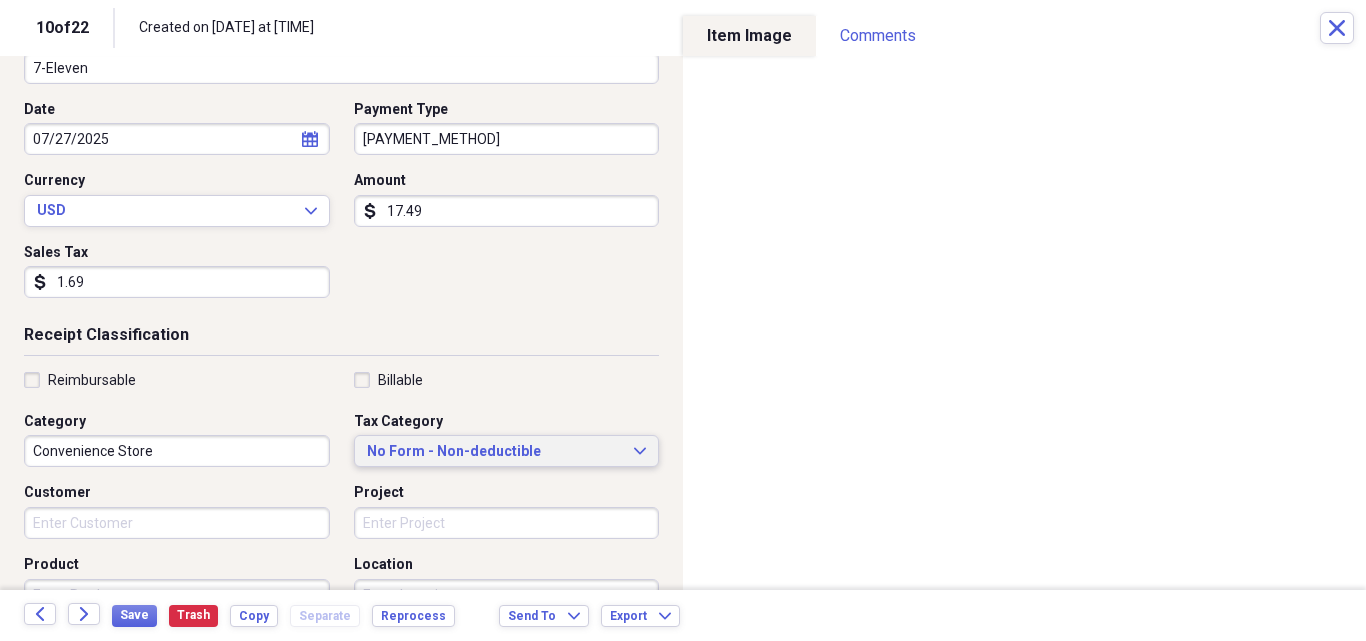 type on "1.69" 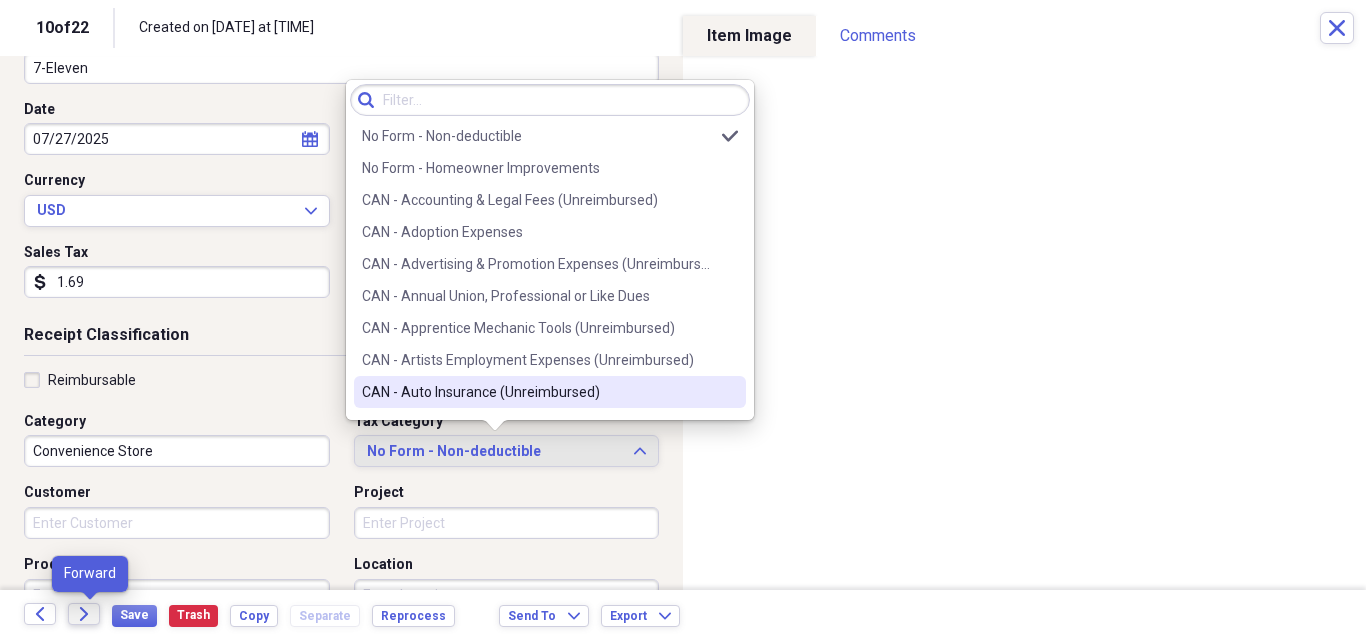 click on "Forward" 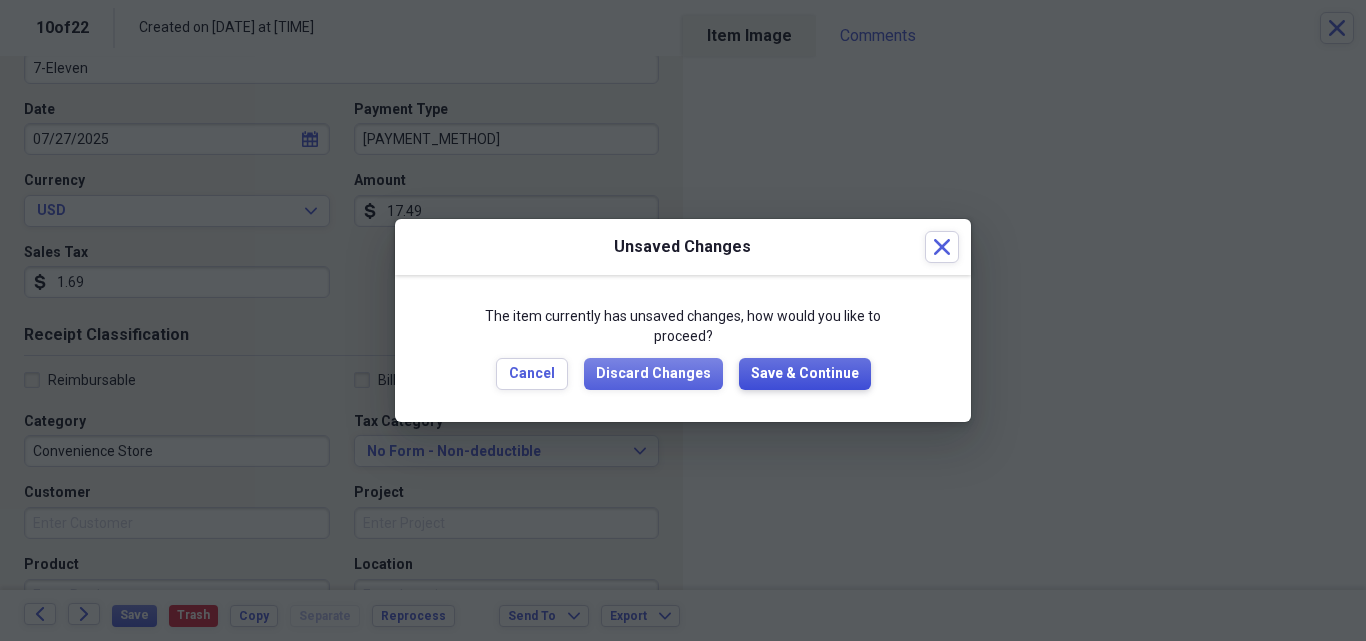 click on "Save & Continue" at bounding box center (805, 374) 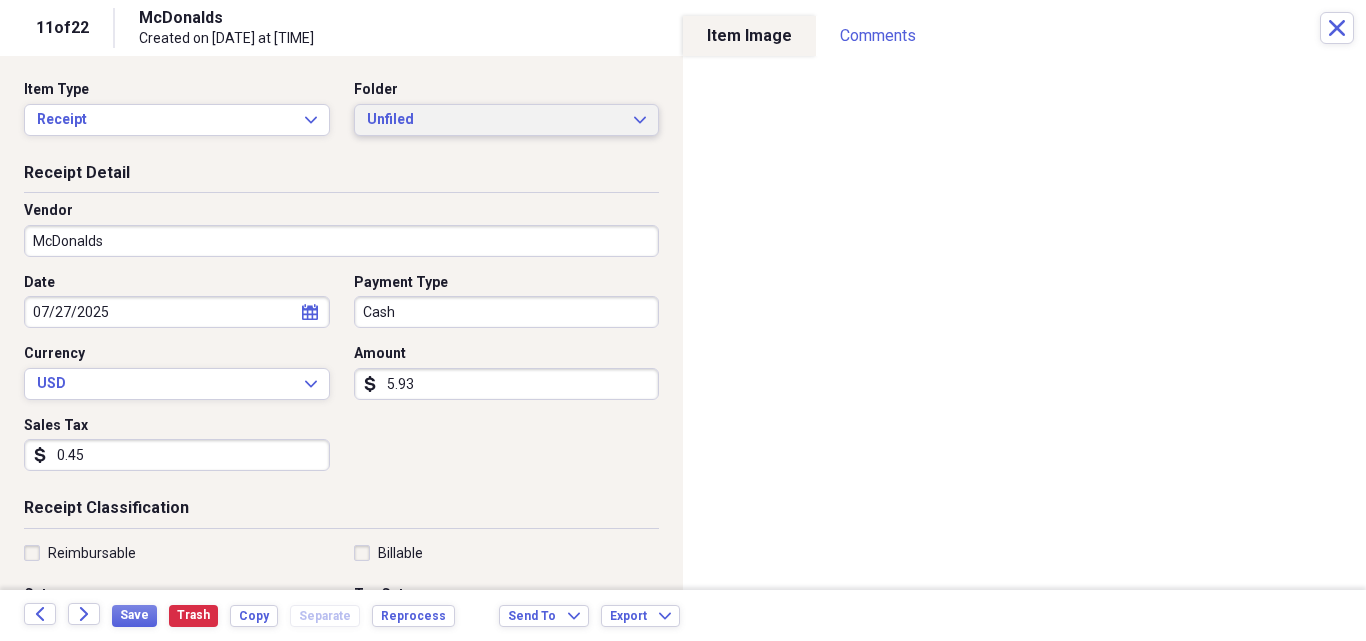 click on "Expand" 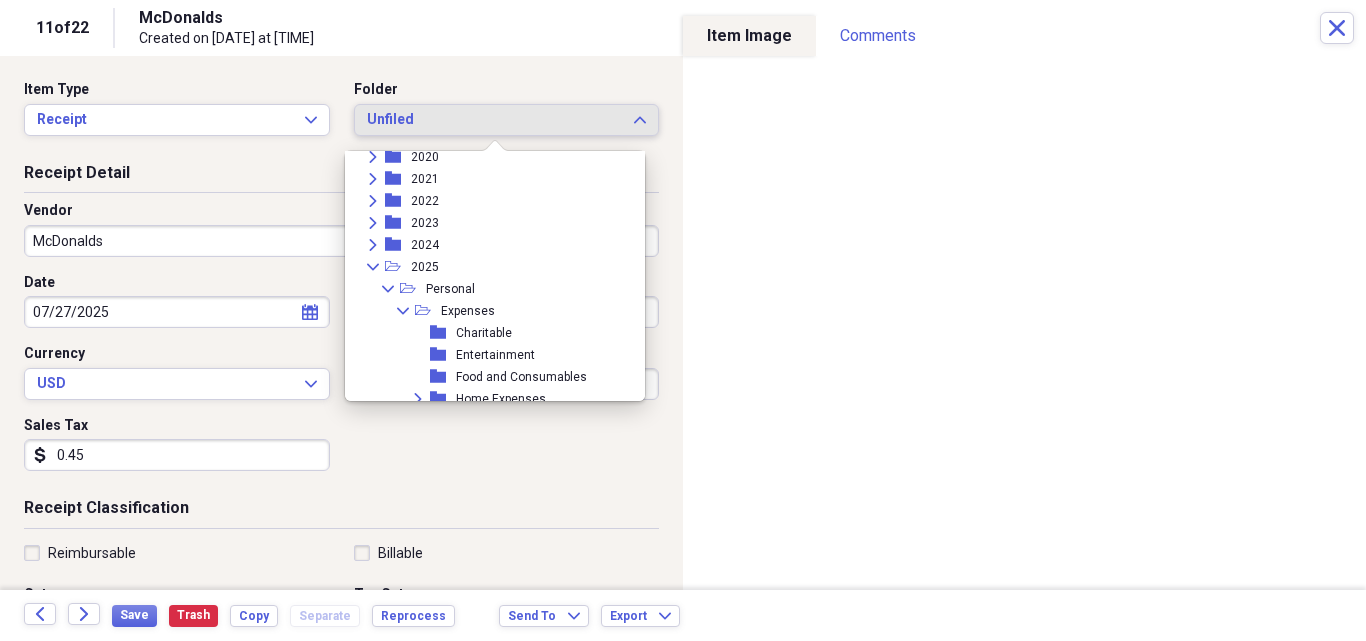 scroll, scrollTop: 273, scrollLeft: 0, axis: vertical 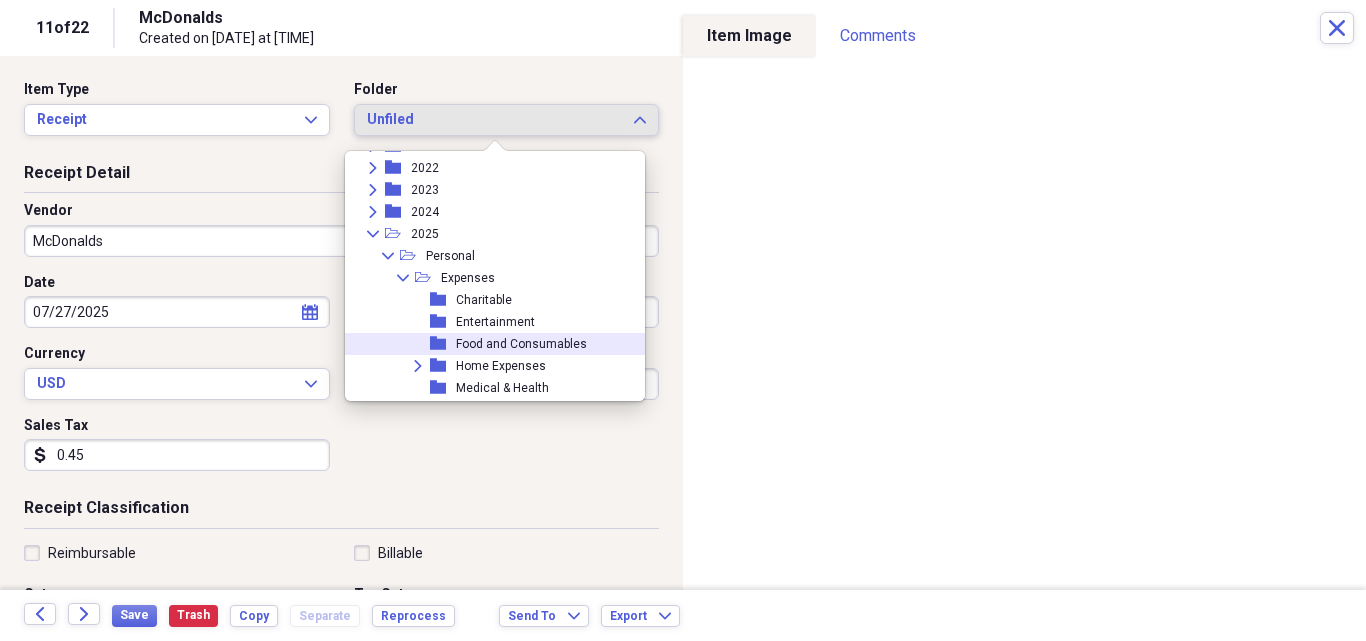 click on "Food and Consumables" at bounding box center [521, 344] 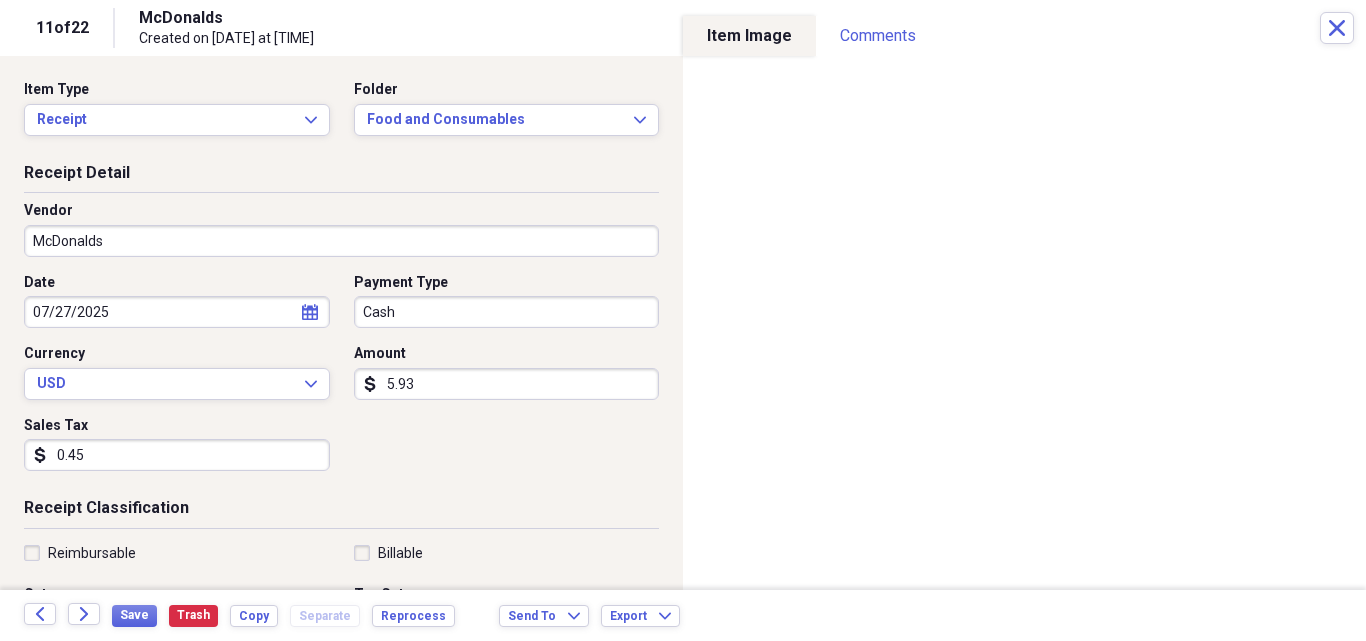 click on "Cash" at bounding box center [507, 312] 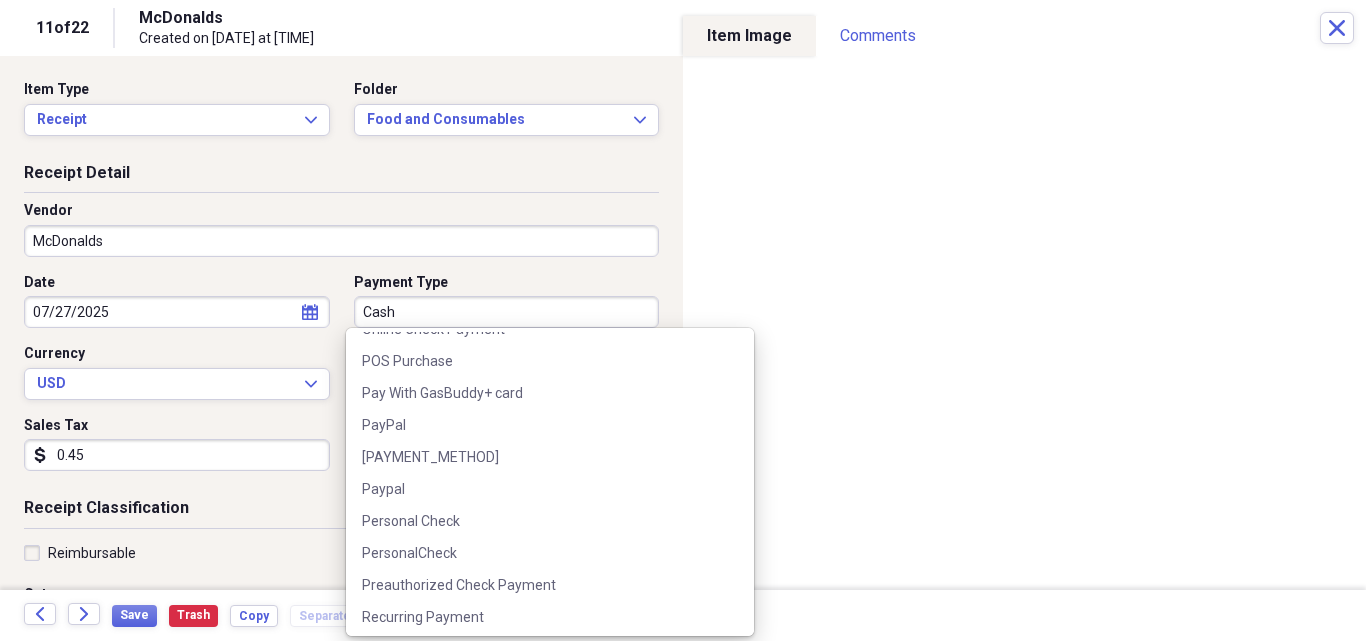 scroll, scrollTop: 2067, scrollLeft: 0, axis: vertical 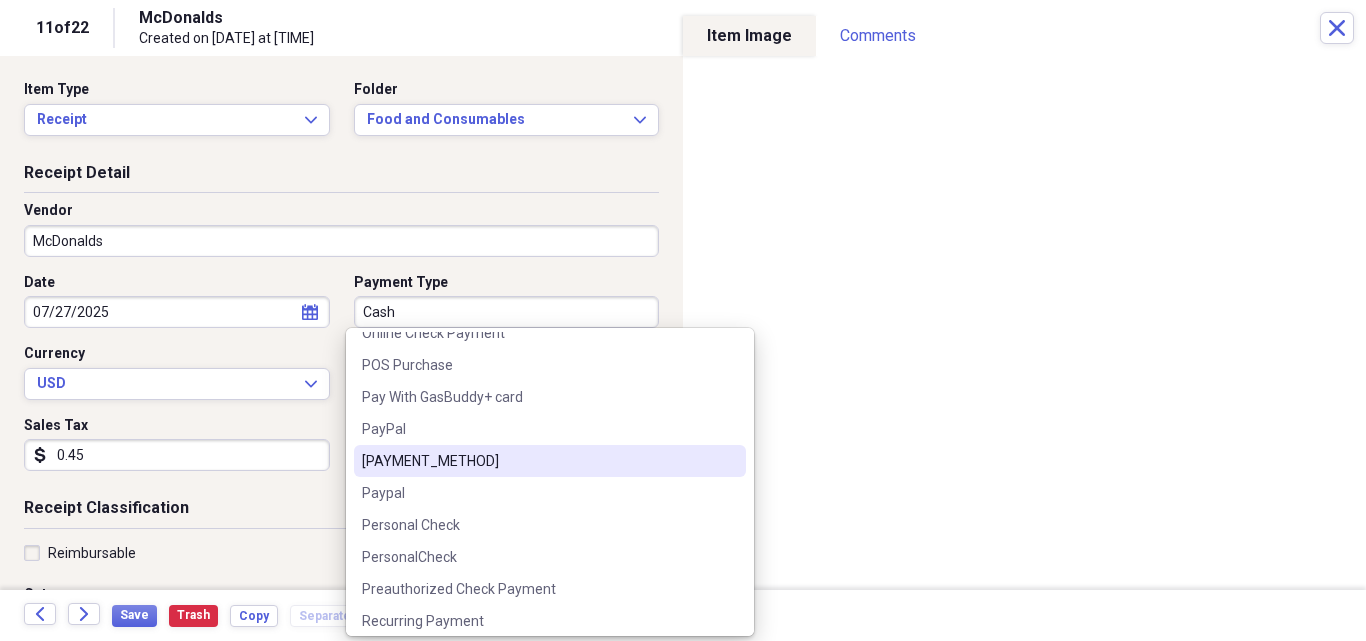 click on "[PAYMENT_METHOD]" at bounding box center (538, 461) 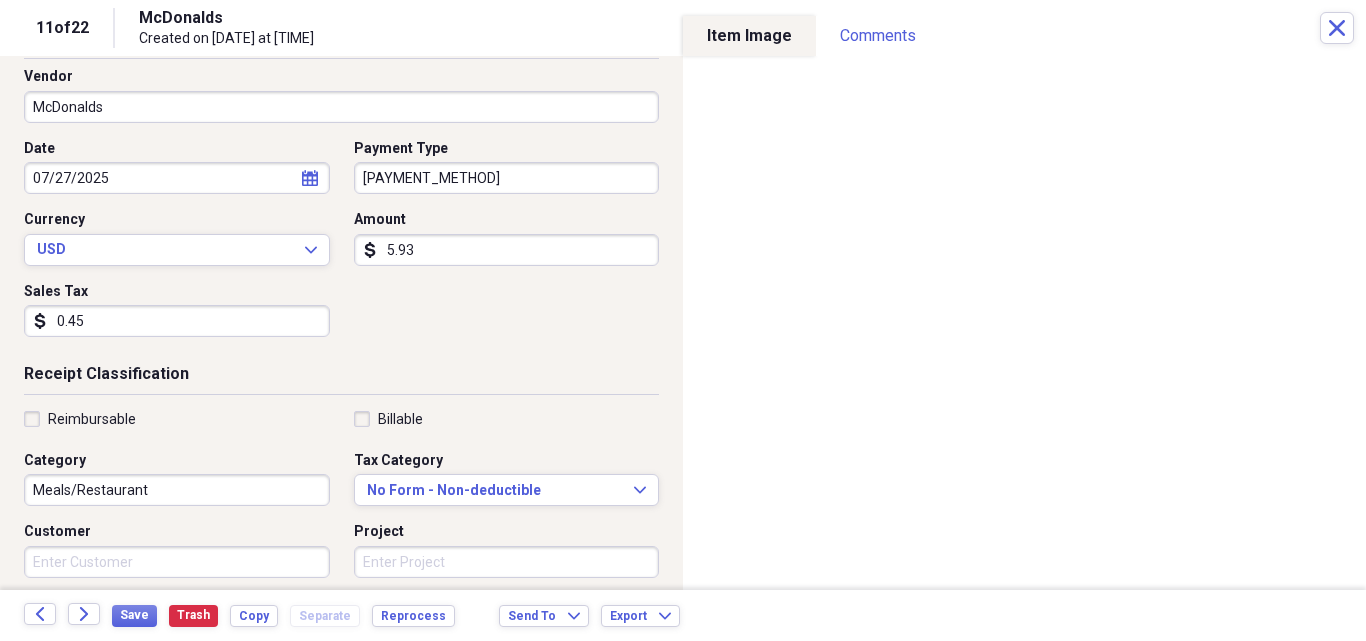 scroll, scrollTop: 167, scrollLeft: 0, axis: vertical 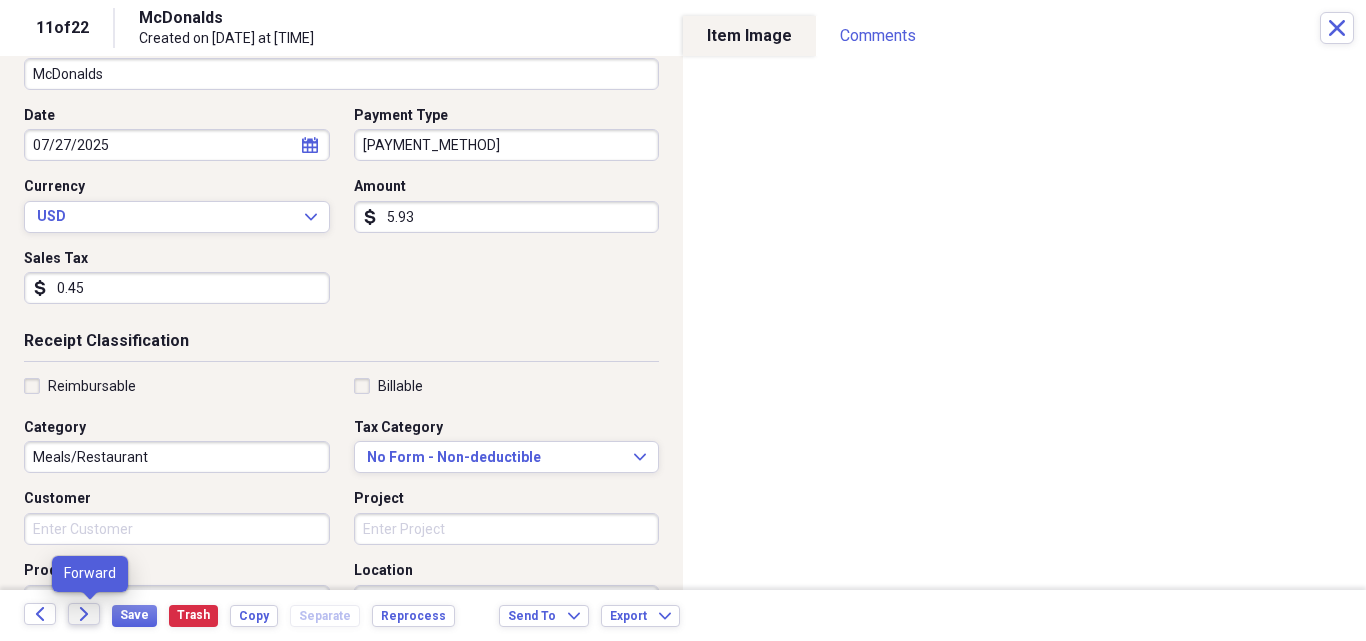 click 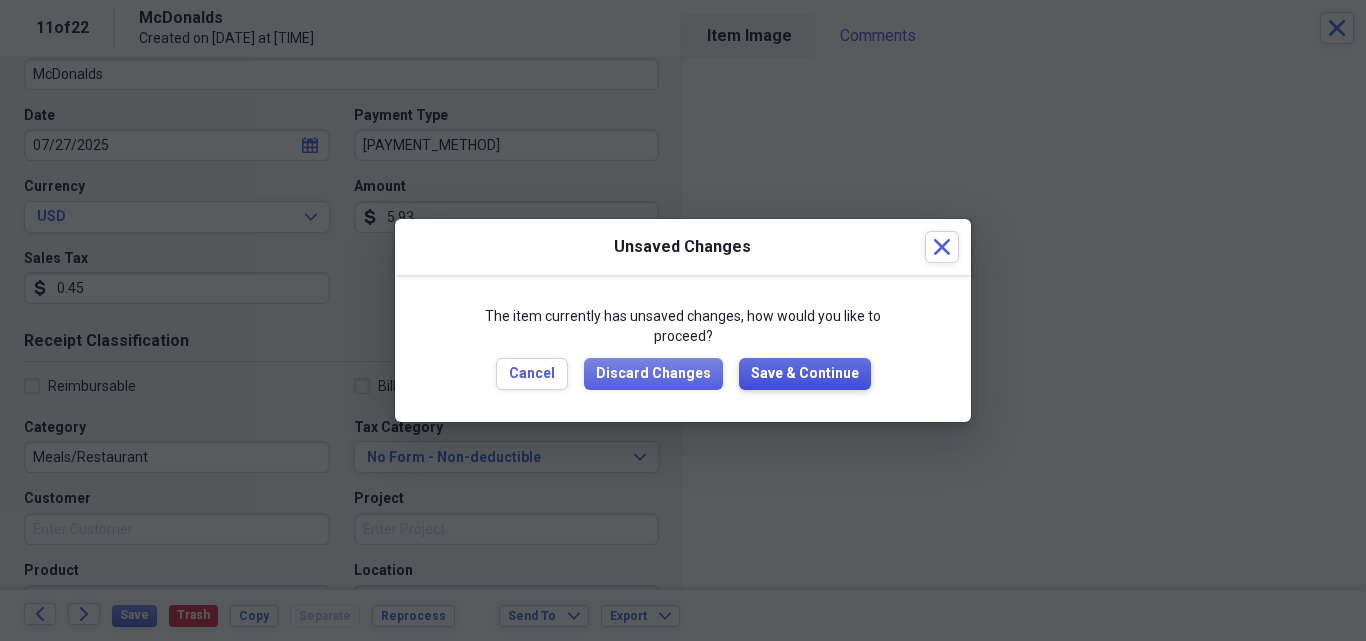 click on "Save & Continue" at bounding box center [805, 374] 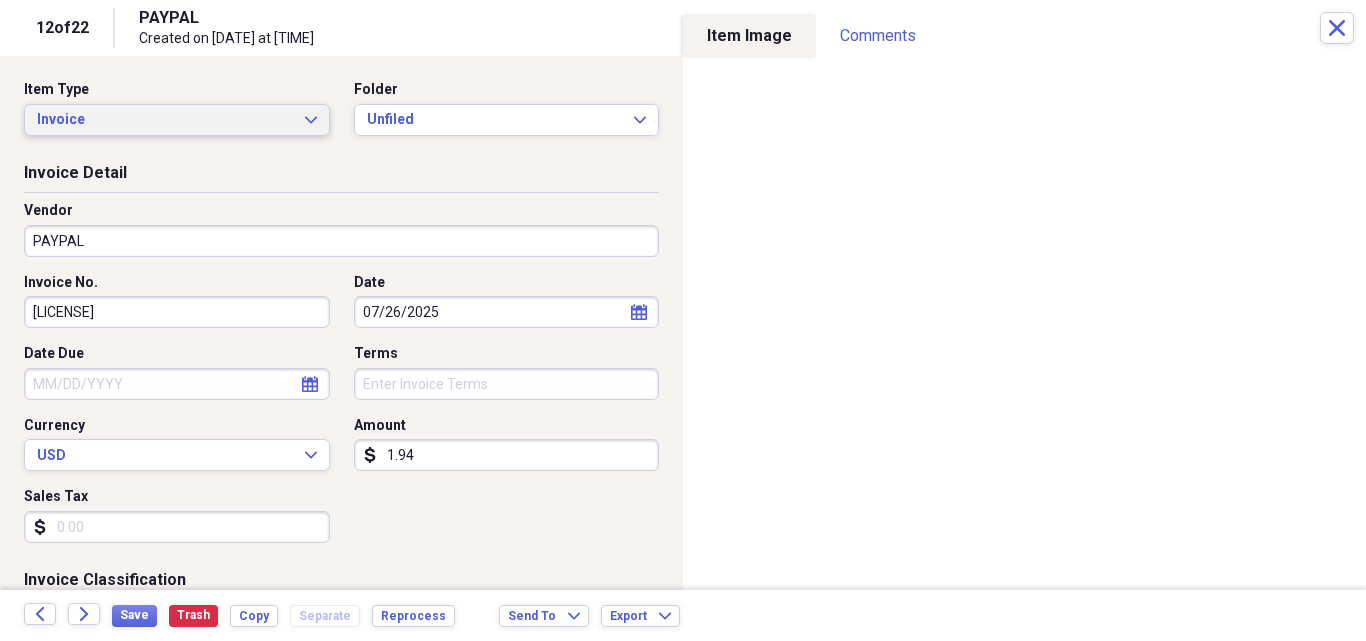 click on "Expand" 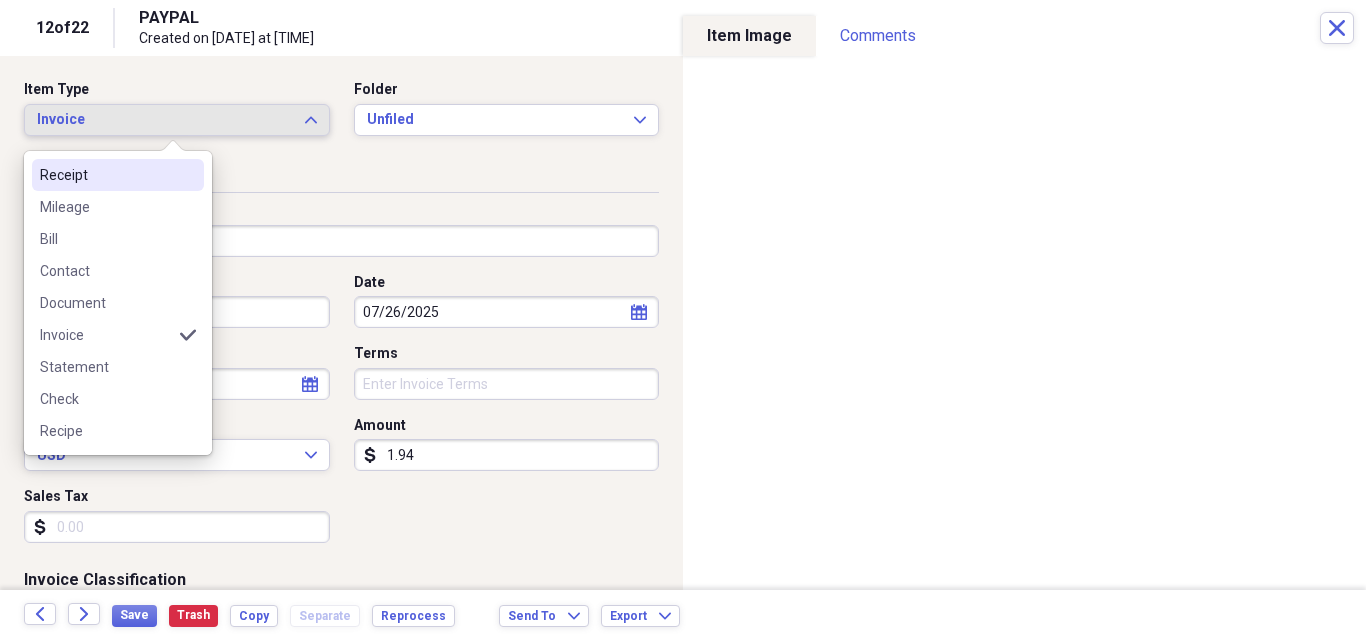 click on "Receipt" at bounding box center (106, 175) 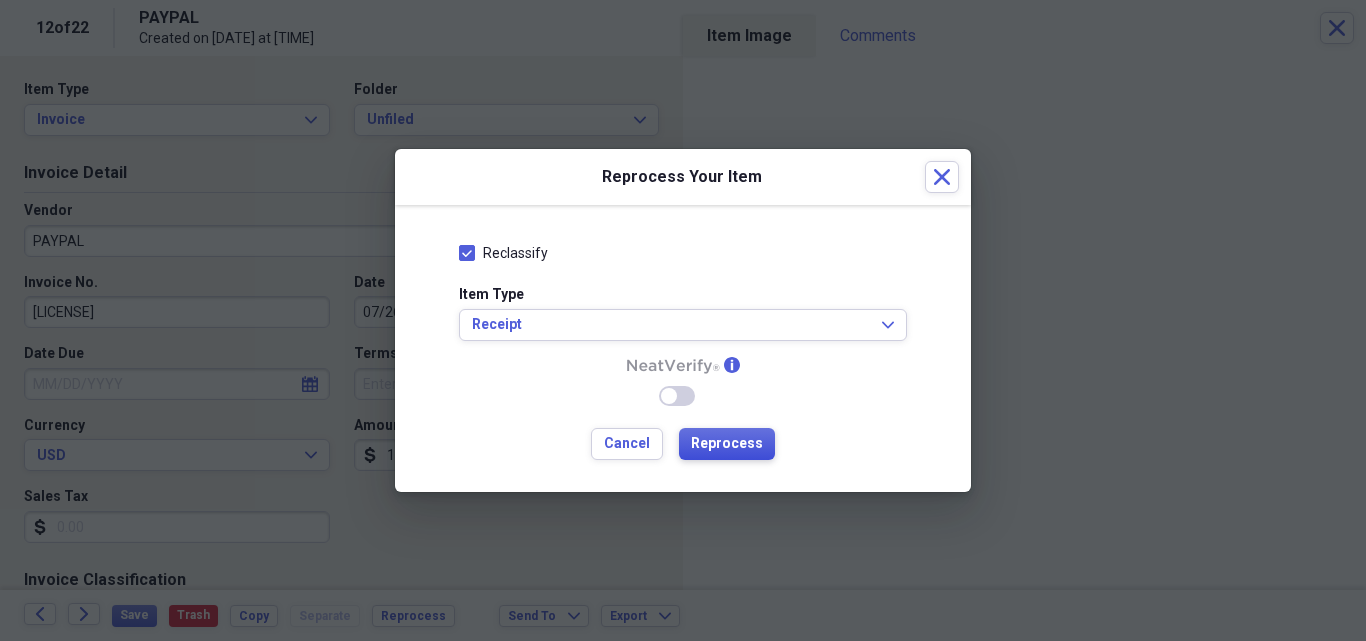 click on "Reprocess" at bounding box center (727, 444) 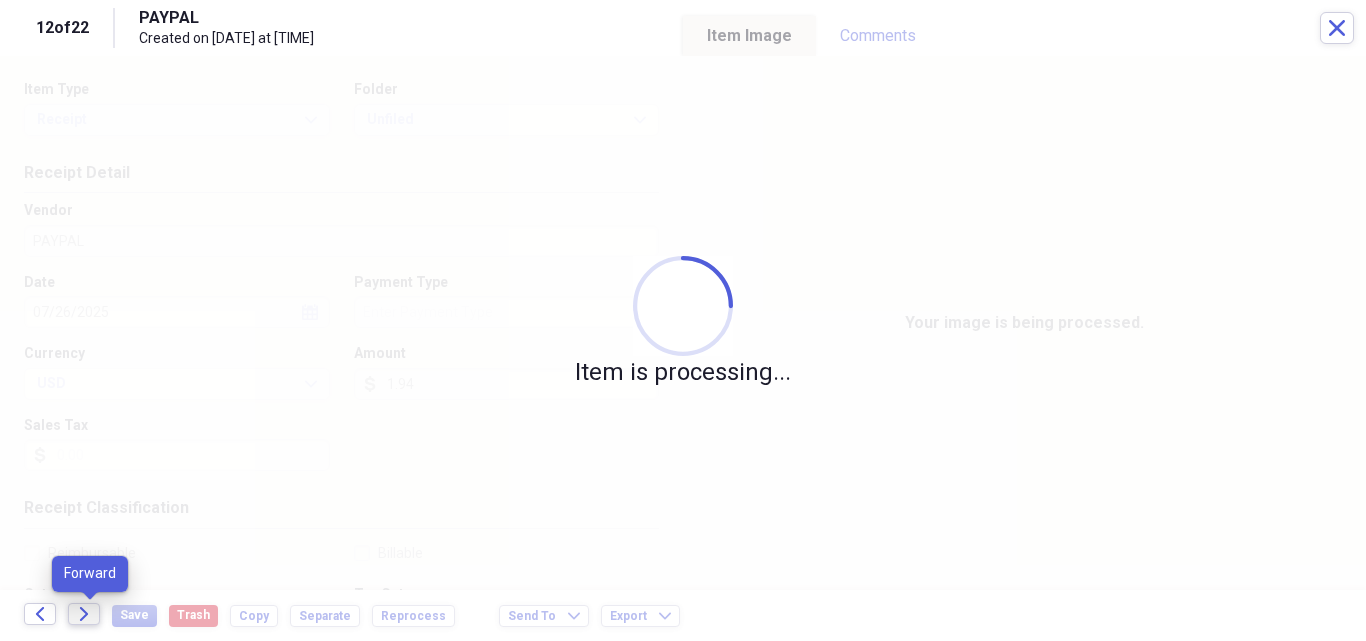 click on "Forward" 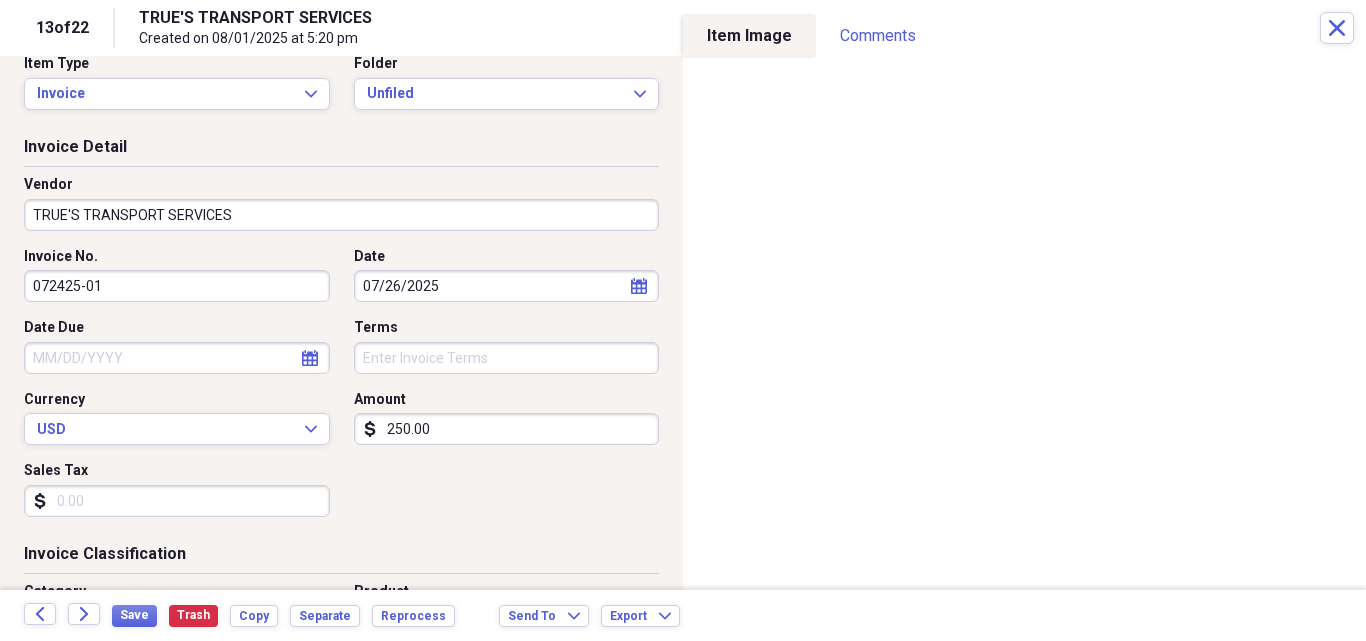scroll, scrollTop: 0, scrollLeft: 0, axis: both 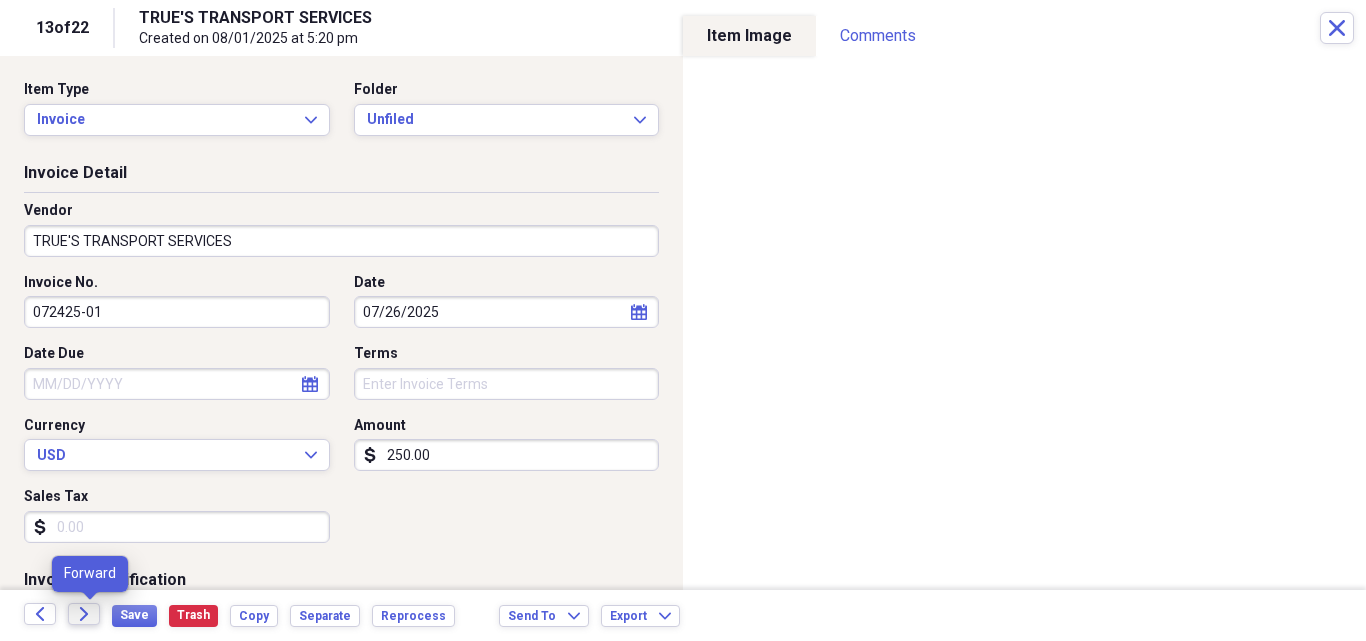 click on "Forward" 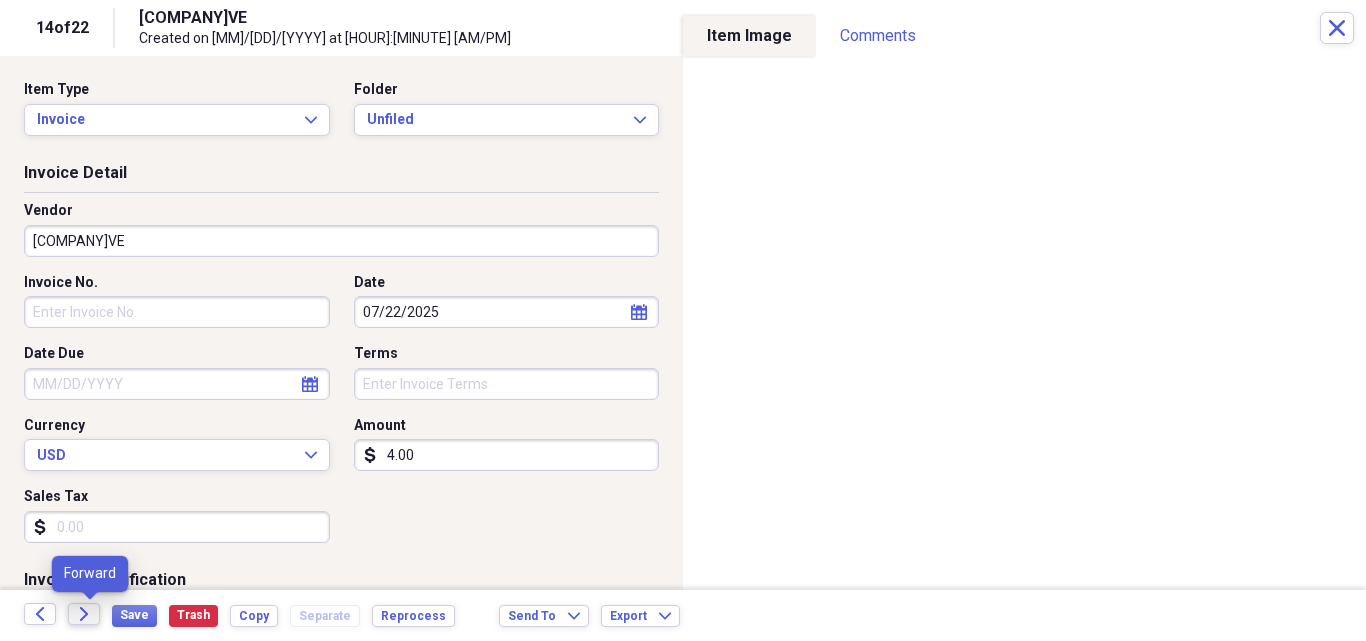 click 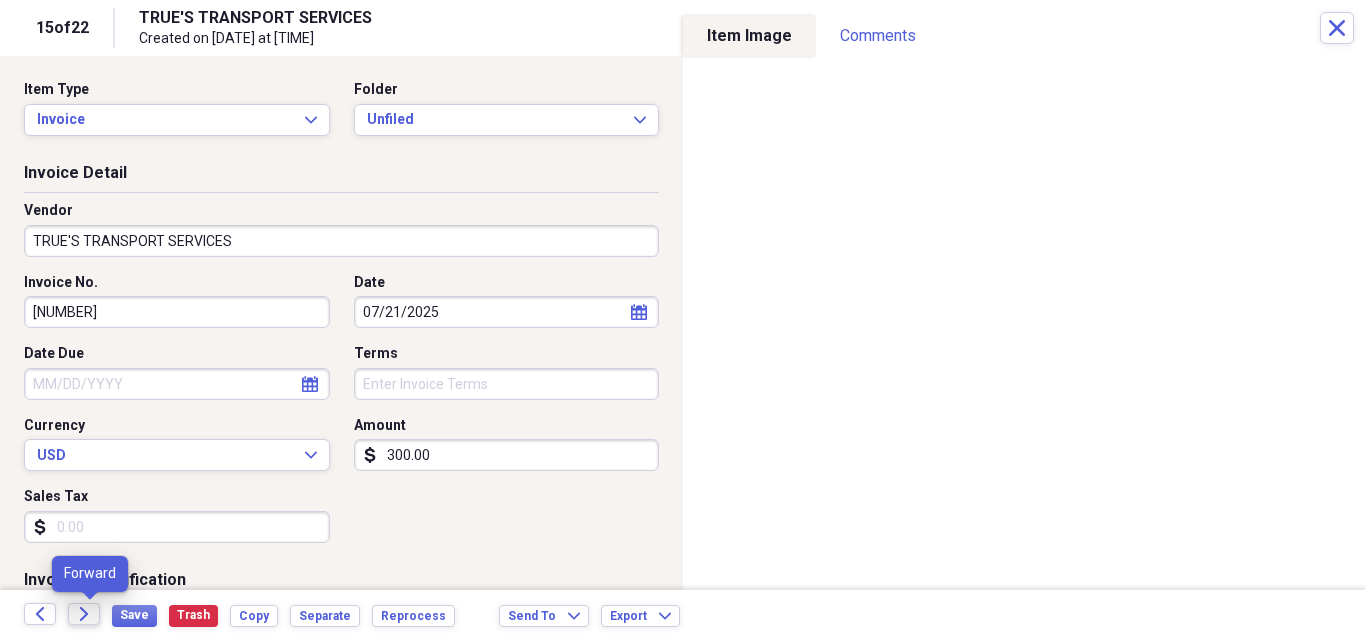 click on "Forward" at bounding box center [84, 614] 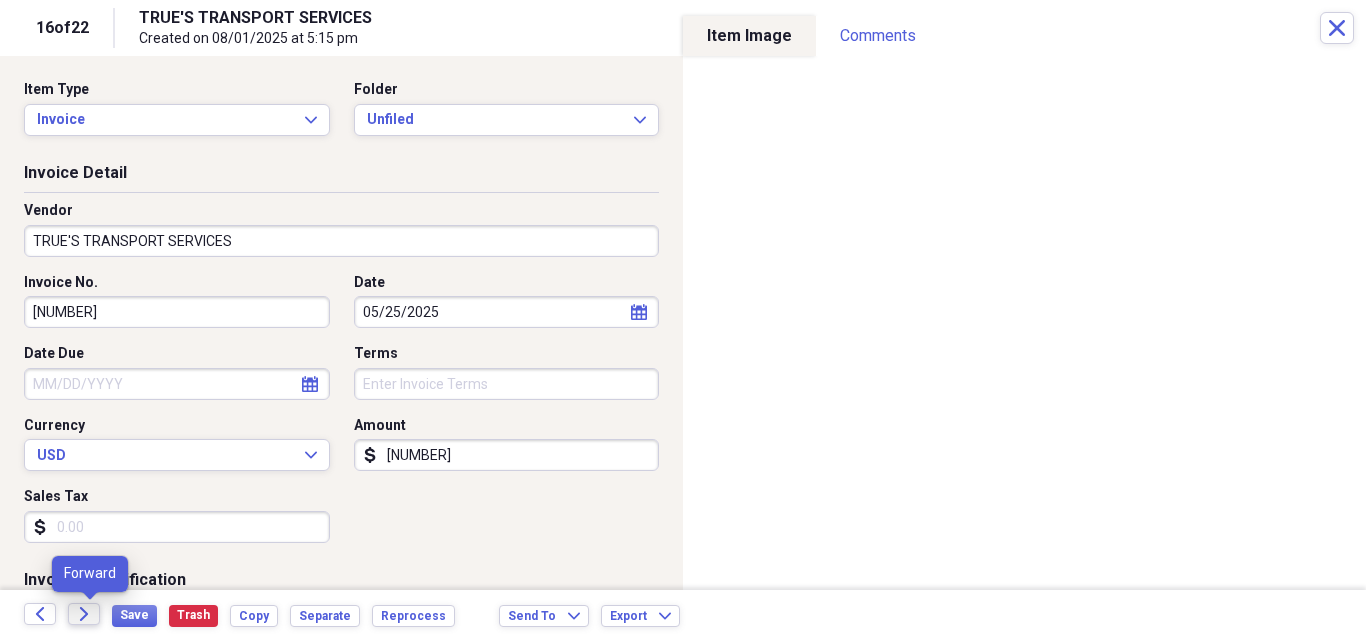 click on "Forward" 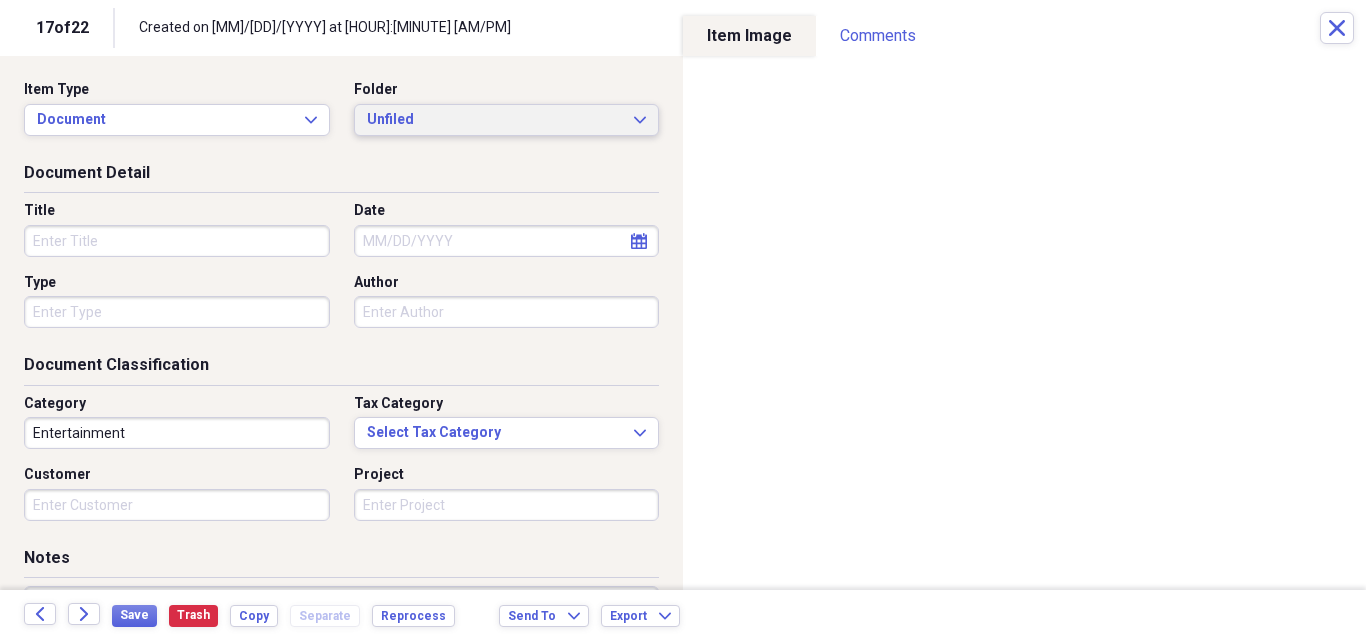 click on "Expand" 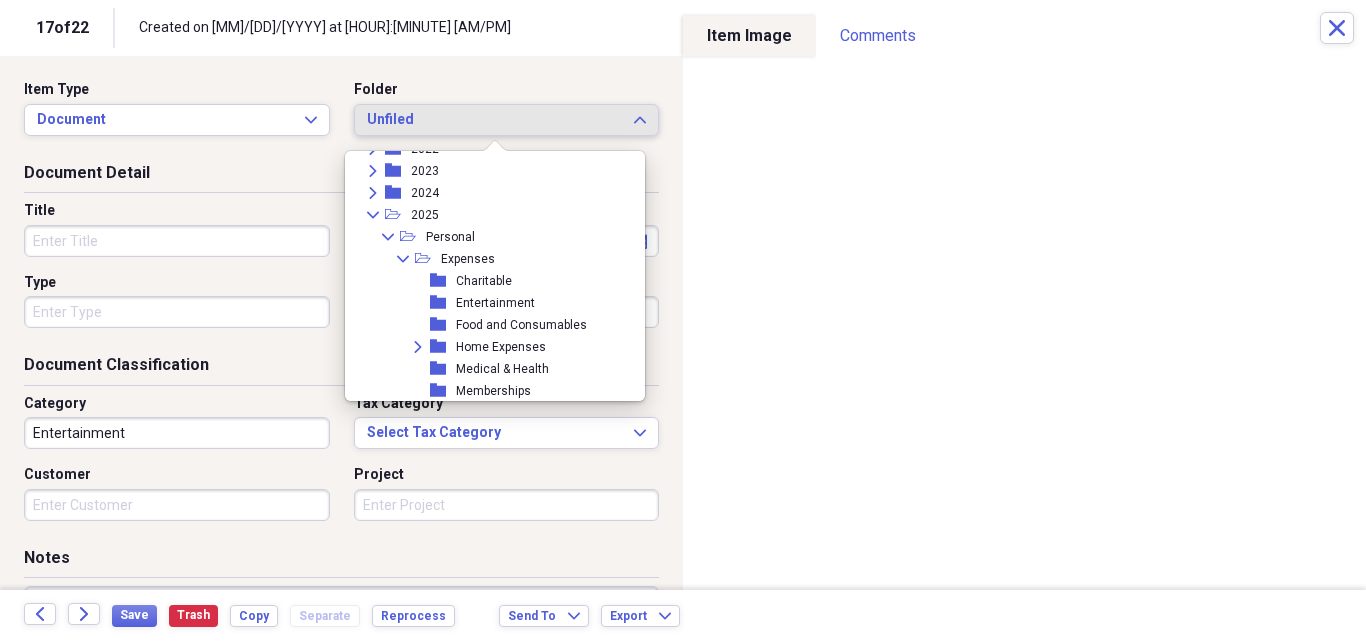 scroll, scrollTop: 300, scrollLeft: 0, axis: vertical 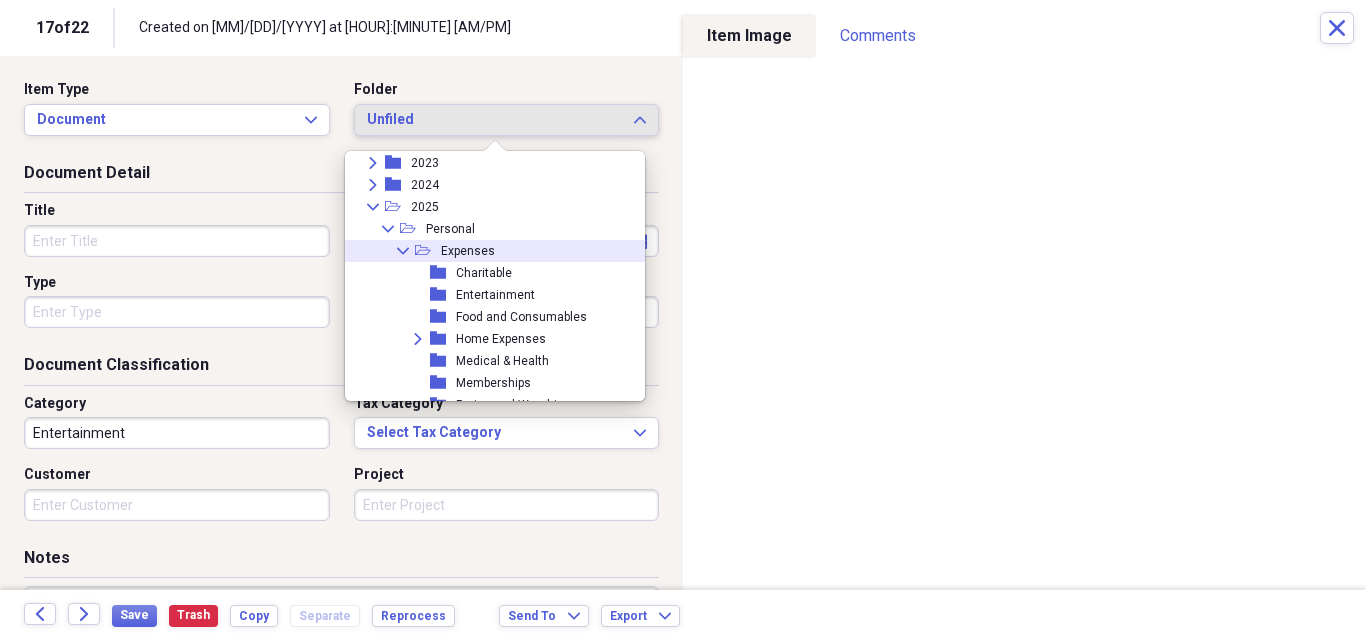 click on "Collapse" 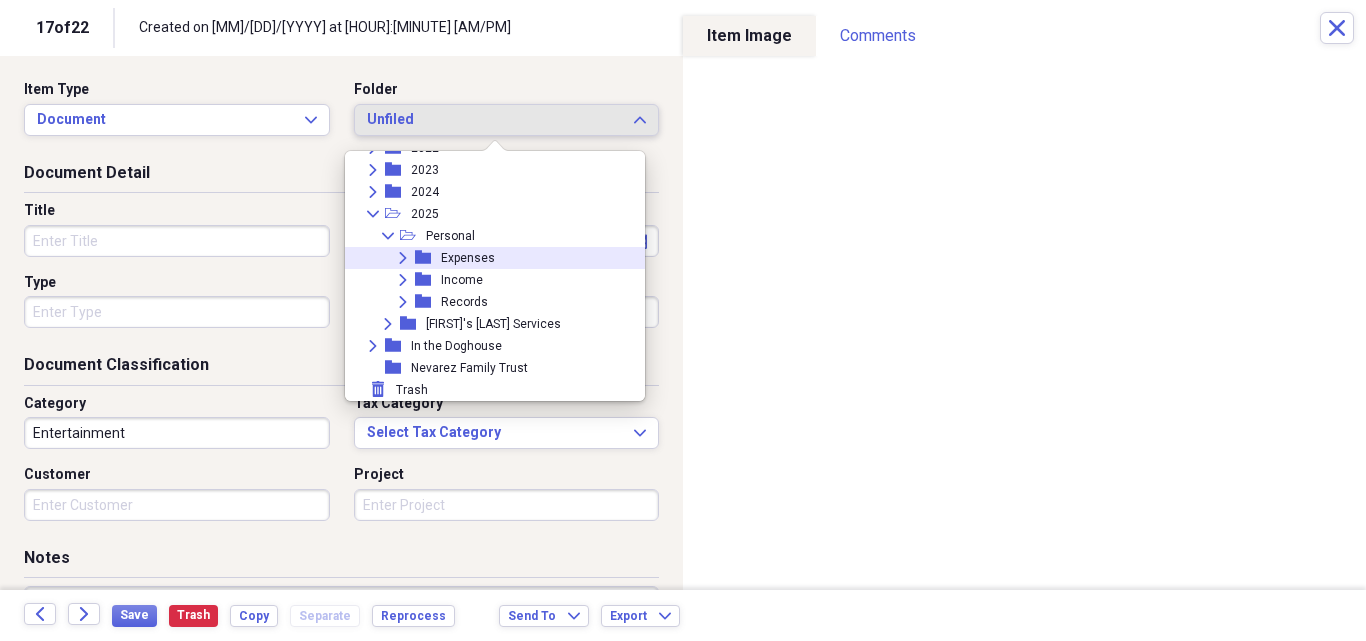scroll, scrollTop: 293, scrollLeft: 0, axis: vertical 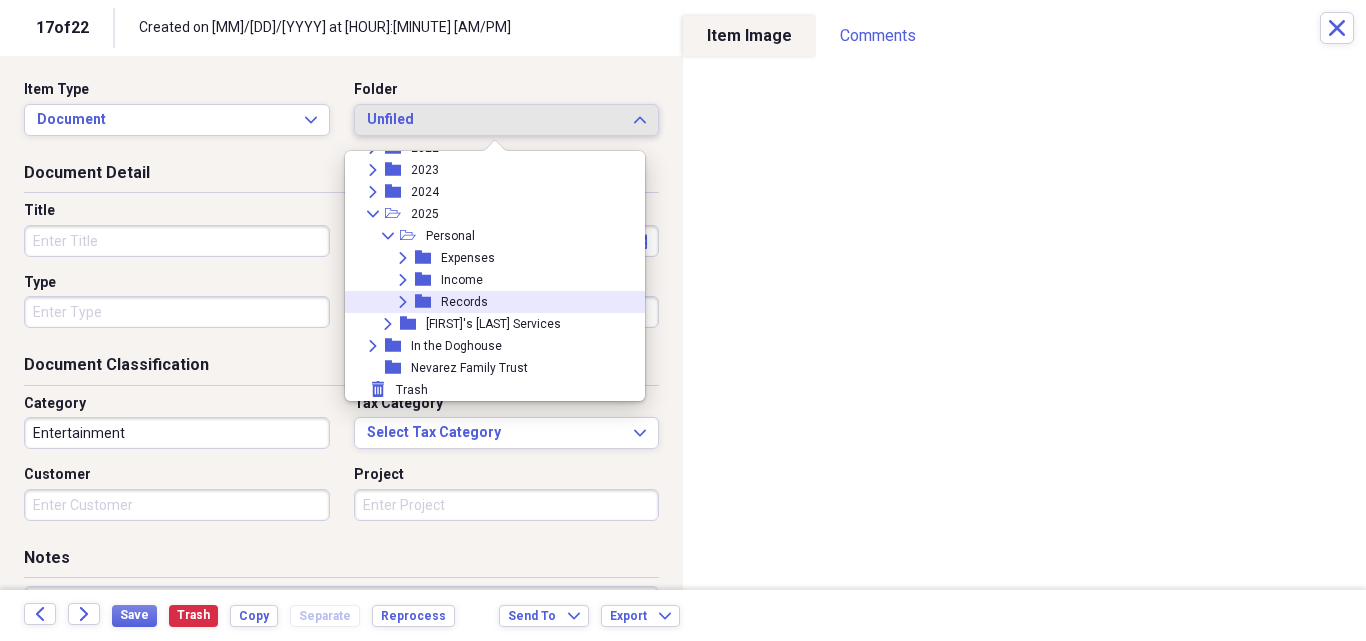 click on "Expand" 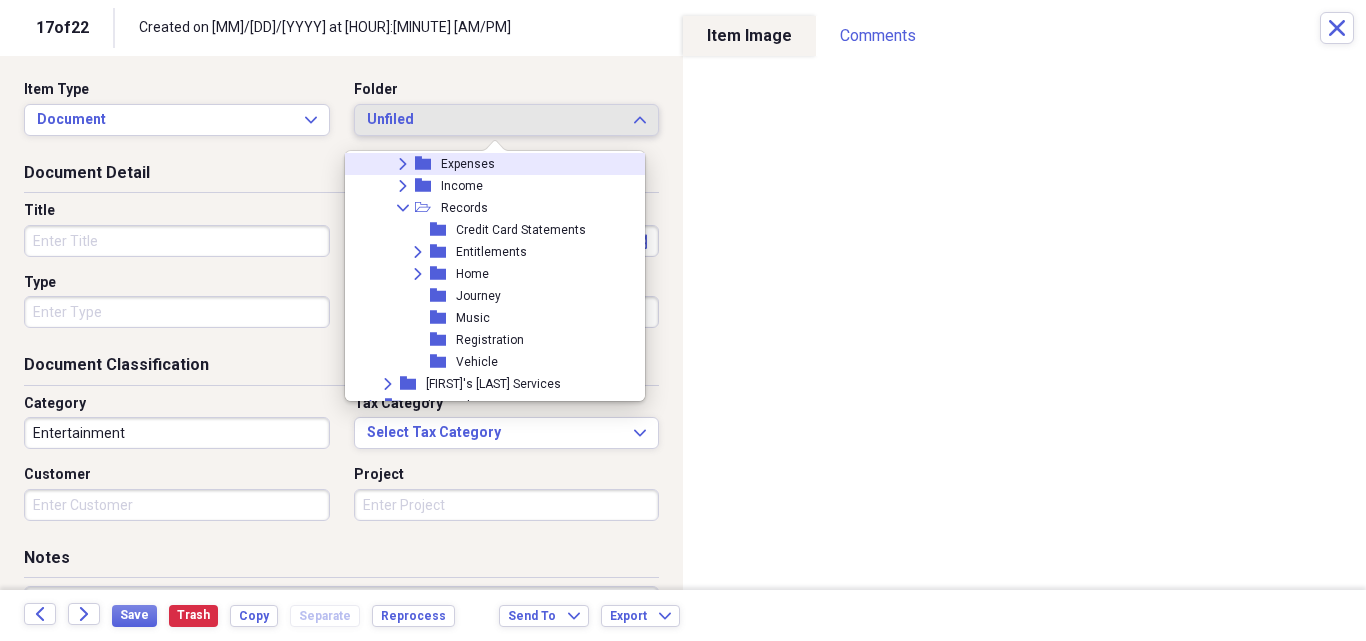 scroll, scrollTop: 393, scrollLeft: 0, axis: vertical 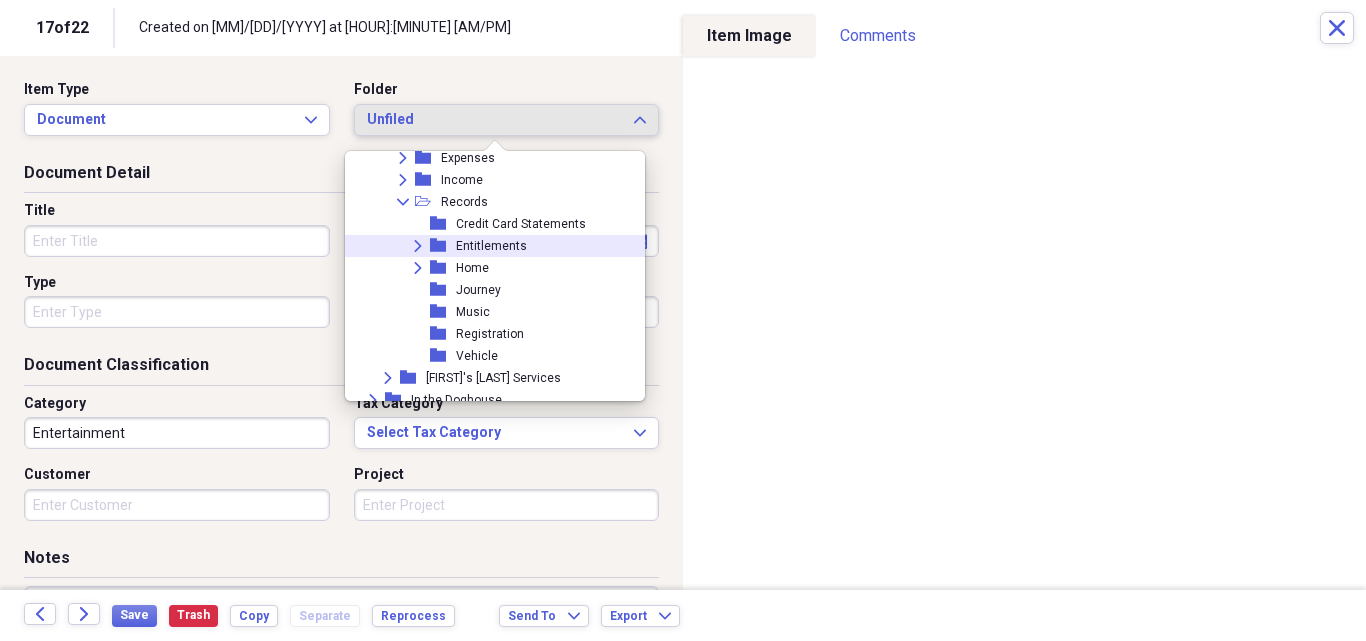 click 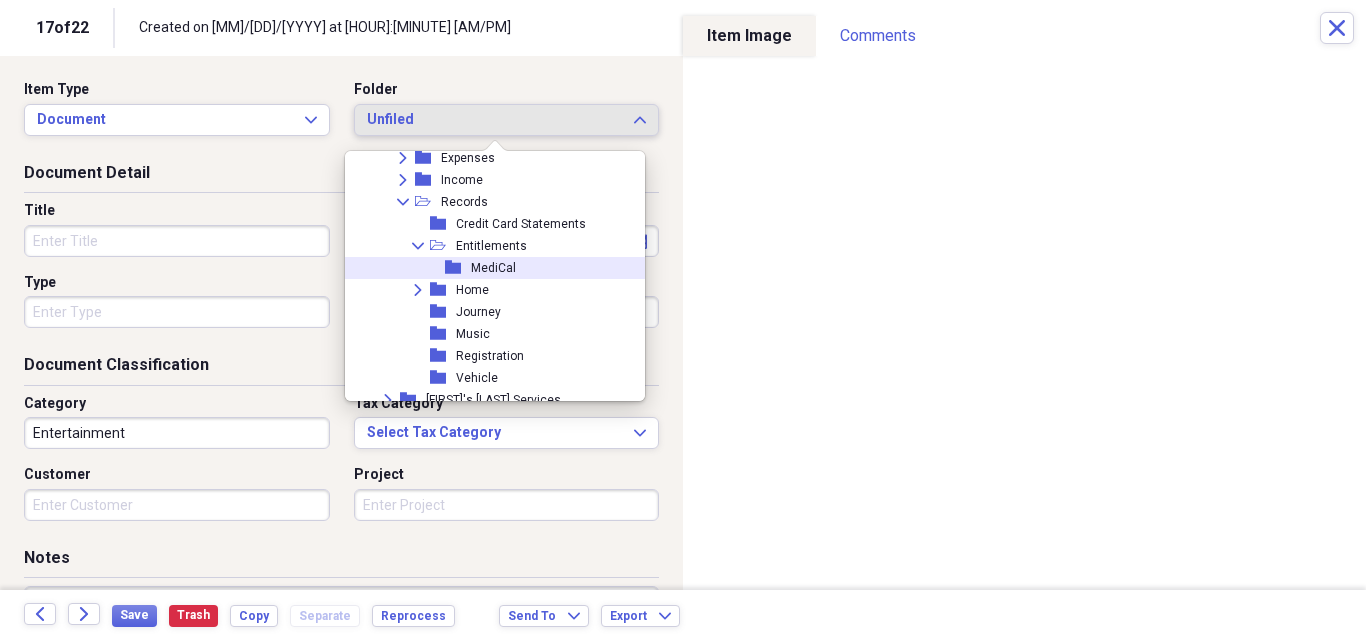 click on "MediCal" at bounding box center (493, 268) 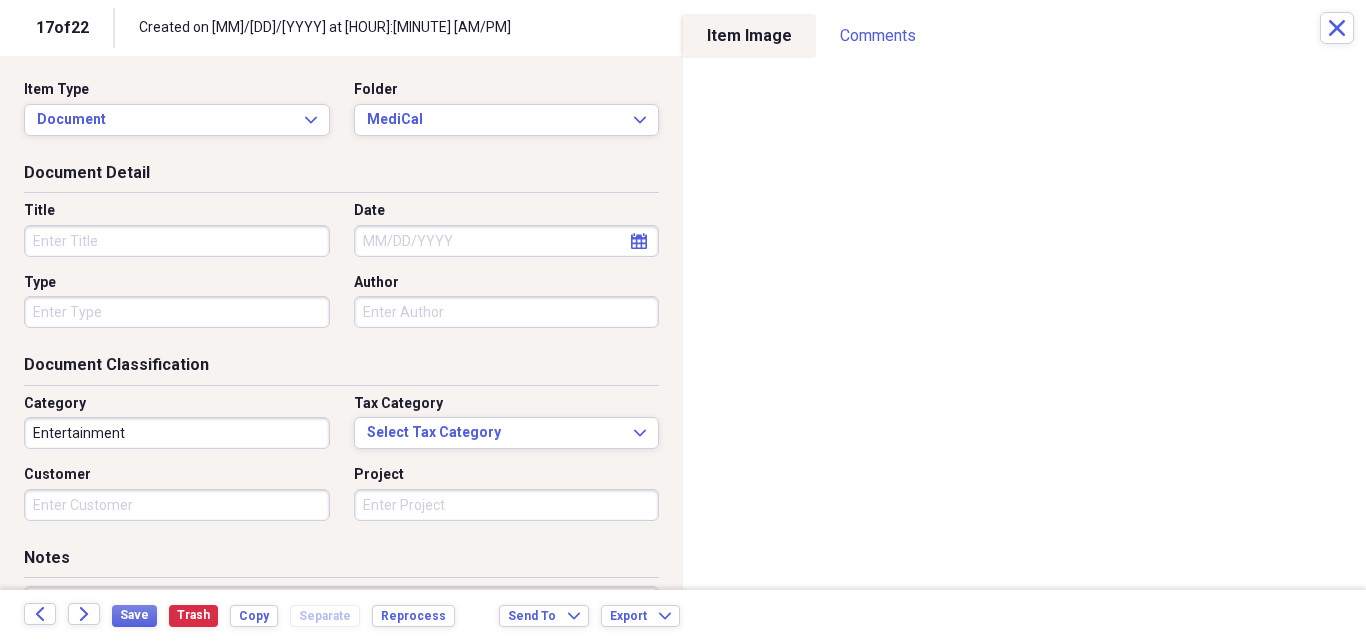 click on "Title" at bounding box center [177, 241] 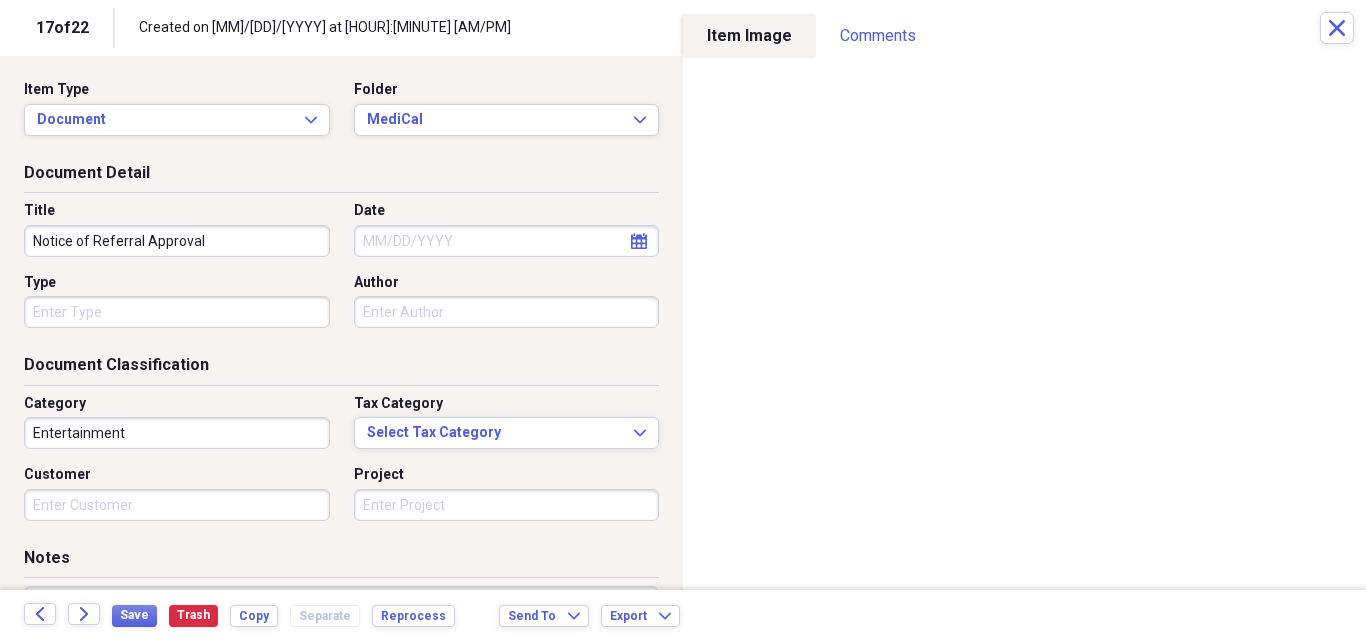 type on "Notice of Referral Approval" 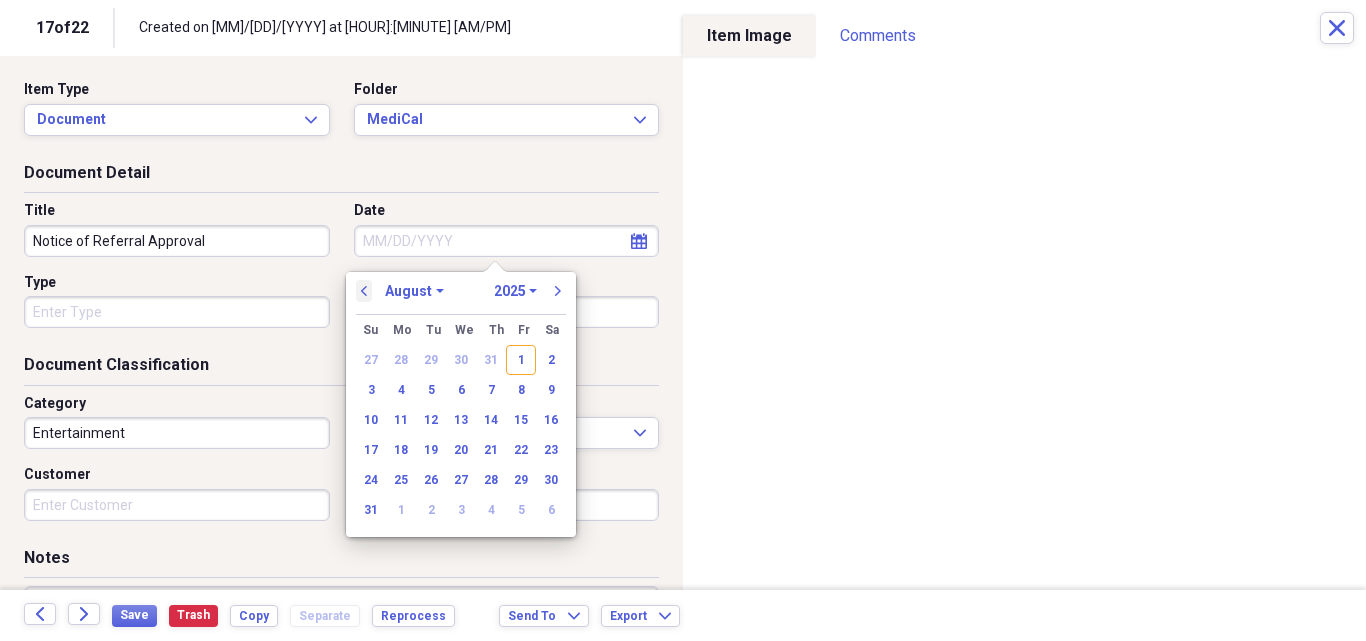 click on "previous" at bounding box center [364, 291] 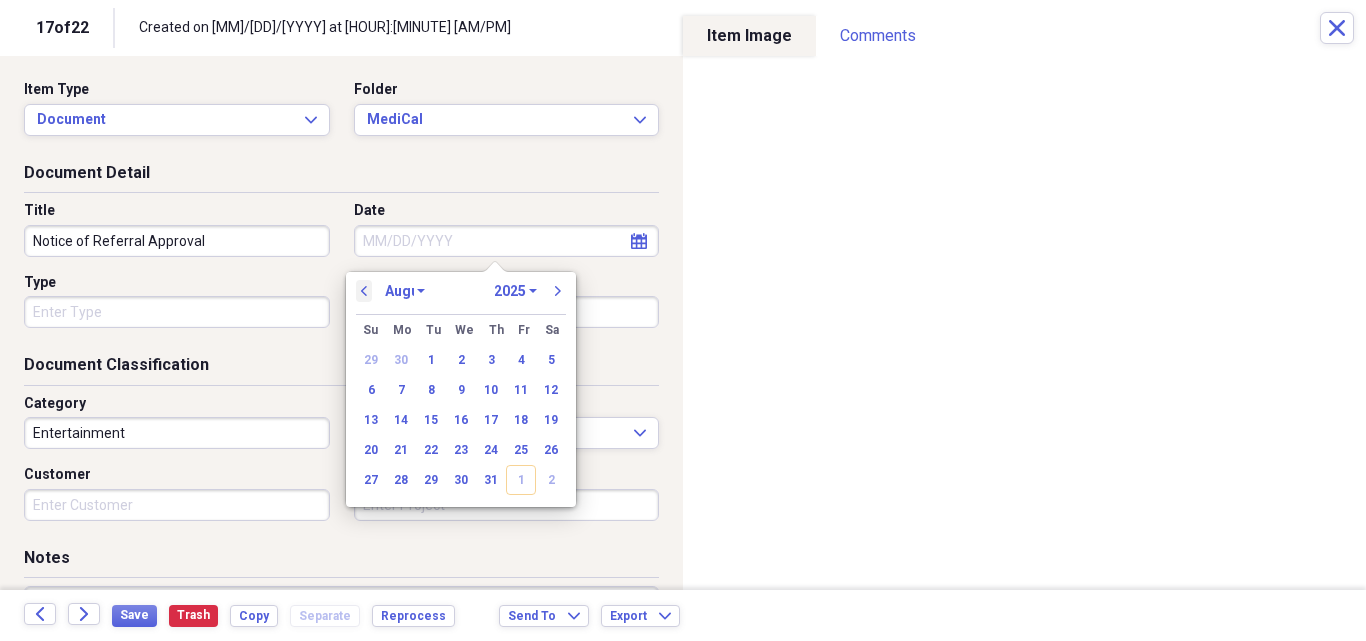 select on "6" 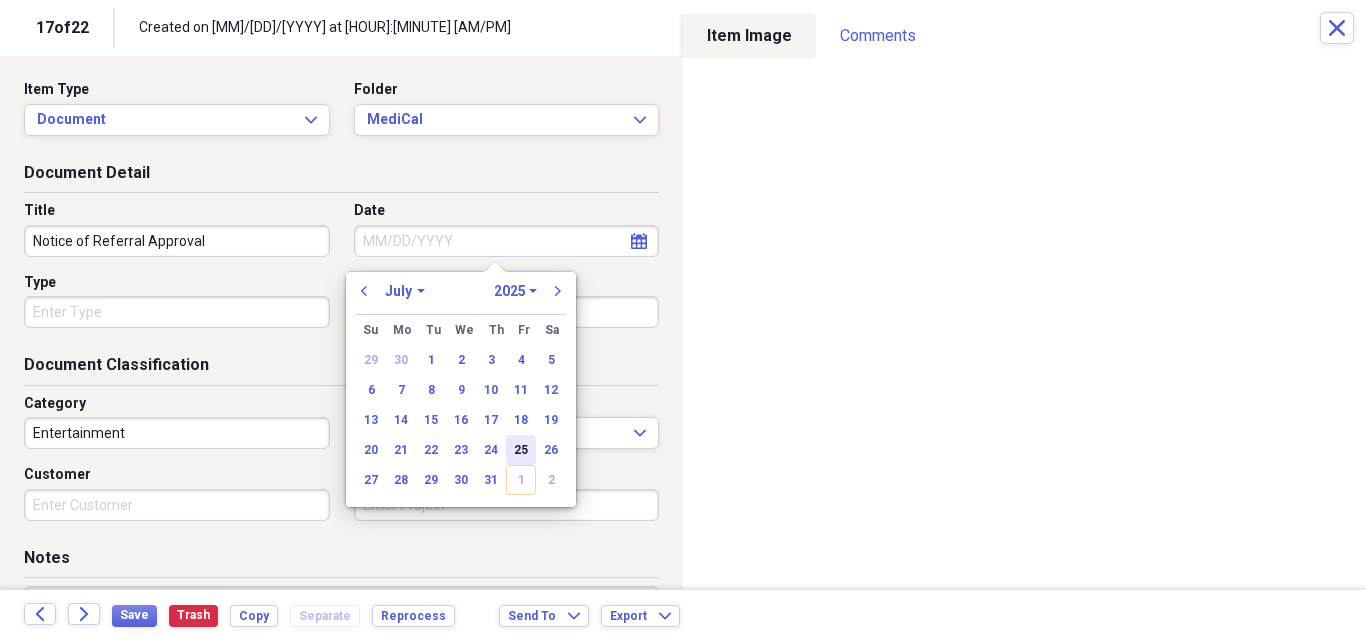 click on "25" at bounding box center [521, 450] 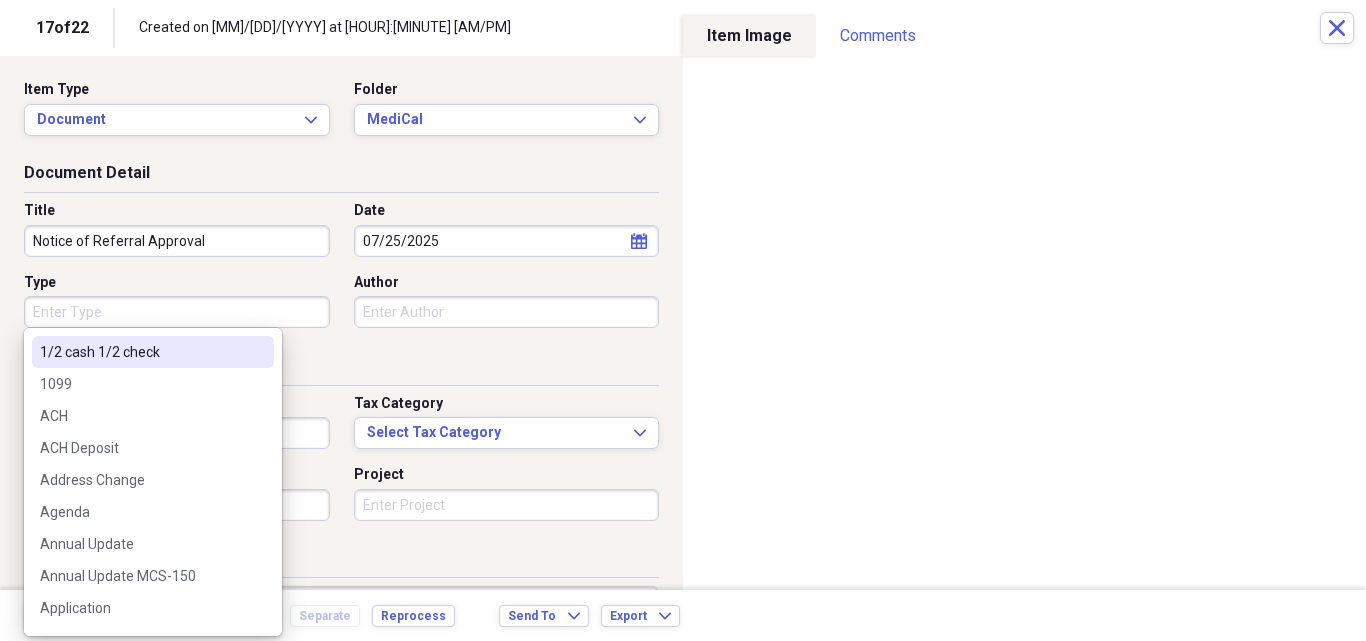 click on "Type" at bounding box center (177, 312) 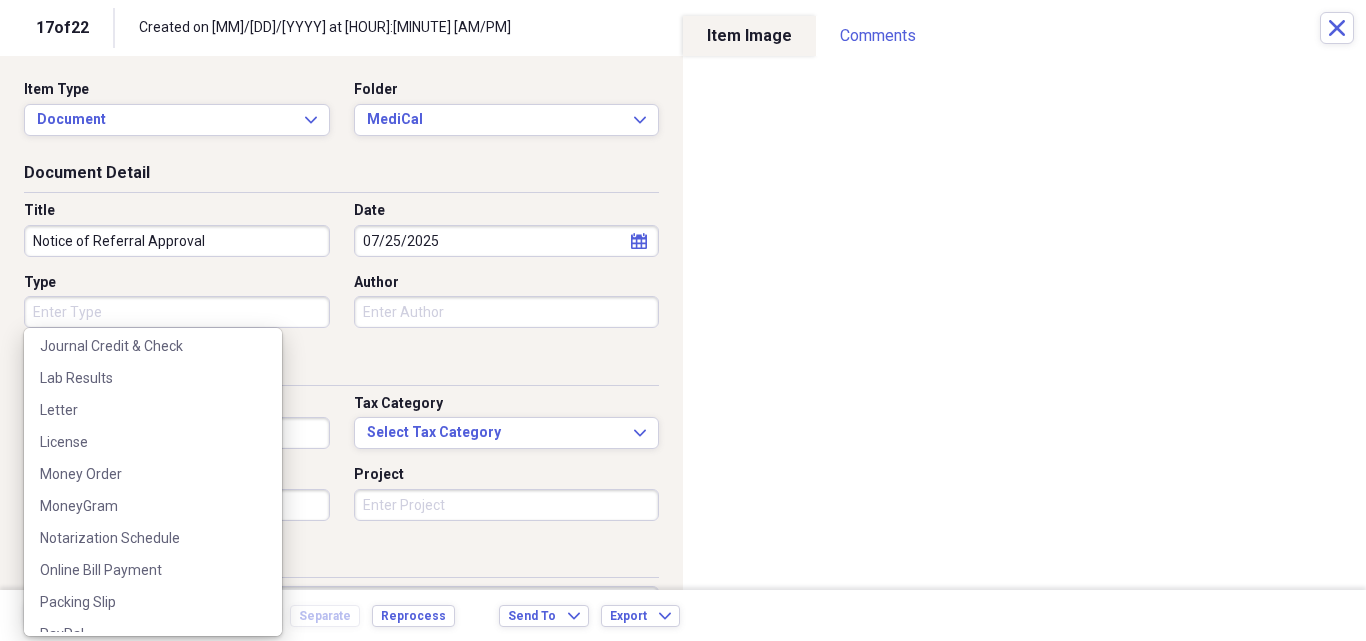 scroll, scrollTop: 807, scrollLeft: 0, axis: vertical 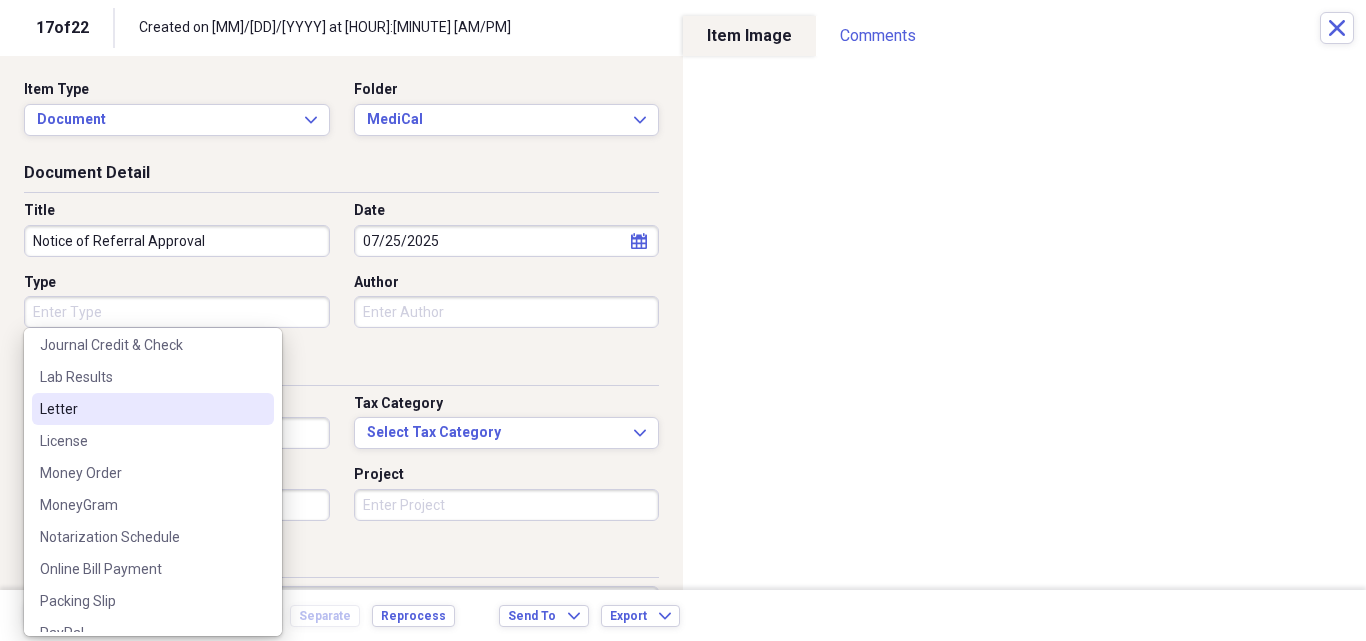 click on "Letter" at bounding box center (141, 409) 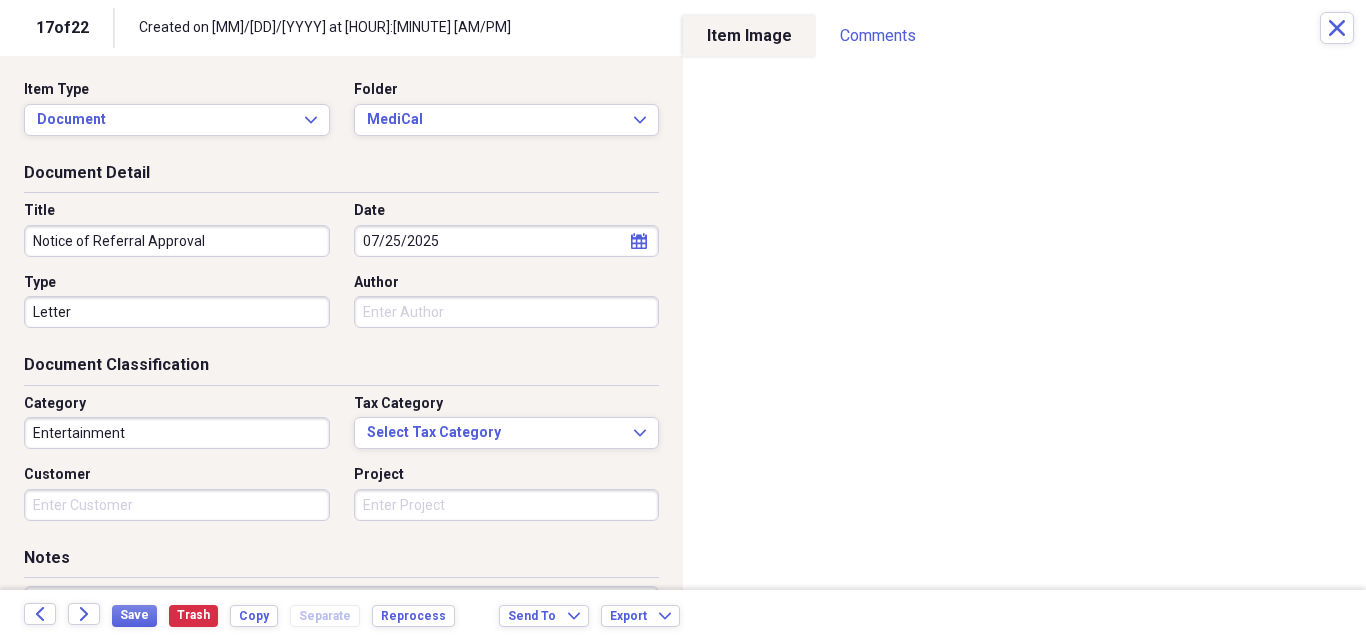 click on "Author" at bounding box center [507, 312] 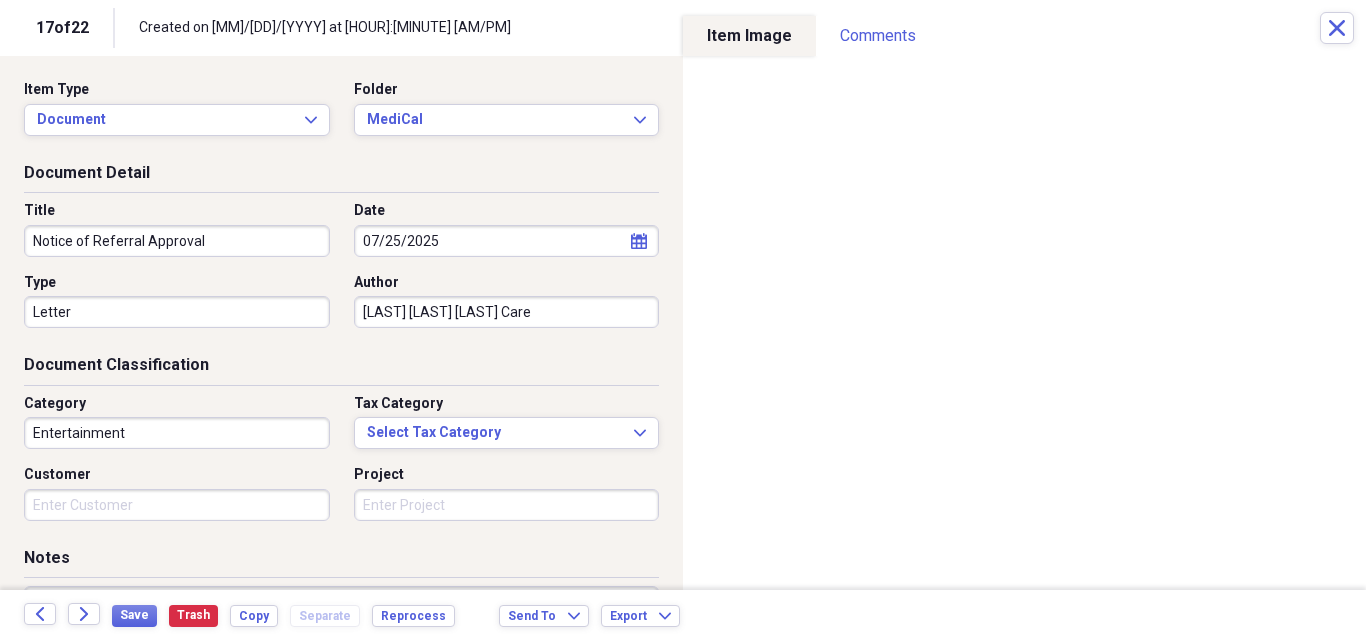 type on "[LAST] [LAST] [LAST] Care" 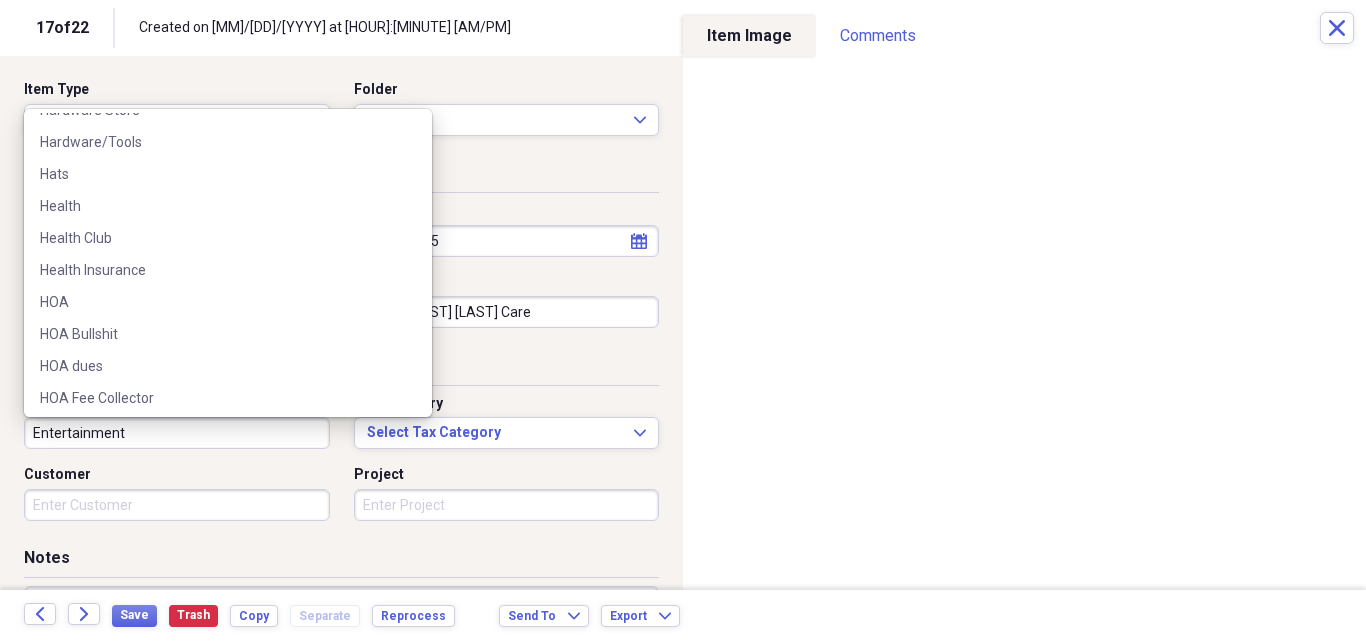 scroll, scrollTop: 7093, scrollLeft: 0, axis: vertical 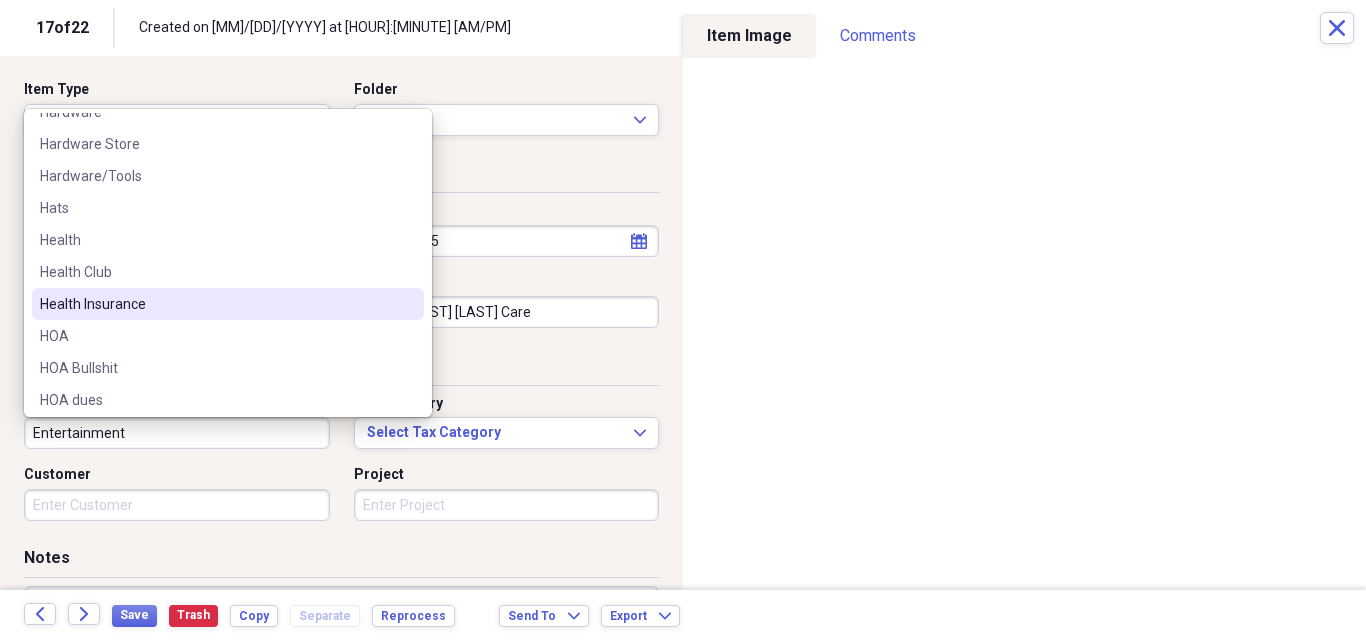 click on "Health Insurance" at bounding box center (216, 304) 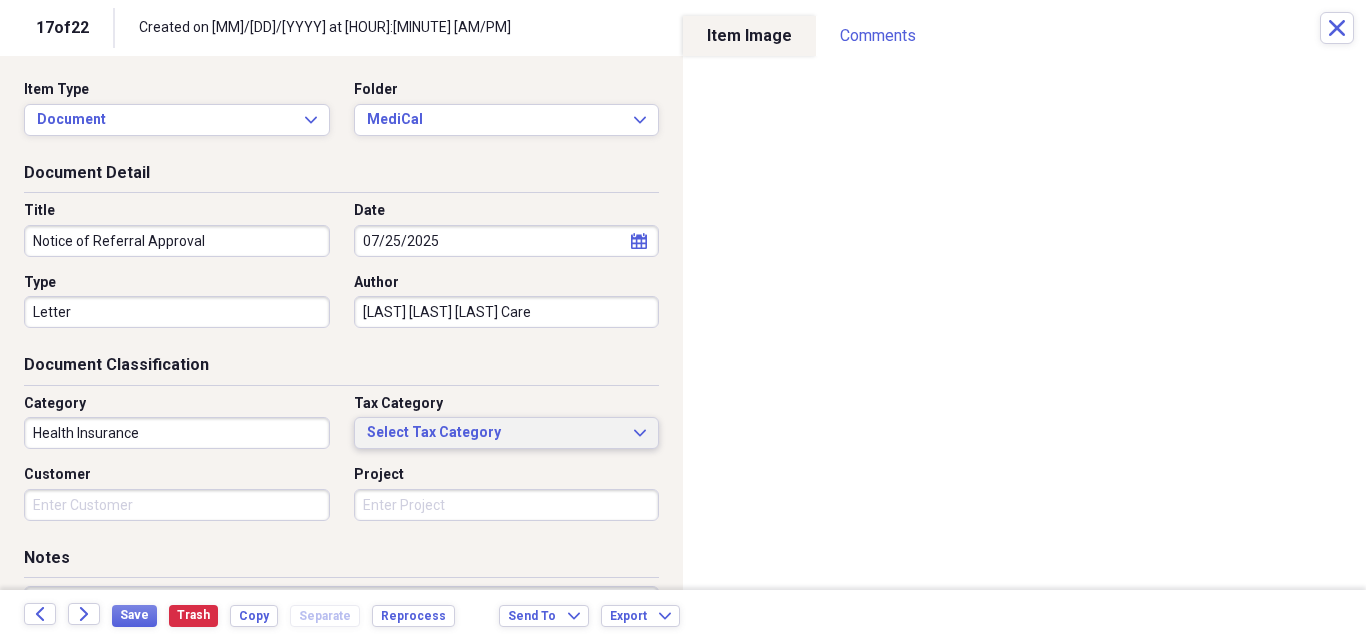 click on "Expand" 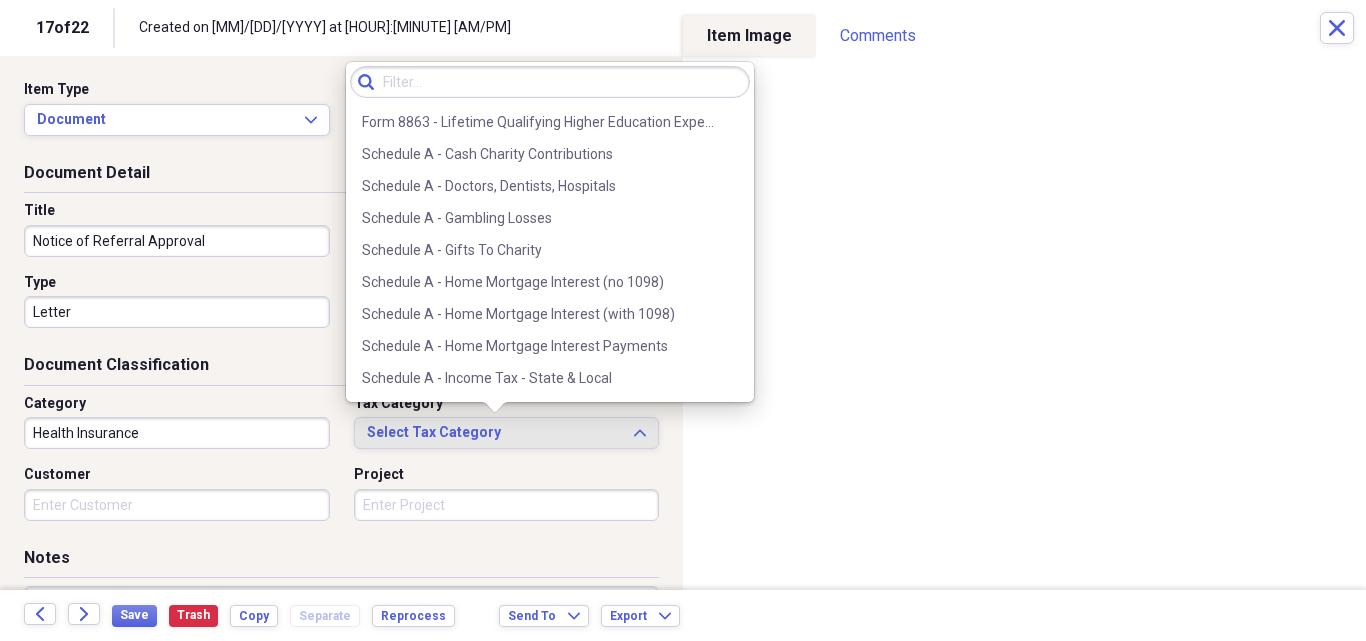 scroll, scrollTop: 2560, scrollLeft: 0, axis: vertical 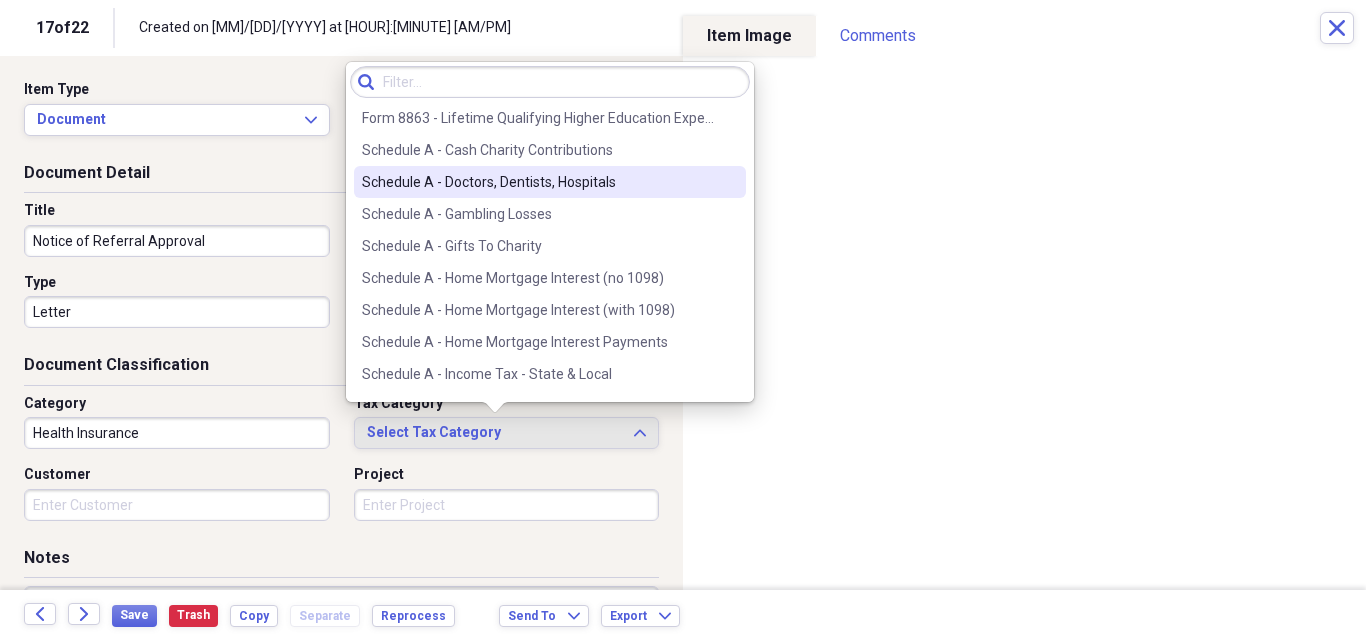 click on "Schedule A - Doctors, Dentists, Hospitals" at bounding box center (538, 182) 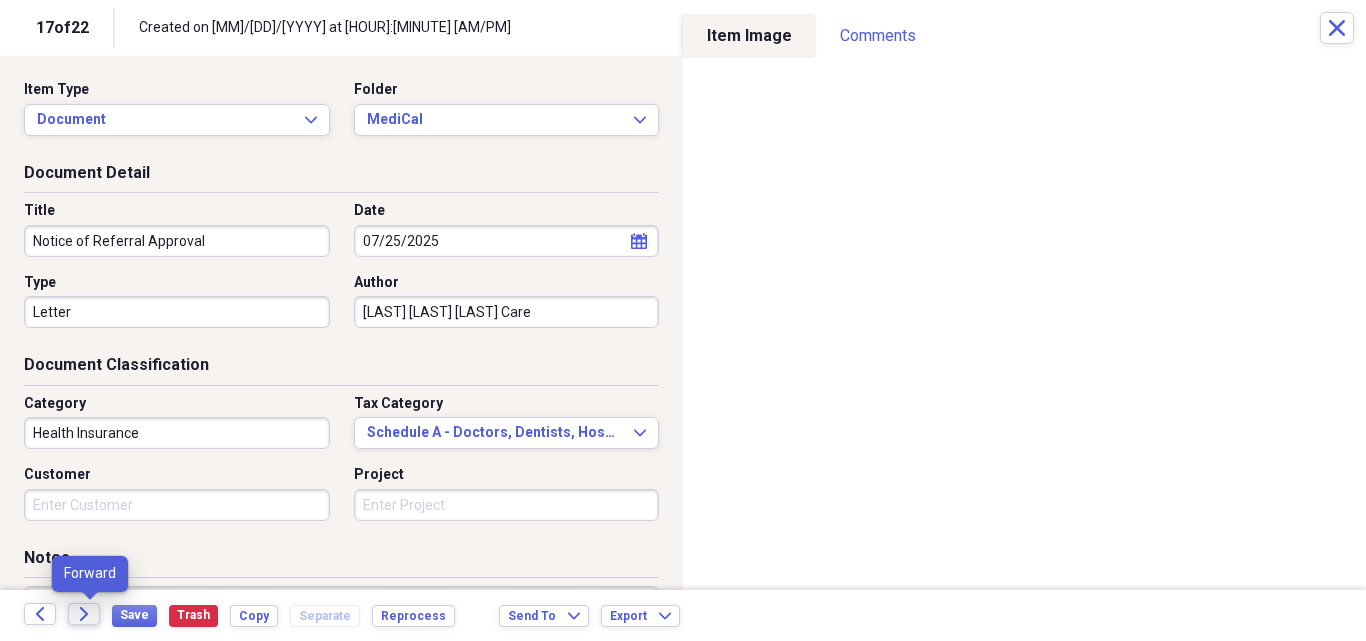 click on "Forward" at bounding box center [84, 614] 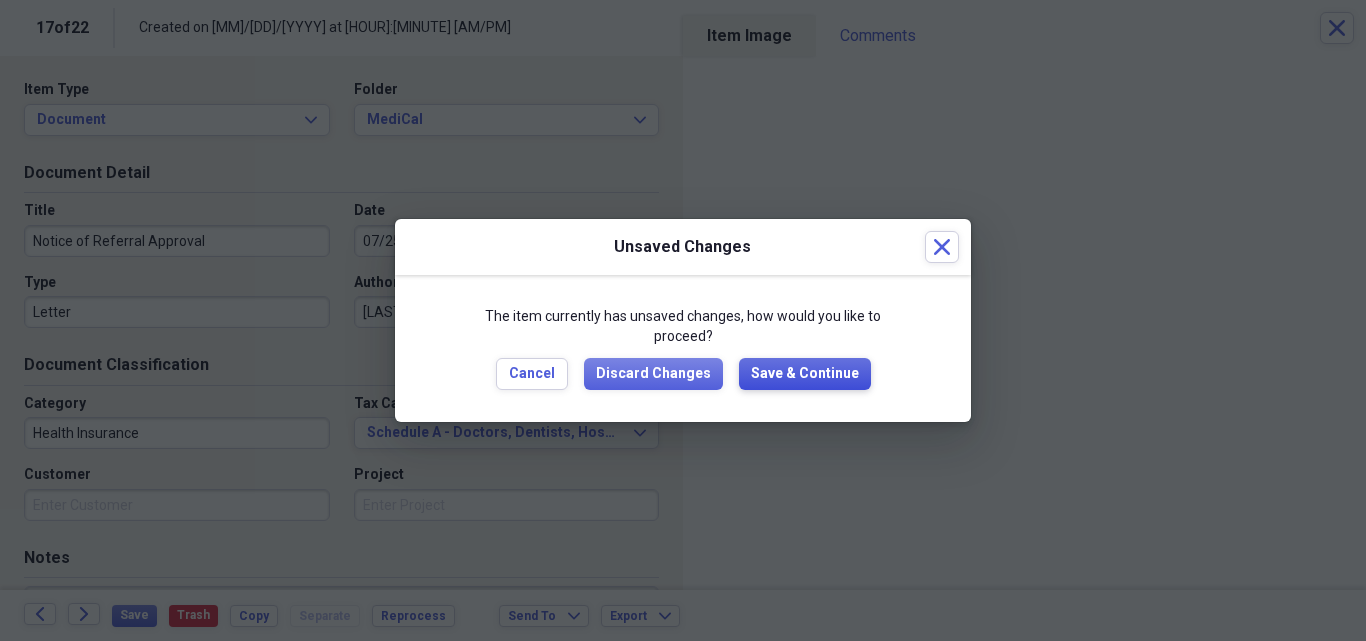 click on "Save & Continue" at bounding box center (805, 374) 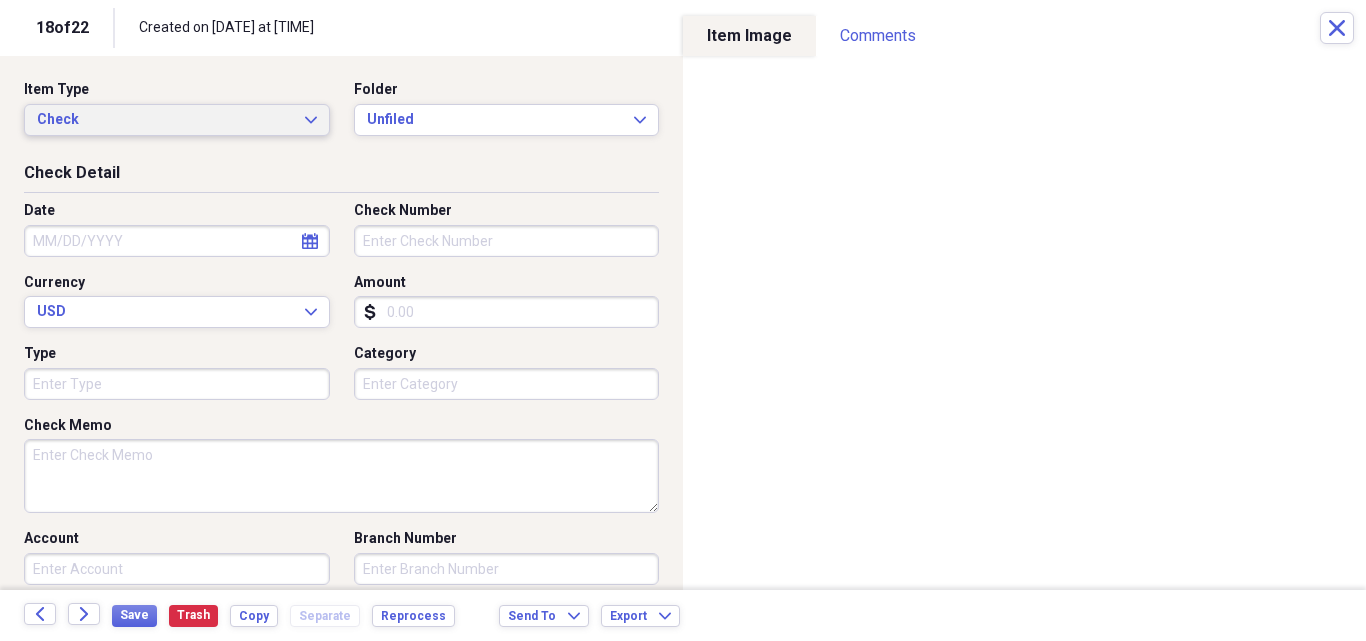click on "Expand" 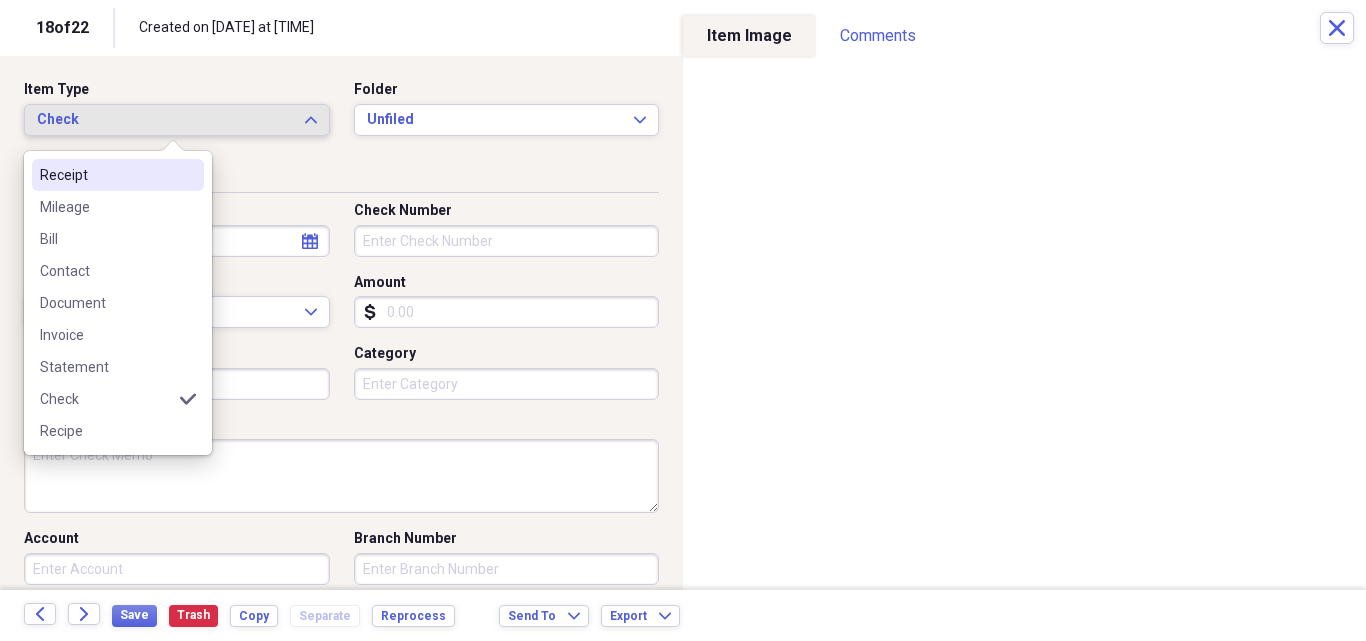 click on "Receipt" at bounding box center (106, 175) 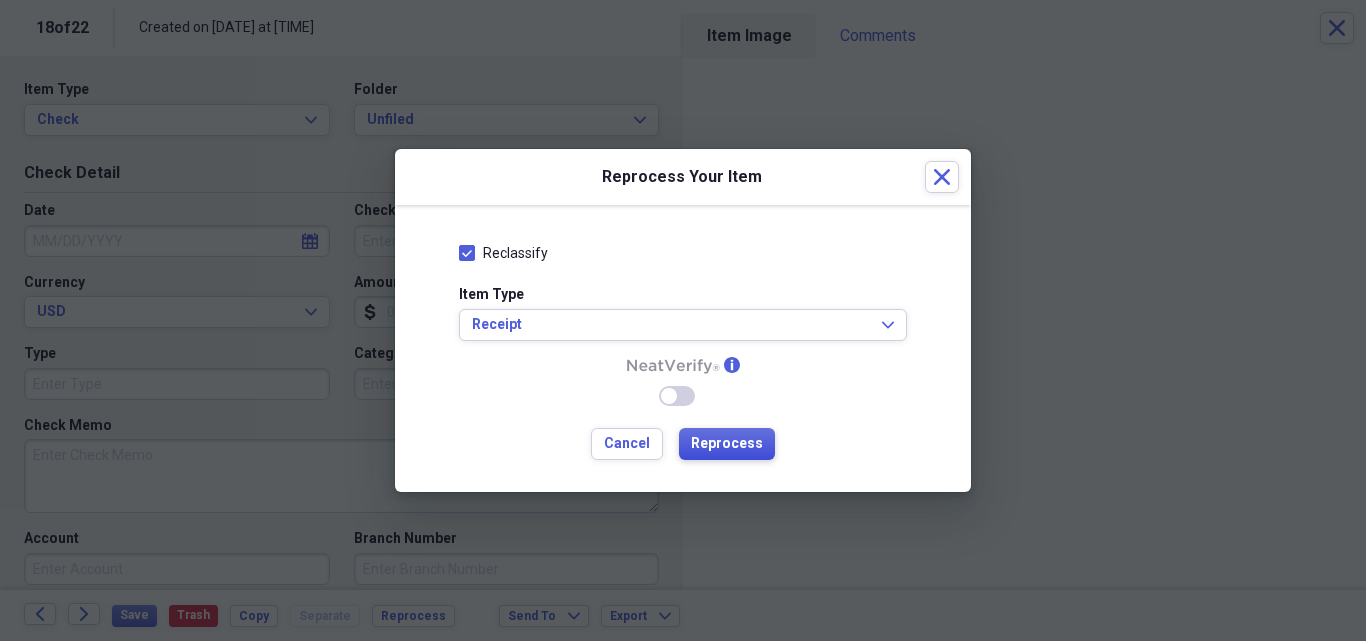 click on "Reprocess" at bounding box center (727, 444) 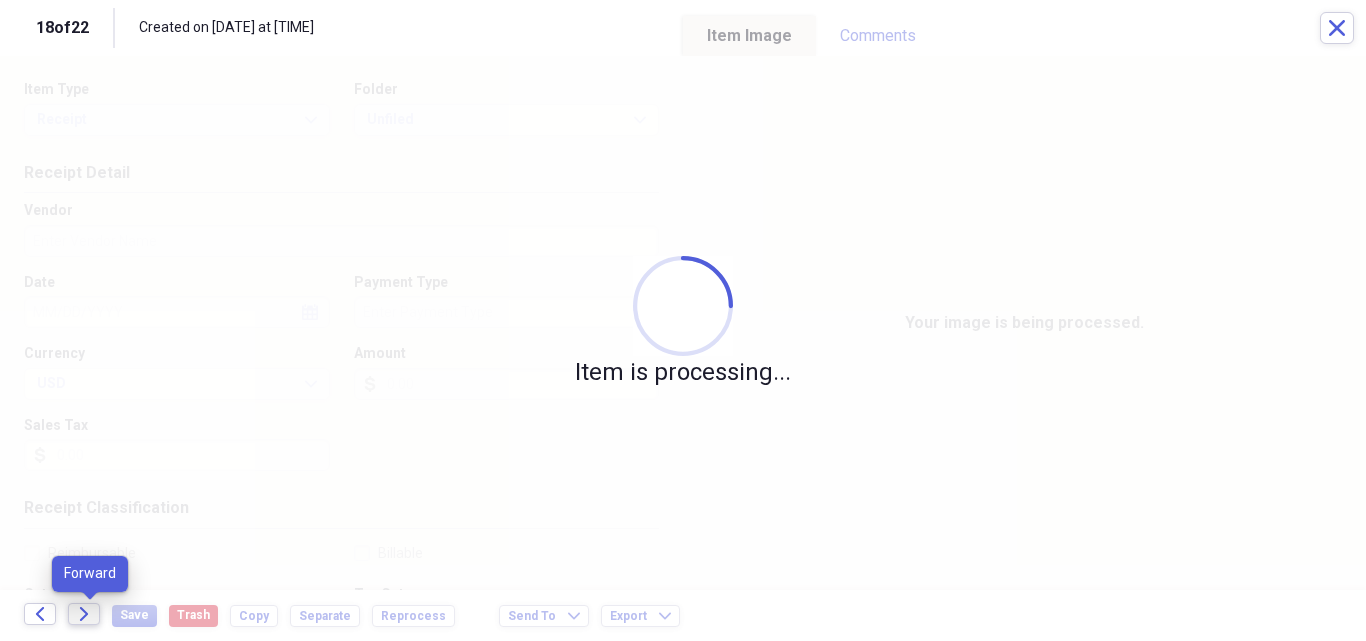 click on "Forward" 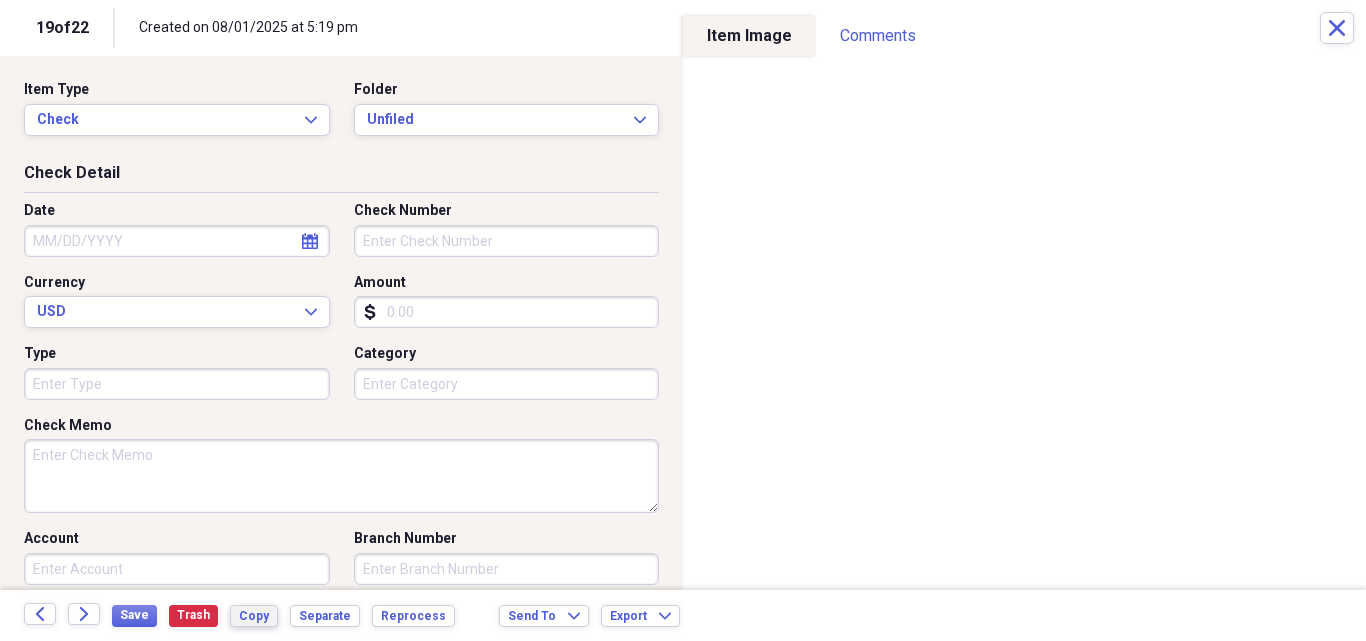 click on "Copy" at bounding box center [254, 616] 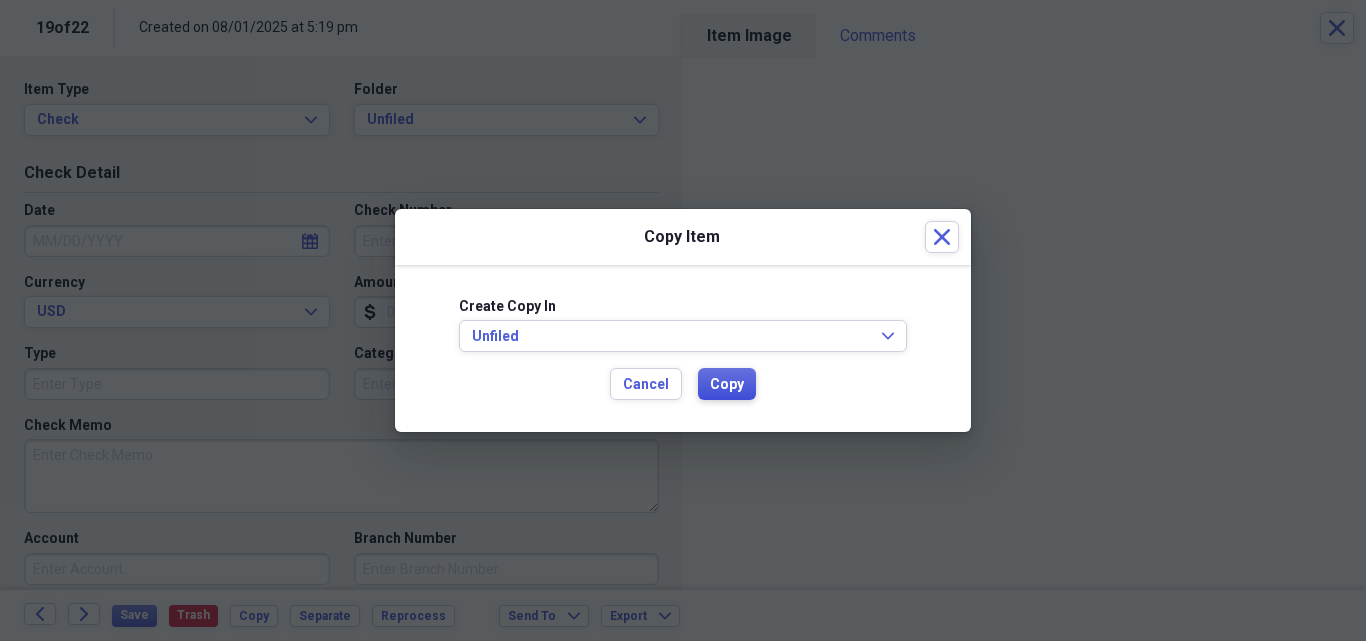 click on "Copy" at bounding box center [727, 385] 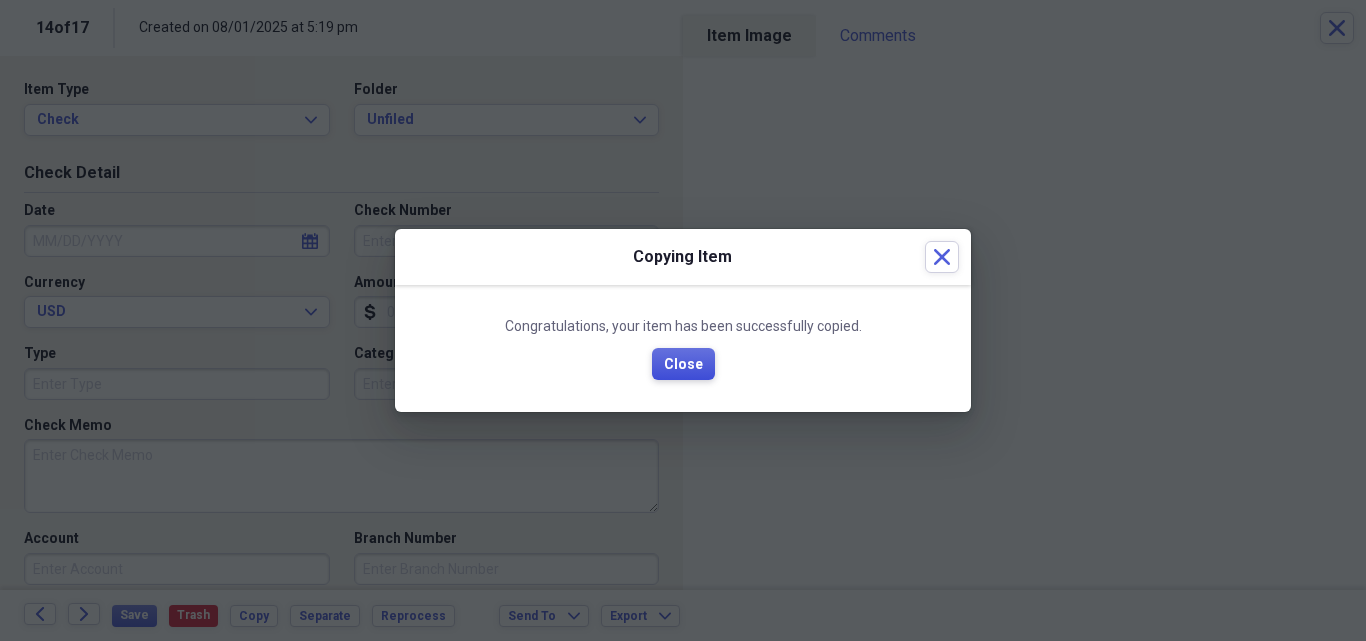 click on "Close" at bounding box center (683, 365) 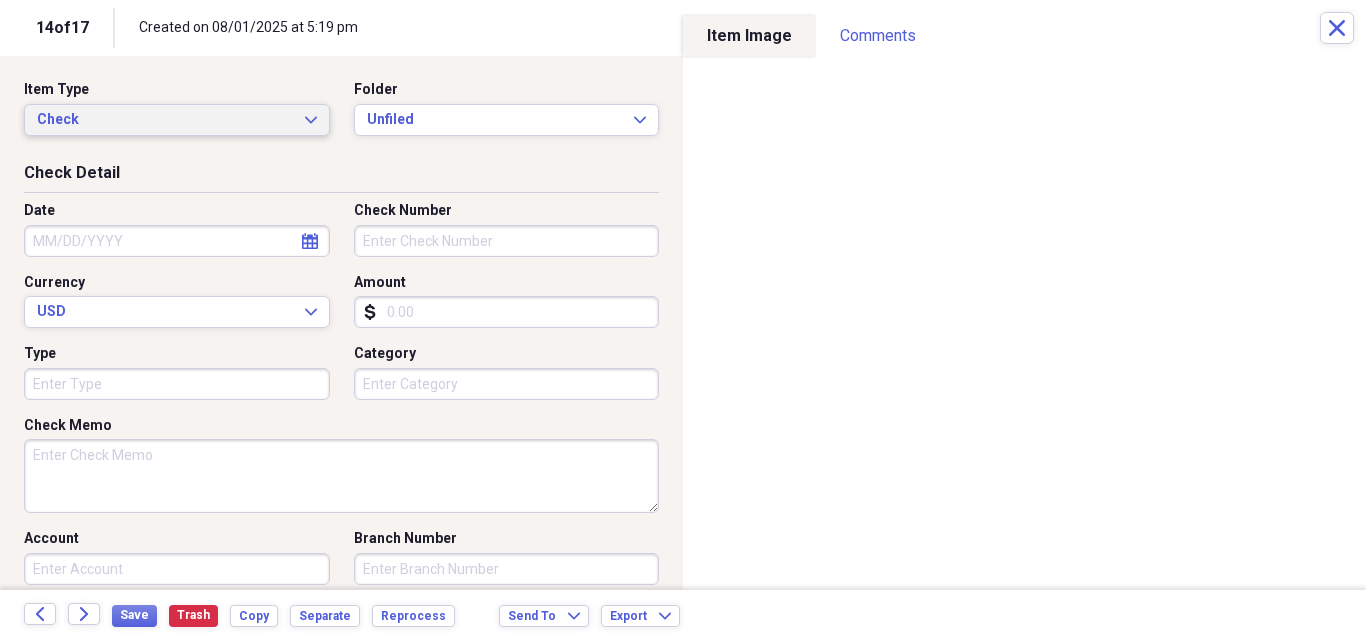 click on "Expand" 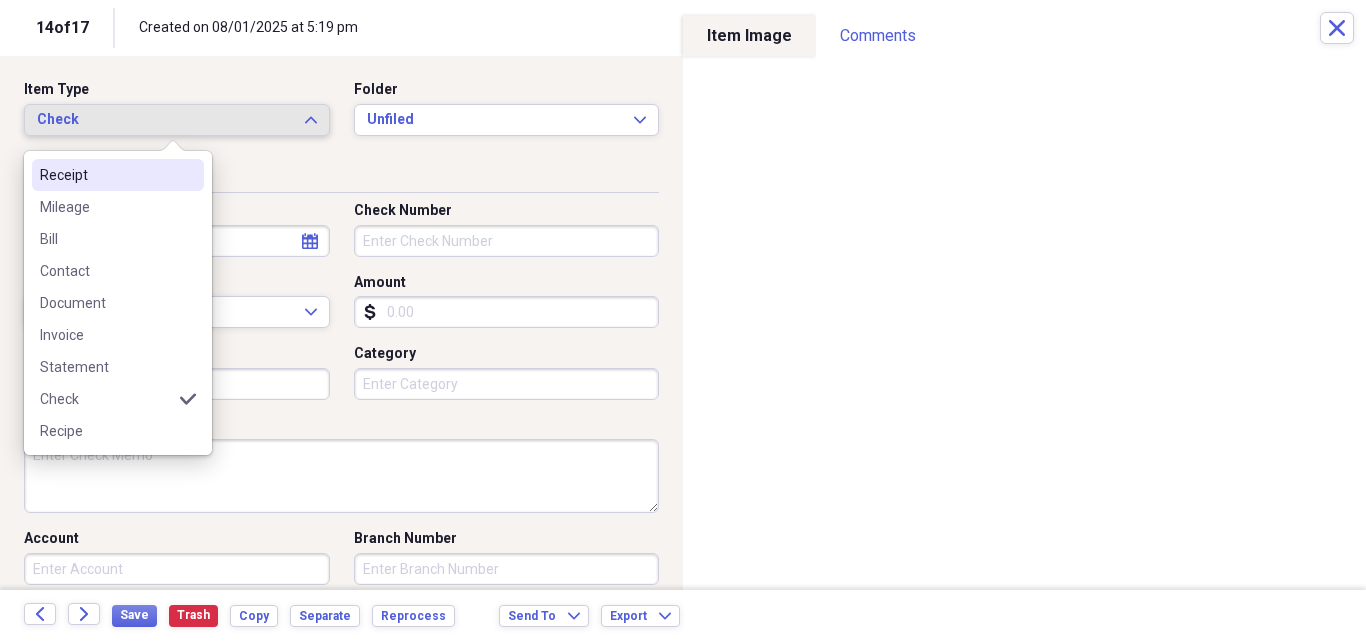click on "Receipt" at bounding box center [106, 175] 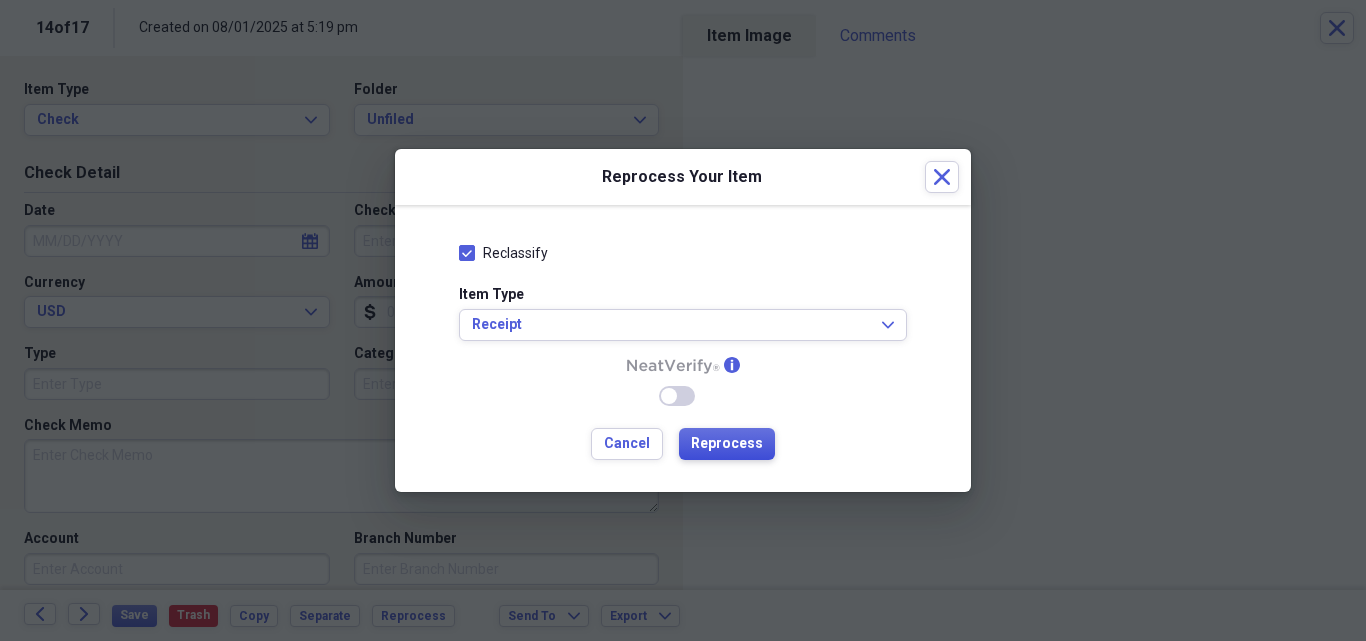 click on "Reprocess" at bounding box center [727, 444] 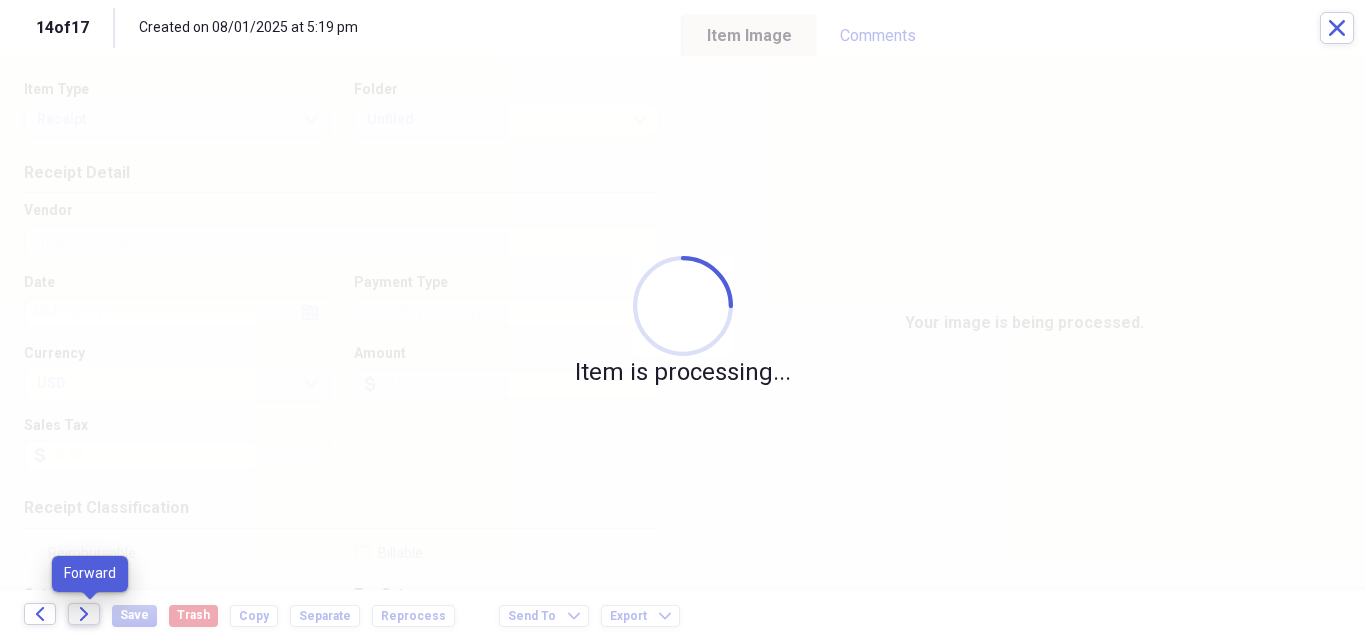 click on "Forward" 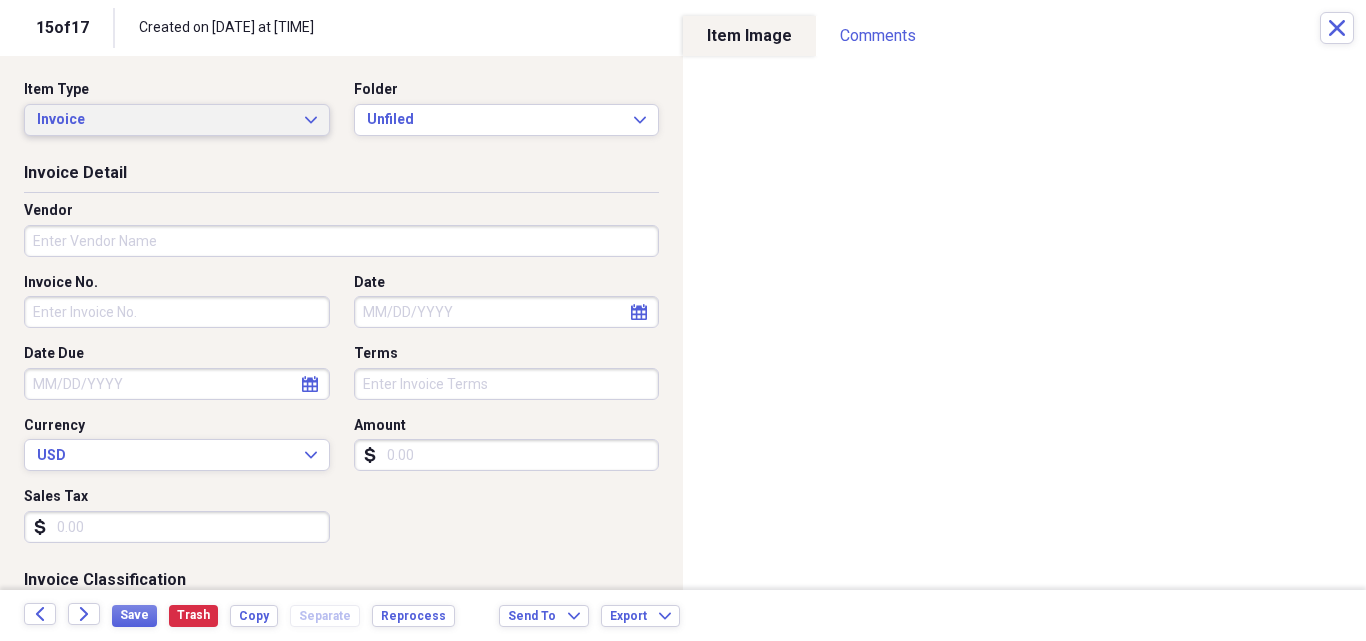 click on "Expand" 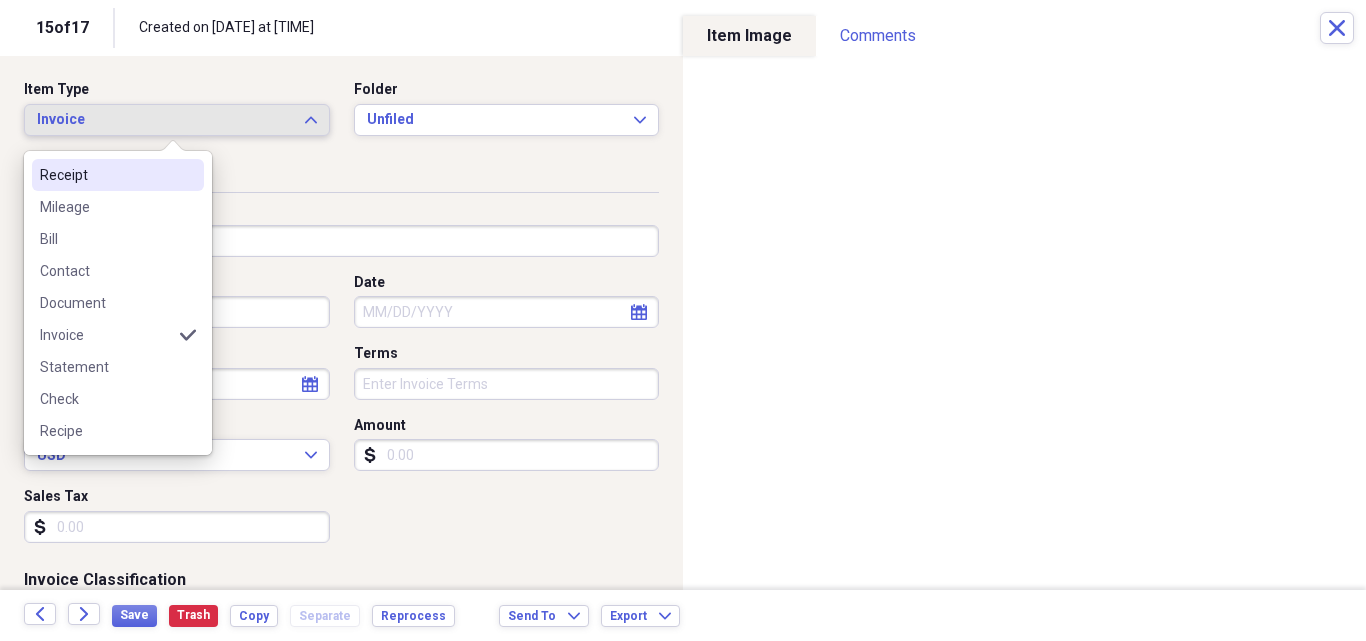 click on "Receipt" at bounding box center [106, 175] 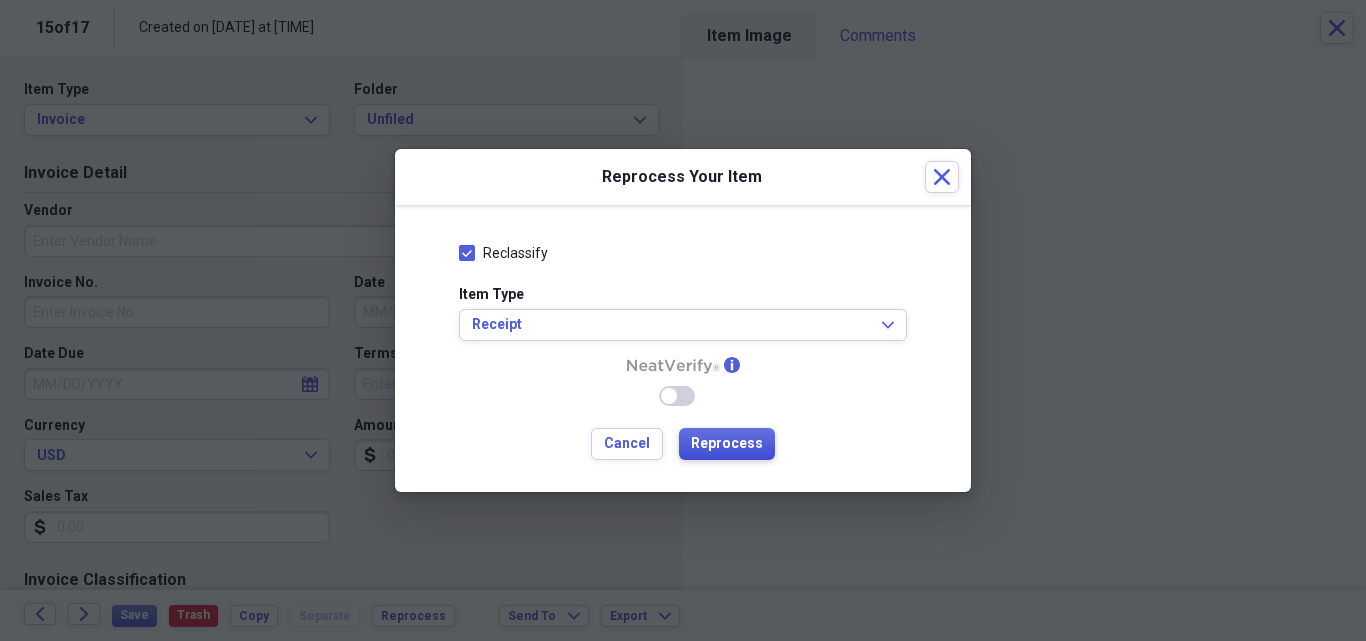 click on "Reprocess" at bounding box center (727, 444) 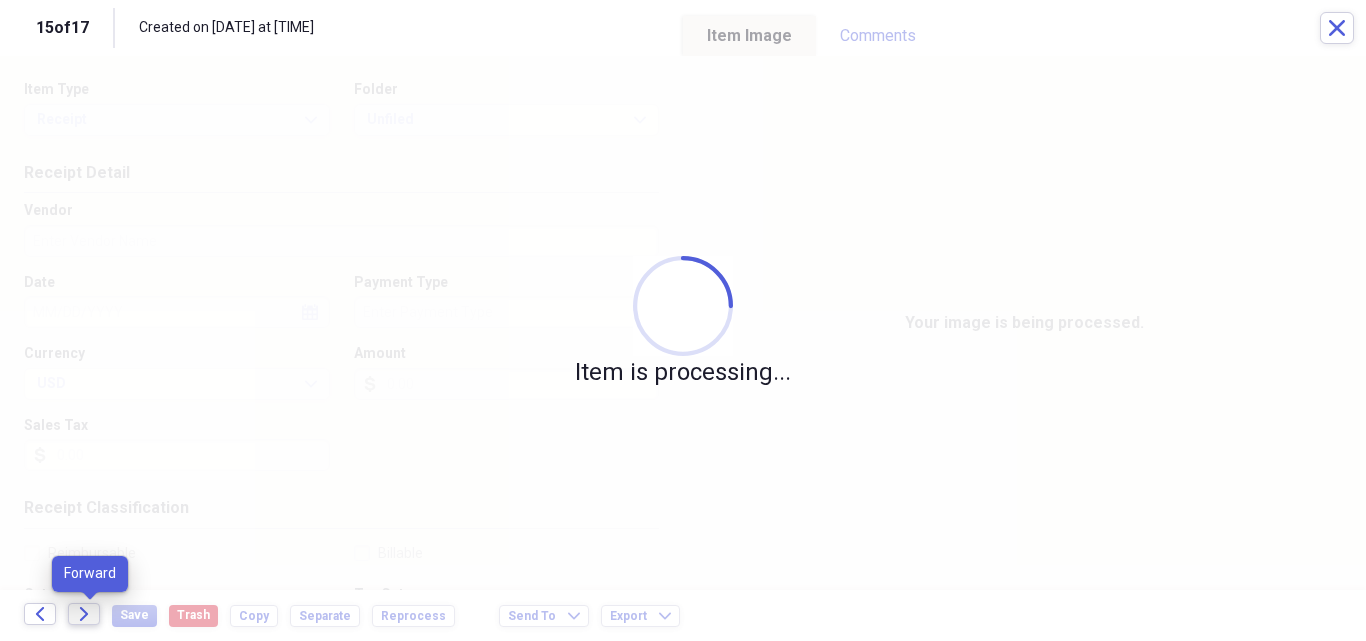 click on "Forward" 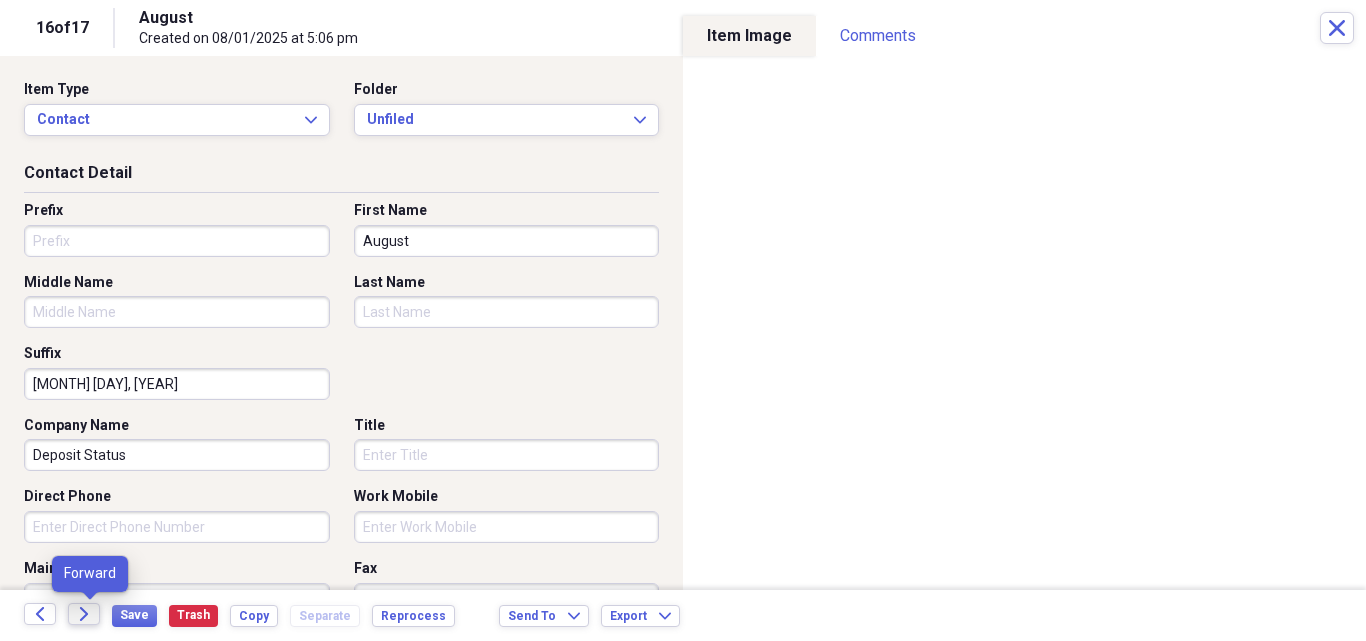 click 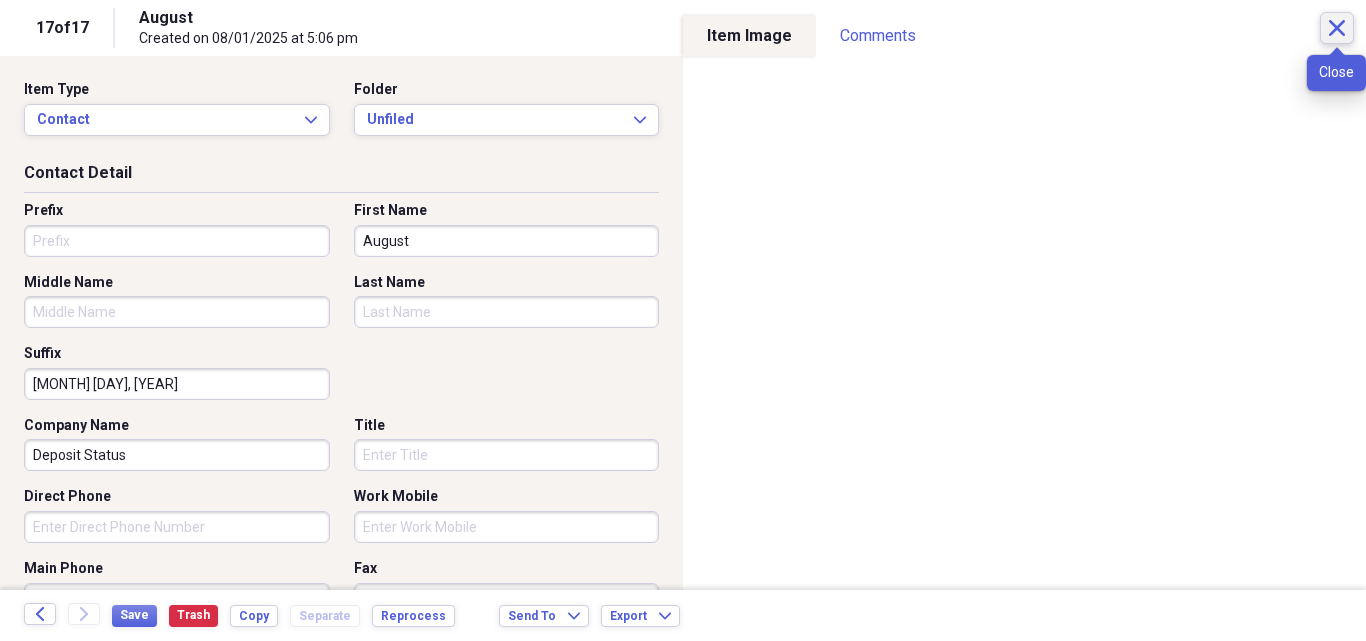click on "Close" 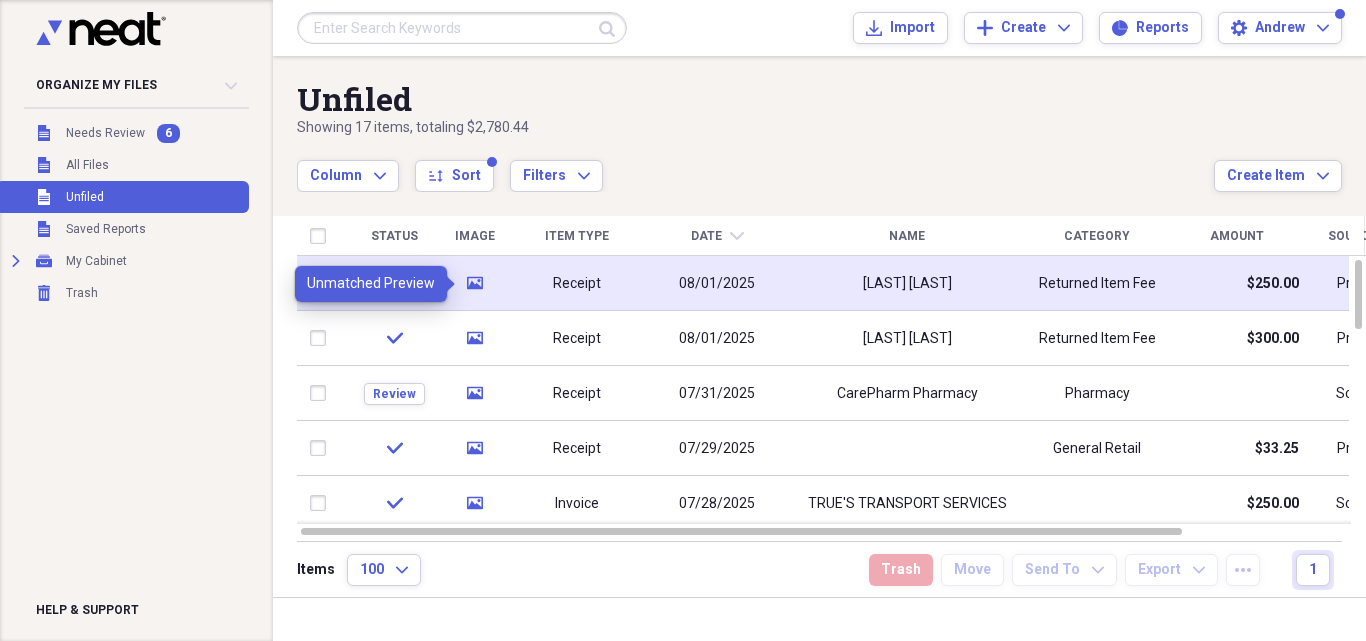 click on "media" 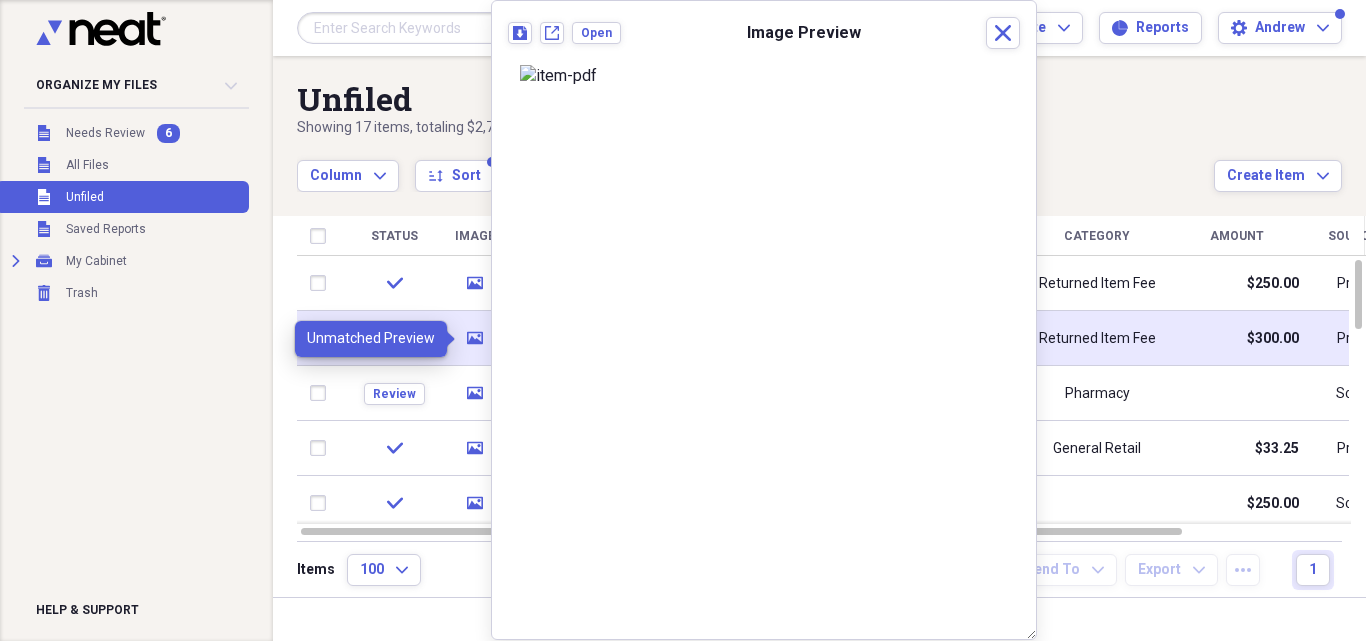 click on "media" 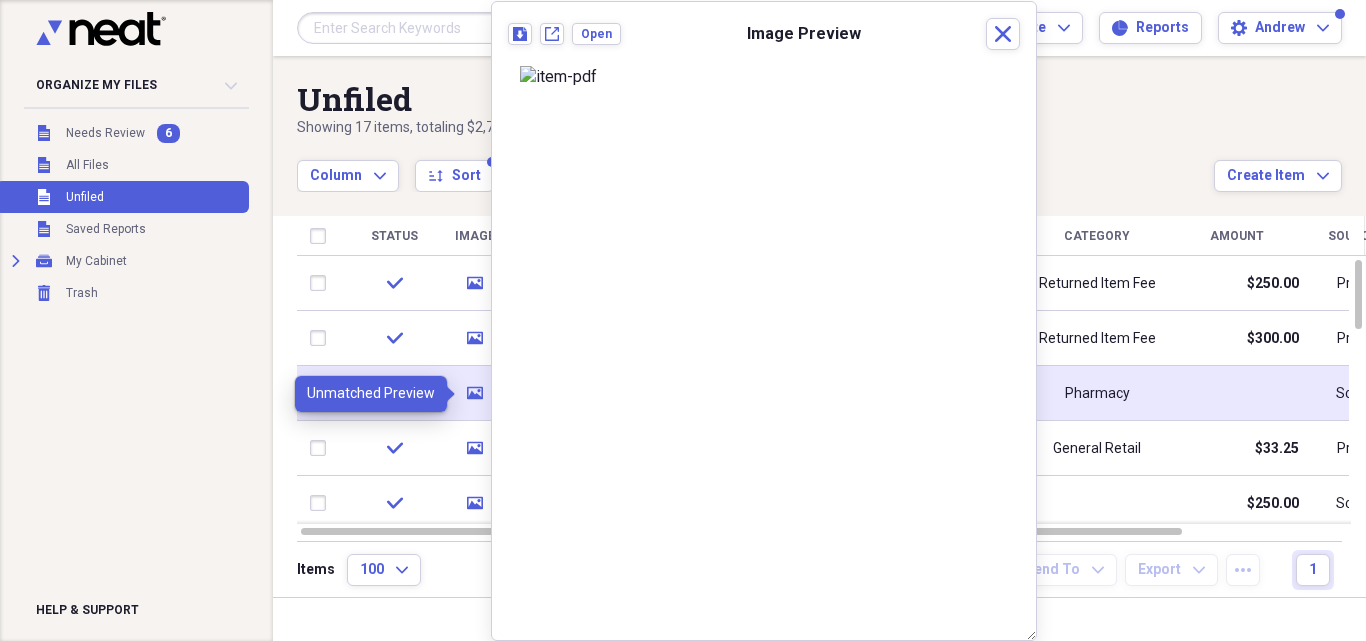 click on "media" 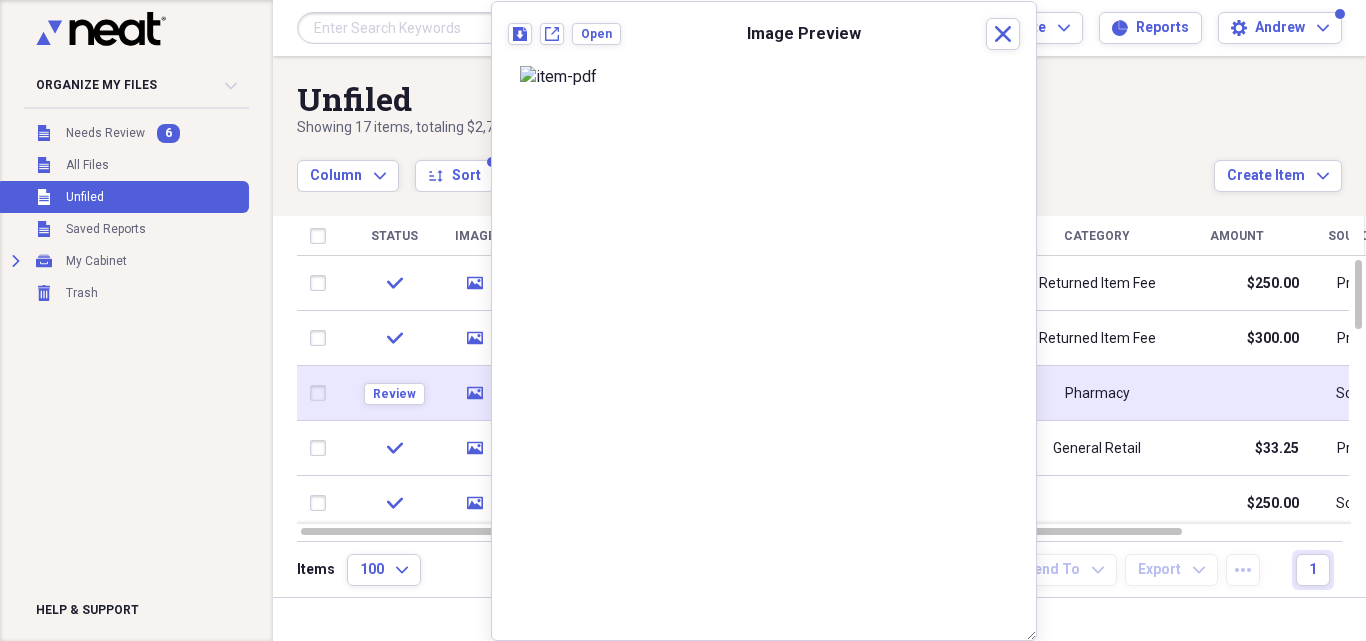 click on "Review" at bounding box center (394, 393) 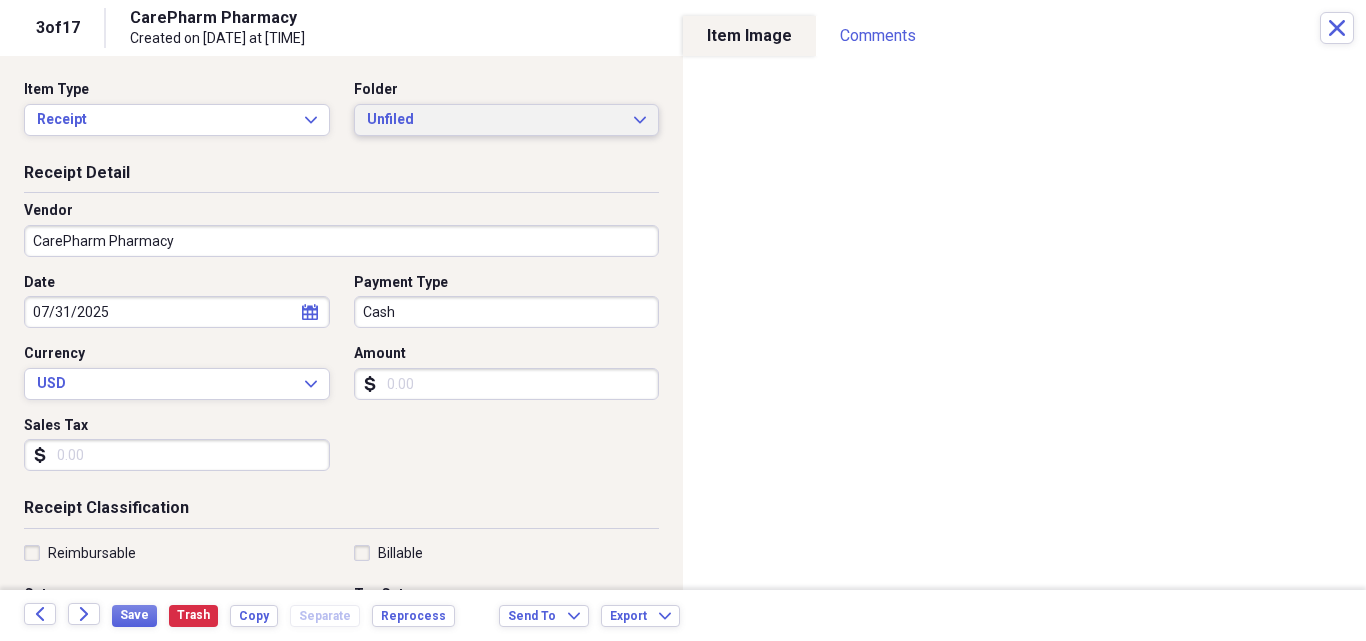 click 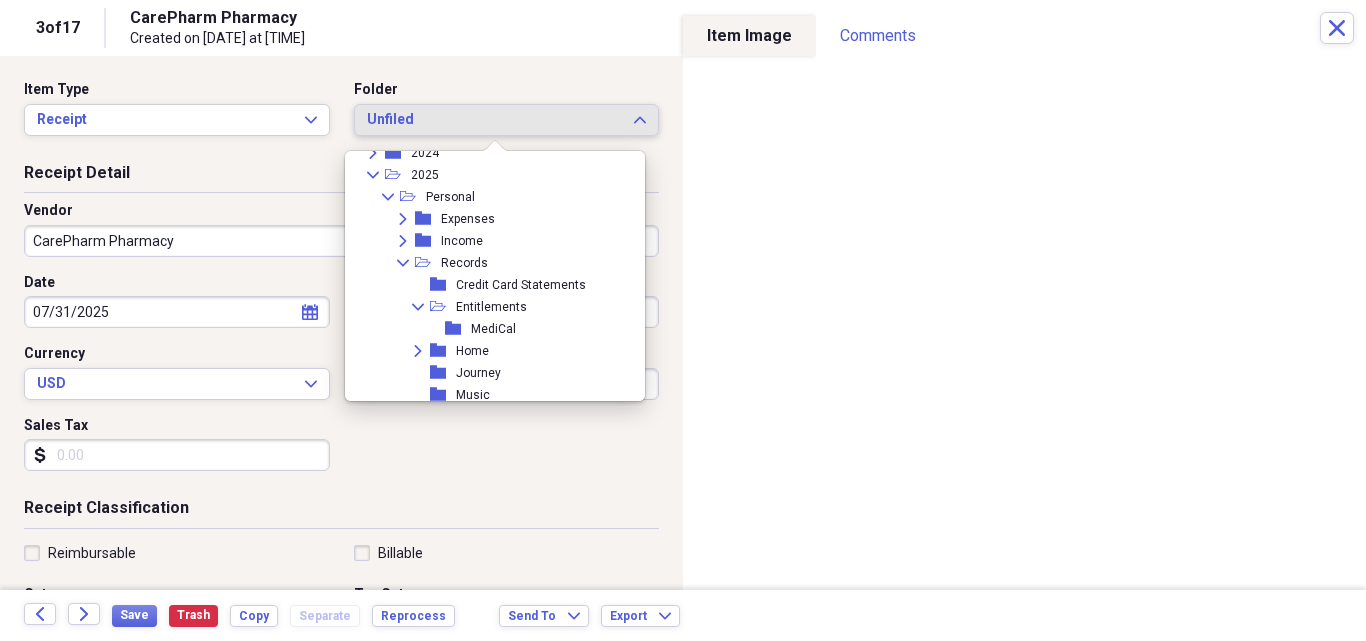 scroll, scrollTop: 340, scrollLeft: 0, axis: vertical 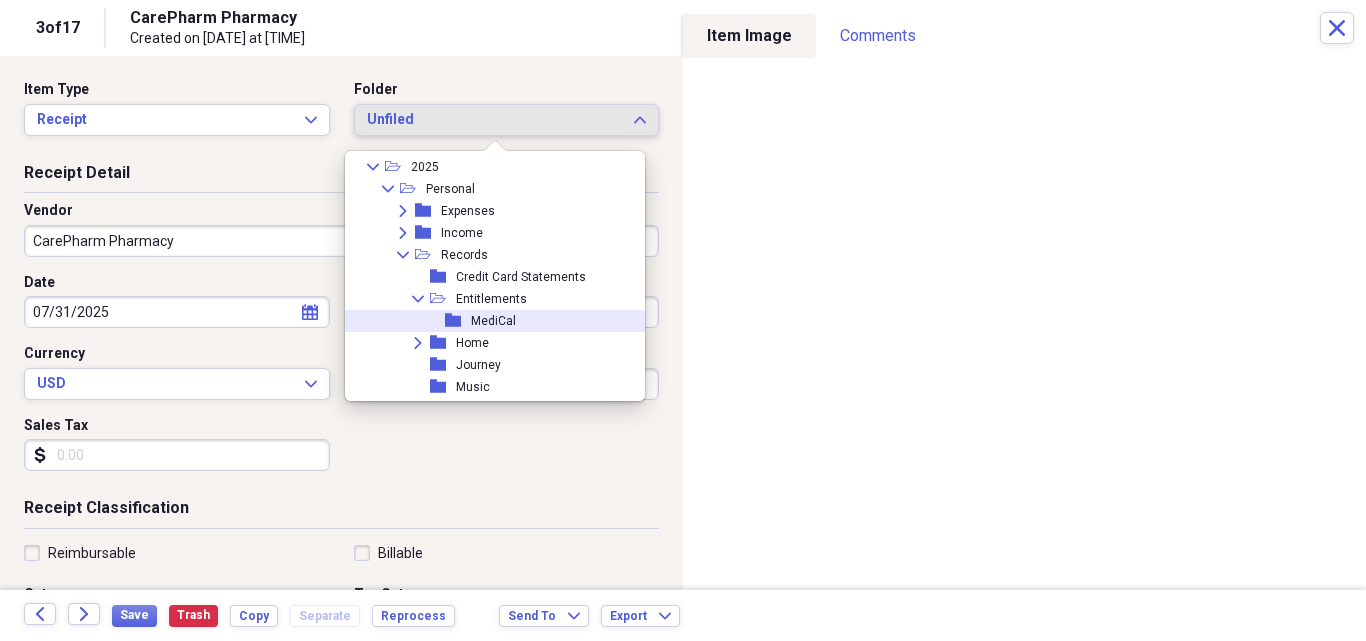 click on "MediCal" at bounding box center [493, 321] 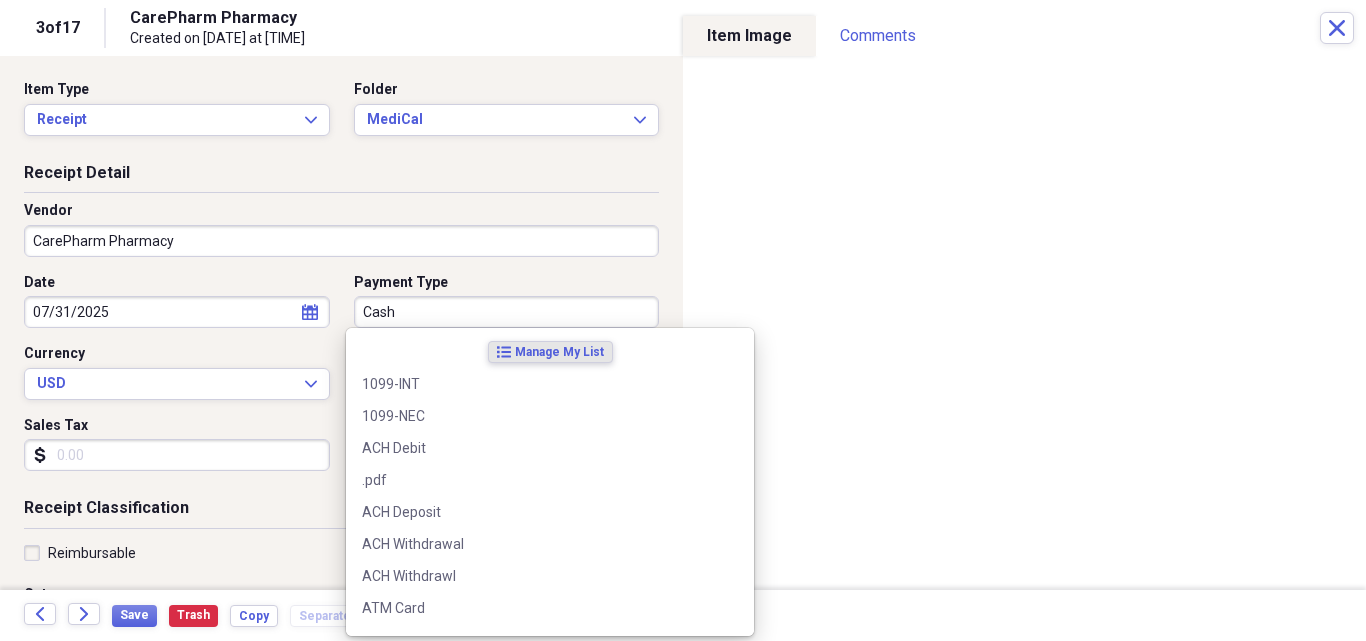 click on "Cash" at bounding box center (507, 312) 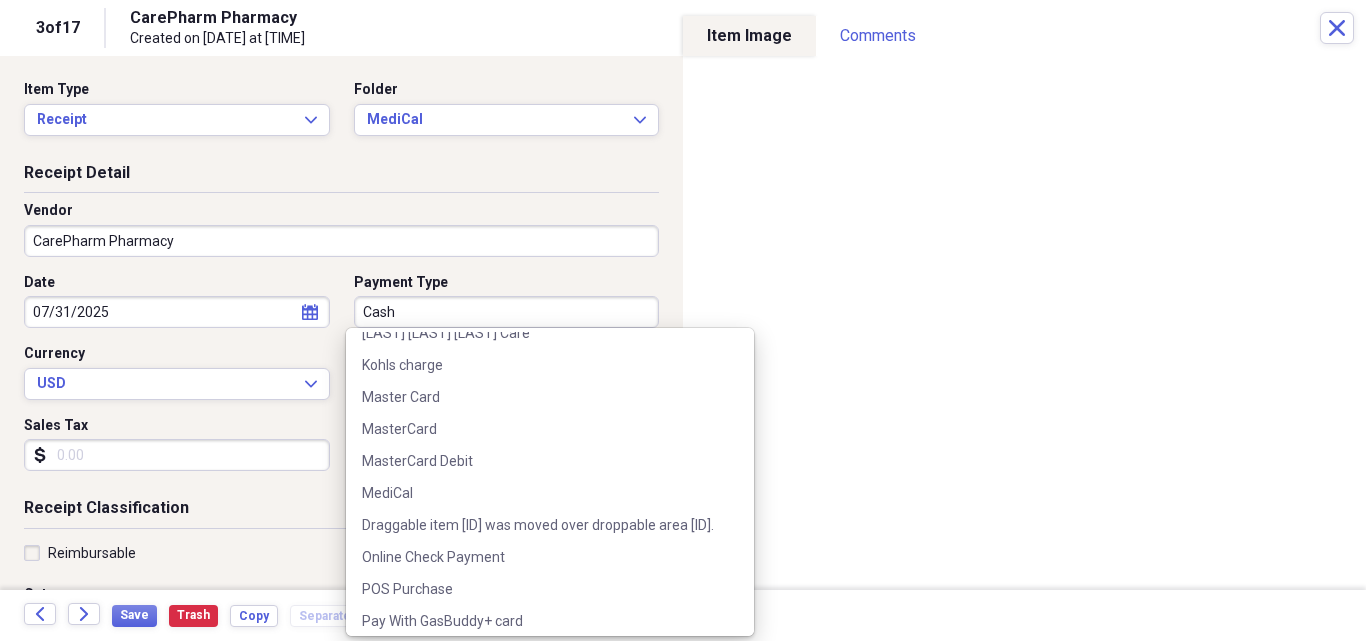 scroll, scrollTop: 1827, scrollLeft: 0, axis: vertical 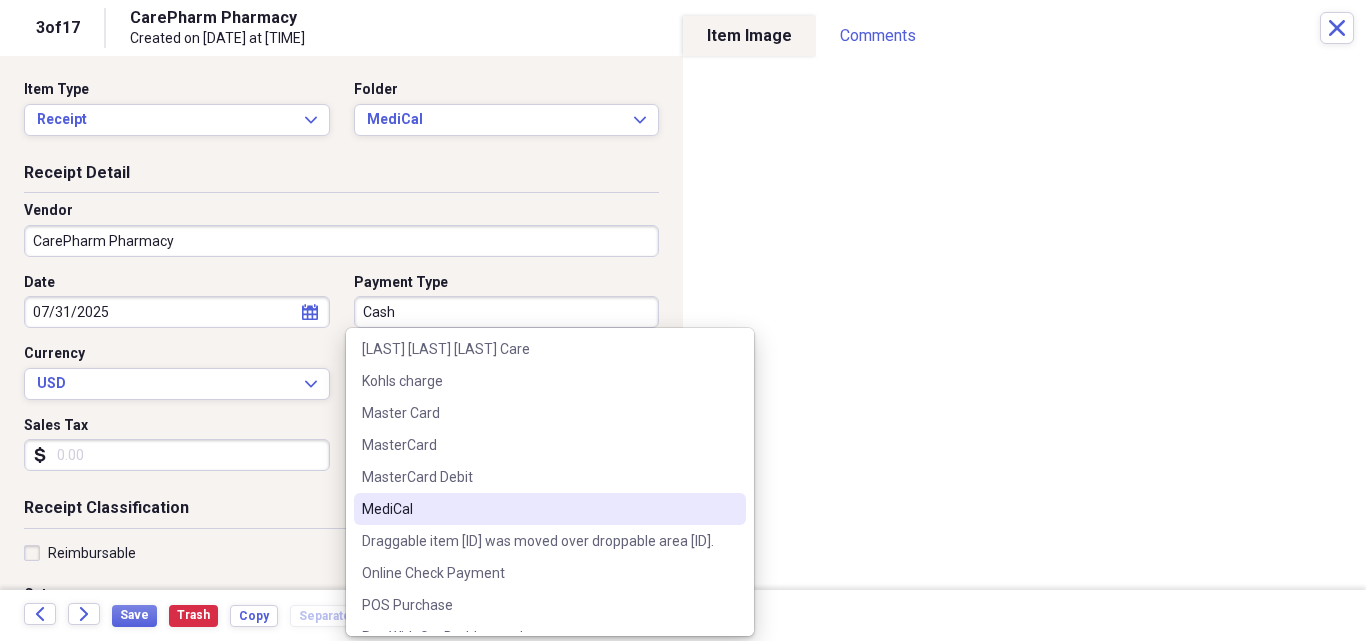 click on "MediCal" at bounding box center (538, 509) 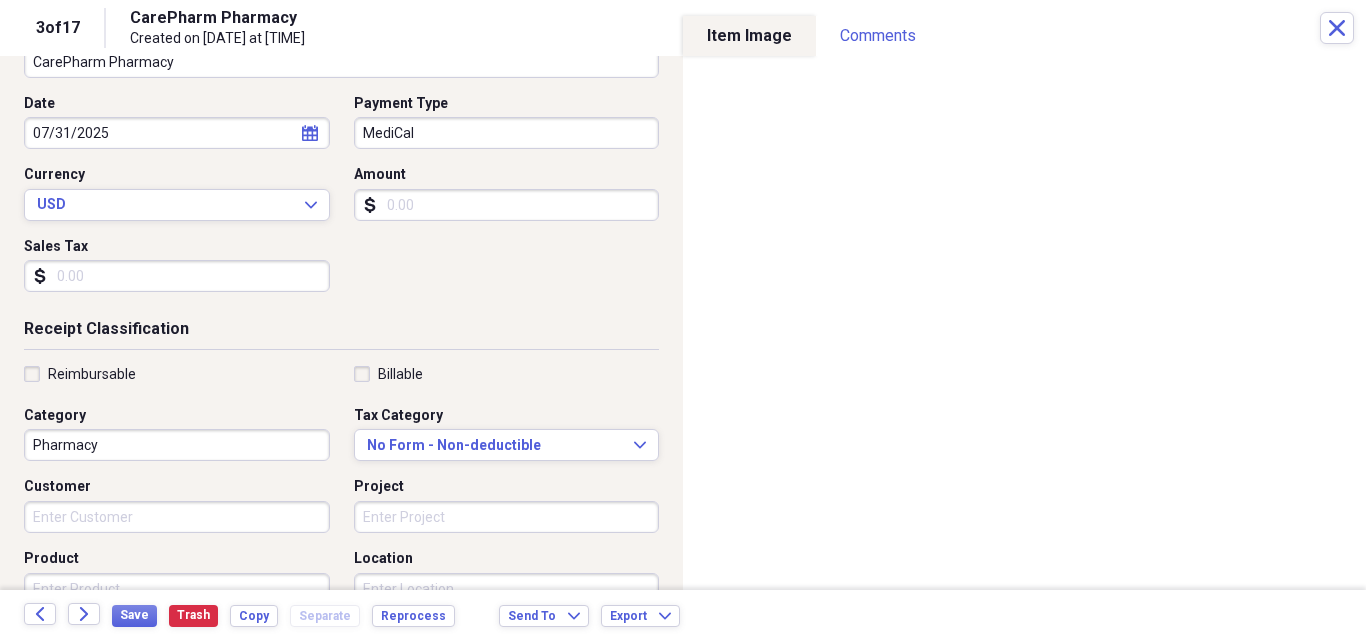 scroll, scrollTop: 213, scrollLeft: 0, axis: vertical 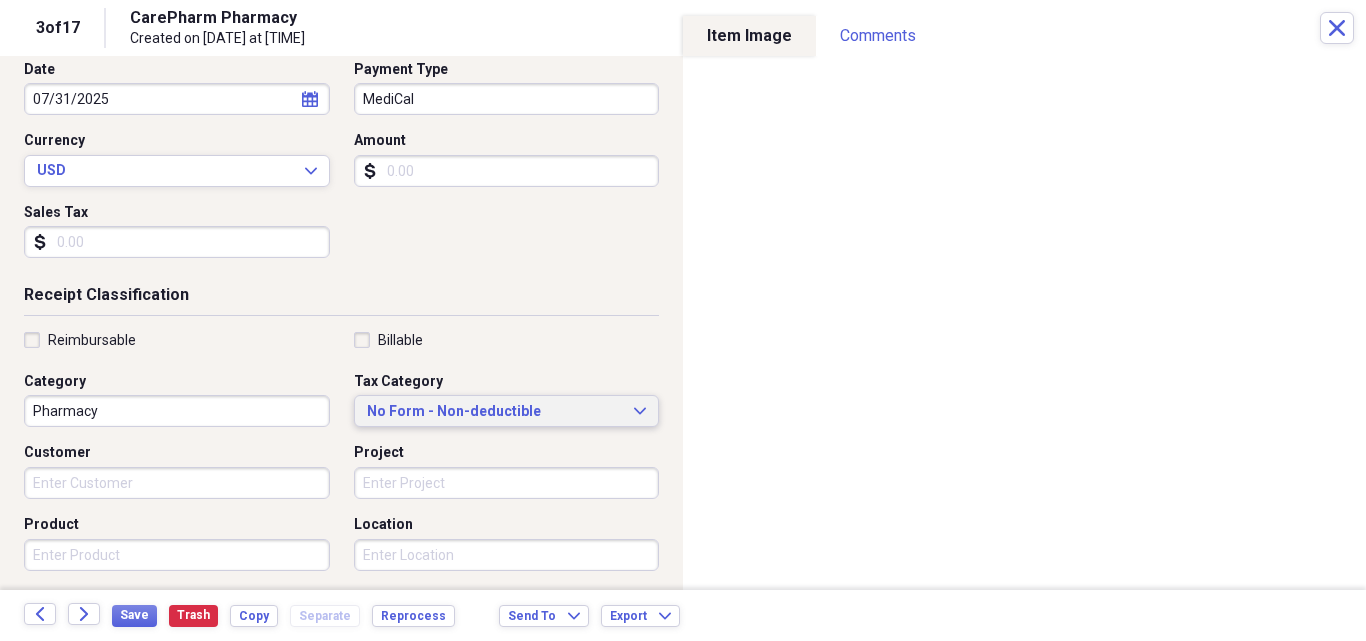 click on "Expand" 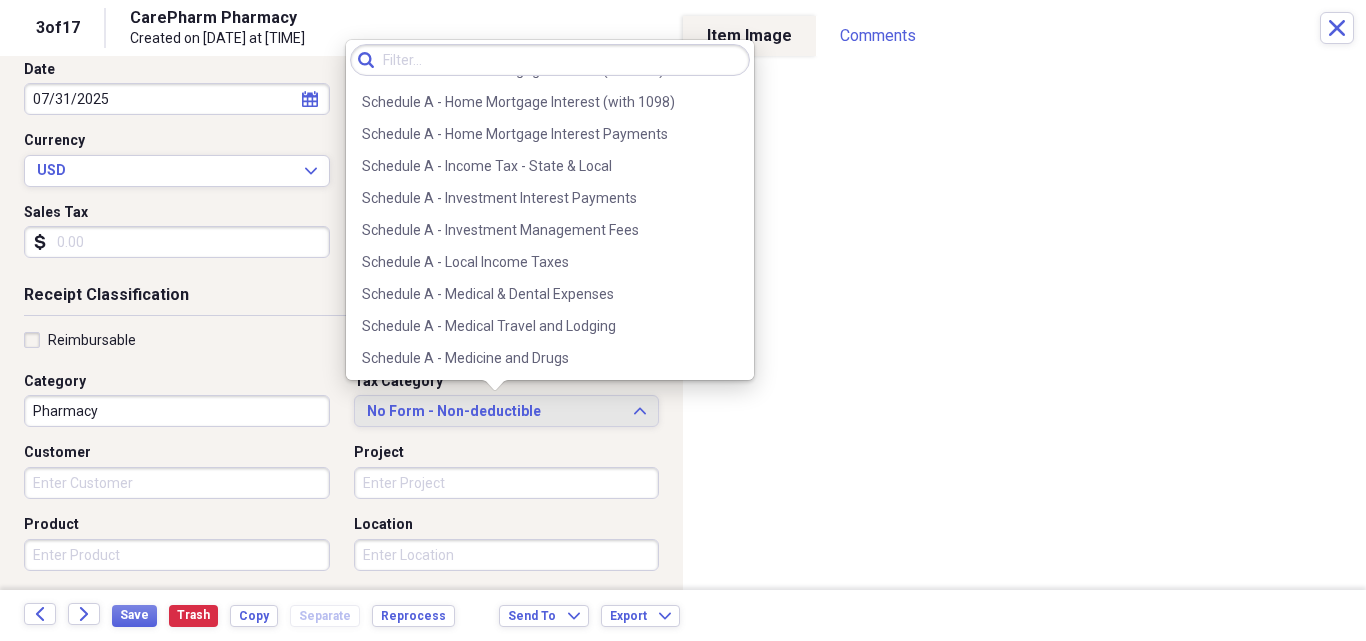 scroll, scrollTop: 2780, scrollLeft: 0, axis: vertical 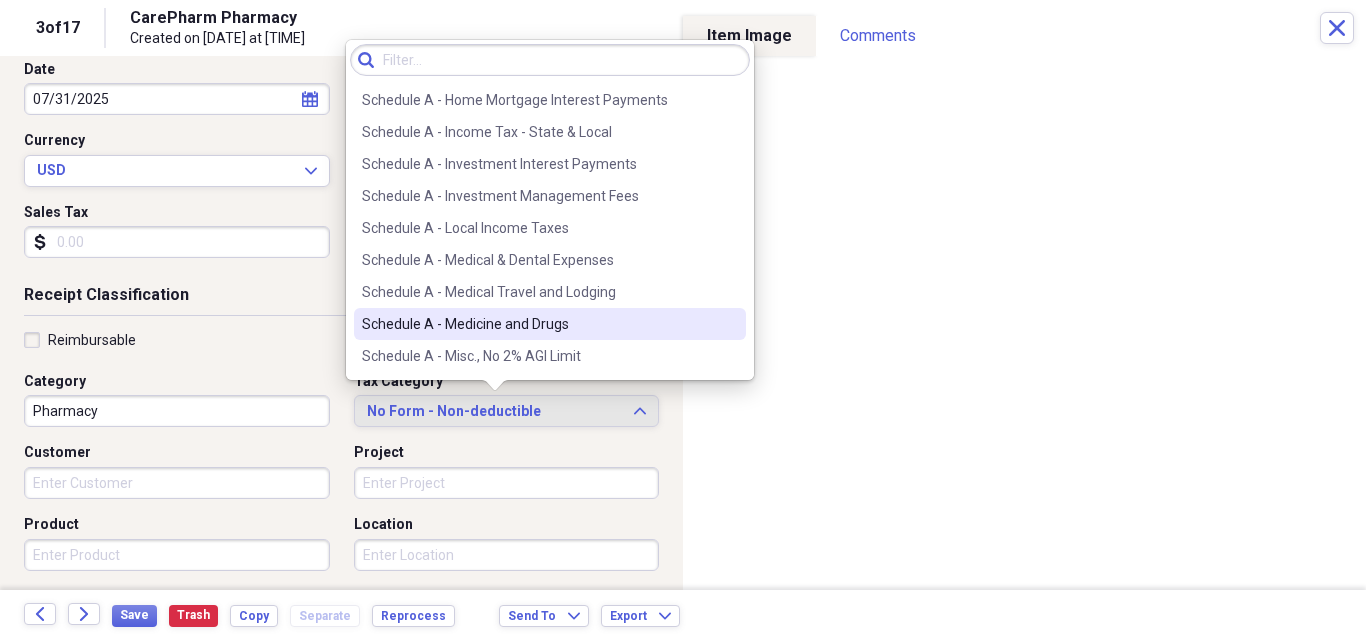 click on "Schedule A - Medicine and Drugs" at bounding box center (538, 324) 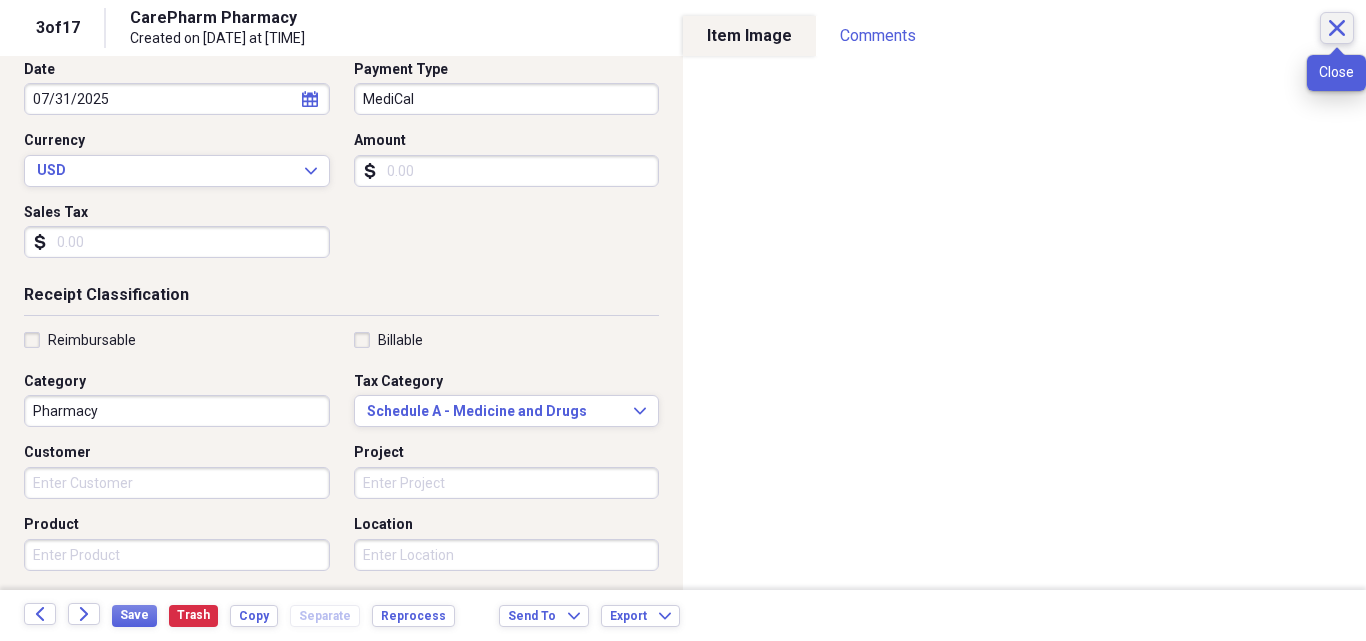 click 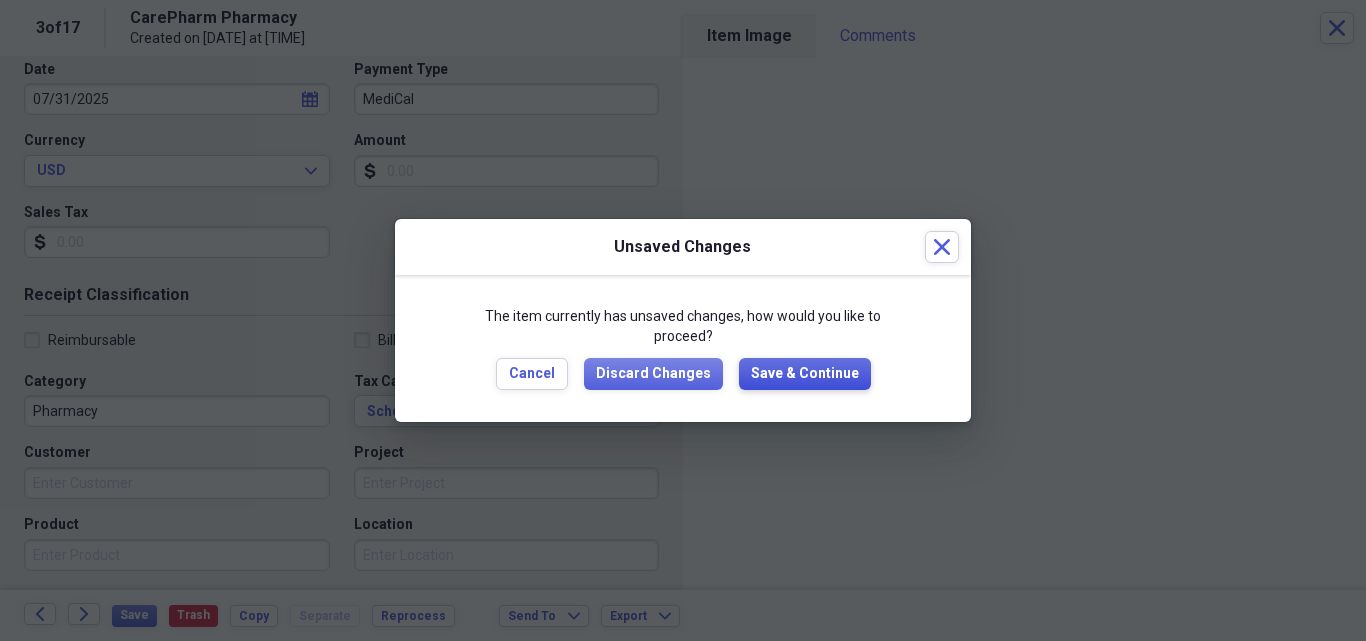 click on "Save & Continue" at bounding box center [805, 374] 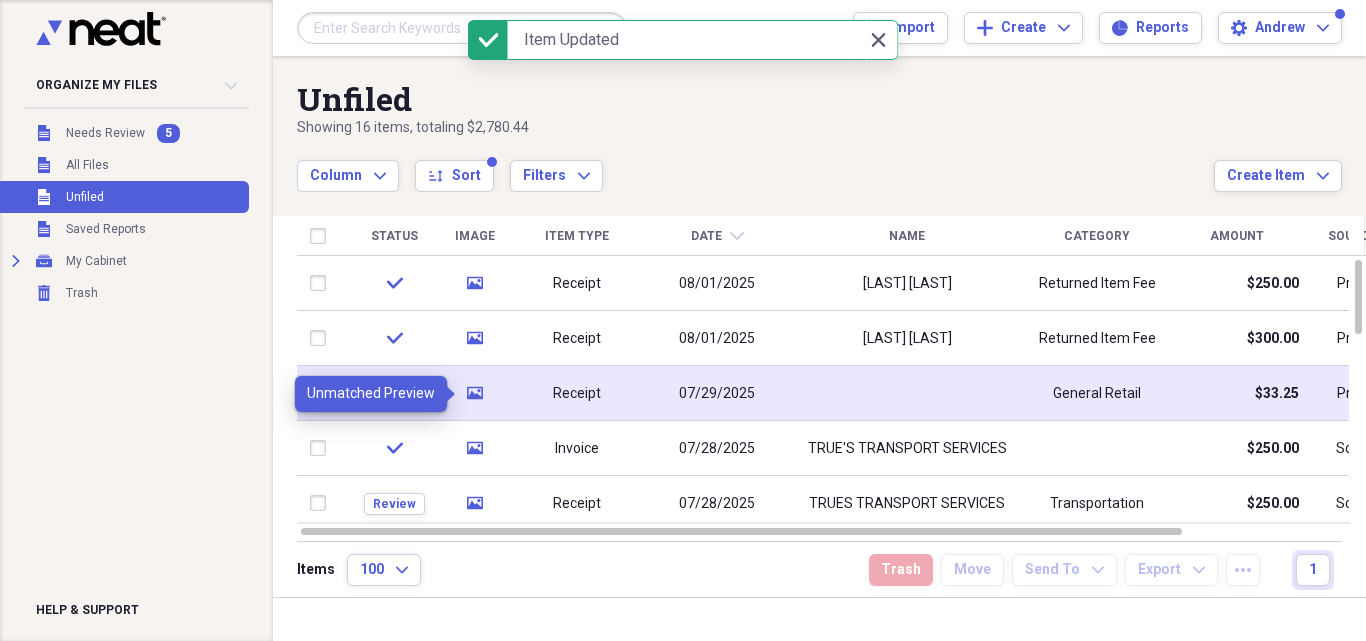 click on "media" 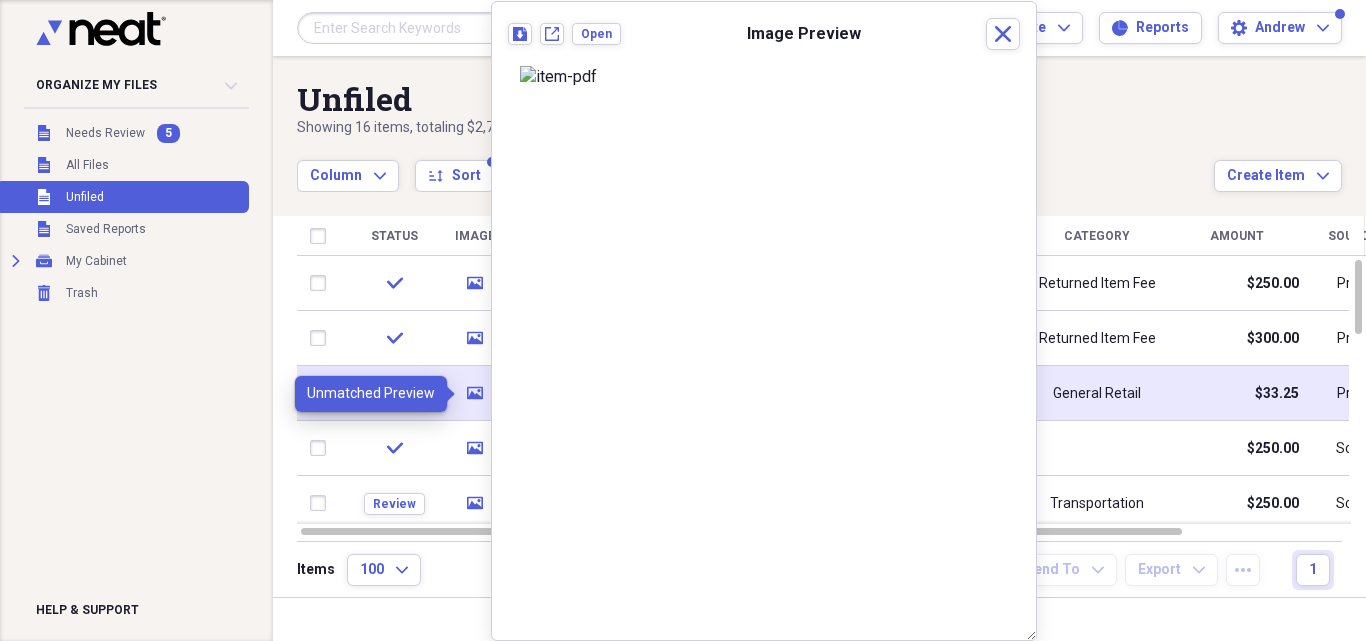 click 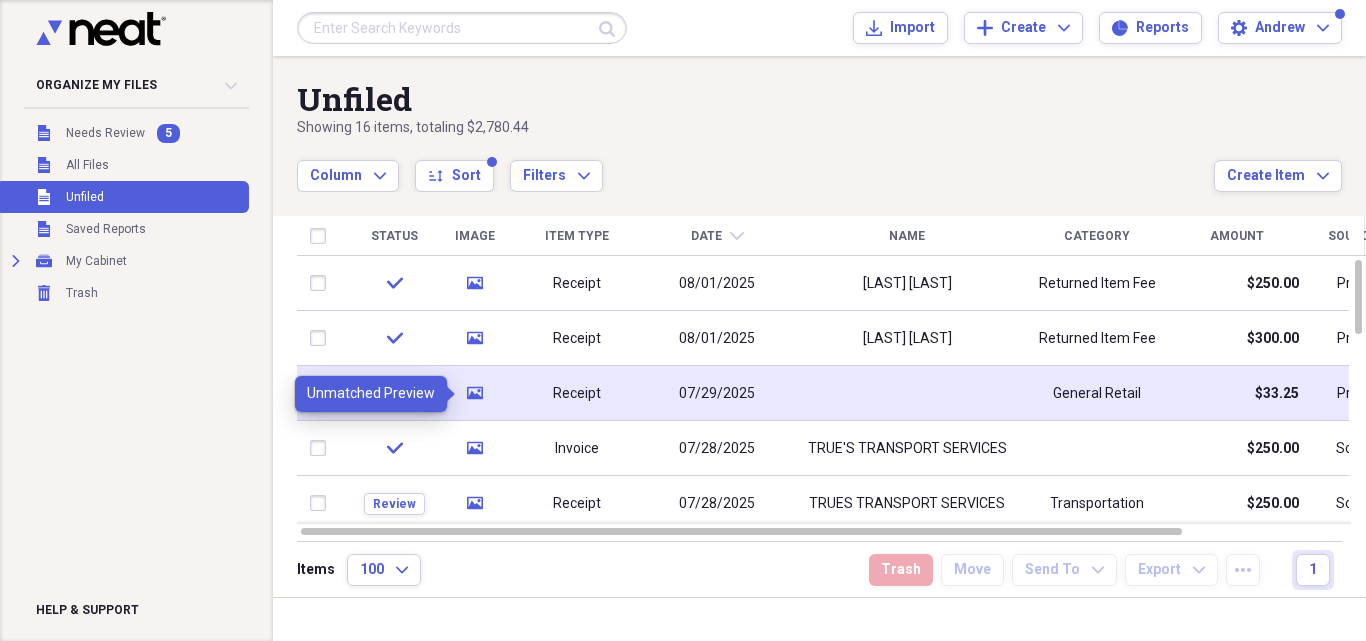 click on "media" 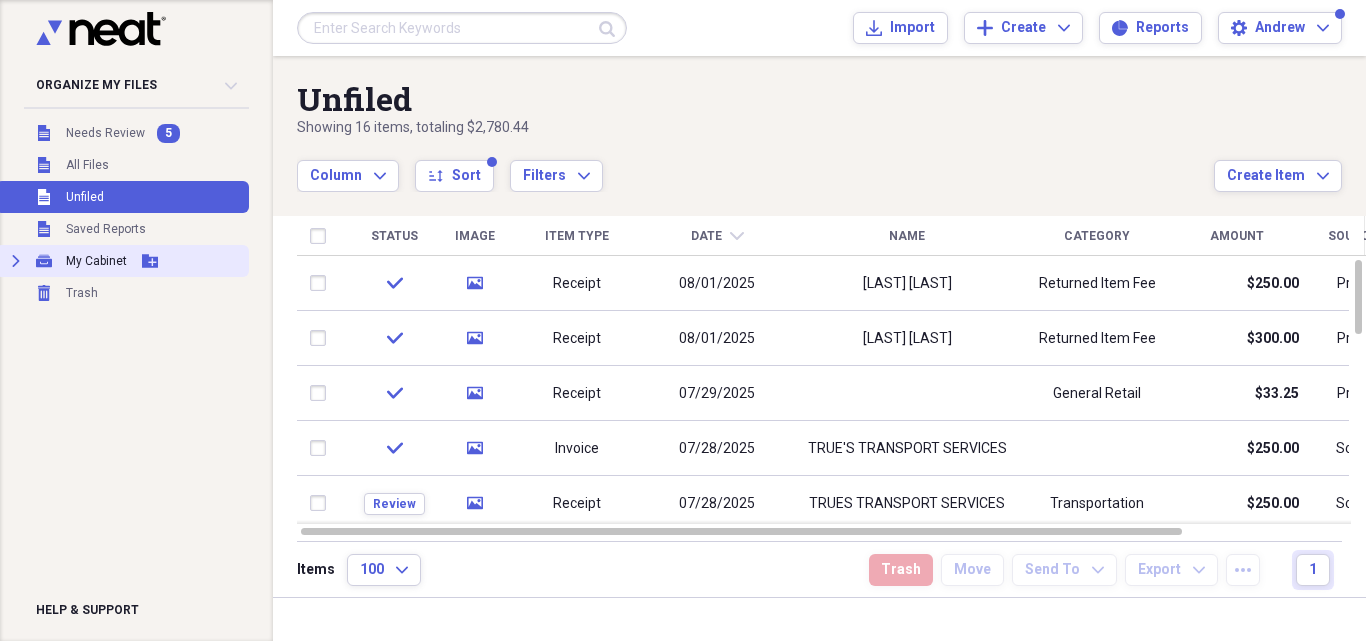 click on "Expand" 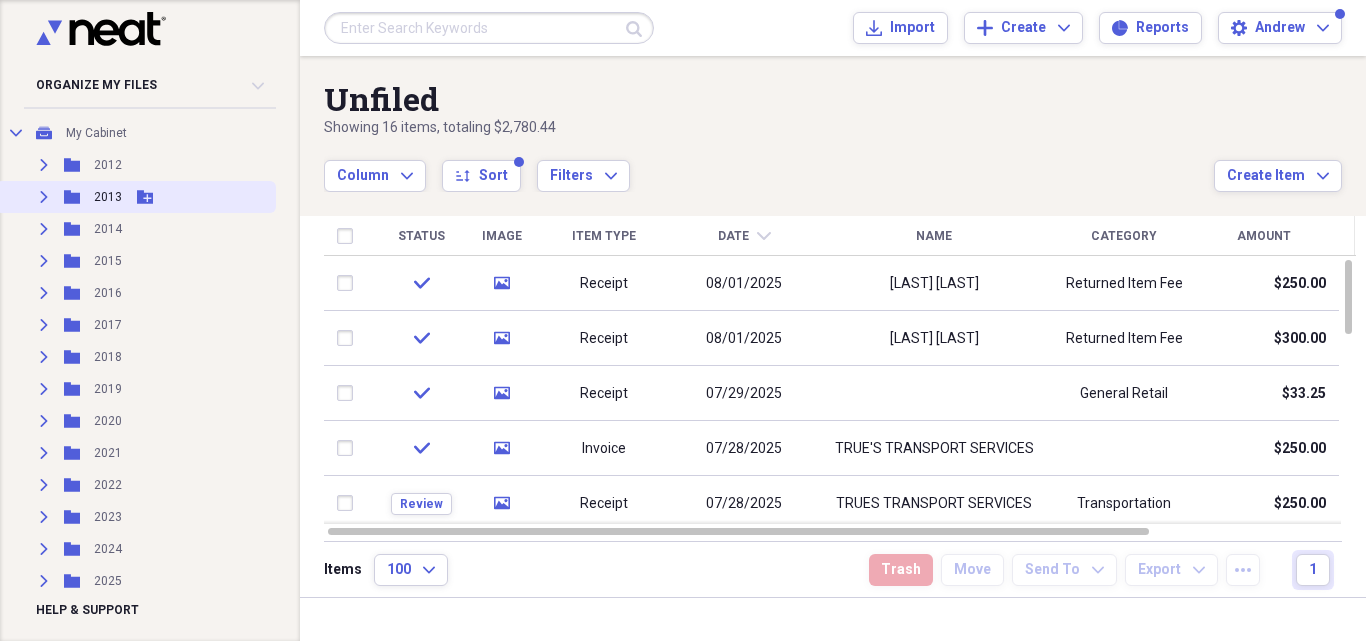 scroll, scrollTop: 242, scrollLeft: 0, axis: vertical 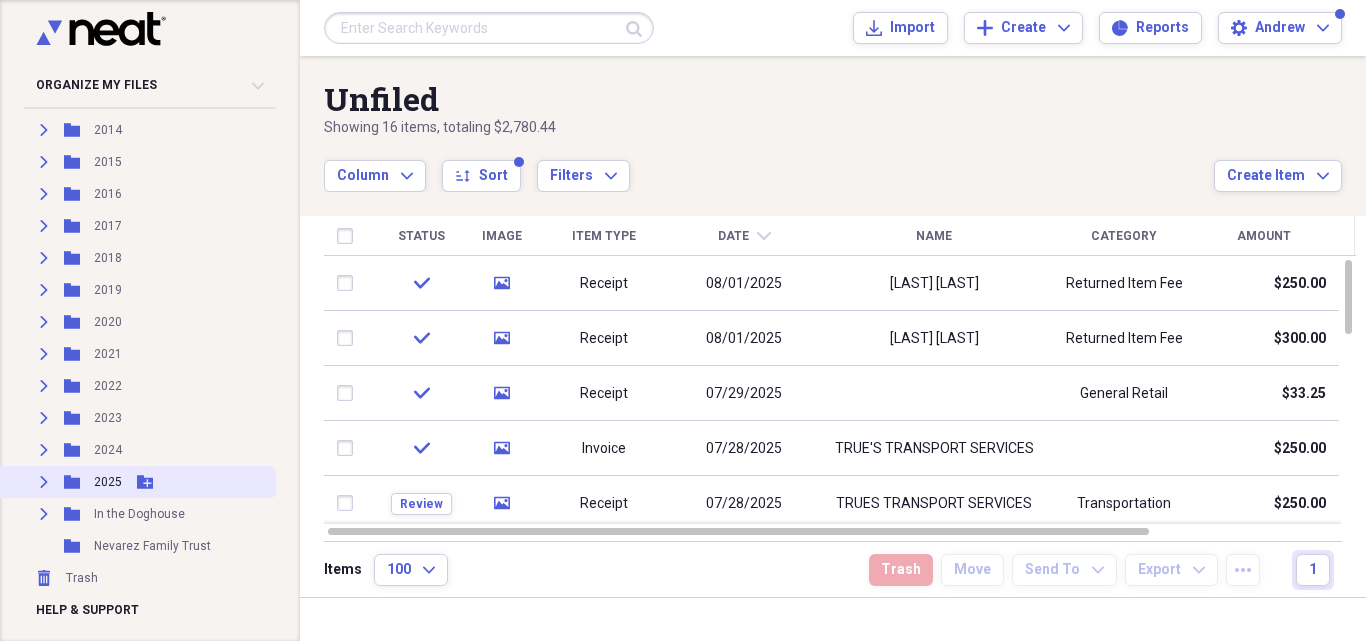 click on "Expand" 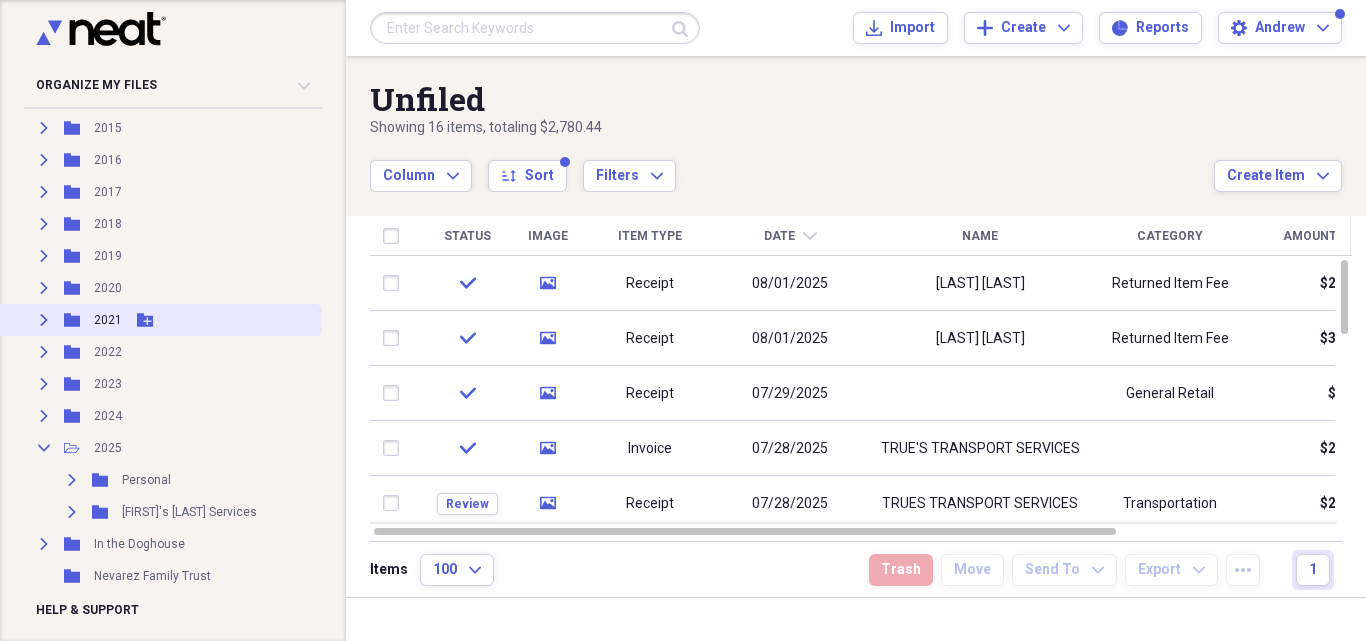 scroll, scrollTop: 291, scrollLeft: 0, axis: vertical 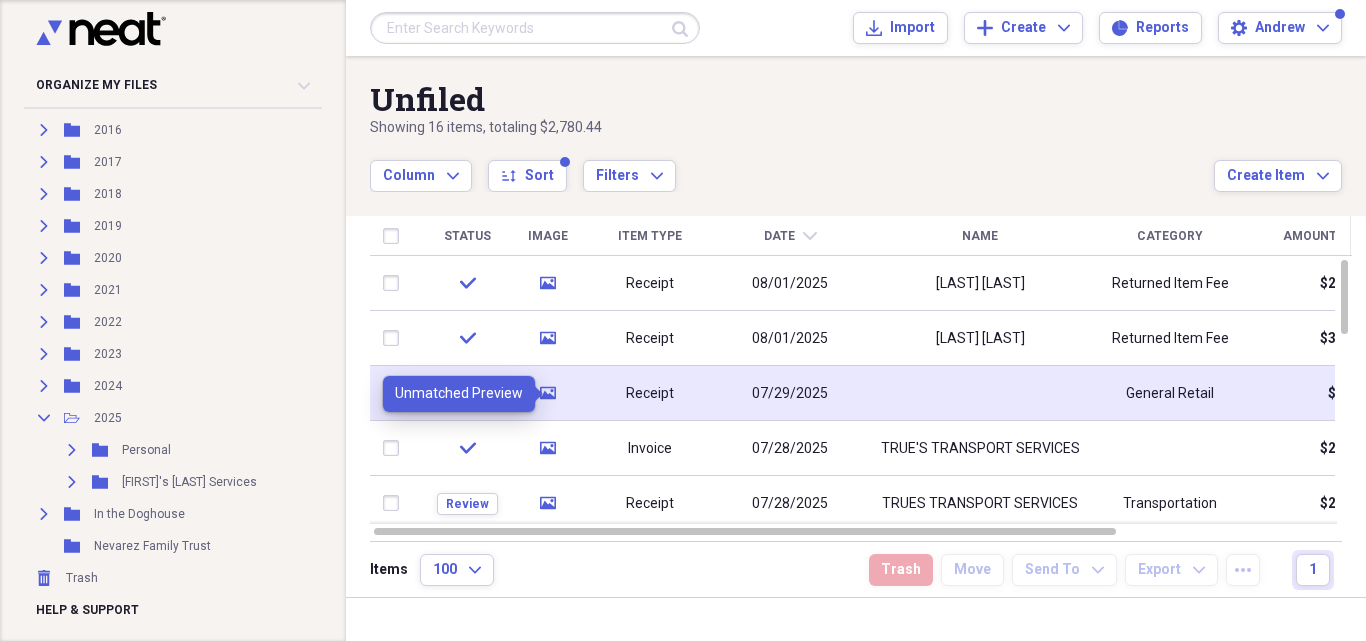 click 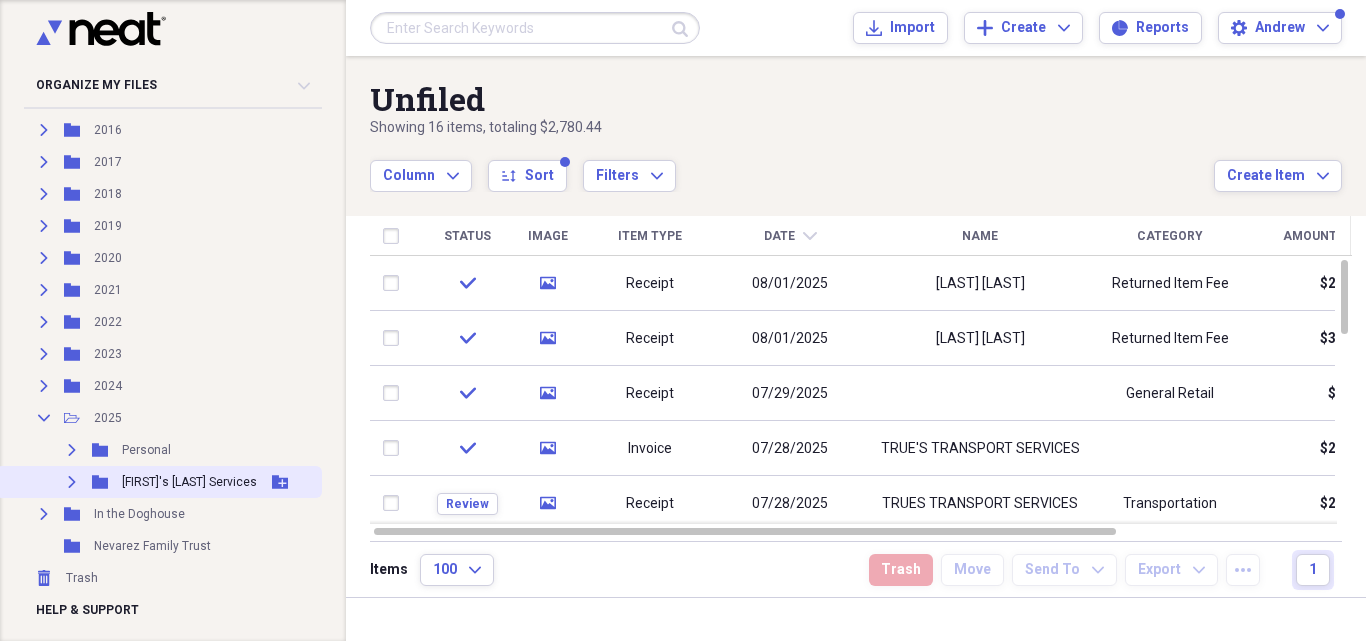 click on "Expand" 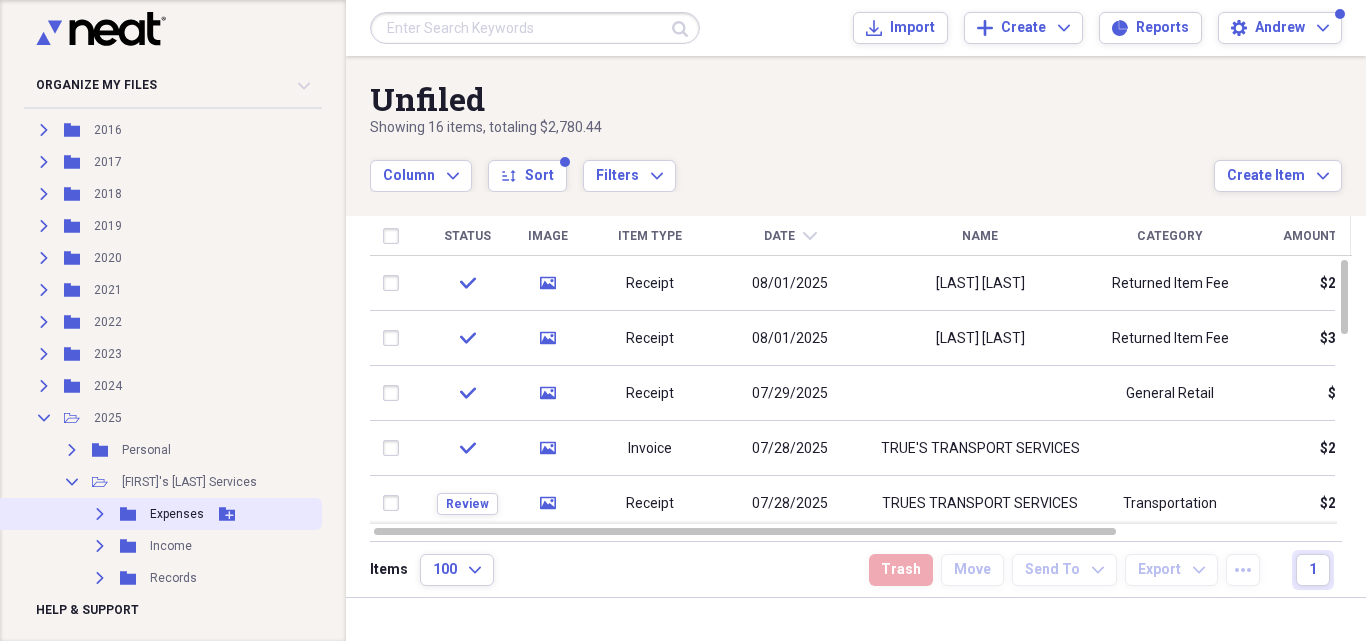 click 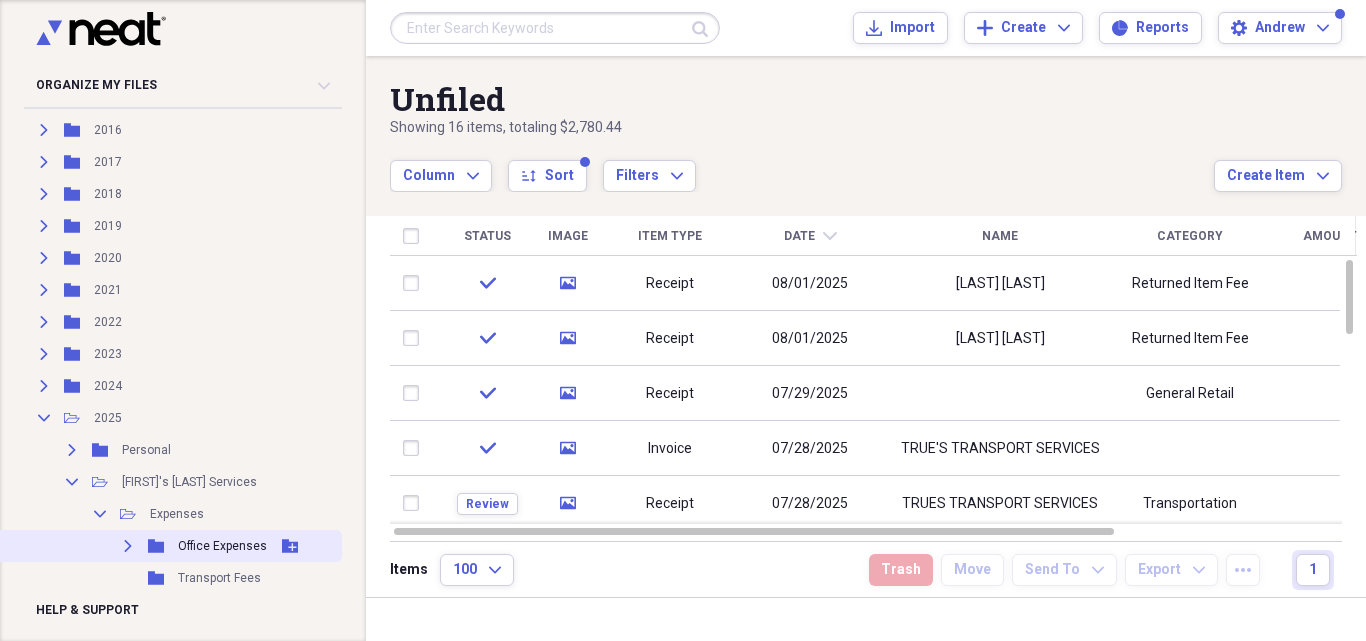 click 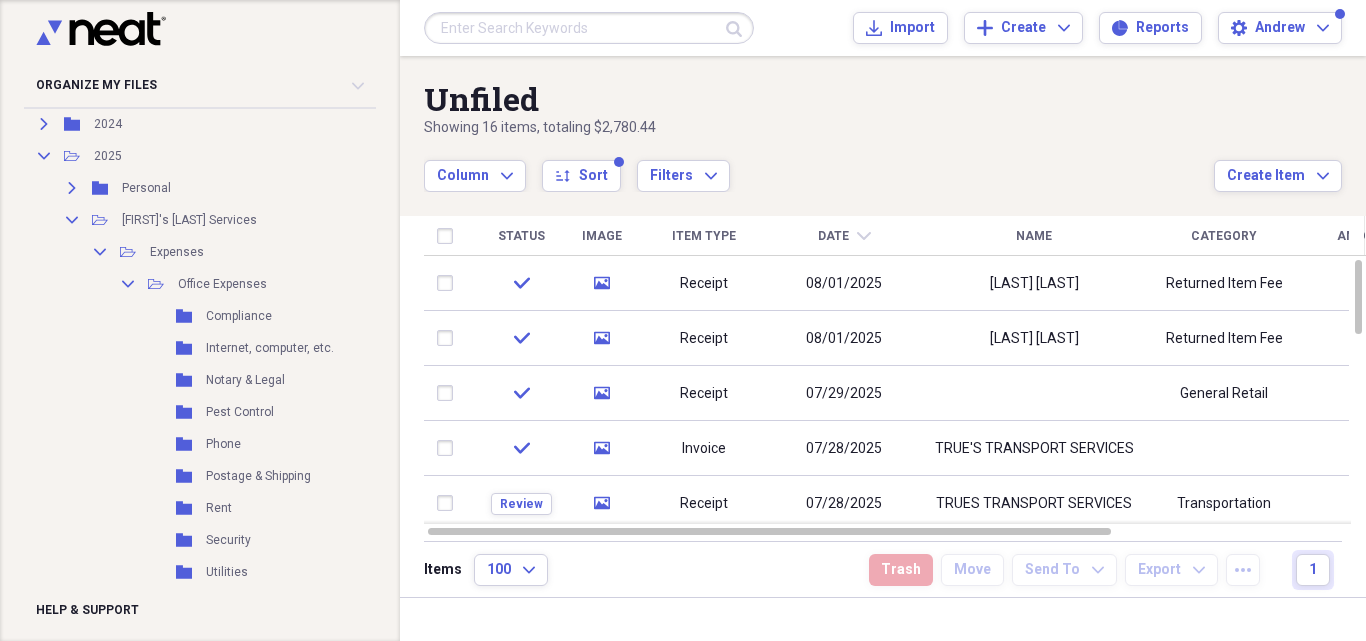 scroll, scrollTop: 564, scrollLeft: 0, axis: vertical 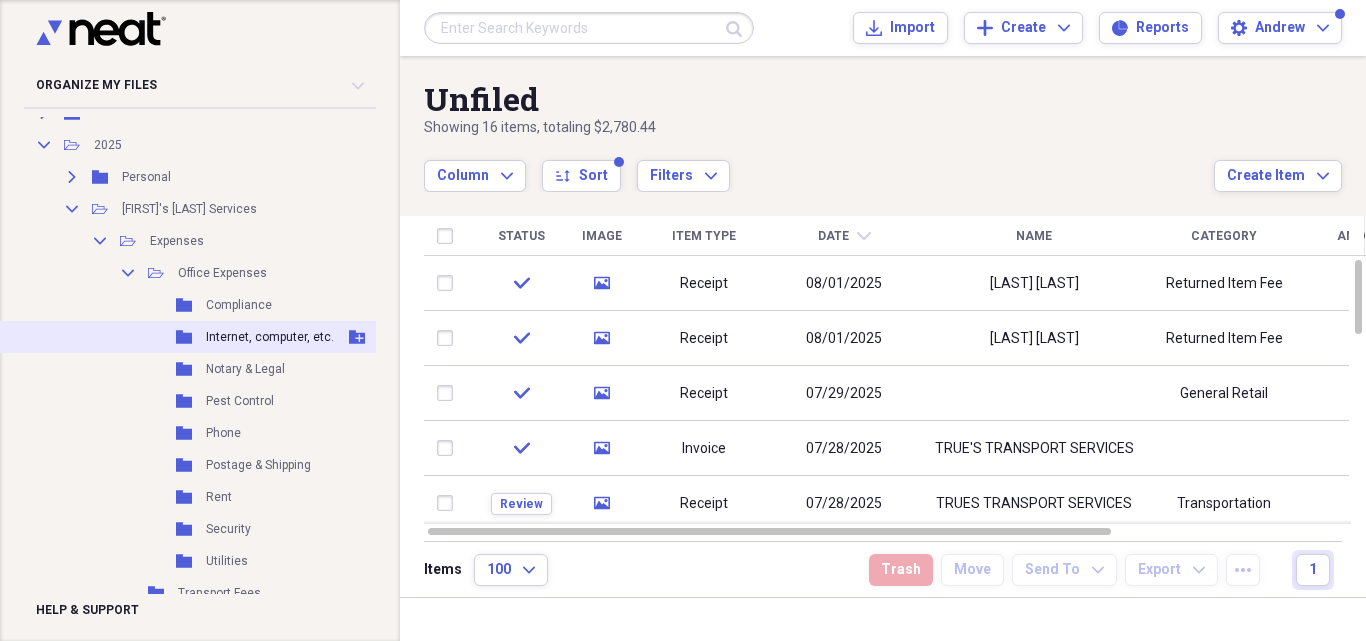 click on "Internet, computer, etc." at bounding box center [270, 337] 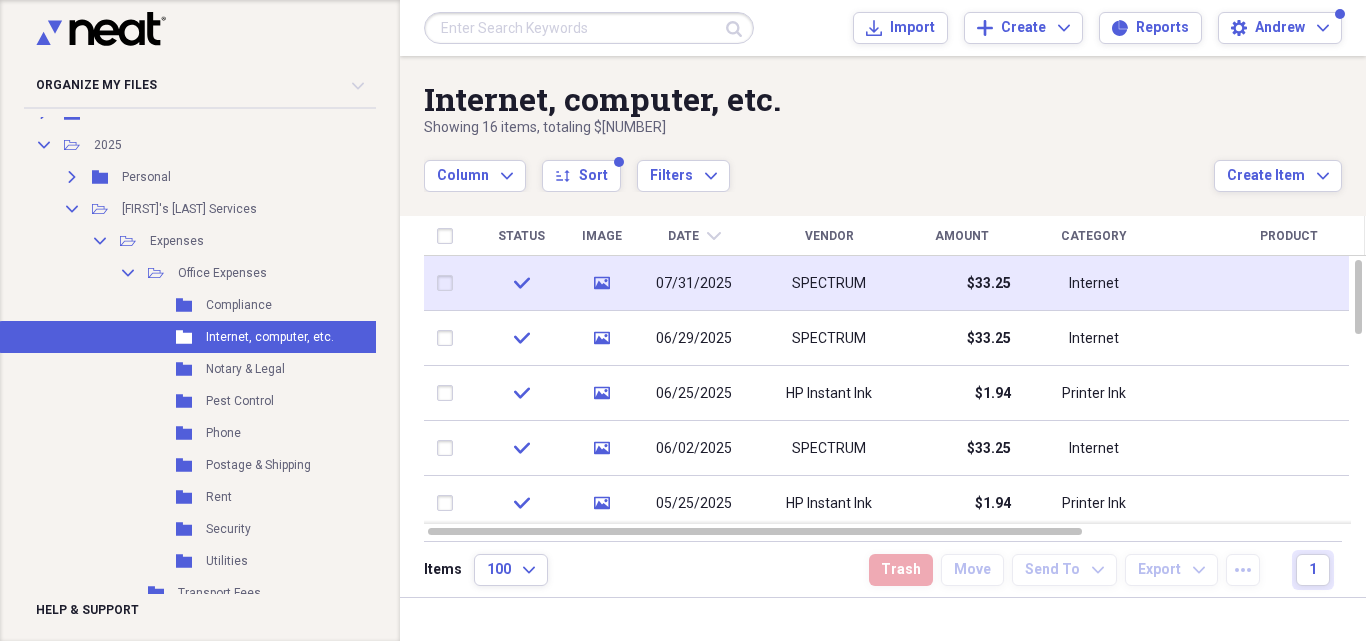 click at bounding box center (449, 283) 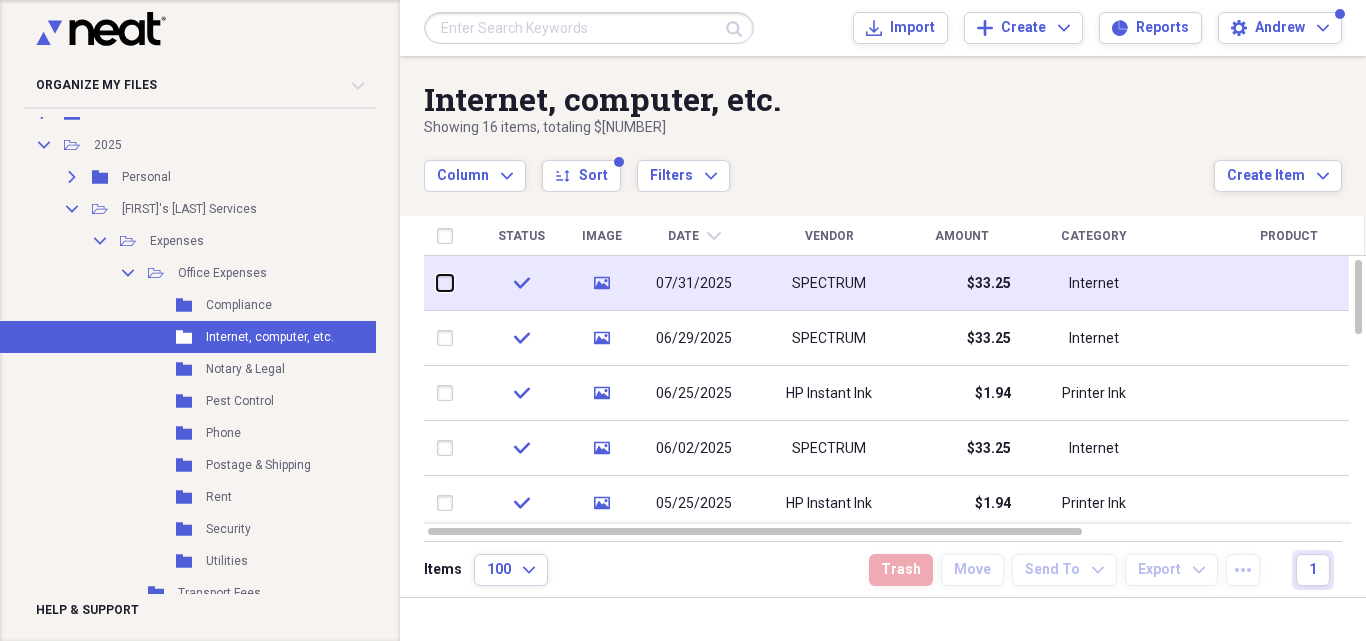 click at bounding box center (437, 283) 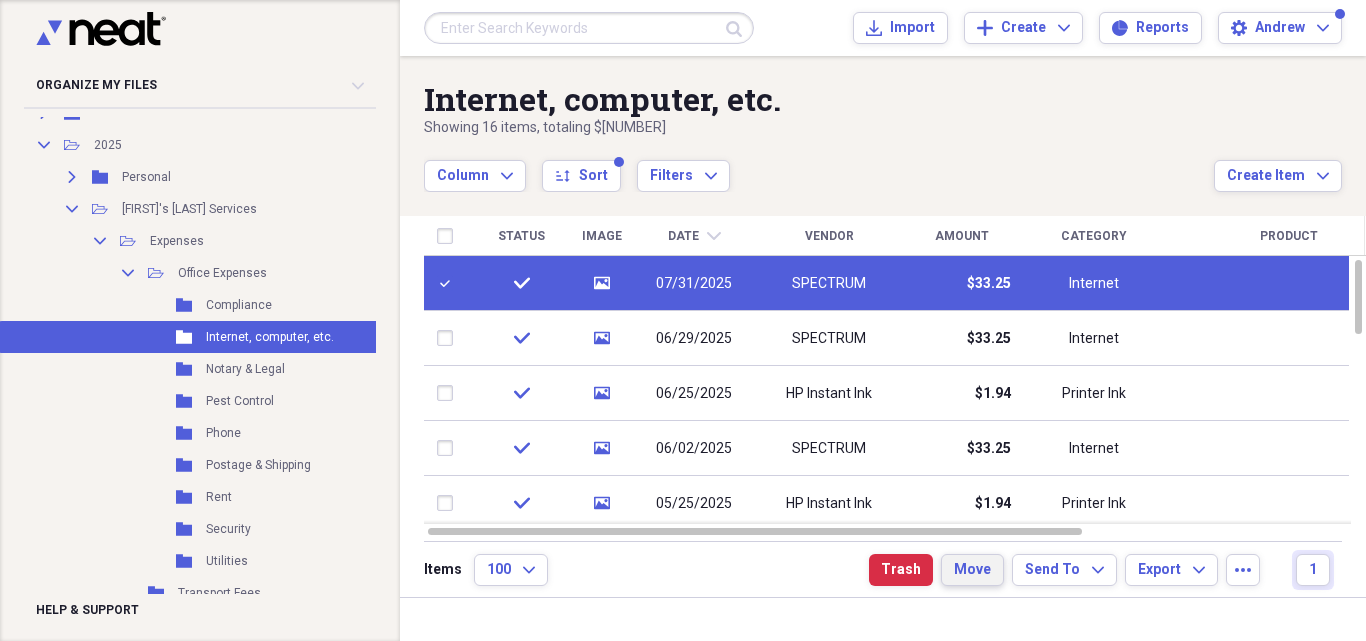 click on "Move" at bounding box center (972, 570) 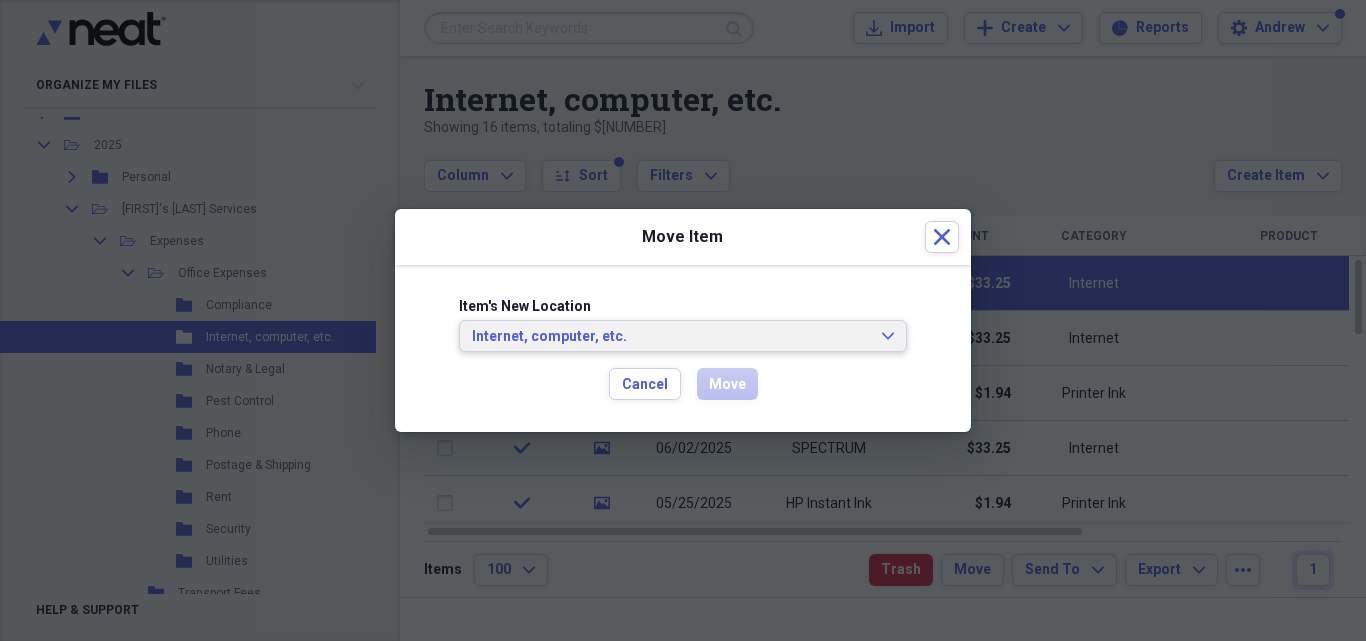 click on "Expand" 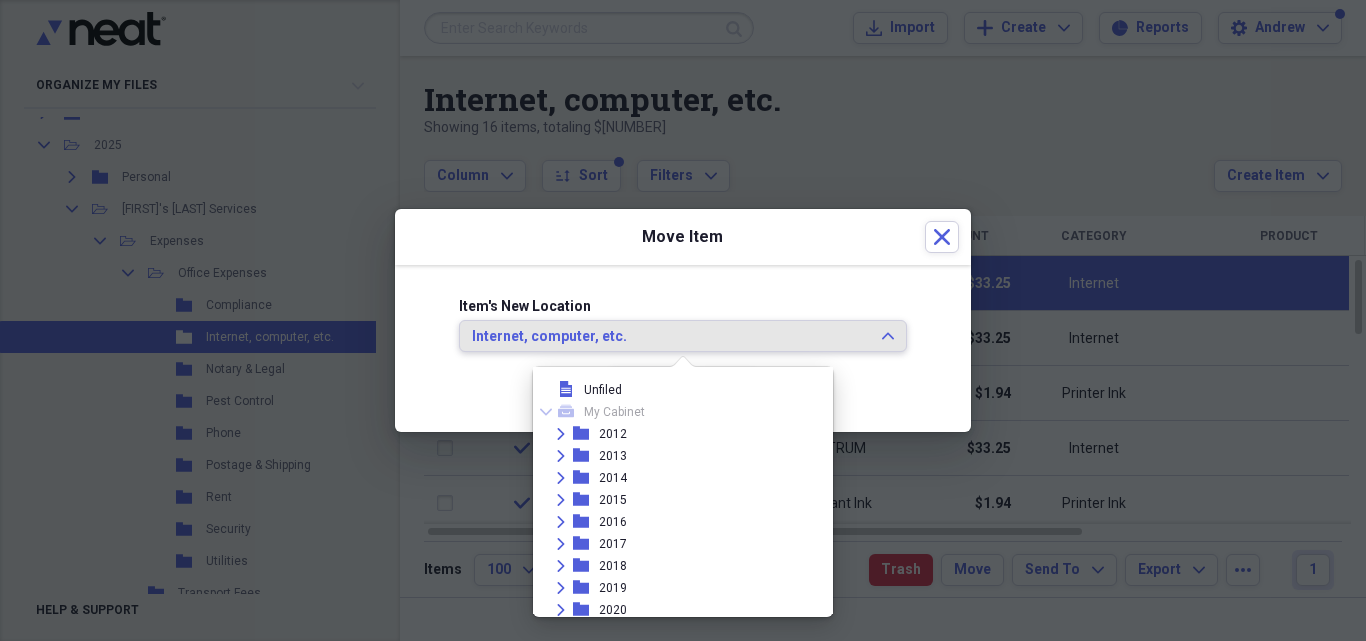 scroll, scrollTop: 0, scrollLeft: 0, axis: both 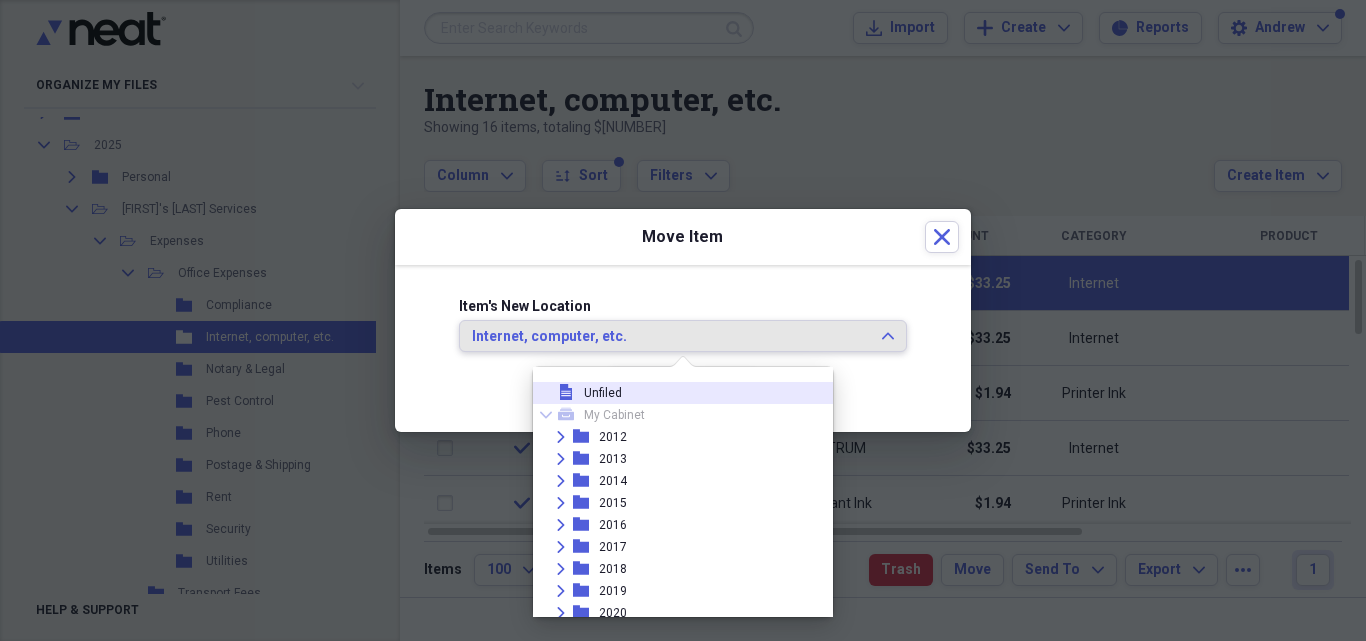 click on "Unfiled" at bounding box center (603, 393) 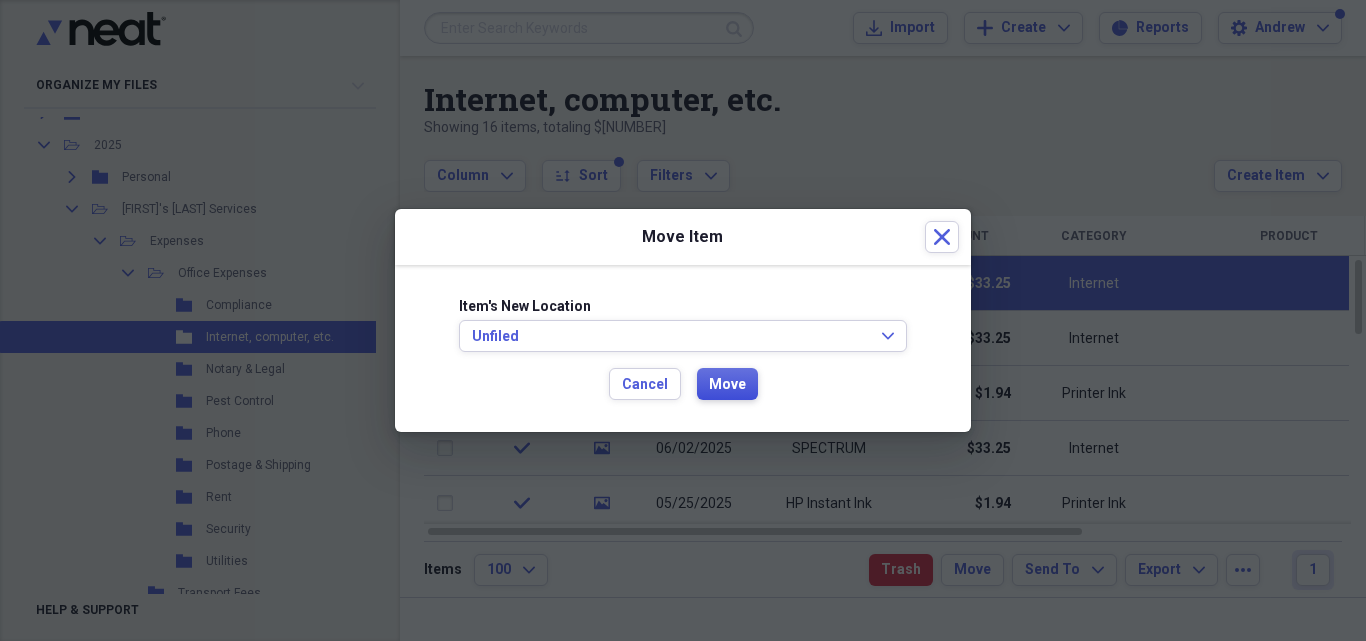 click on "Move" at bounding box center [727, 385] 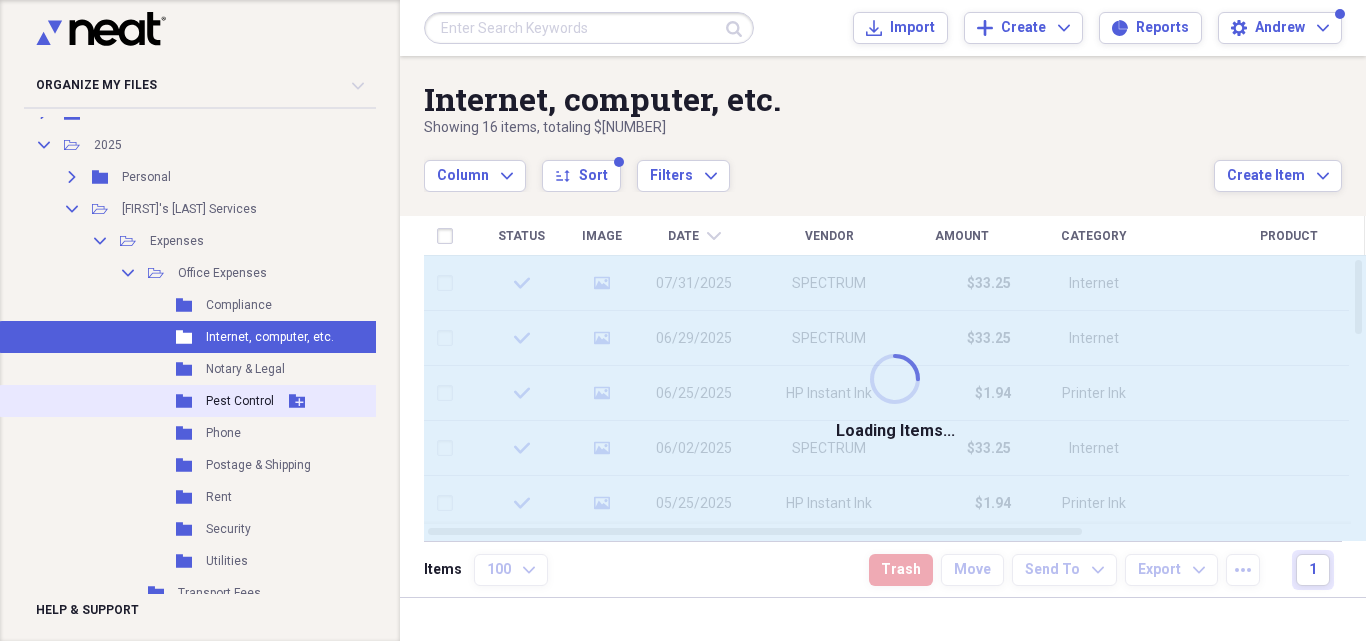 checkbox on "false" 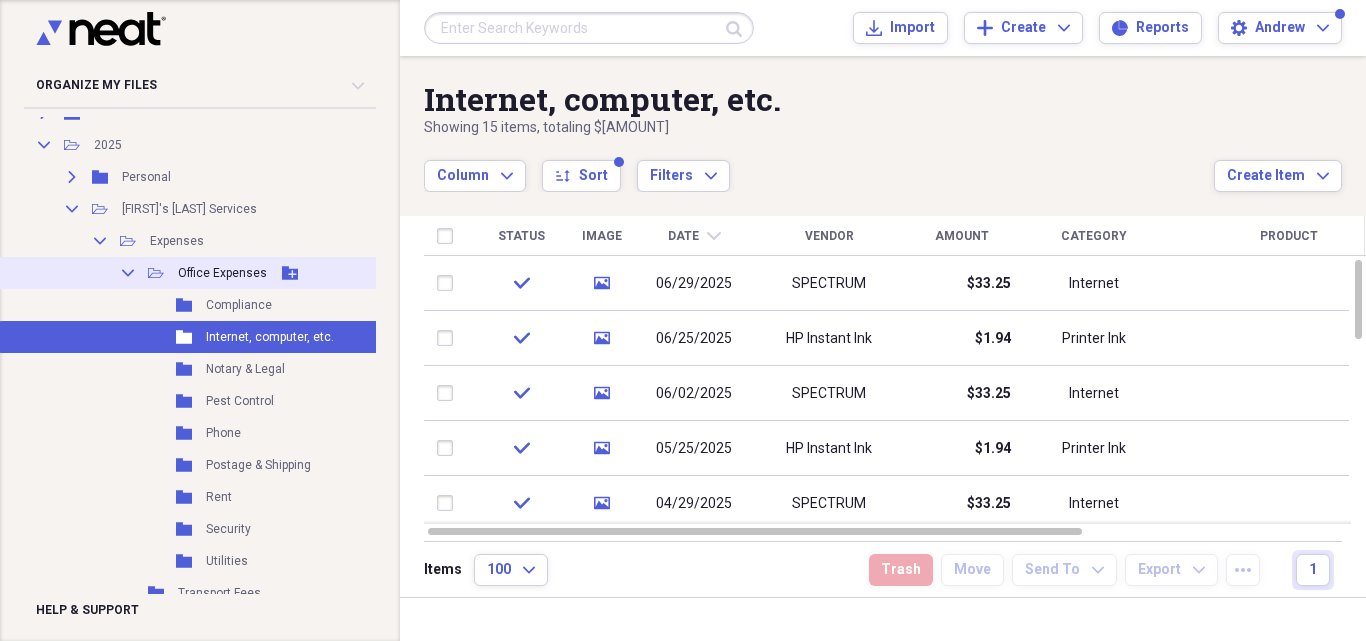 click on "Collapse" 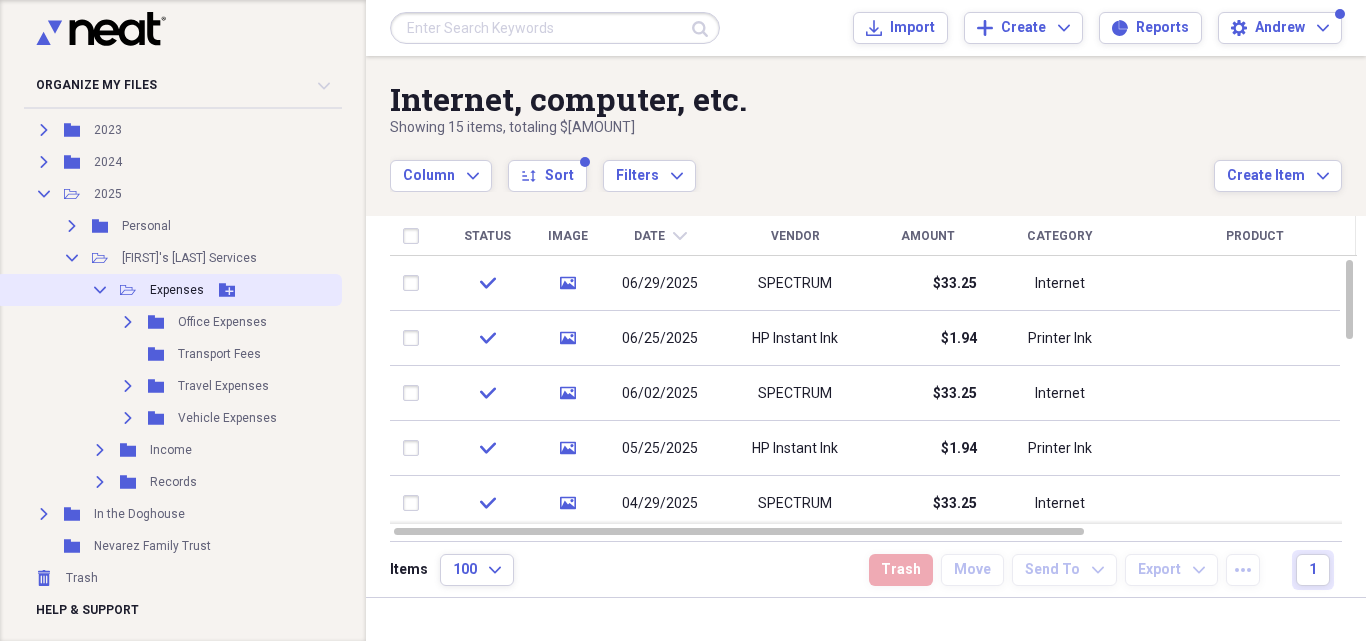 click on "Collapse" 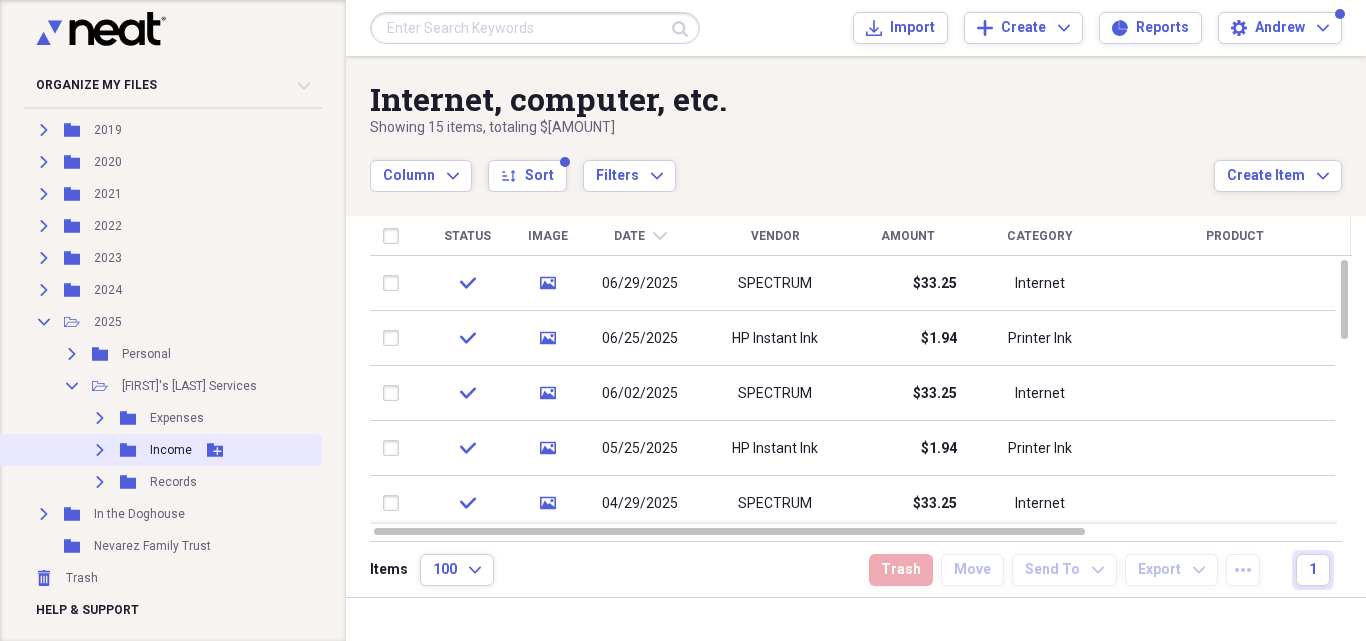 scroll, scrollTop: 387, scrollLeft: 0, axis: vertical 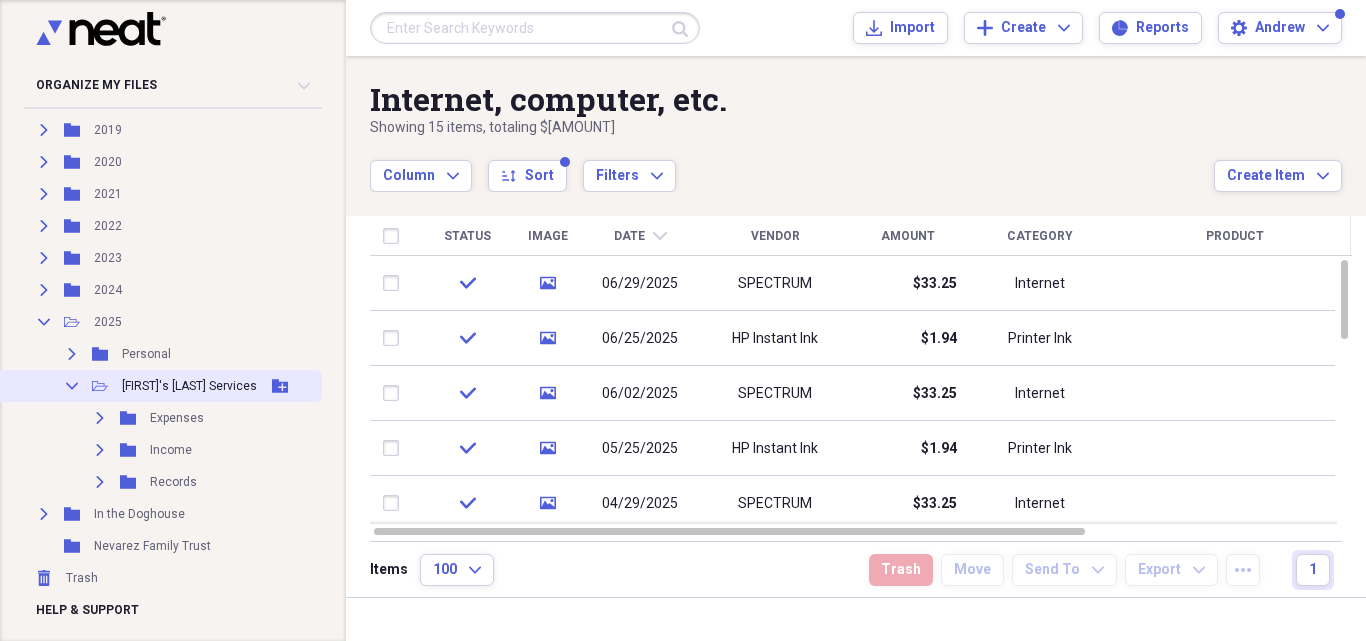 click on "Collapse" at bounding box center [72, 386] 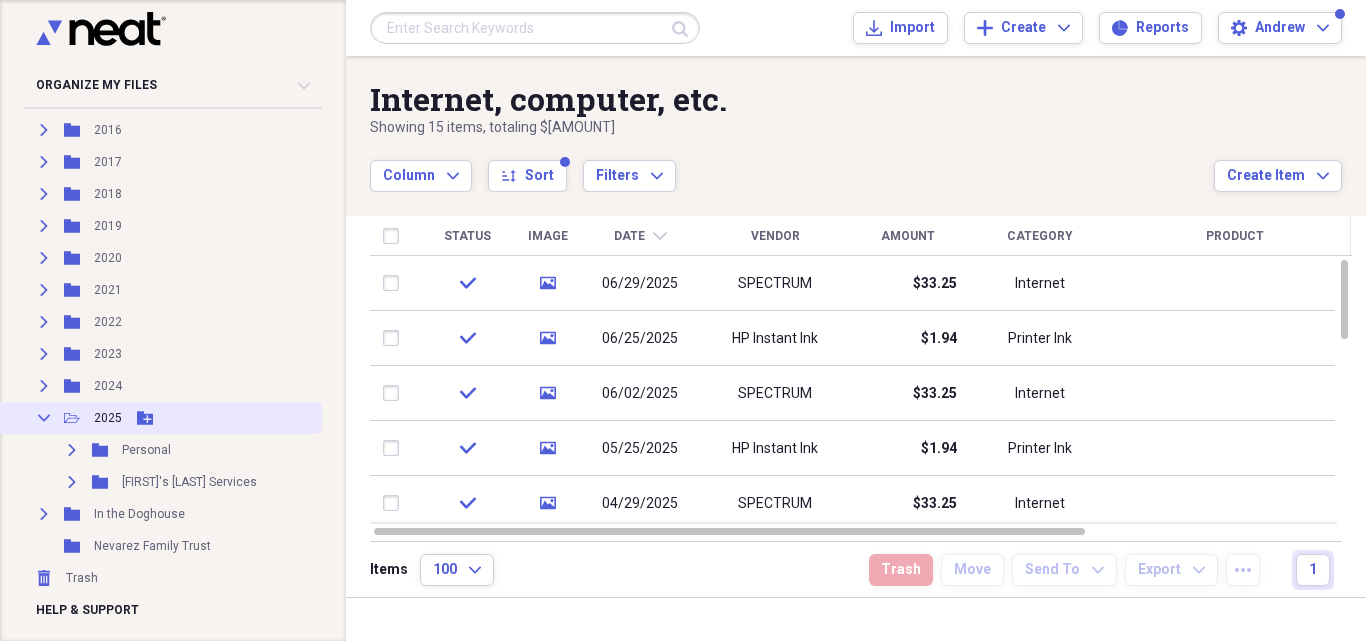click 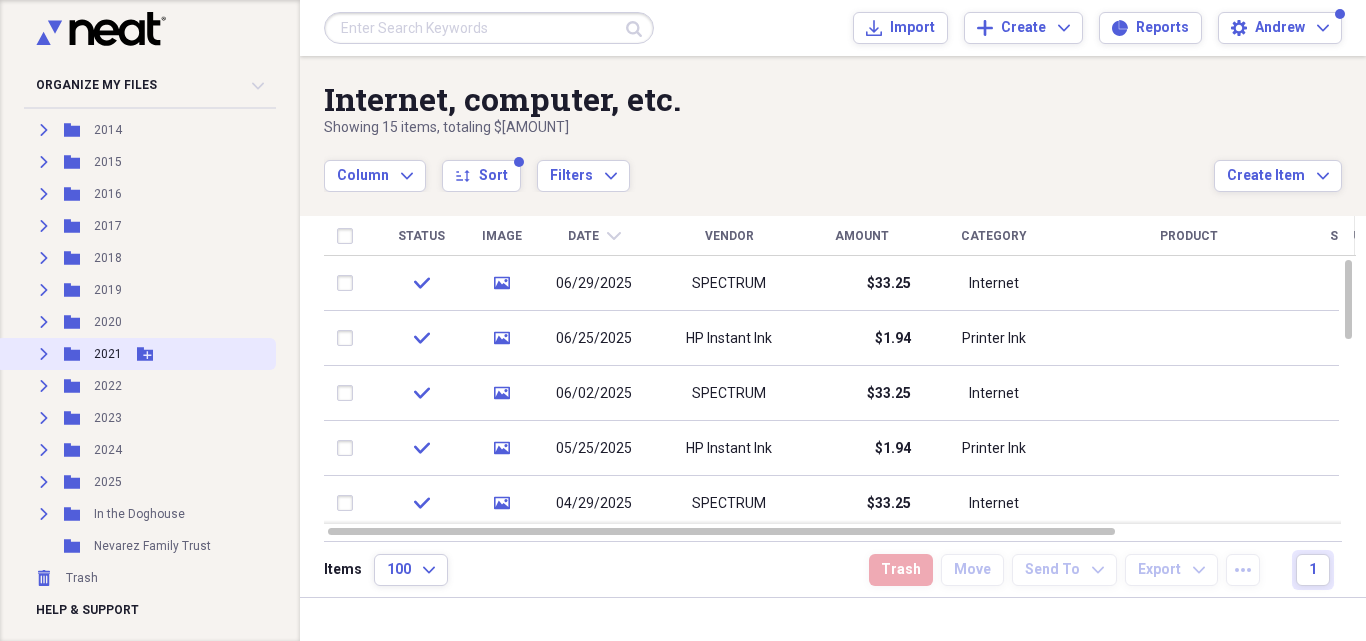 scroll, scrollTop: 0, scrollLeft: 0, axis: both 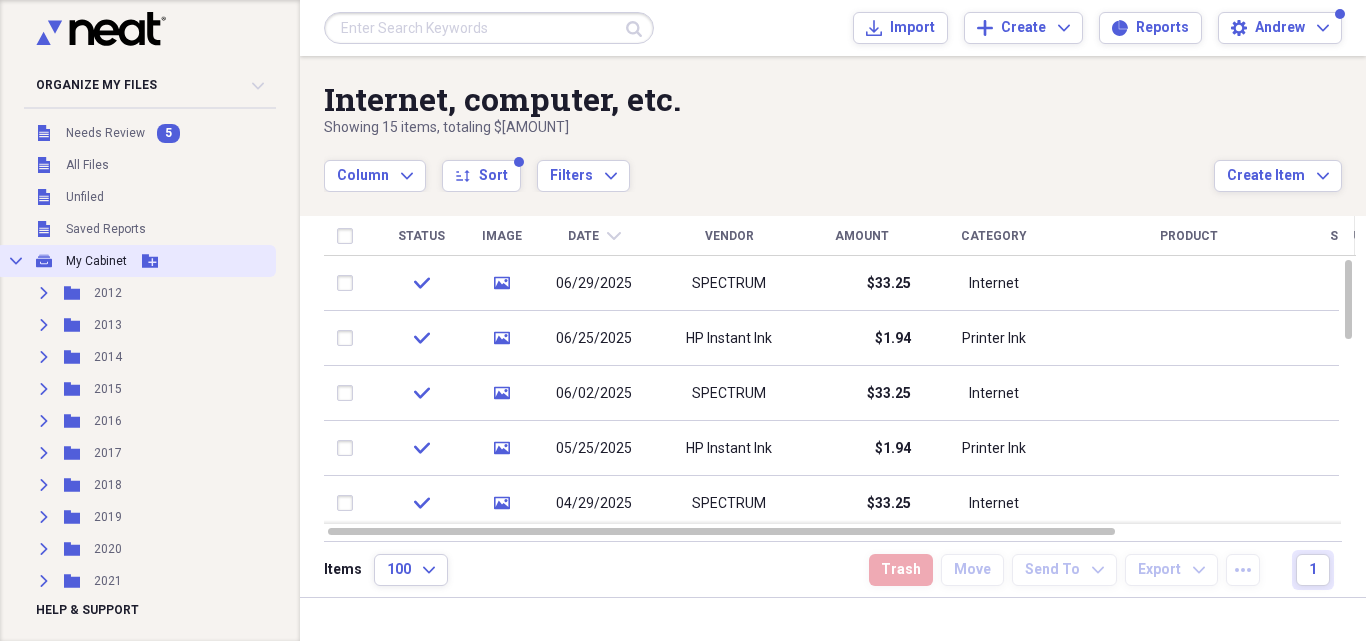 click on "Collapse" 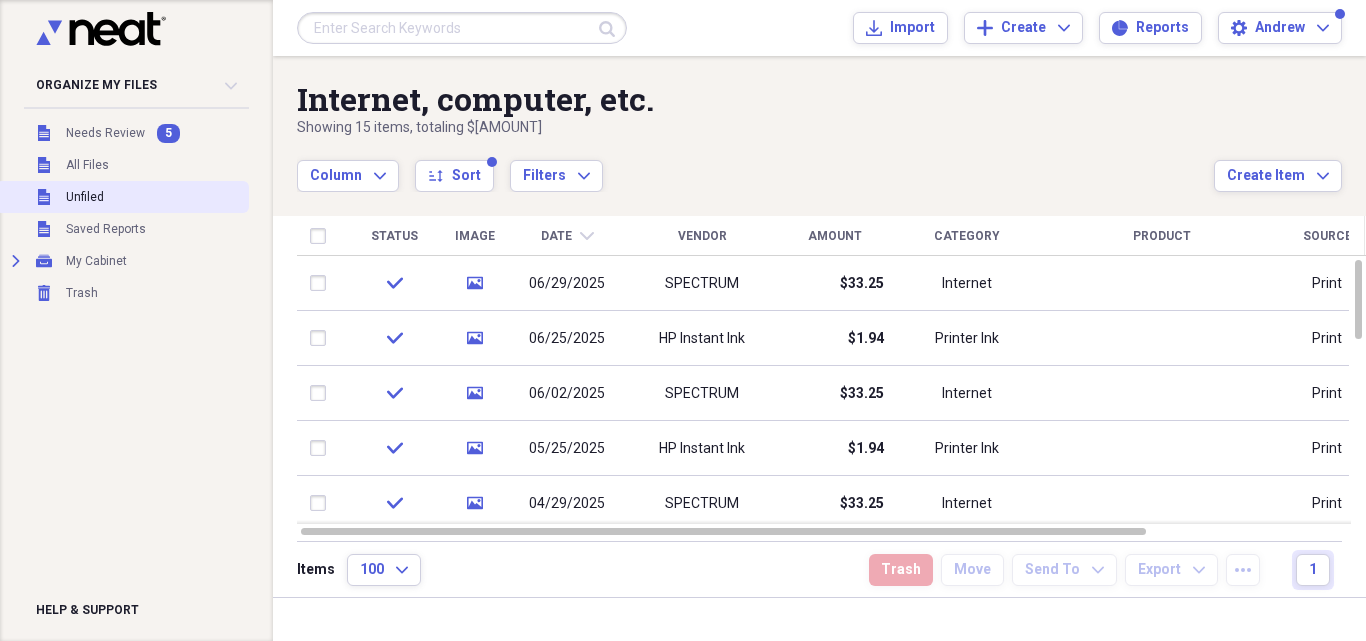 click on "Unfiled" at bounding box center [85, 197] 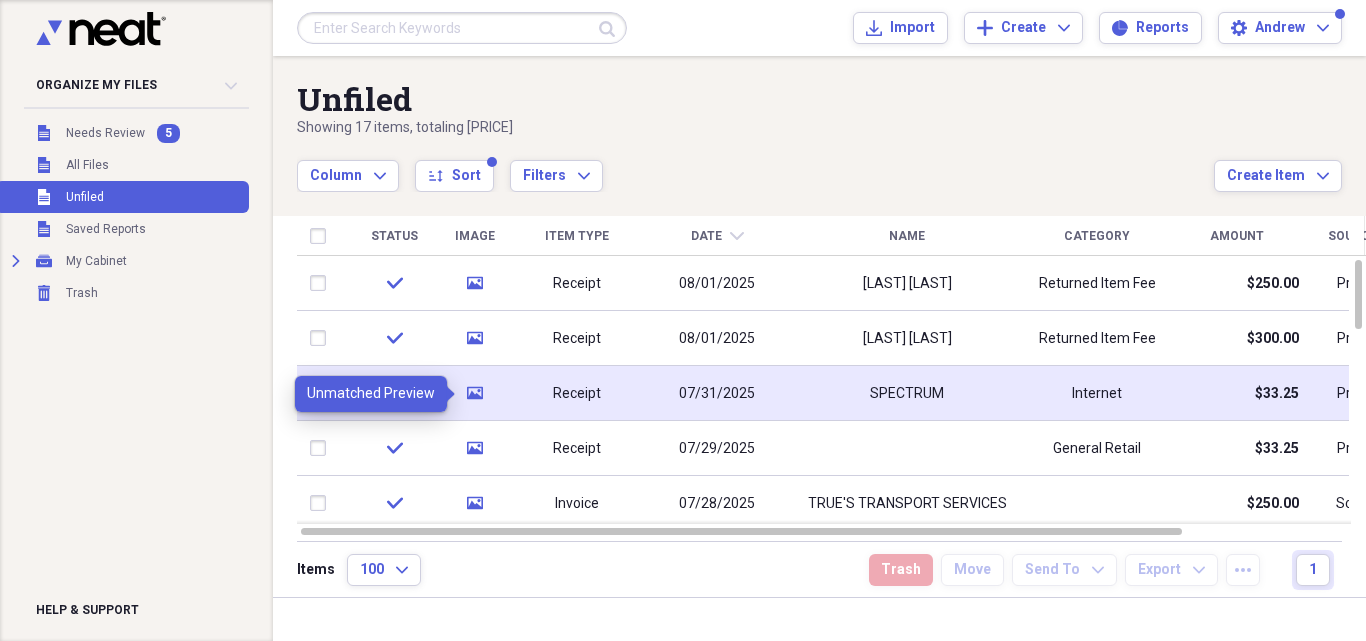 click on "media" 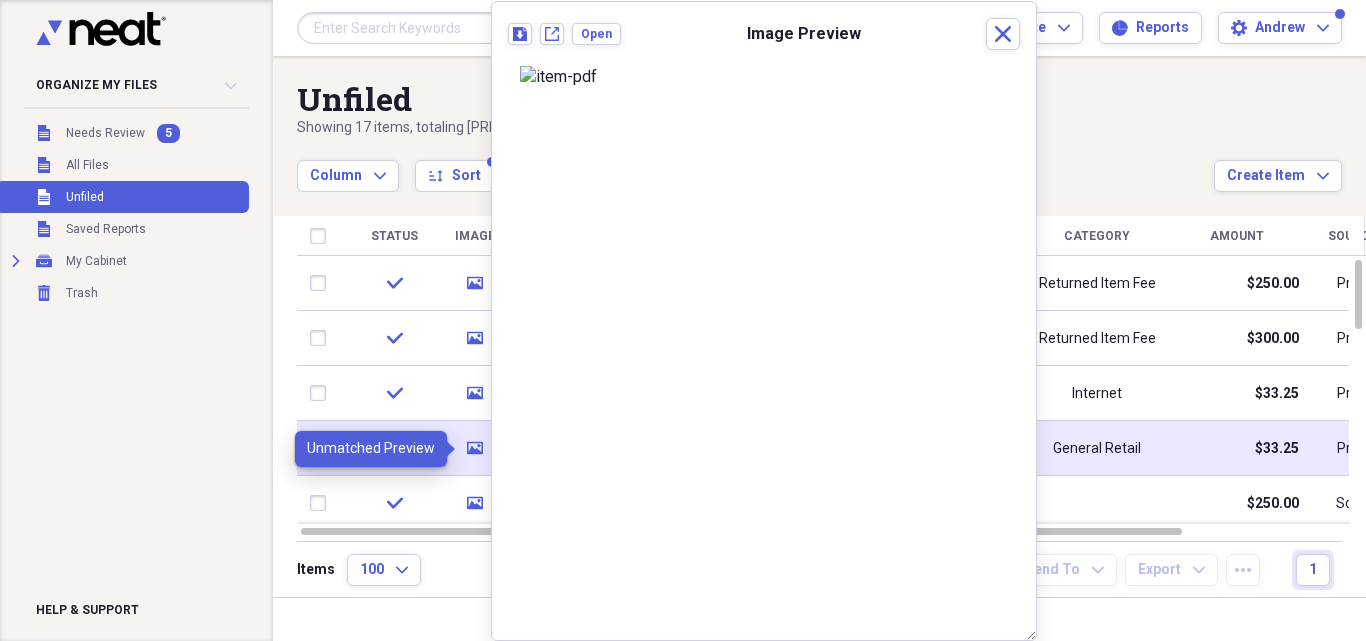 click on "media" 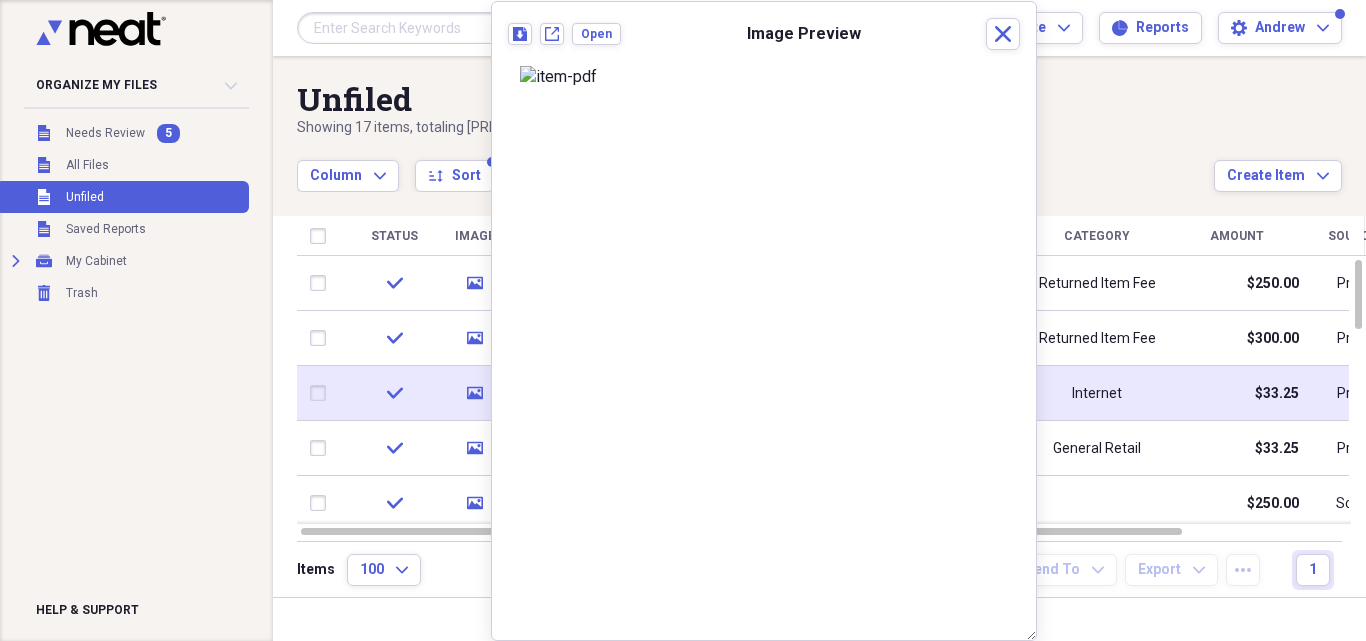 click at bounding box center (322, 393) 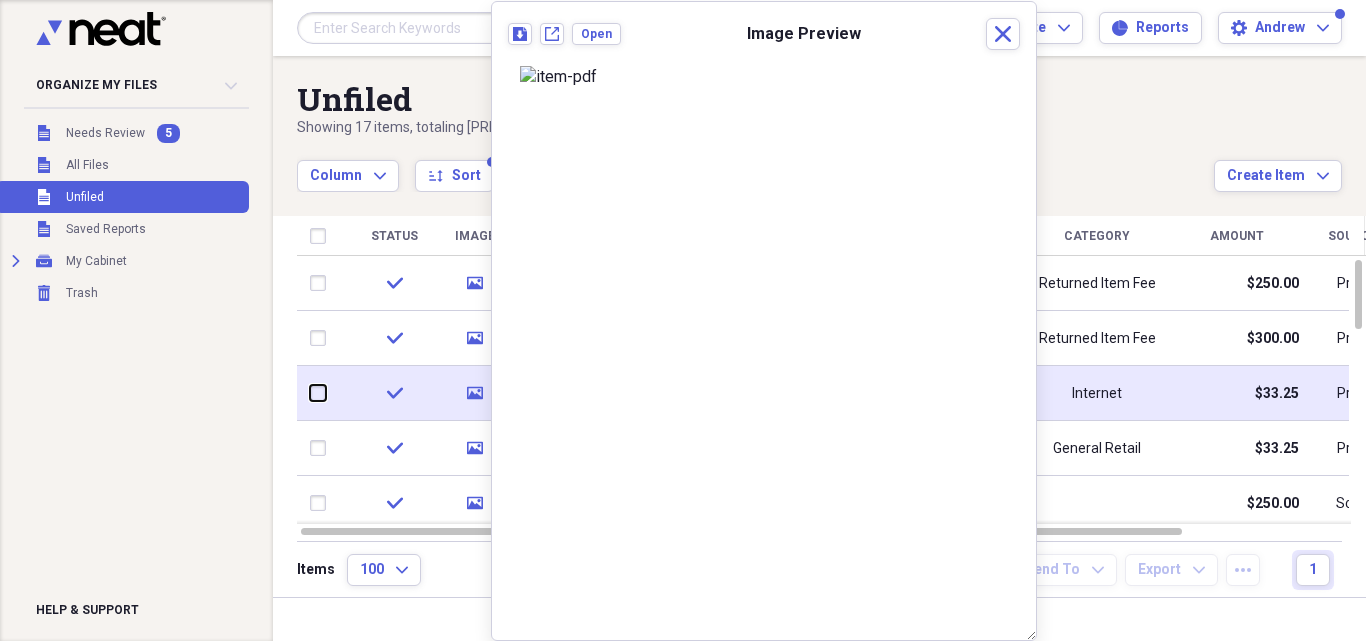 click at bounding box center (310, 393) 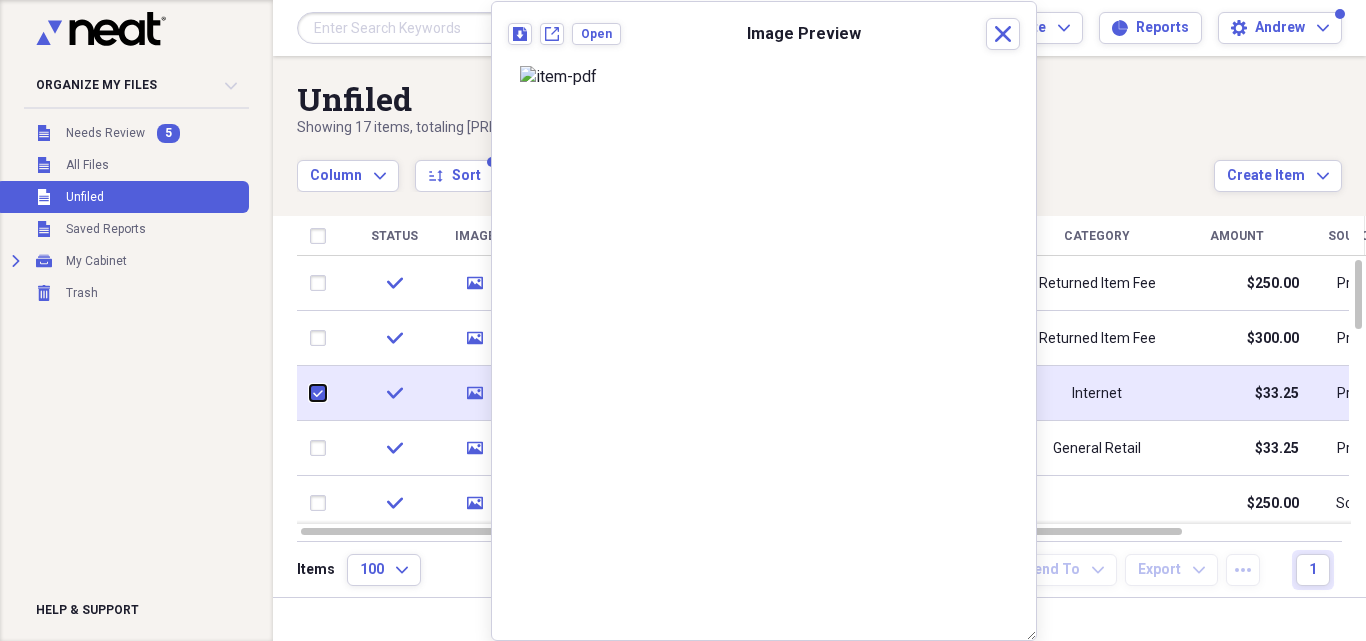 checkbox on "true" 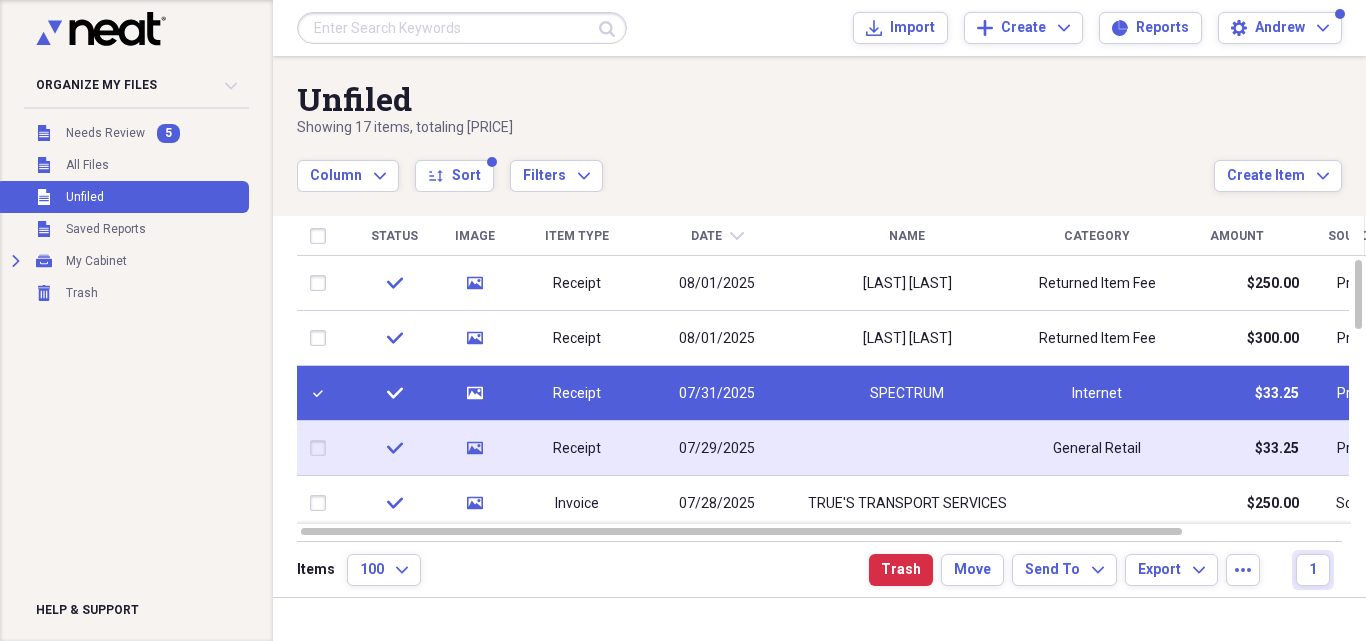click at bounding box center (322, 448) 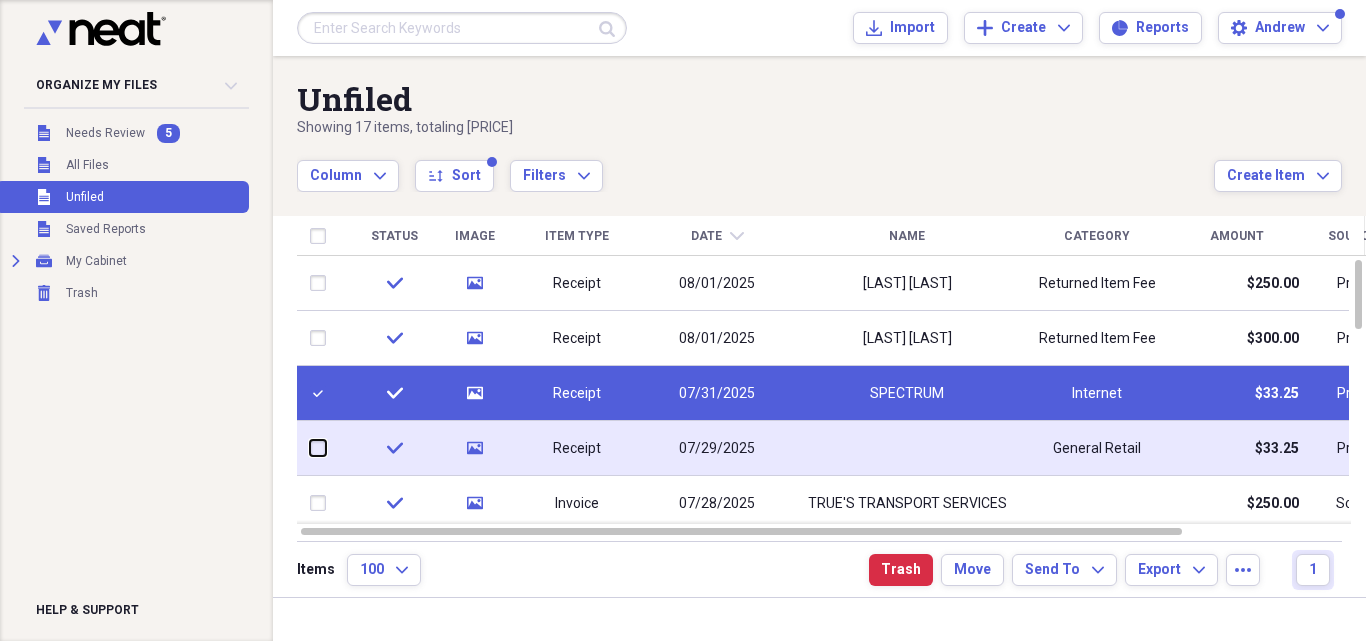 click at bounding box center (310, 448) 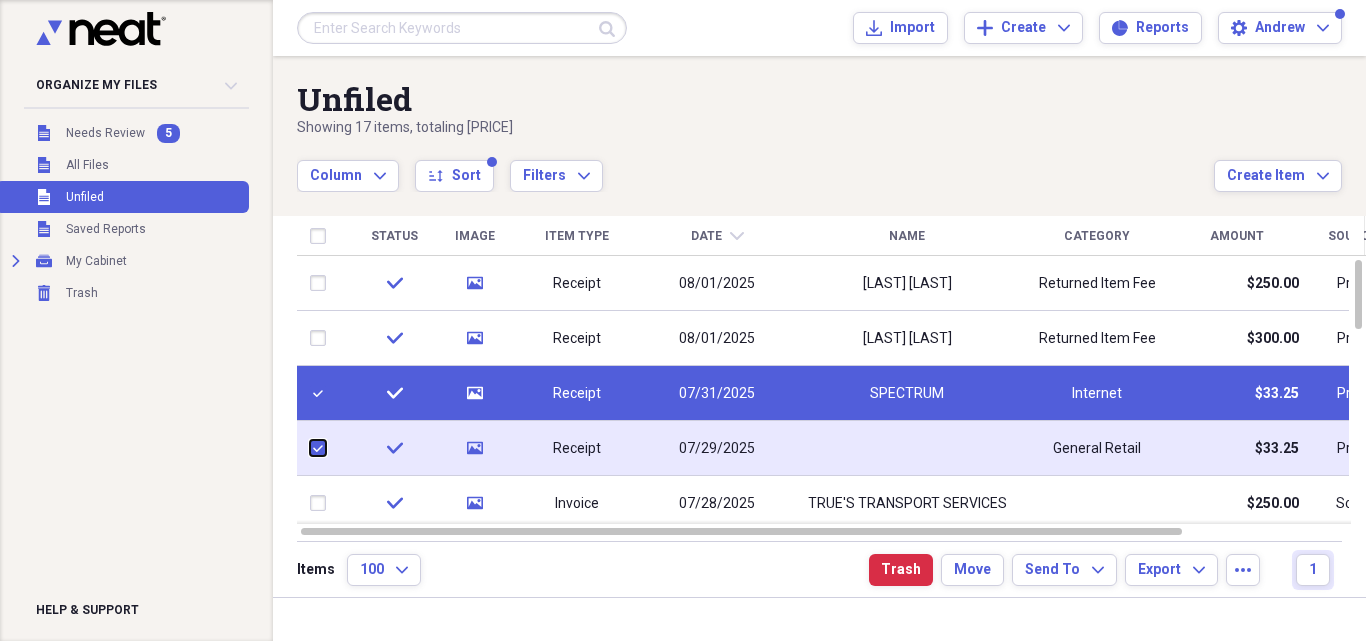 checkbox on "true" 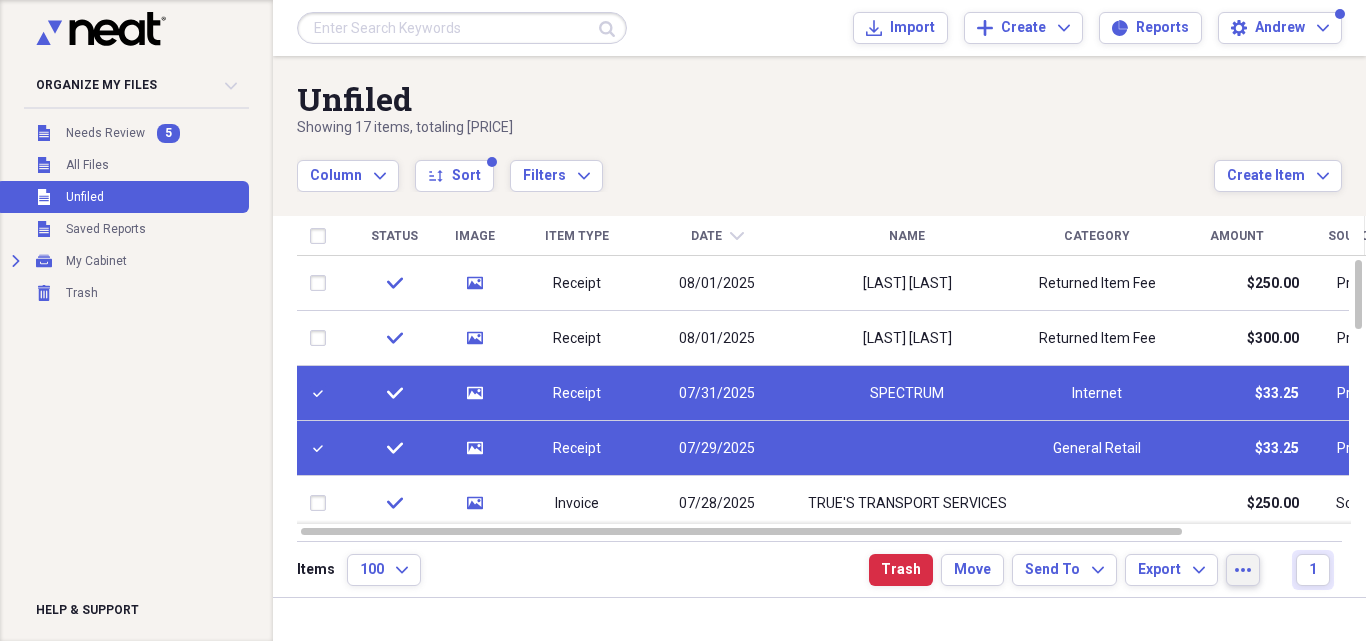 click 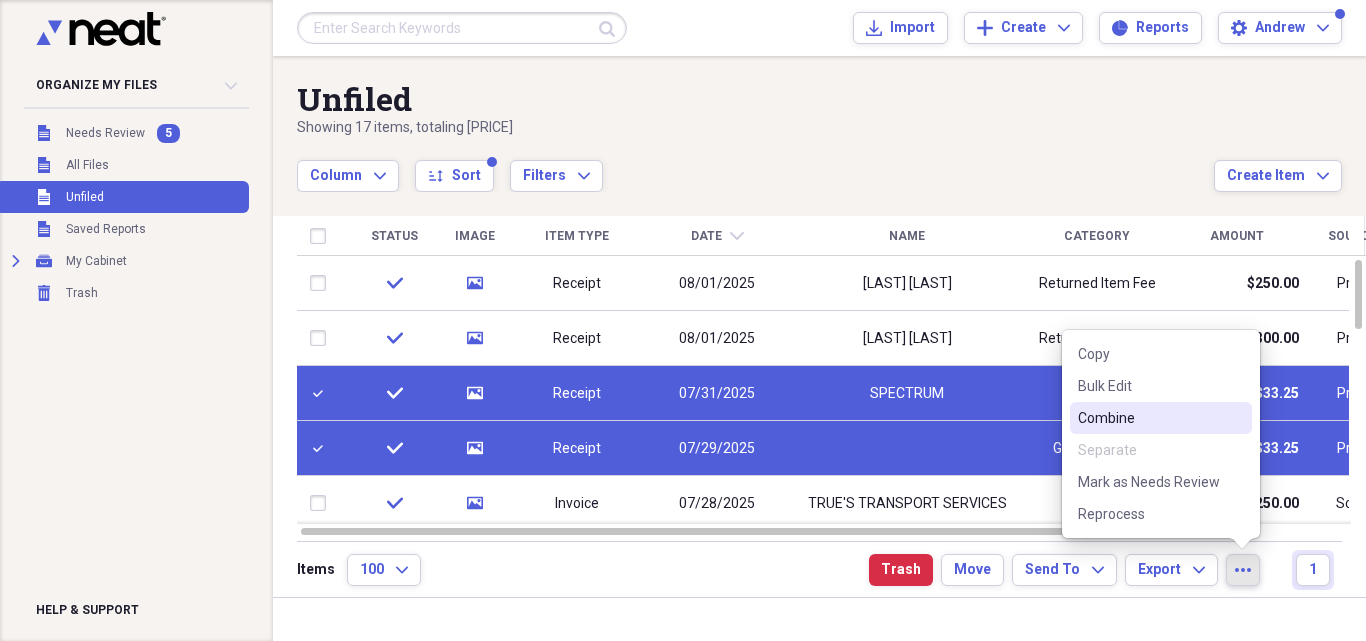 click on "Combine" at bounding box center [1149, 418] 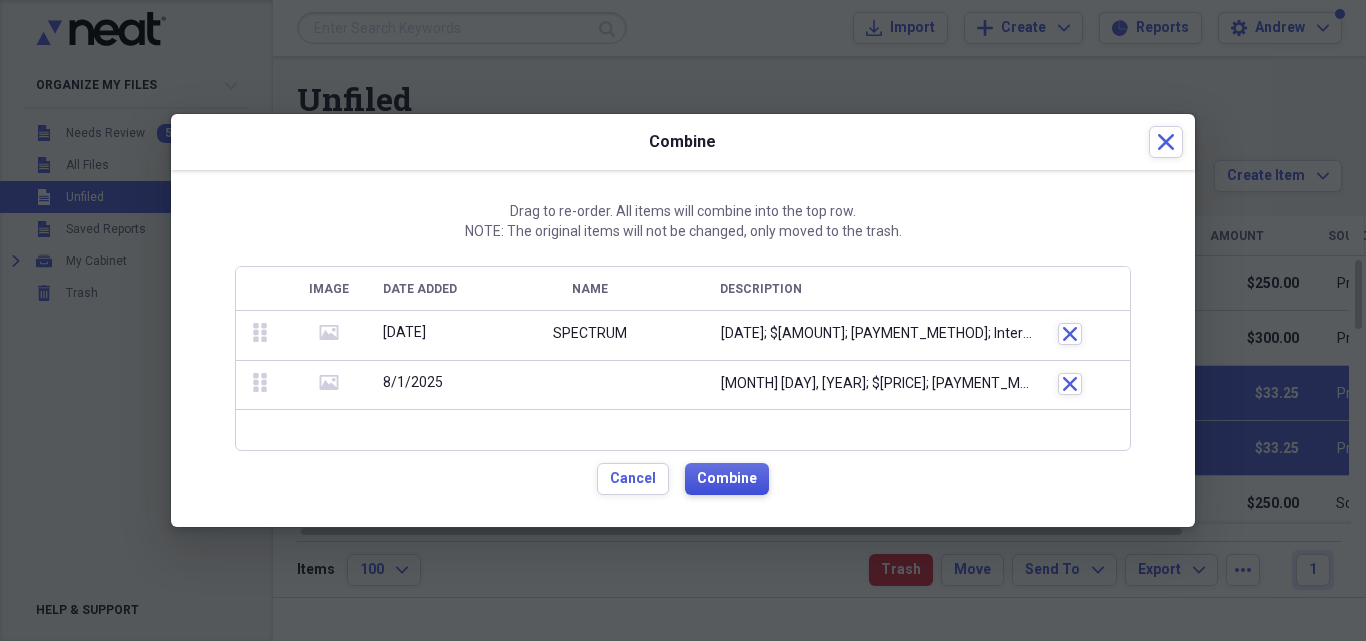 click on "Combine" at bounding box center (727, 479) 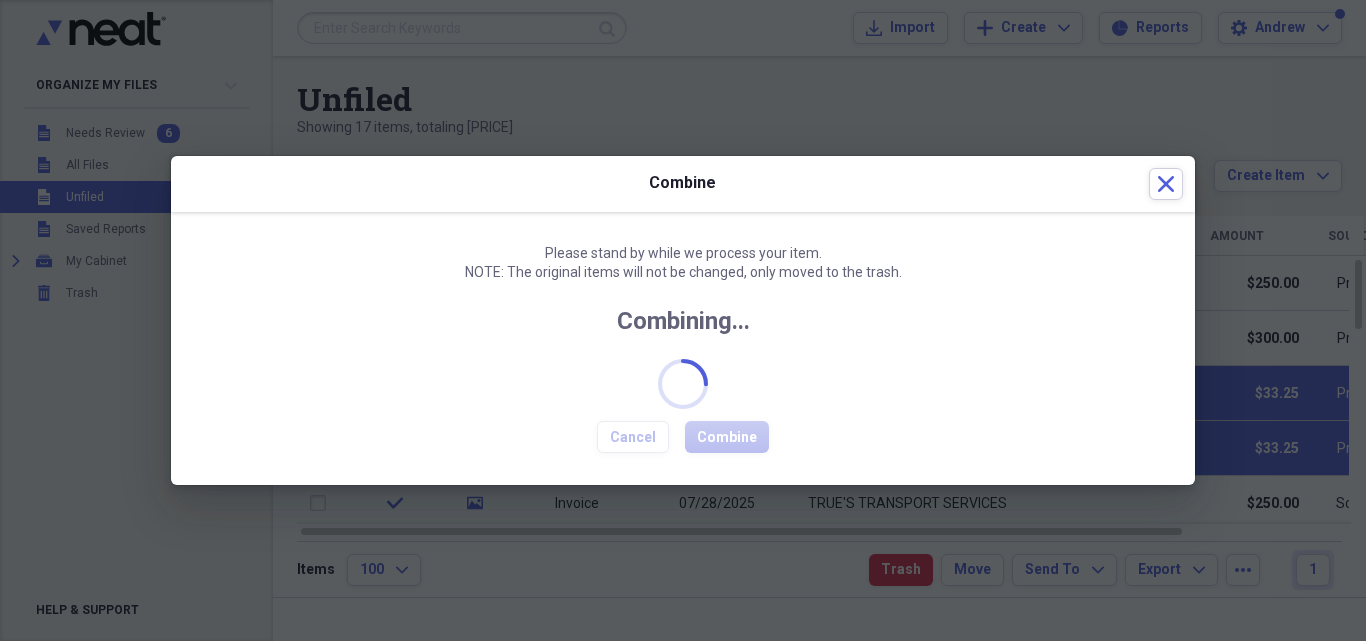 checkbox on "false" 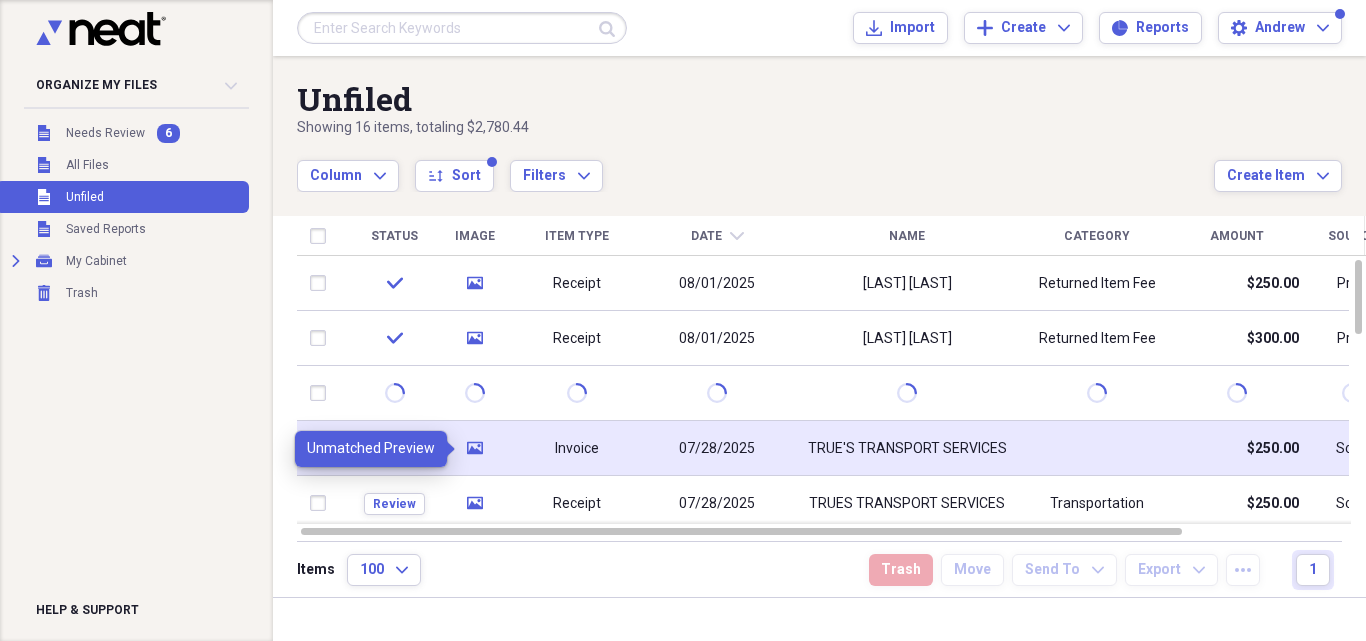 click on "media" 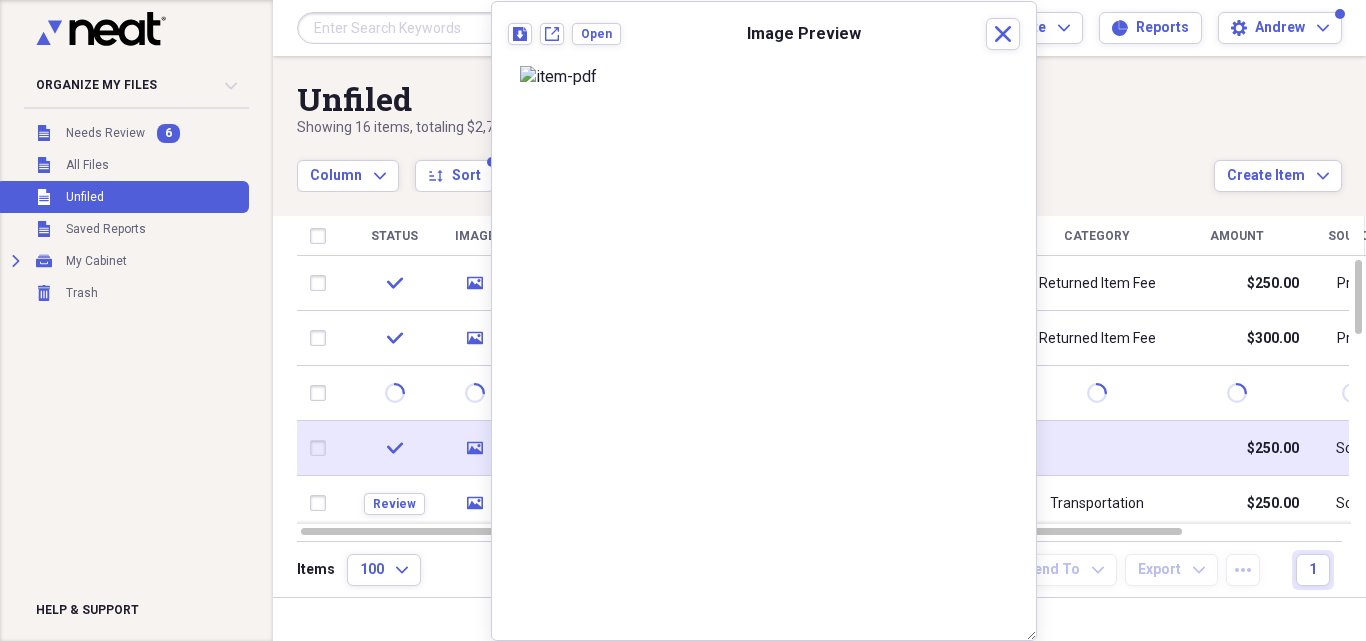 click at bounding box center (322, 448) 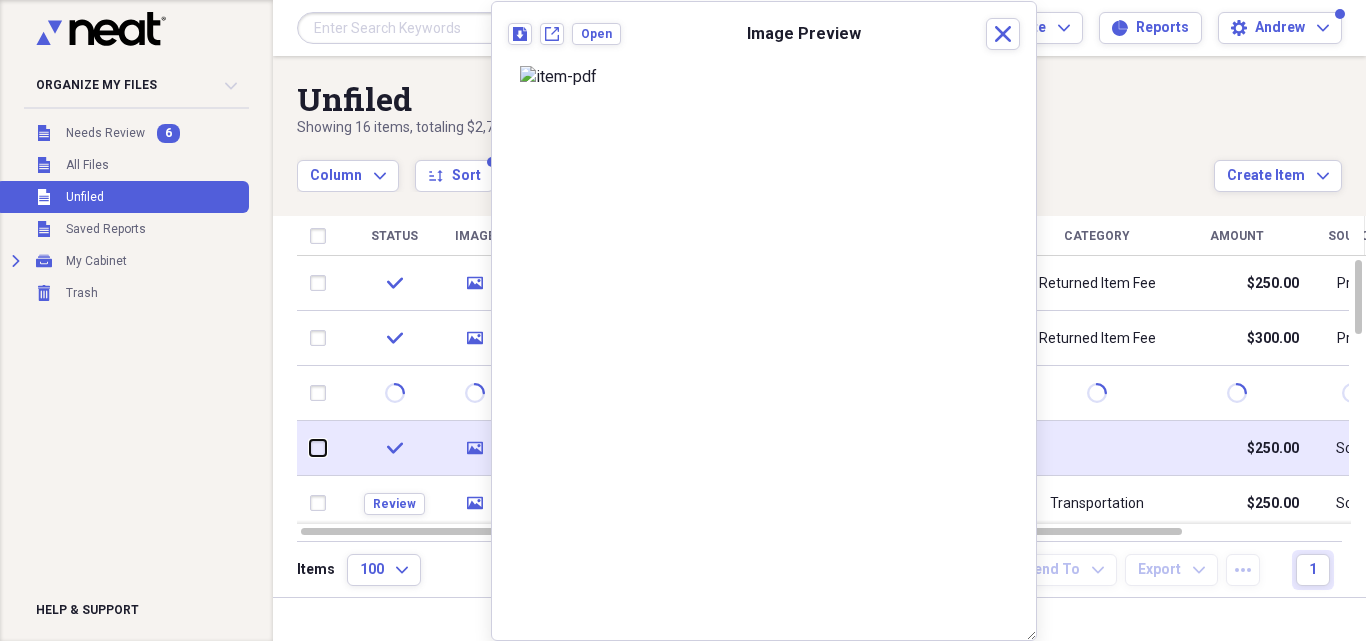 click at bounding box center [310, 448] 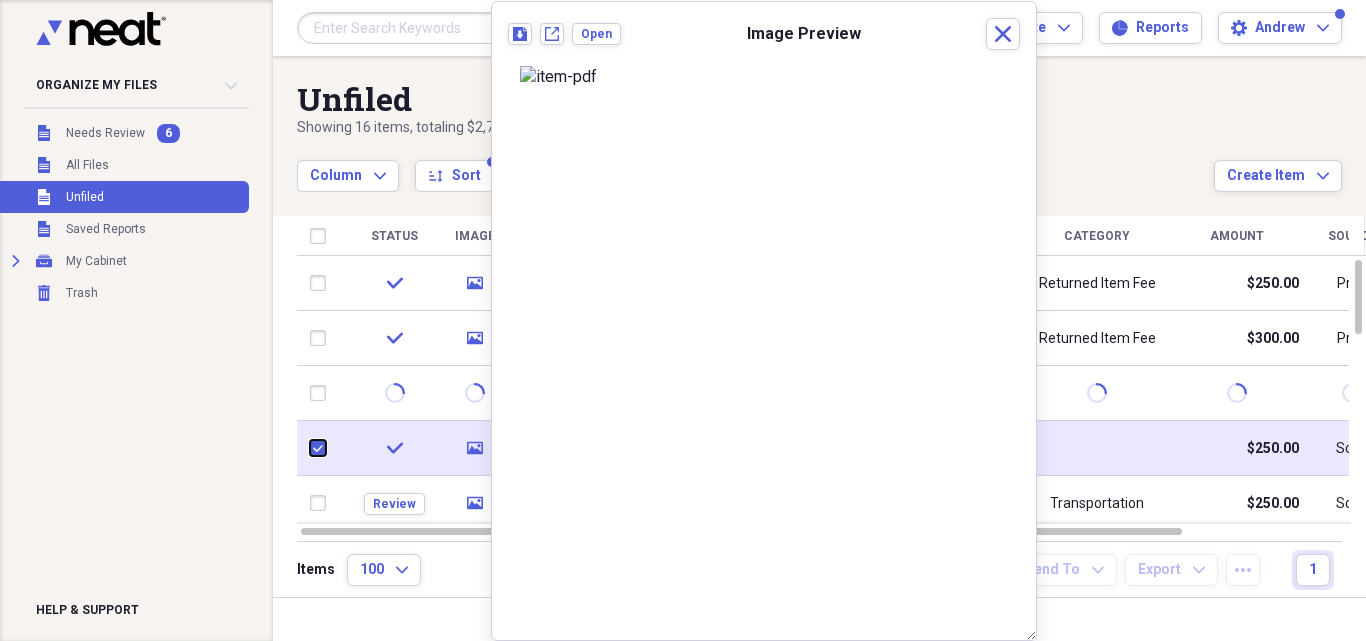 checkbox on "true" 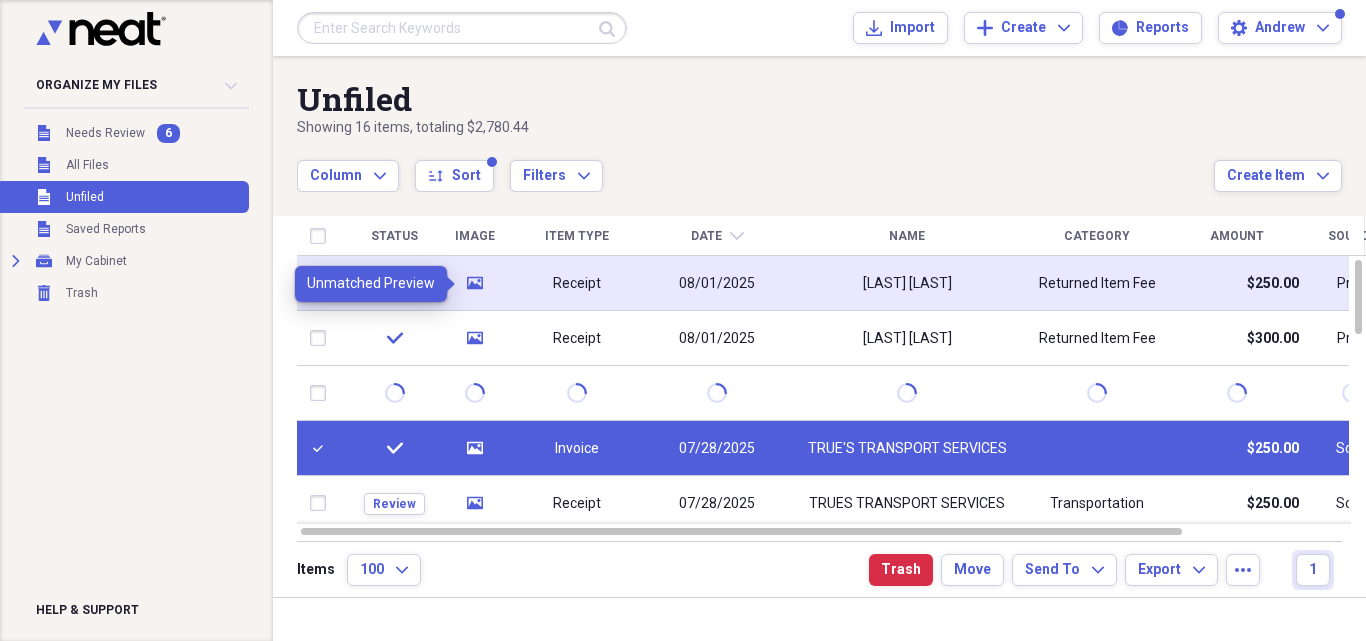click 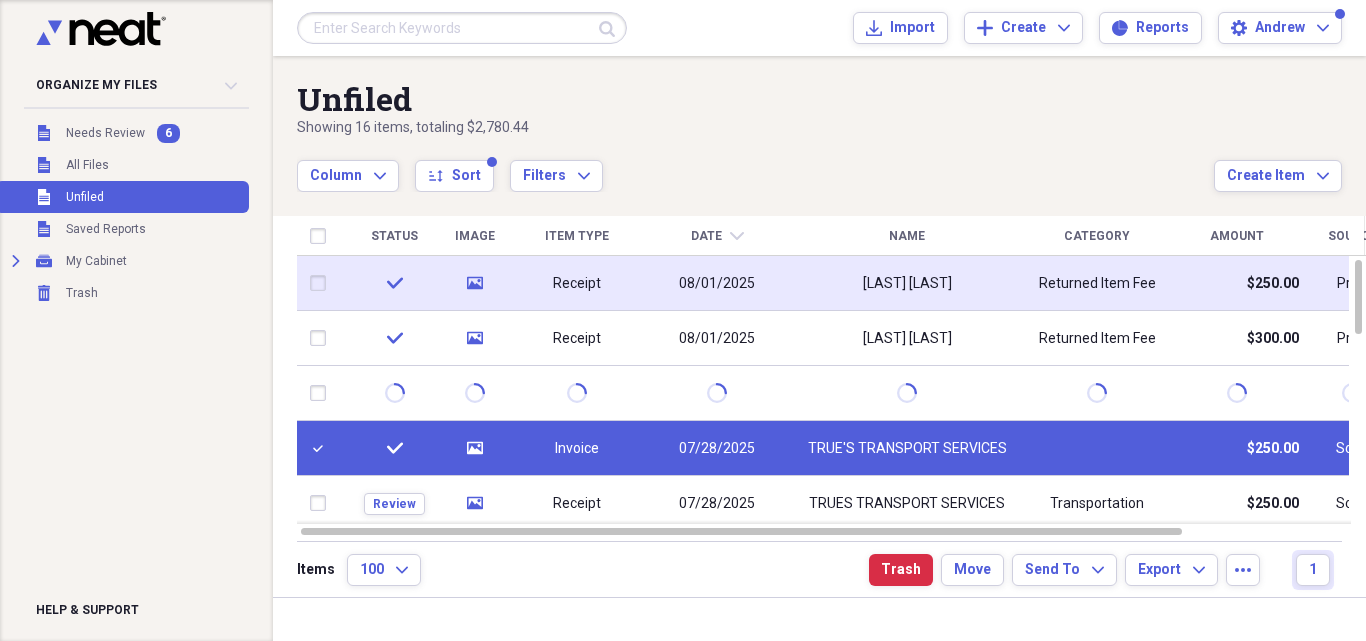 click at bounding box center [322, 283] 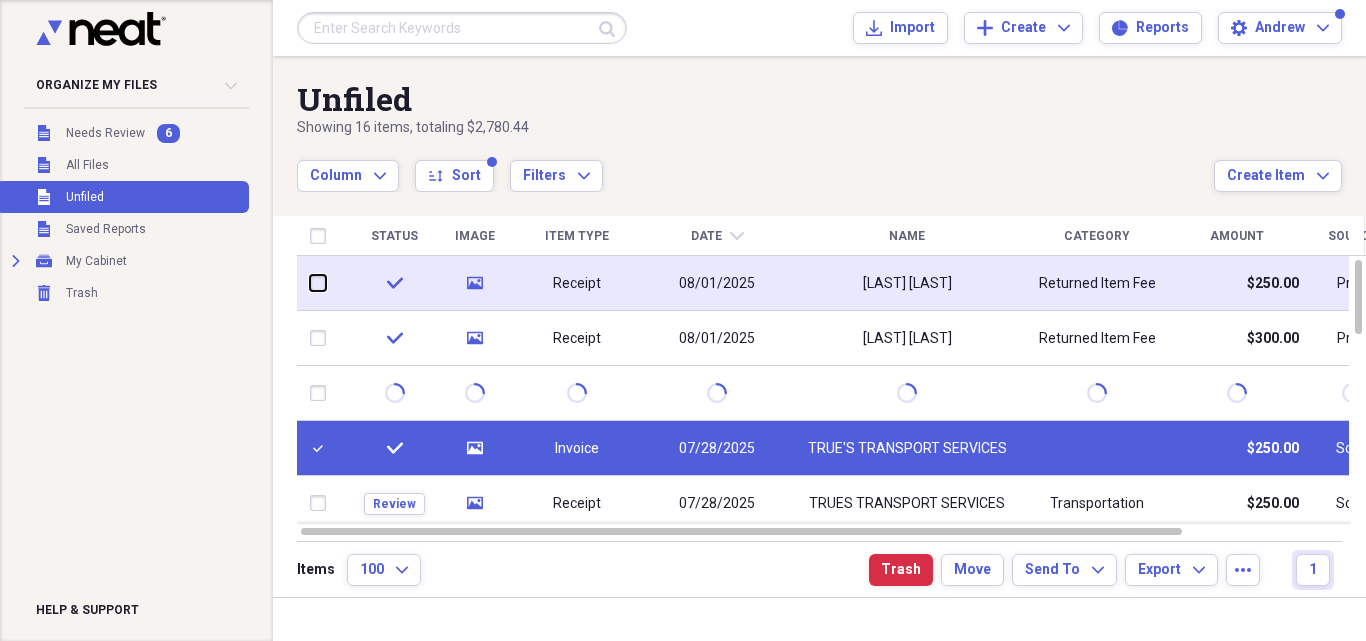 click at bounding box center [310, 283] 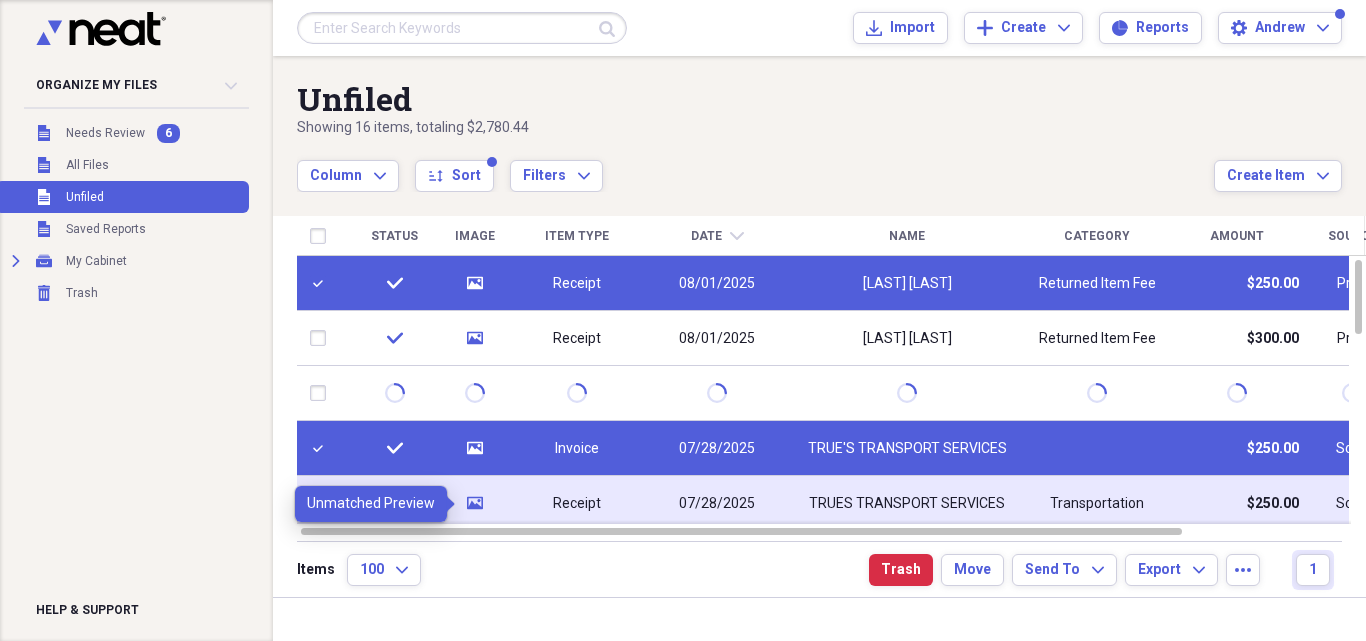 click on "media" 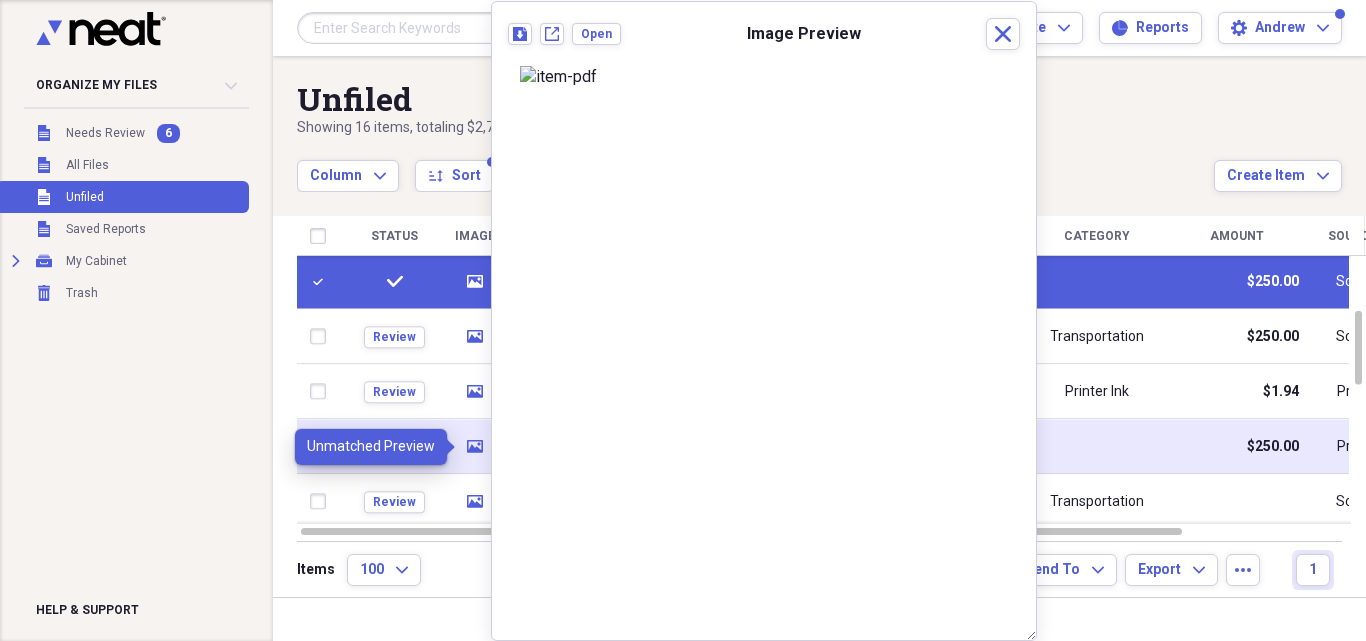 click on "media" 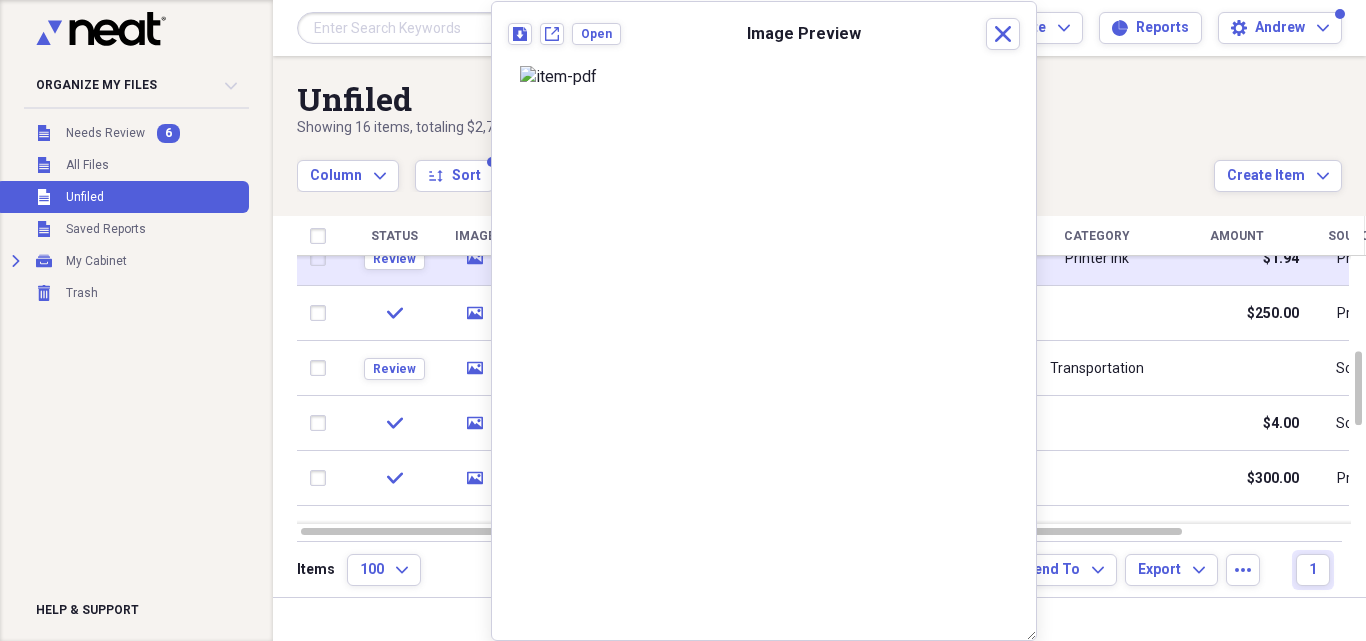 checkbox on "false" 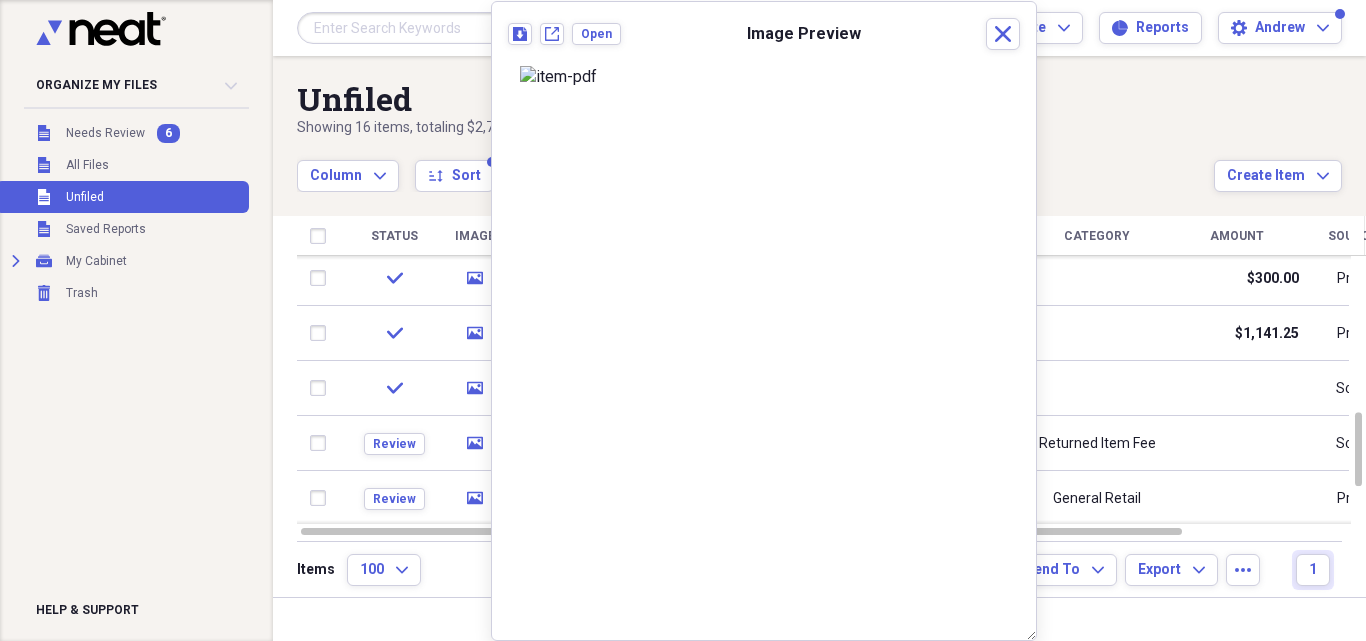 checkbox on "false" 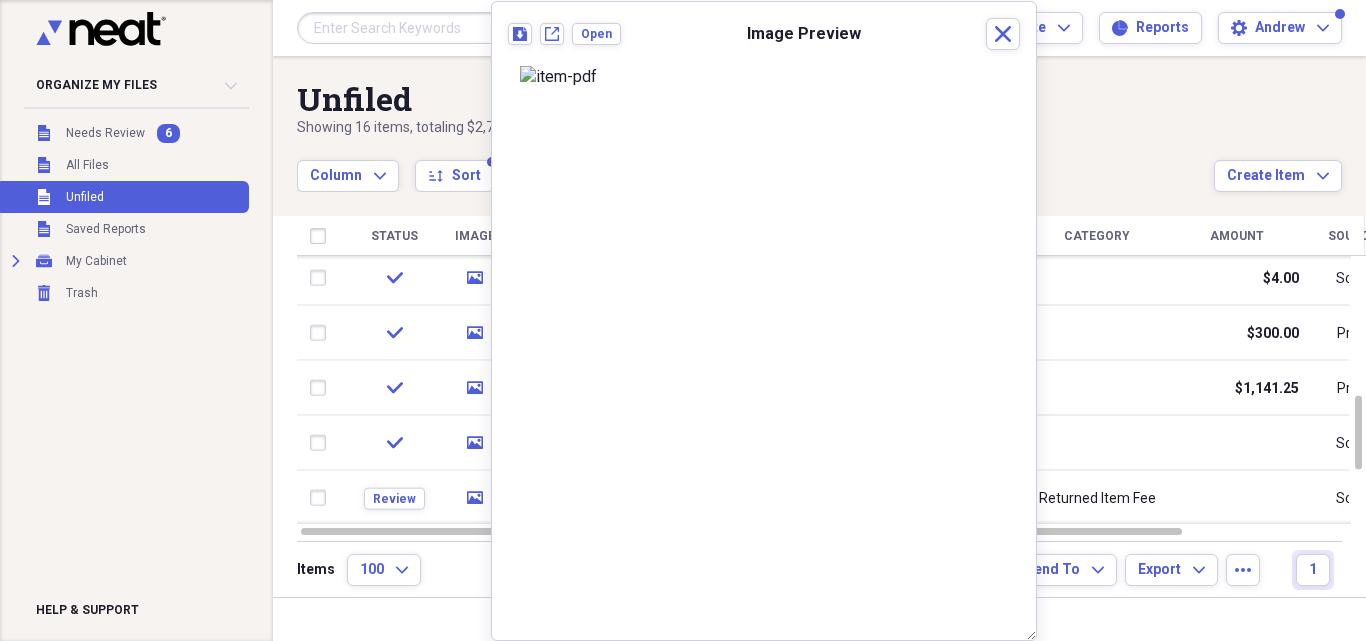 checkbox on "true" 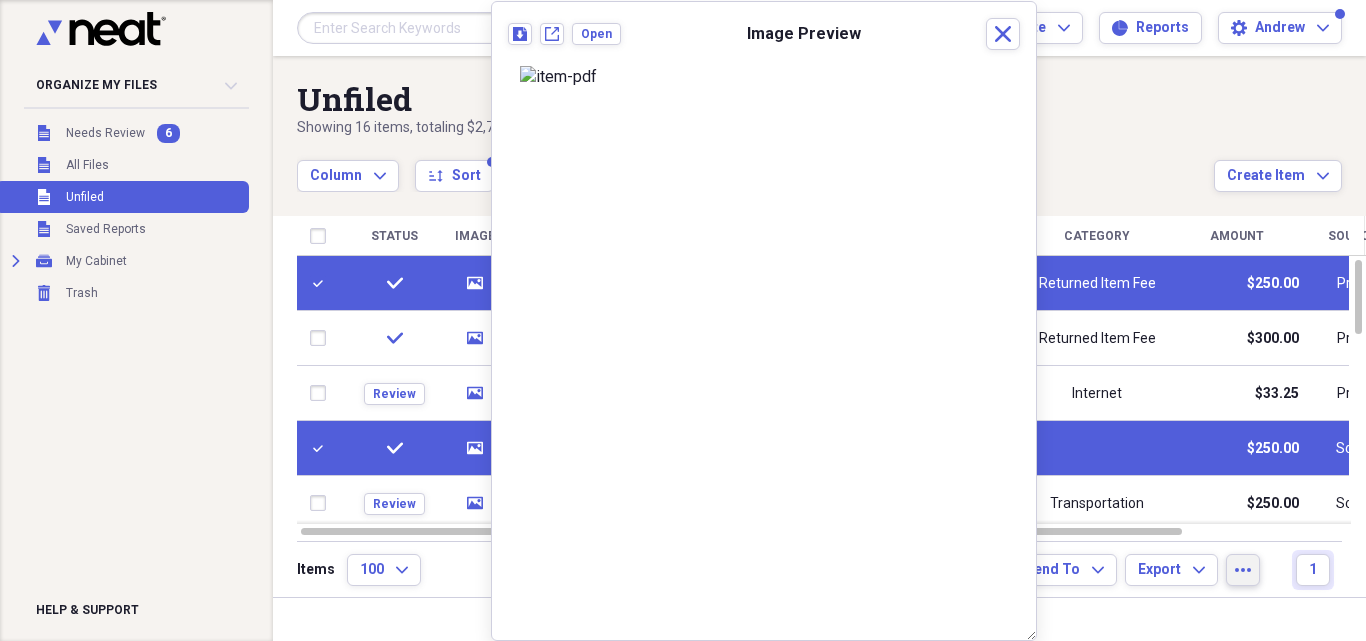 click on "more" 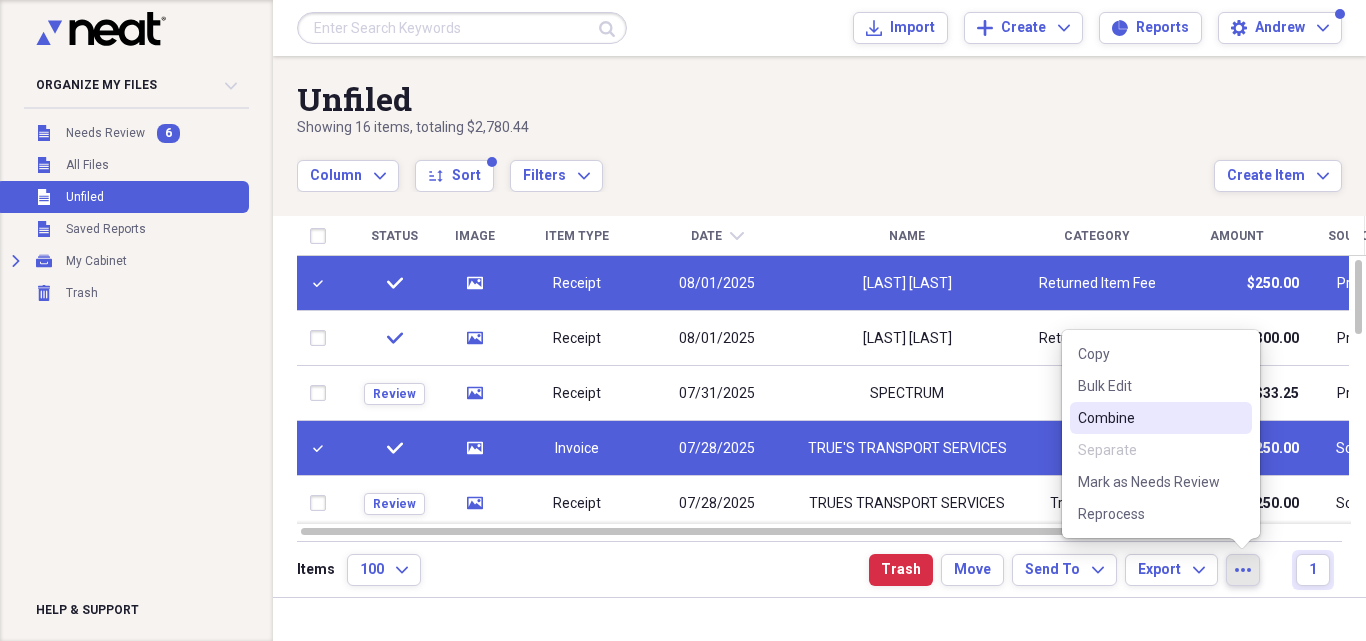 click on "Combine" at bounding box center [1149, 418] 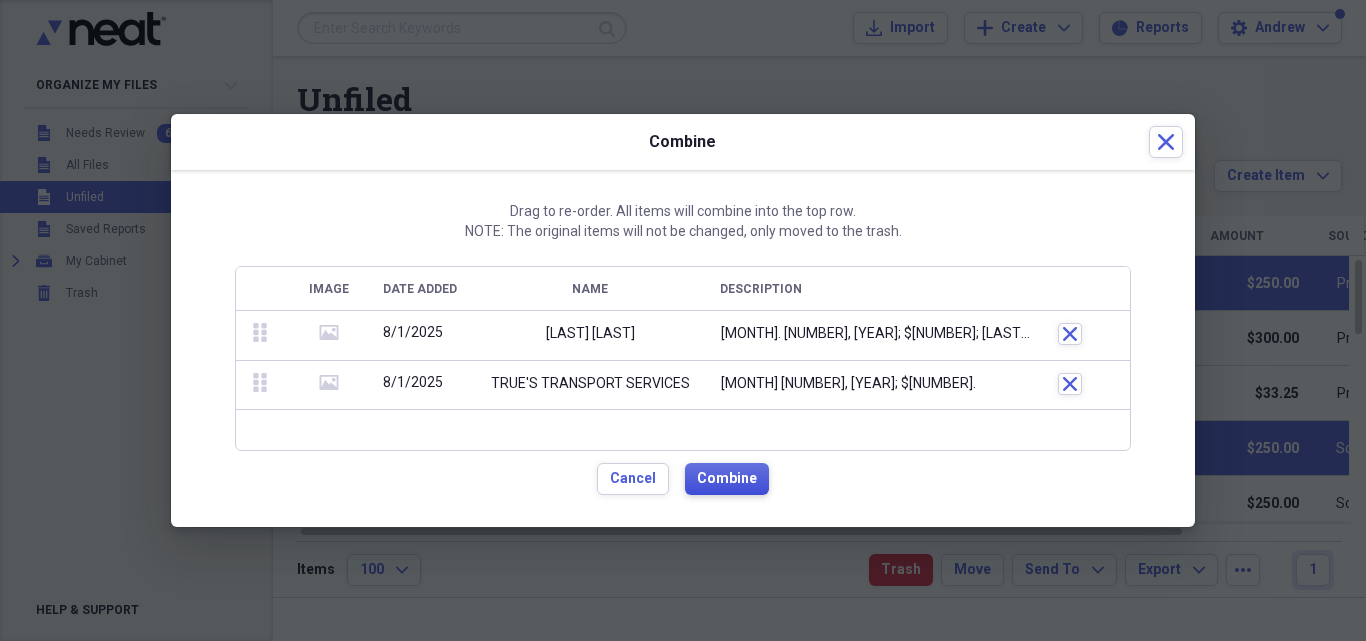 click on "Combine" at bounding box center [727, 479] 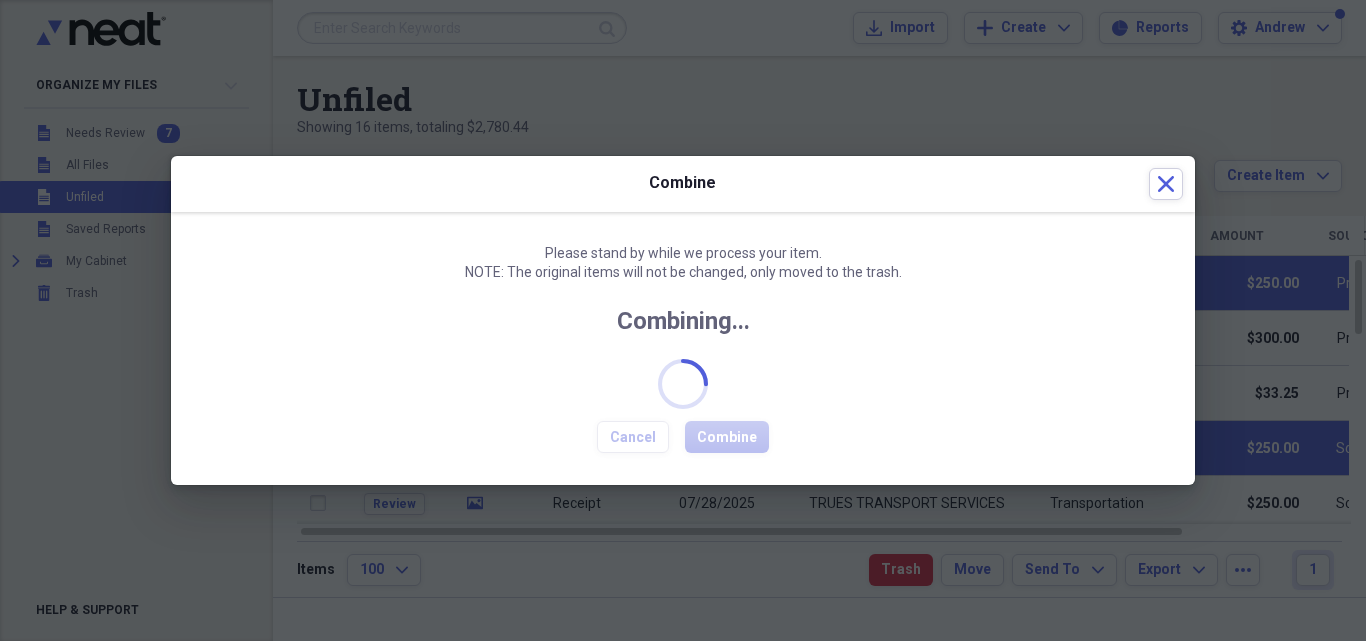 checkbox on "false" 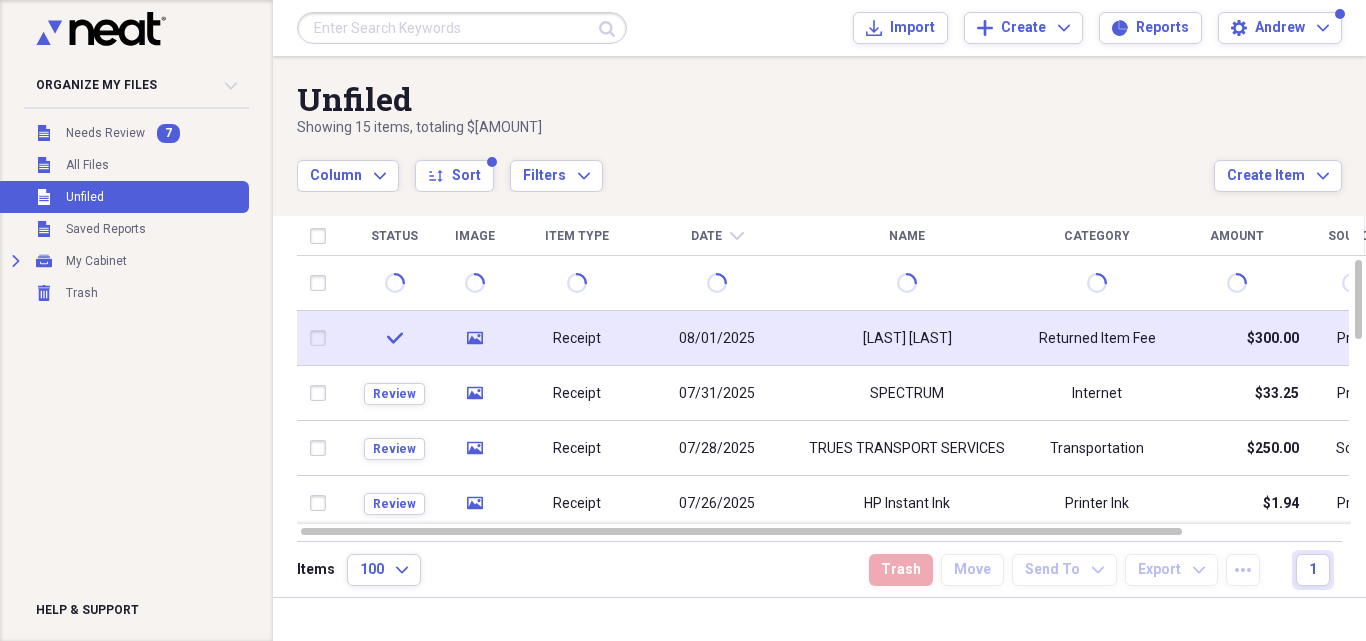 click on "08/01/2025" at bounding box center (717, 339) 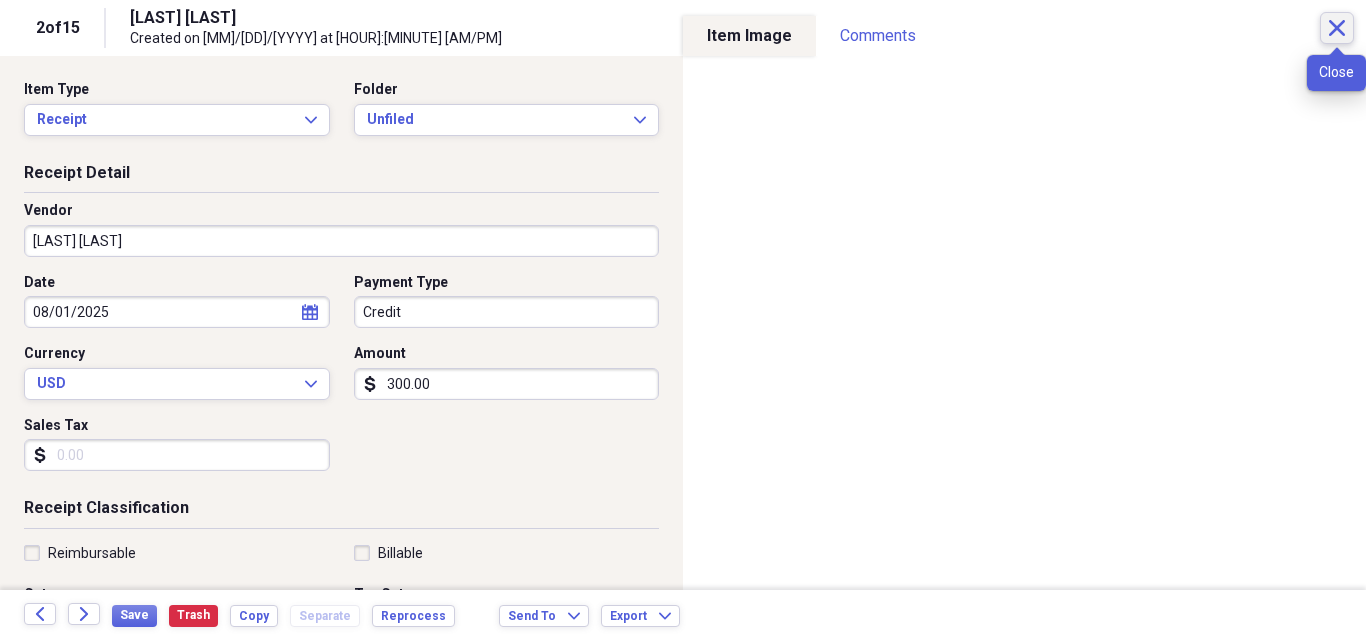 click 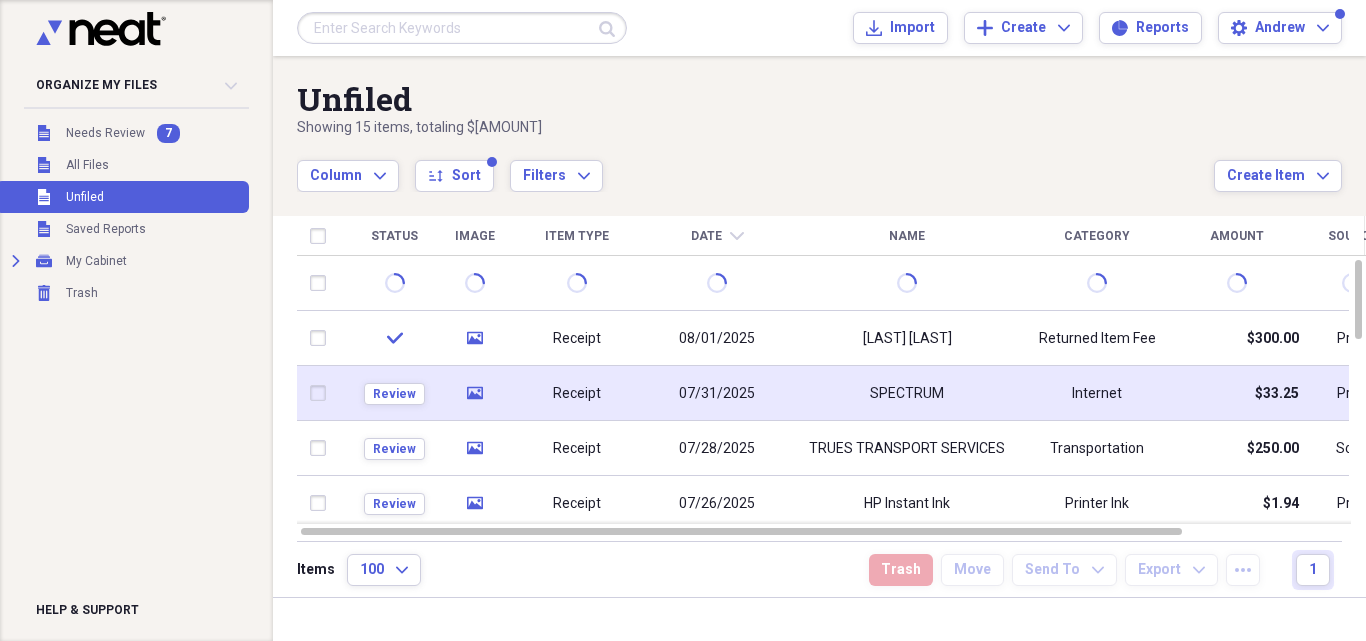click on "07/31/2025" at bounding box center (717, 394) 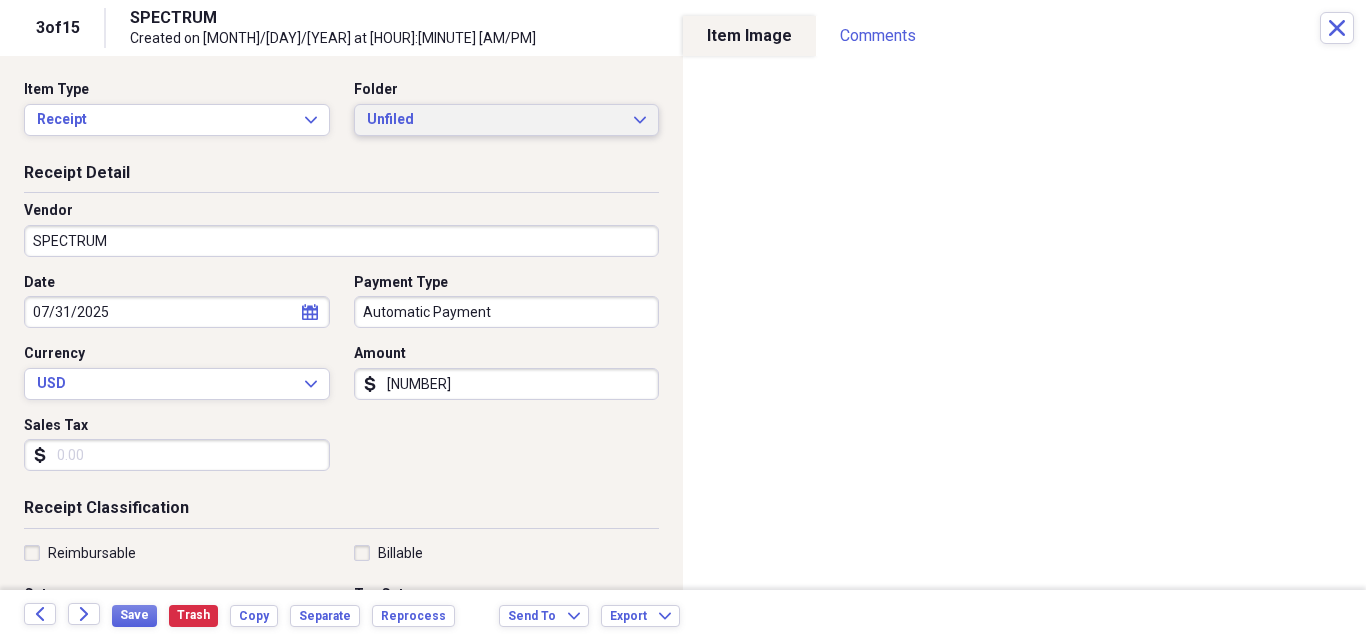 click on "Expand" 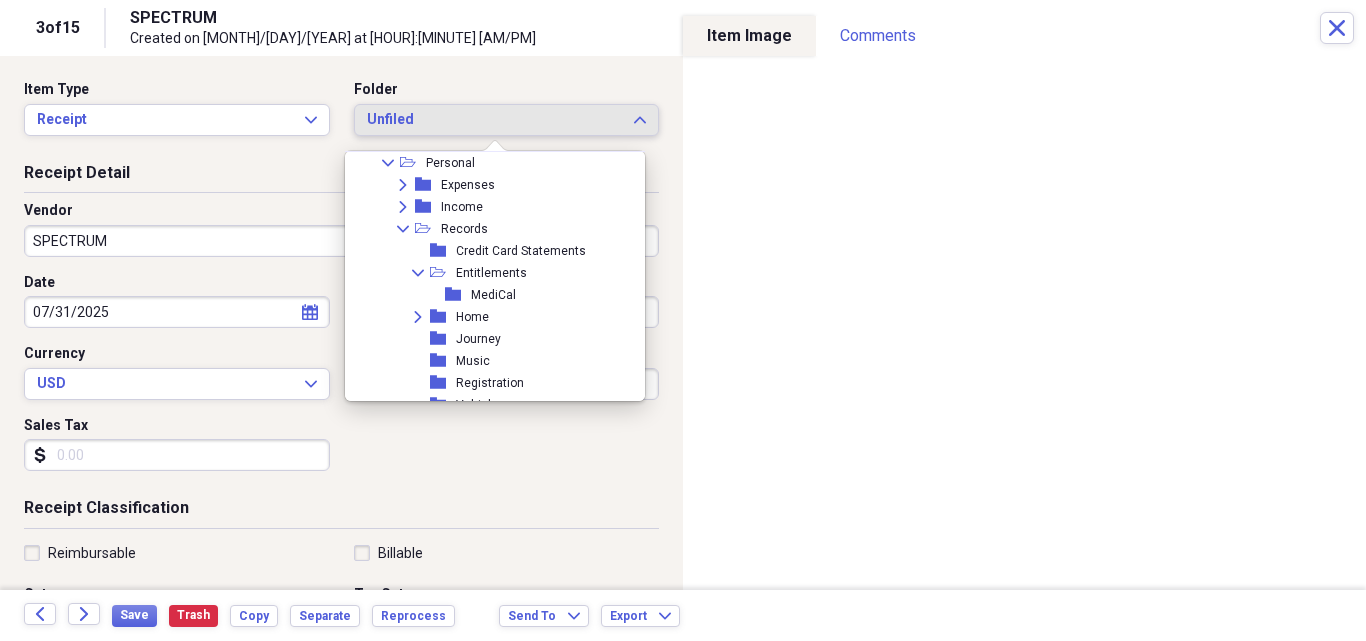scroll, scrollTop: 367, scrollLeft: 0, axis: vertical 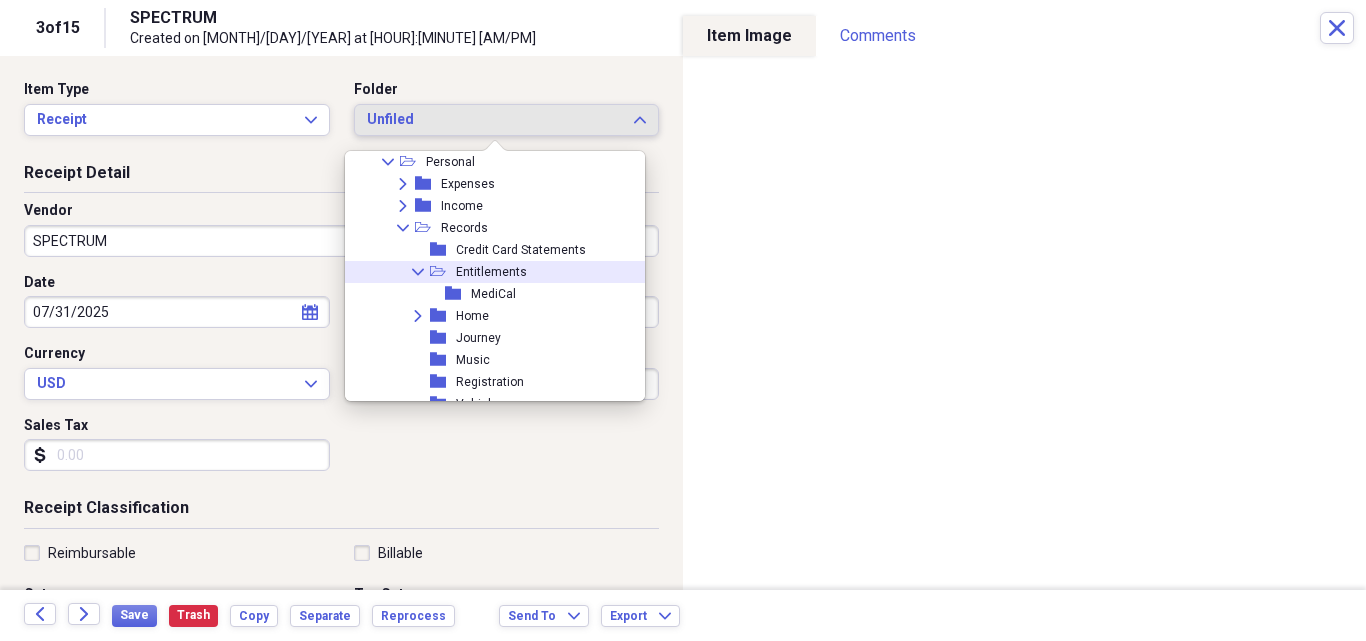 click on "Collapse" 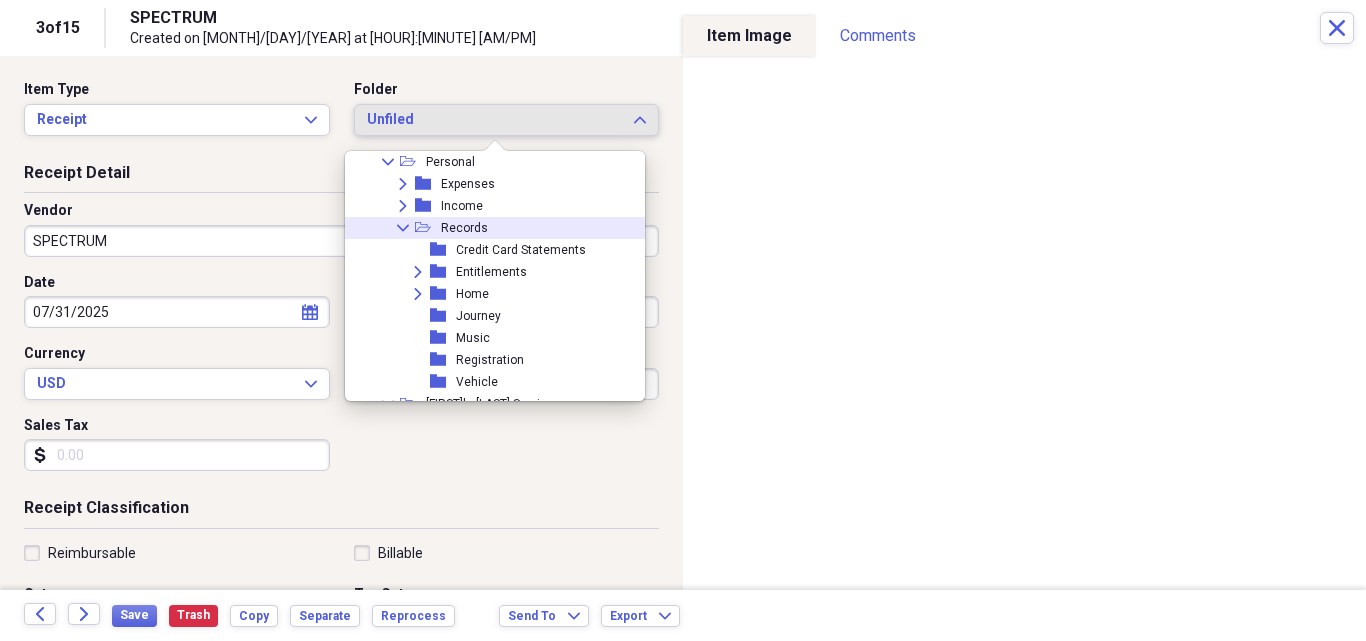 click 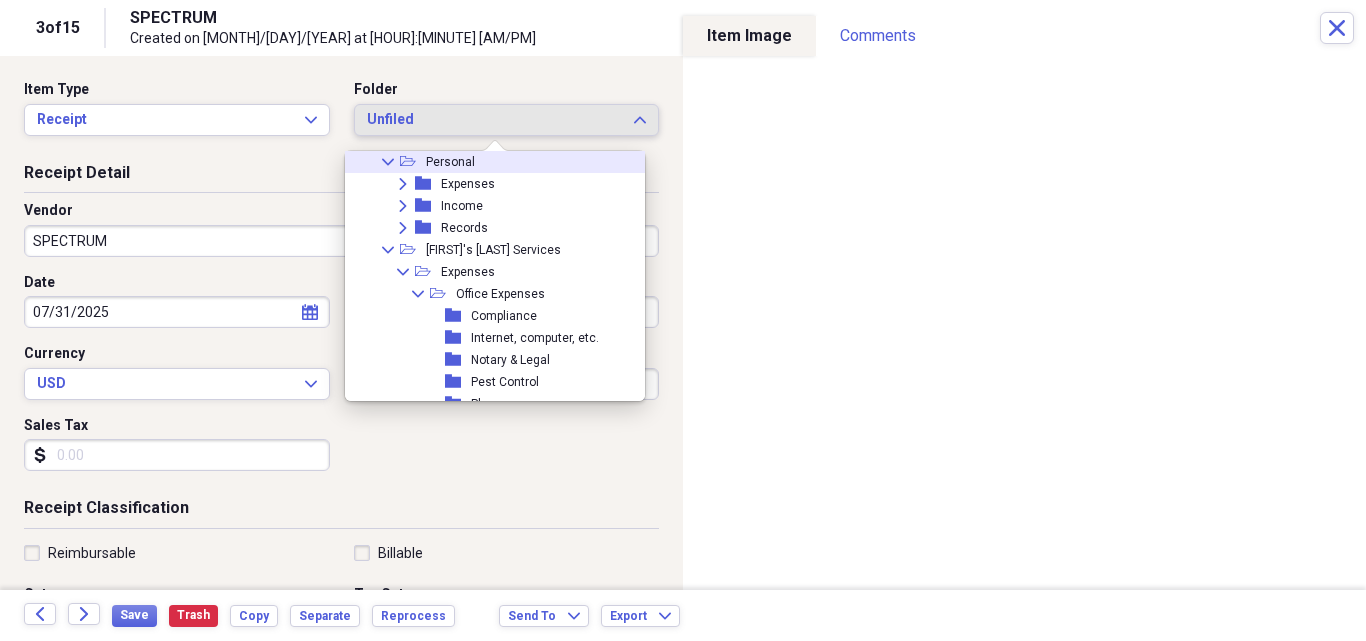 click on "Collapse" 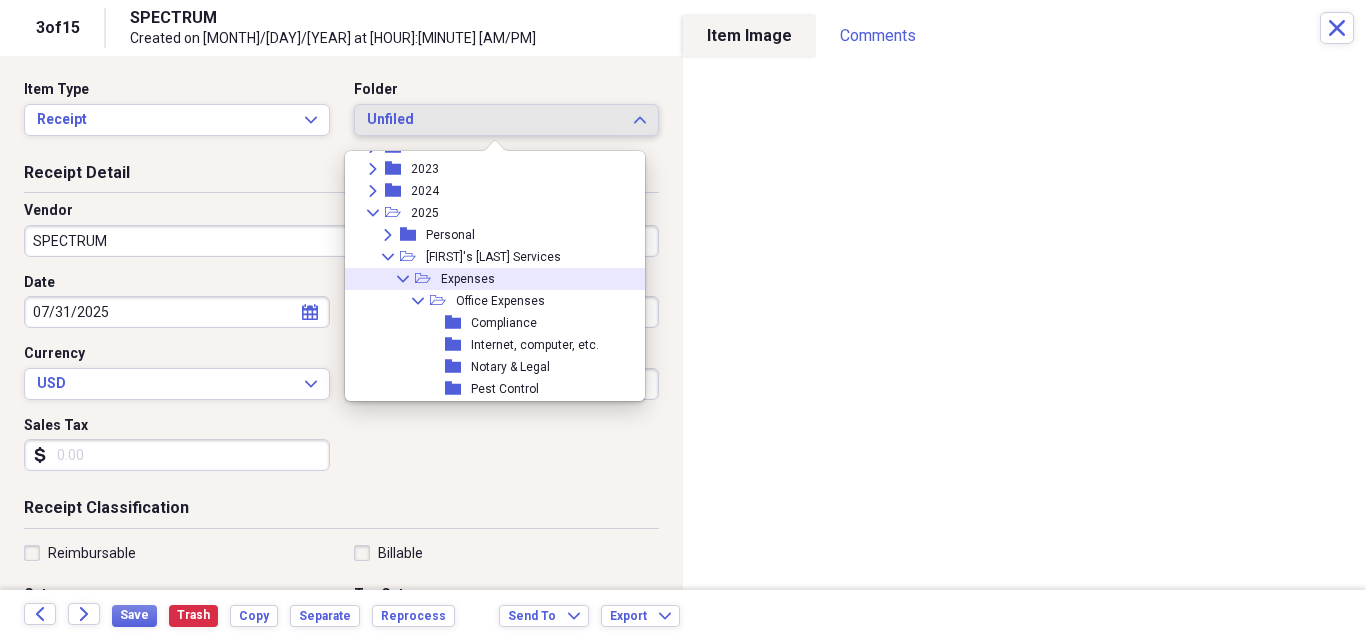 scroll, scrollTop: 287, scrollLeft: 0, axis: vertical 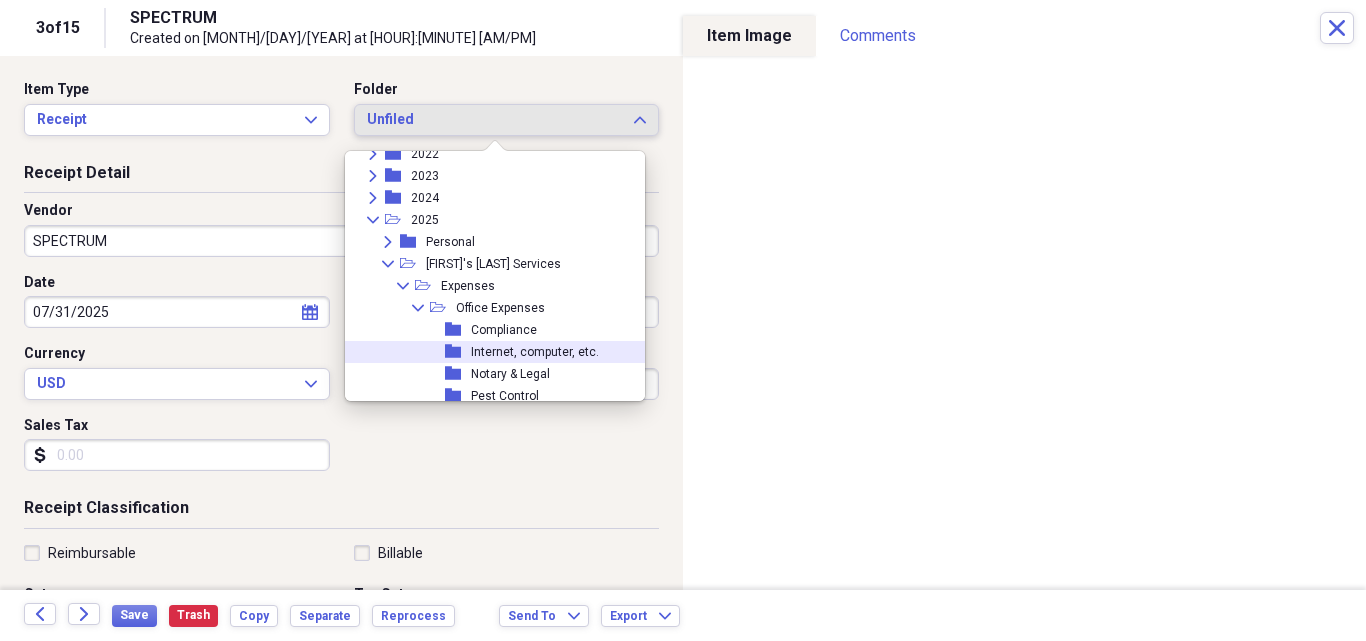 click on "Internet, computer, etc." at bounding box center (535, 352) 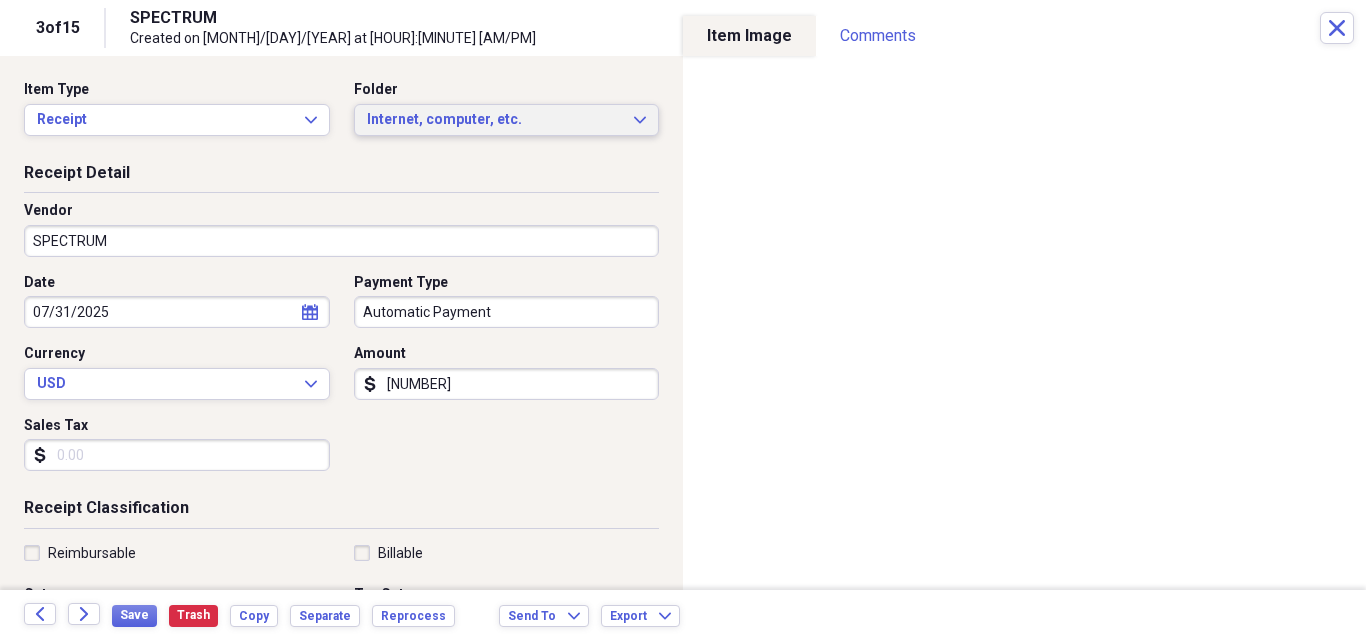 scroll, scrollTop: 487, scrollLeft: 0, axis: vertical 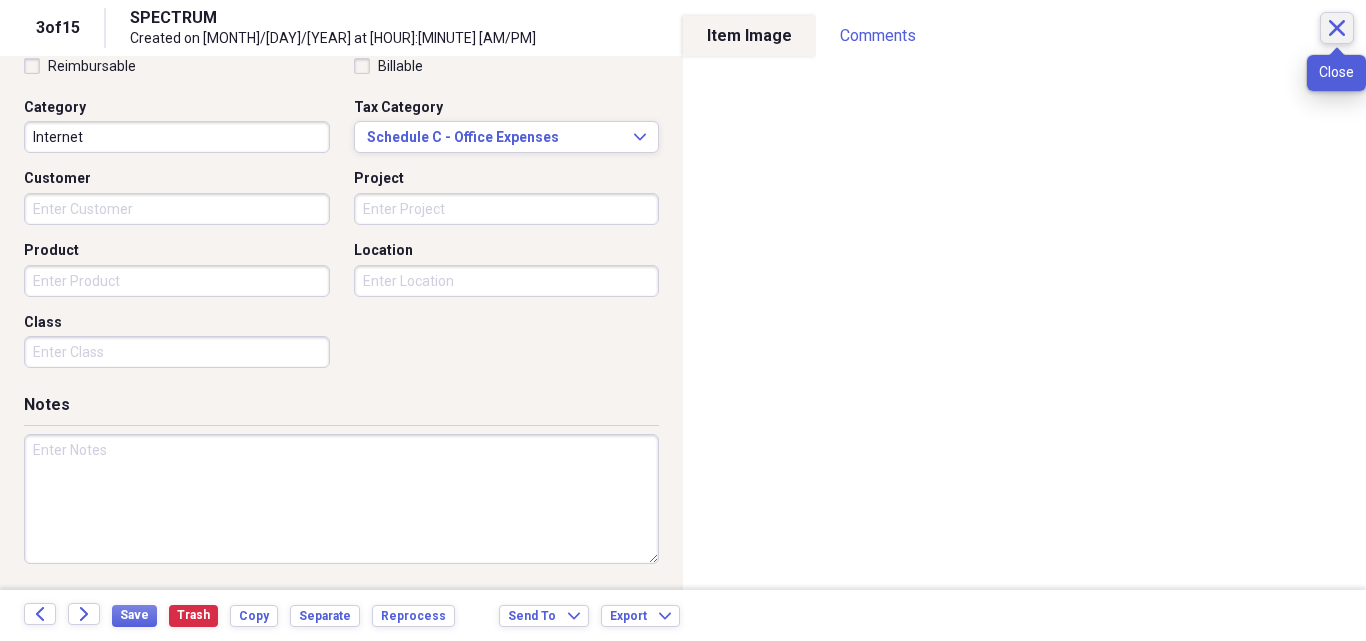 click on "Close" at bounding box center [1337, 28] 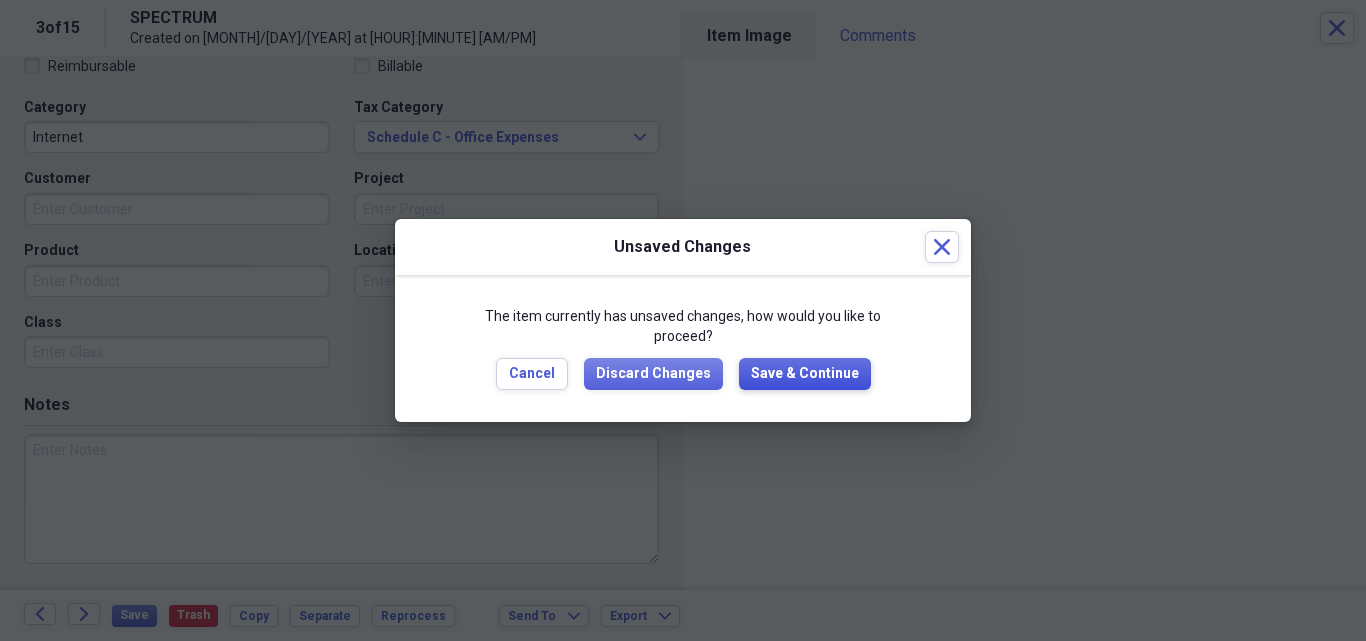 click on "Save & Continue" at bounding box center (805, 374) 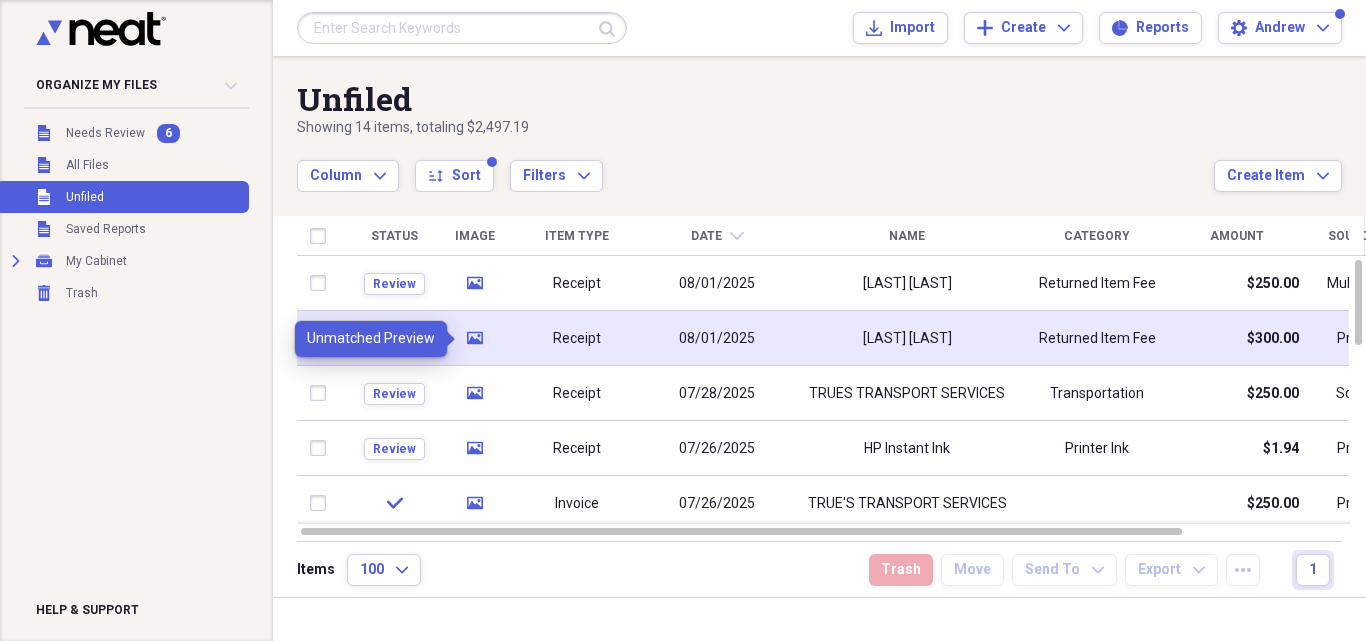 click on "media" 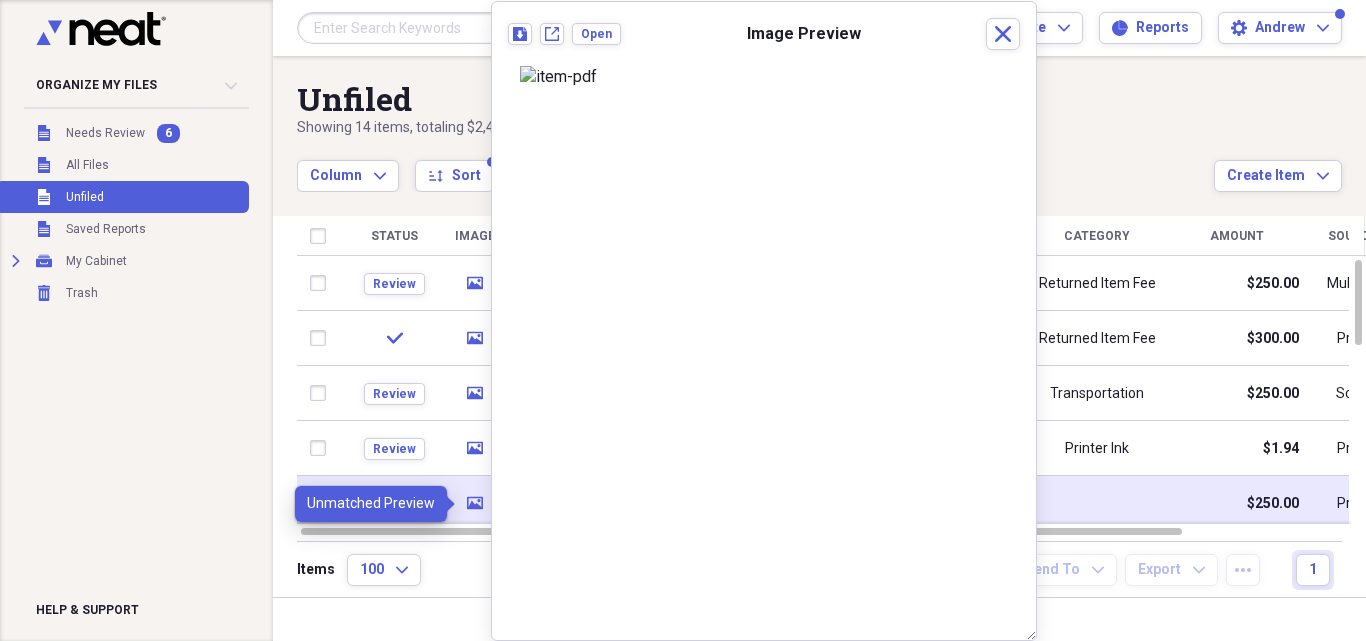 click 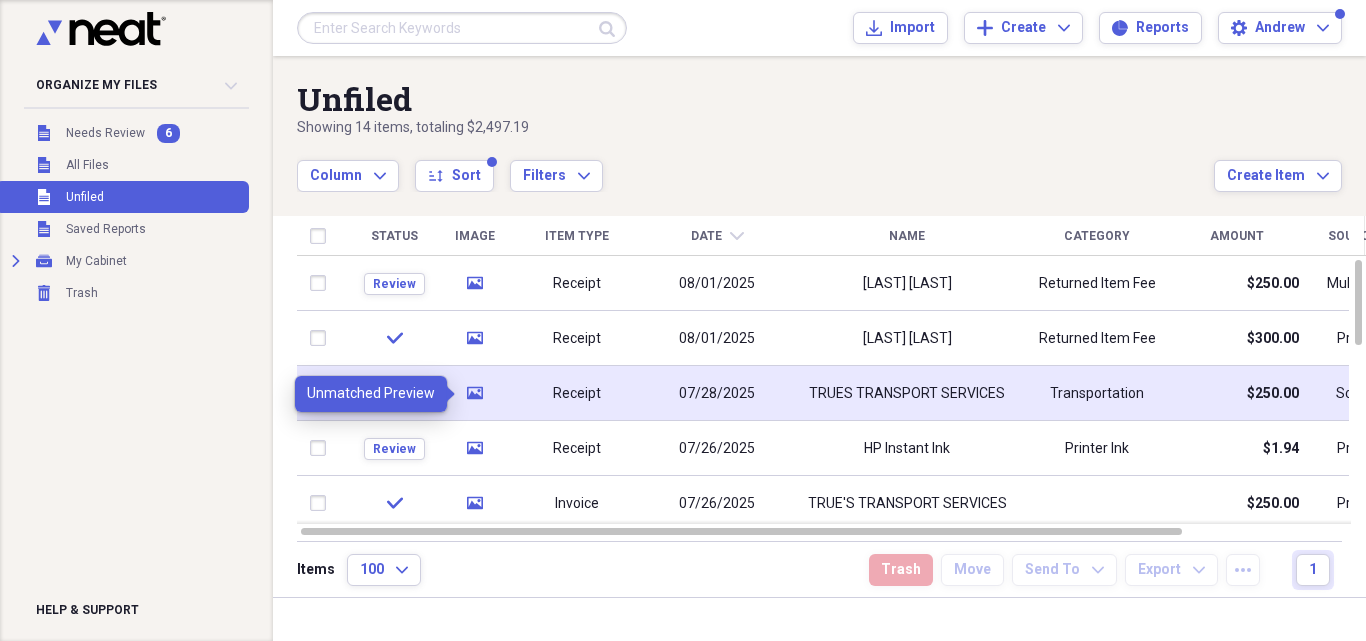 click on "media" 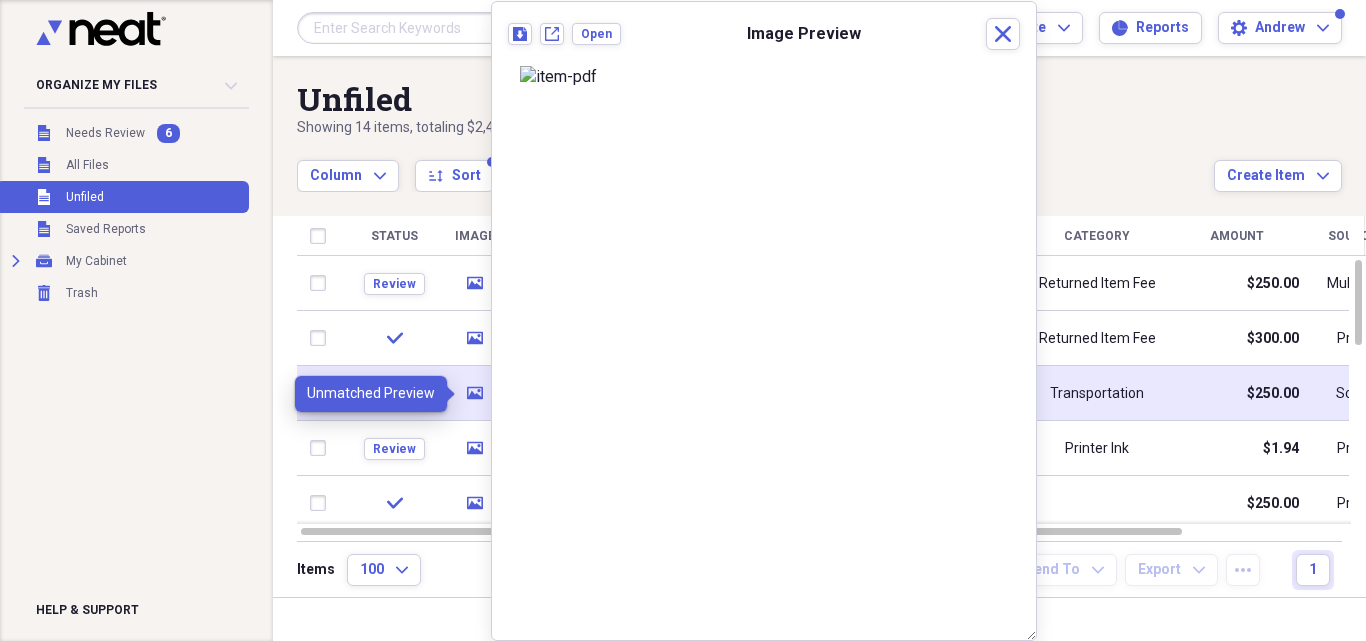 click on "media" 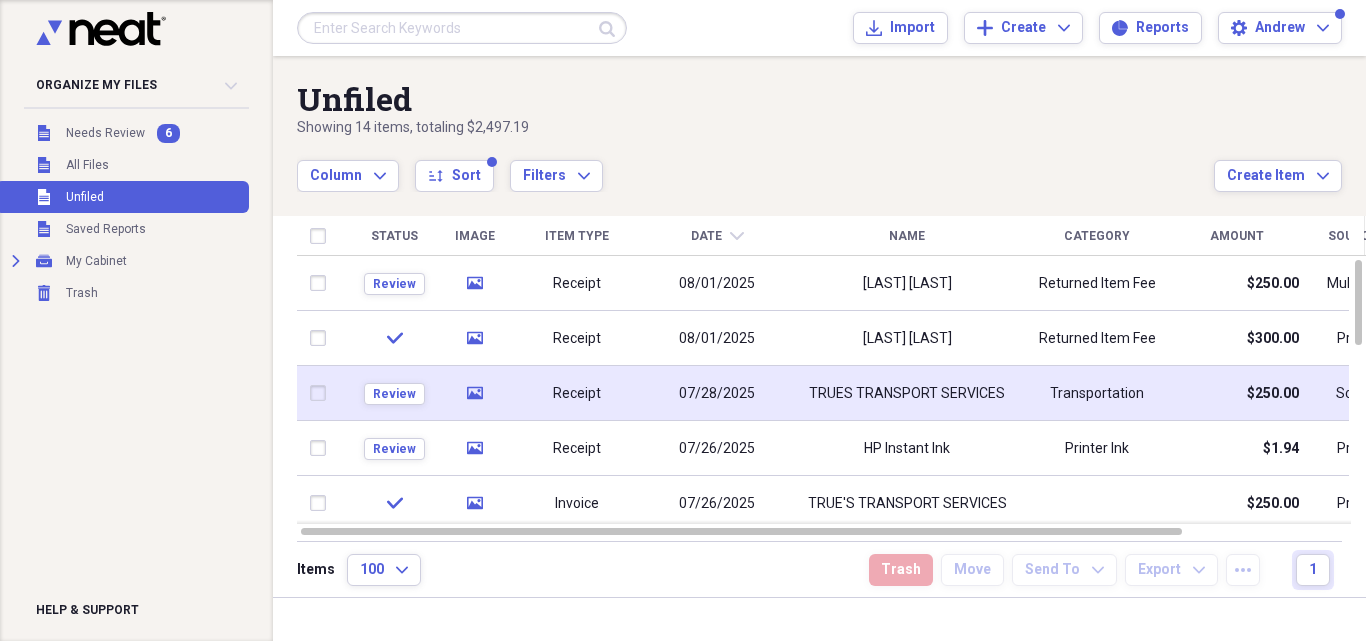click at bounding box center [322, 393] 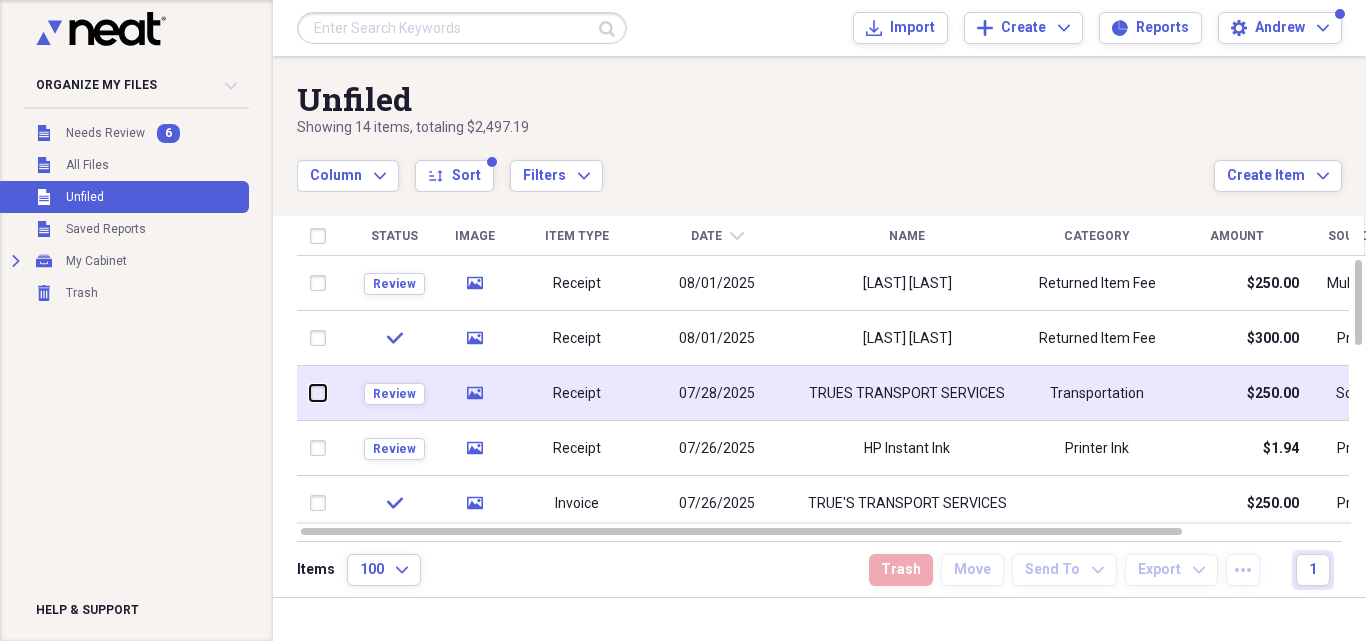 click at bounding box center (310, 393) 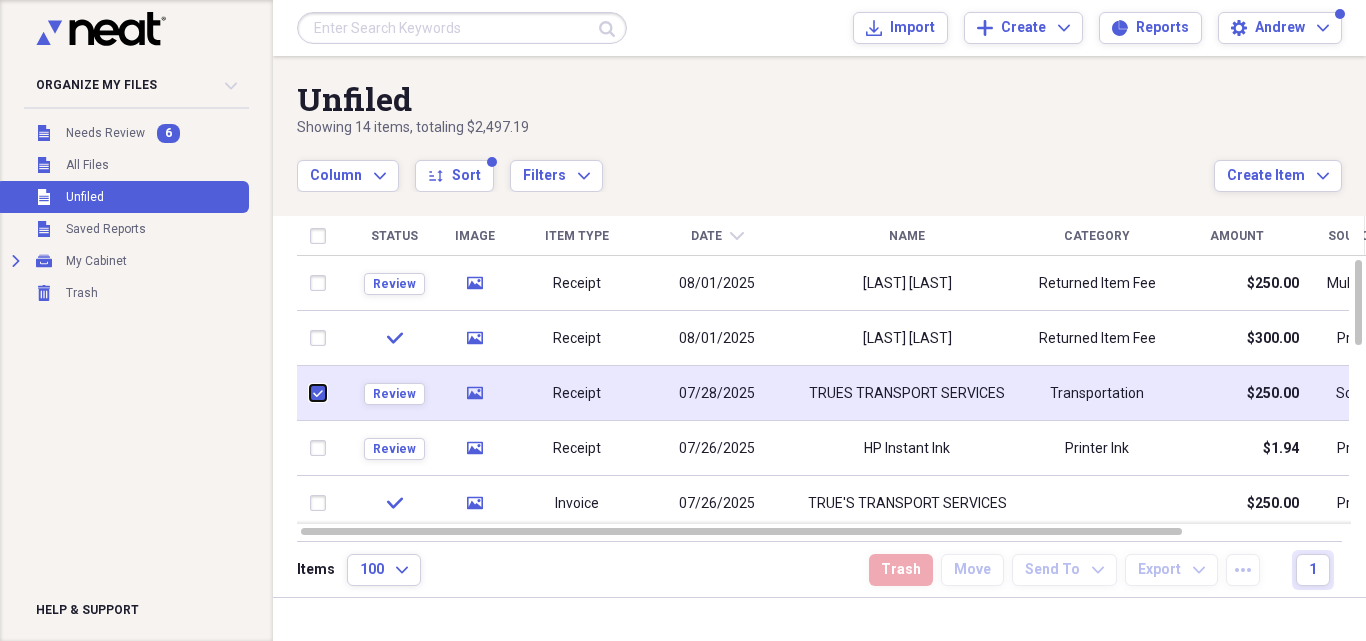 checkbox on "true" 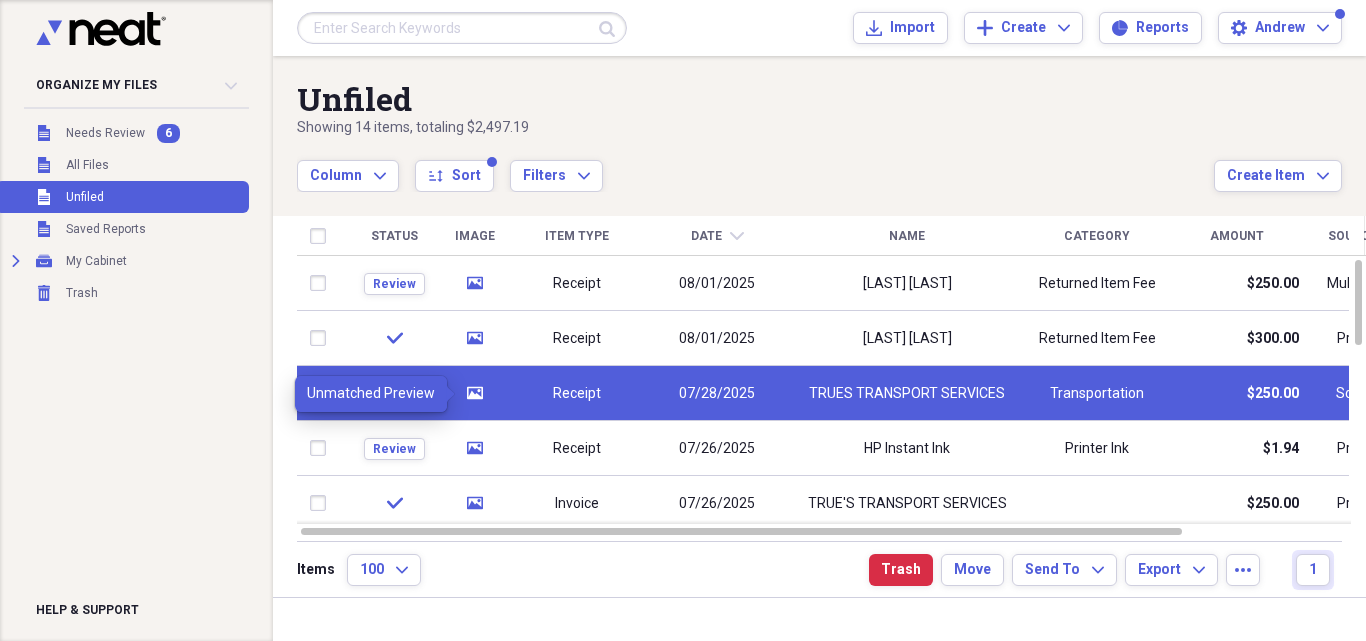 click on "media" 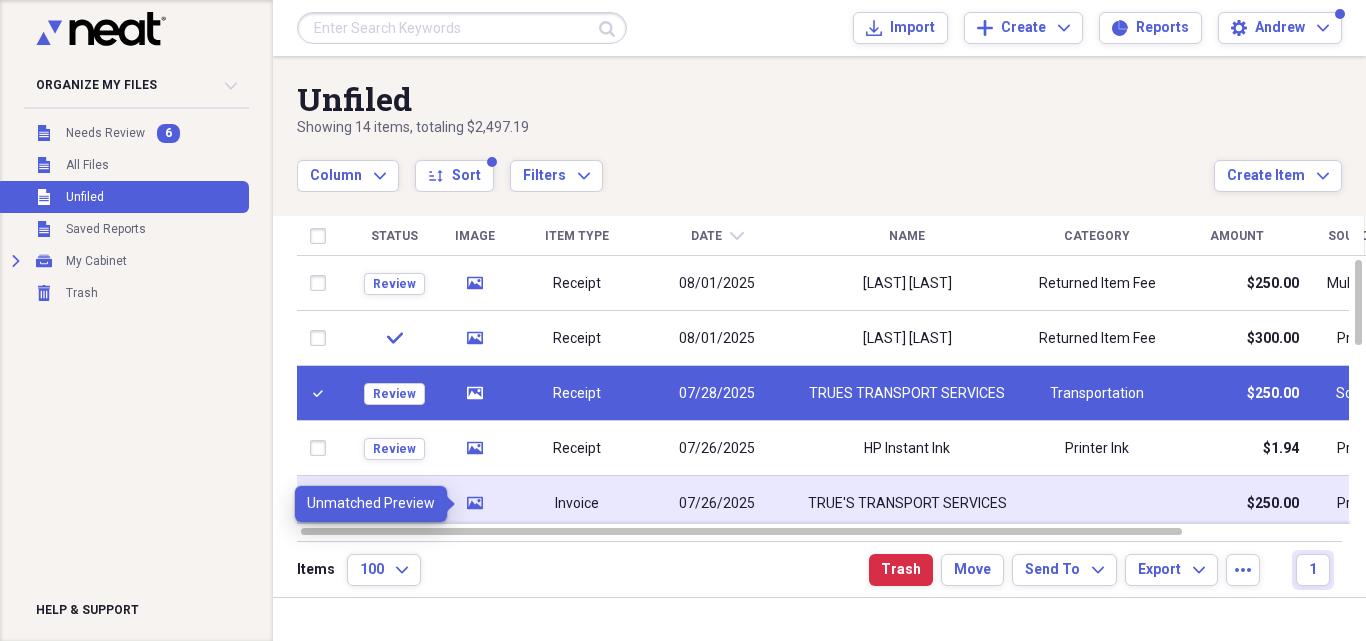 click 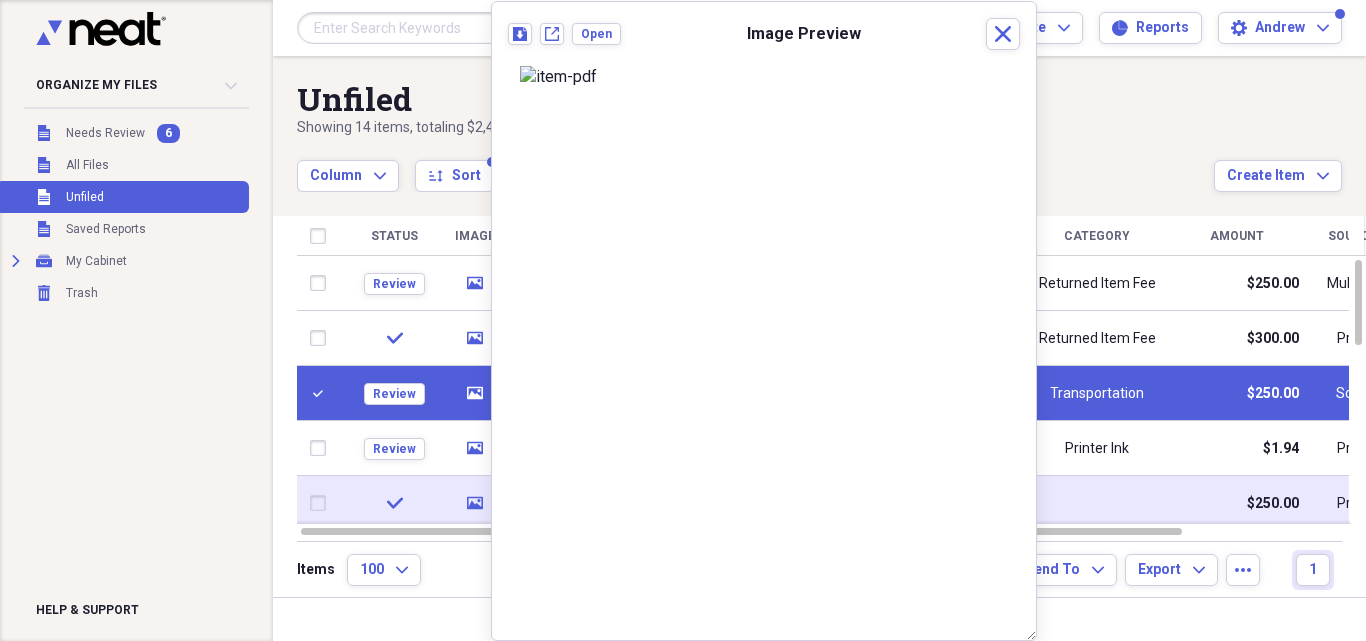 click at bounding box center (322, 503) 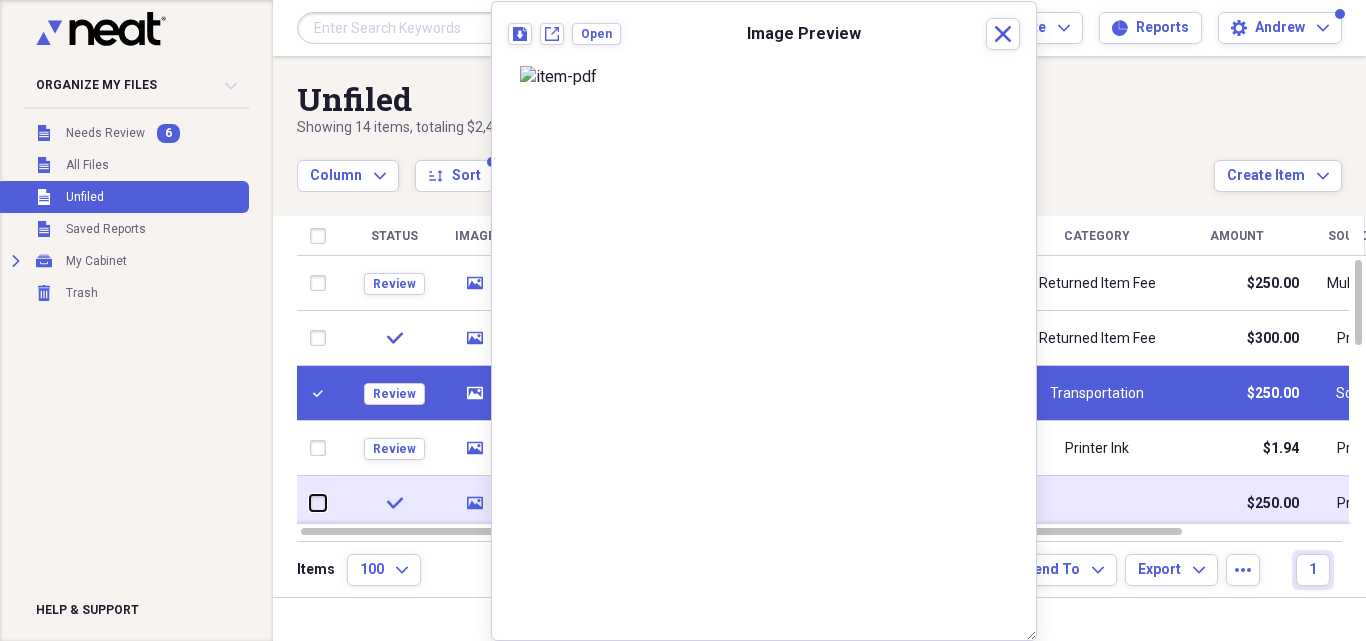 click at bounding box center (310, 503) 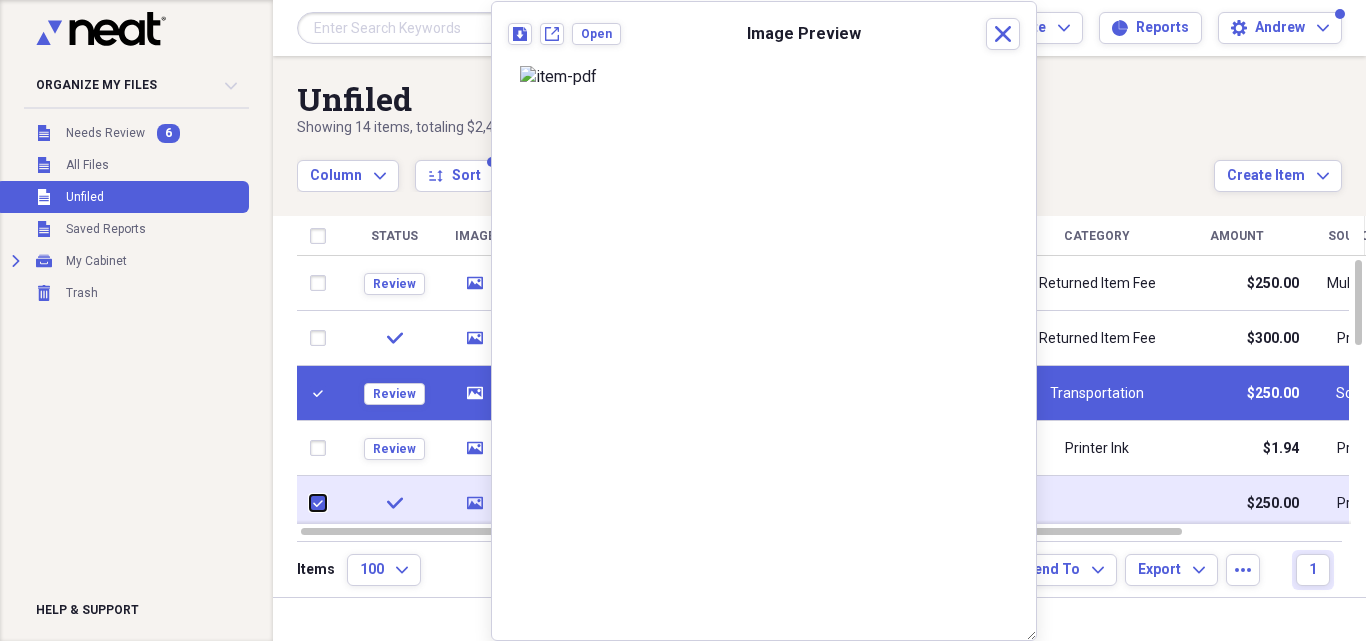 checkbox on "true" 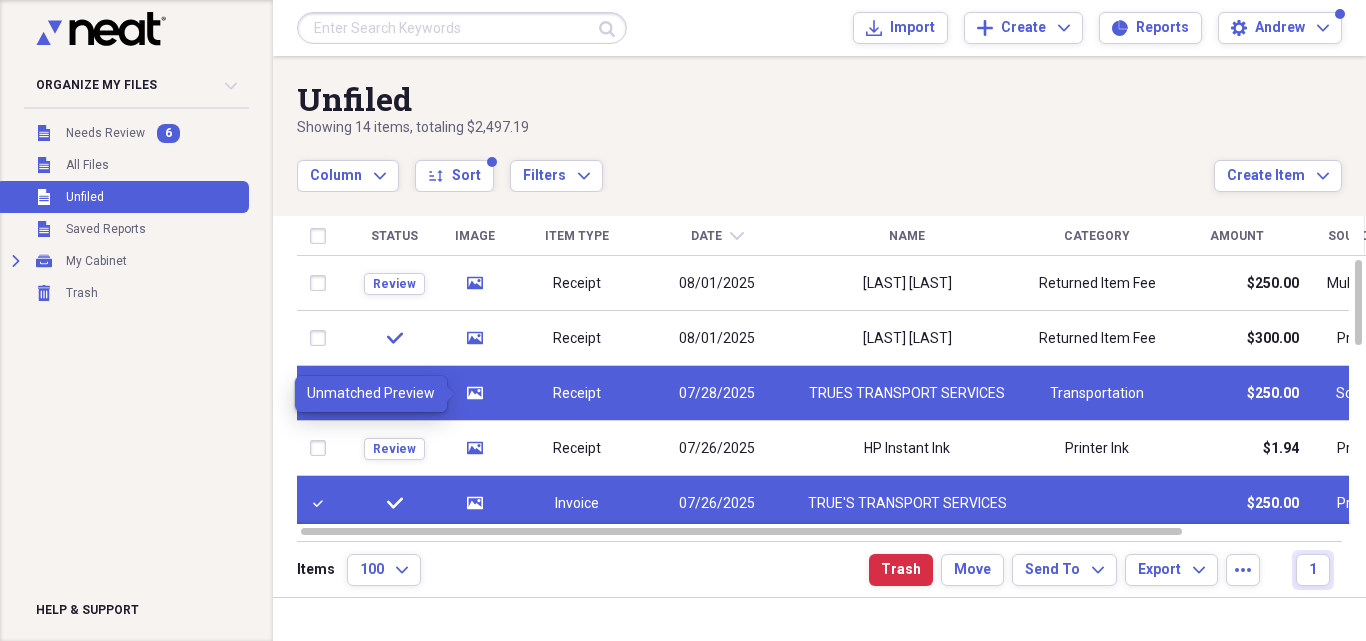 click on "media" 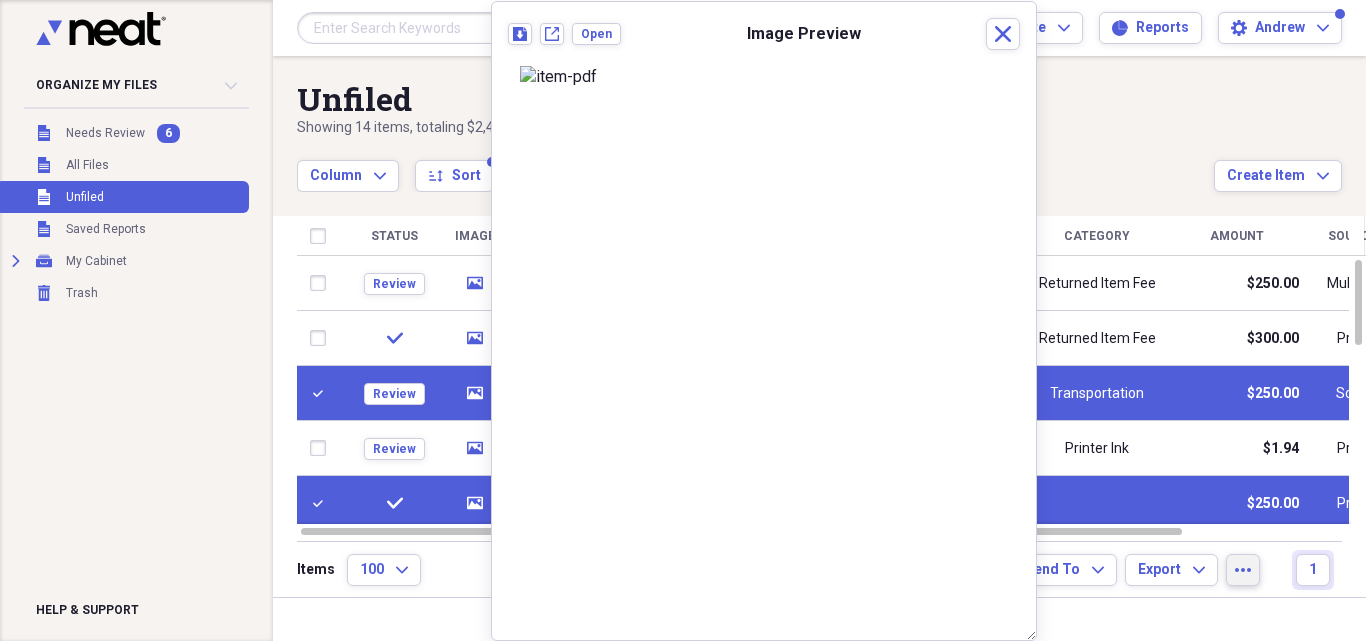 click on "more" 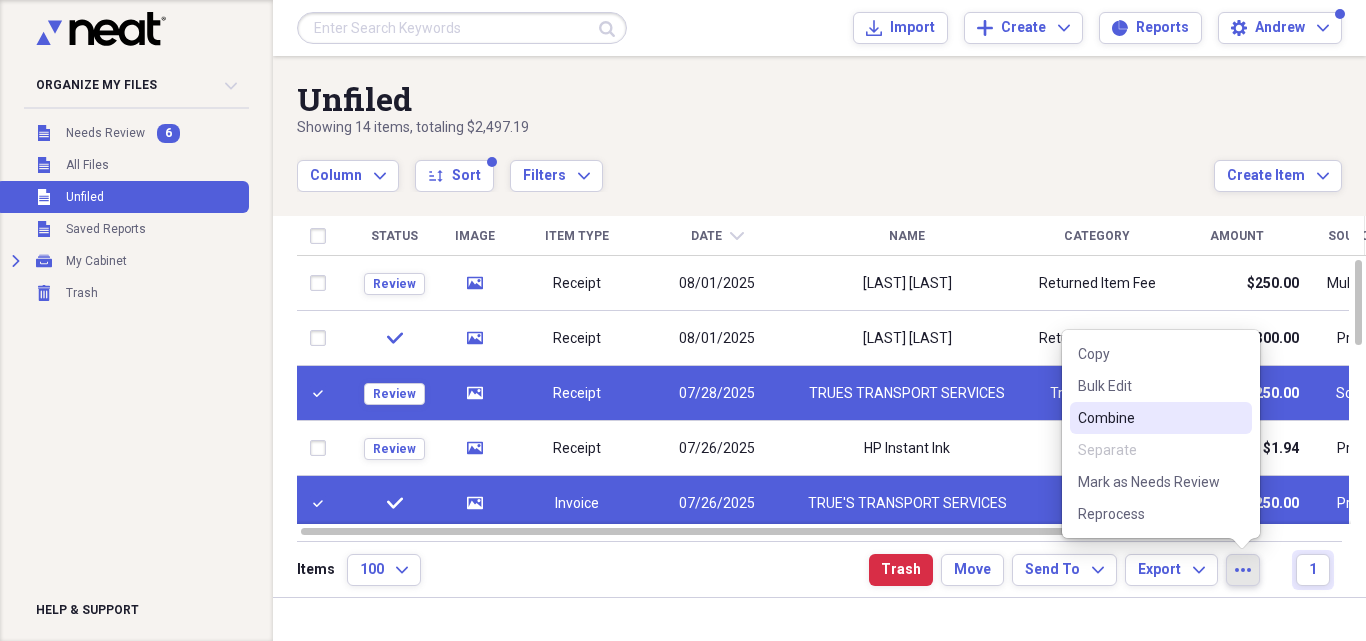 click on "Combine" at bounding box center (1149, 418) 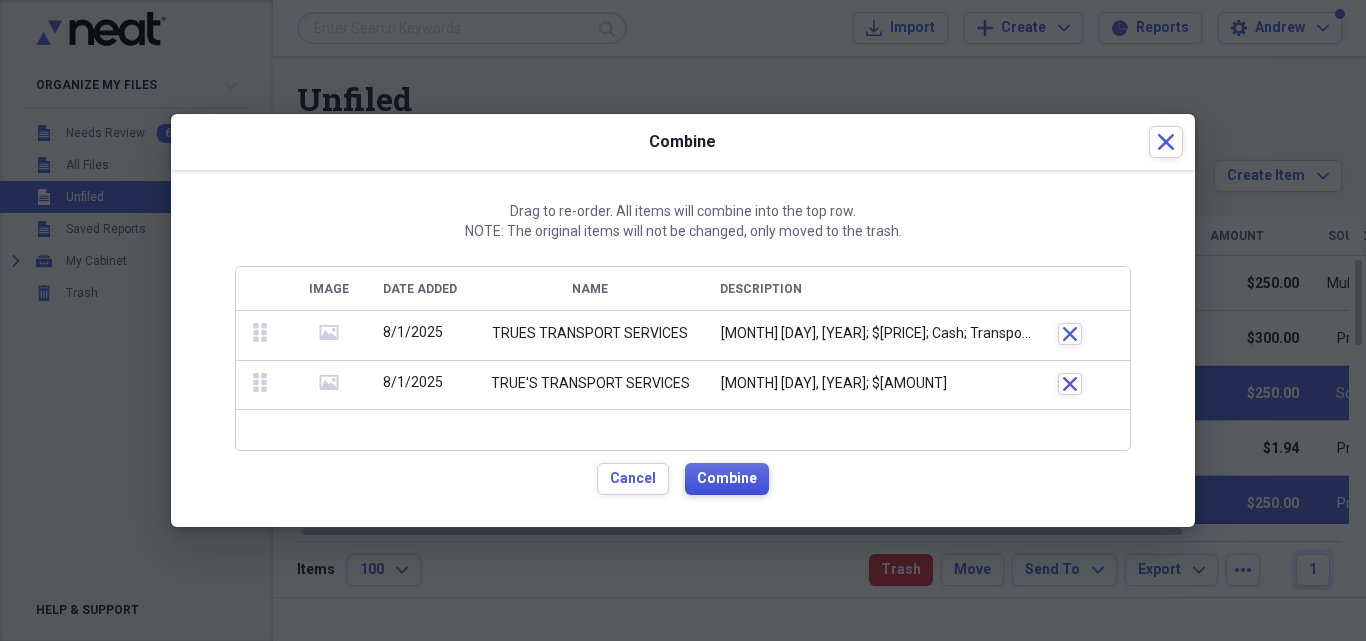 click on "Combine" at bounding box center [727, 479] 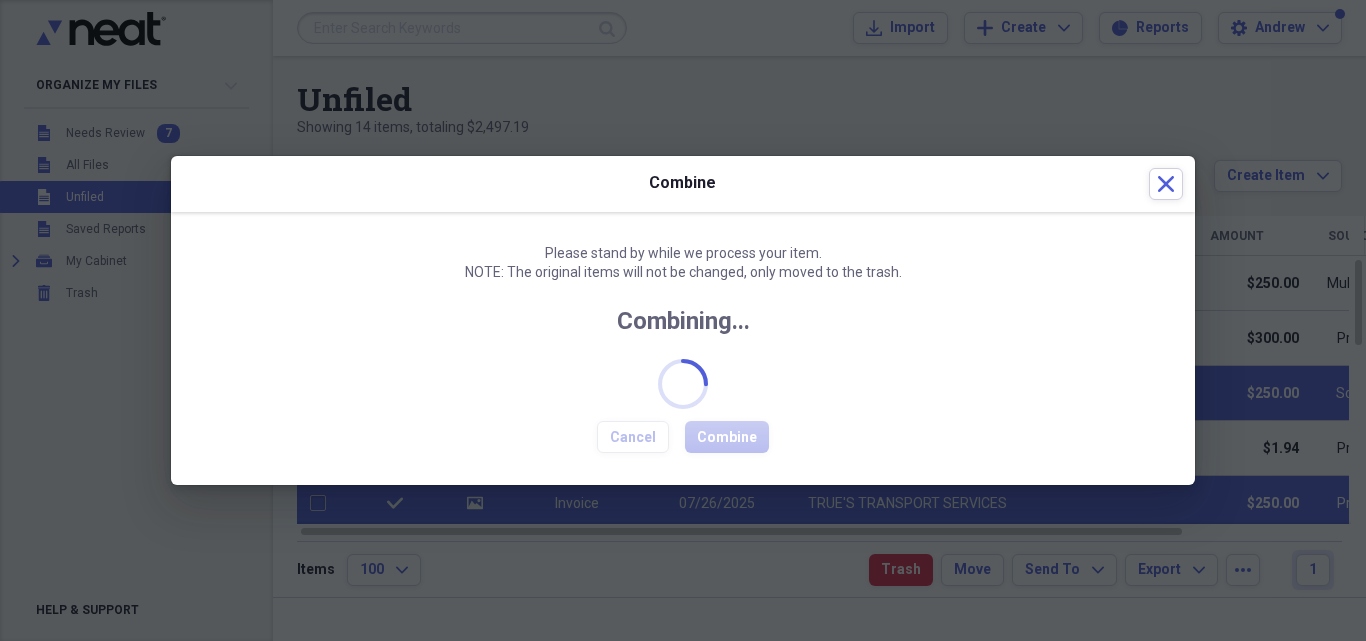 checkbox on "false" 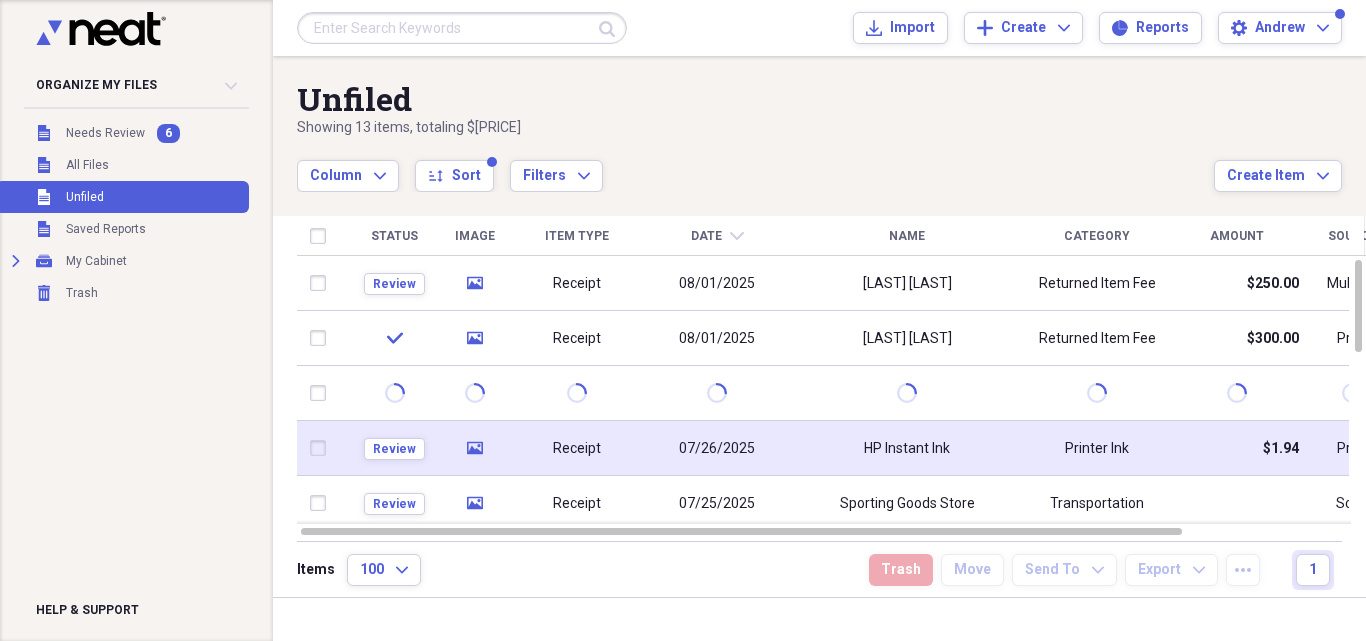 click on "HP Instant Ink" at bounding box center (907, 449) 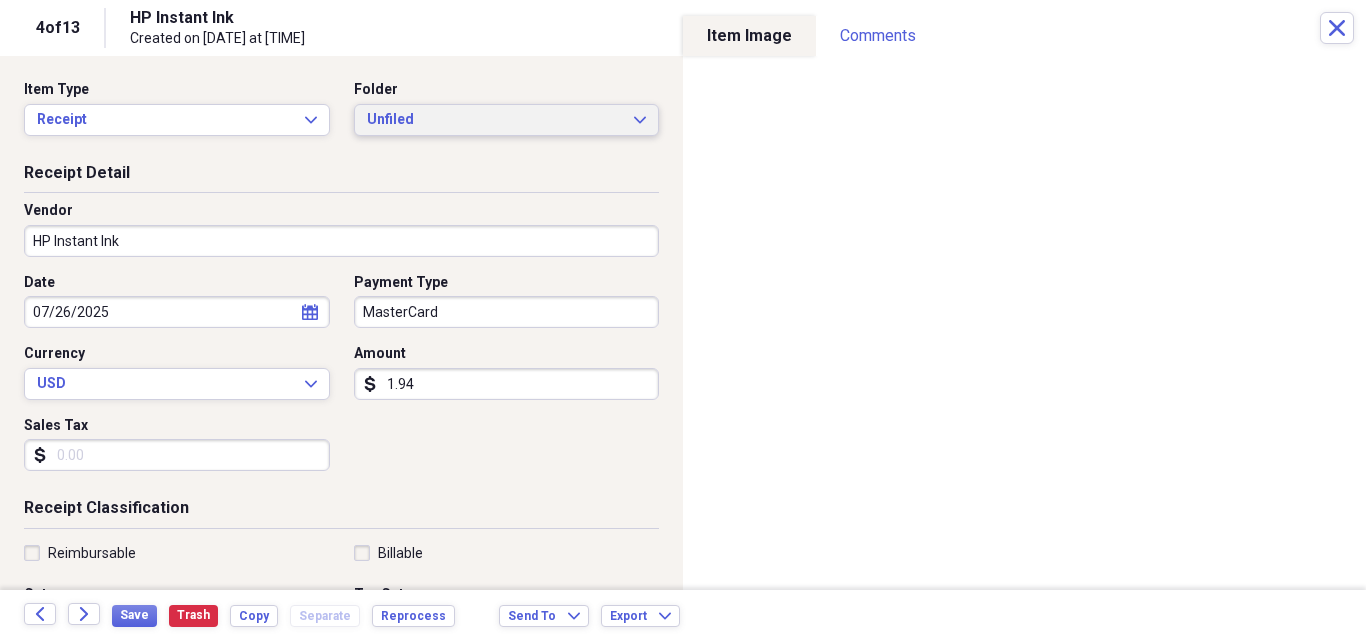 click on "Expand" 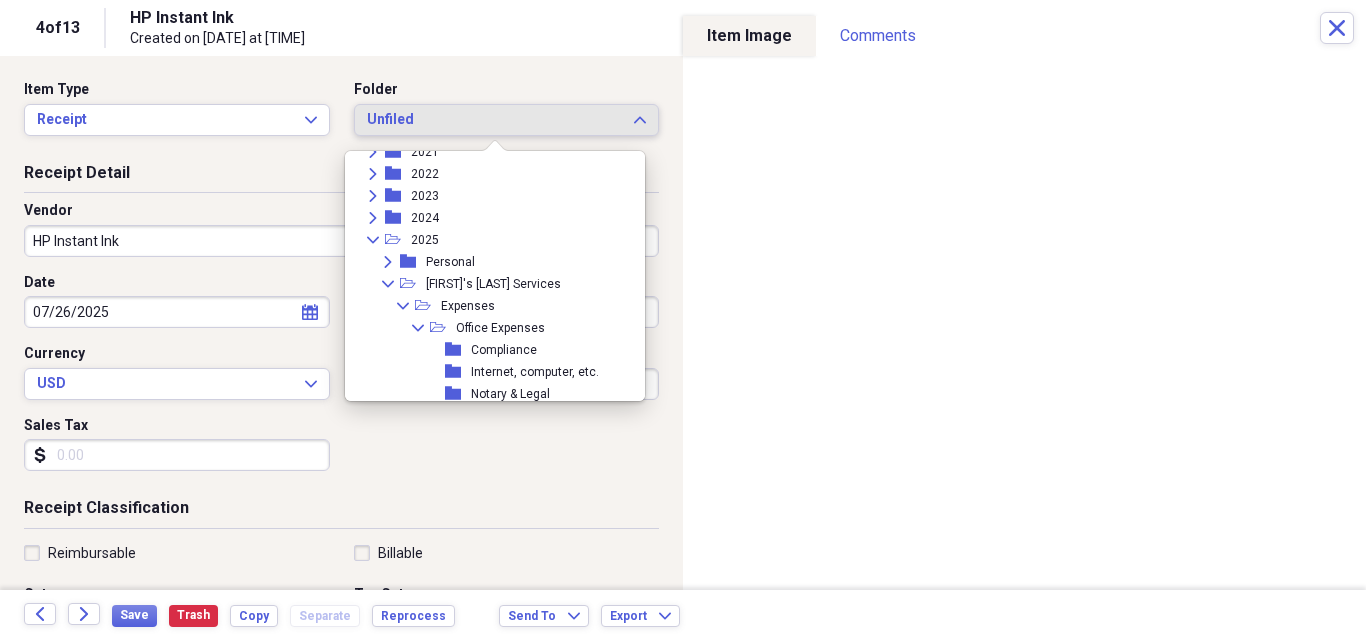 scroll, scrollTop: 333, scrollLeft: 0, axis: vertical 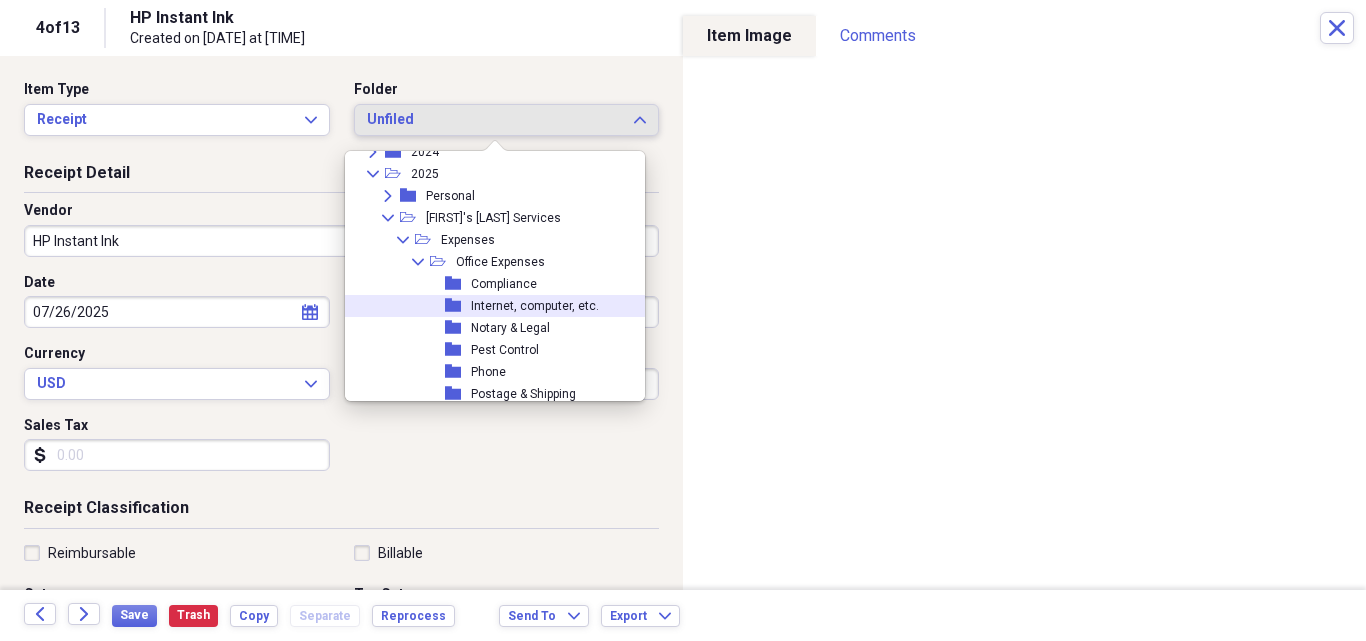 click on "Internet, computer, etc." at bounding box center (535, 306) 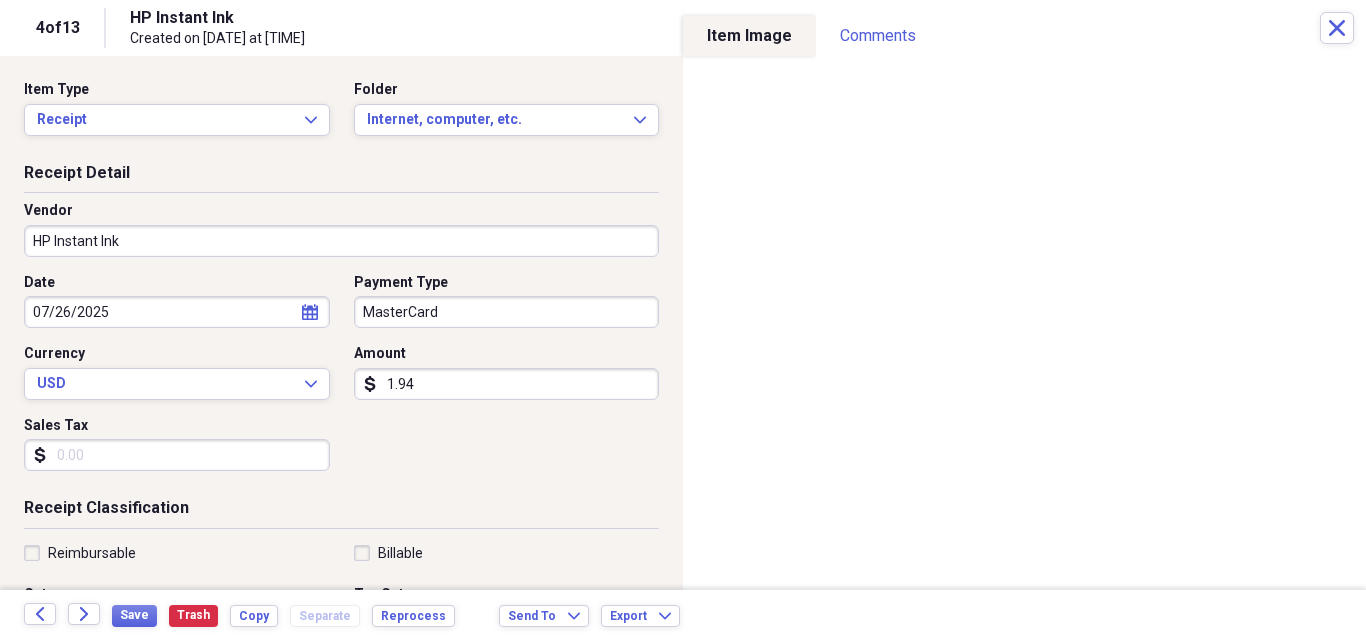 click on "MasterCard" at bounding box center (507, 312) 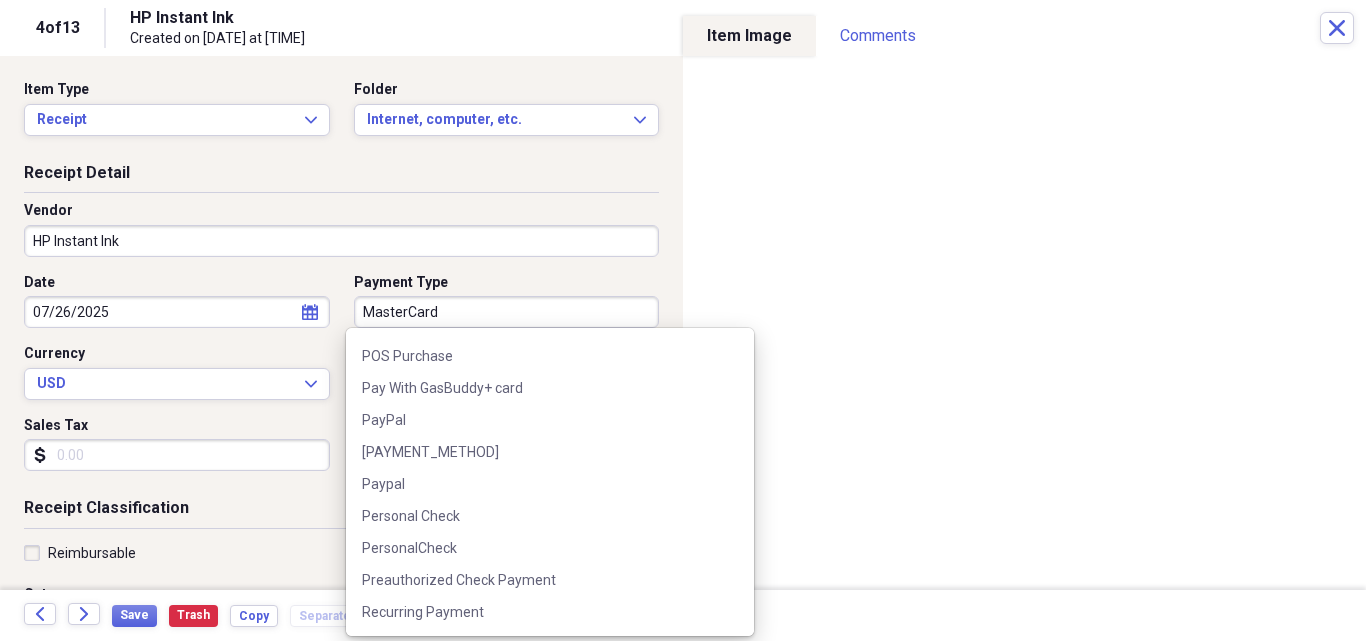 scroll, scrollTop: 2087, scrollLeft: 0, axis: vertical 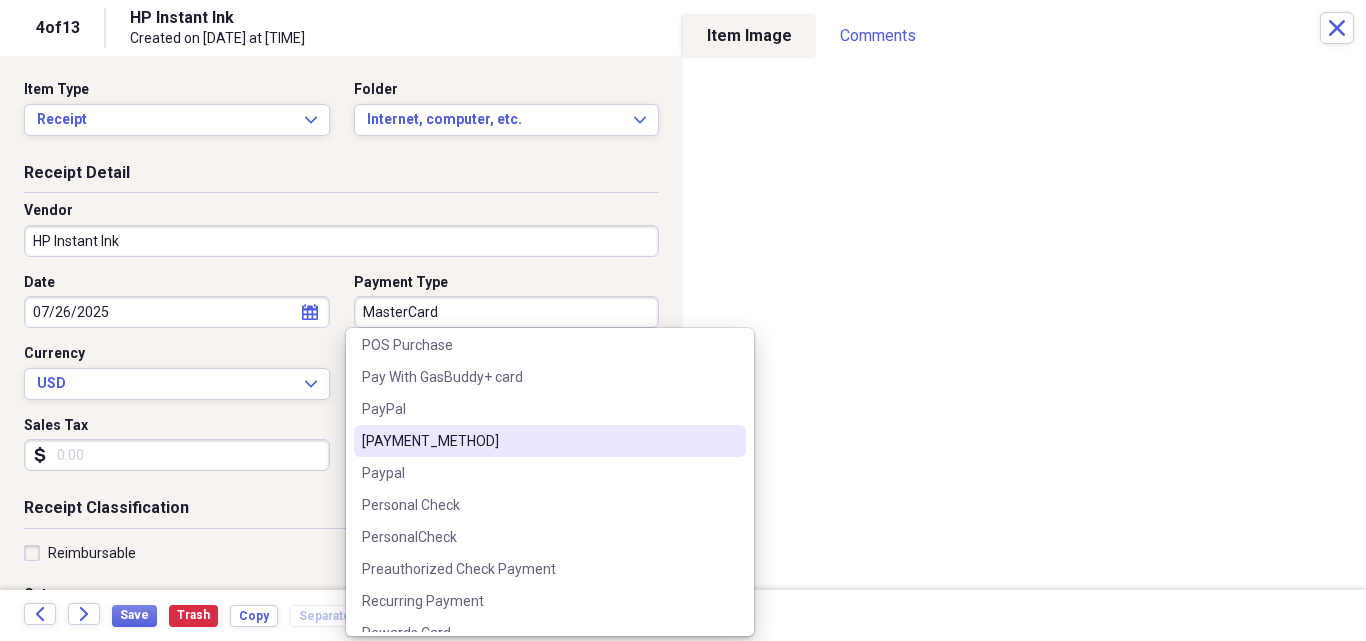 click on "[PAYMENT_METHOD]" at bounding box center (538, 441) 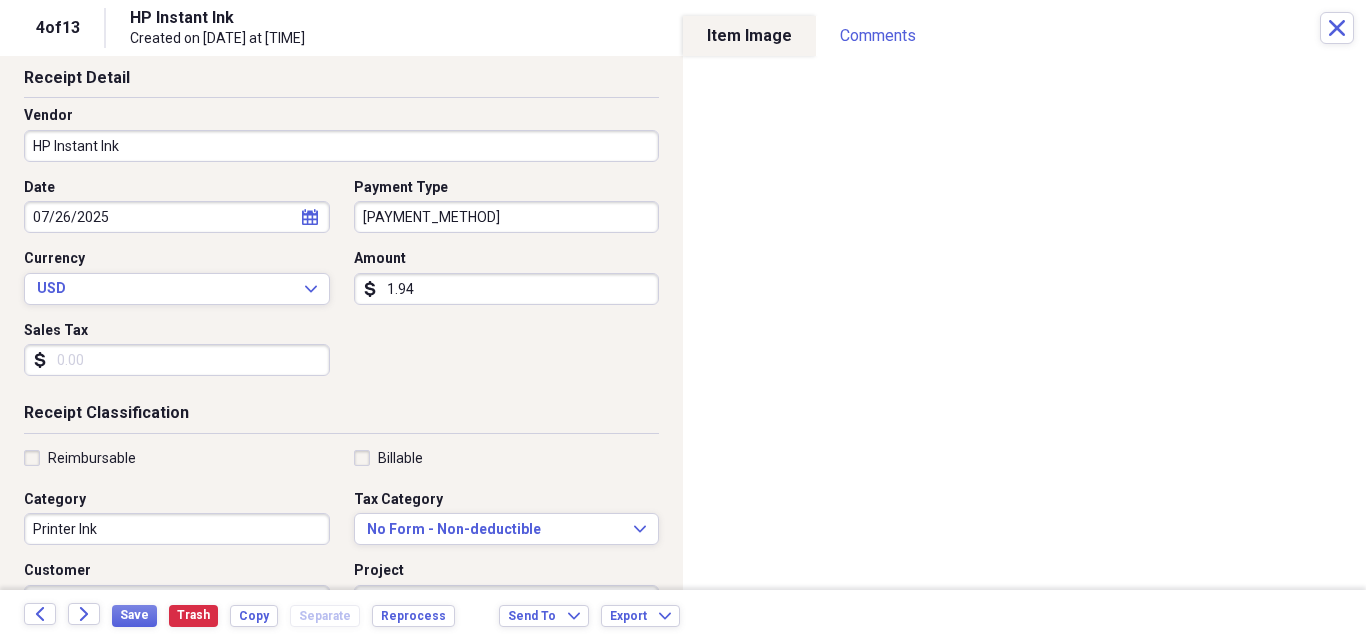 scroll, scrollTop: 133, scrollLeft: 0, axis: vertical 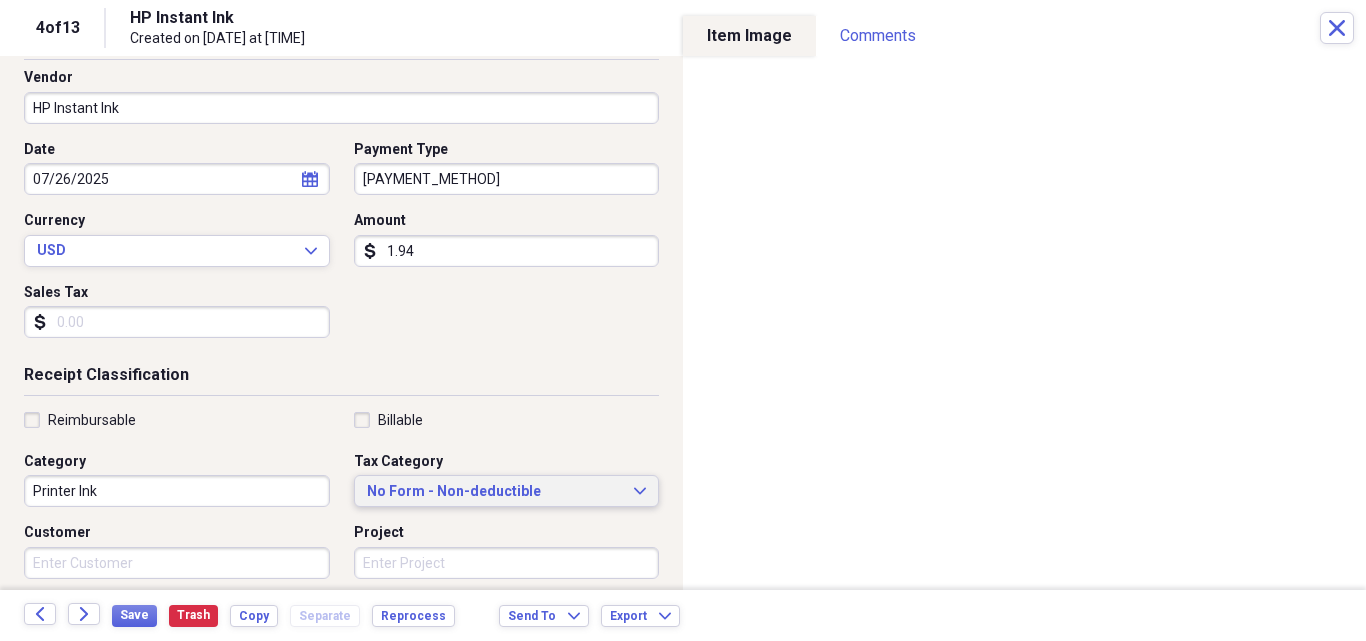 click on "Expand" 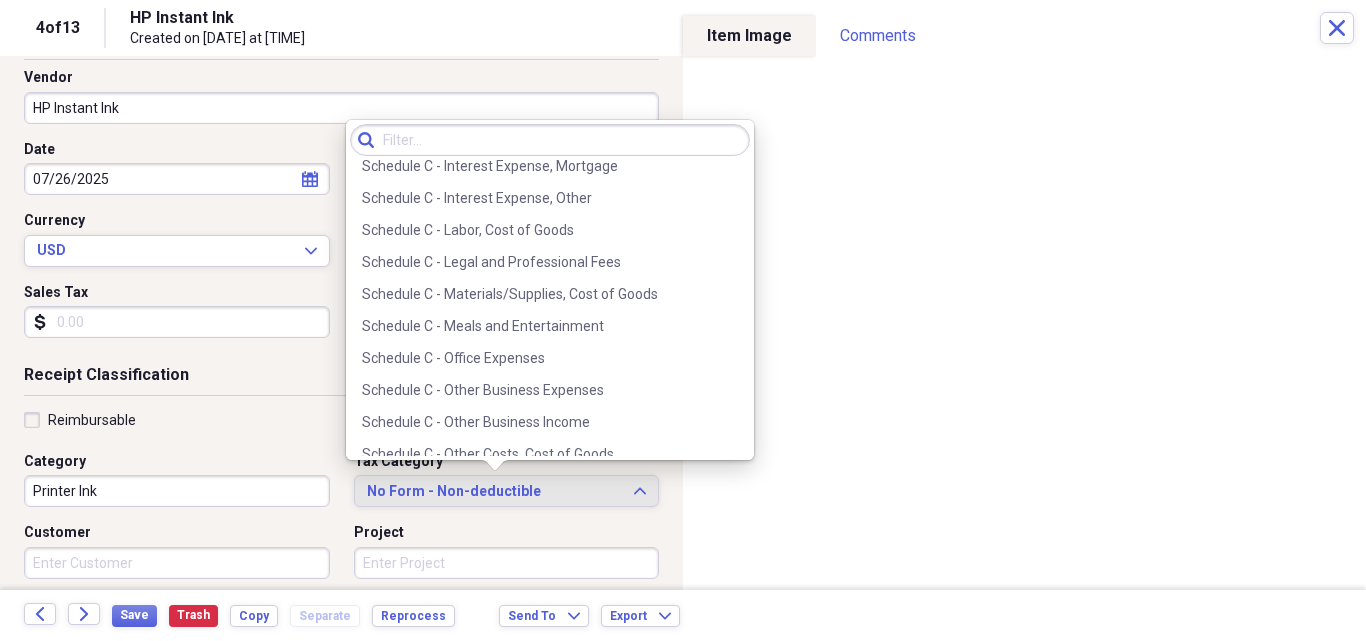 scroll, scrollTop: 3853, scrollLeft: 0, axis: vertical 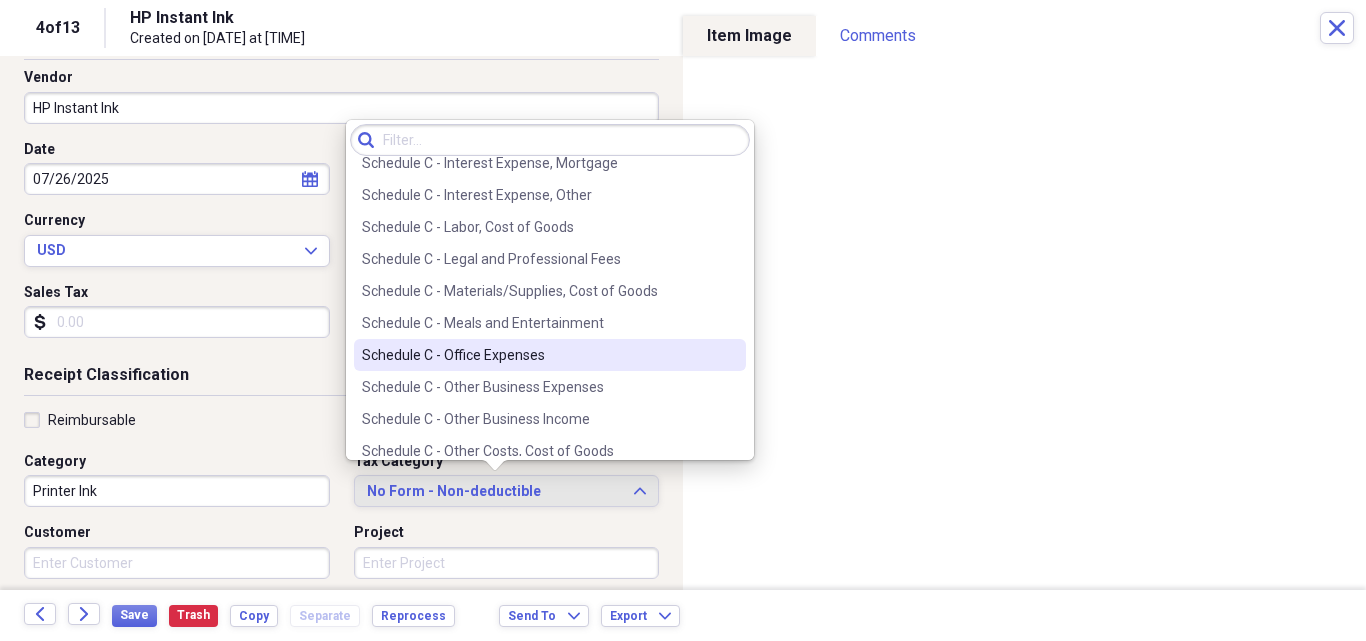 click on "Schedule C - Office Expenses" at bounding box center (538, 355) 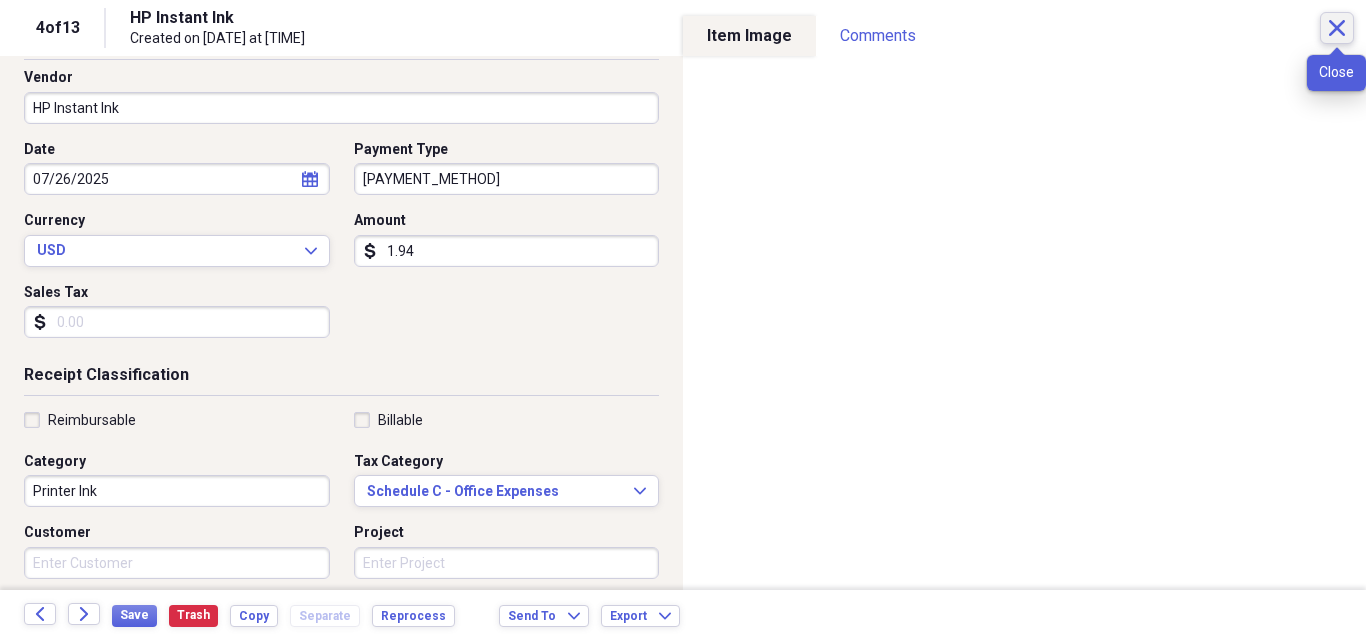 click 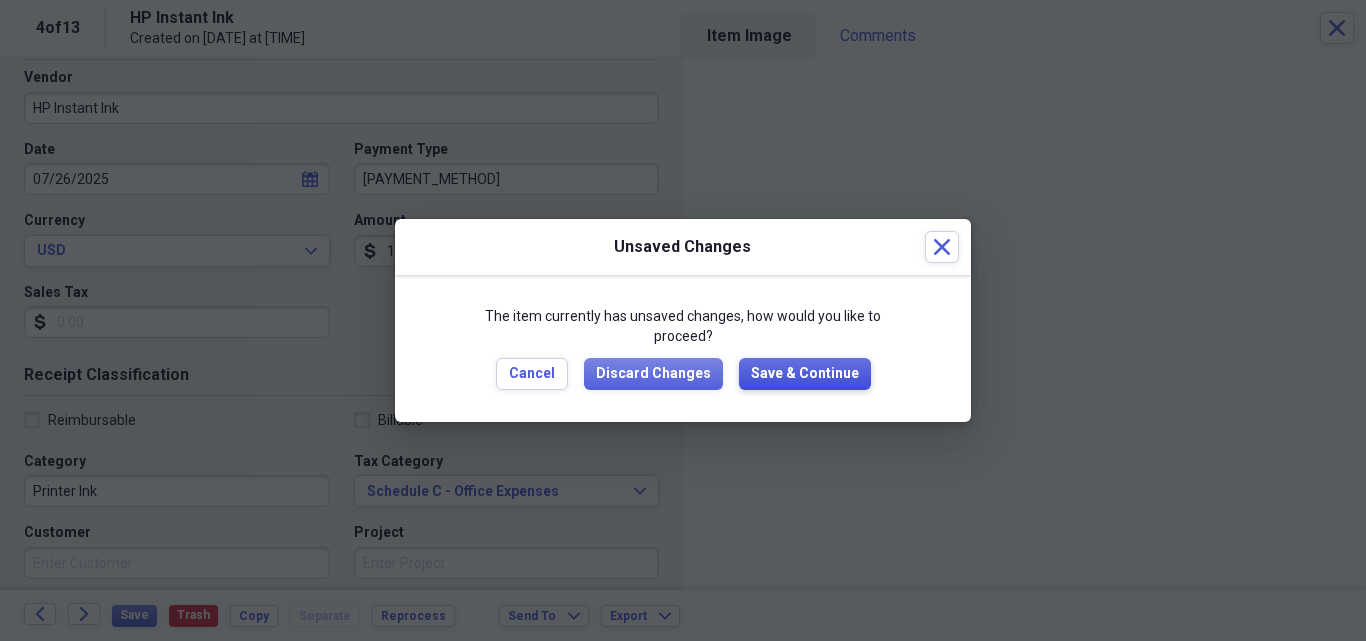 click on "Save & Continue" at bounding box center [805, 374] 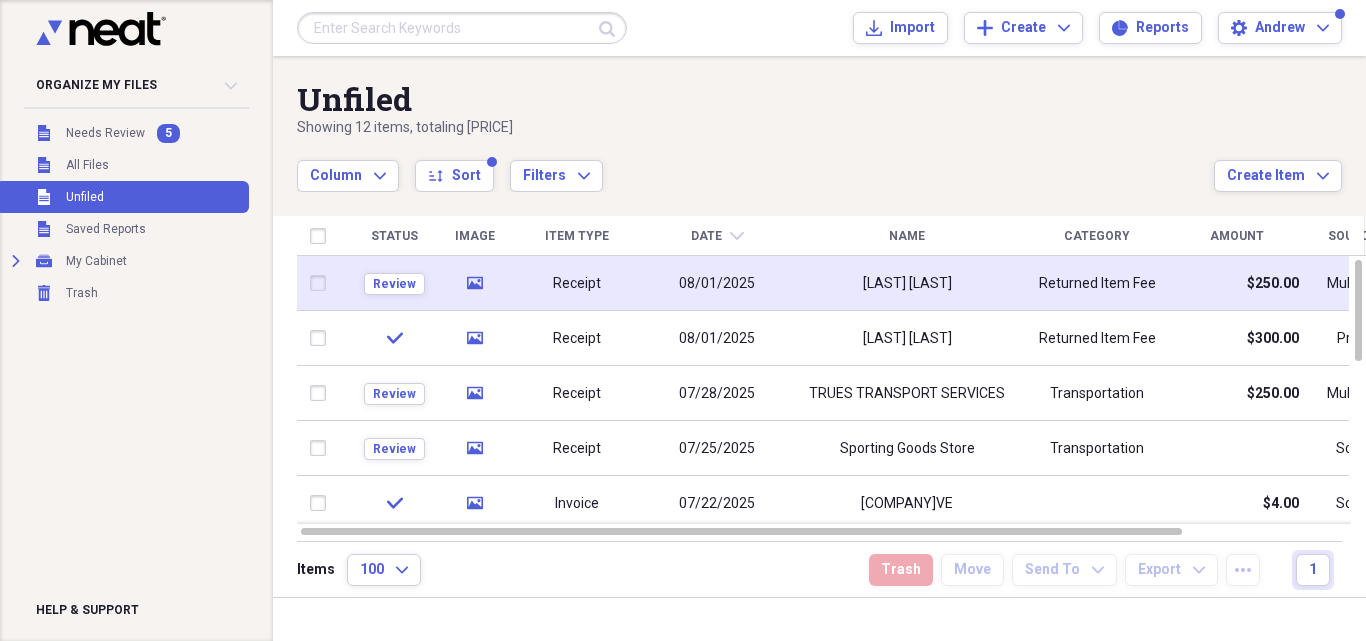 click on "[LAST] [LAST]" at bounding box center [907, 284] 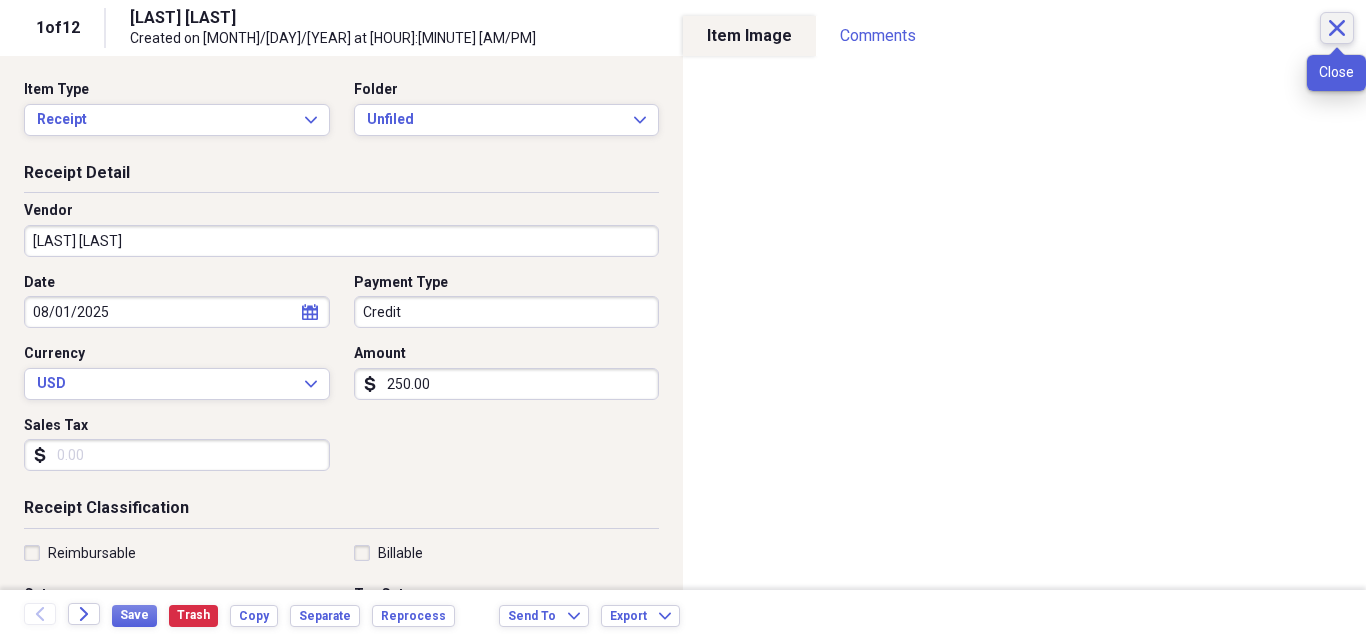 click on "Close" 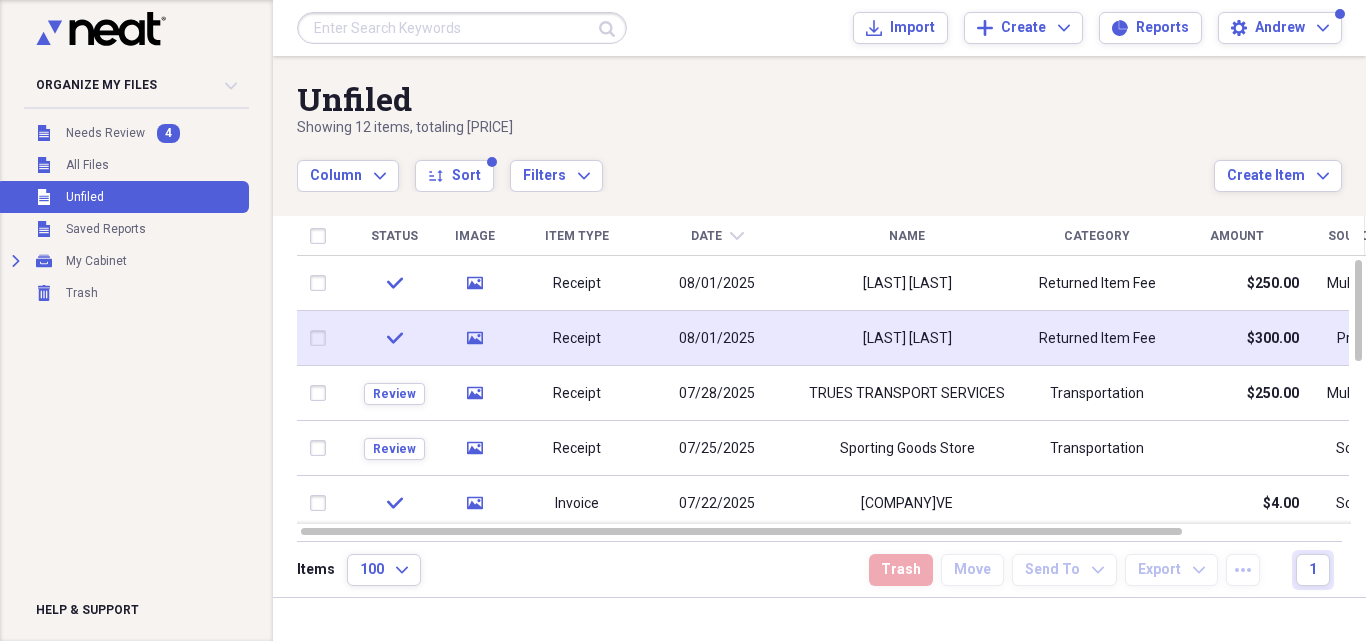 click on "08/01/2025" at bounding box center [717, 339] 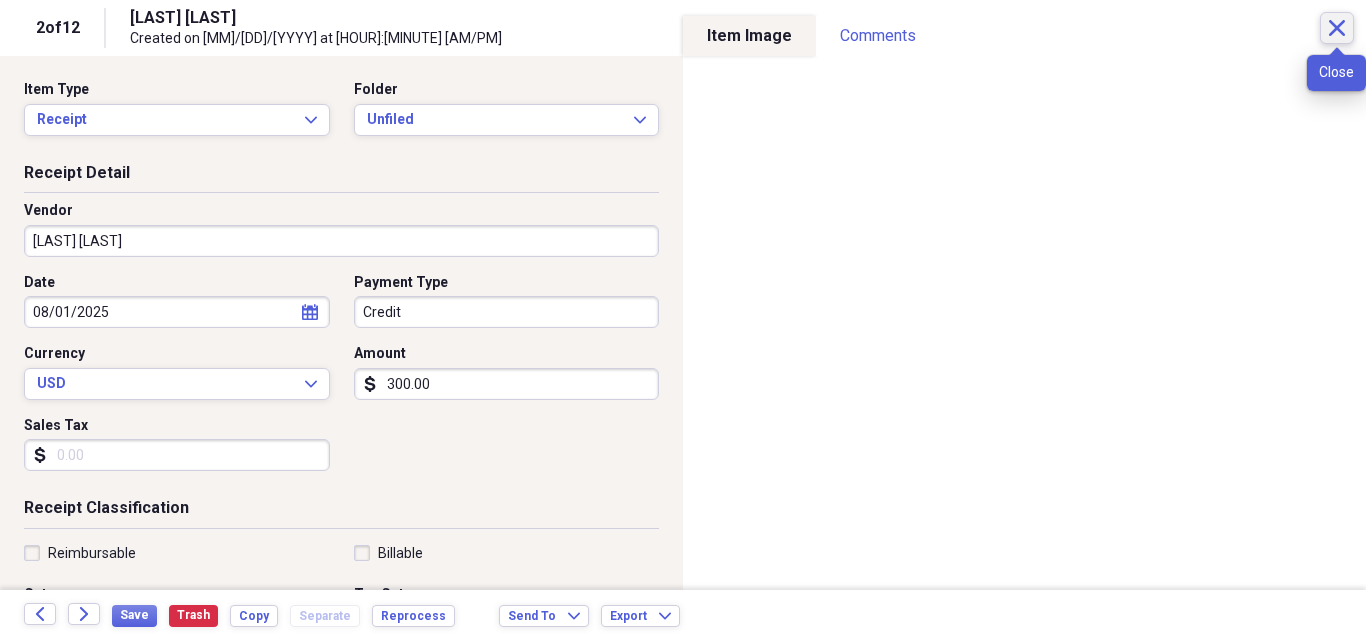 click on "Close" 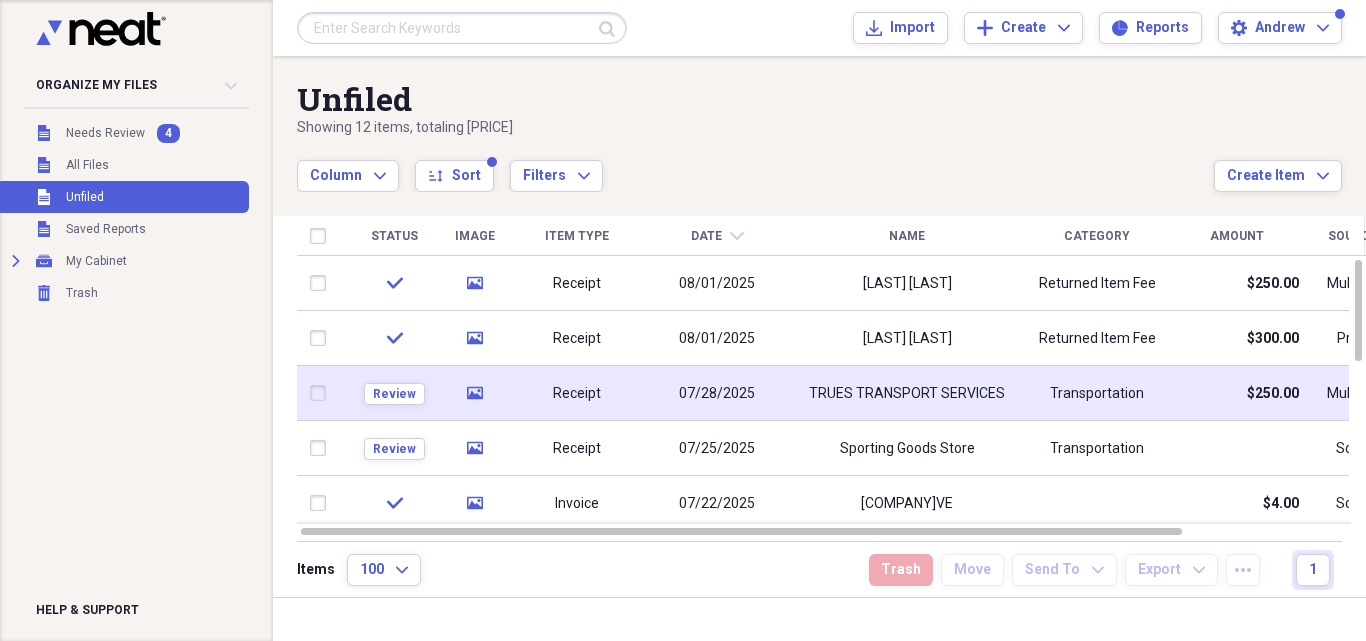 click on "07/28/2025" at bounding box center [717, 393] 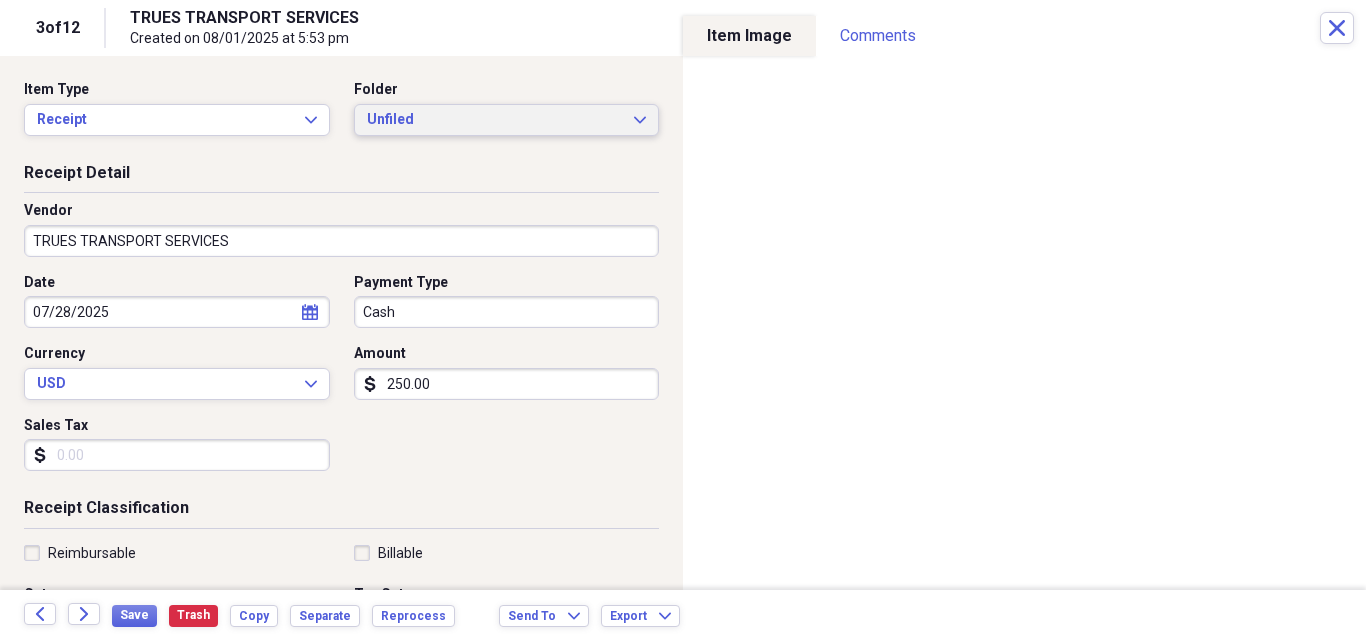 click on "Expand" 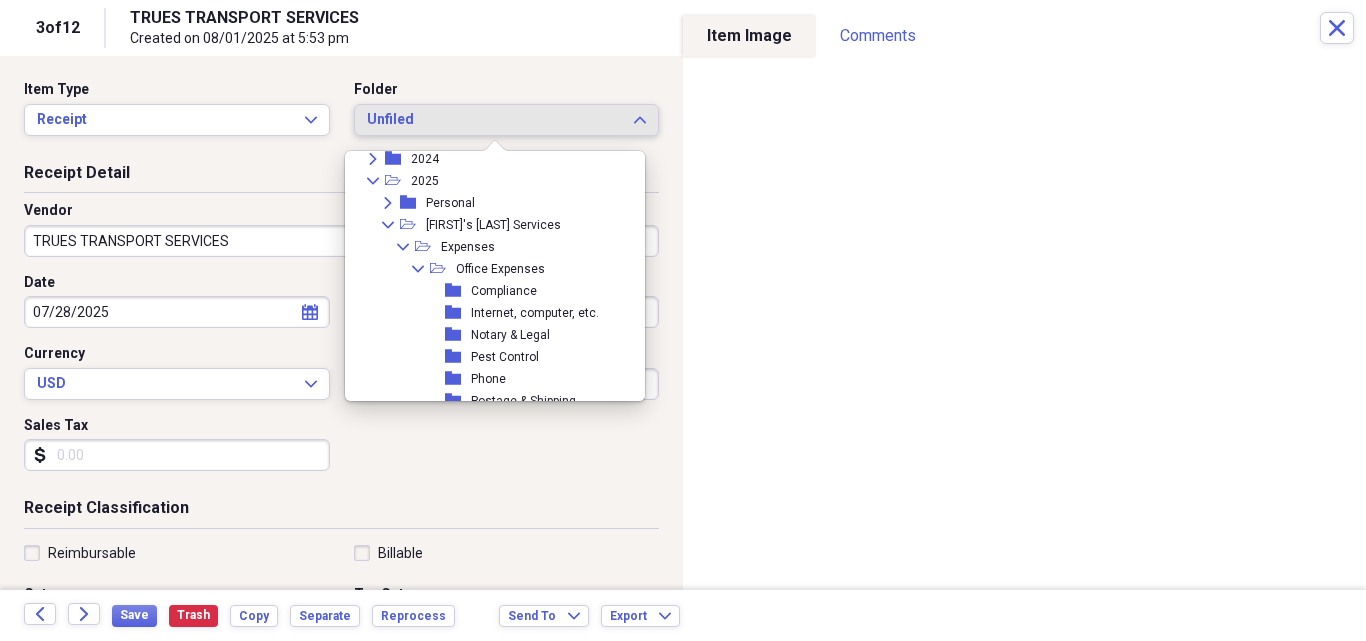 scroll, scrollTop: 333, scrollLeft: 0, axis: vertical 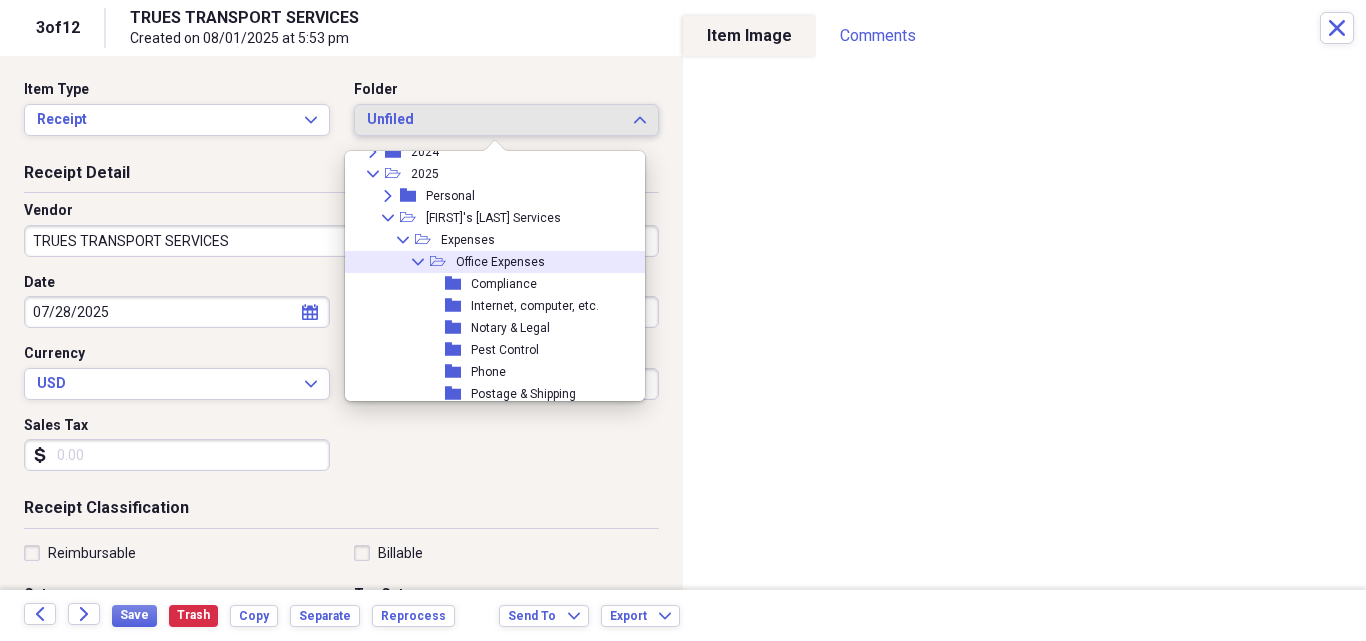 click on "Collapse" 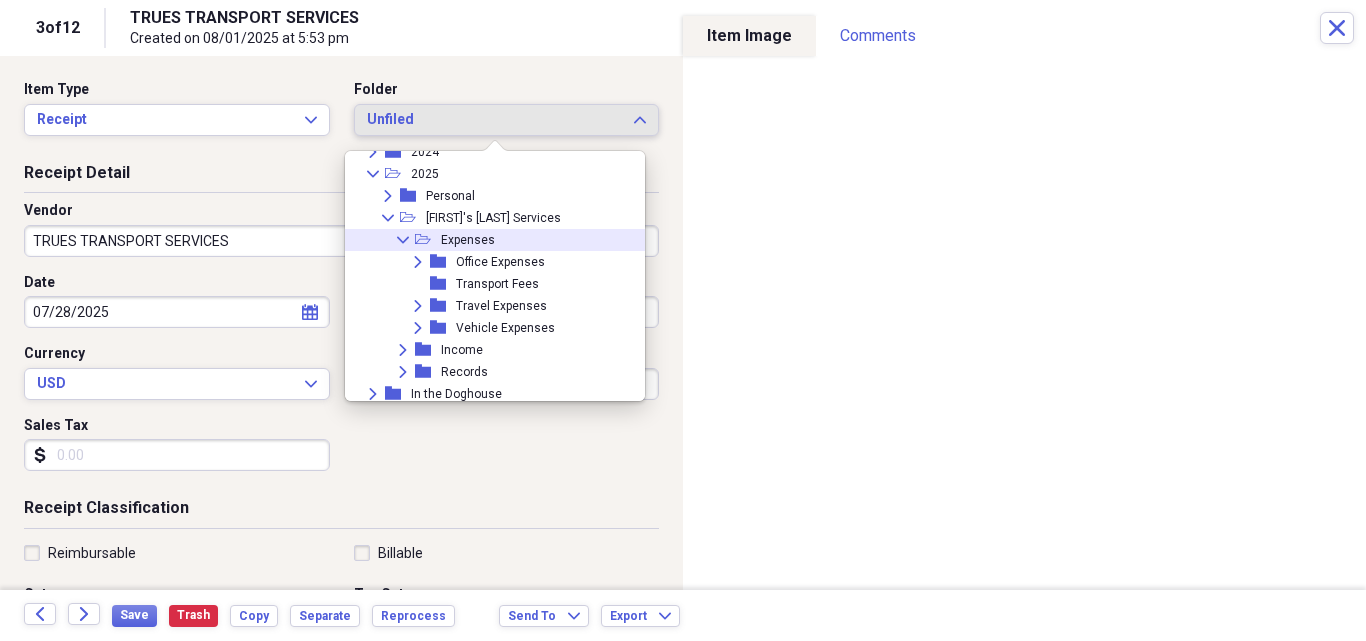 click on "Collapse" 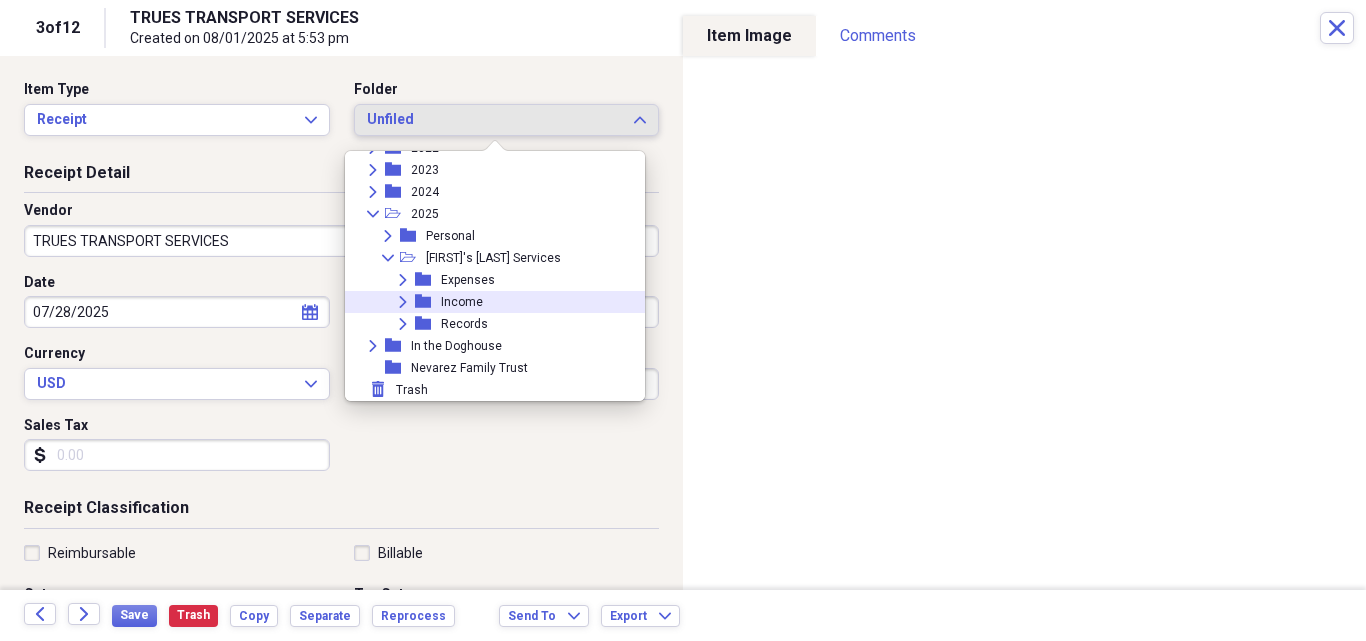 click on "Expand" 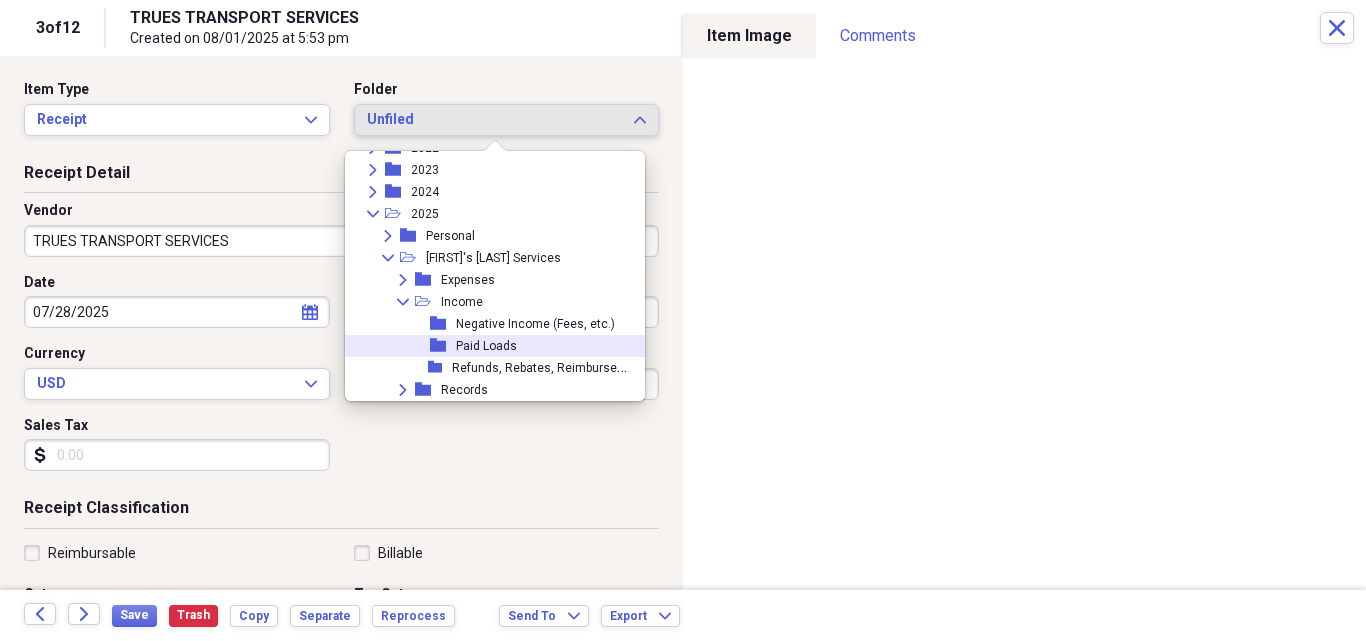 click on "Paid Loads" at bounding box center (486, 346) 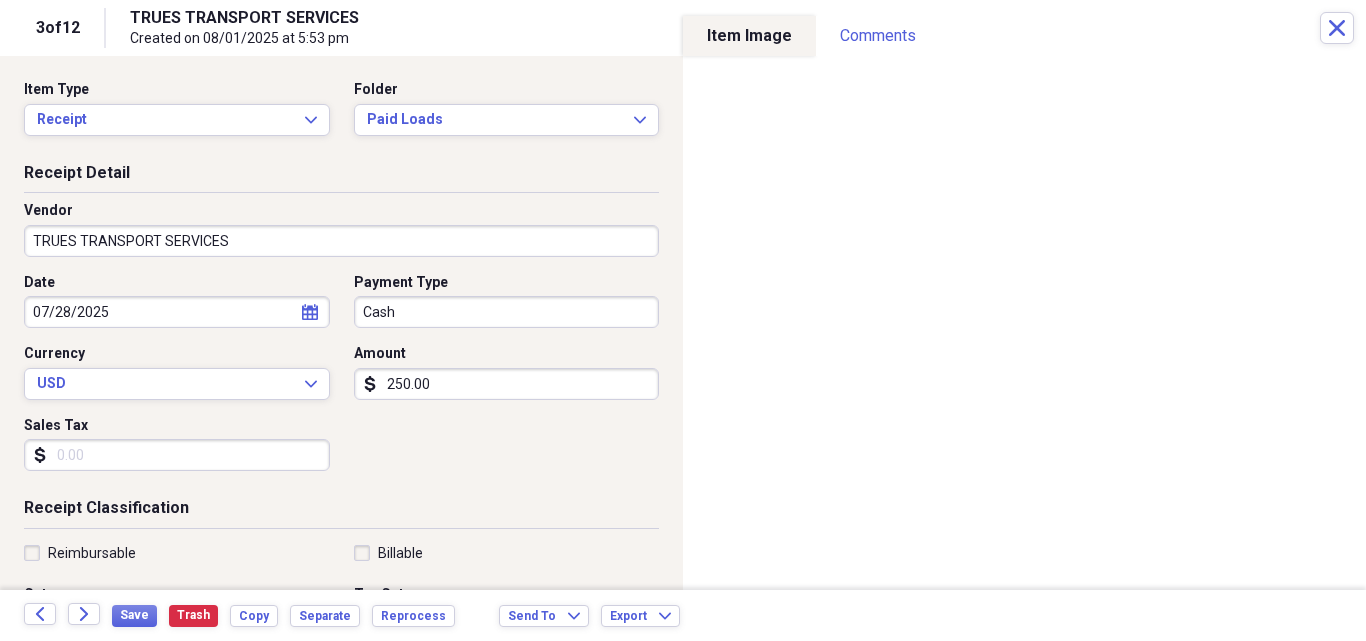 click on "TRUES TRANSPORT SERVICES" at bounding box center (341, 241) 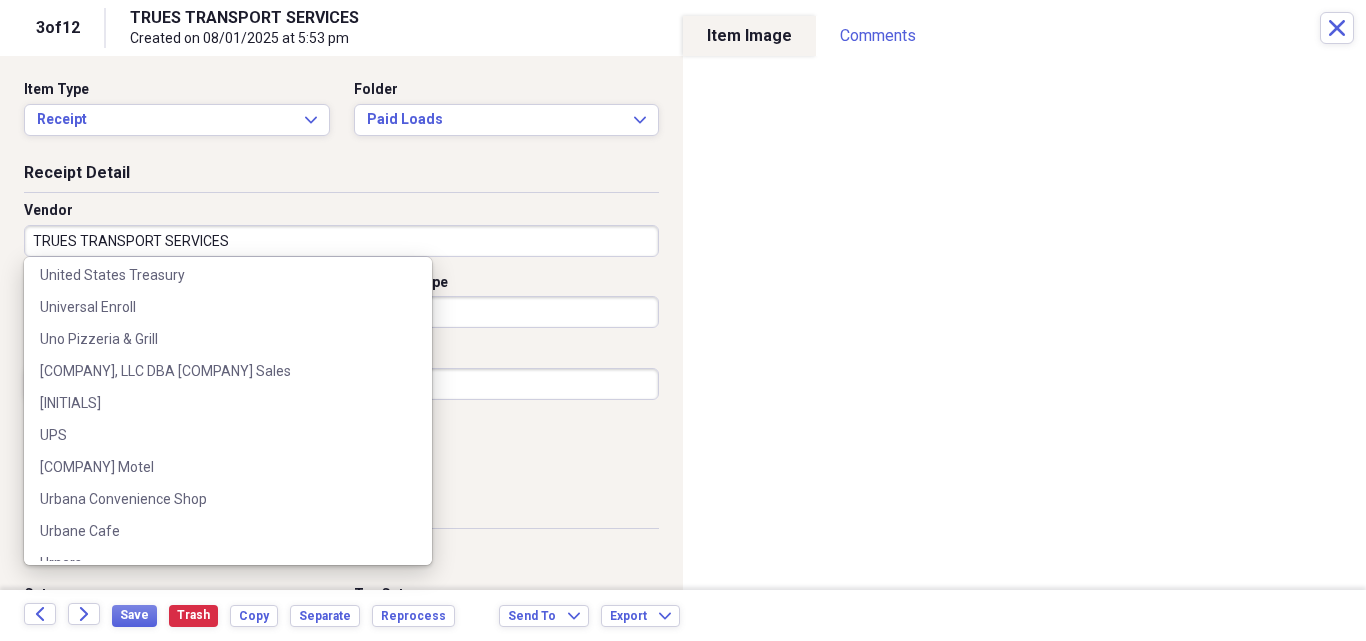 scroll, scrollTop: 75332, scrollLeft: 0, axis: vertical 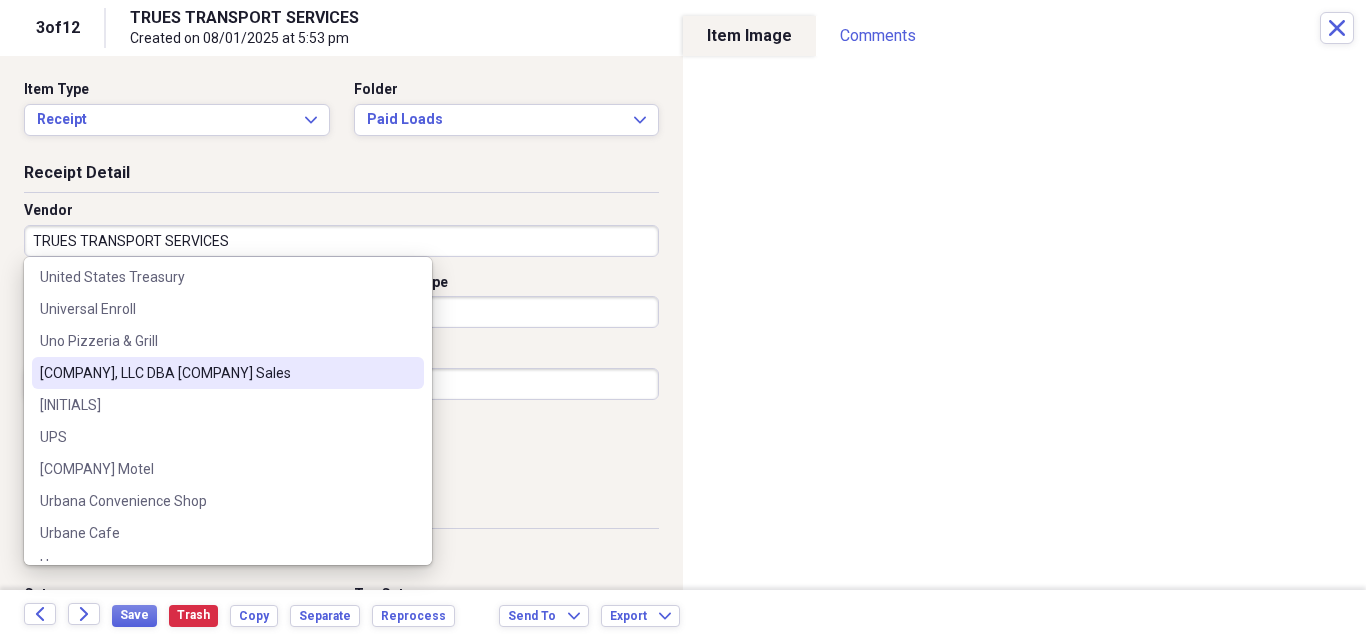 click on "[COMPANY], LLC DBA [COMPANY] Sales" at bounding box center [216, 373] 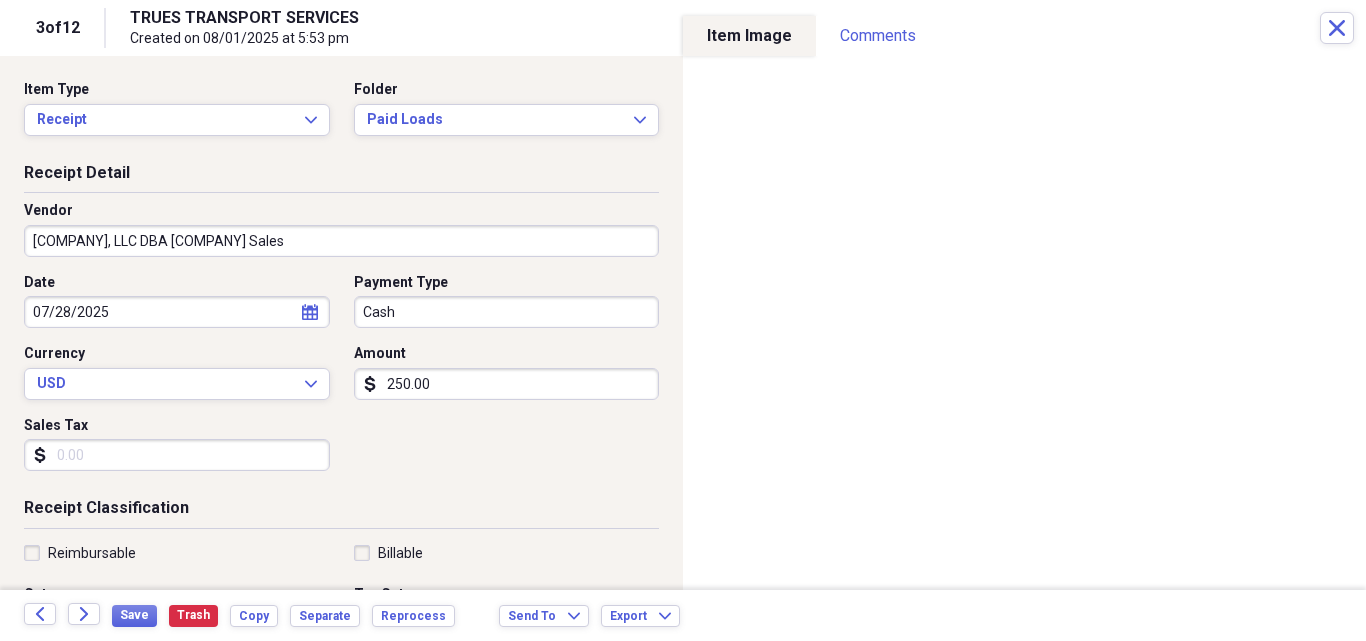 type on "[COMPANY], LLC DBA [COMPANY] Sales" 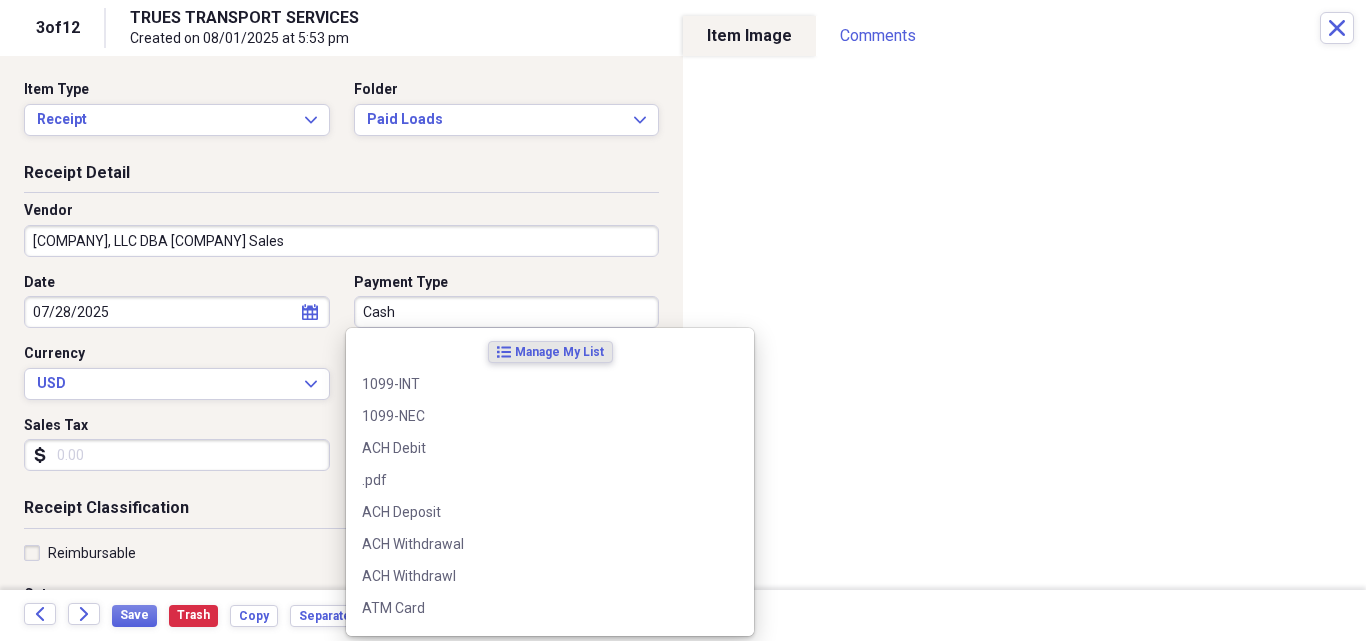 click on "Cash" at bounding box center [507, 312] 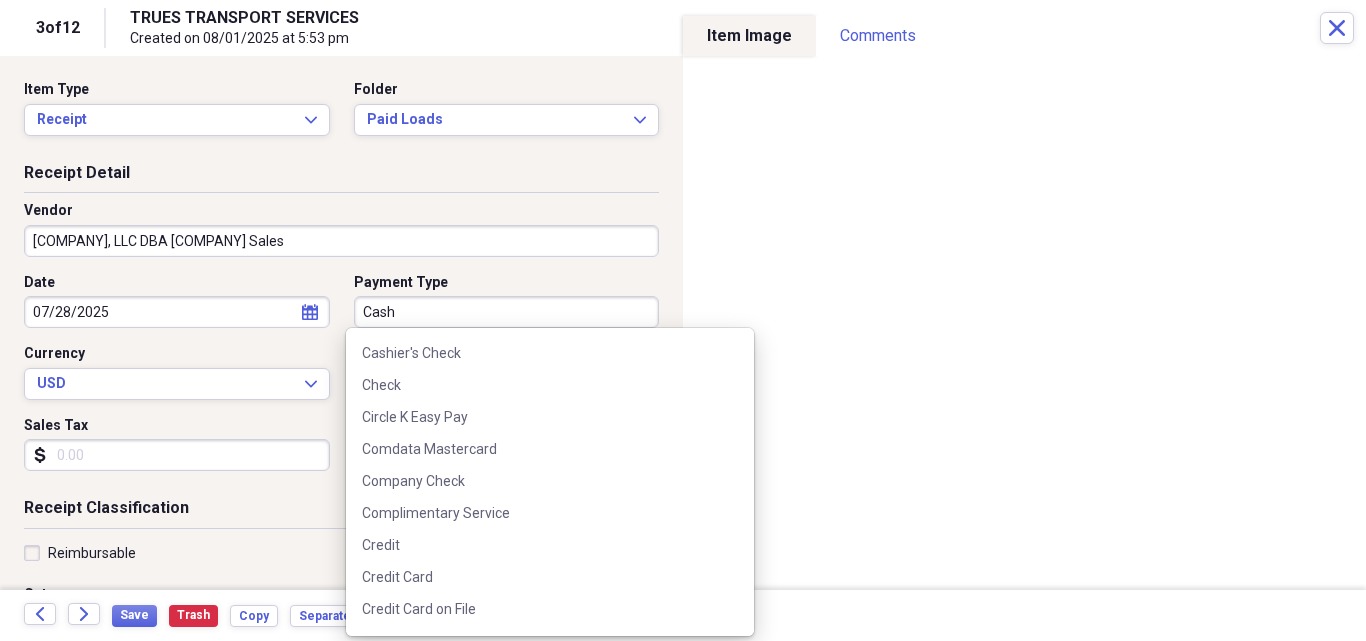 scroll, scrollTop: 773, scrollLeft: 0, axis: vertical 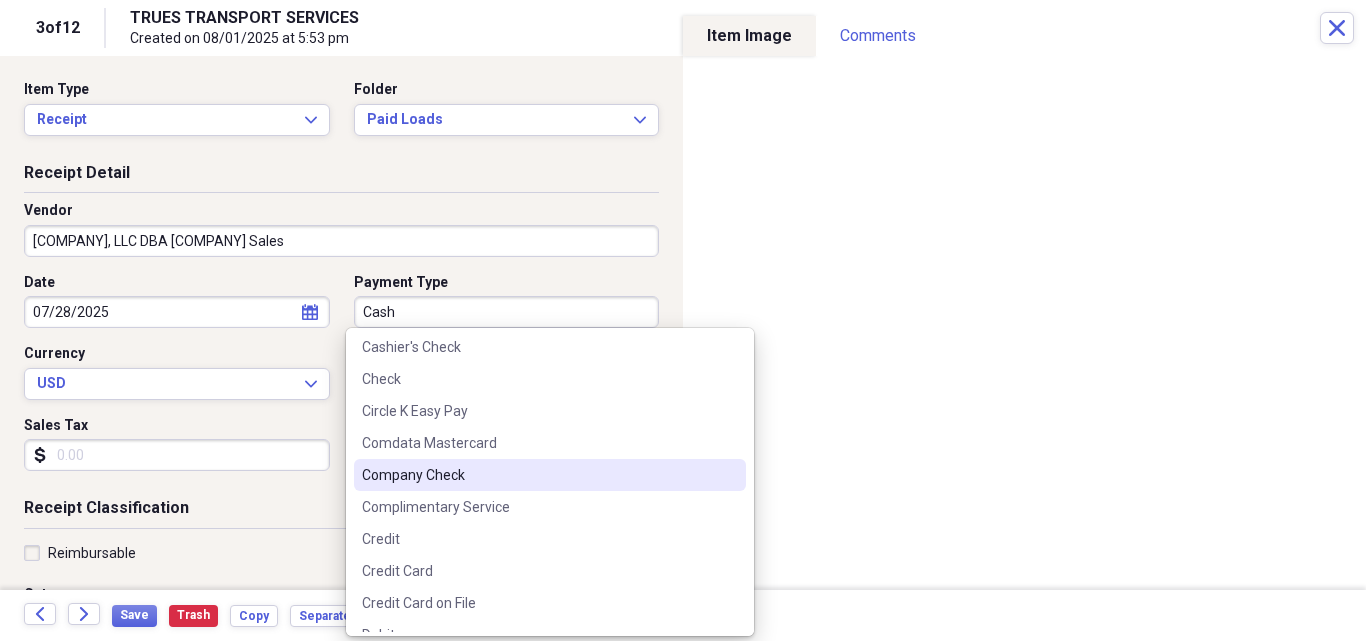 click on "Company Check" at bounding box center [538, 475] 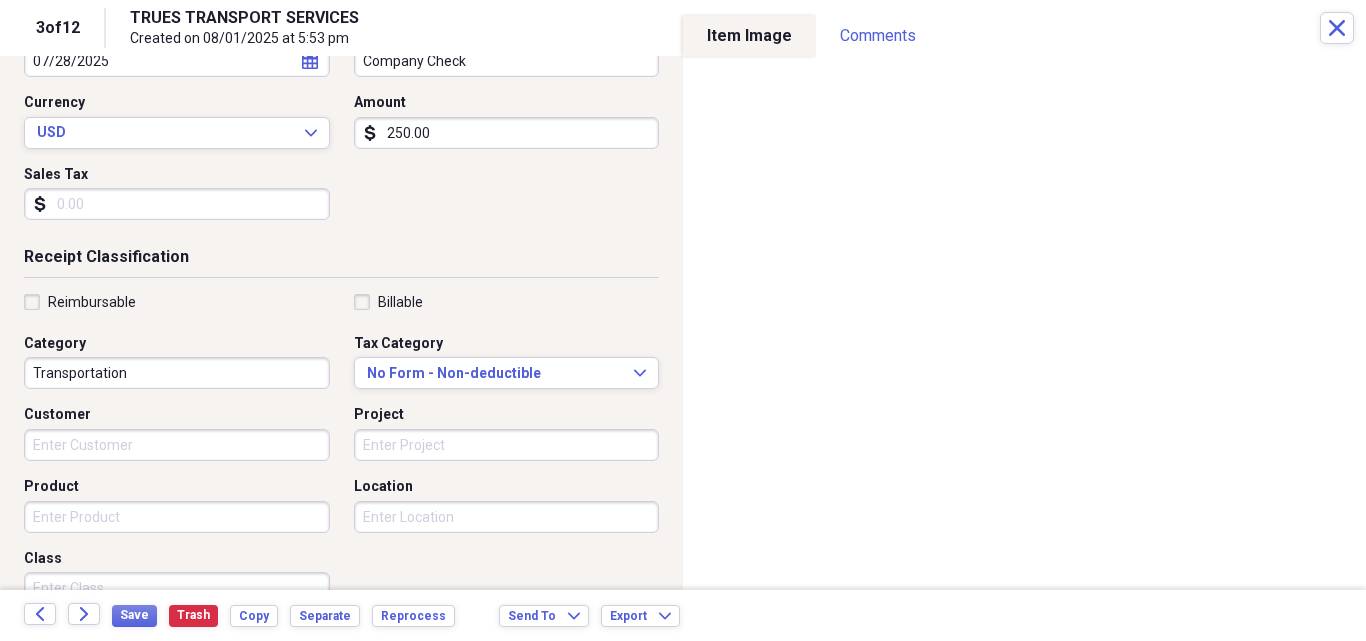 scroll, scrollTop: 253, scrollLeft: 0, axis: vertical 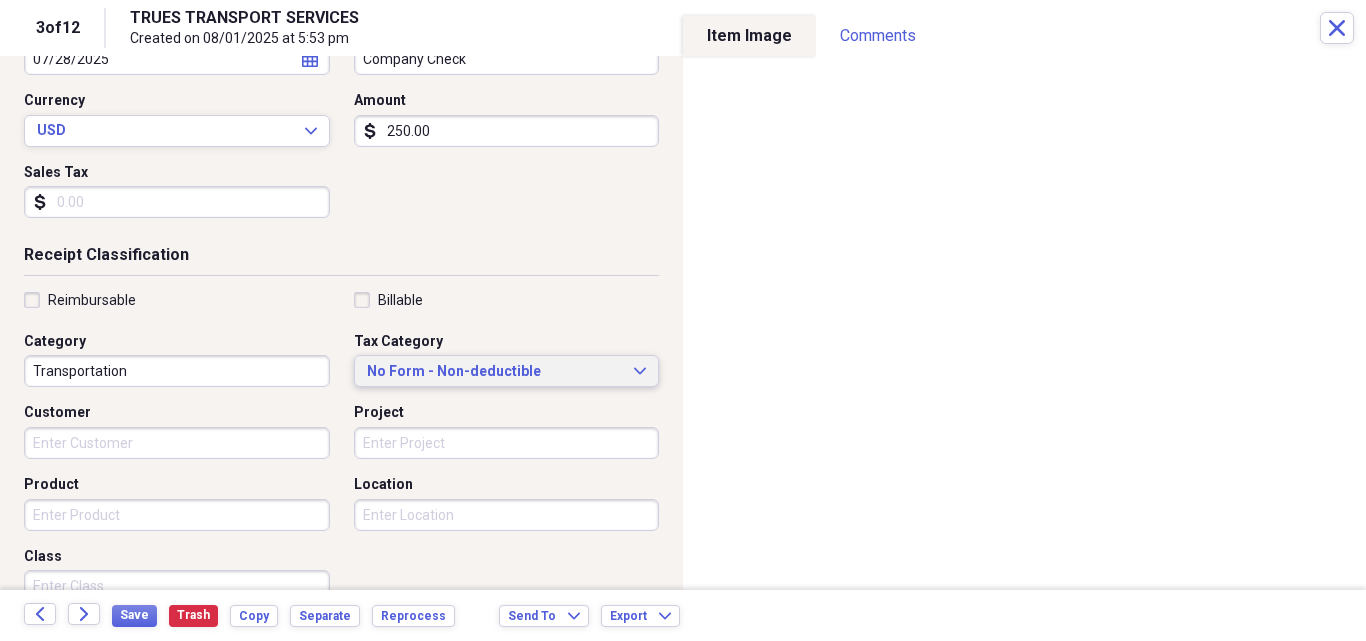 click on "Expand" 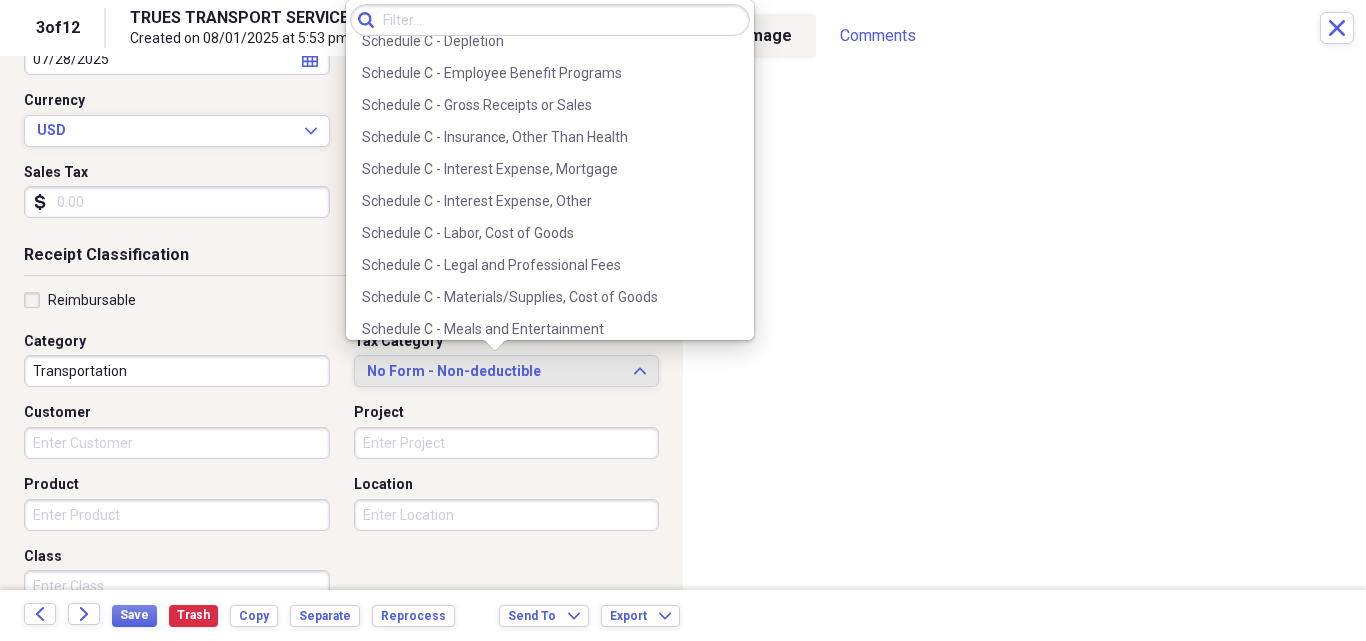 scroll, scrollTop: 3713, scrollLeft: 0, axis: vertical 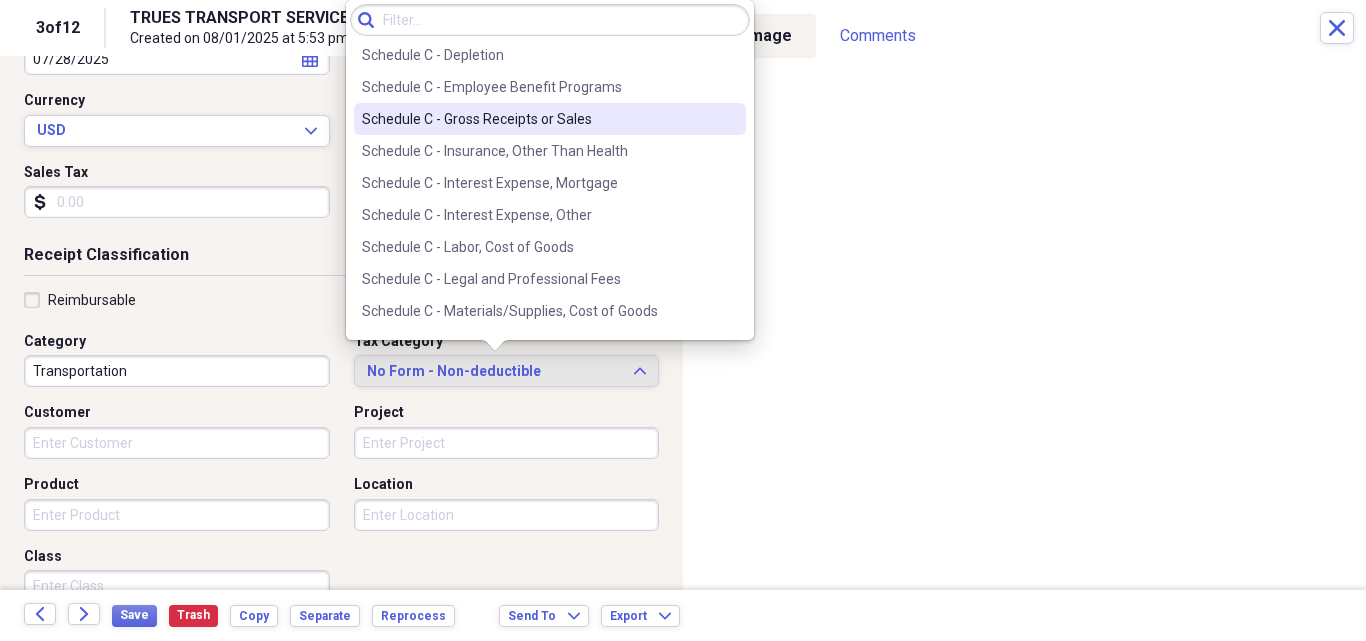 click on "Schedule C - Gross Receipts or Sales" at bounding box center [538, 119] 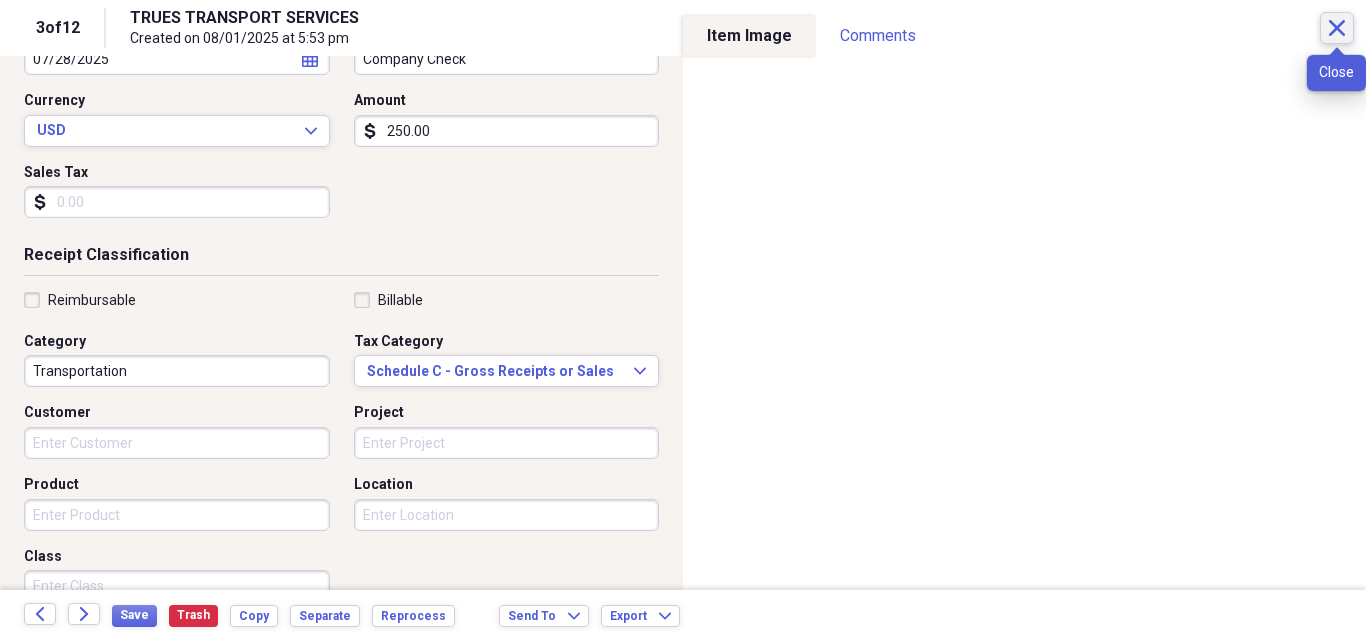 click on "Close" 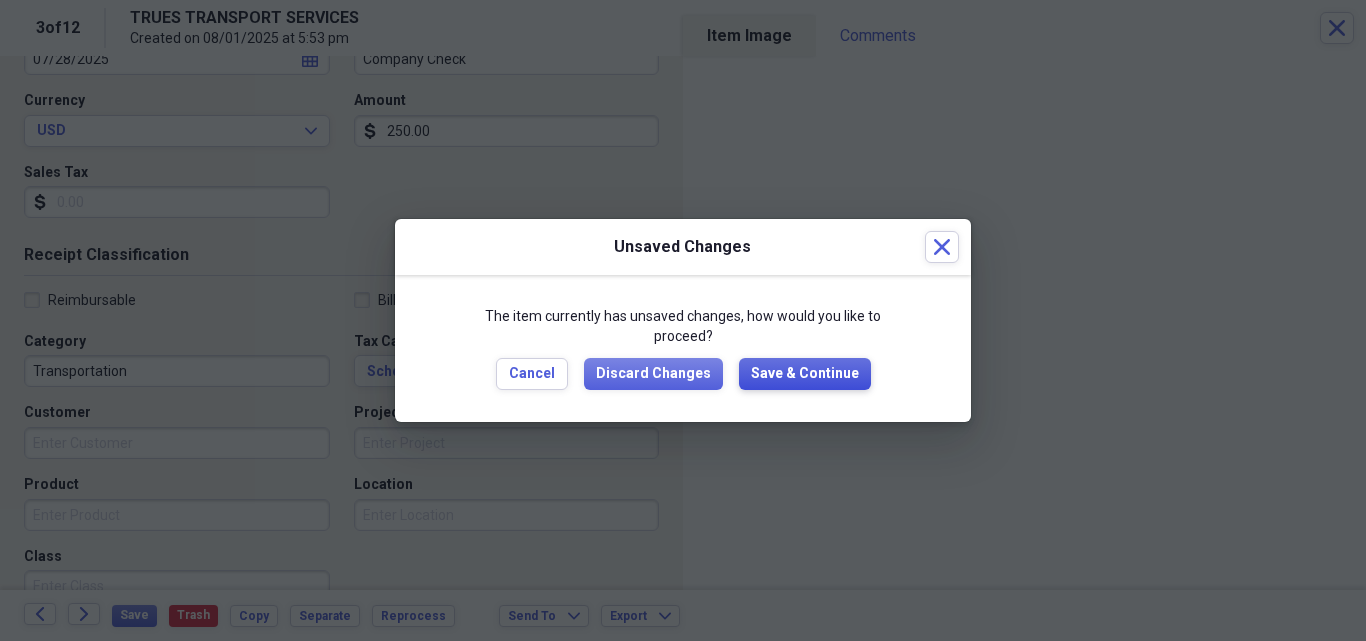 click on "Save & Continue" at bounding box center [805, 374] 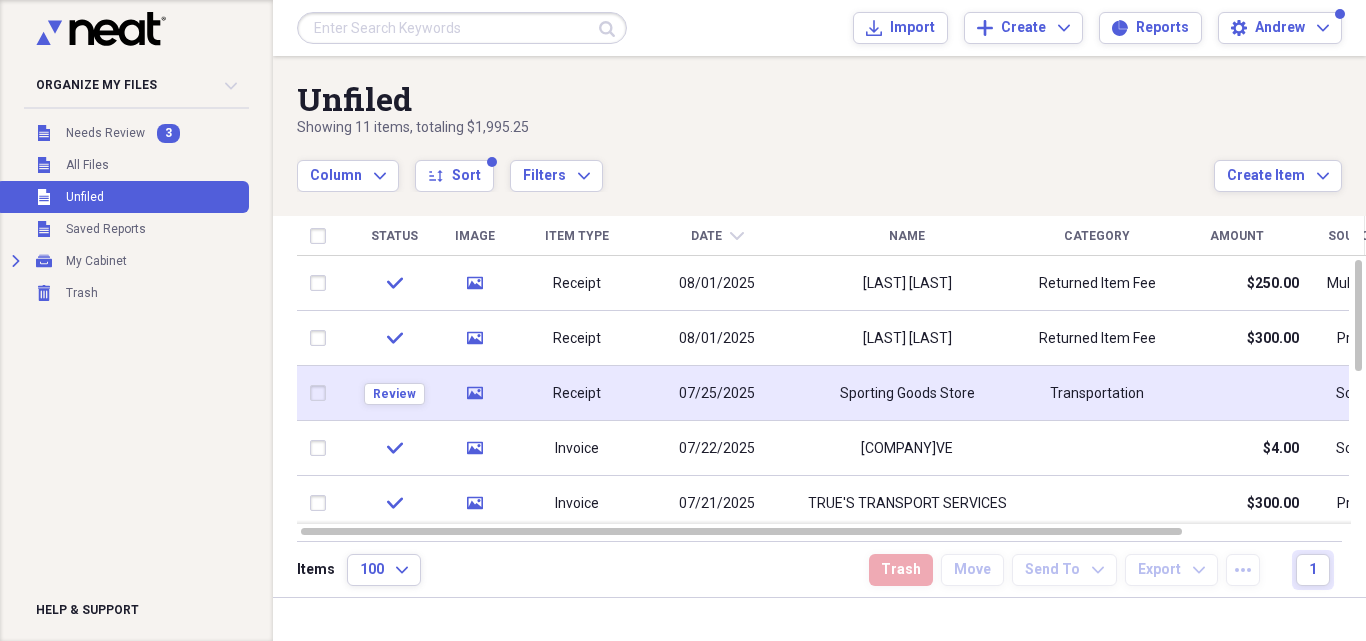 click on "Receipt" at bounding box center (577, 394) 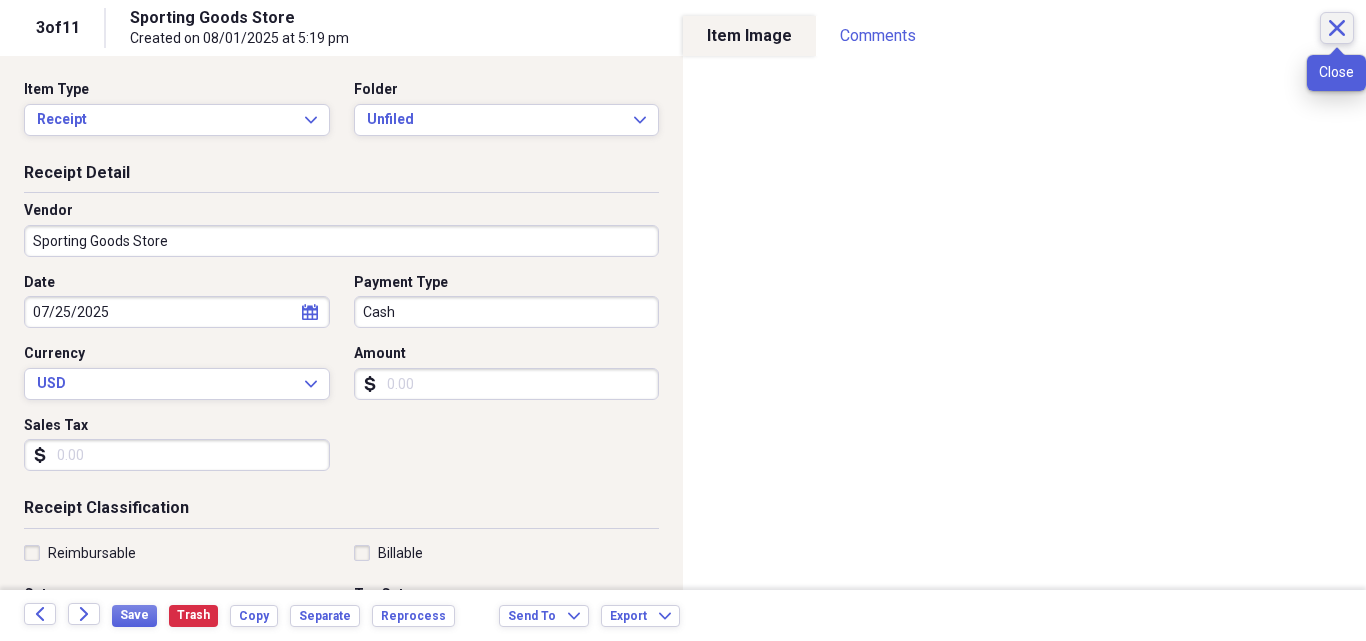 click on "Close" 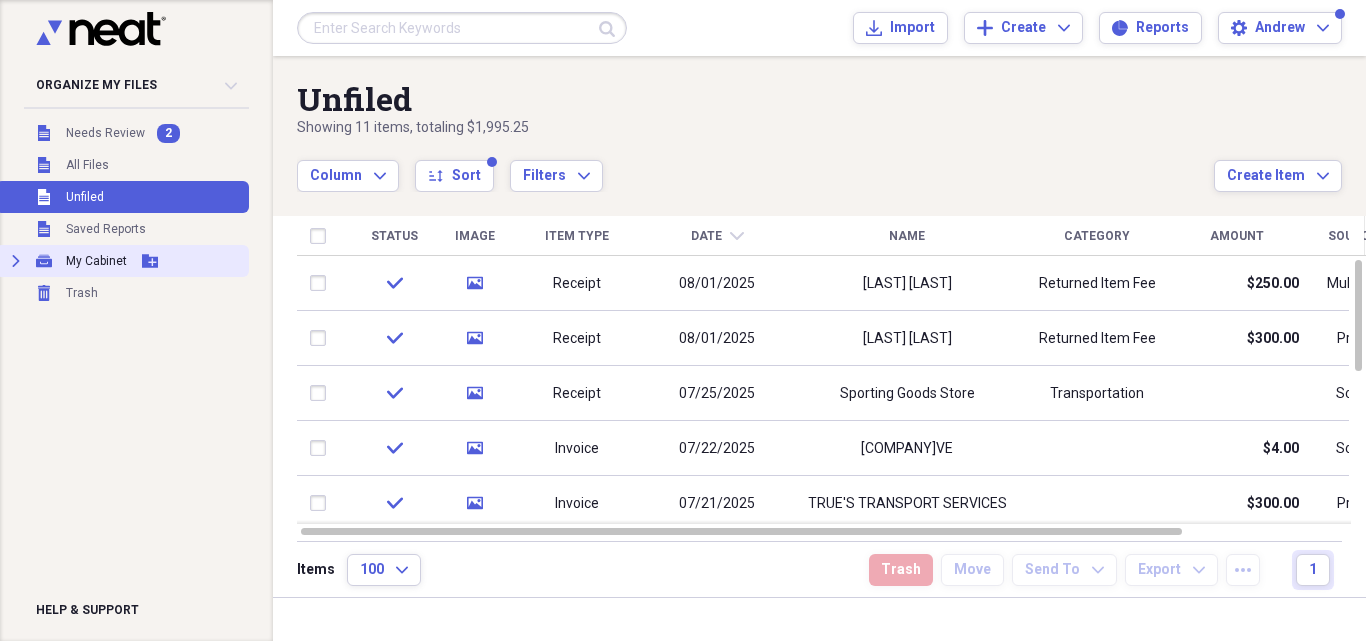 click 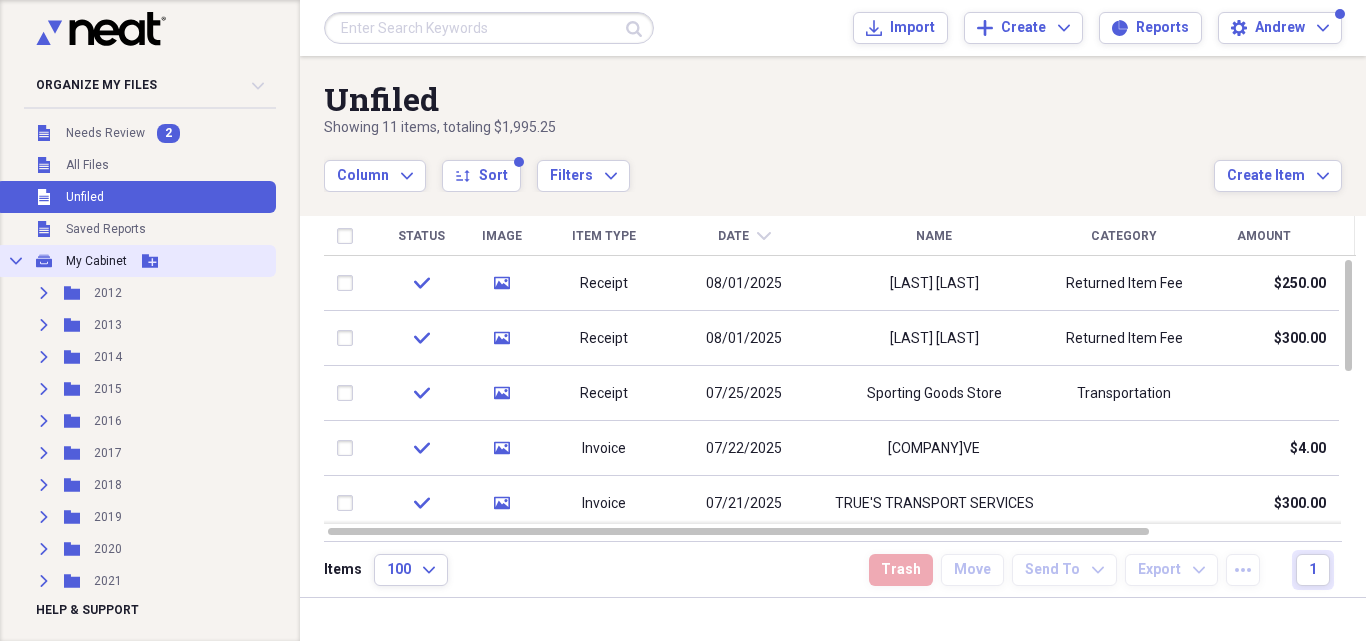 scroll, scrollTop: 242, scrollLeft: 0, axis: vertical 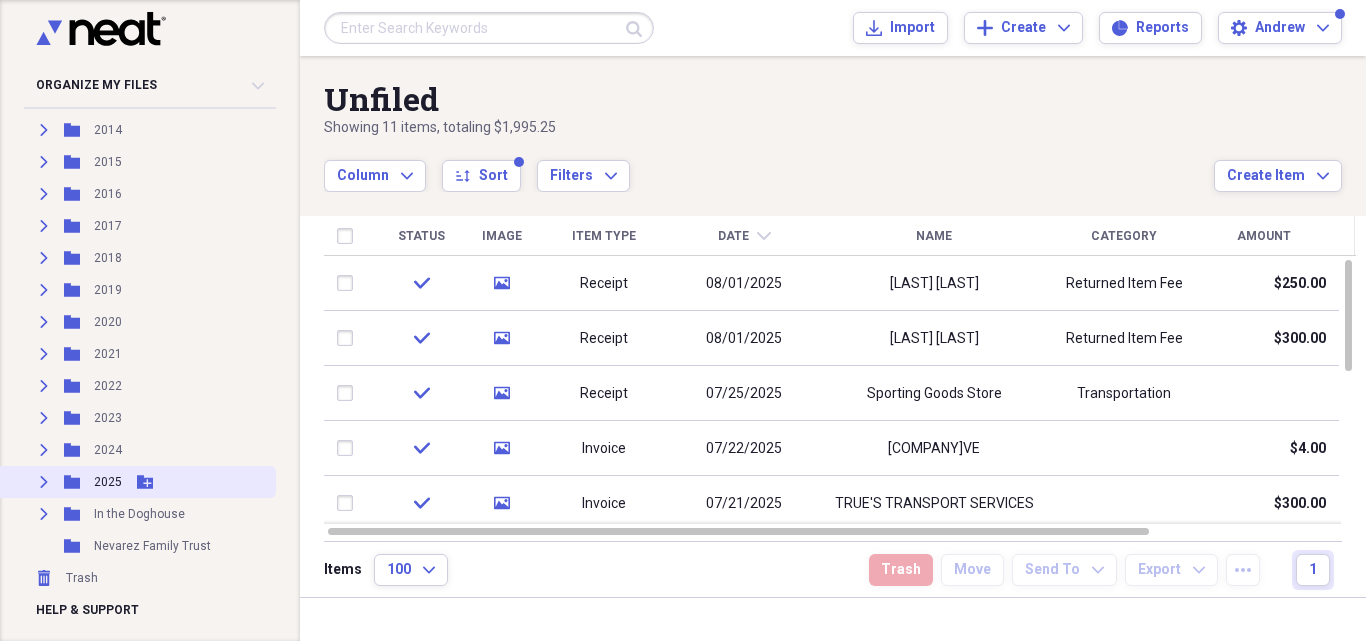 click on "Expand" 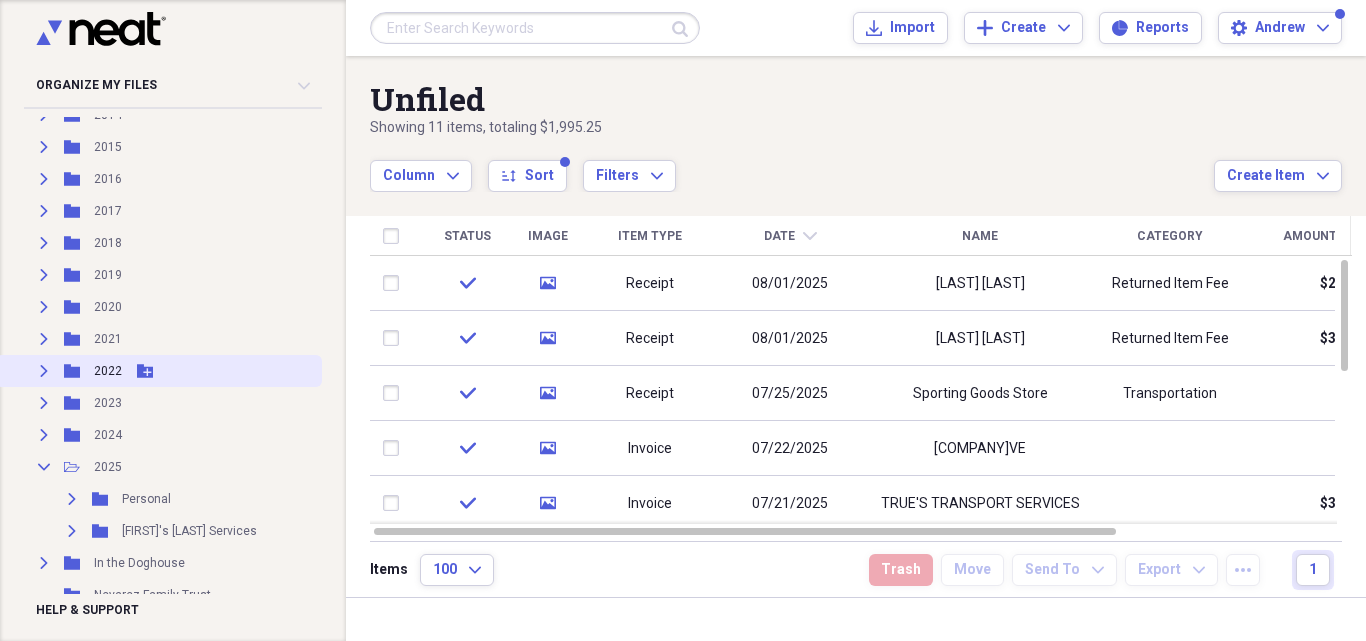 scroll, scrollTop: 291, scrollLeft: 0, axis: vertical 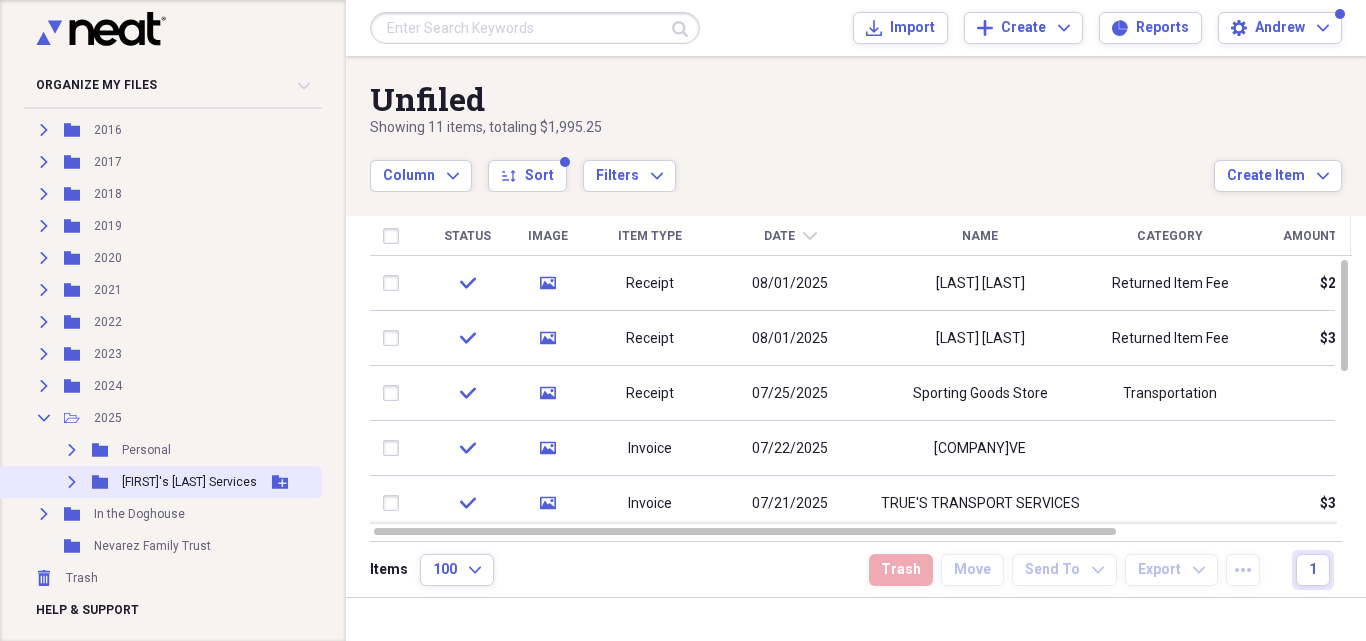 click 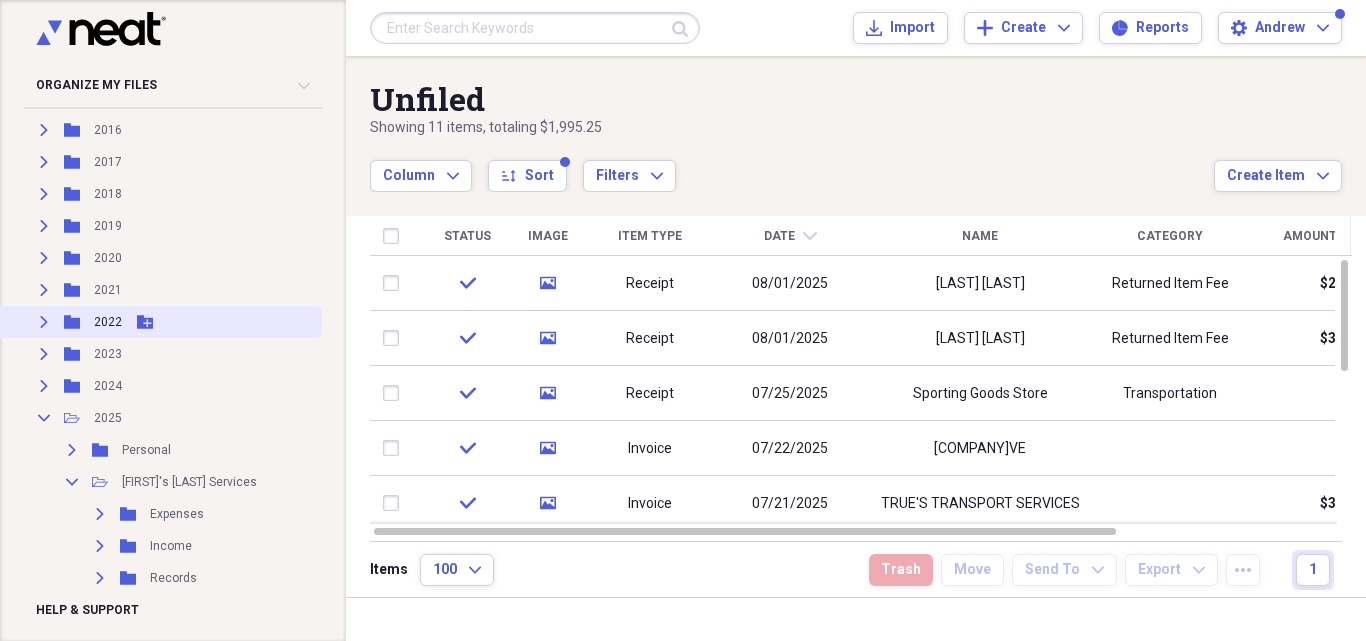 scroll, scrollTop: 387, scrollLeft: 0, axis: vertical 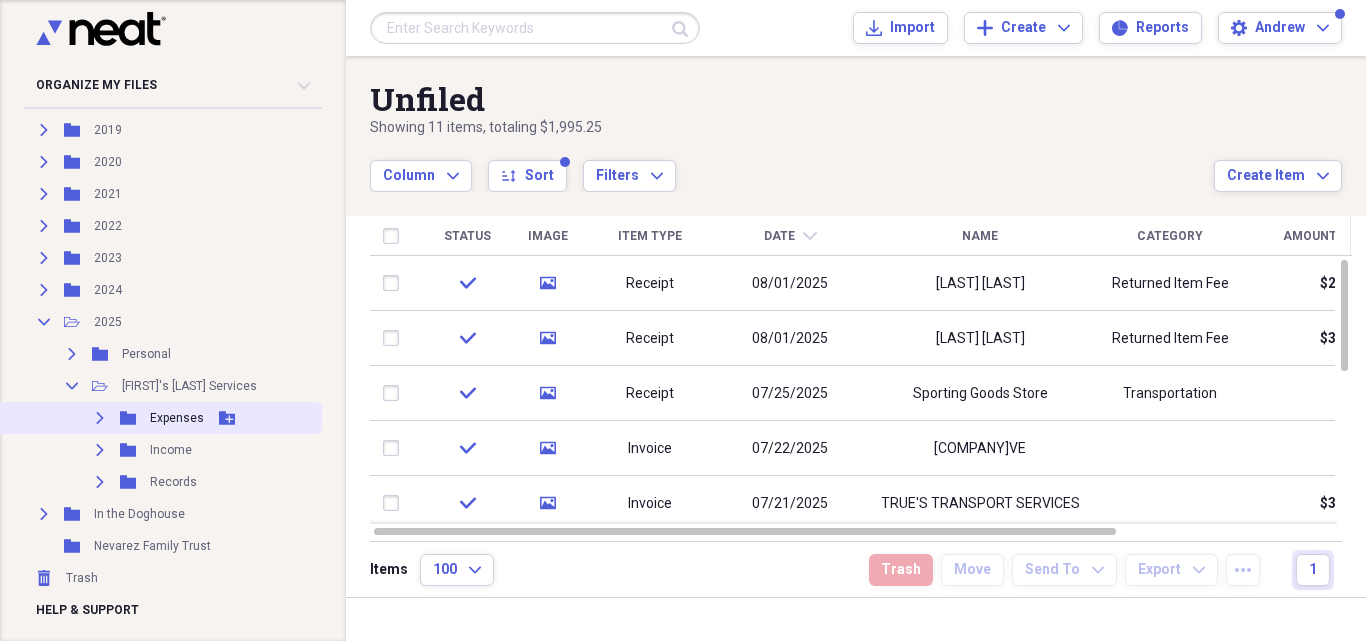 click on "Expand" 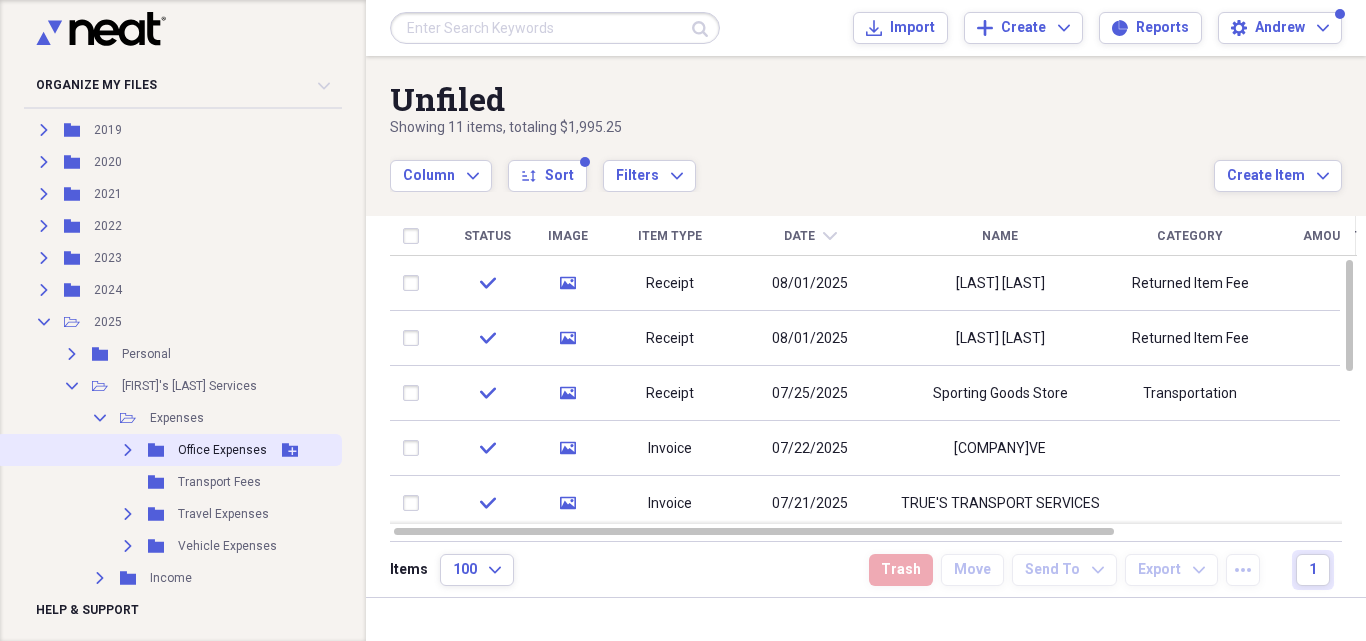 click on "Expand" 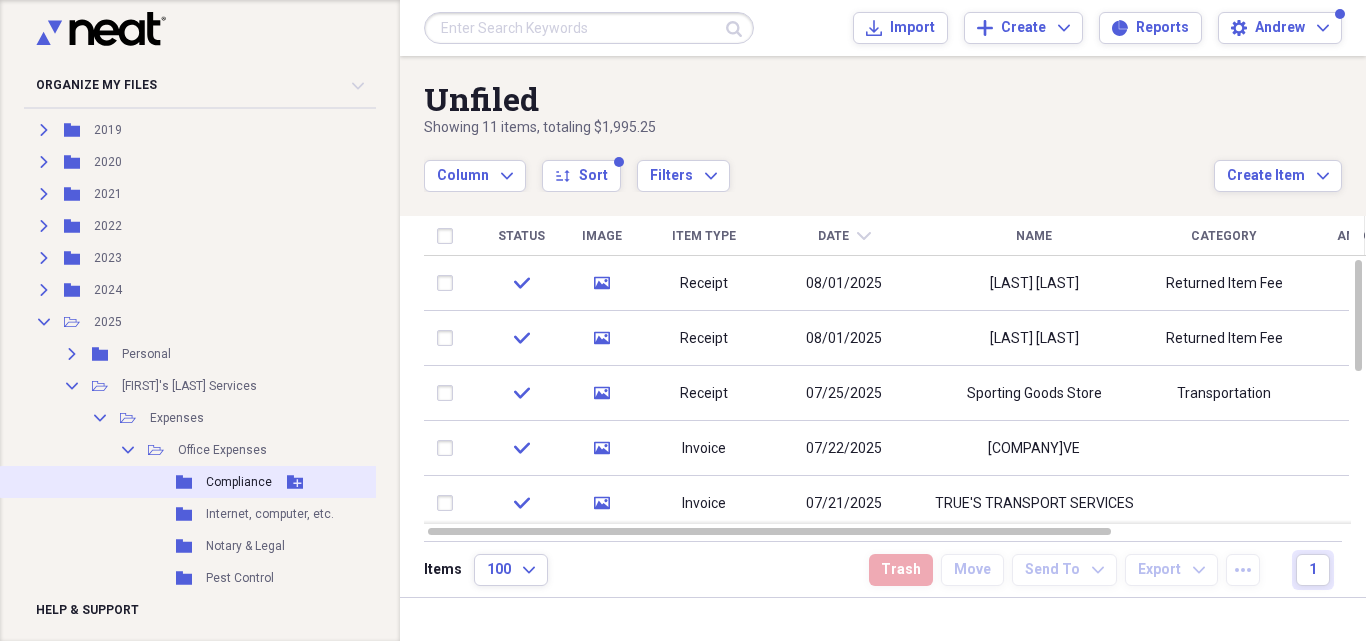 click on "Compliance" at bounding box center (239, 482) 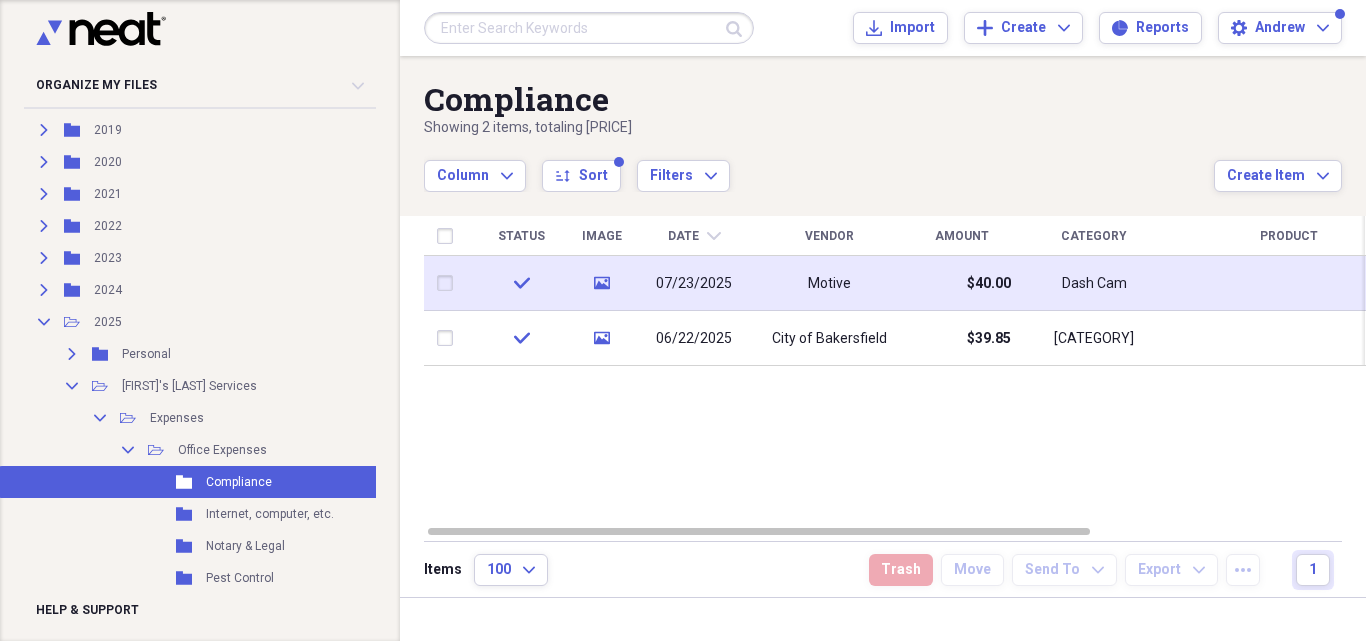 click at bounding box center (449, 283) 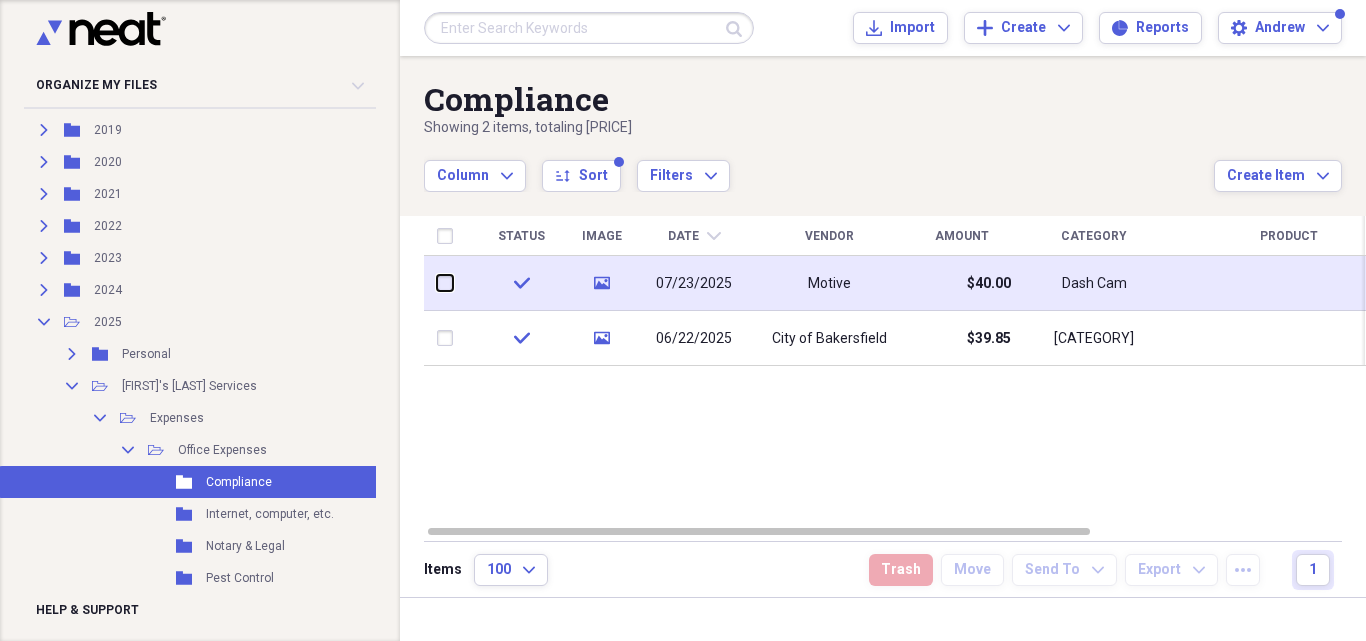 click at bounding box center (437, 283) 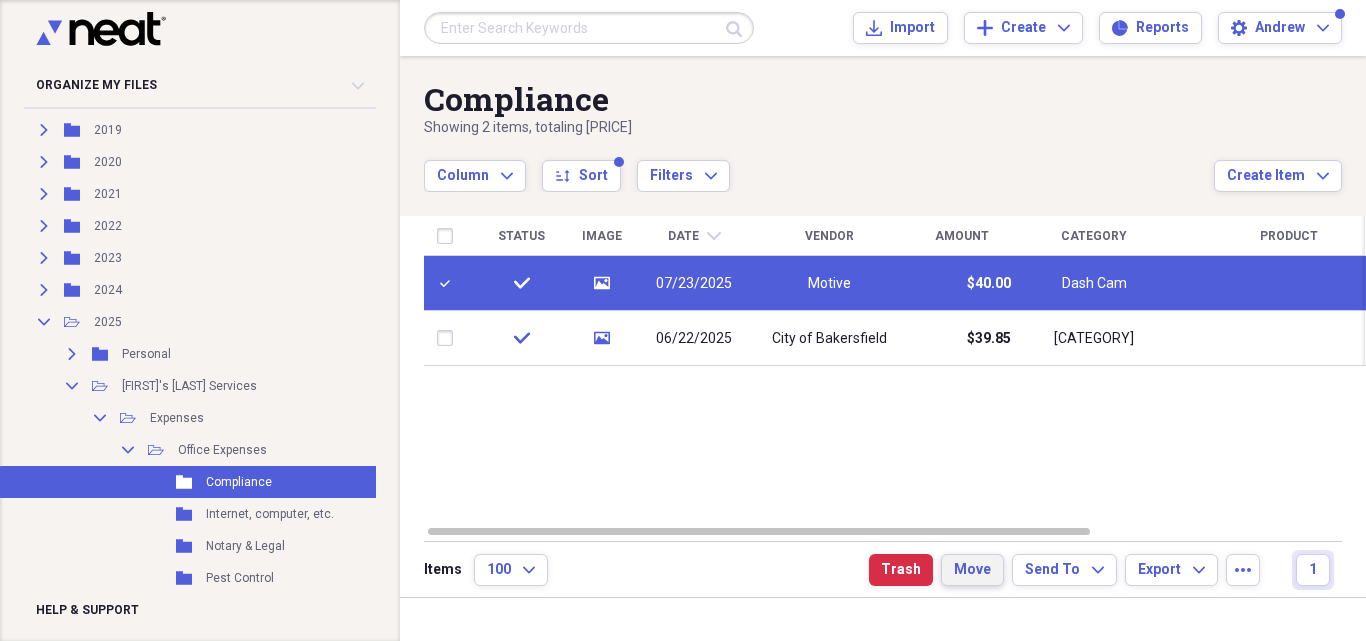 click on "Move" at bounding box center (972, 570) 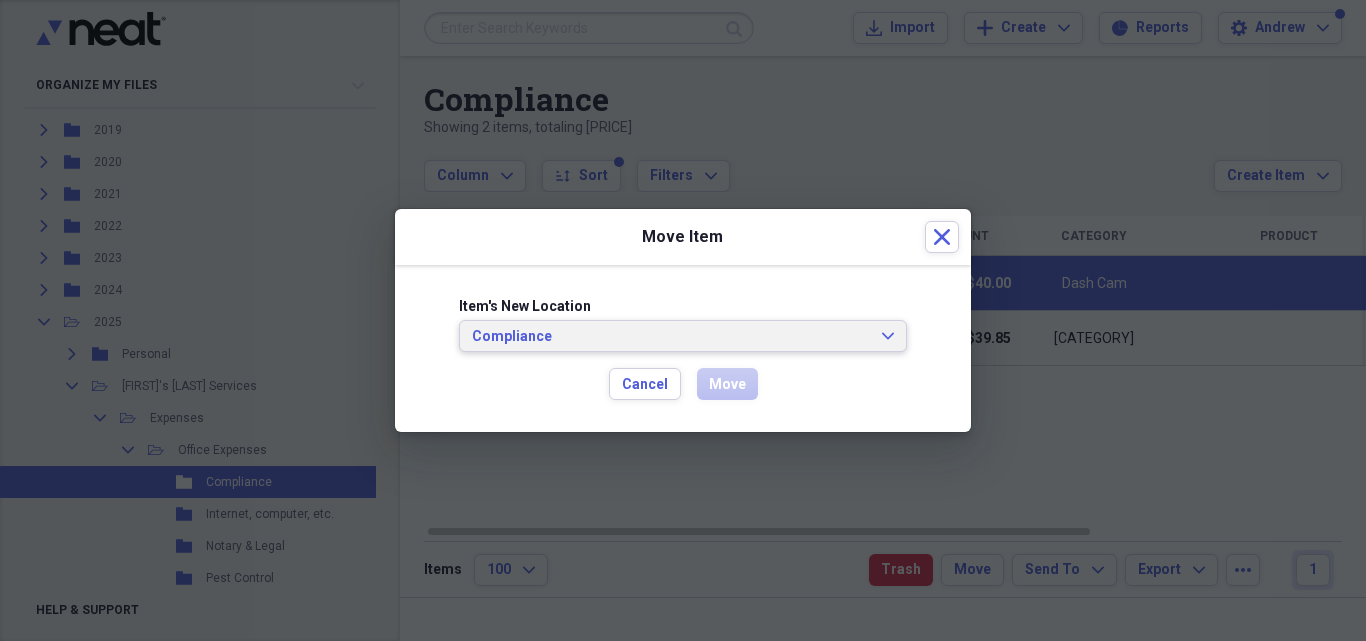 click on "Compliance Expand" at bounding box center [683, 336] 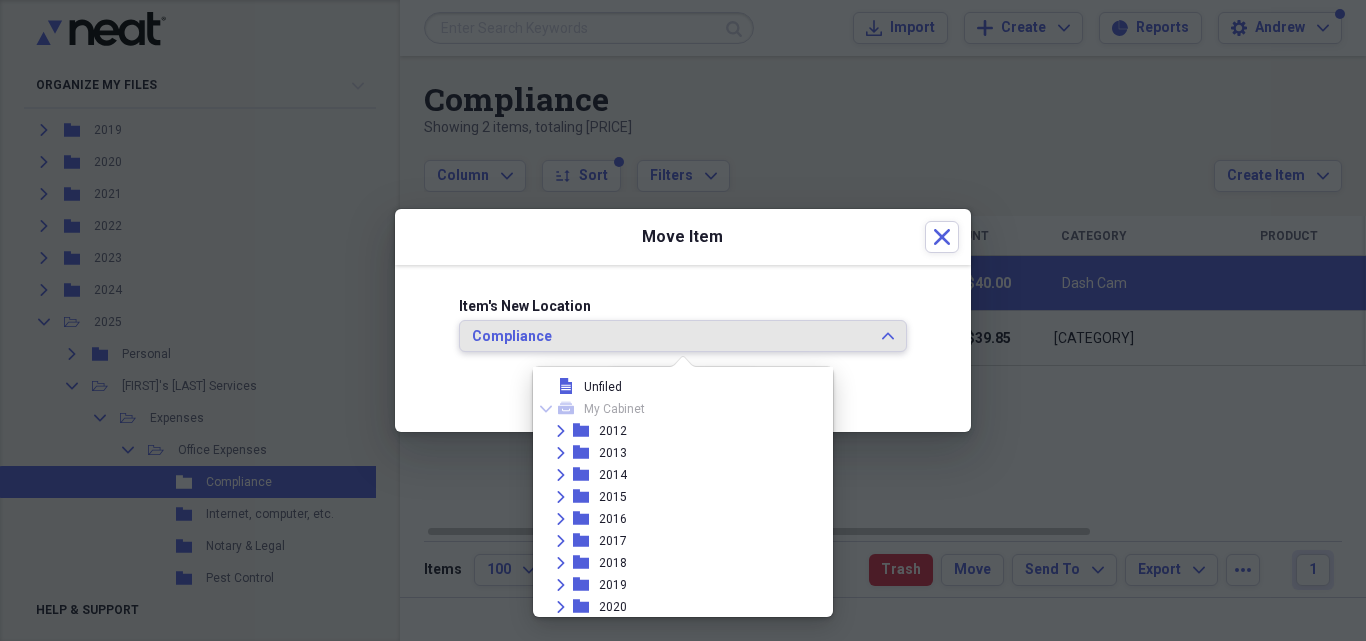scroll, scrollTop: 0, scrollLeft: 0, axis: both 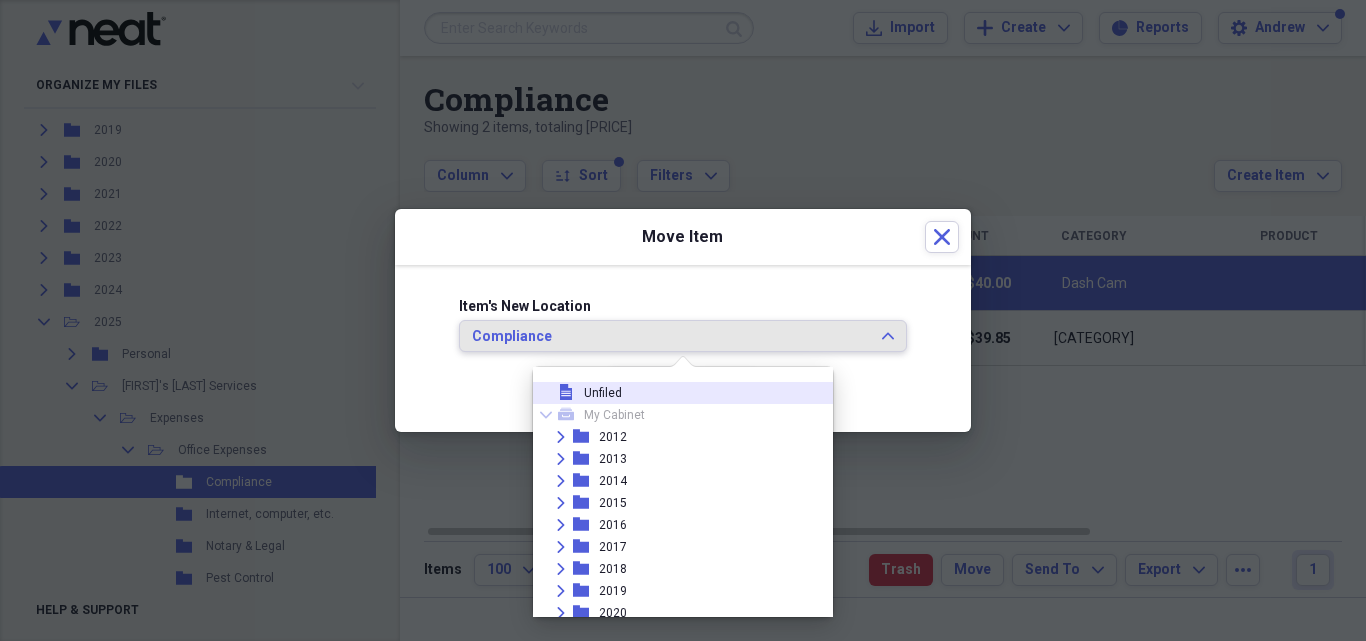 click on "Unfiled" at bounding box center [603, 393] 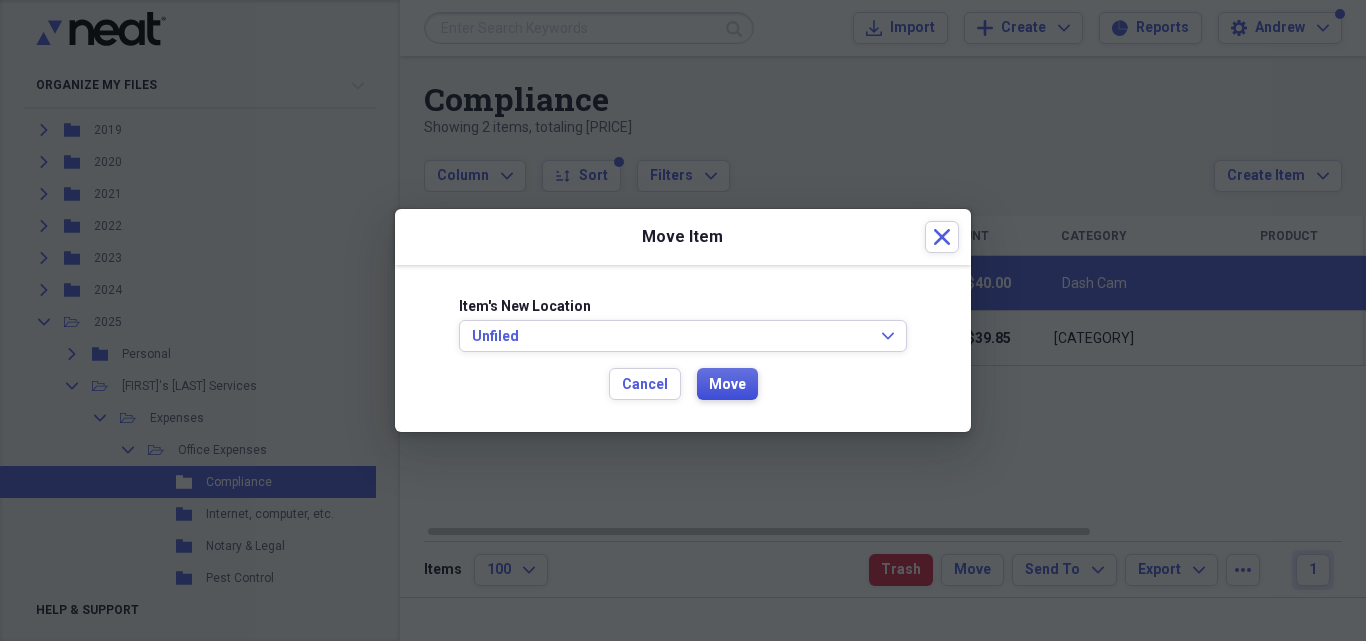 click on "Move" at bounding box center (727, 385) 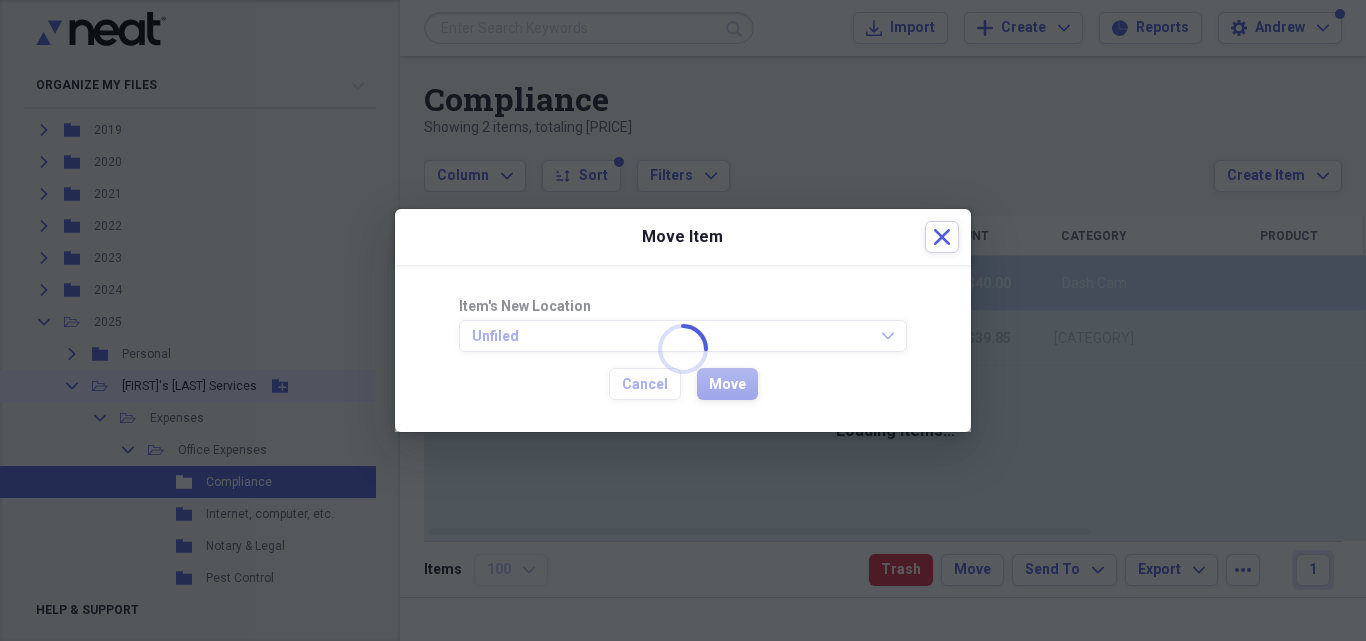 checkbox on "false" 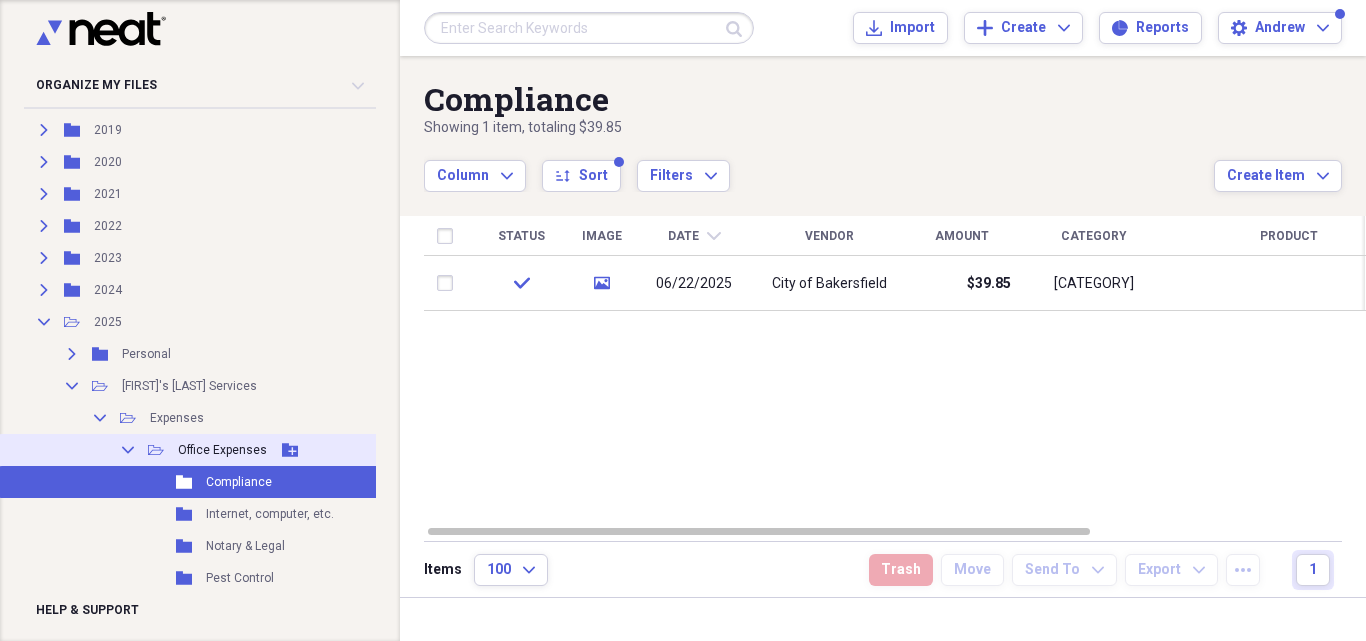 click on "Collapse" 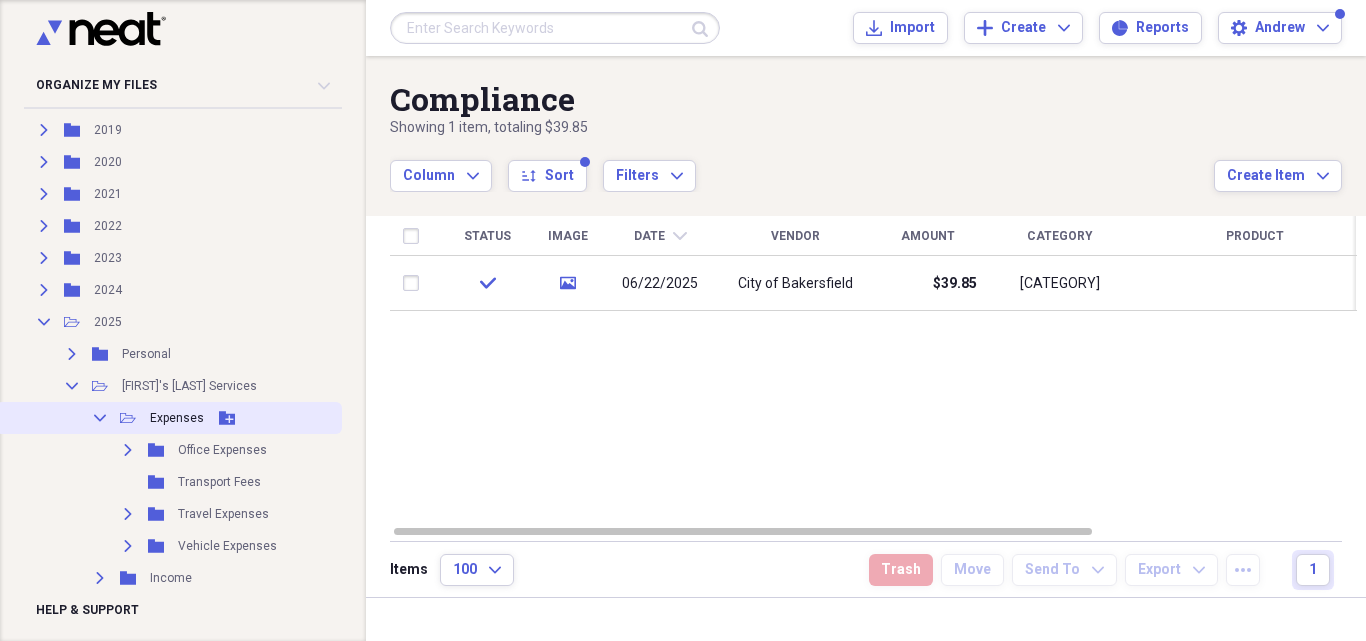 click on "Collapse" 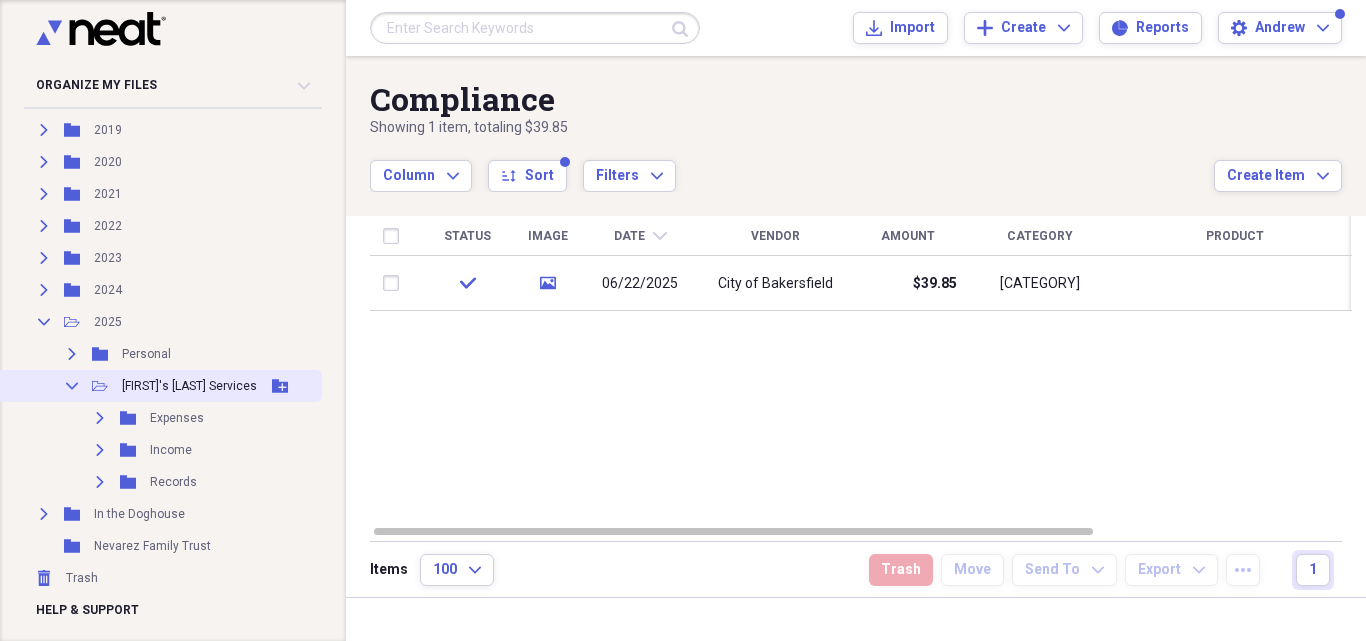 click on "Collapse" 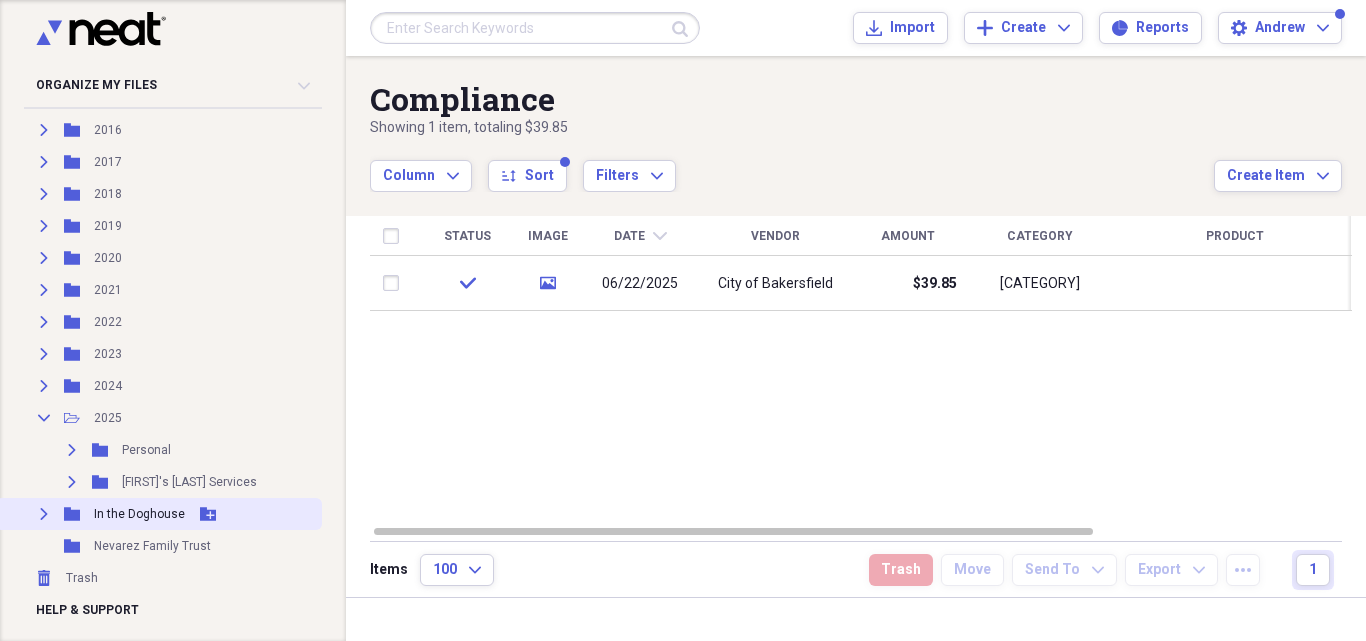 scroll, scrollTop: 291, scrollLeft: 0, axis: vertical 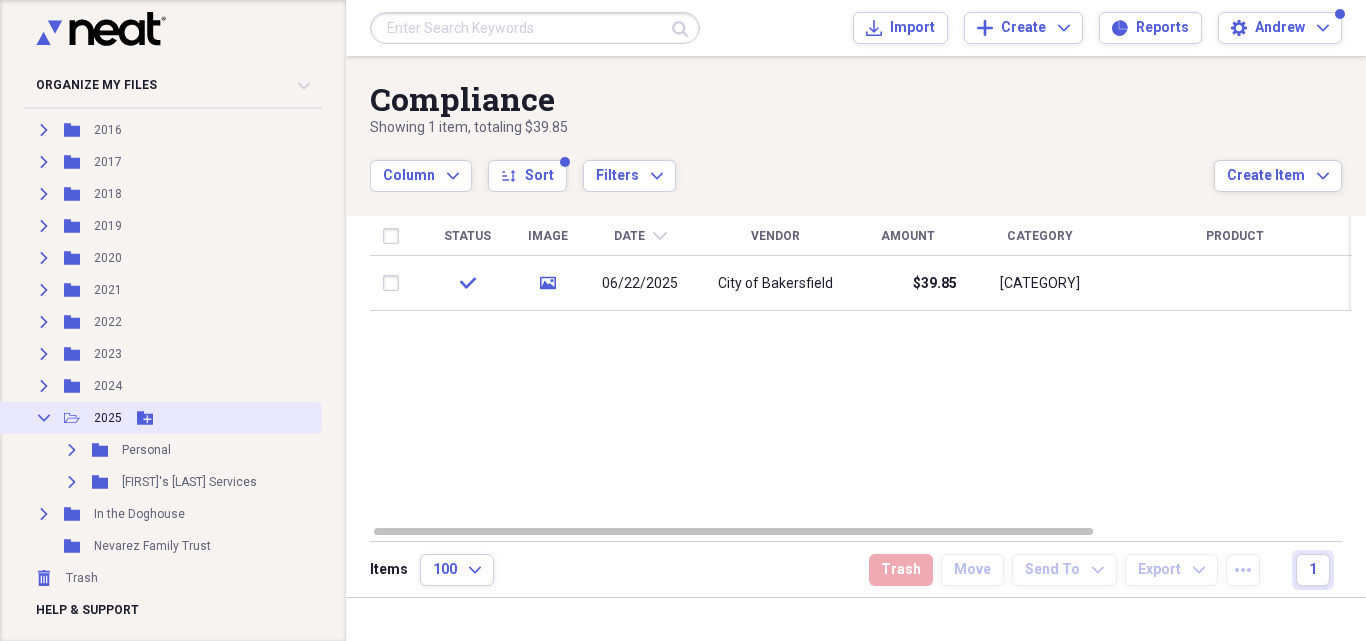 click on "Collapse" 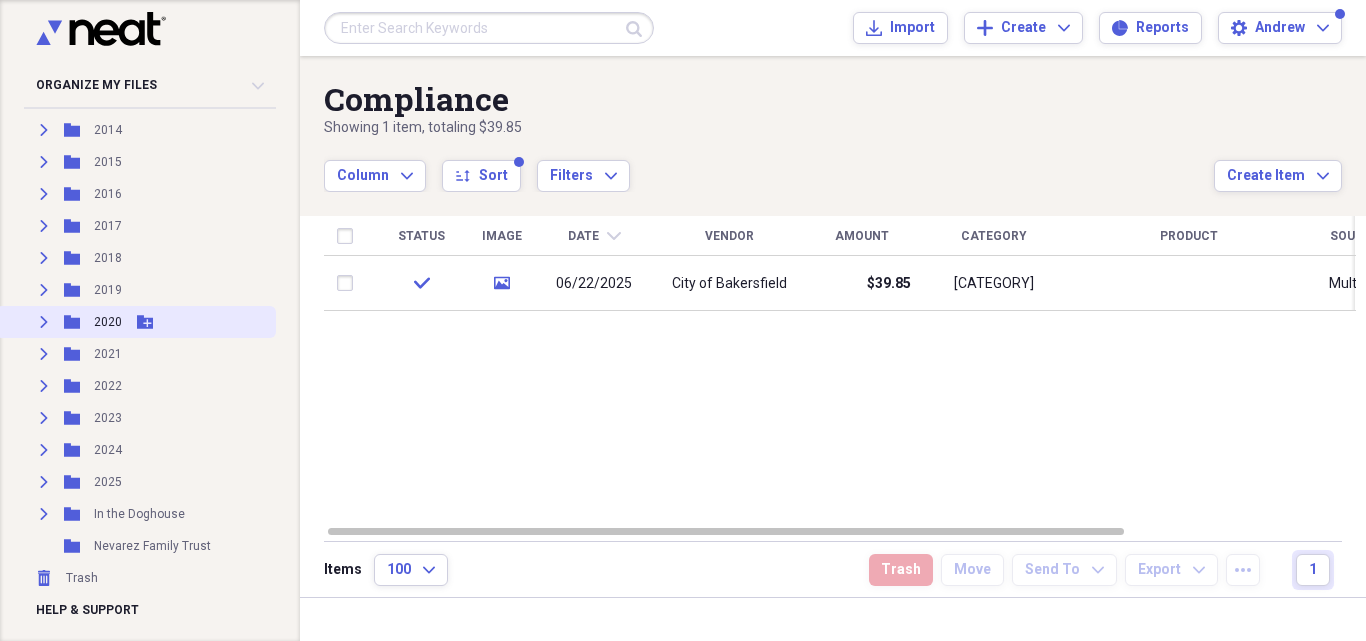 scroll, scrollTop: 0, scrollLeft: 0, axis: both 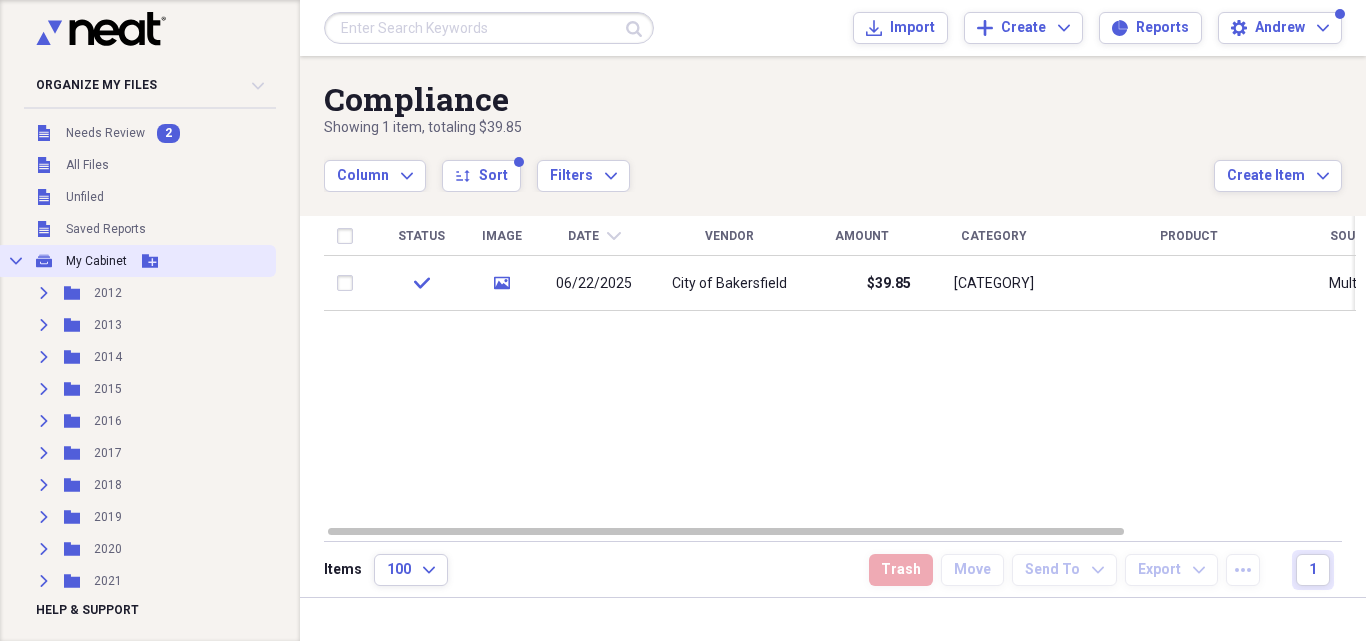click on "Collapse" 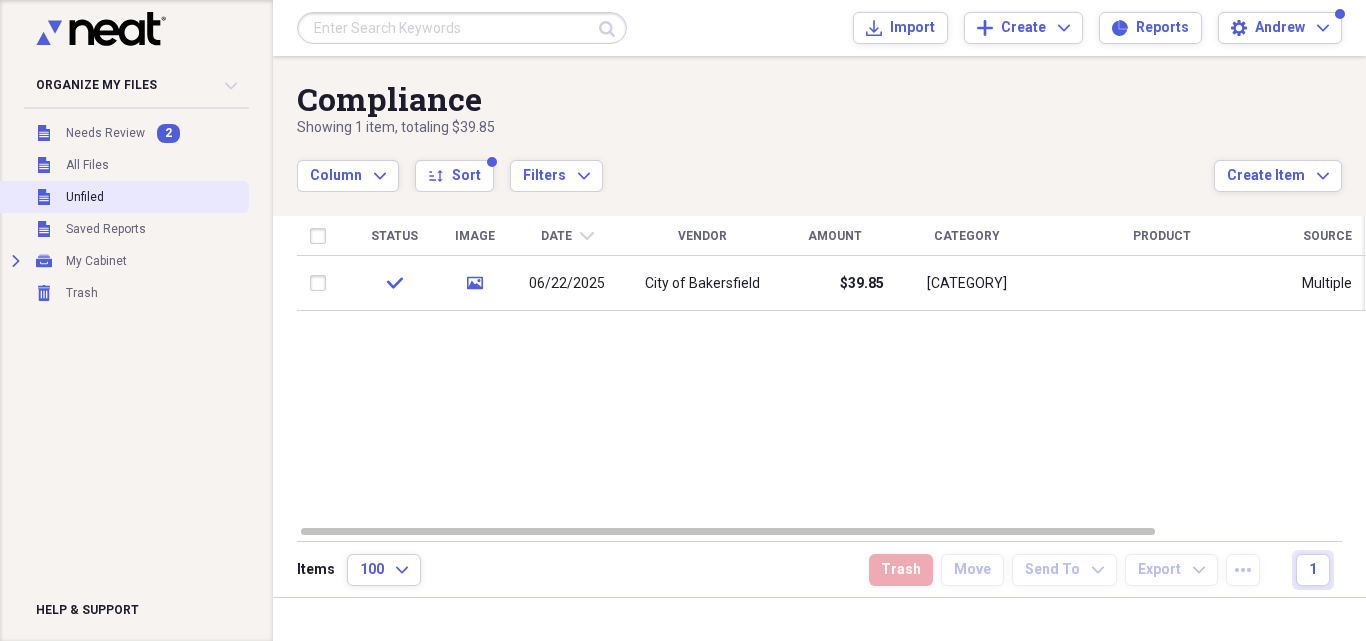 click on "Unfiled" at bounding box center [85, 197] 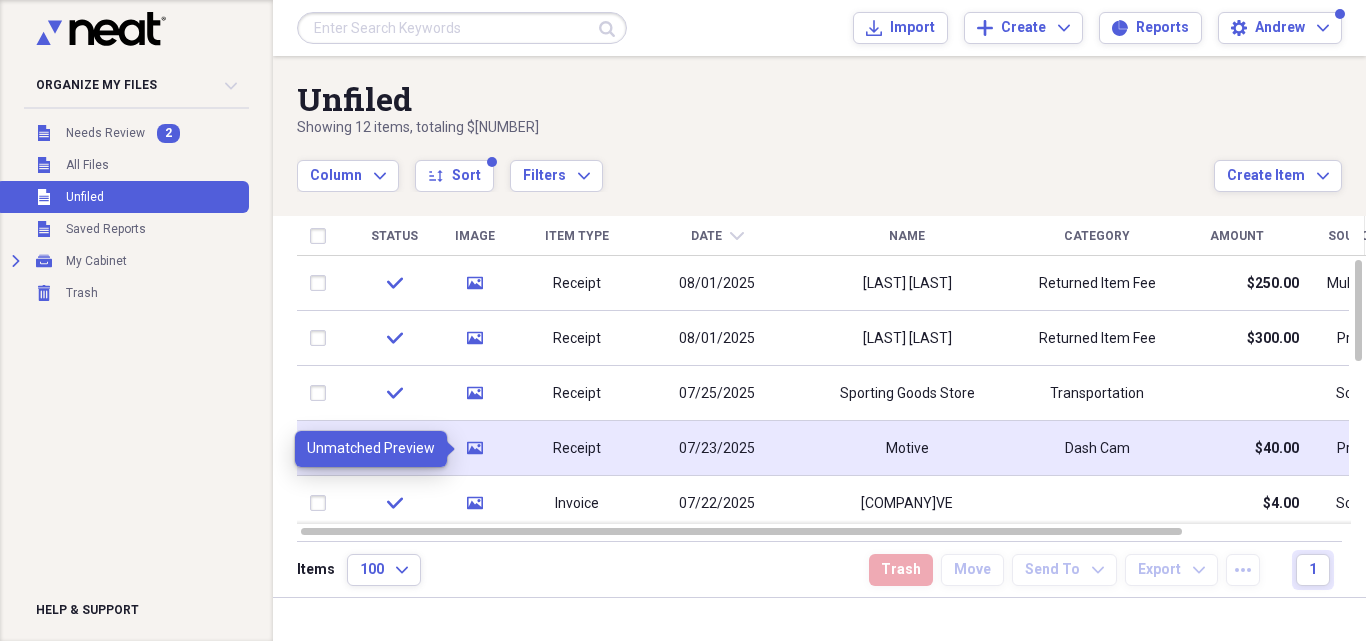 click 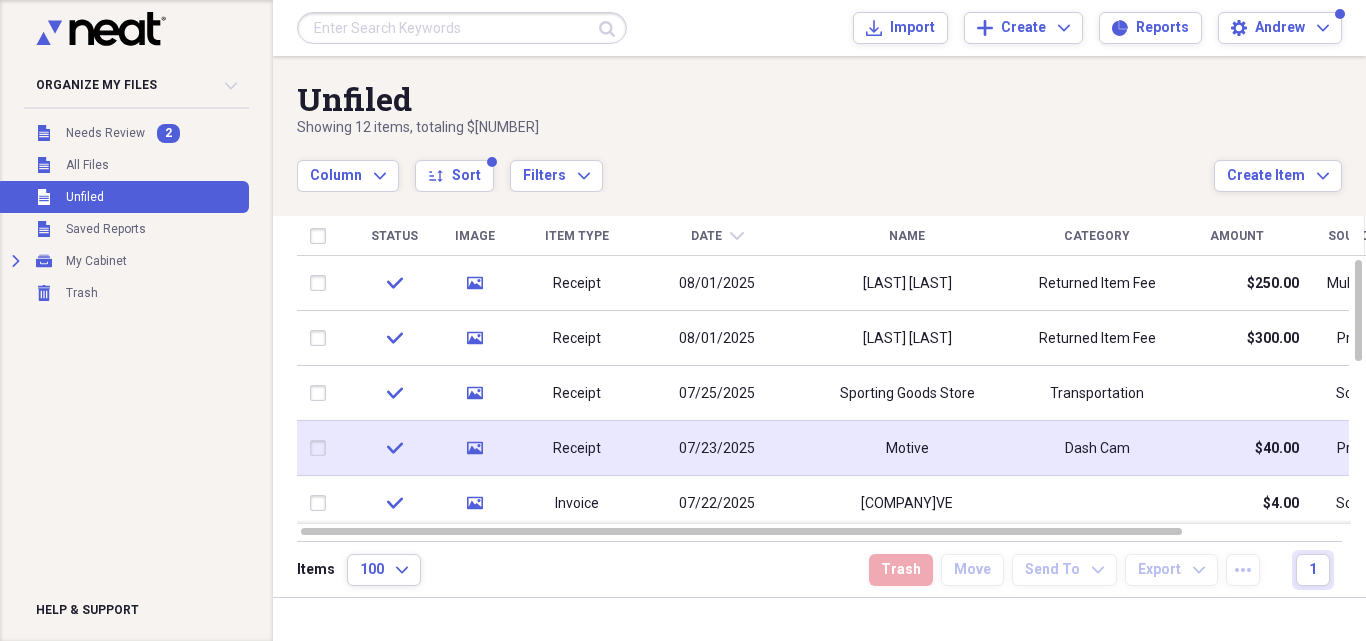 click on "Dash Cam" at bounding box center (1097, 449) 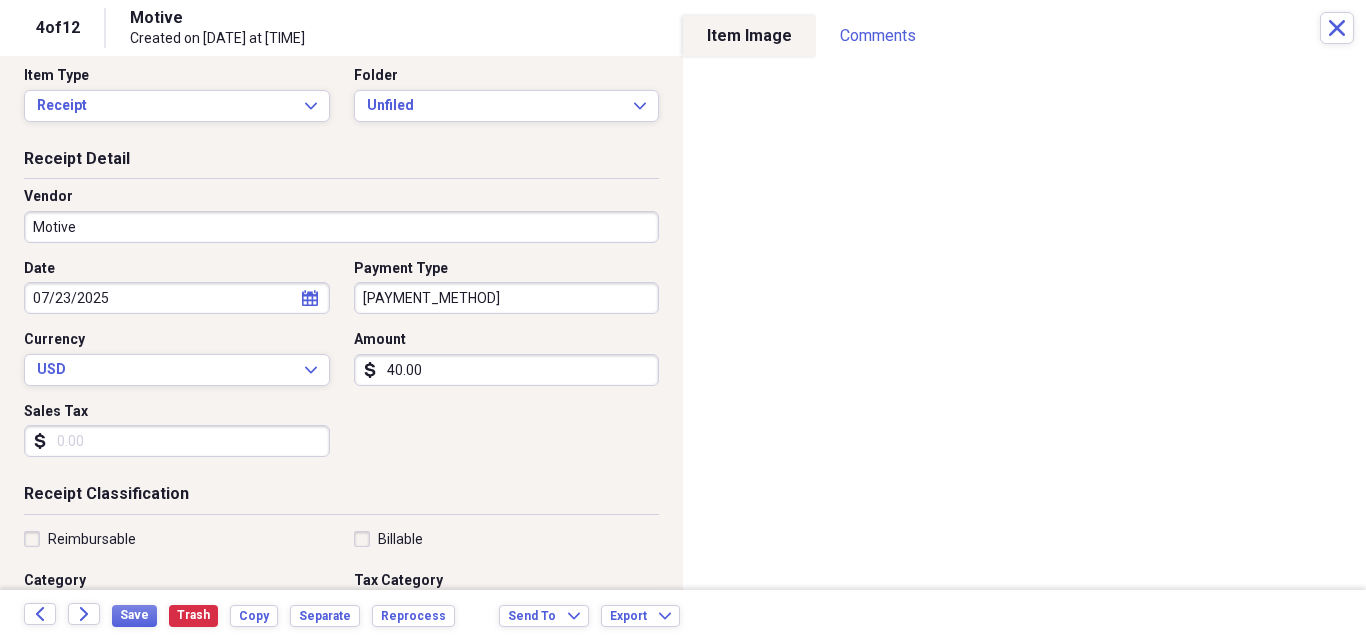 scroll, scrollTop: 0, scrollLeft: 0, axis: both 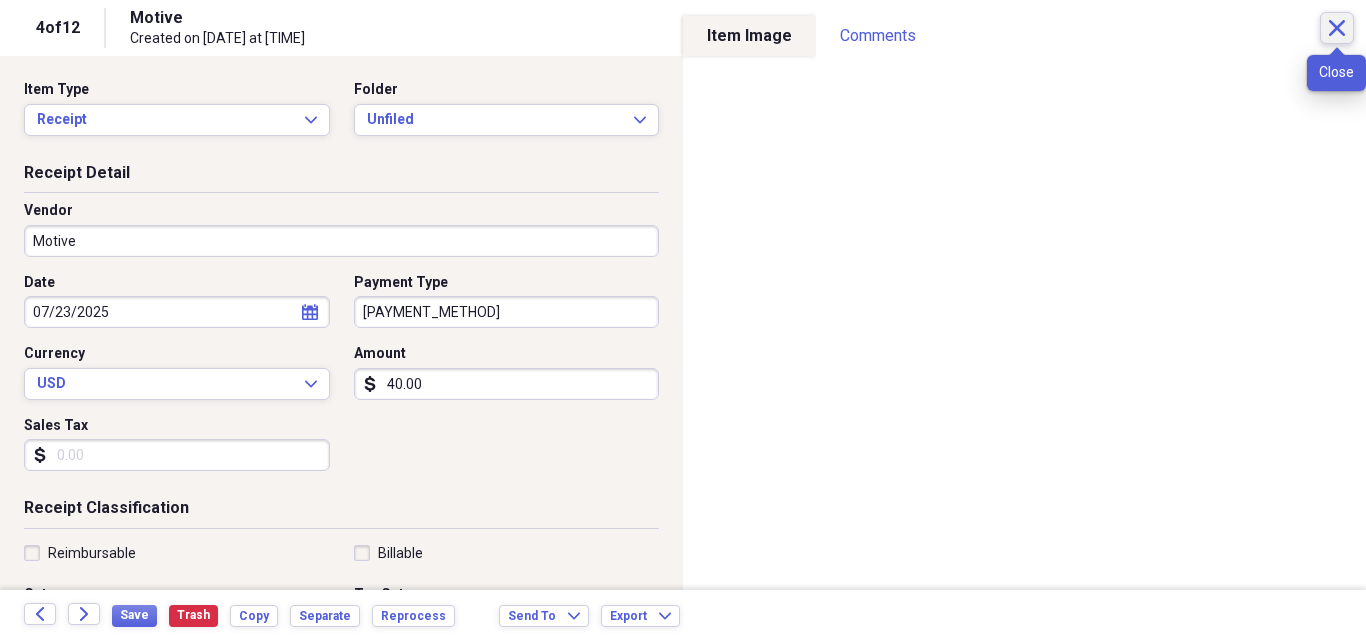 click on "Close" 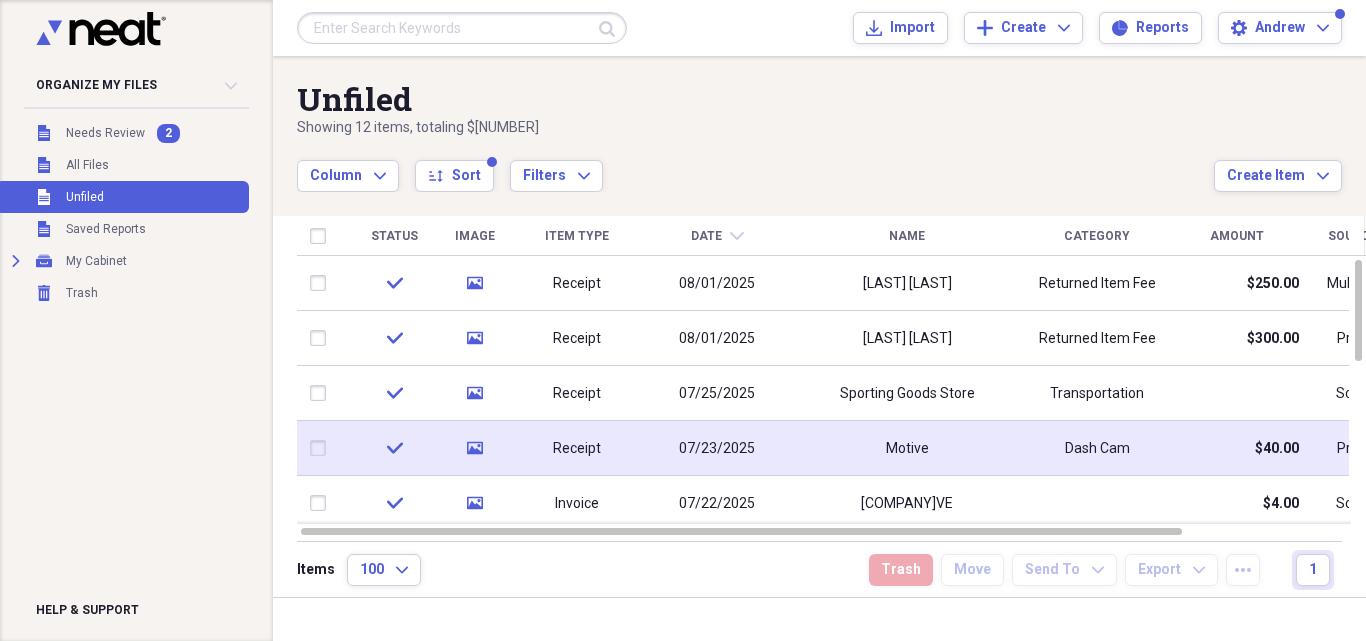 click at bounding box center [322, 448] 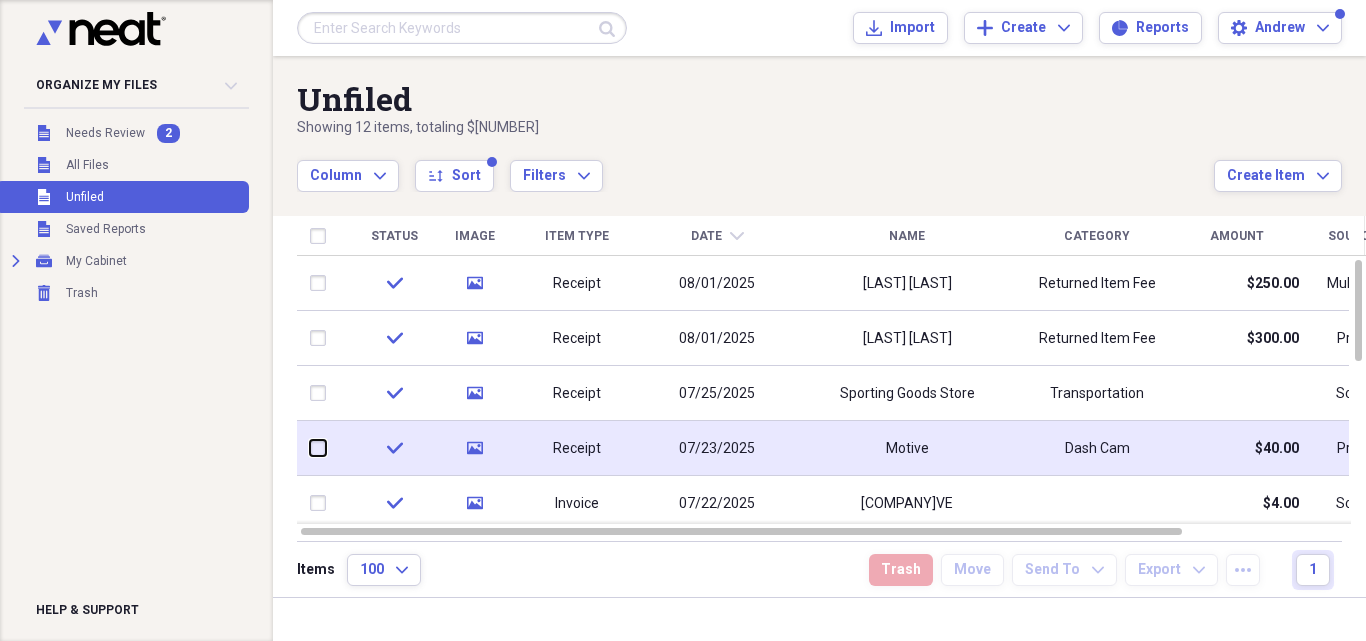 click at bounding box center (310, 448) 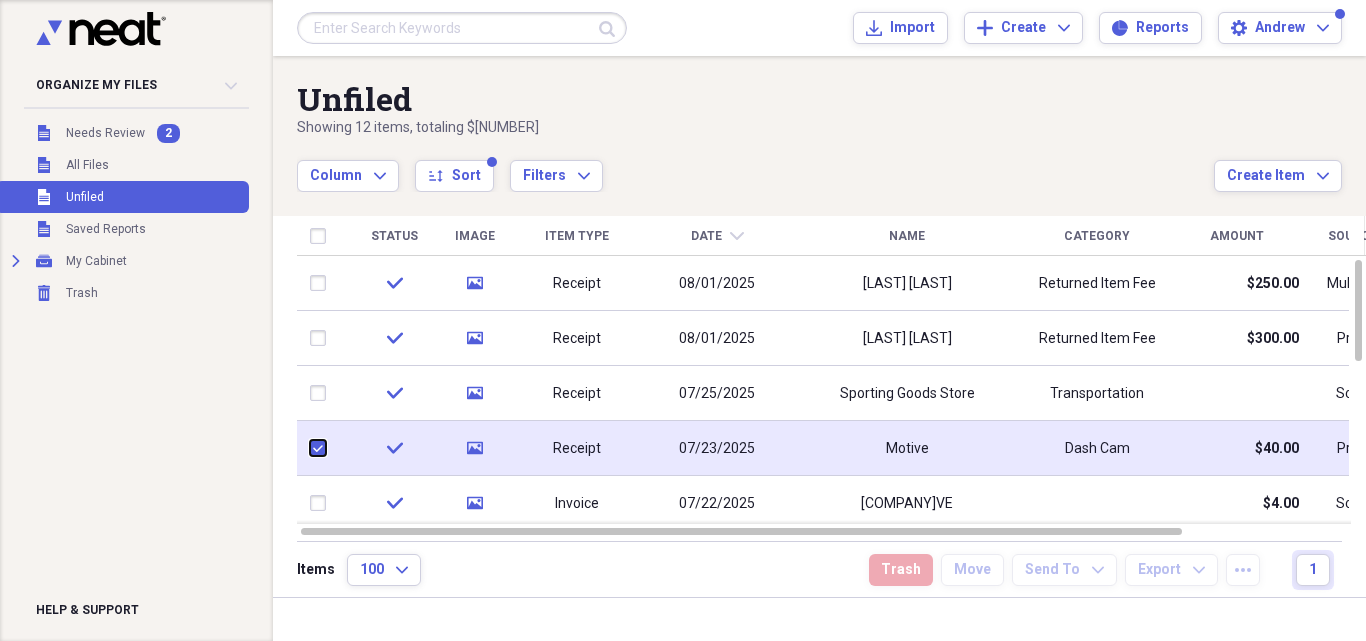 checkbox on "true" 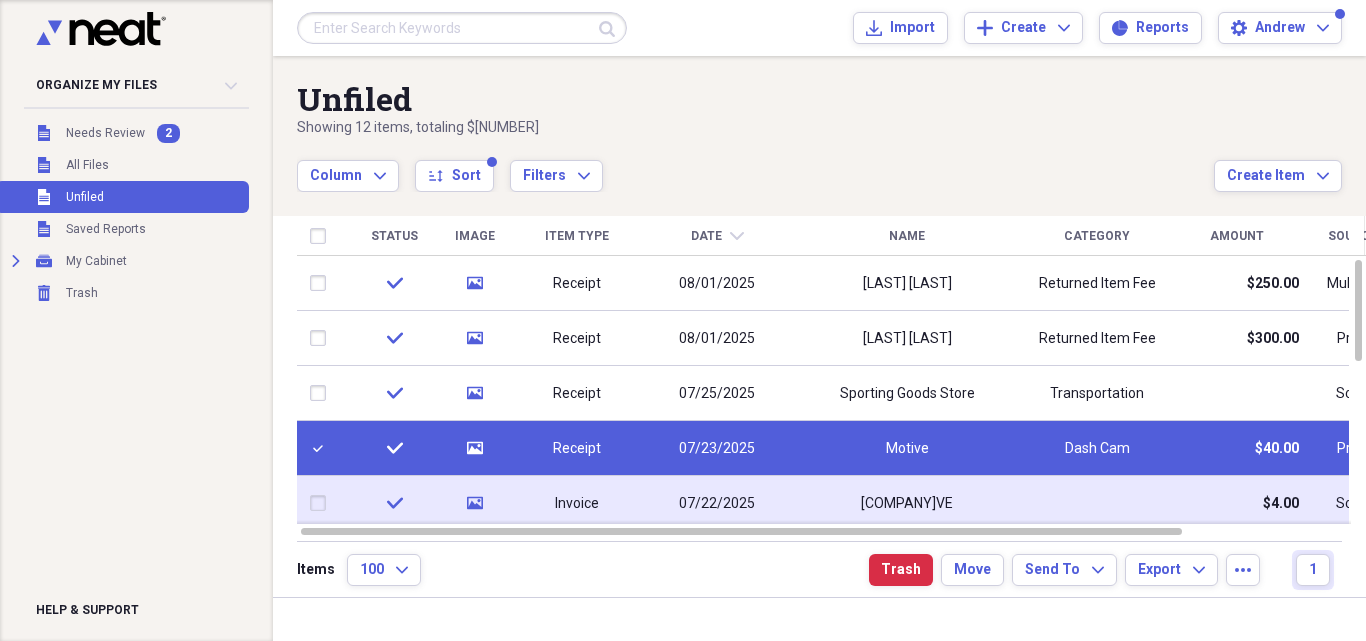 click at bounding box center (322, 503) 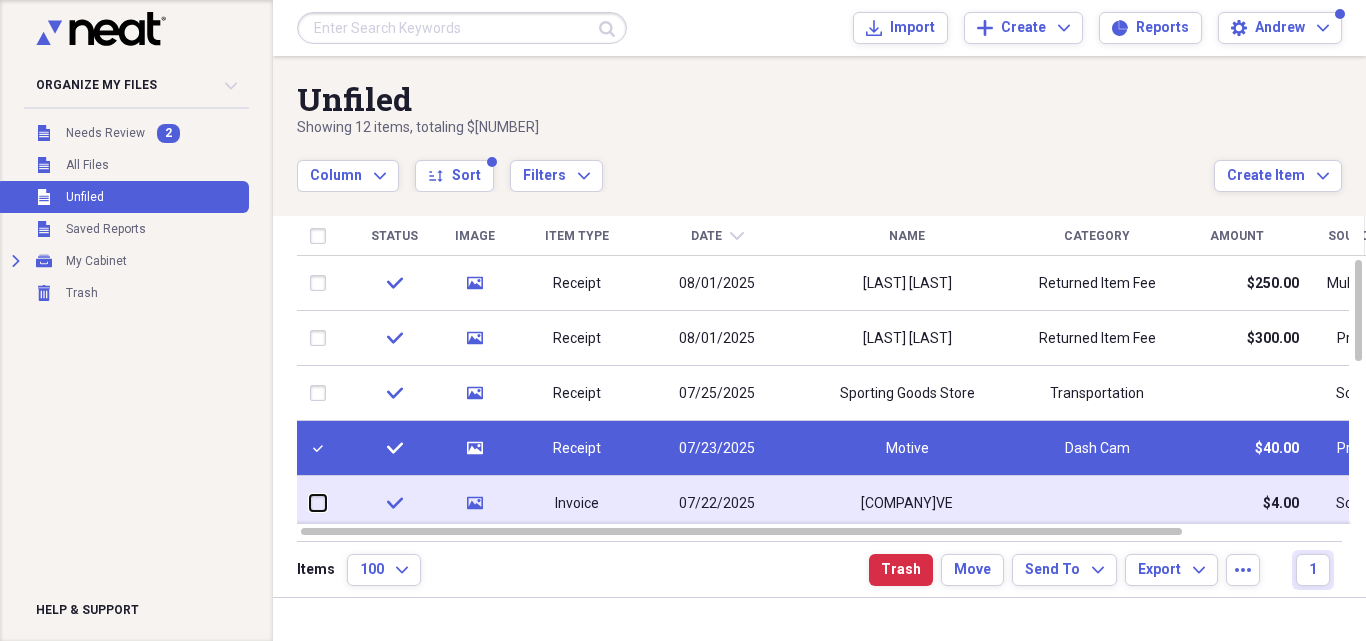 click at bounding box center (310, 503) 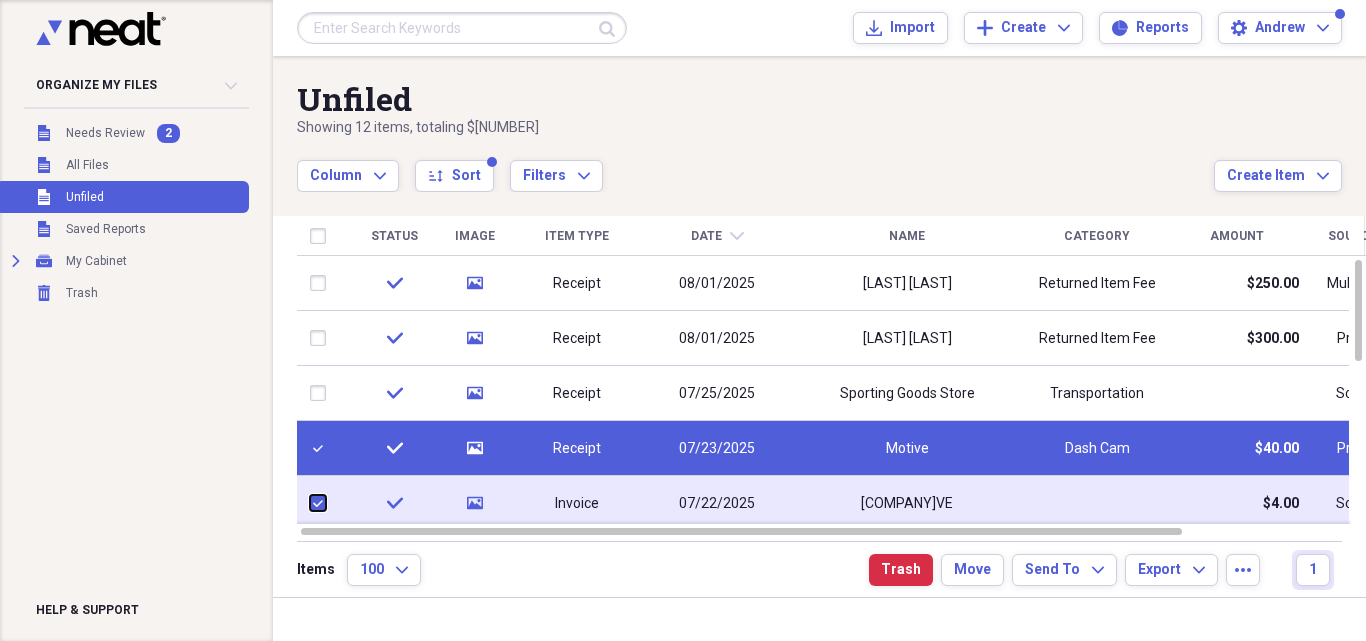 checkbox on "true" 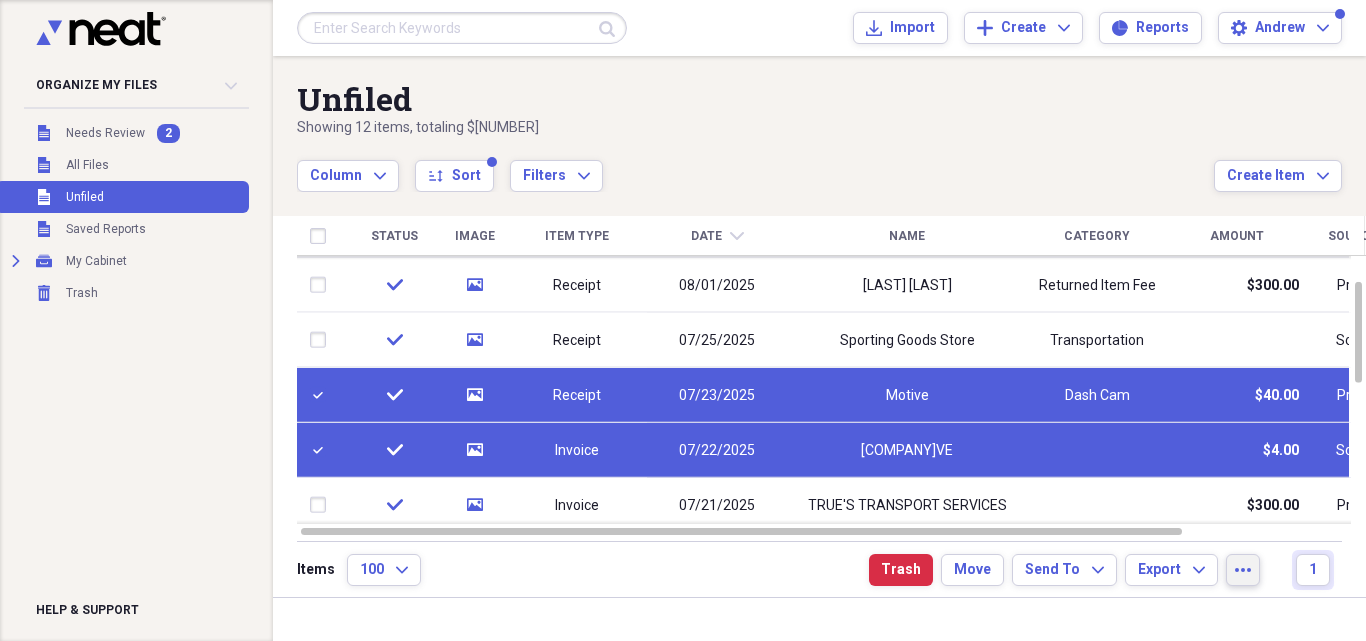 click 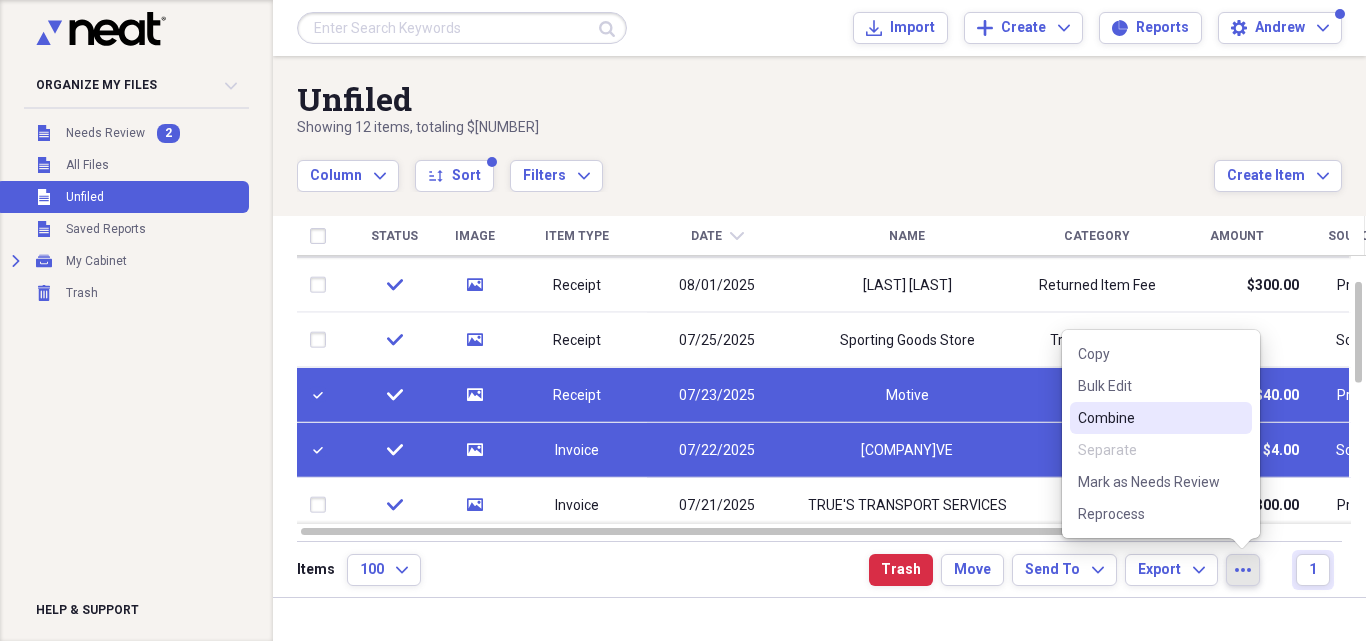 click on "Combine" at bounding box center [1149, 418] 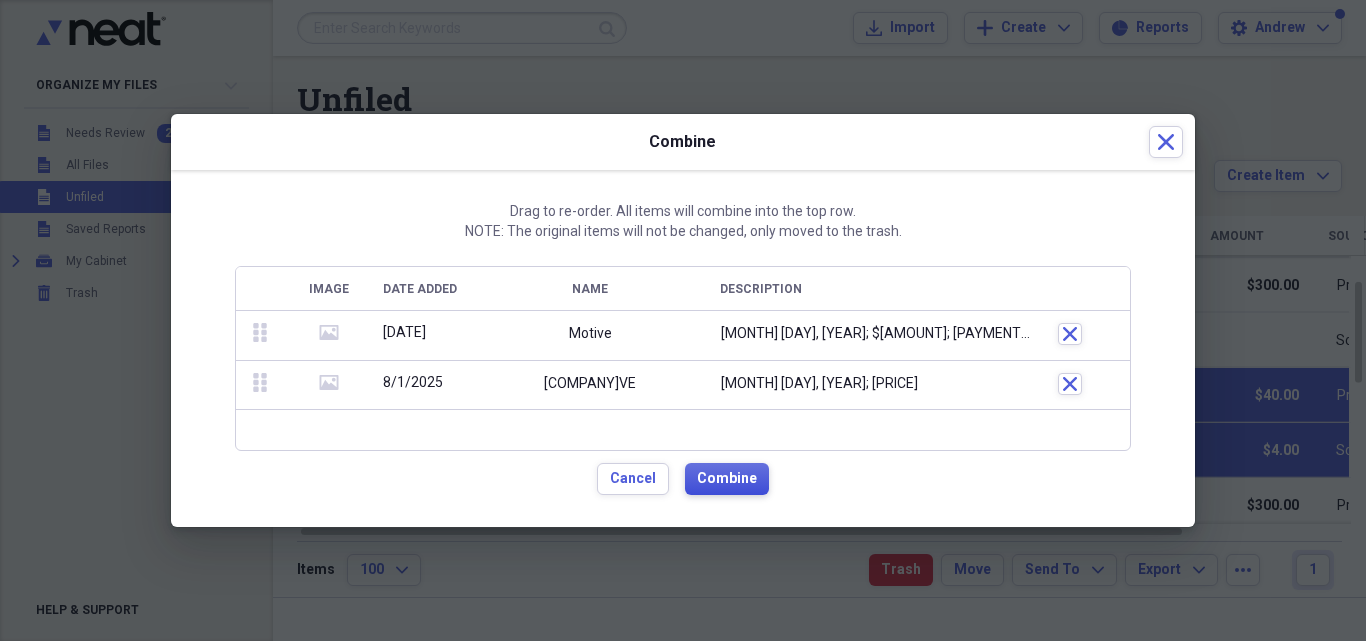 click on "Combine" at bounding box center [727, 479] 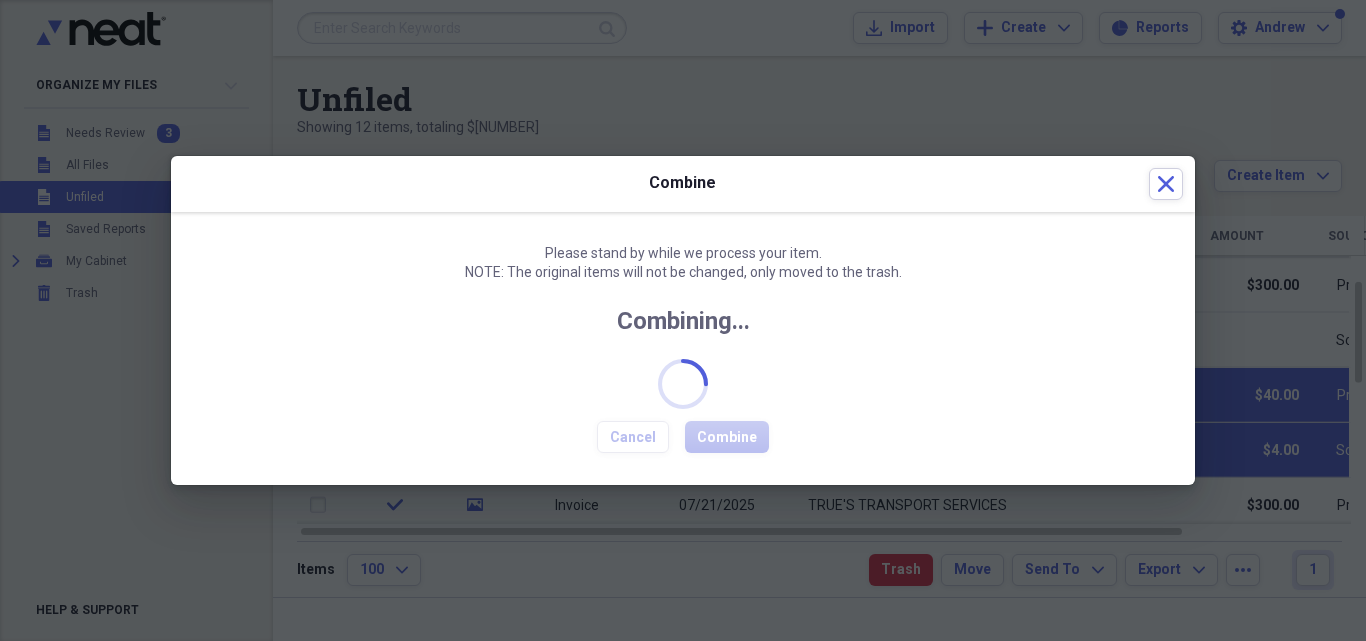 checkbox on "false" 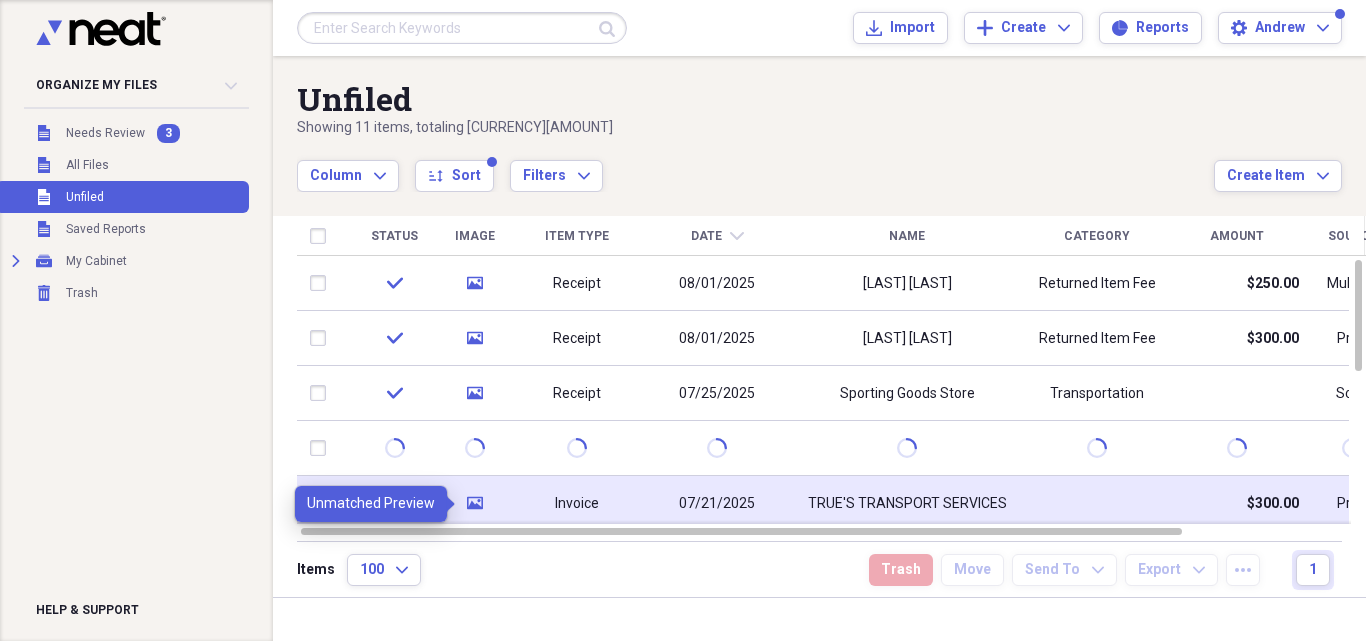 click 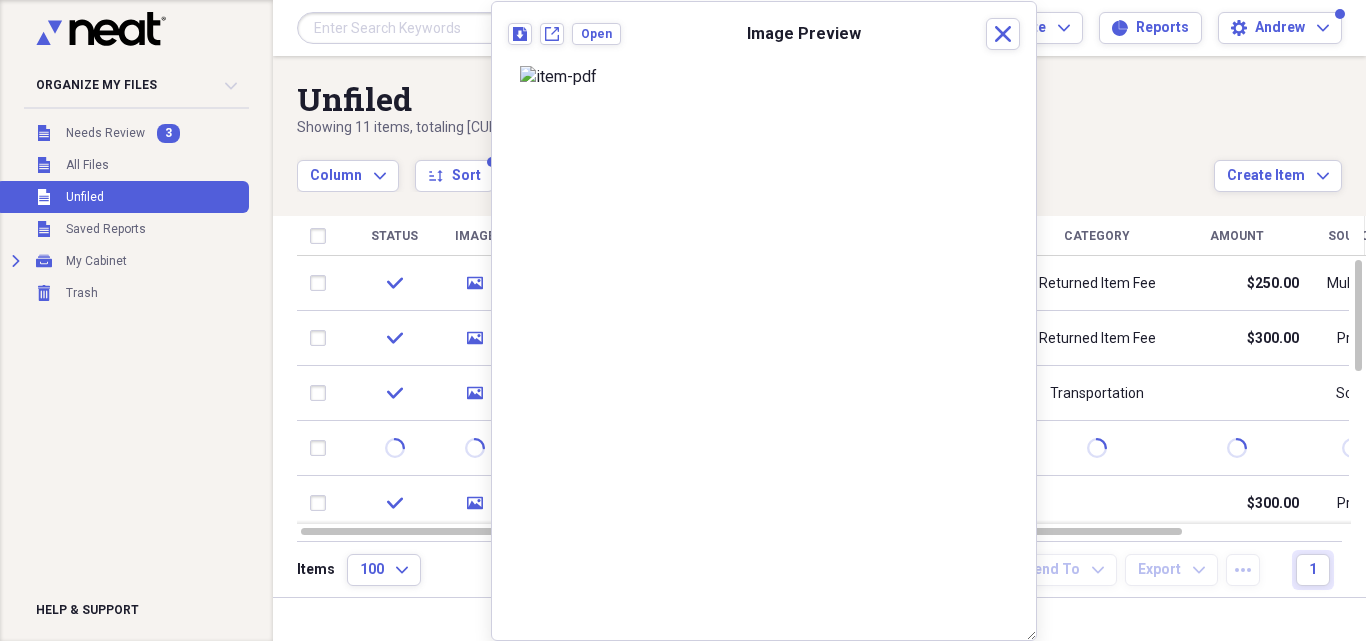 scroll, scrollTop: 34, scrollLeft: 0, axis: vertical 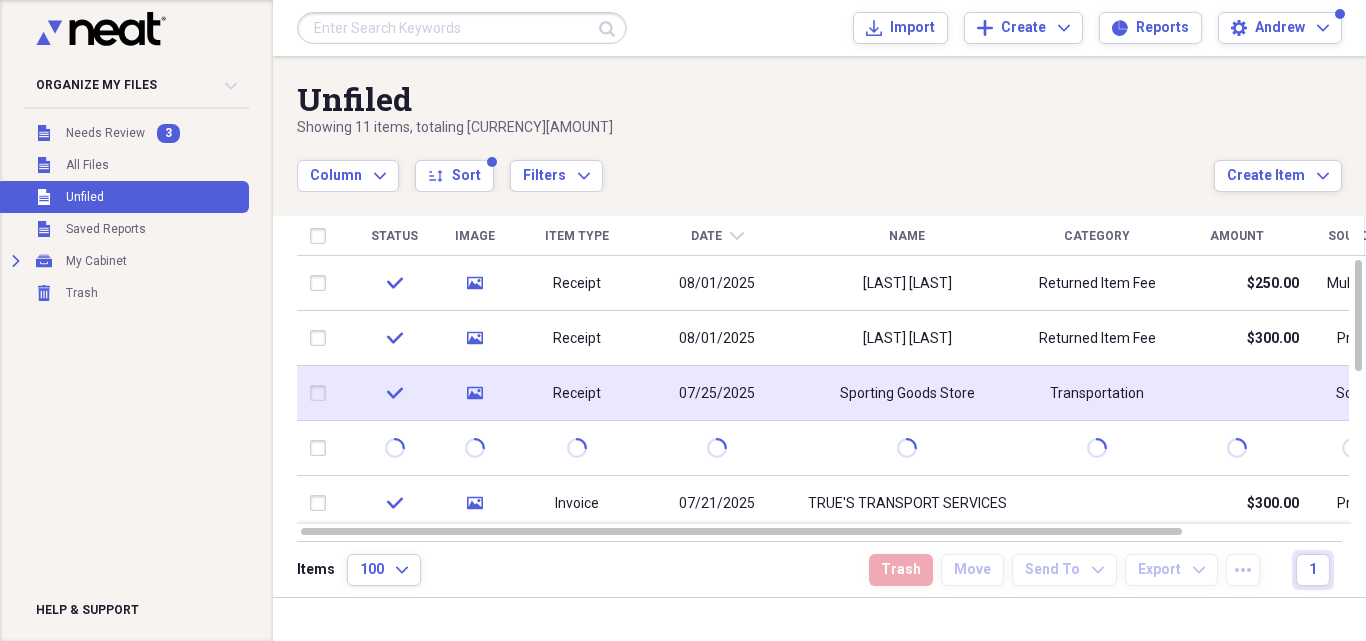 click on "Transportation" at bounding box center (1097, 394) 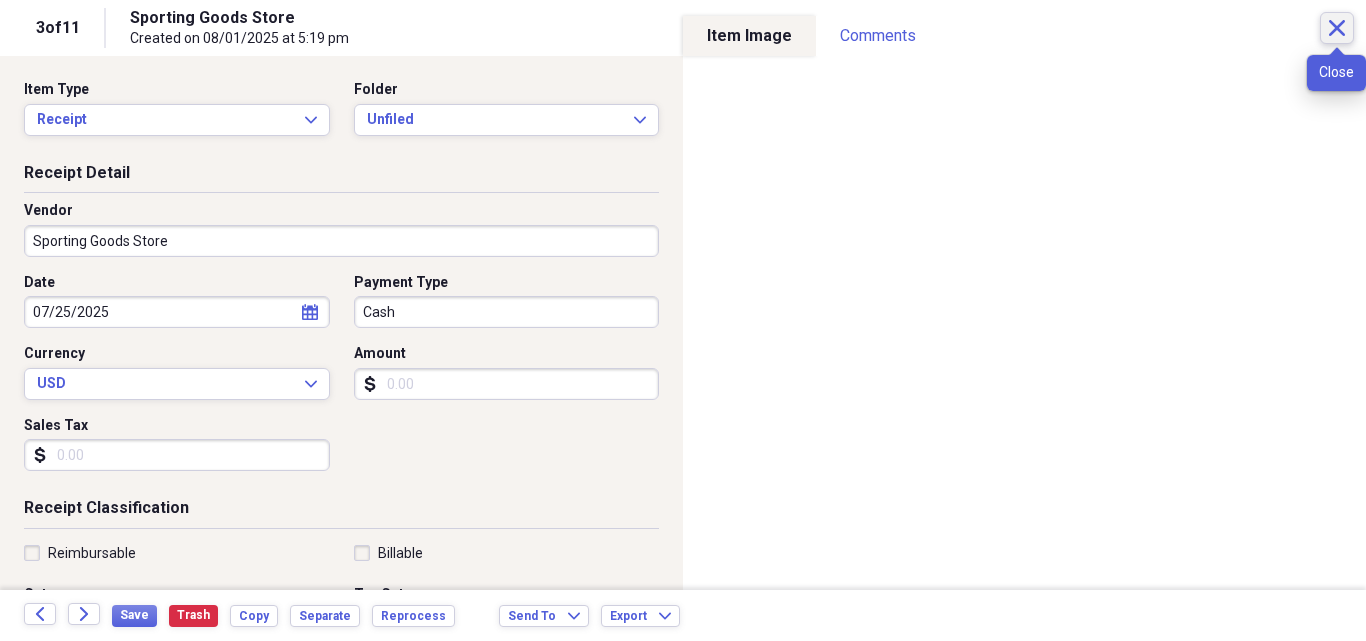 click on "Close" 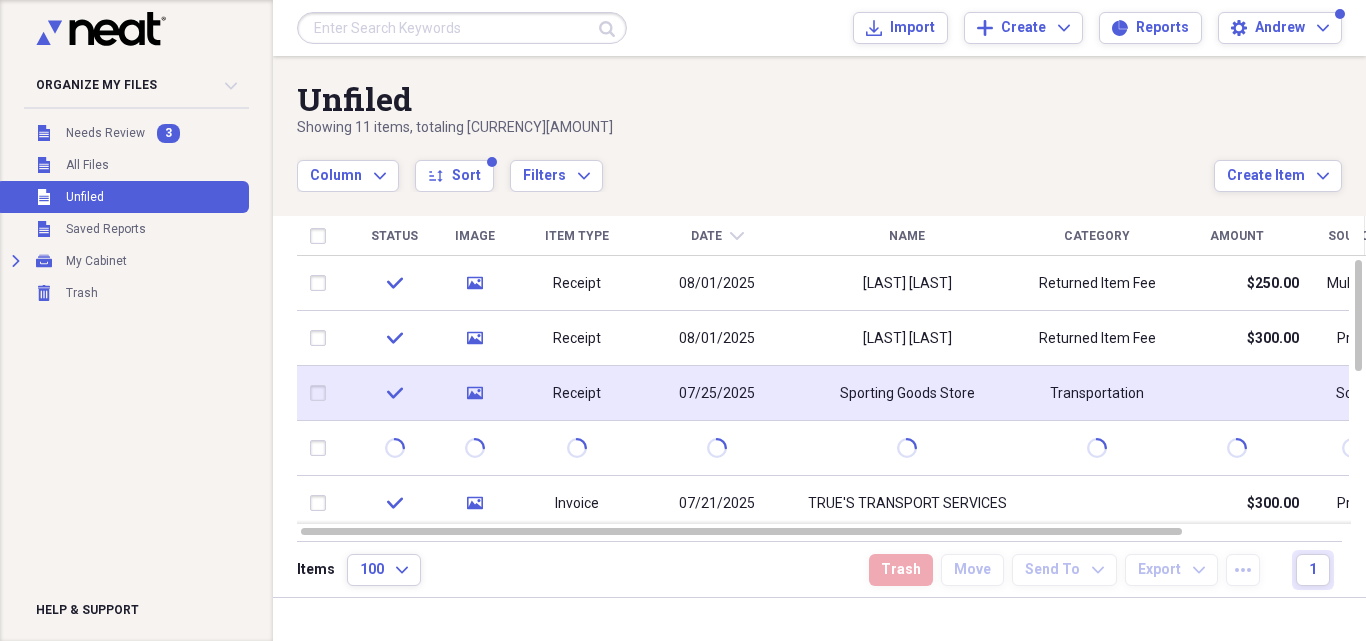 click at bounding box center (322, 393) 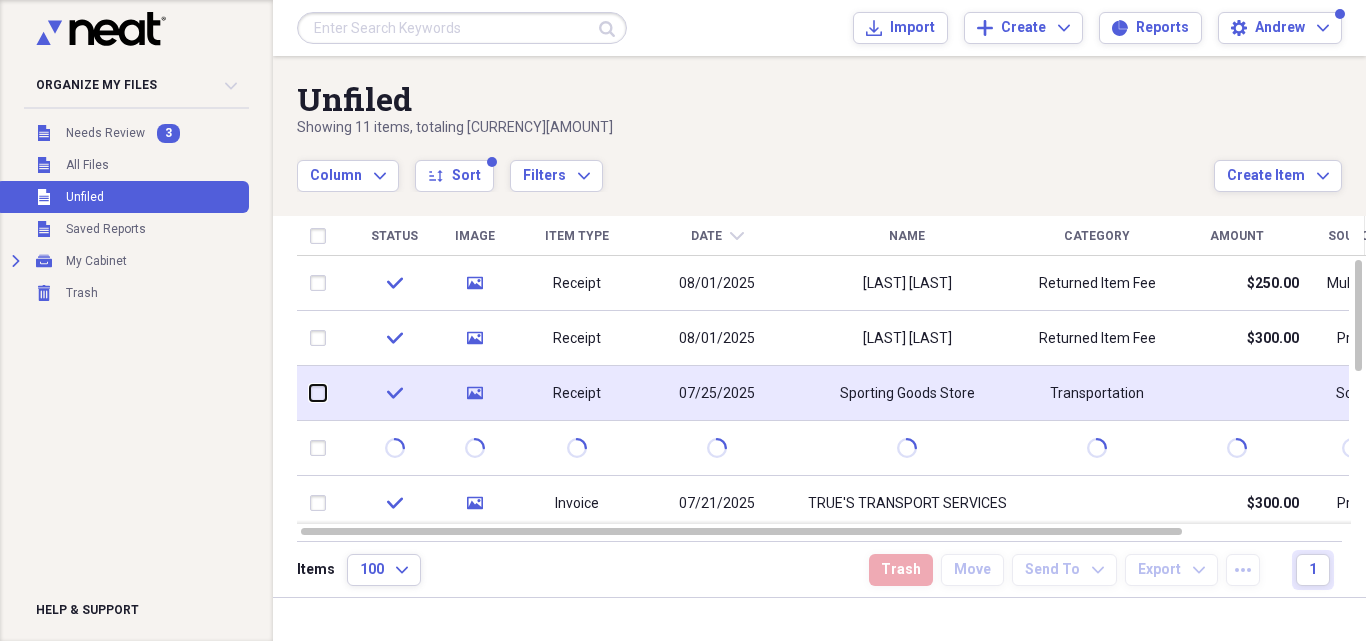 click at bounding box center [310, 393] 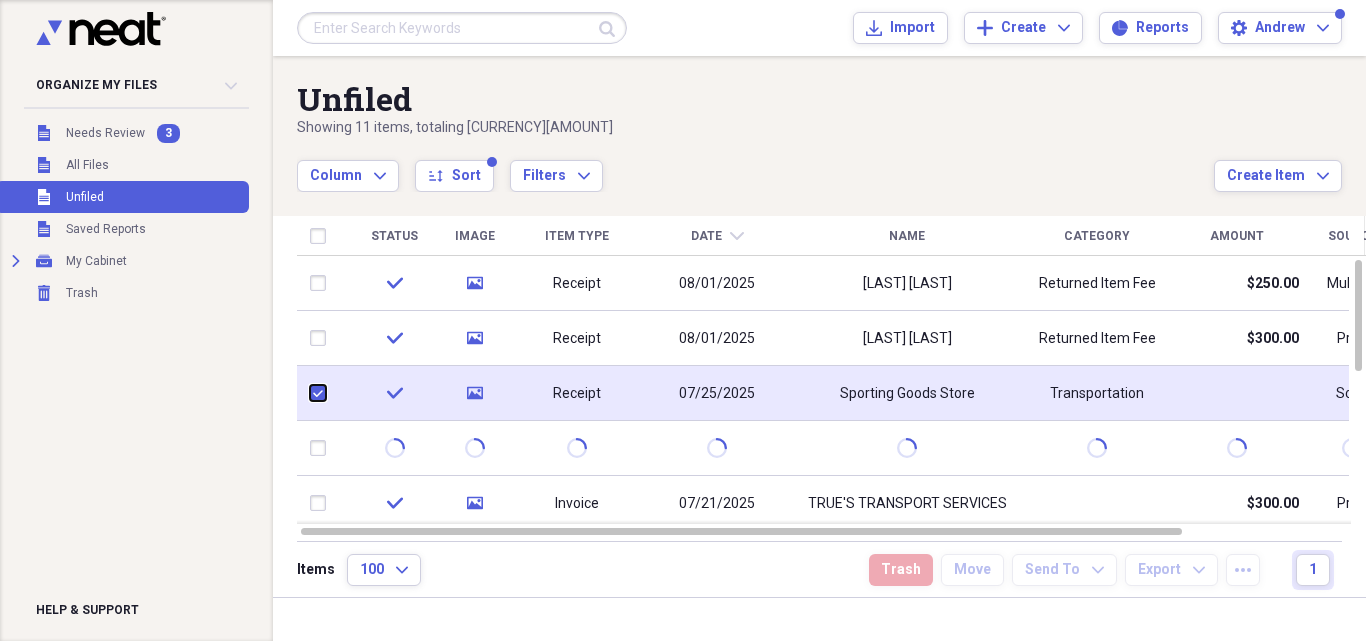 checkbox on "true" 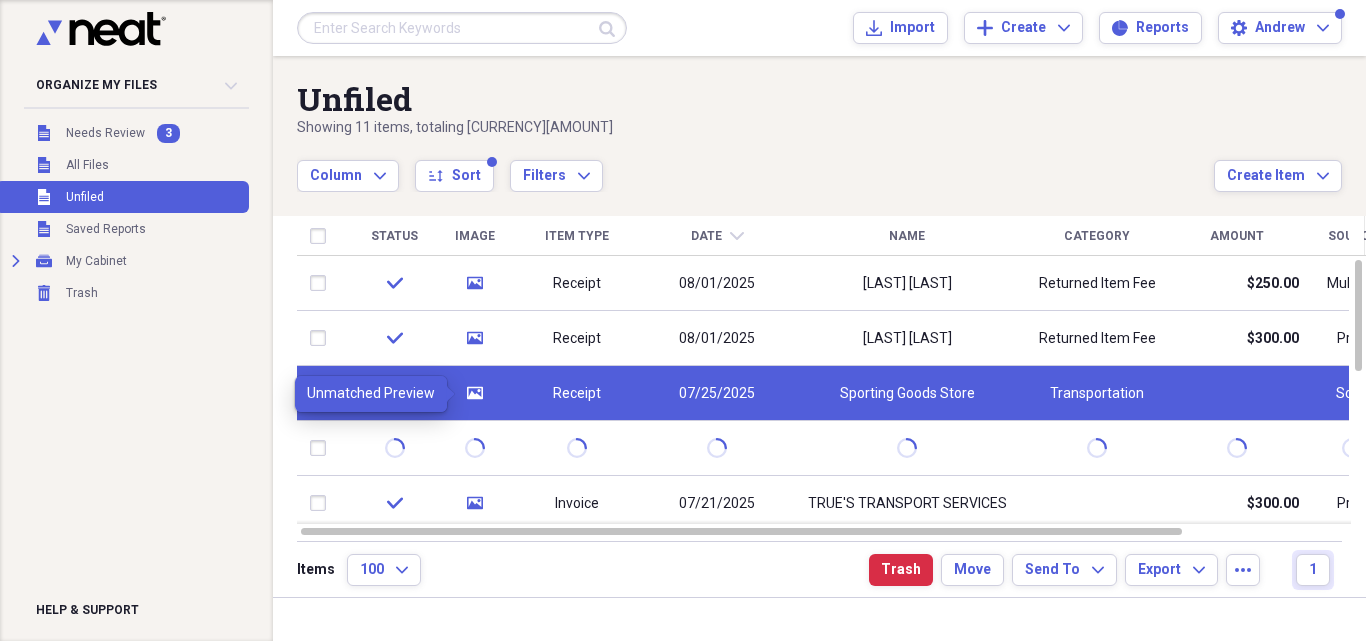 click 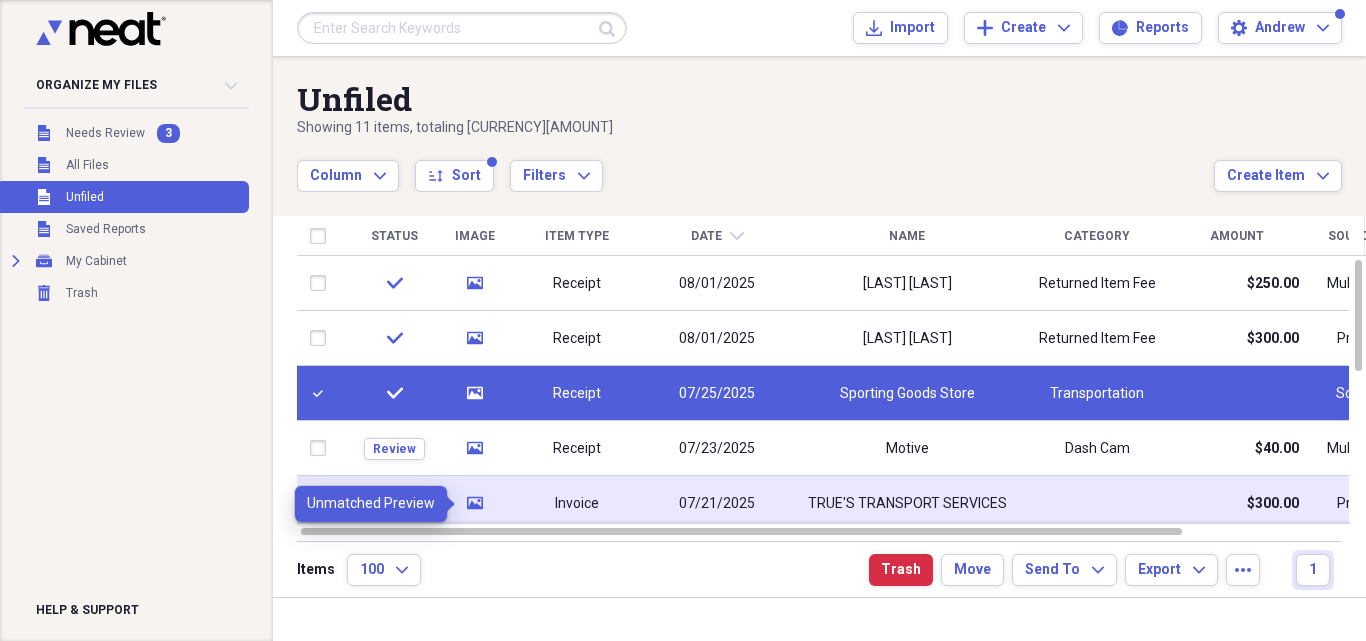 click 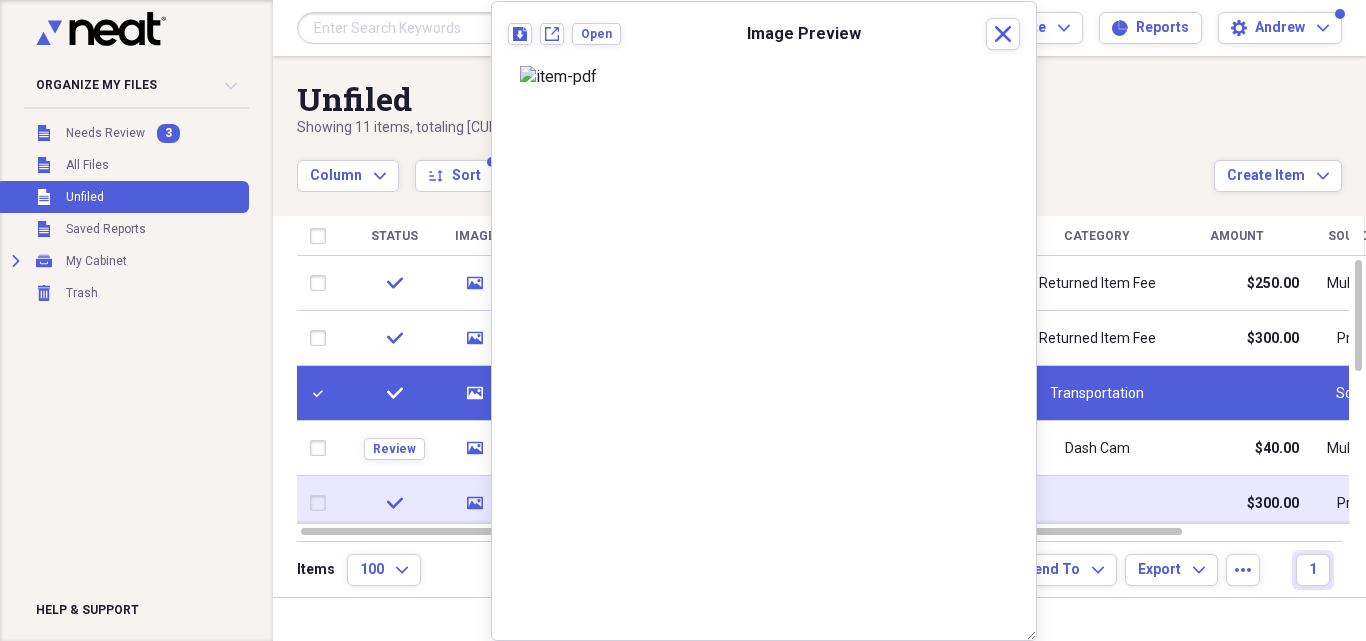click at bounding box center [322, 503] 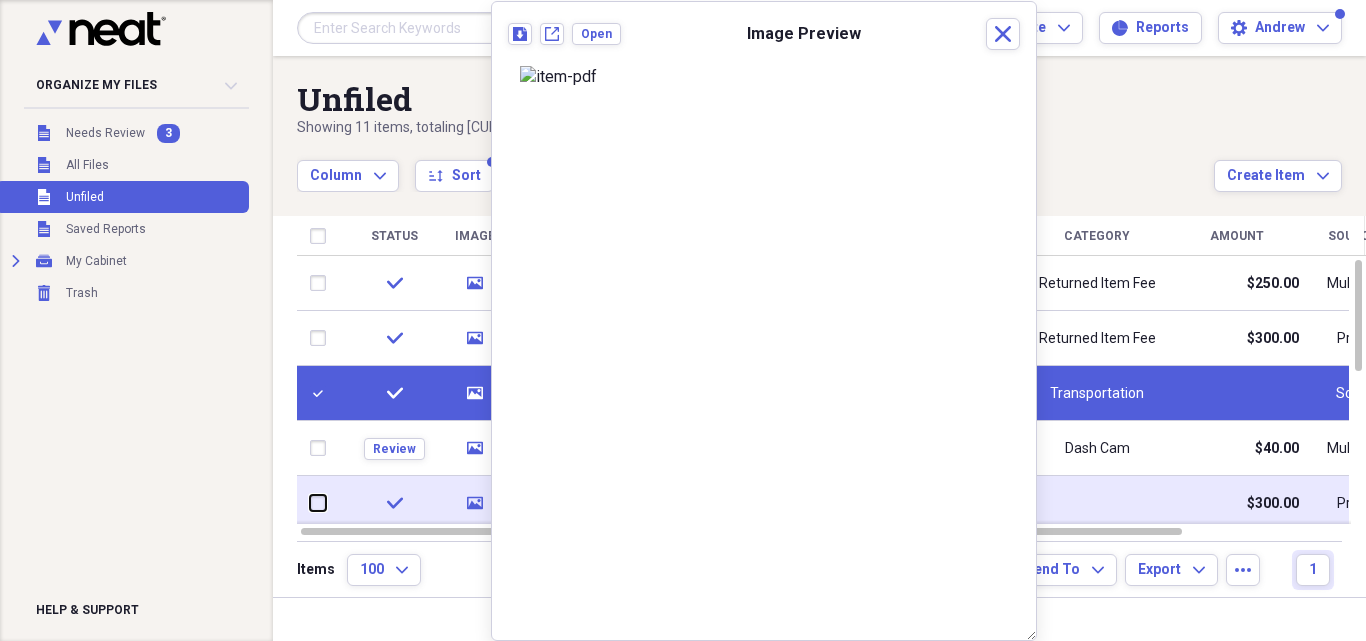 click at bounding box center (310, 503) 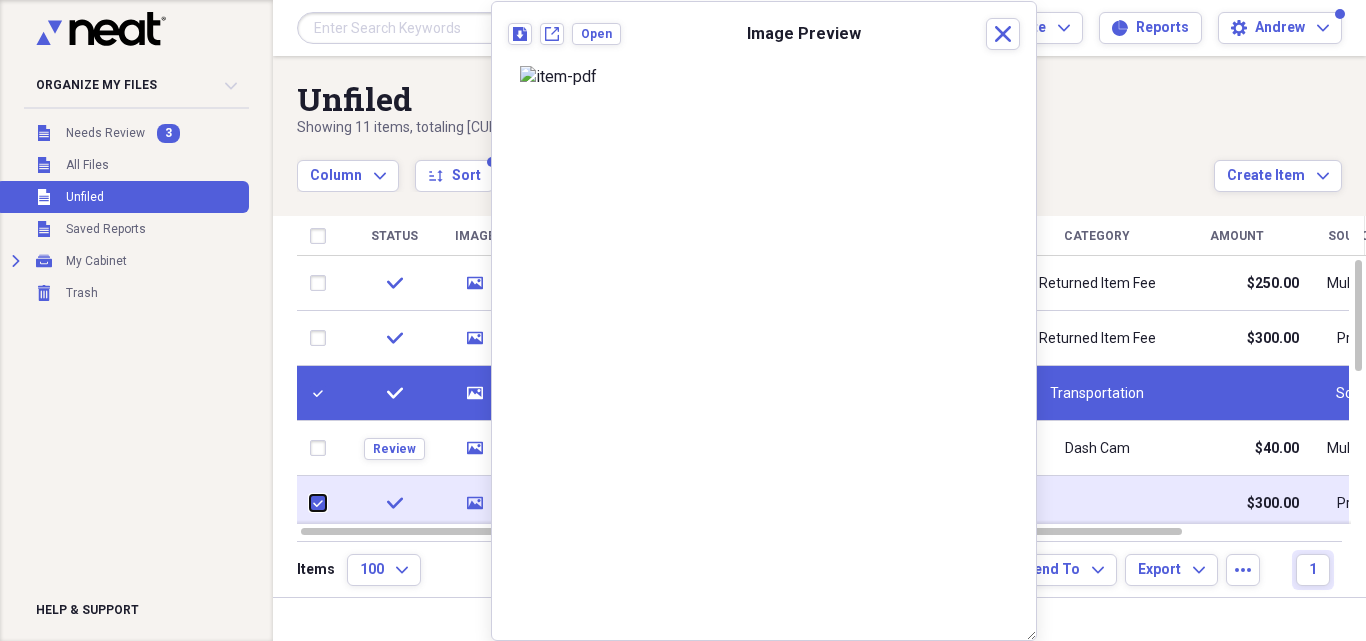 checkbox on "true" 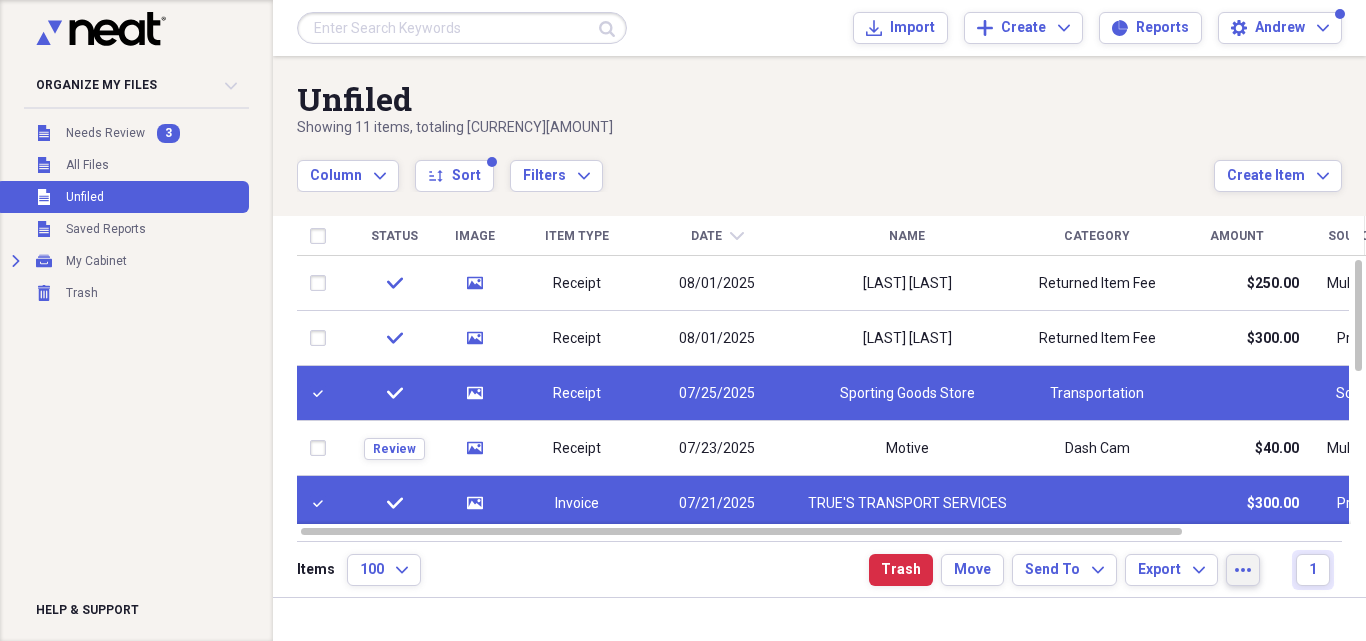 click on "more" 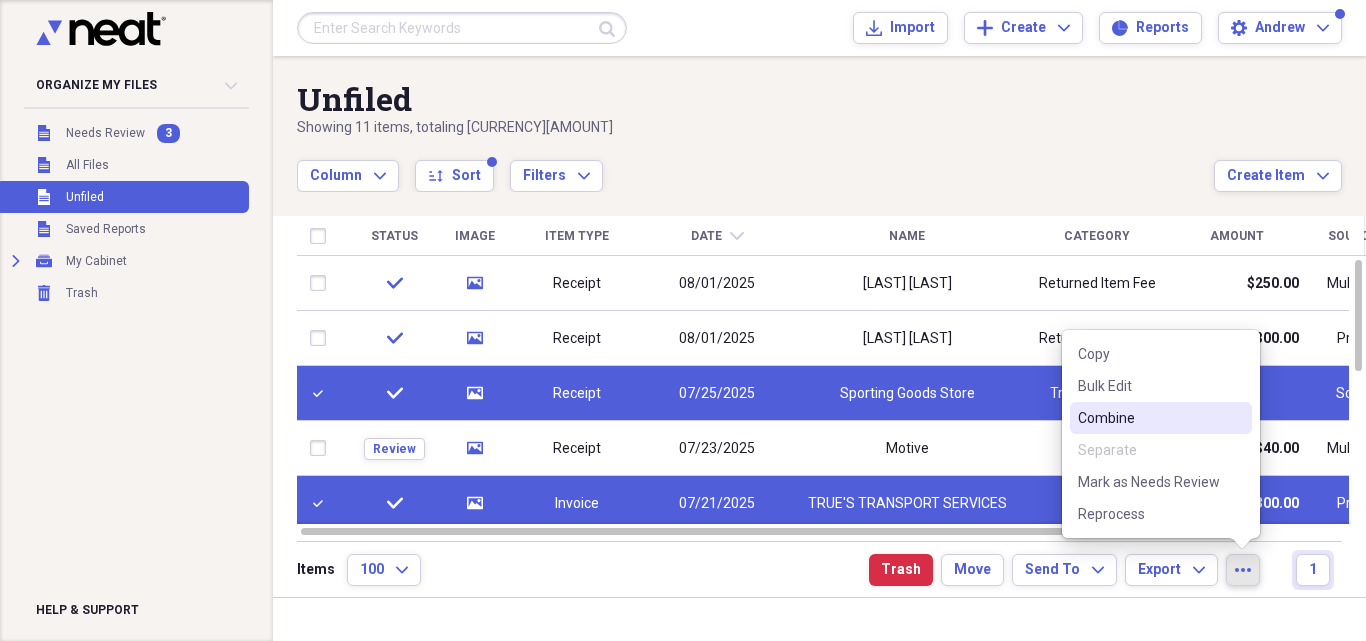 click on "Combine" at bounding box center [1149, 418] 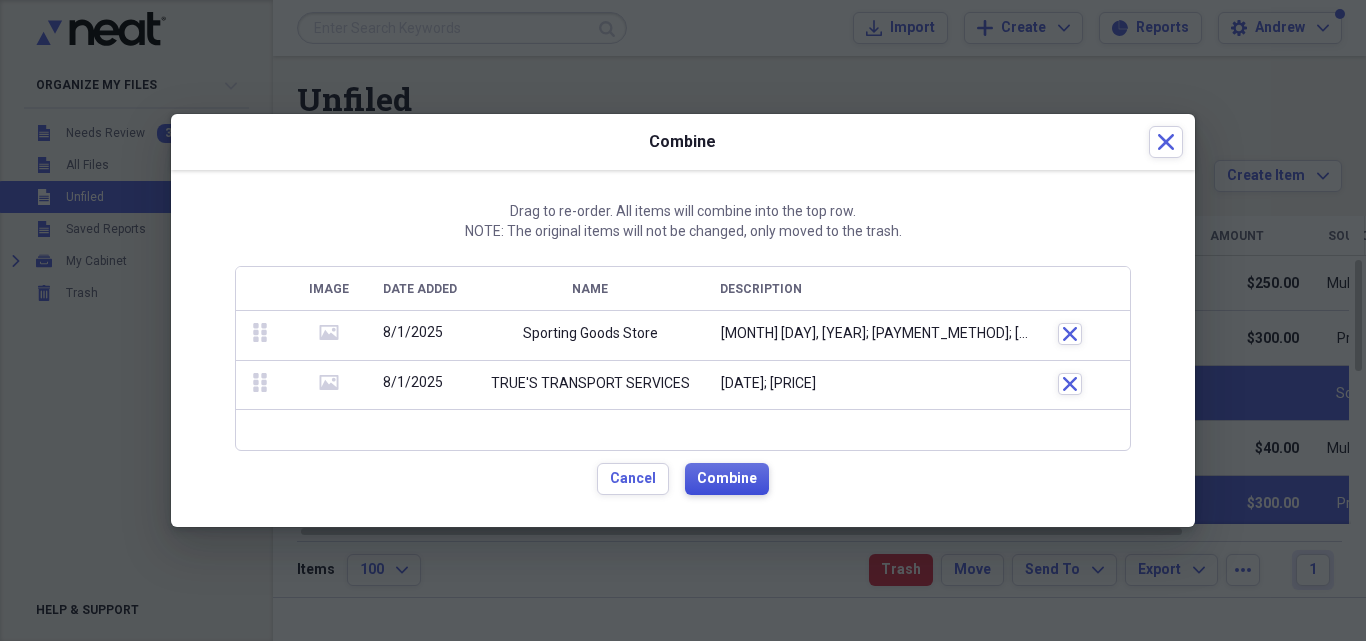 click on "Combine" at bounding box center [727, 479] 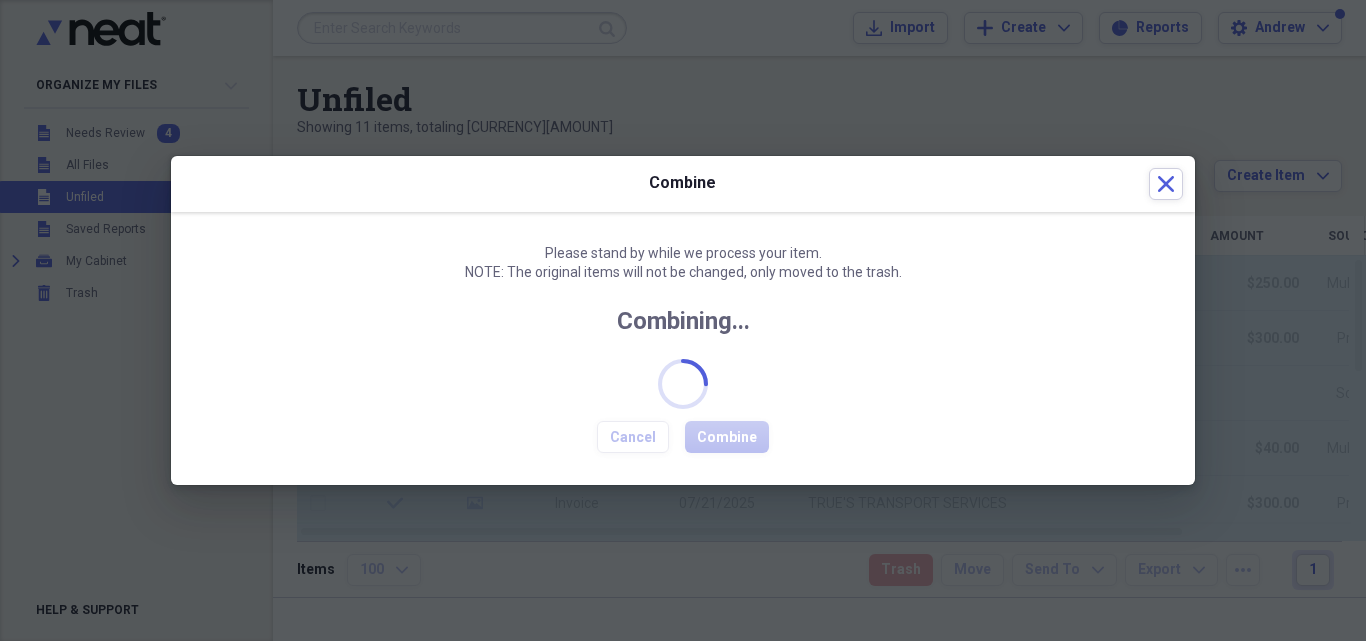 checkbox on "false" 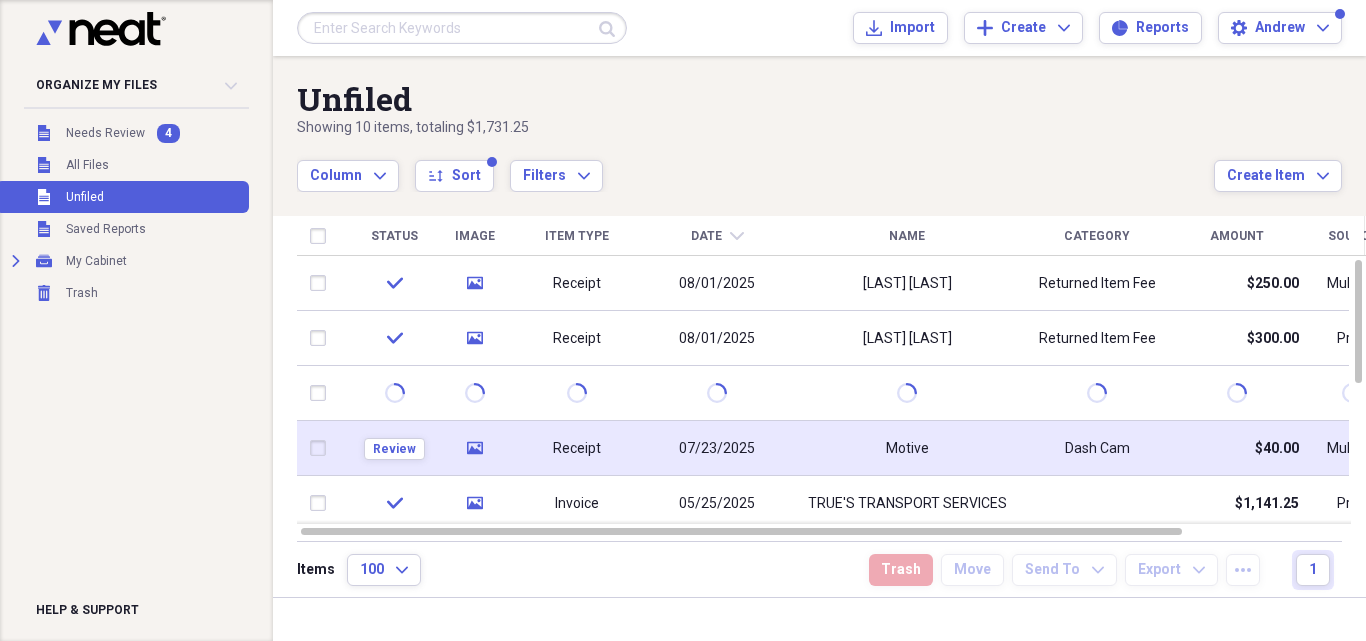 click on "07/23/2025" at bounding box center [717, 449] 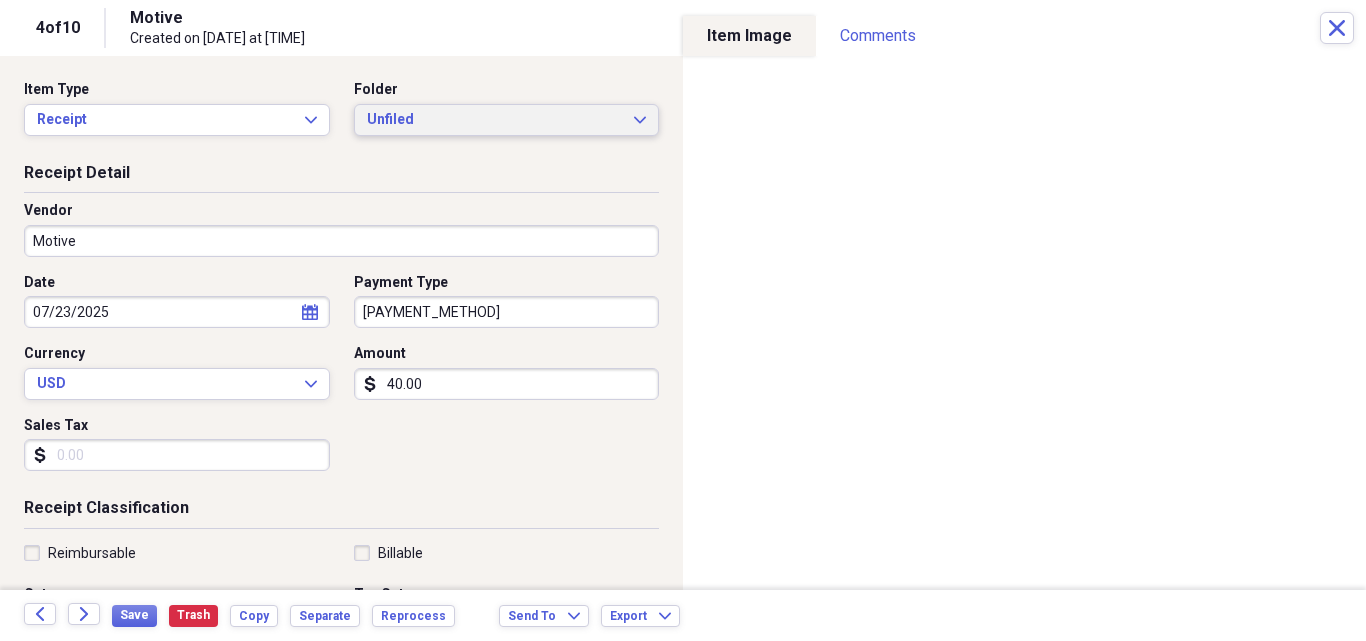 click on "Expand" 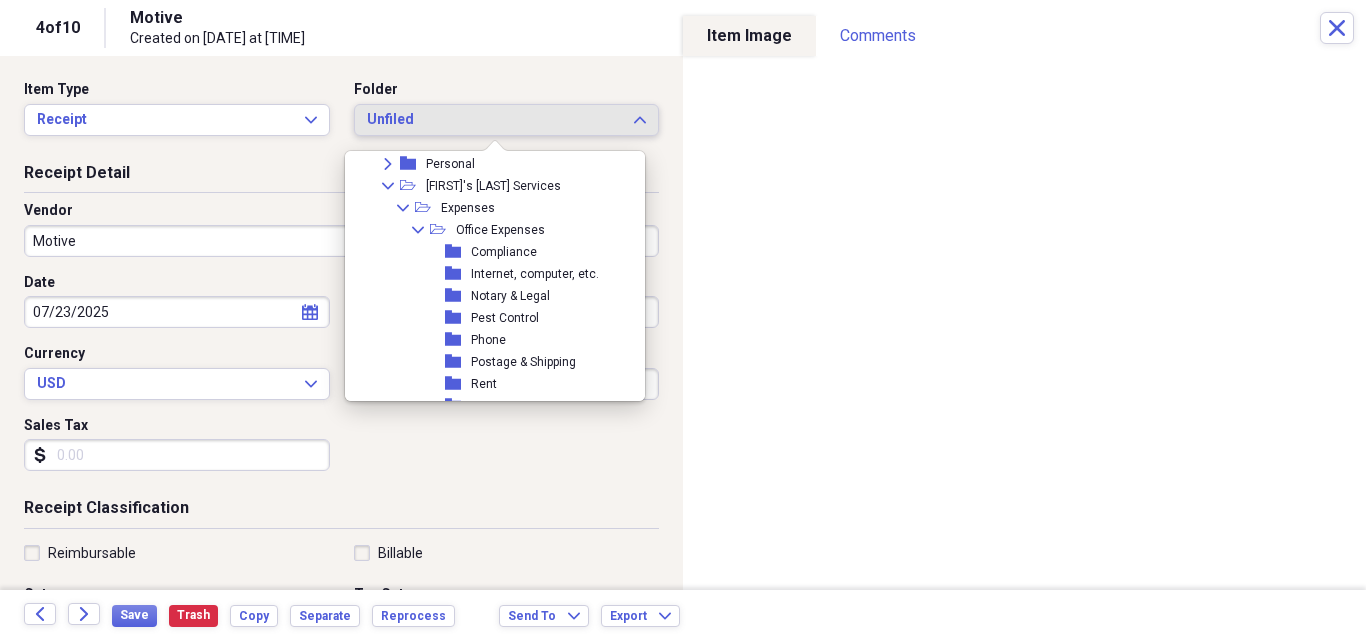 scroll, scrollTop: 360, scrollLeft: 0, axis: vertical 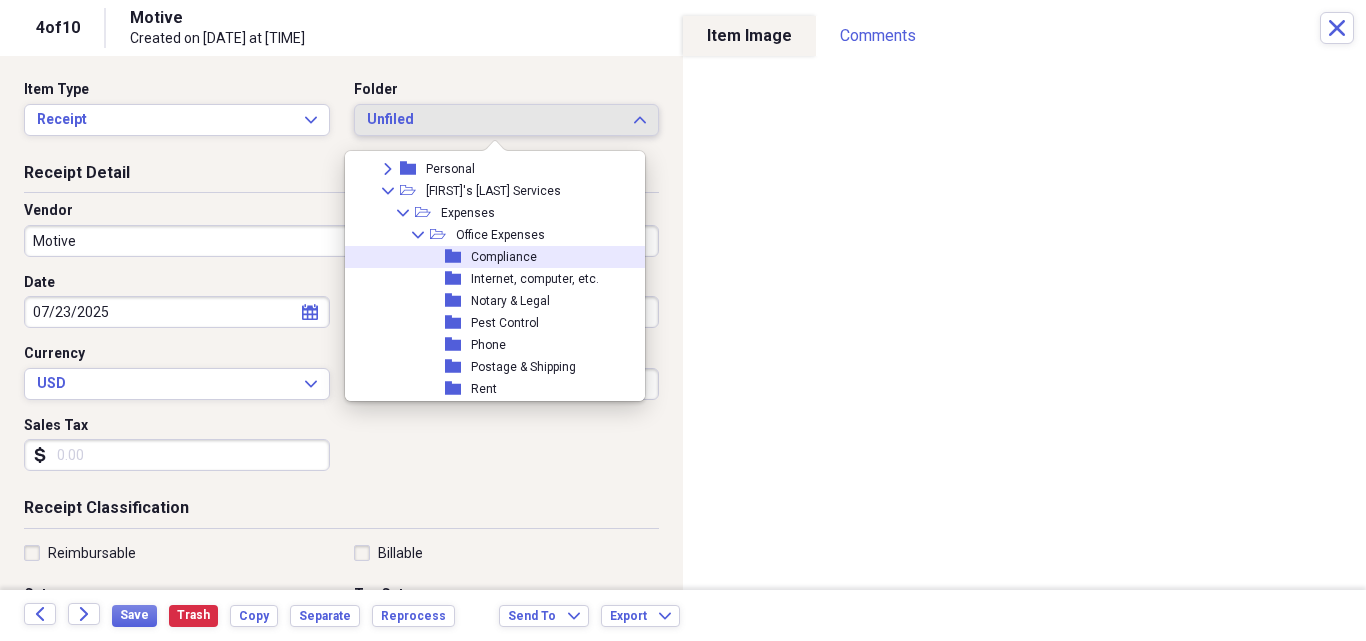 click on "Compliance" at bounding box center [504, 257] 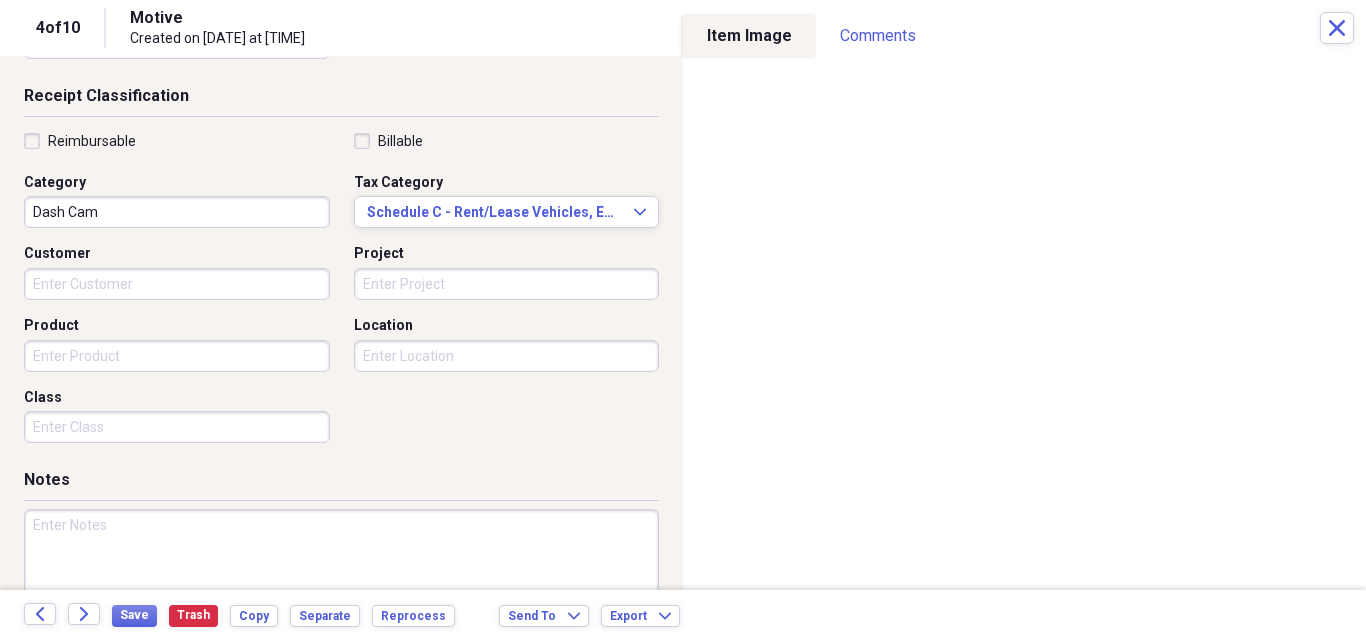 scroll, scrollTop: 420, scrollLeft: 0, axis: vertical 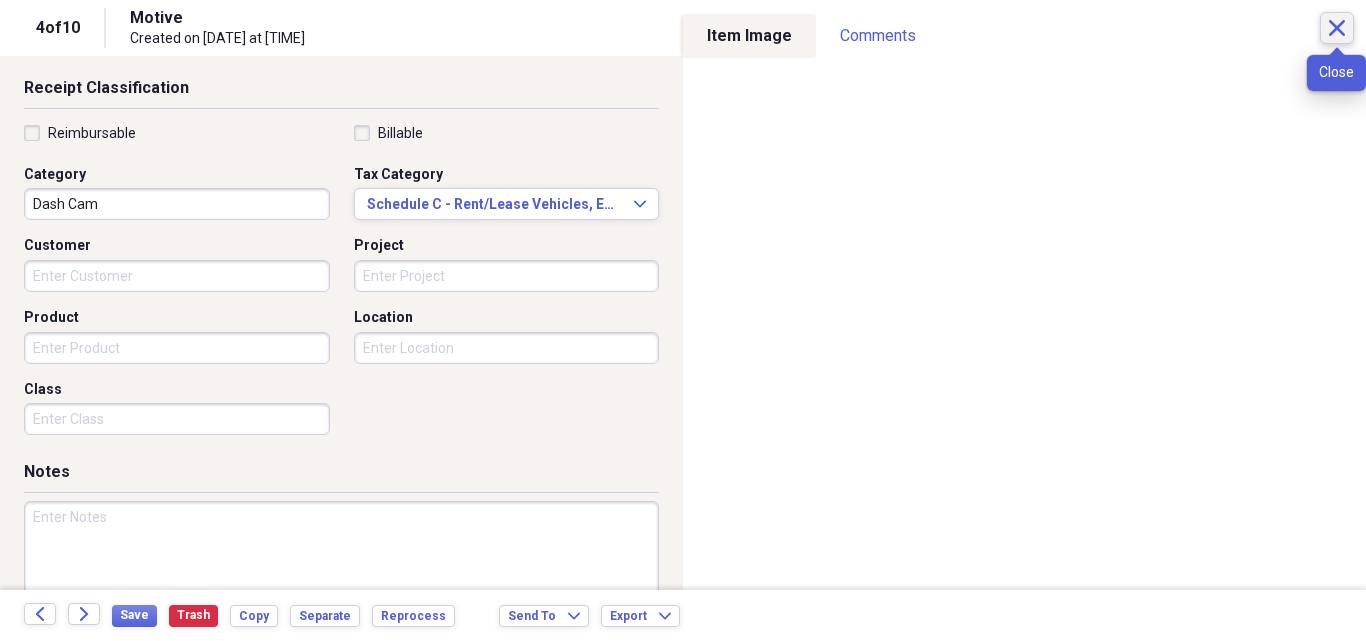 click 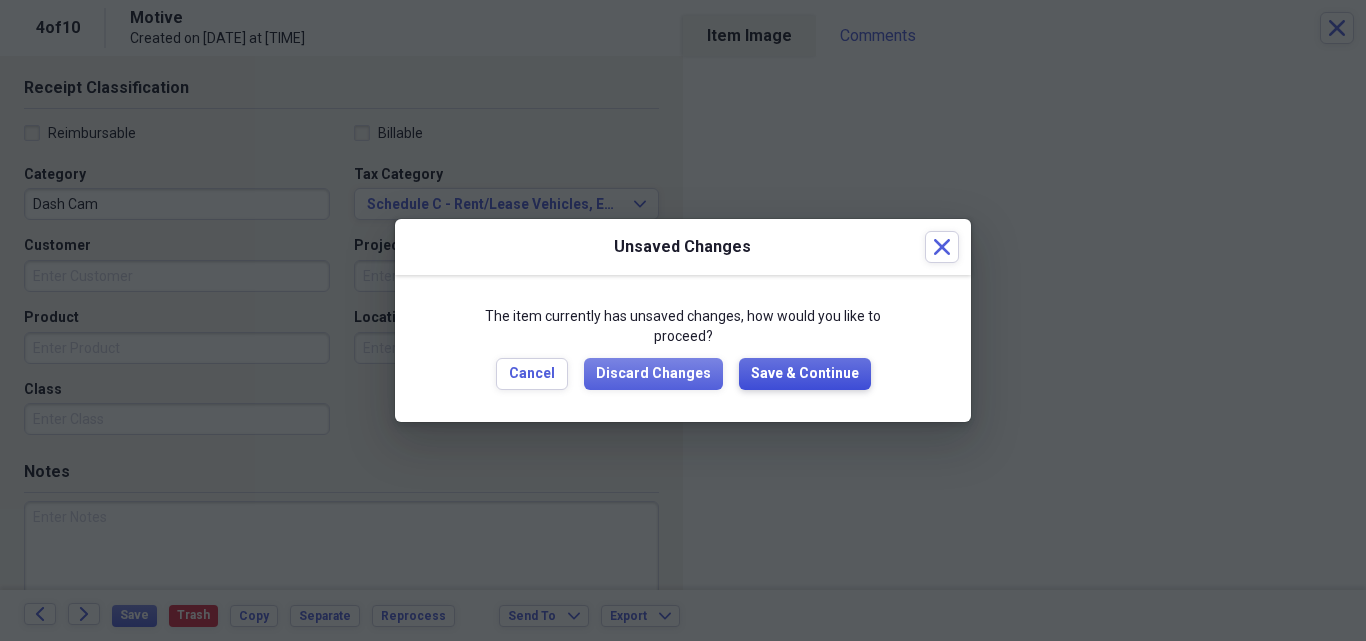 click on "Save & Continue" at bounding box center [805, 374] 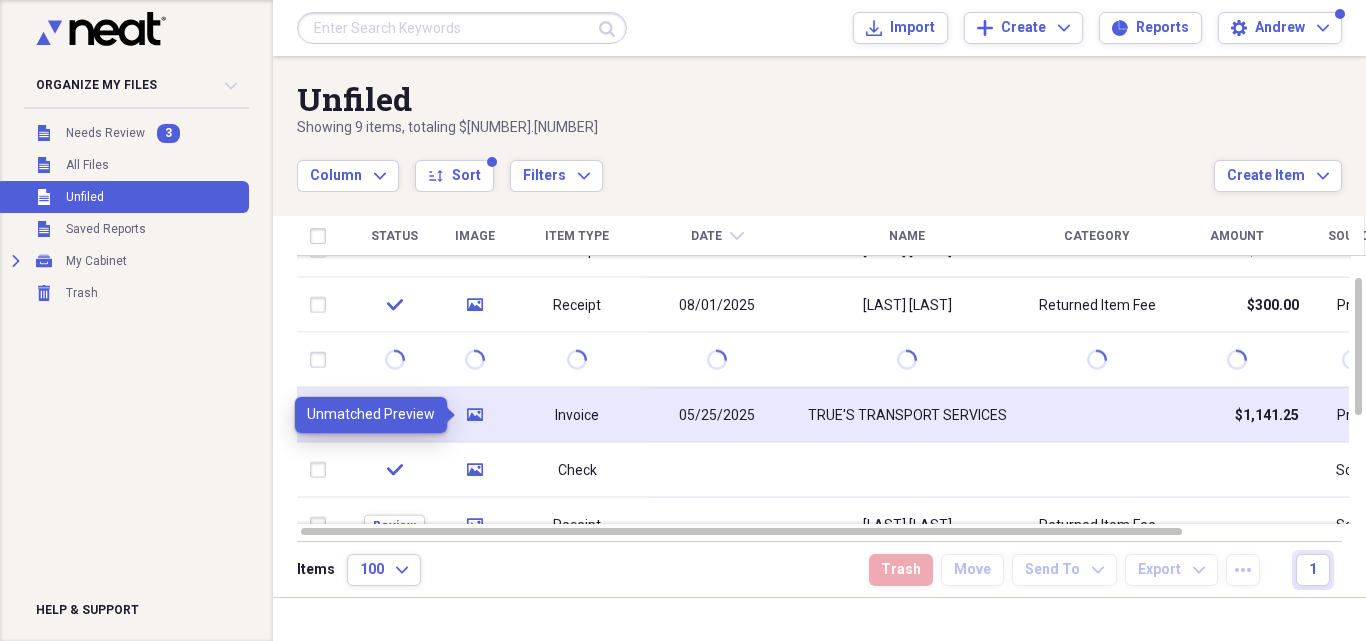 click 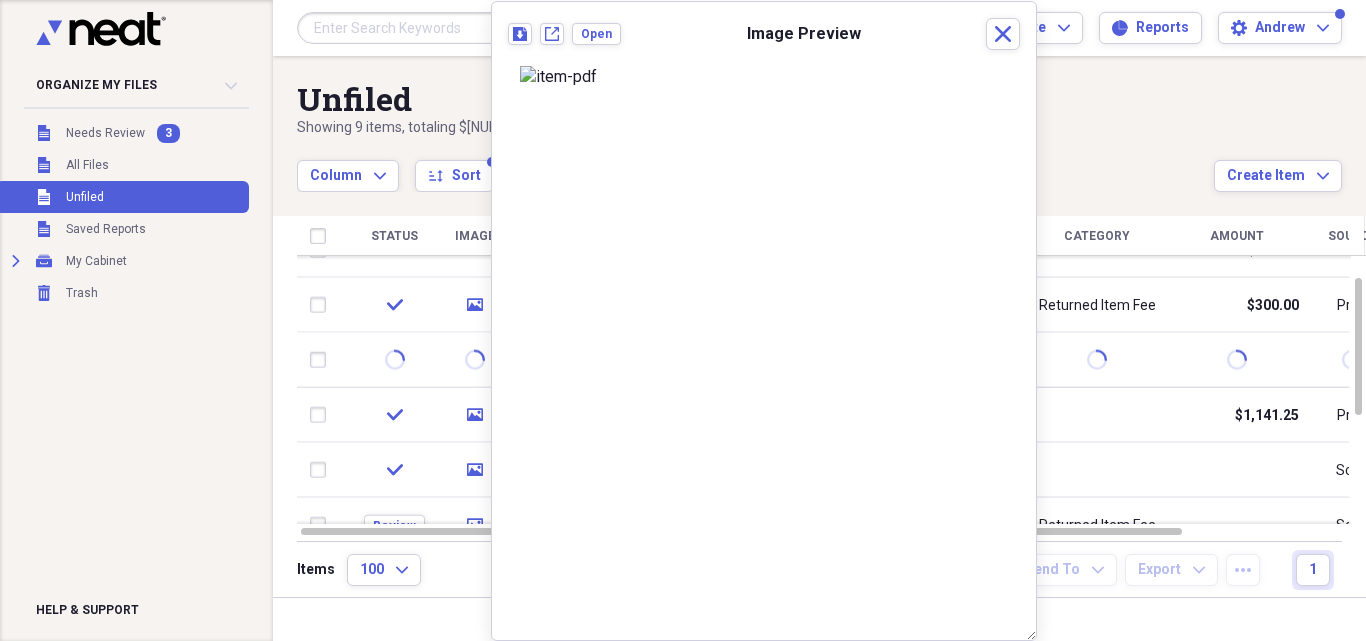 scroll, scrollTop: 0, scrollLeft: 0, axis: both 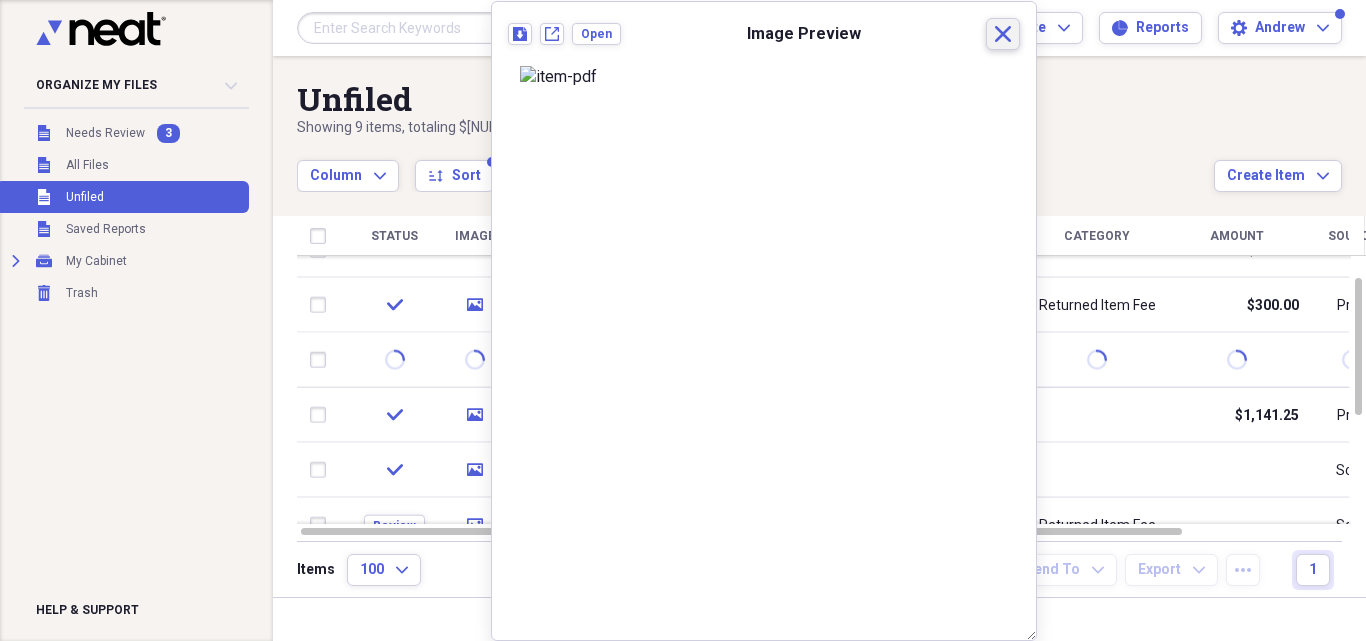 click on "Close" 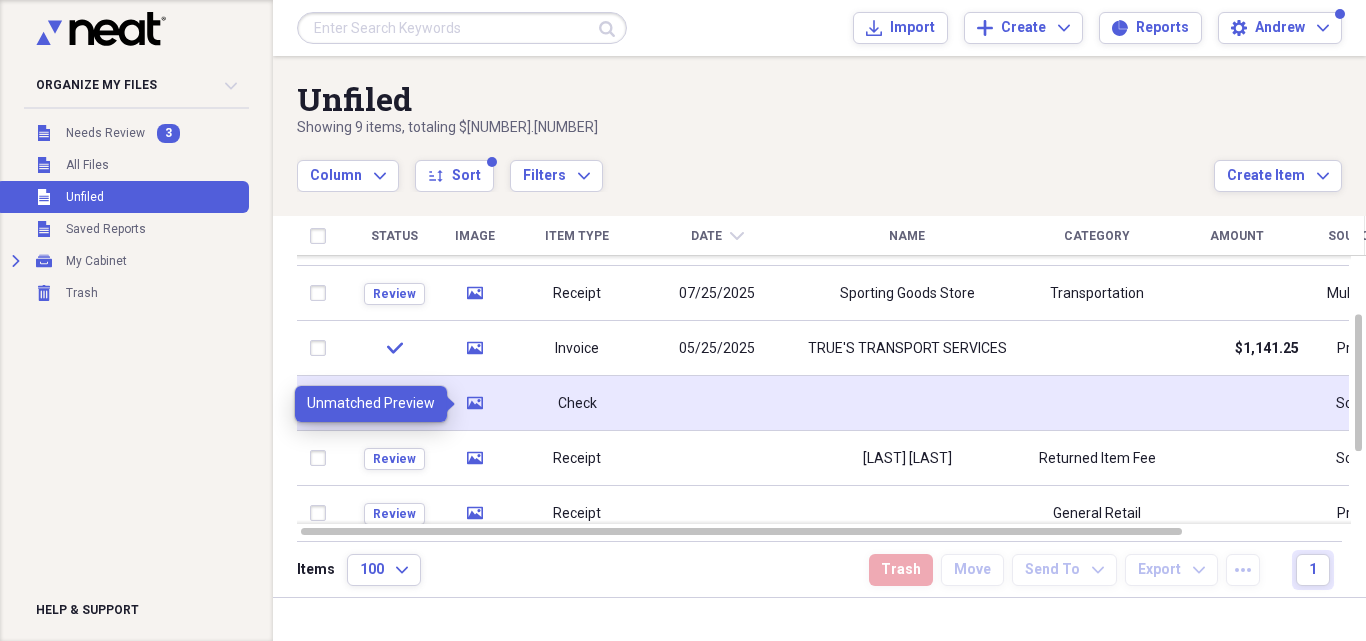 click on "media" 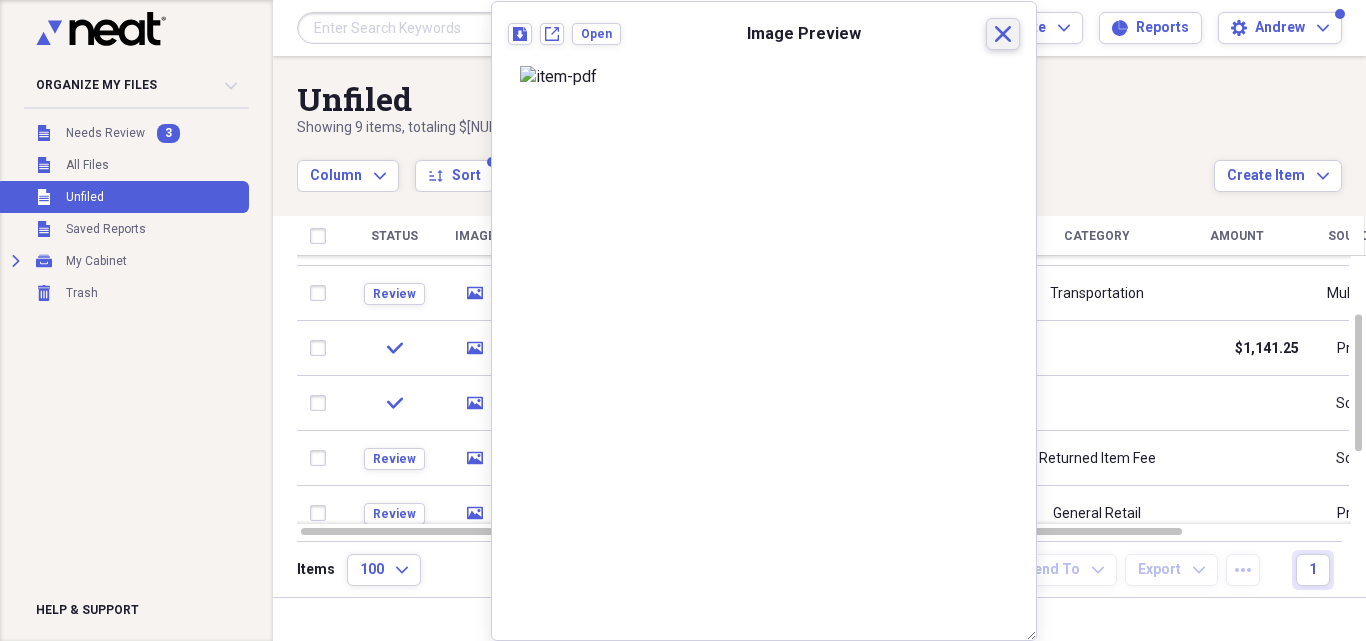 click 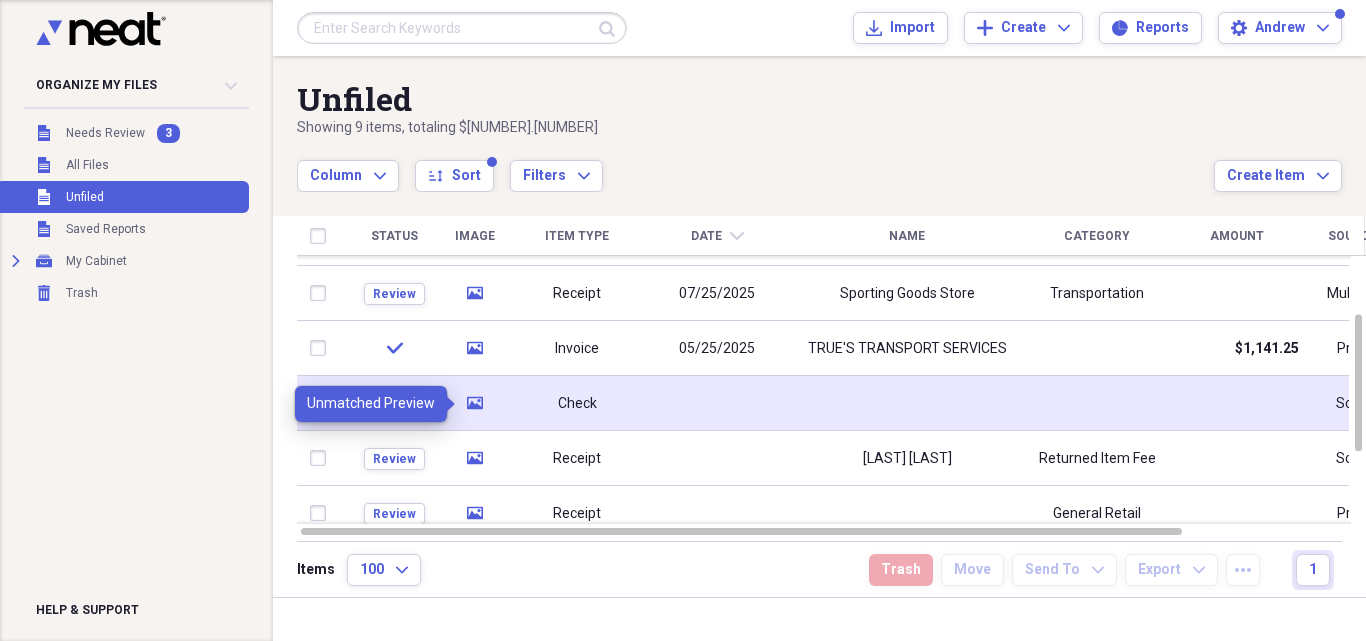 click 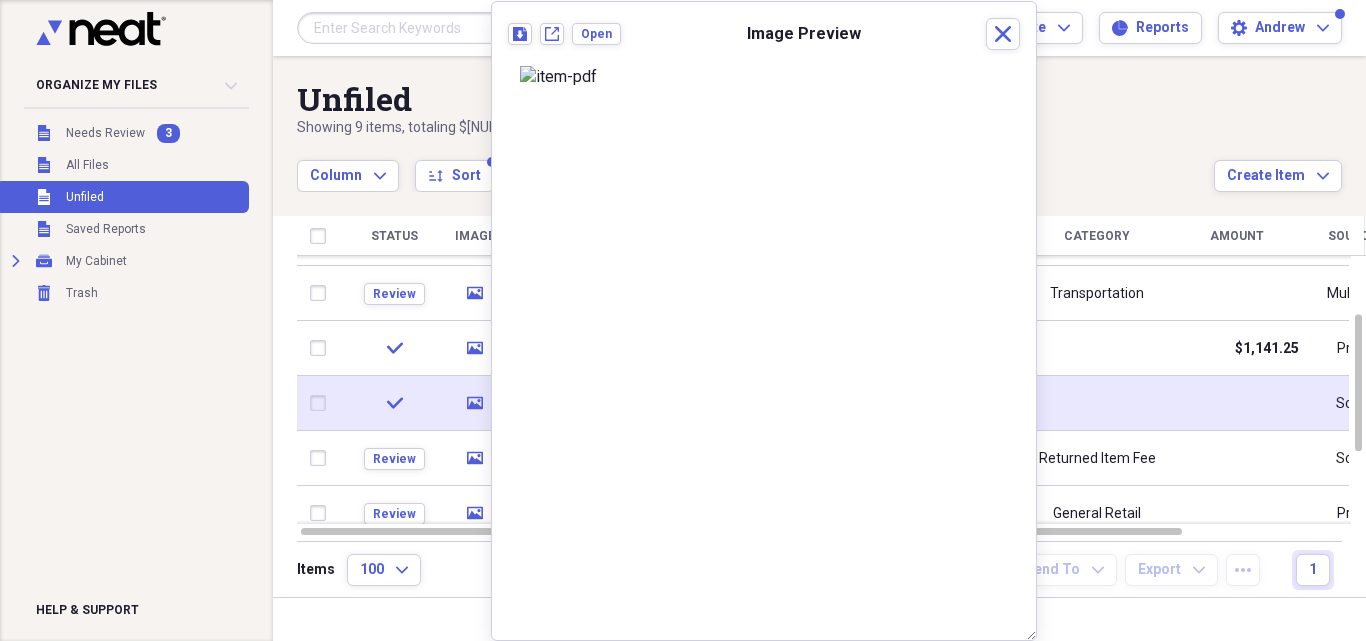 click at bounding box center (322, 403) 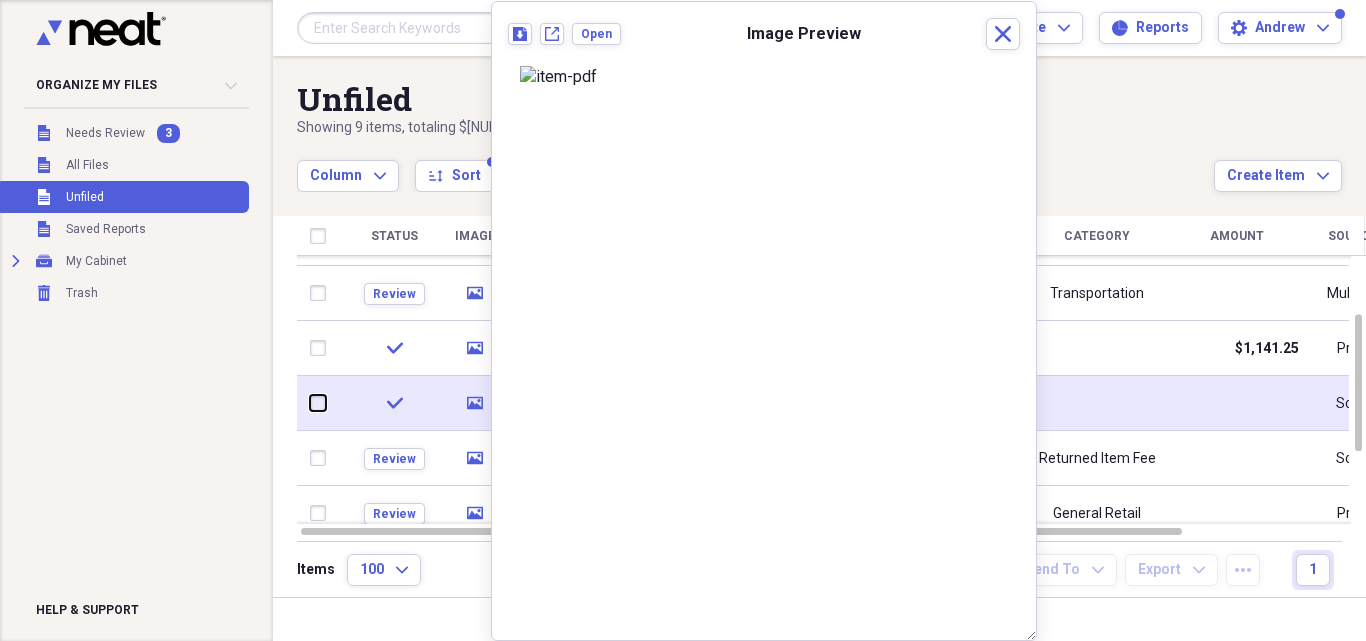 click at bounding box center [310, 403] 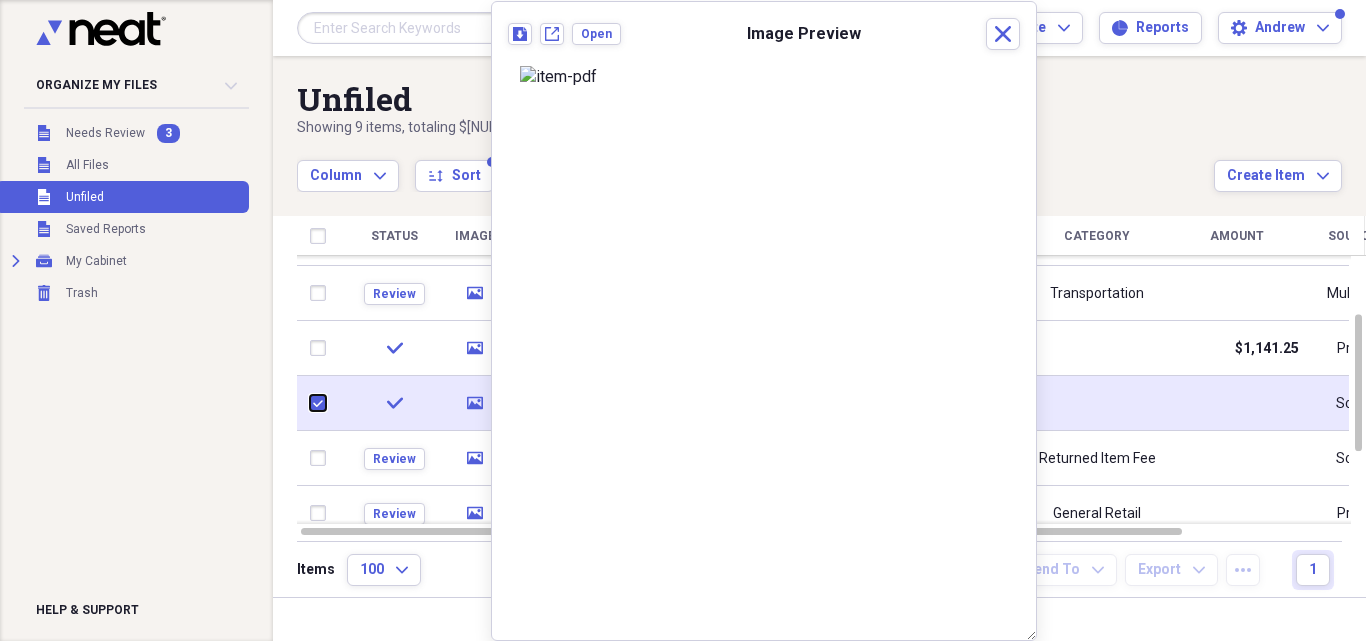 checkbox on "true" 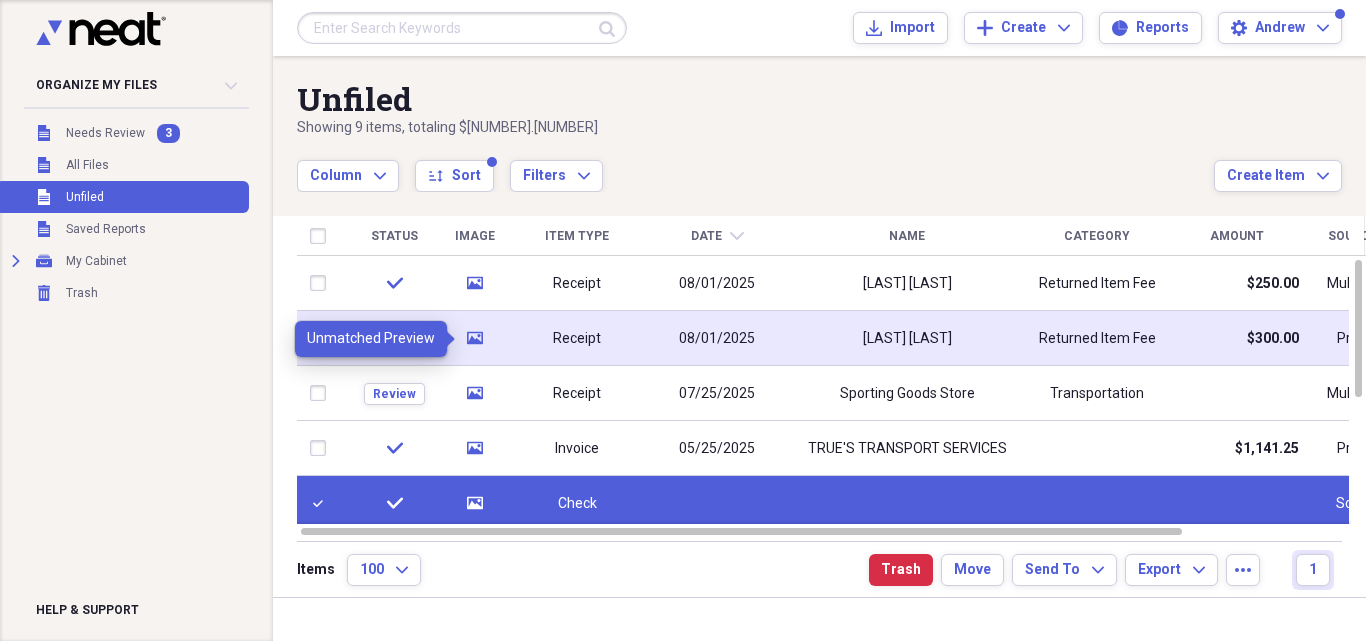 click on "media" 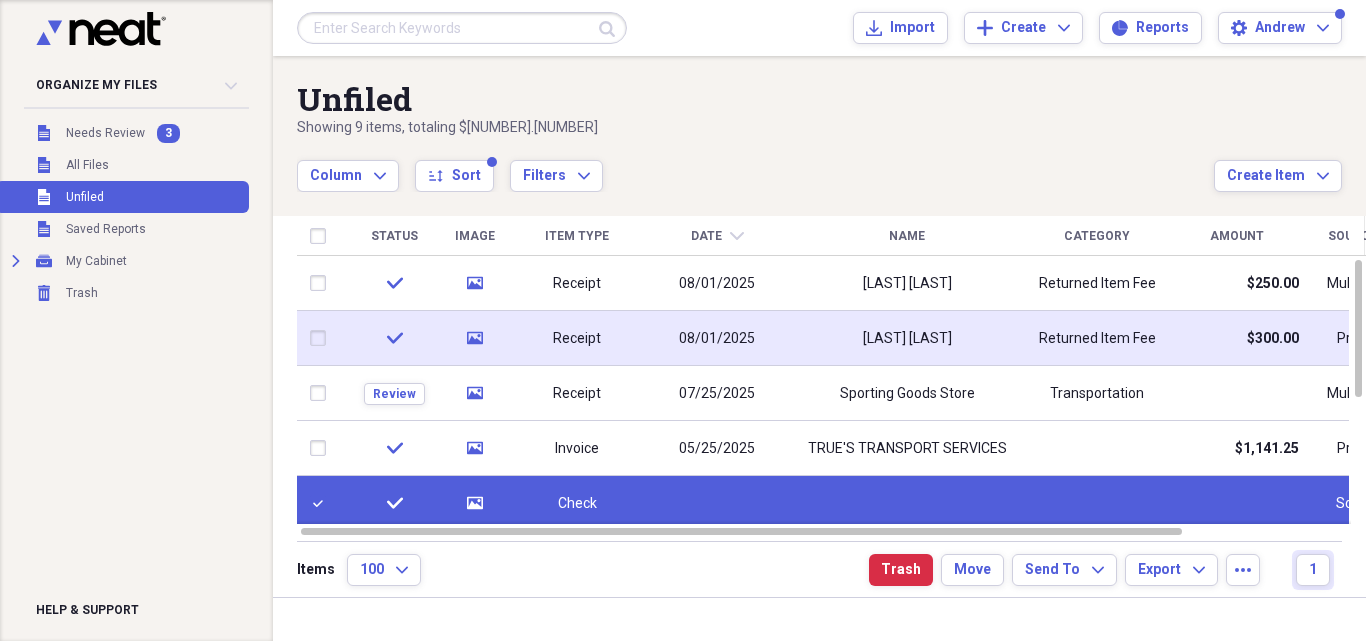 click at bounding box center (322, 338) 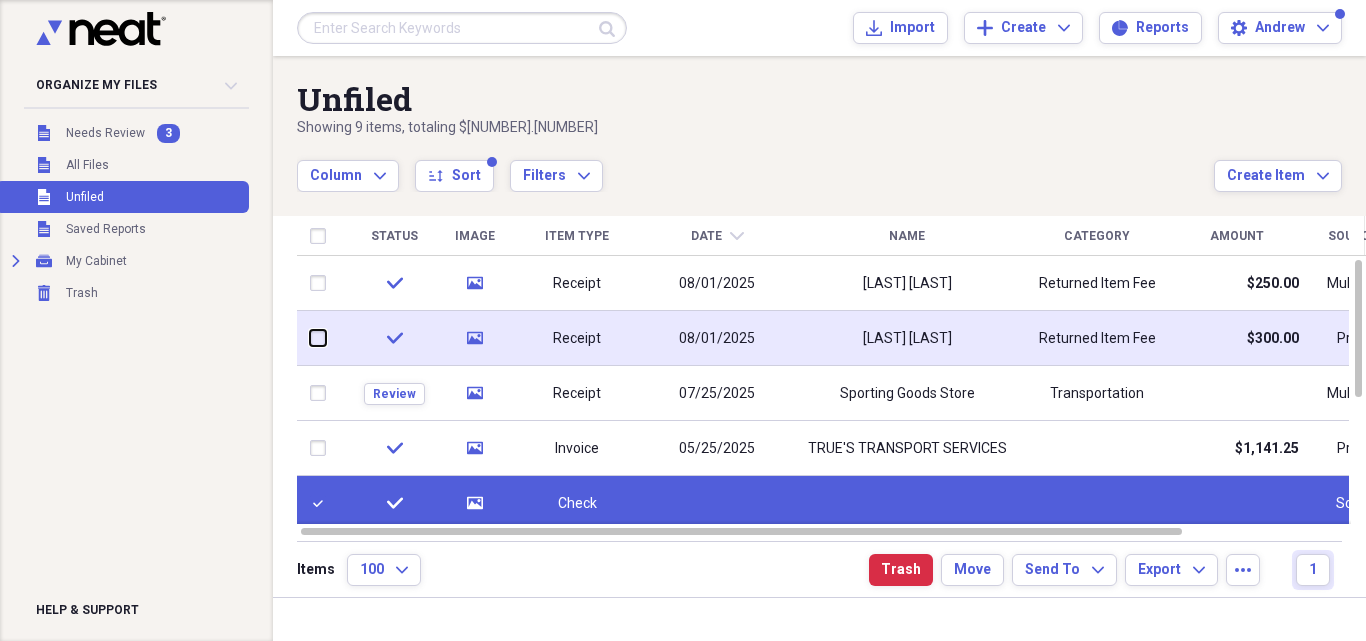 click at bounding box center (310, 338) 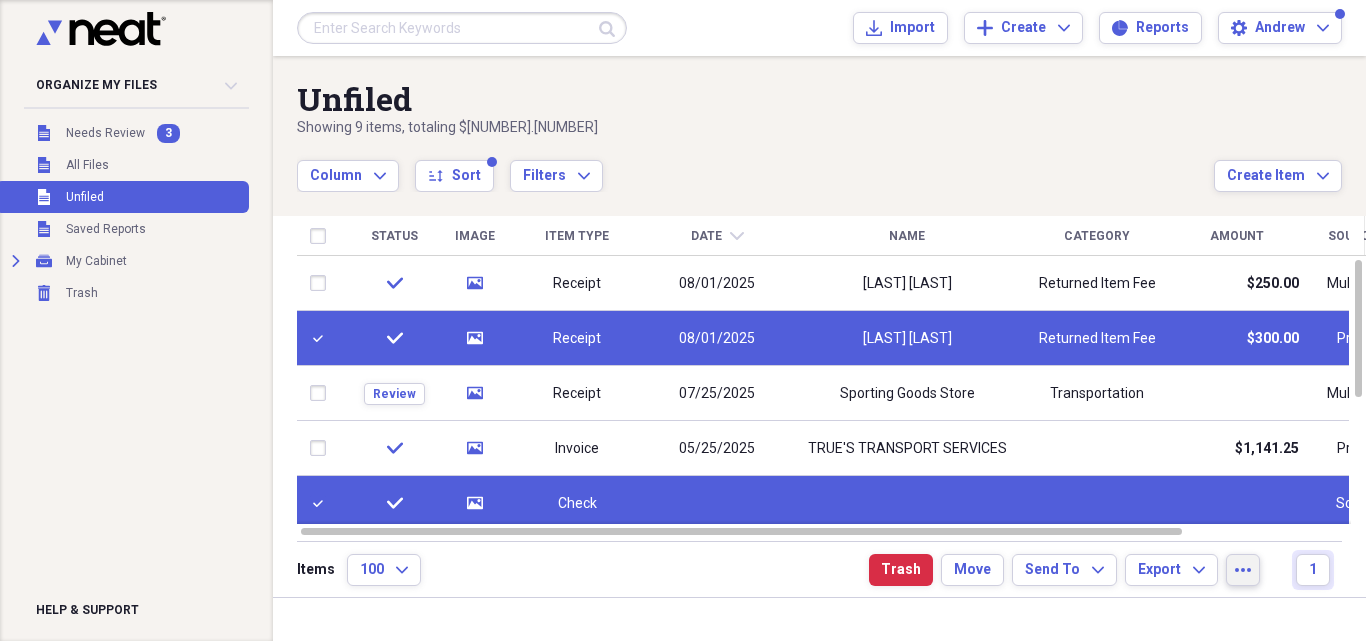 click on "more" 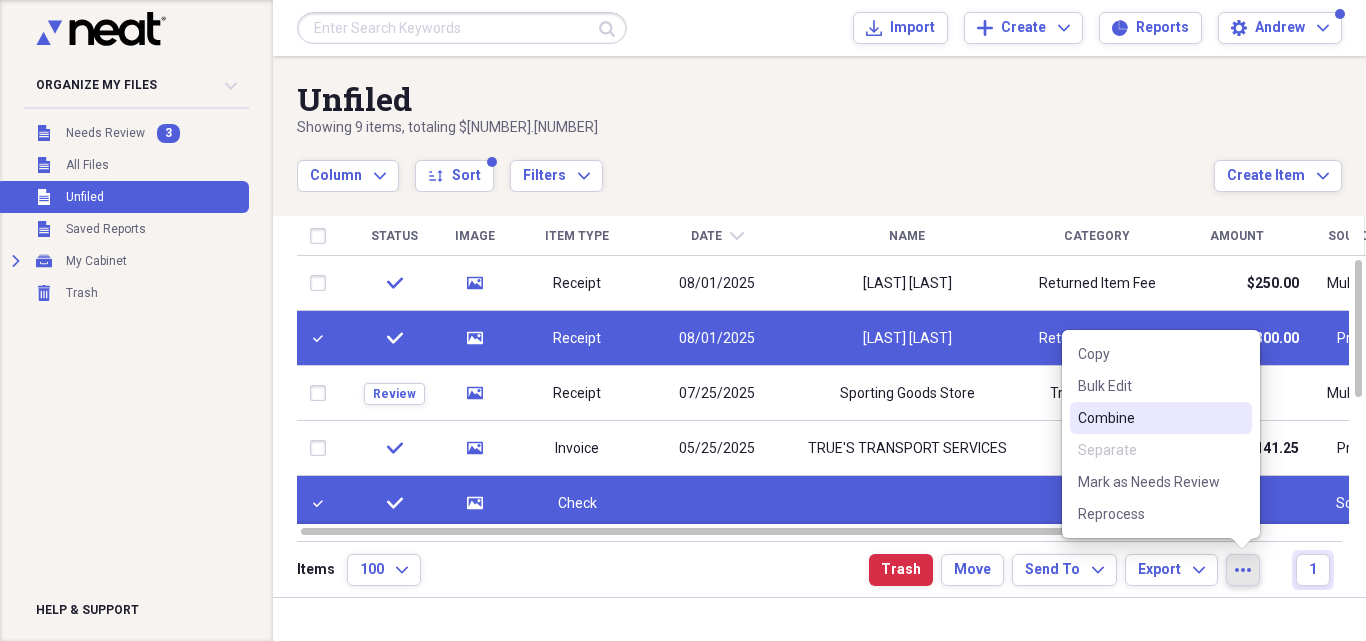 click on "Combine" at bounding box center [1149, 418] 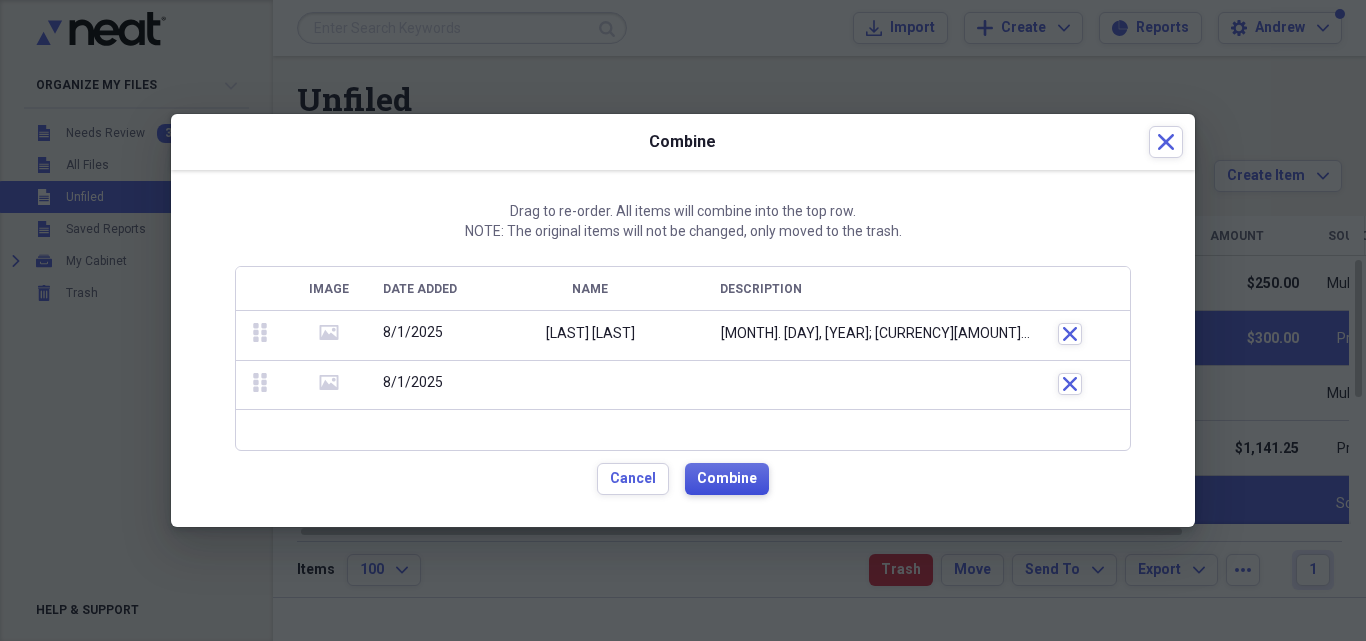 click on "Combine" at bounding box center (727, 479) 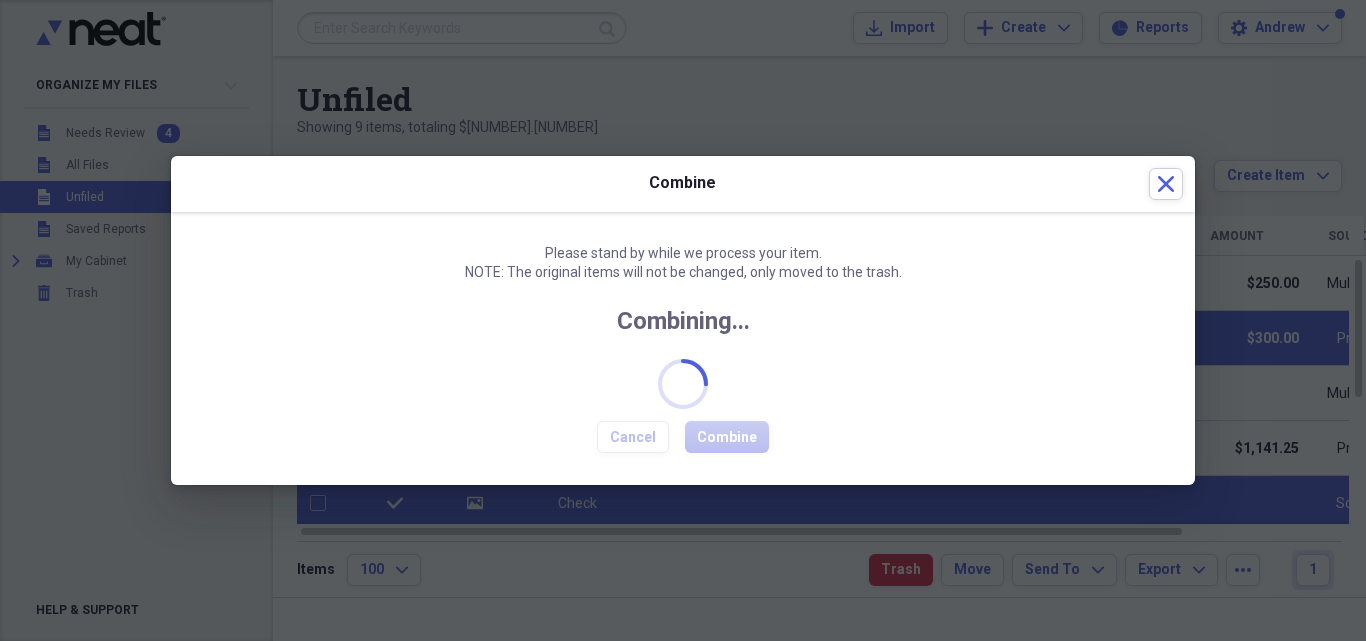 checkbox on "false" 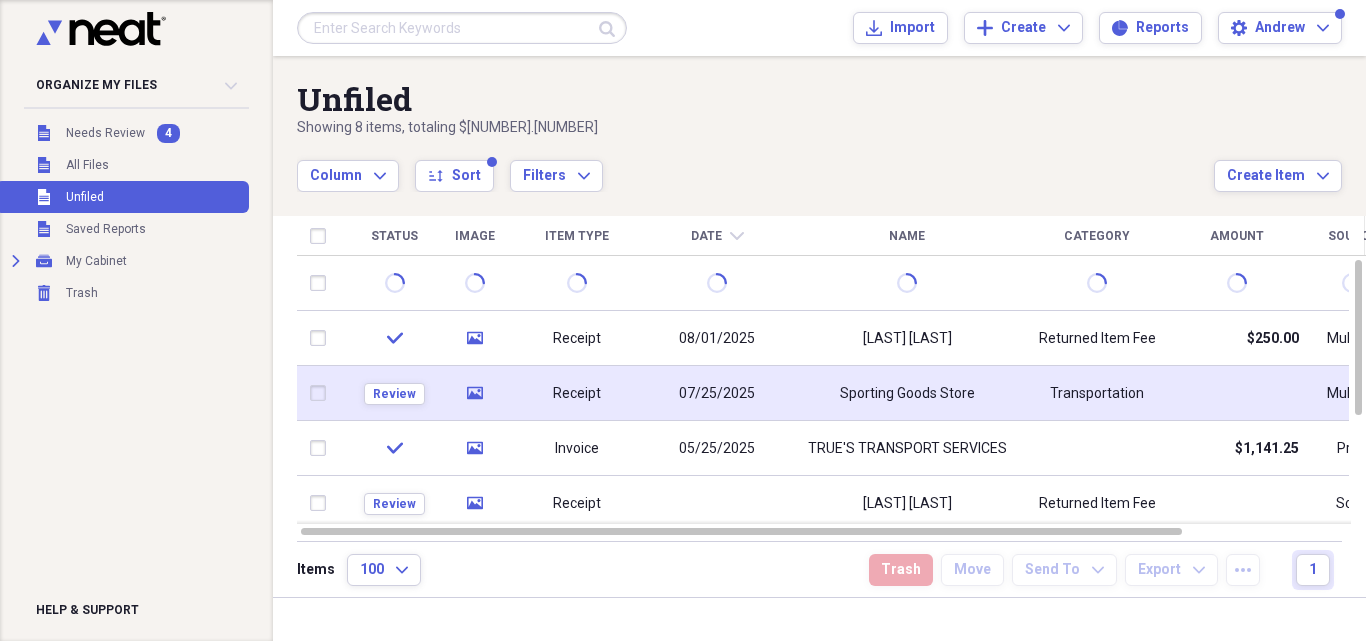 click on "Sporting Goods Store" at bounding box center (907, 394) 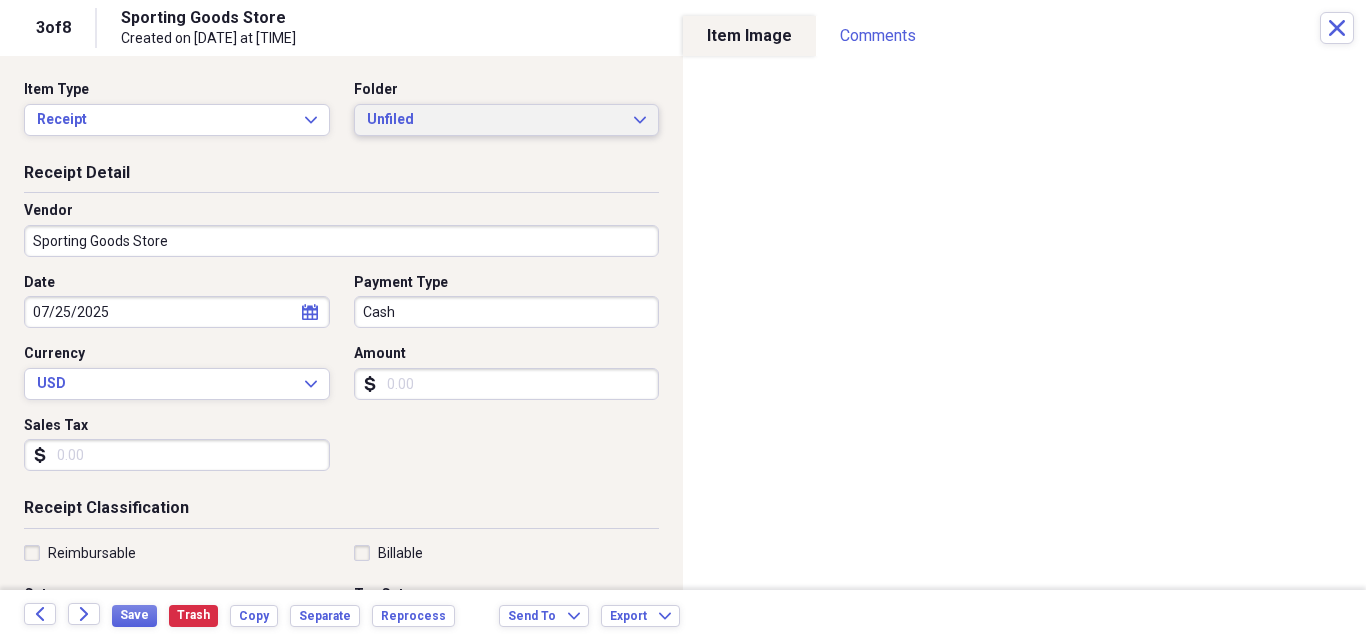 click on "Expand" 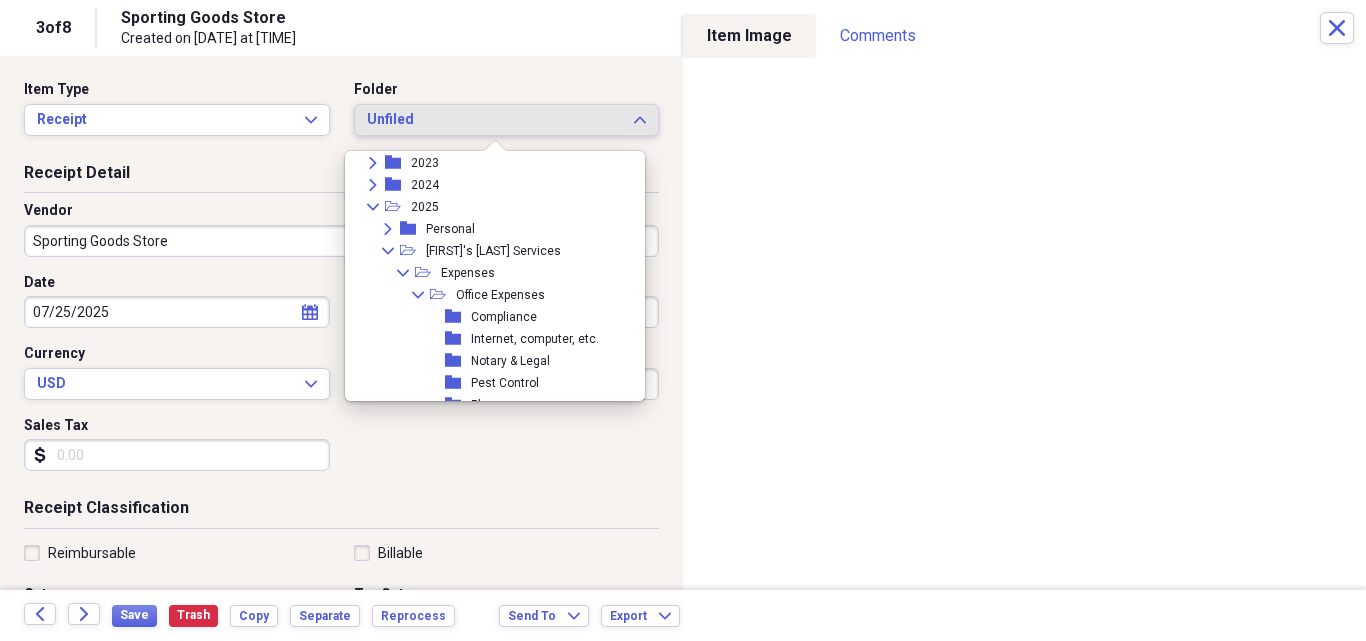 scroll, scrollTop: 333, scrollLeft: 0, axis: vertical 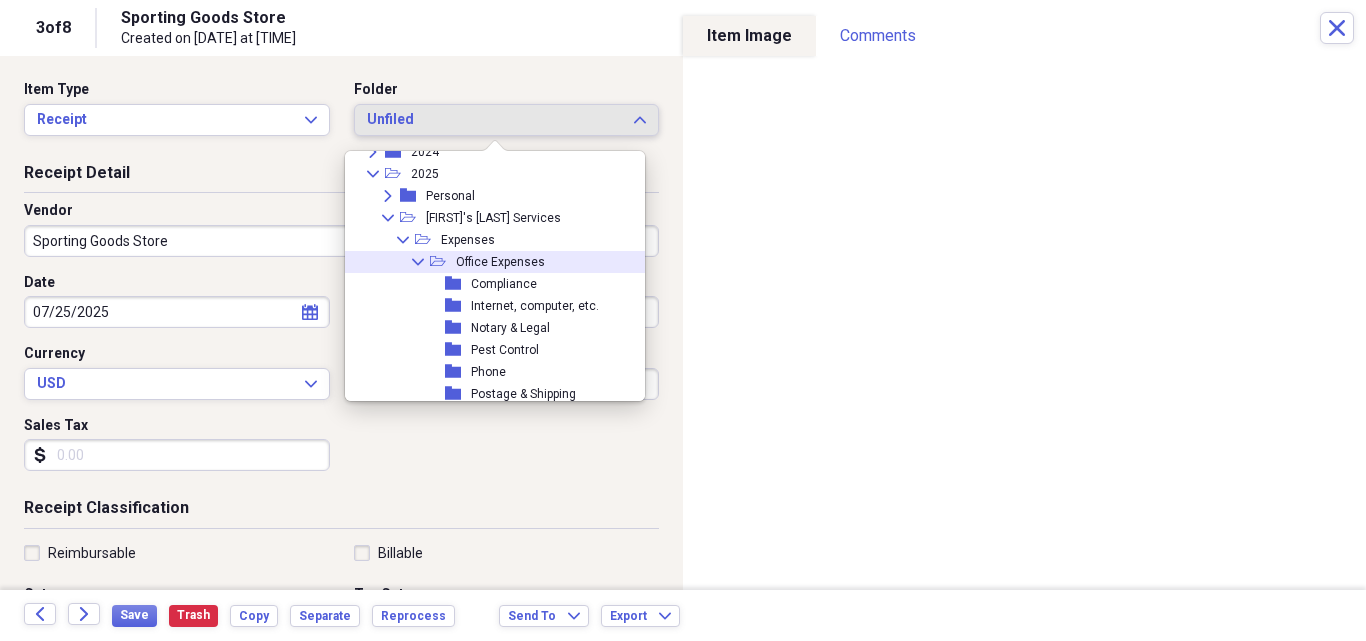 click on "Collapse" 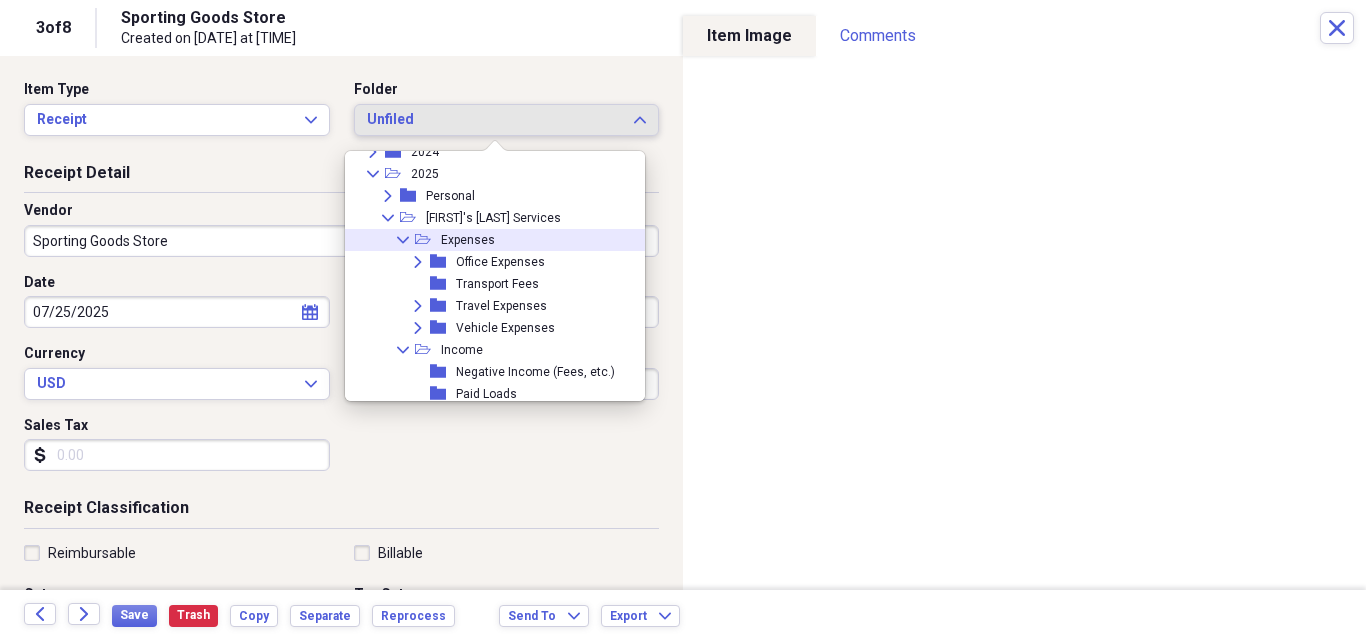 click 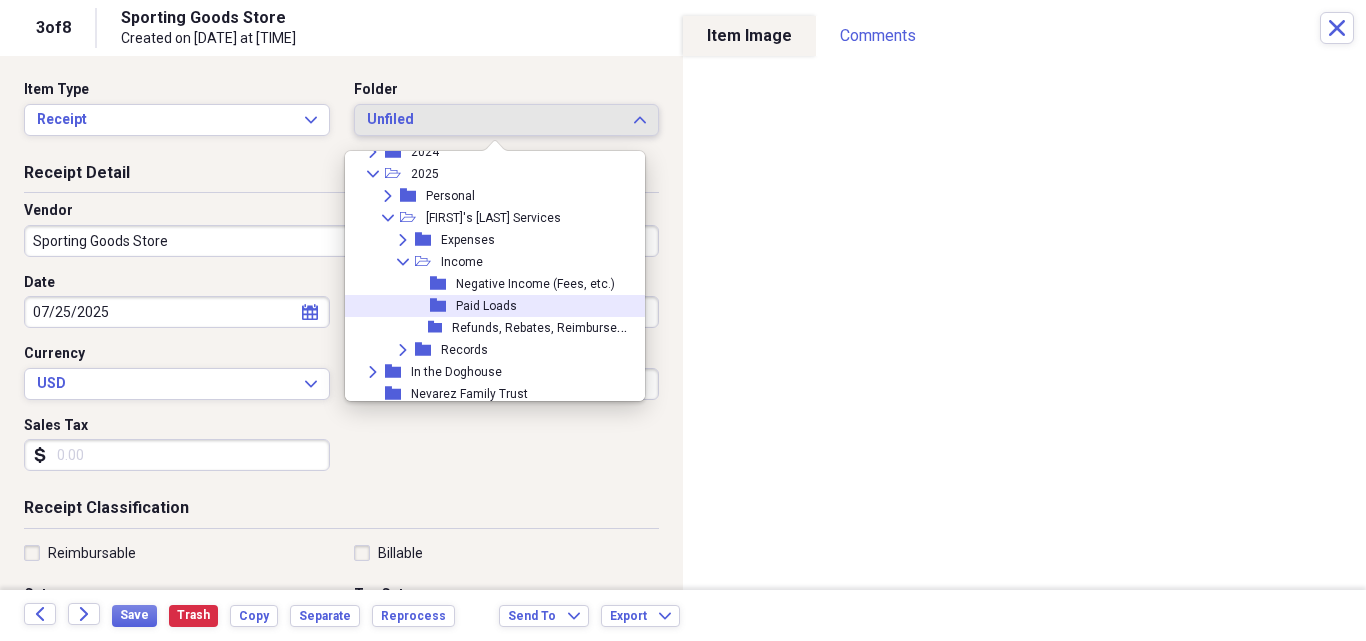 click on "Paid Loads" at bounding box center (486, 306) 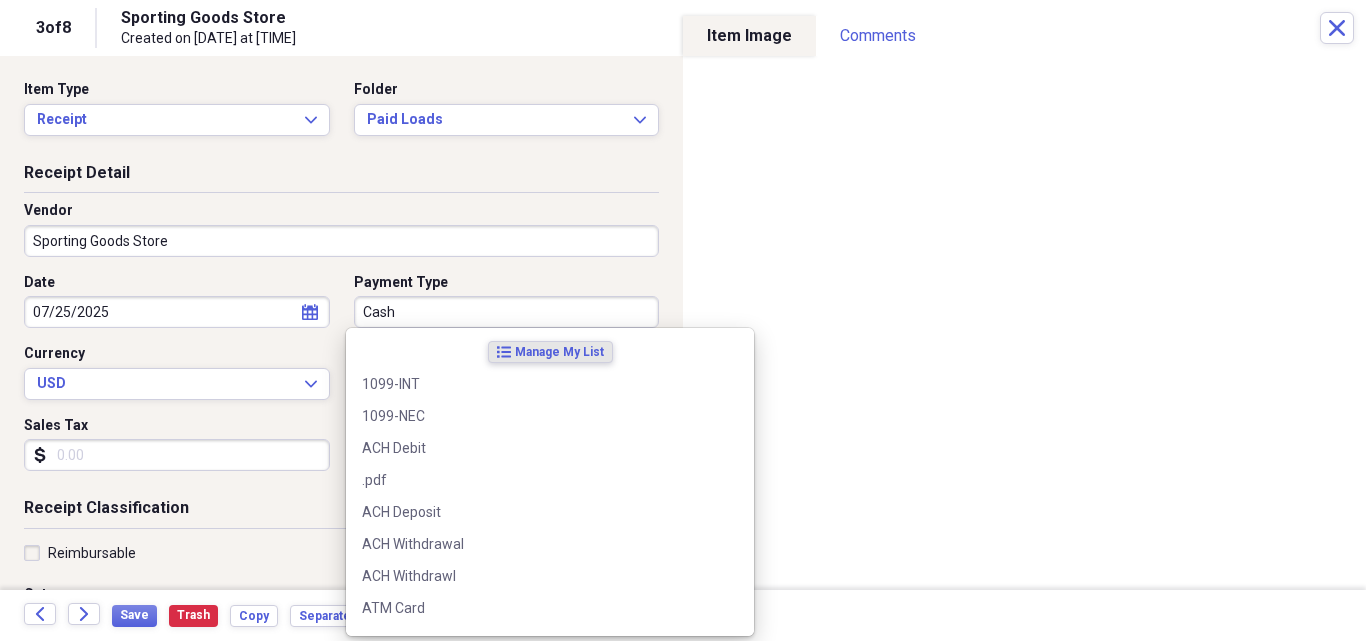 click on "Cash" at bounding box center [507, 312] 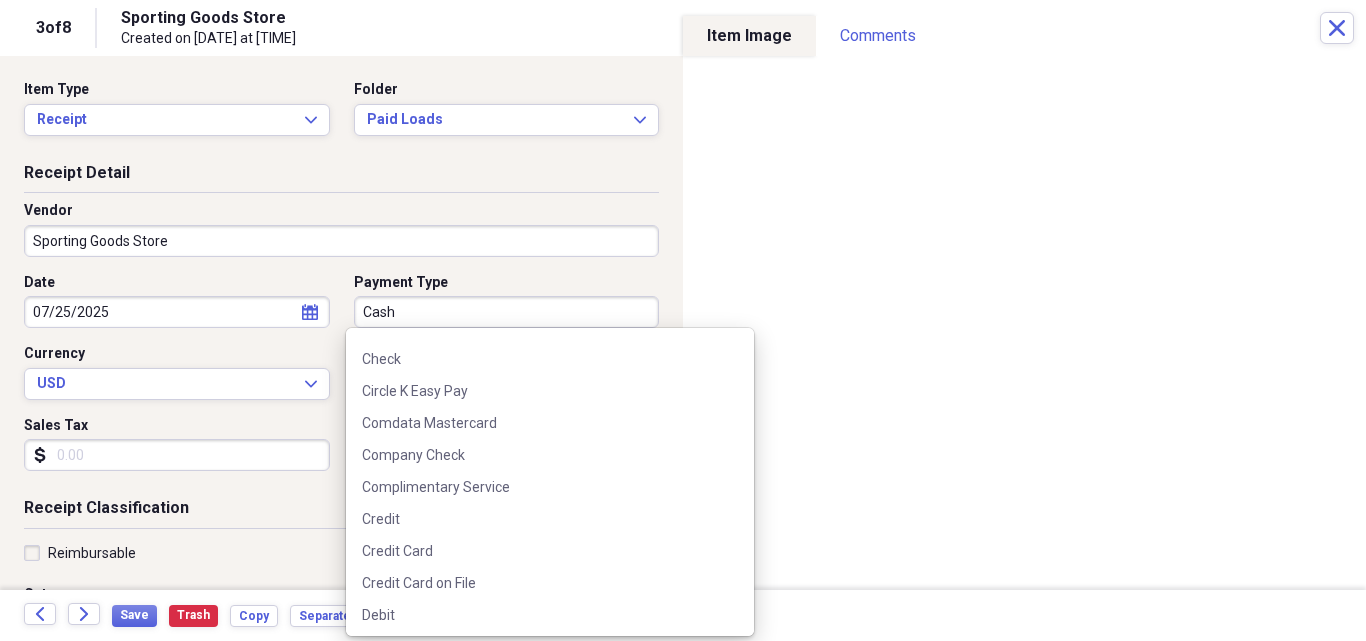 scroll, scrollTop: 800, scrollLeft: 0, axis: vertical 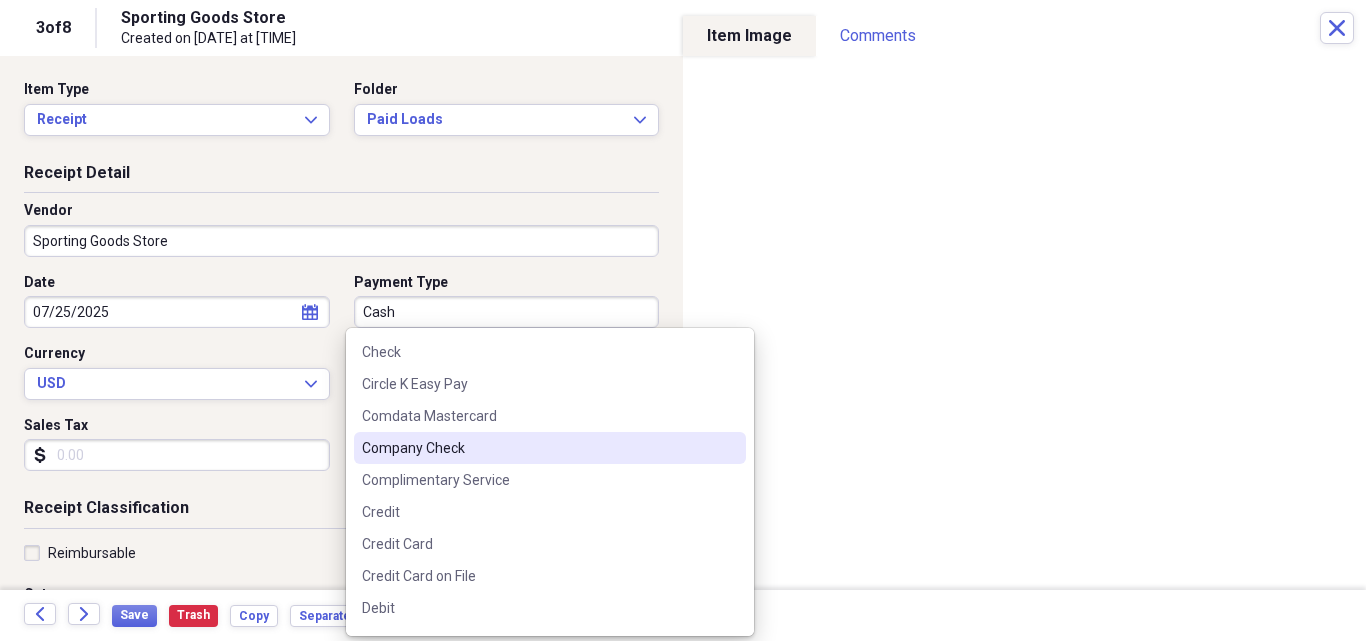 click on "Company Check" at bounding box center [538, 448] 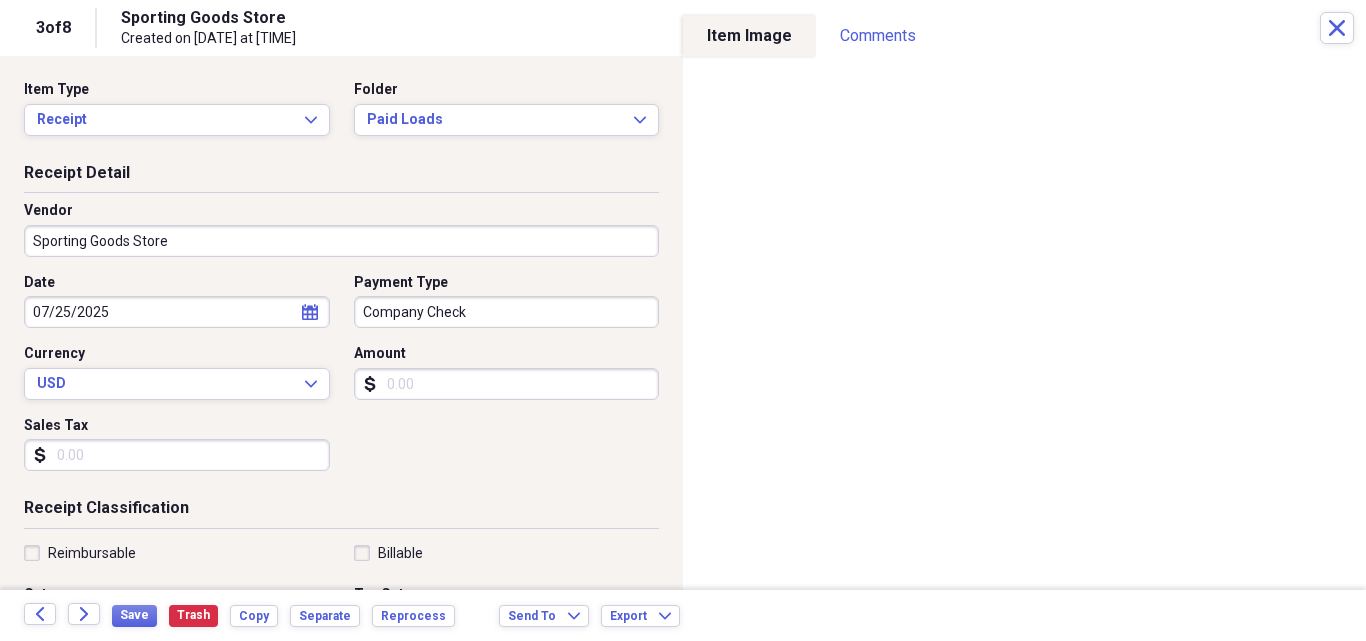 click on "Amount" at bounding box center (507, 384) 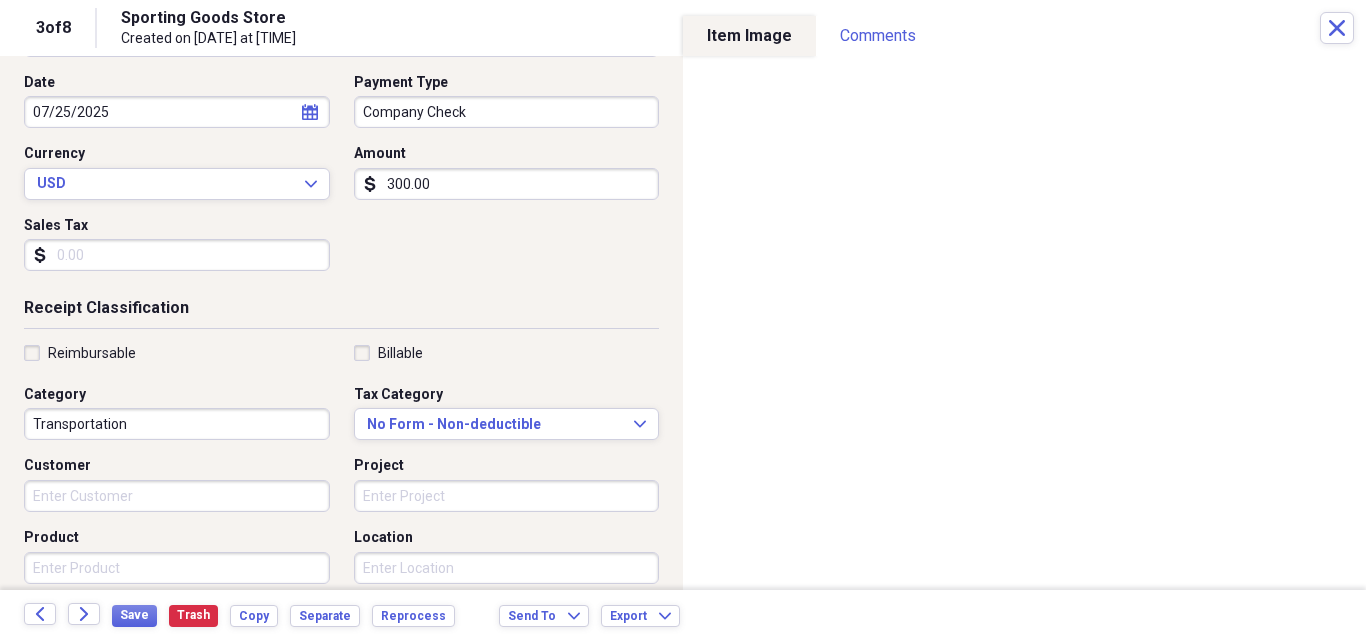 scroll, scrollTop: 220, scrollLeft: 0, axis: vertical 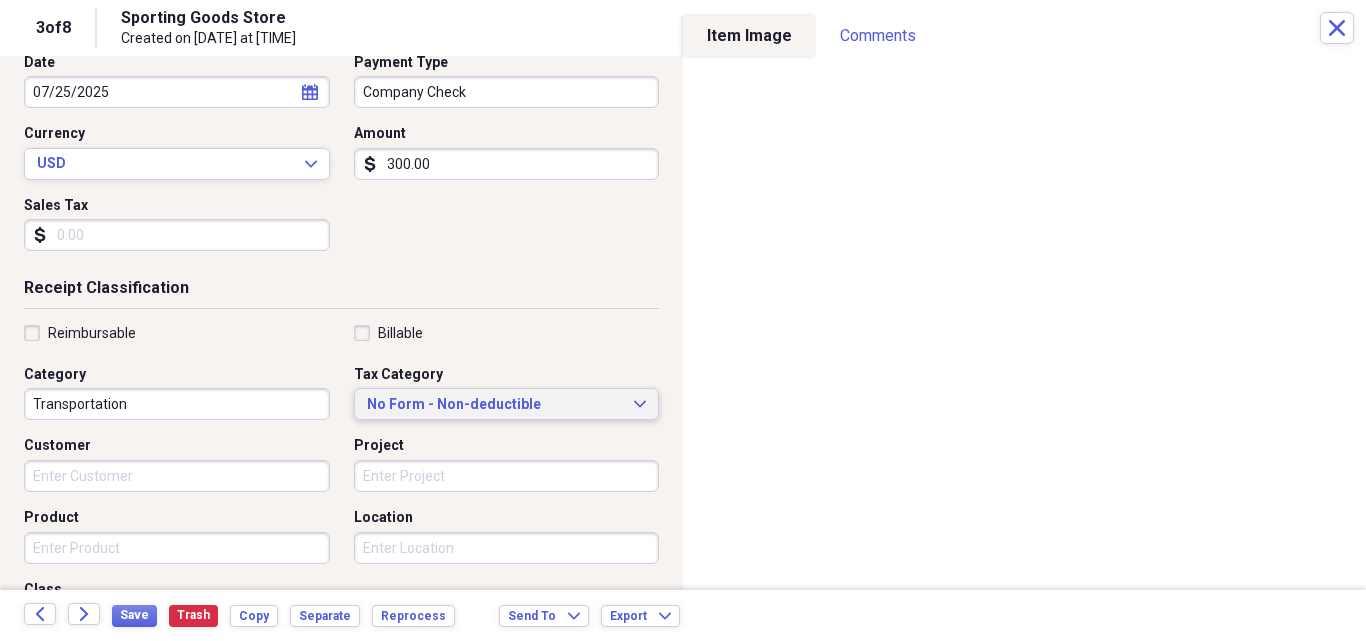 type on "300.00" 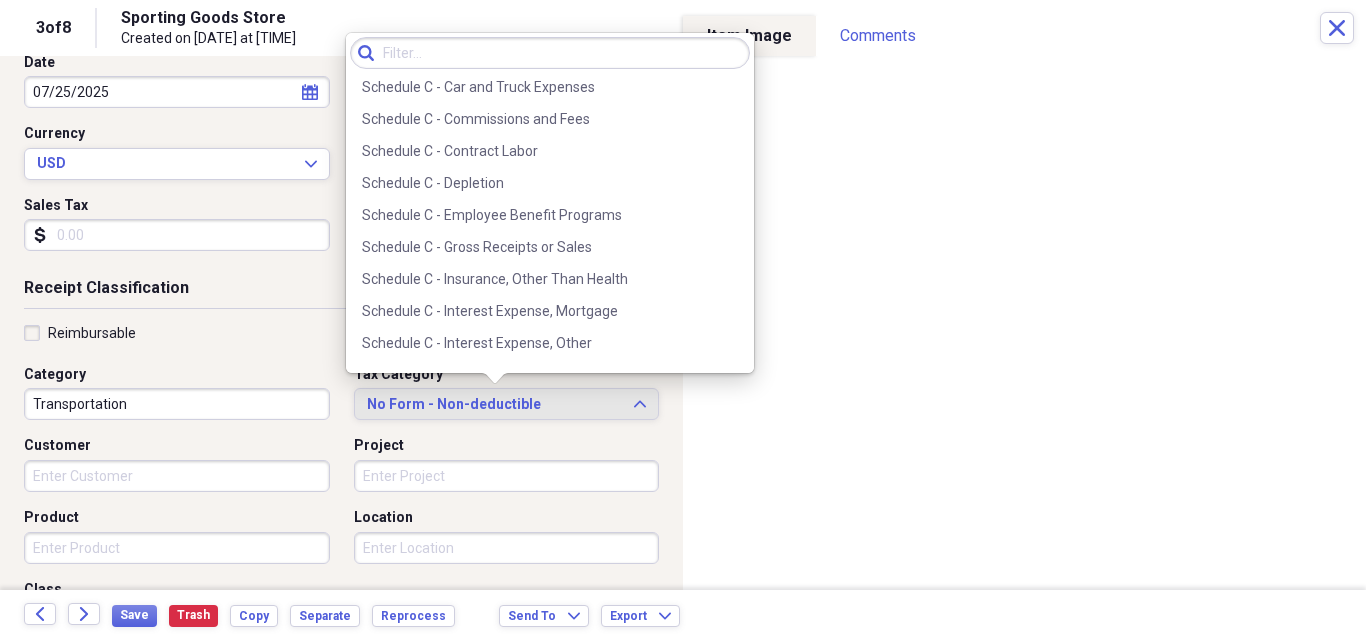 scroll, scrollTop: 3620, scrollLeft: 0, axis: vertical 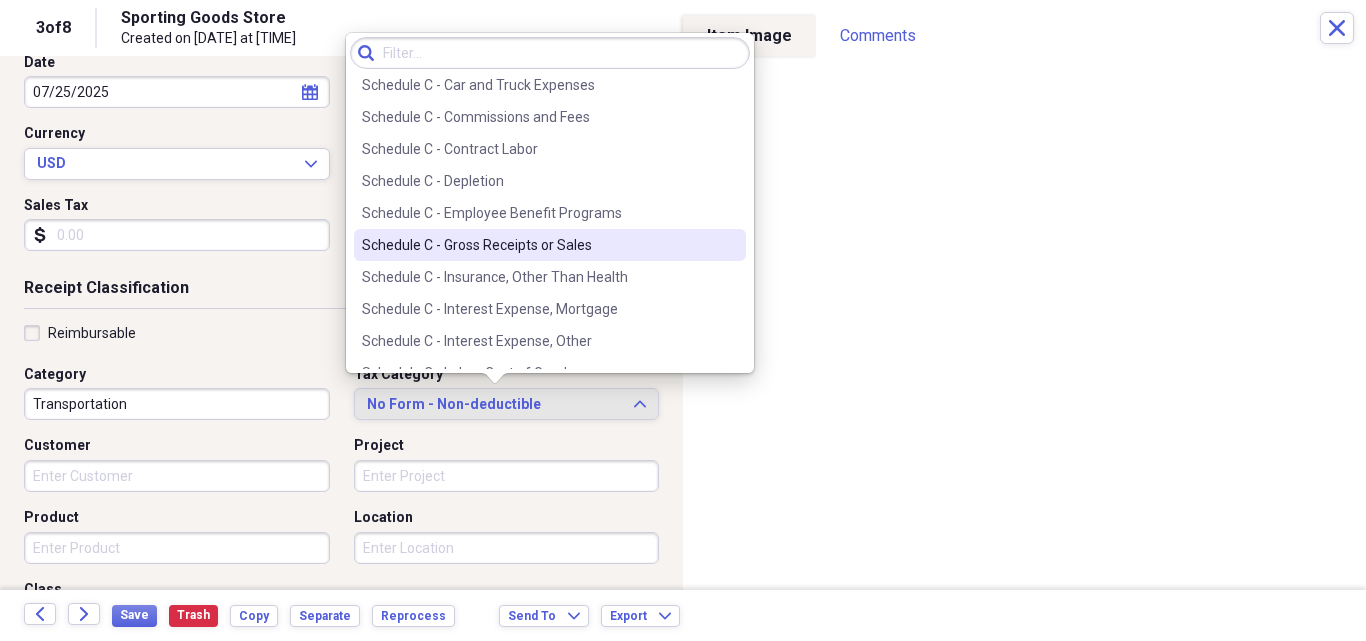 click on "Schedule C - Gross Receipts or Sales" at bounding box center [538, 245] 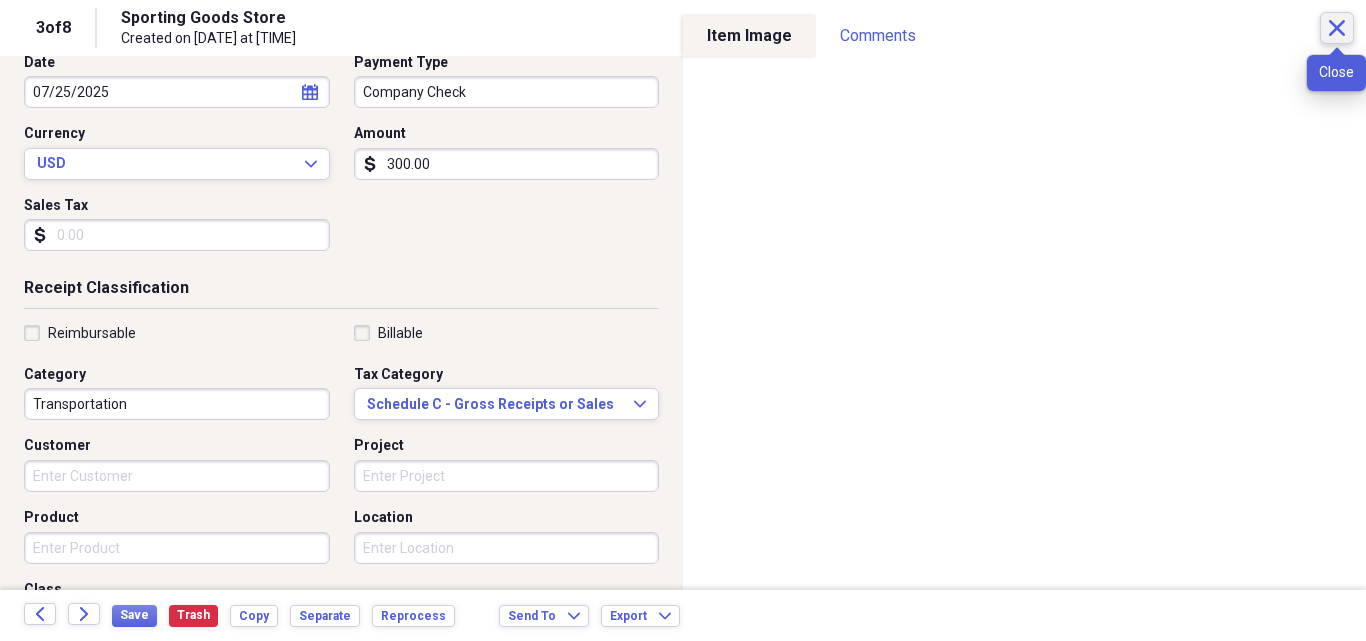 click 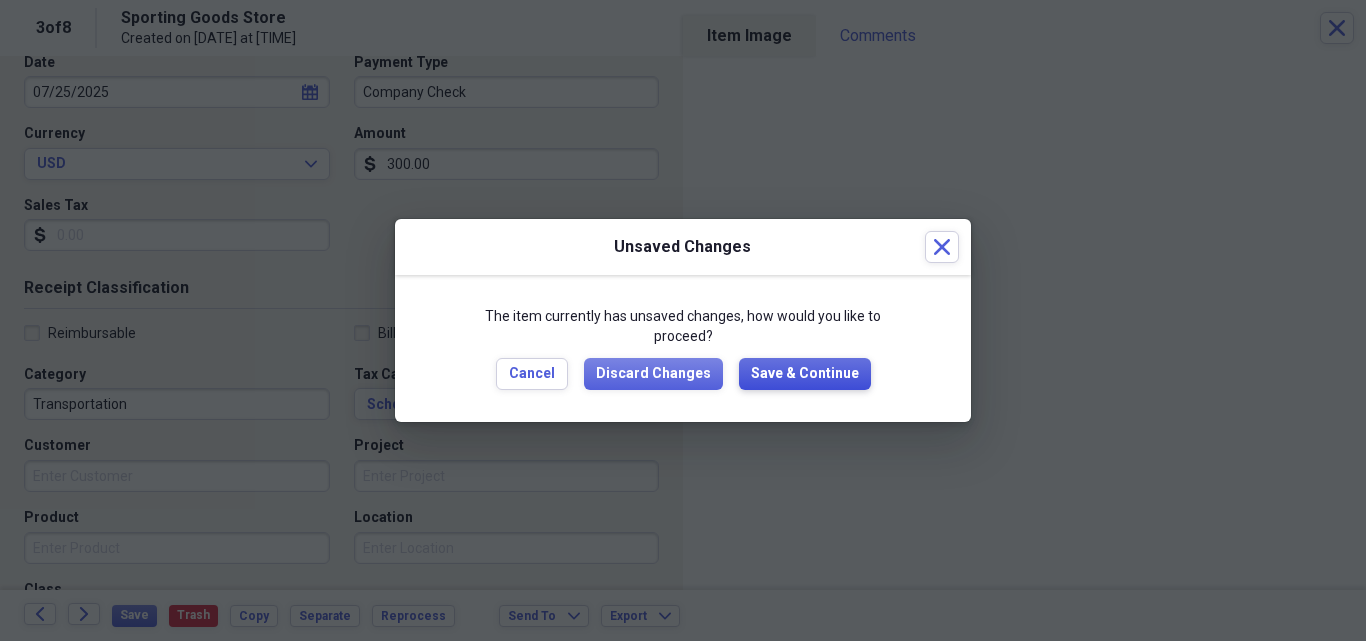 click on "Save & Continue" at bounding box center [805, 374] 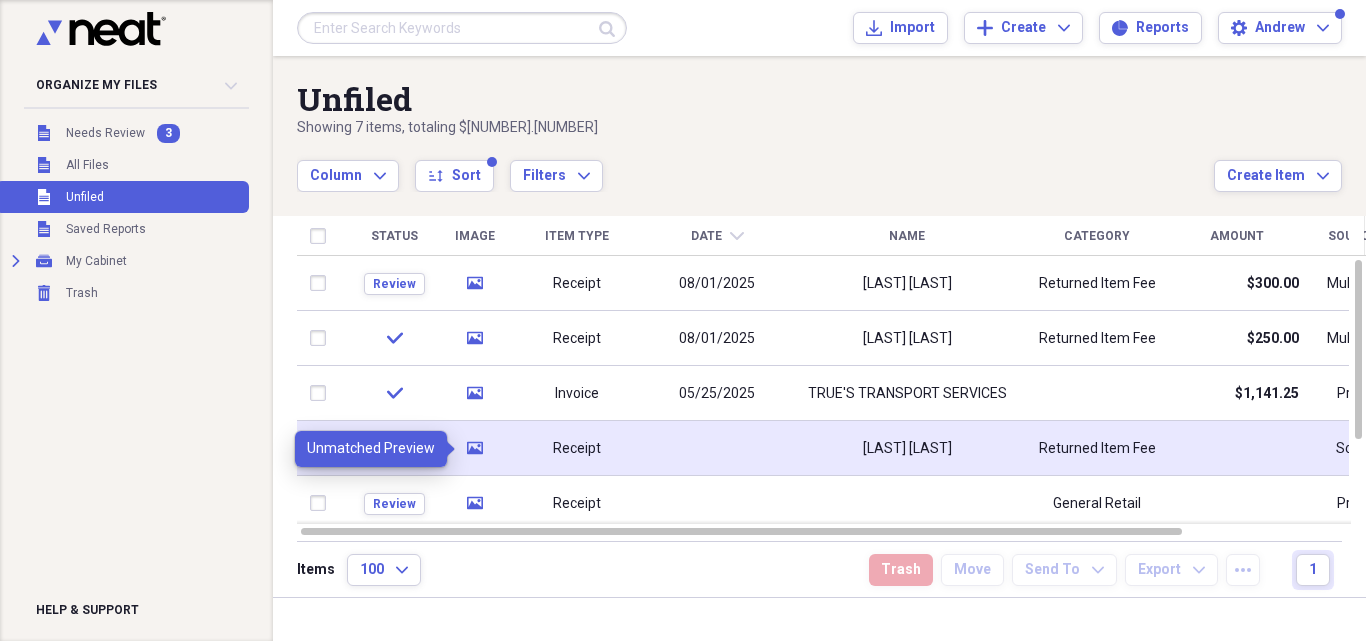click on "media" 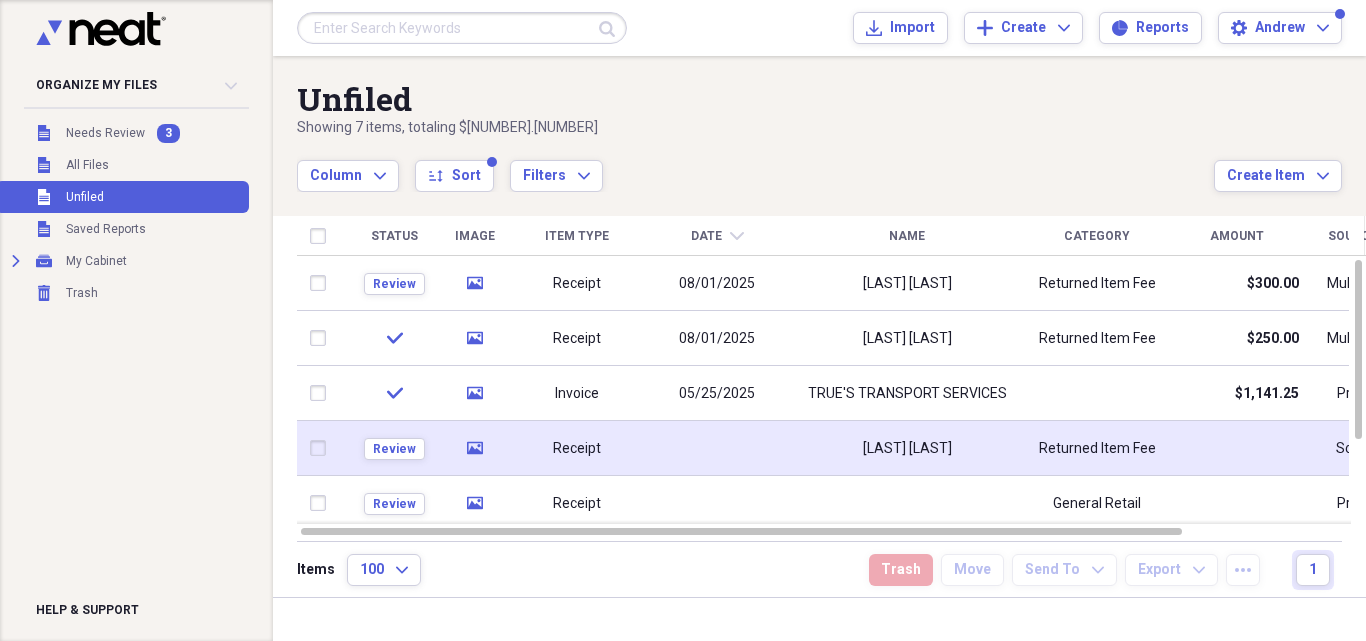 click on "Returned Item Fee" at bounding box center [1097, 449] 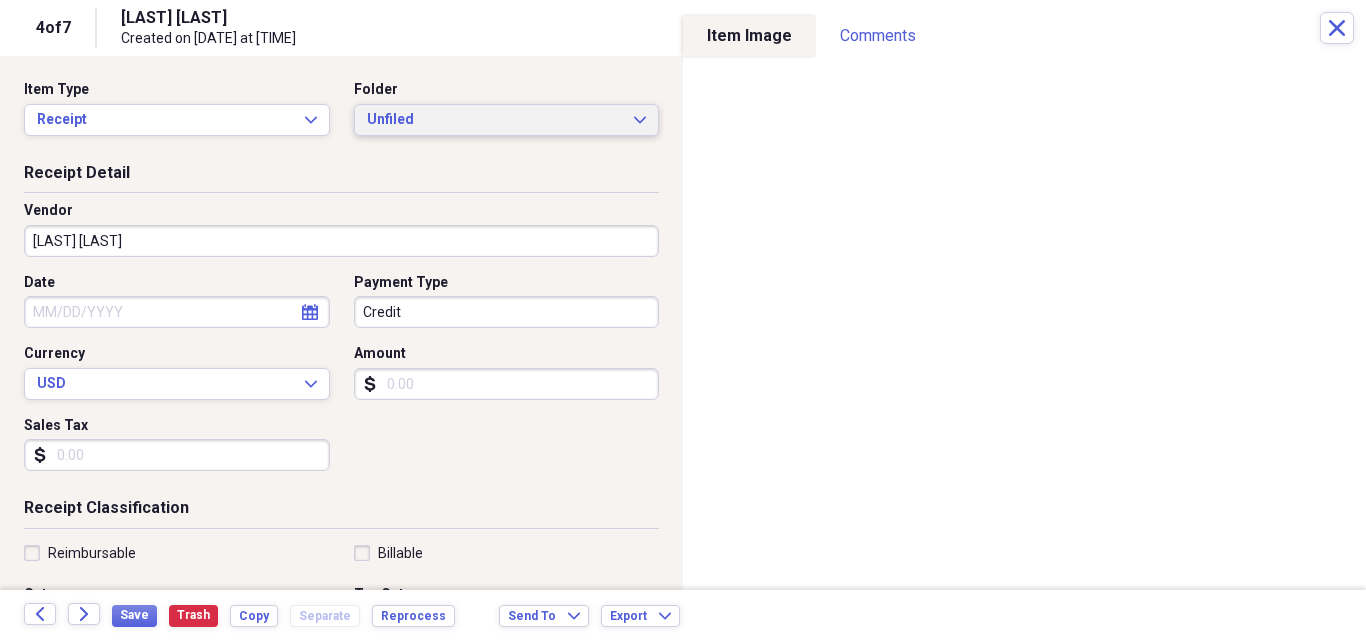 click on "Expand" 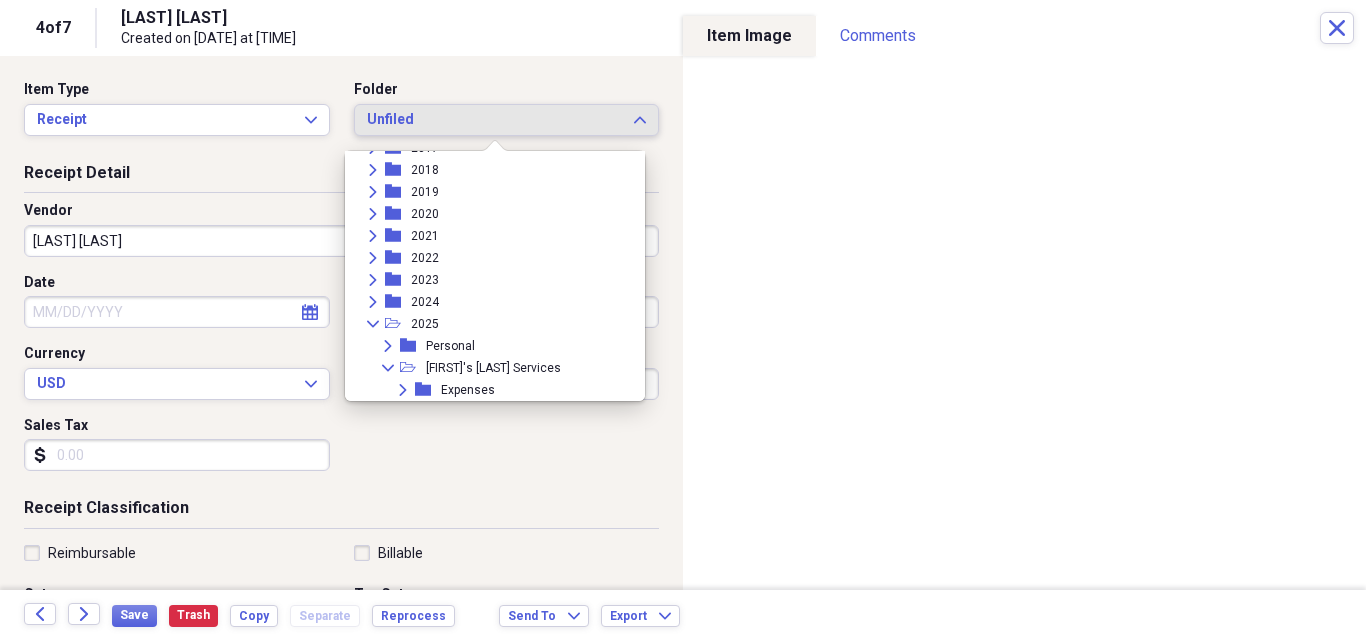 scroll, scrollTop: 307, scrollLeft: 0, axis: vertical 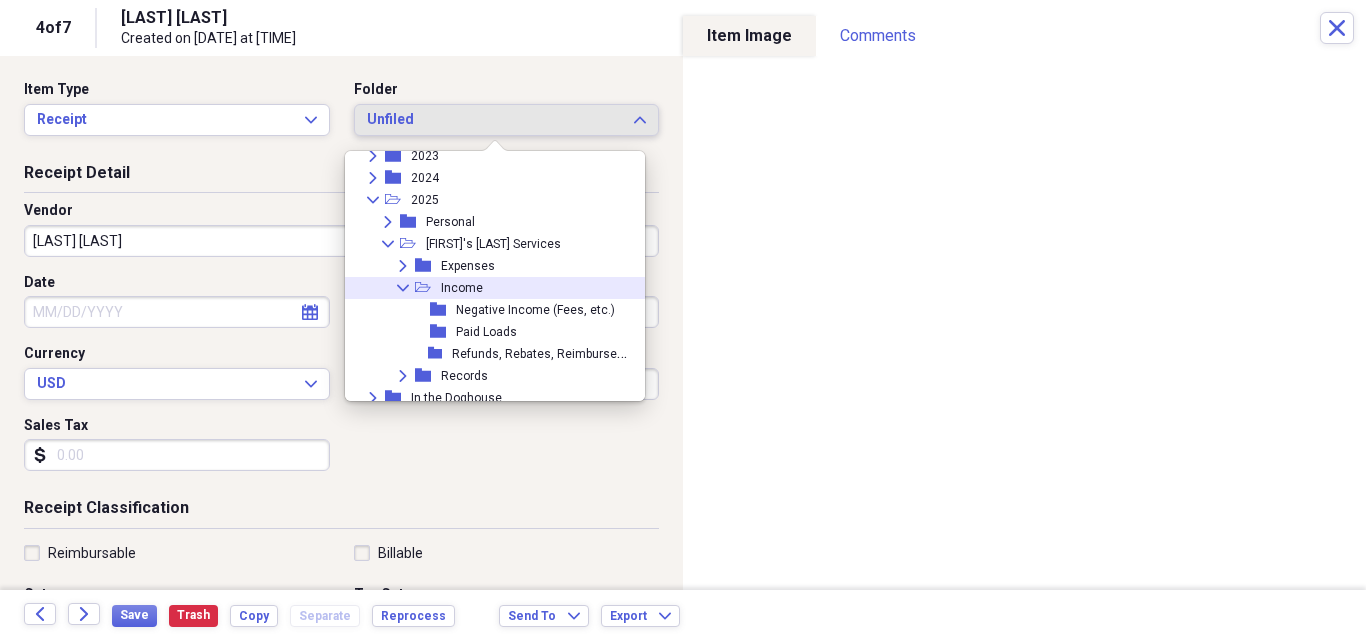 click 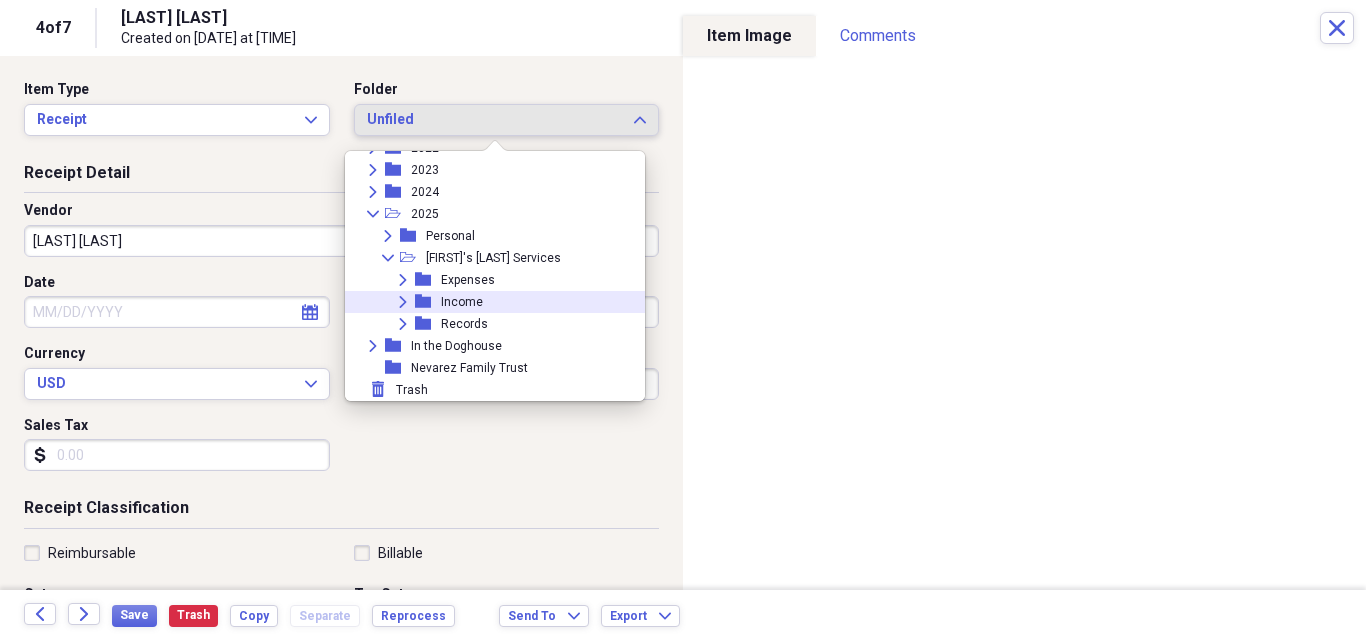 scroll, scrollTop: 293, scrollLeft: 0, axis: vertical 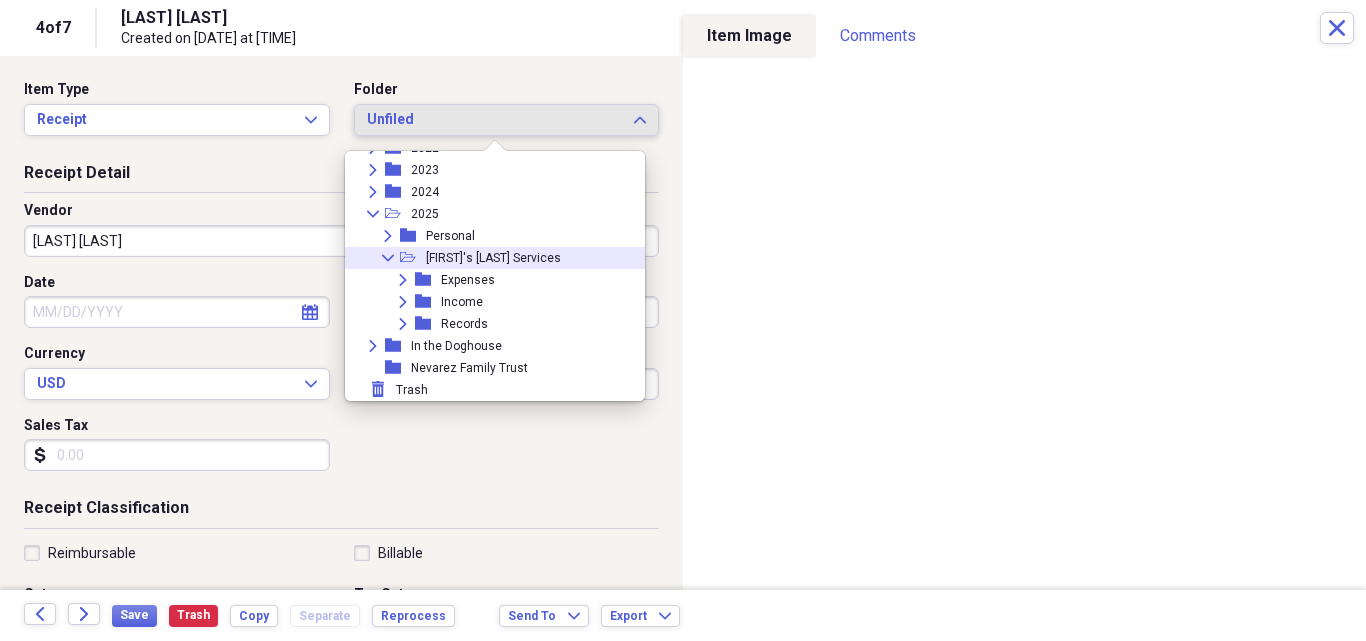 click on "Collapse" 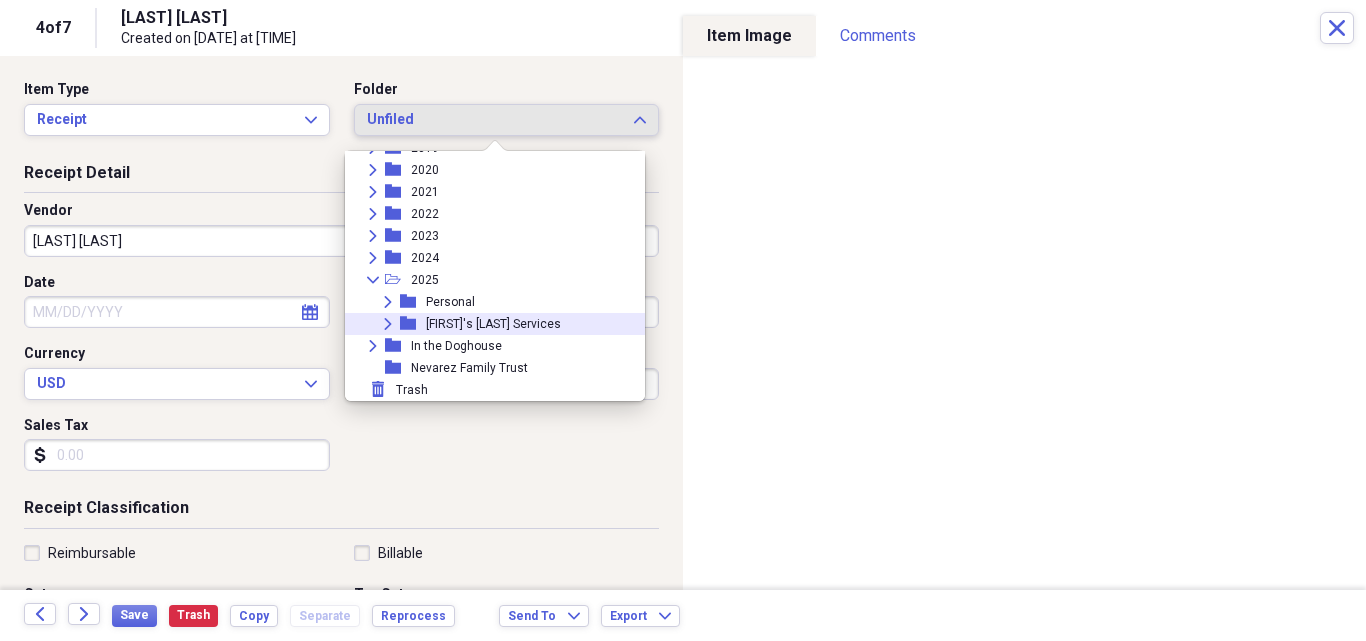 scroll, scrollTop: 227, scrollLeft: 0, axis: vertical 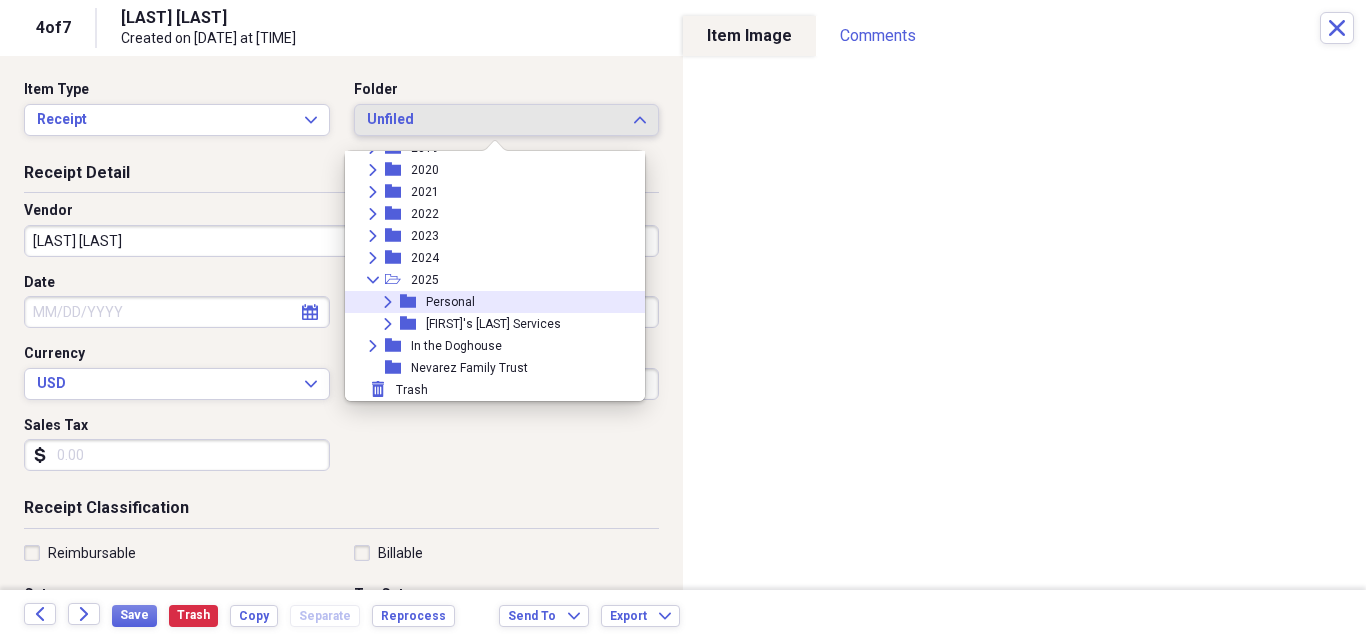 click on "Expand" 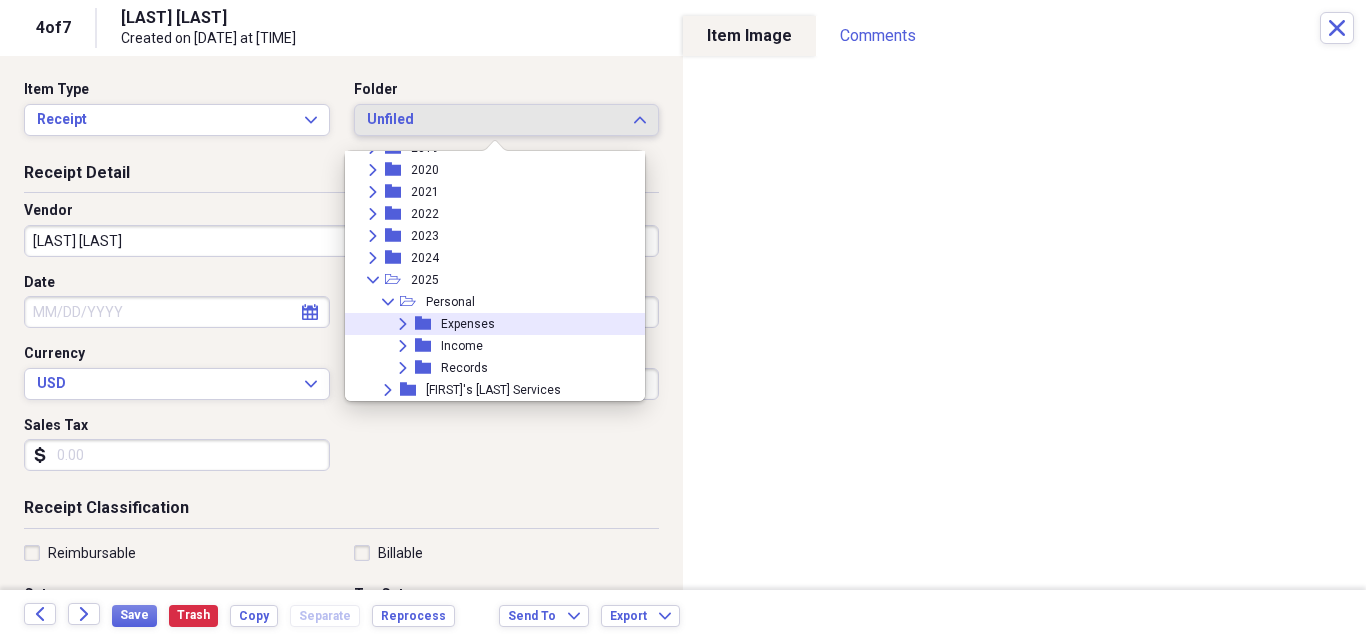 click 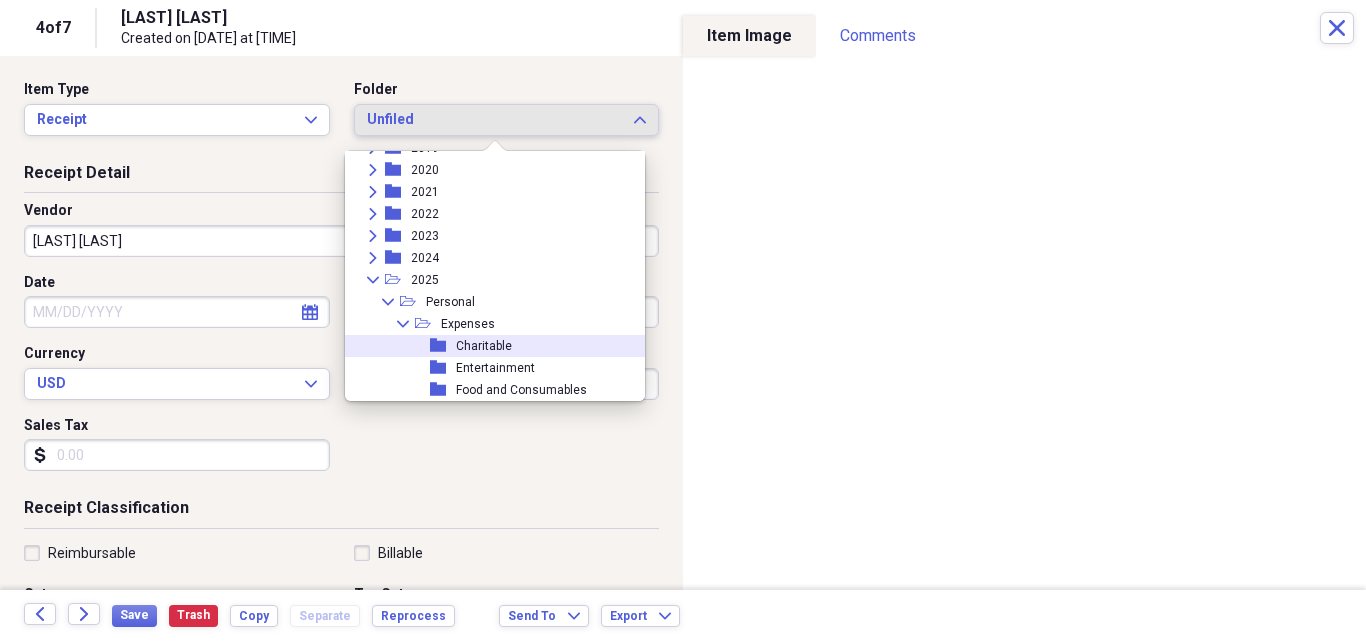 click on "Charitable" at bounding box center (484, 346) 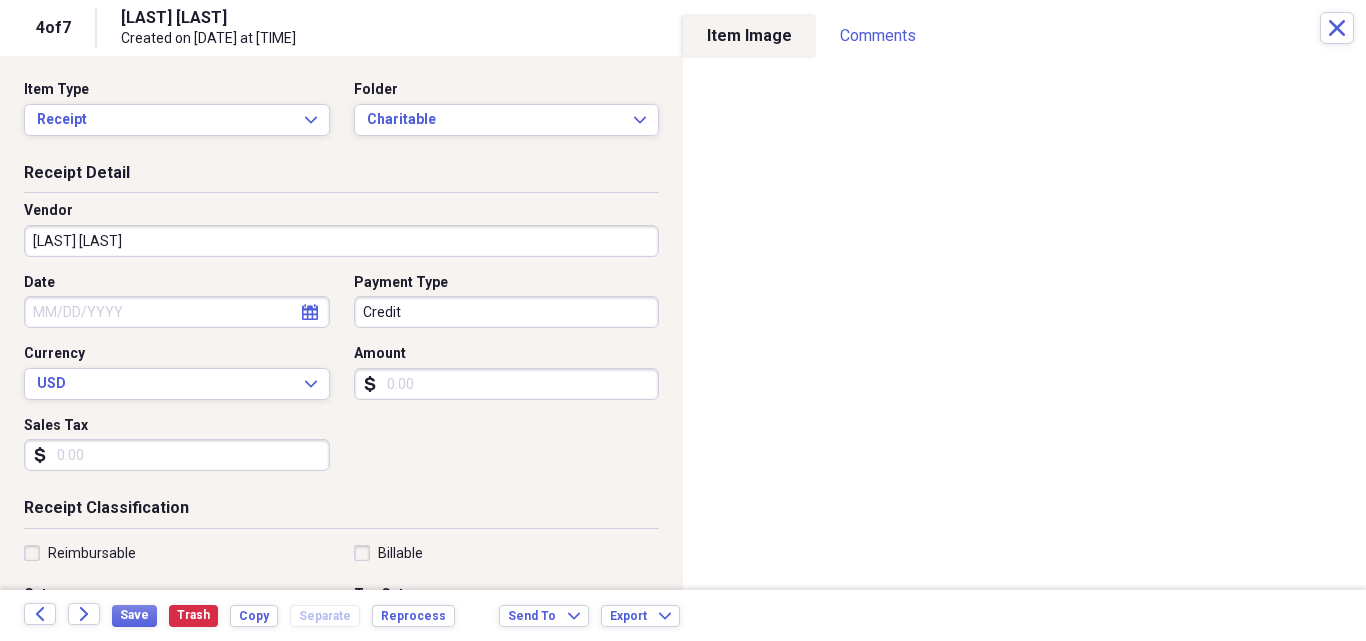 click on "[LAST] [LAST]" at bounding box center (341, 241) 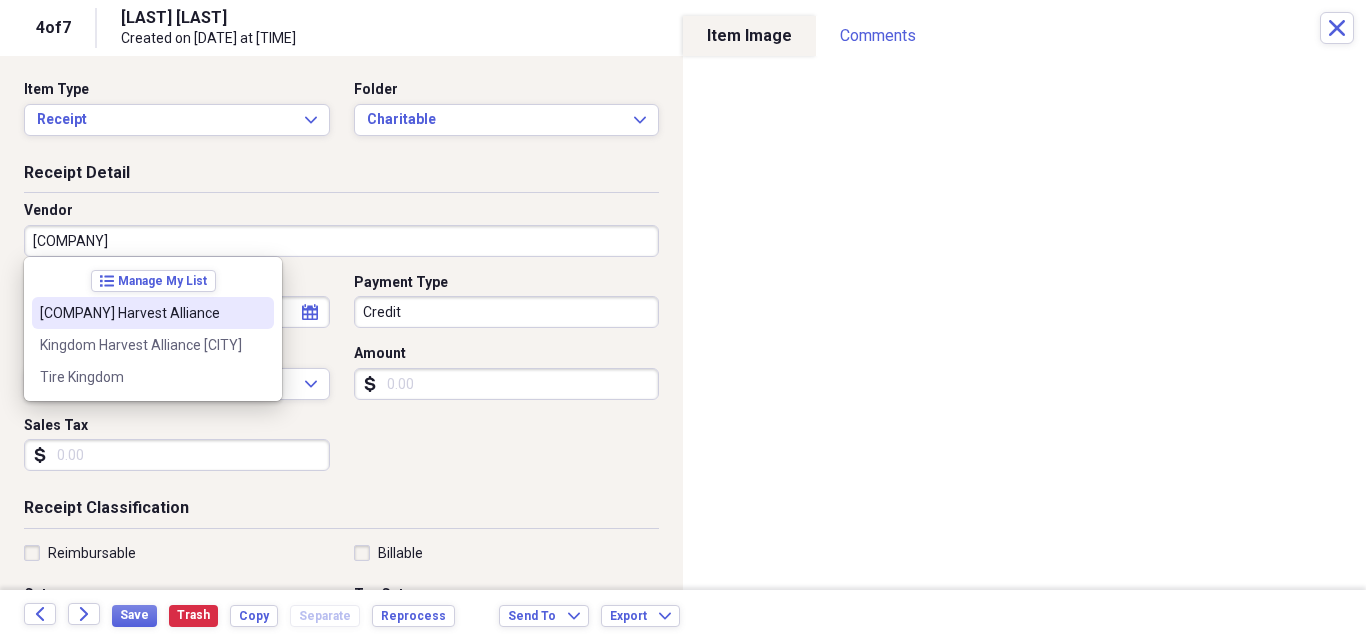 click on "[COMPANY] Harvest Alliance" at bounding box center (141, 313) 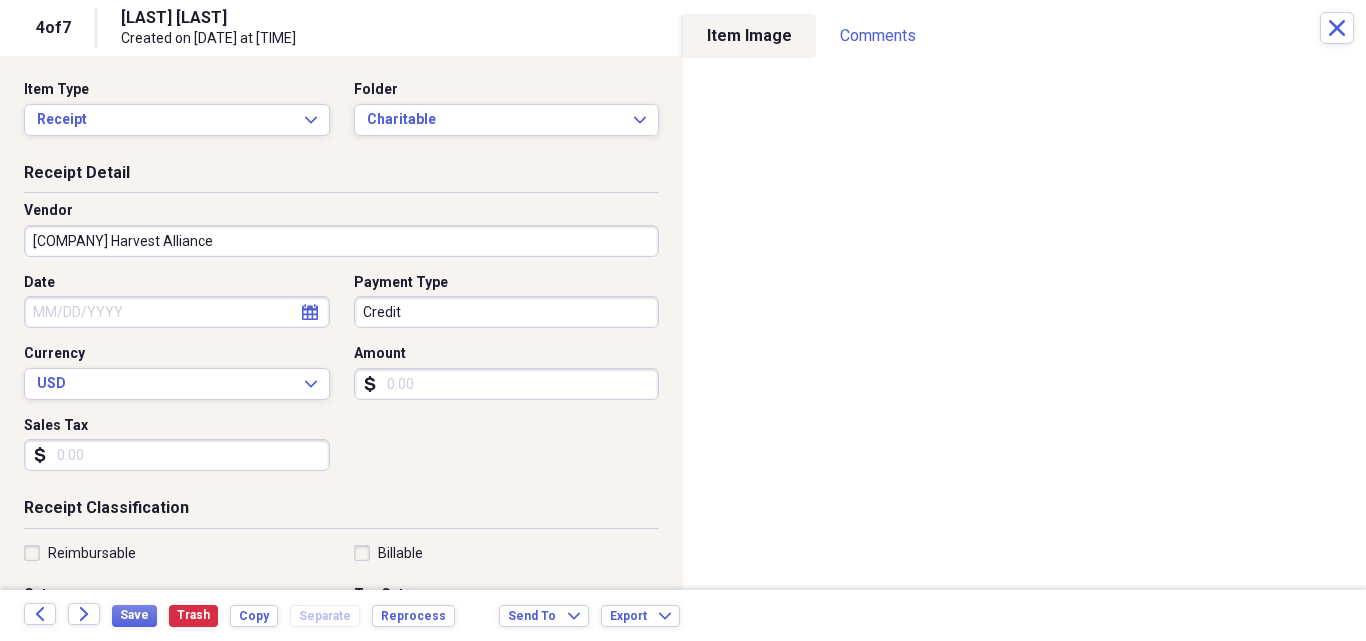 type on "Tithe" 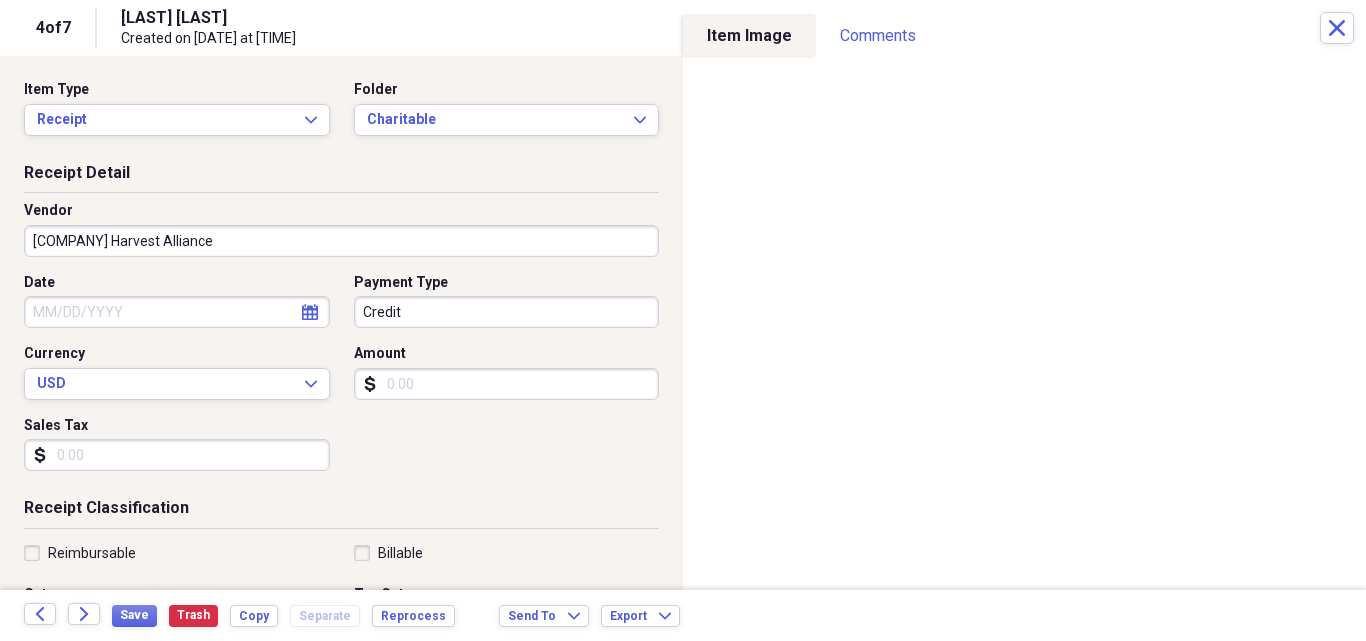 click on "calendar" 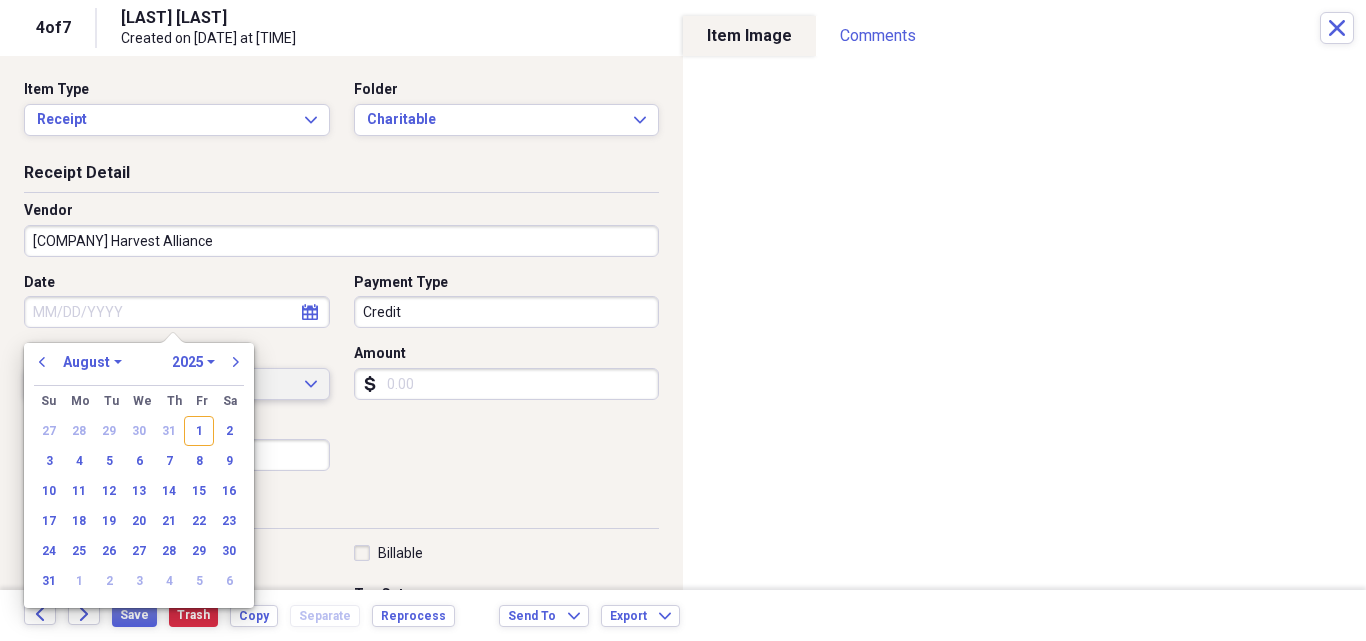 click on "1" at bounding box center [199, 431] 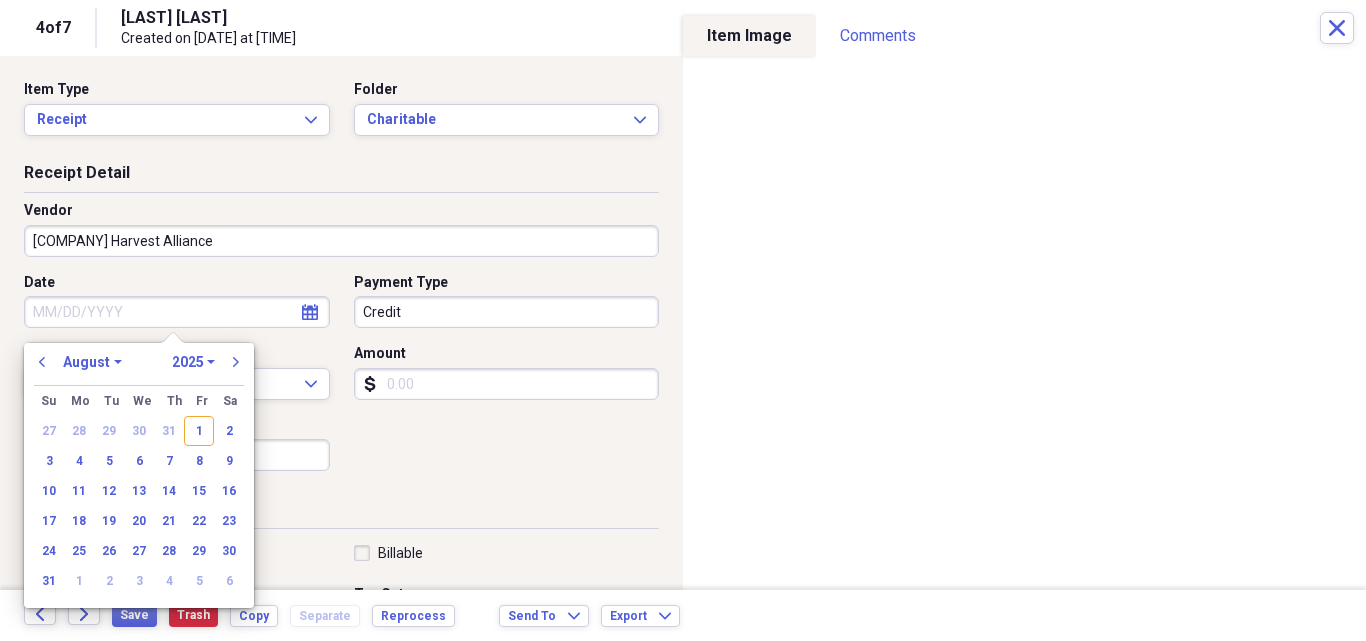 type on "08/01/2025" 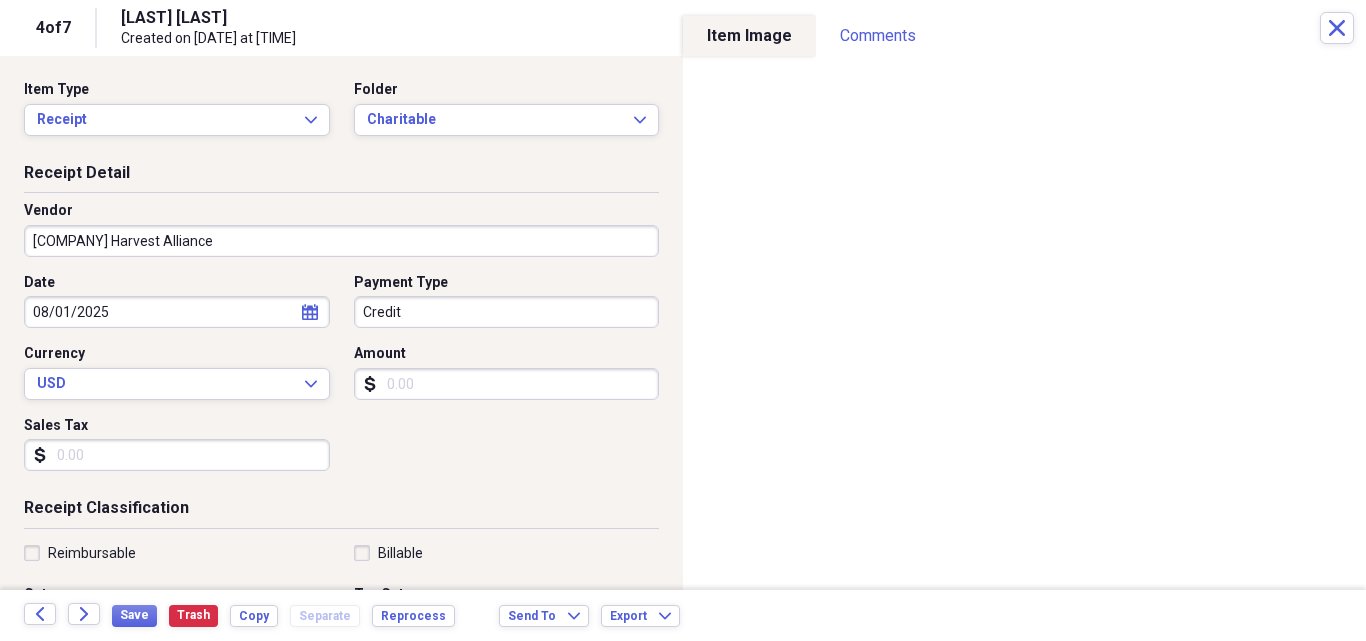 click on "Credit" at bounding box center (507, 312) 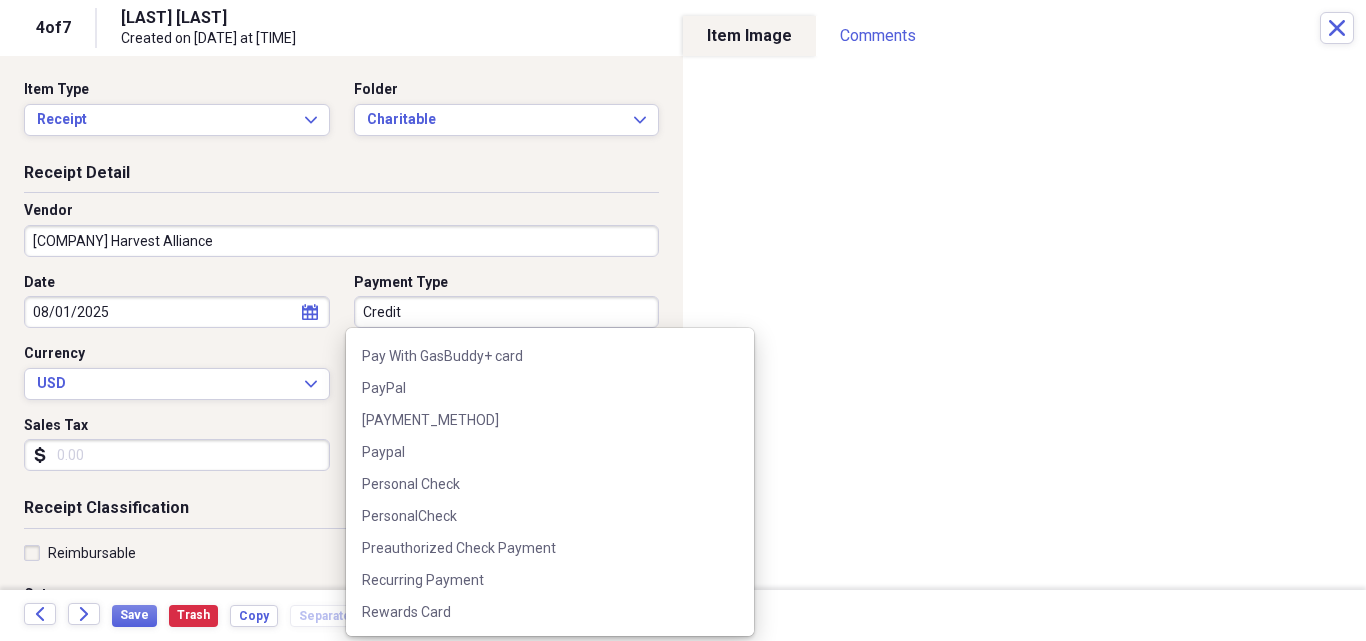 scroll, scrollTop: 2113, scrollLeft: 0, axis: vertical 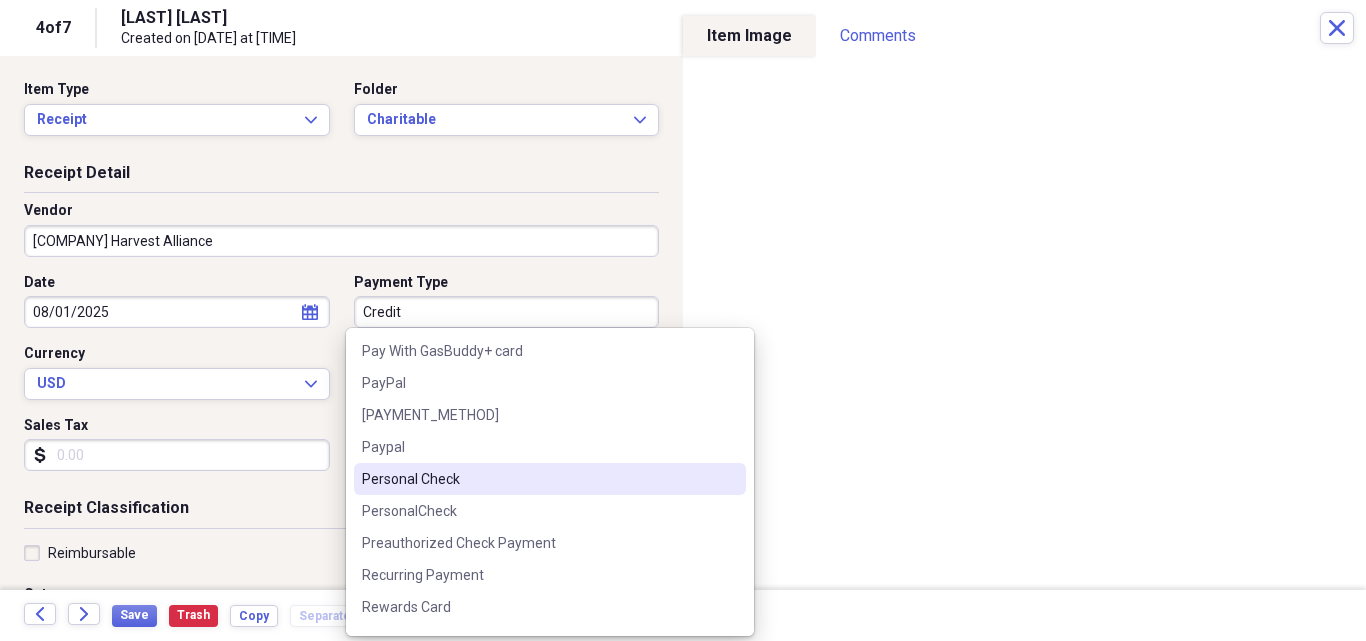 click on "Personal Check" at bounding box center [538, 479] 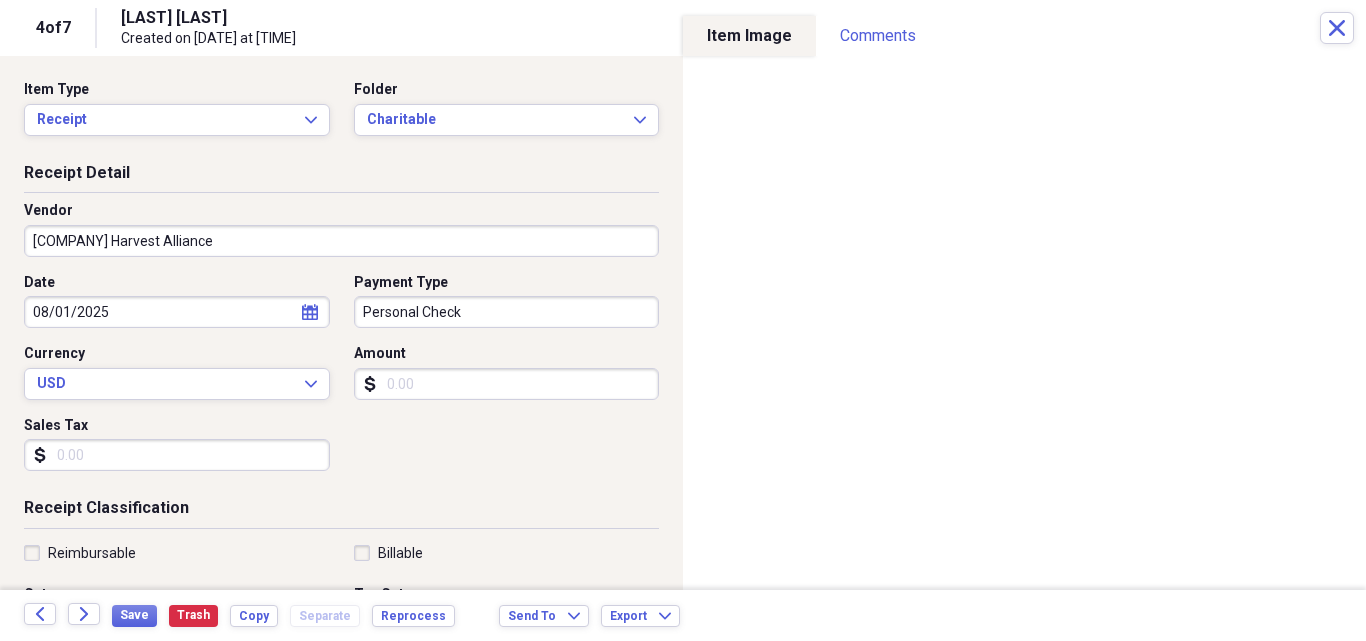 click on "Amount" at bounding box center [507, 384] 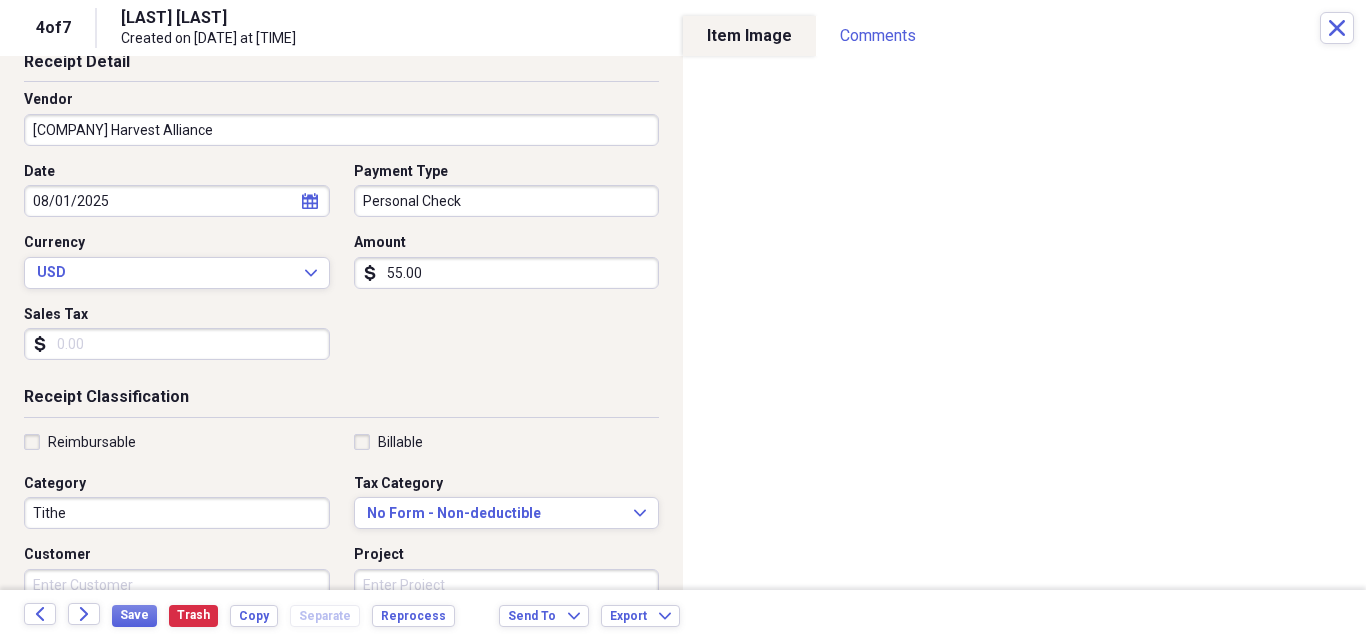 scroll, scrollTop: 113, scrollLeft: 0, axis: vertical 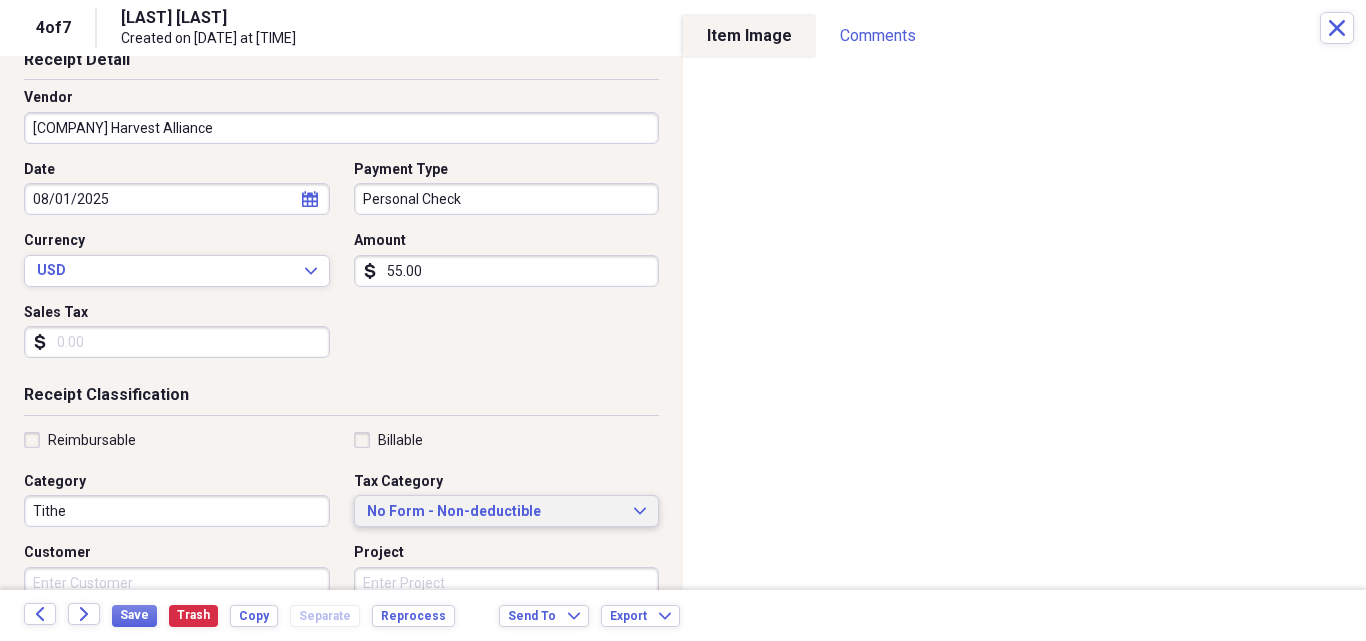 type on "55.00" 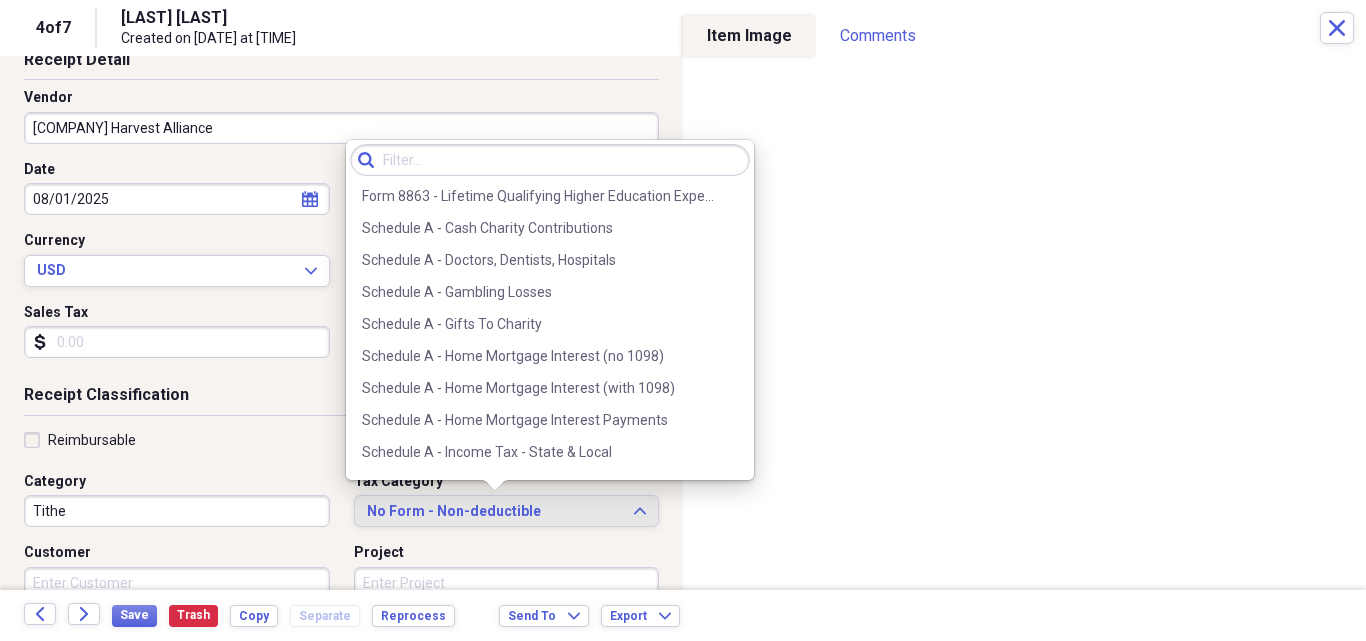 scroll, scrollTop: 2527, scrollLeft: 0, axis: vertical 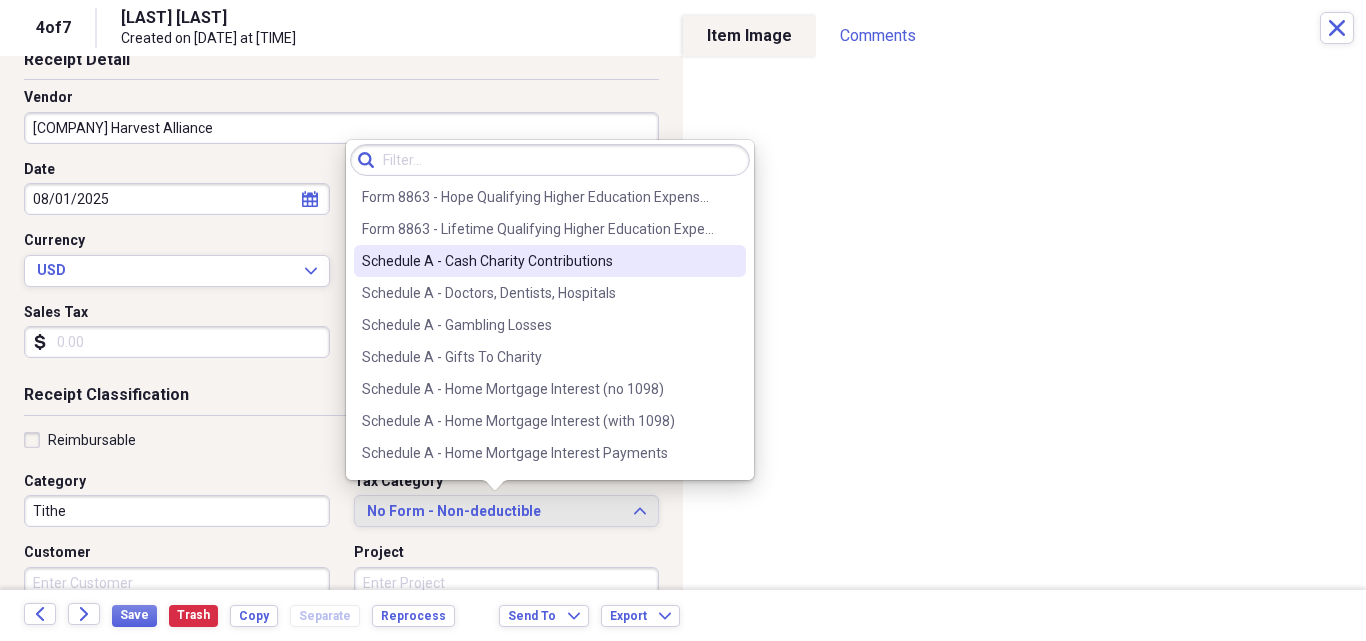 click on "Schedule A - Cash Charity Contributions" at bounding box center [538, 261] 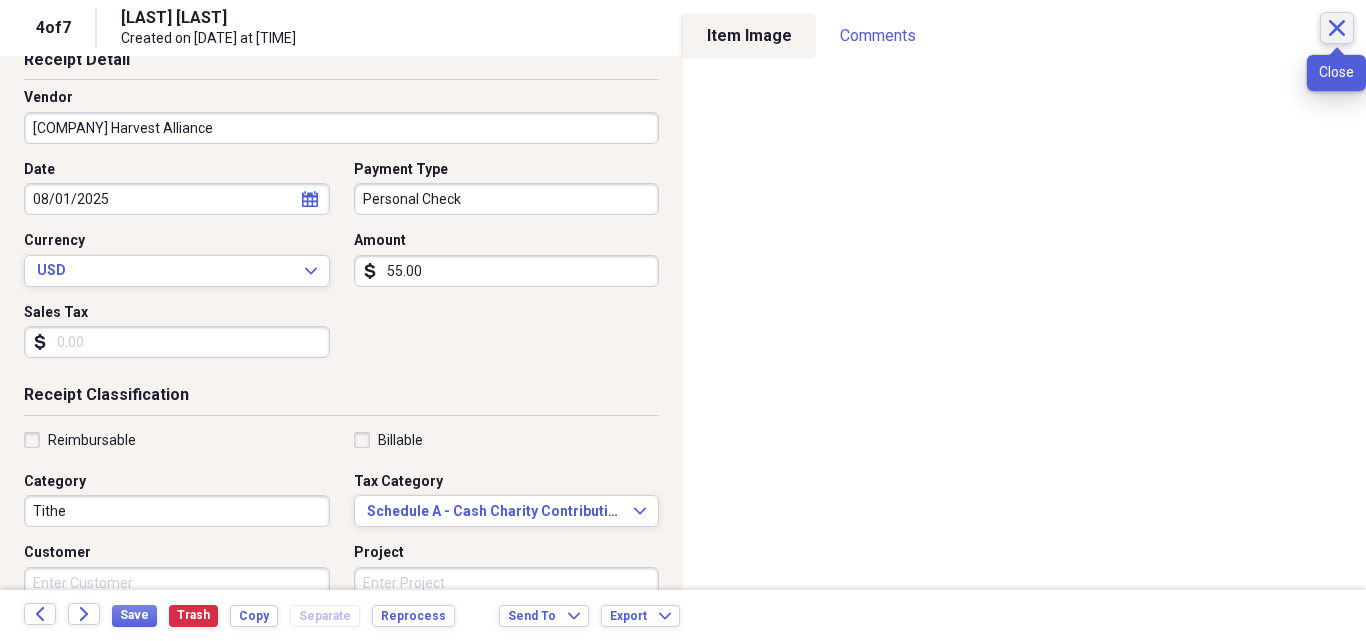 click on "Close" 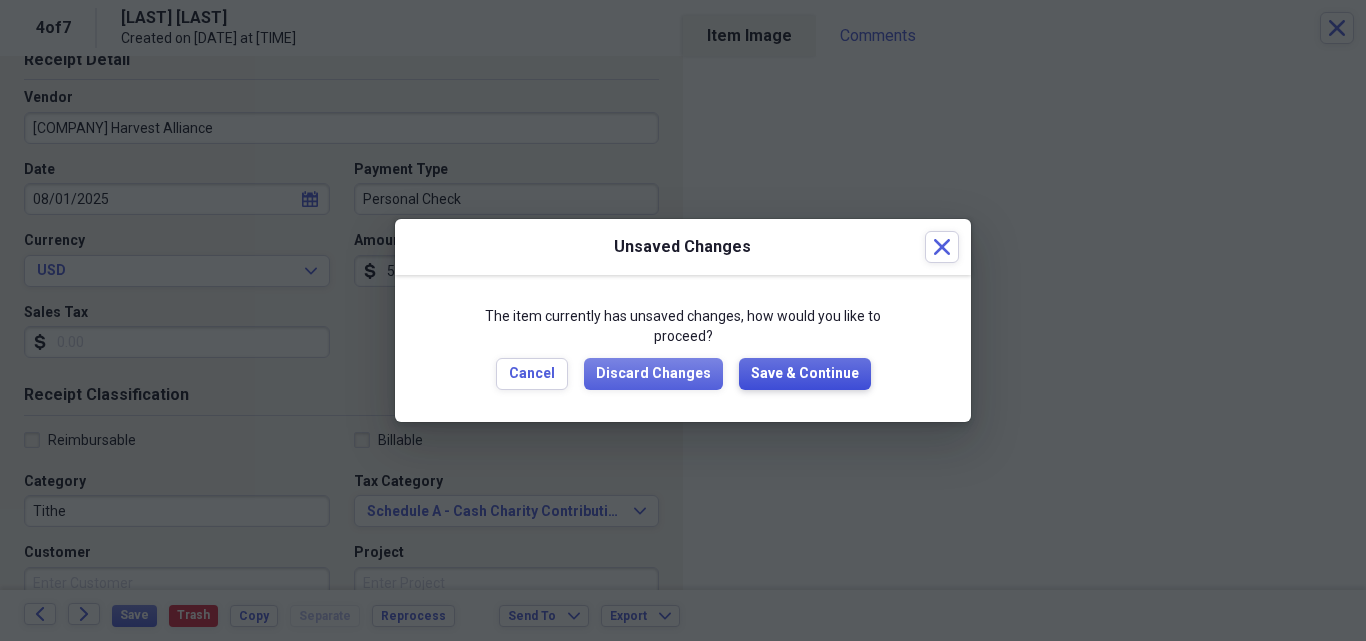 click on "Save & Continue" at bounding box center (805, 374) 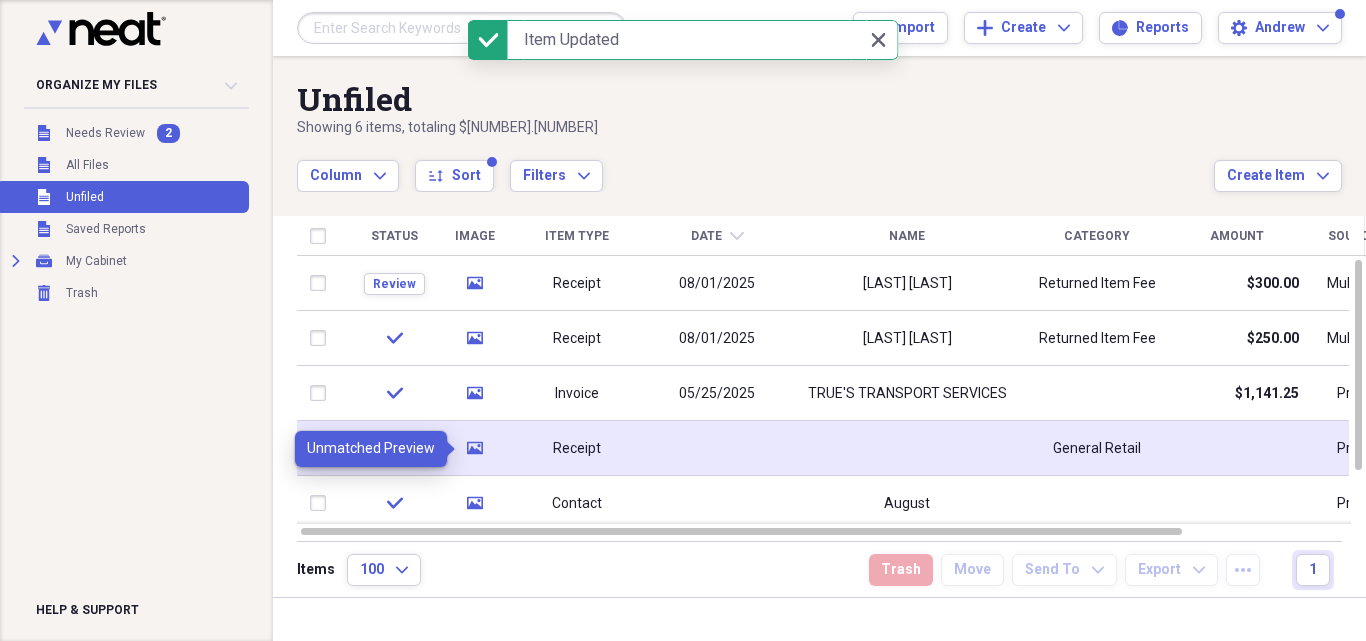 click 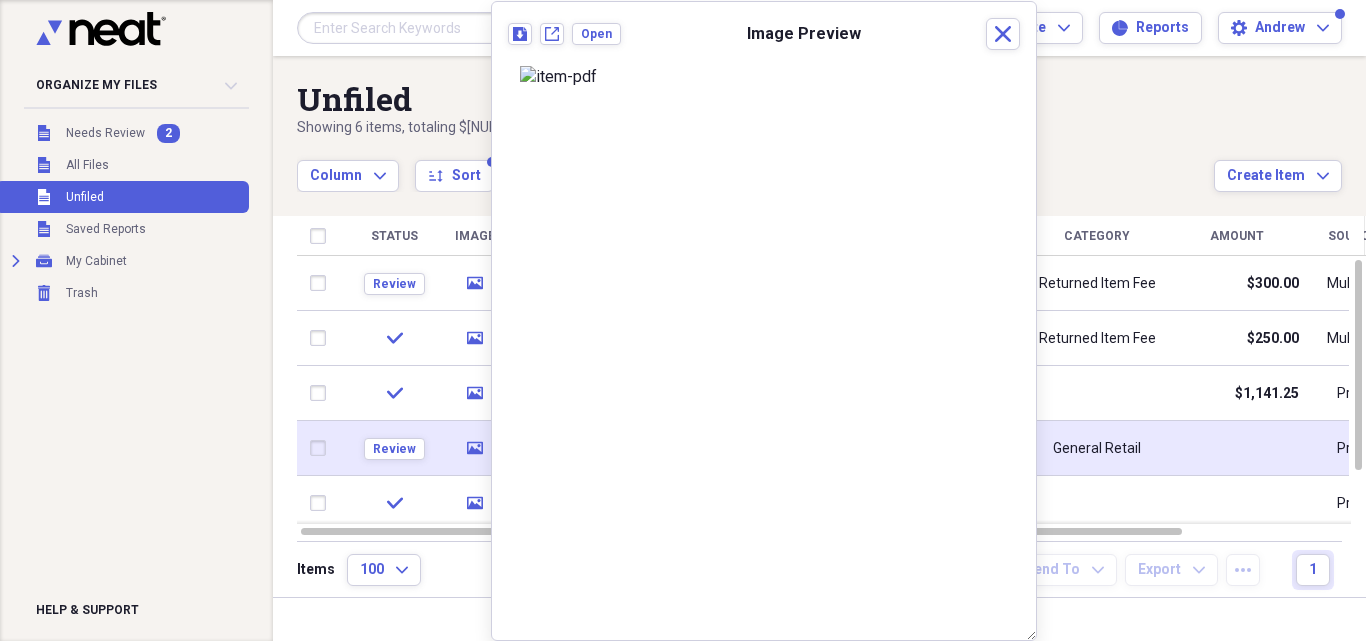 click at bounding box center (322, 448) 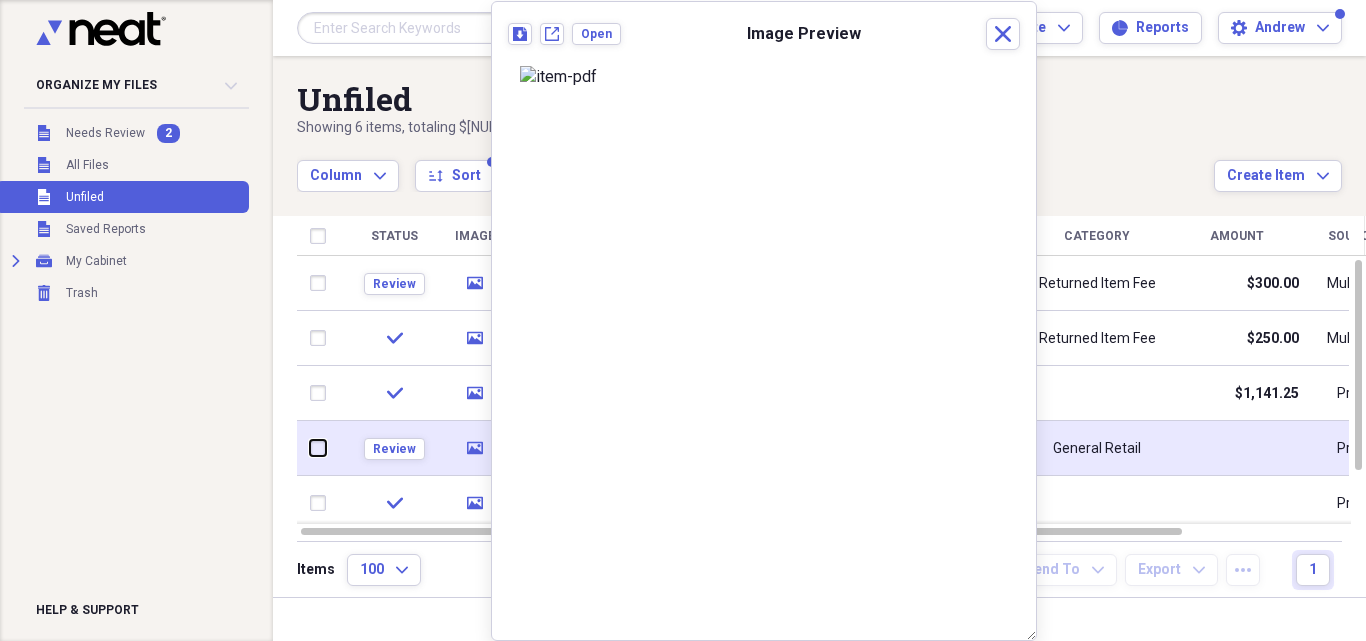 click at bounding box center (310, 448) 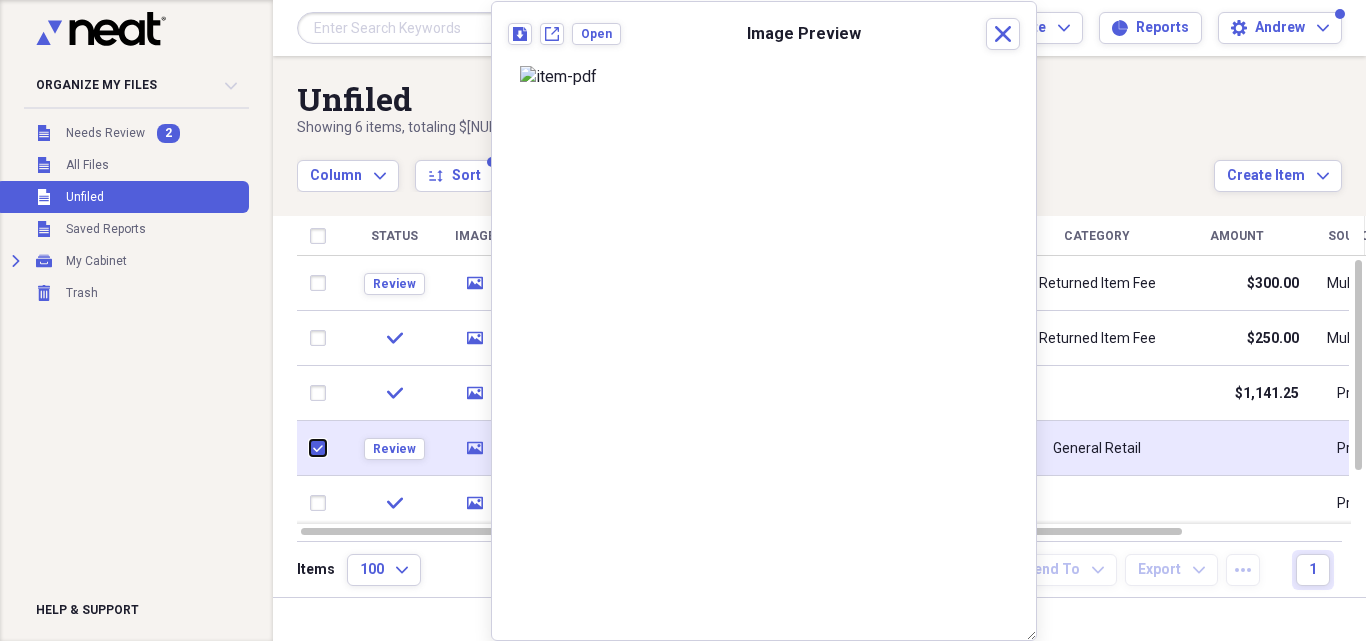 checkbox on "true" 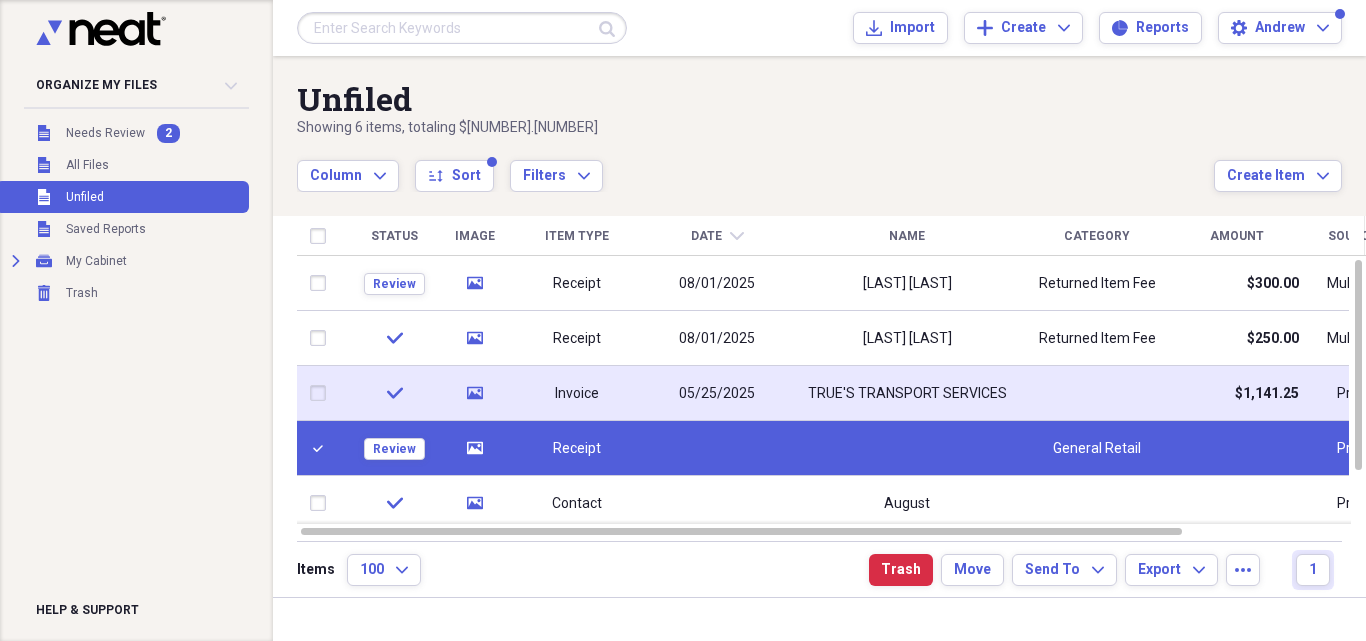 click at bounding box center [322, 393] 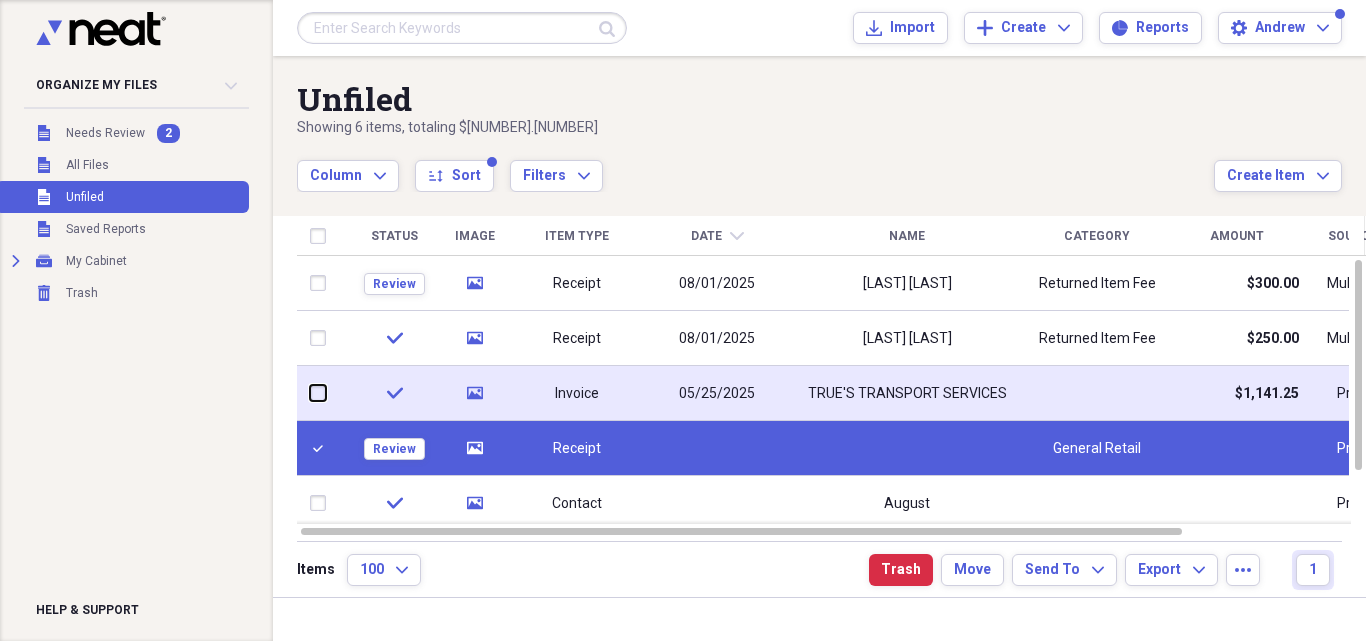 click at bounding box center (310, 393) 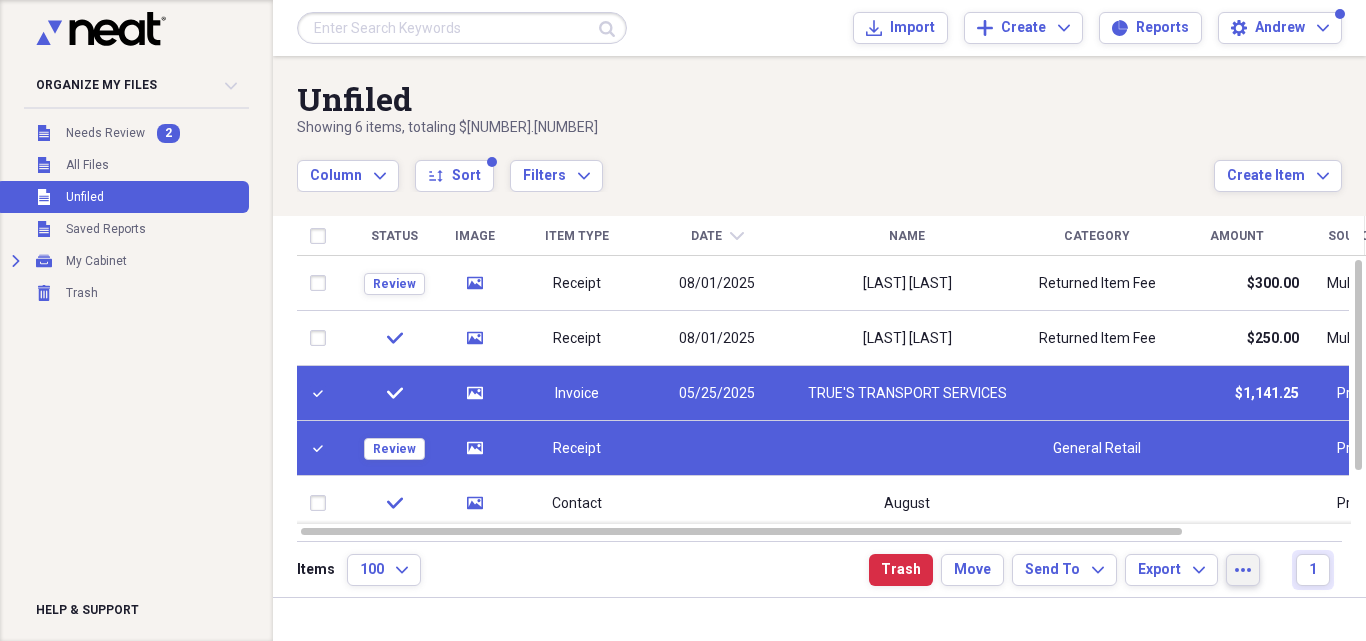 click on "more" 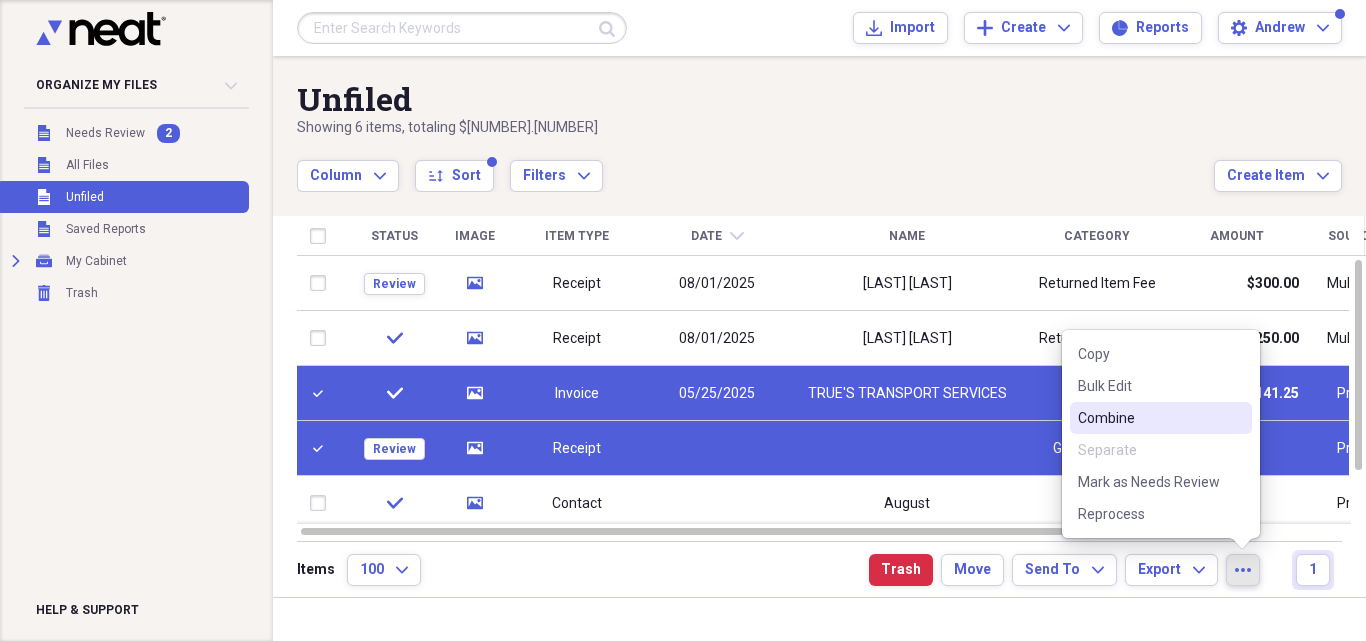 click on "Combine" at bounding box center (1149, 418) 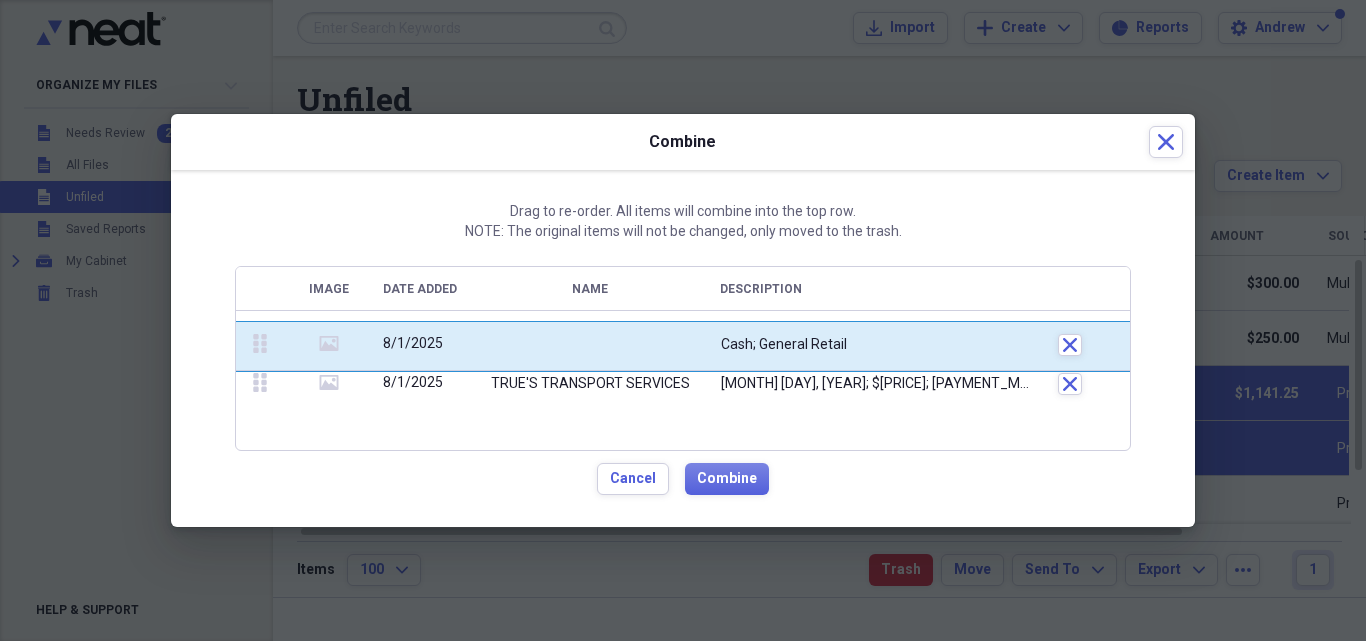 drag, startPoint x: 258, startPoint y: 379, endPoint x: 255, endPoint y: 335, distance: 44.102154 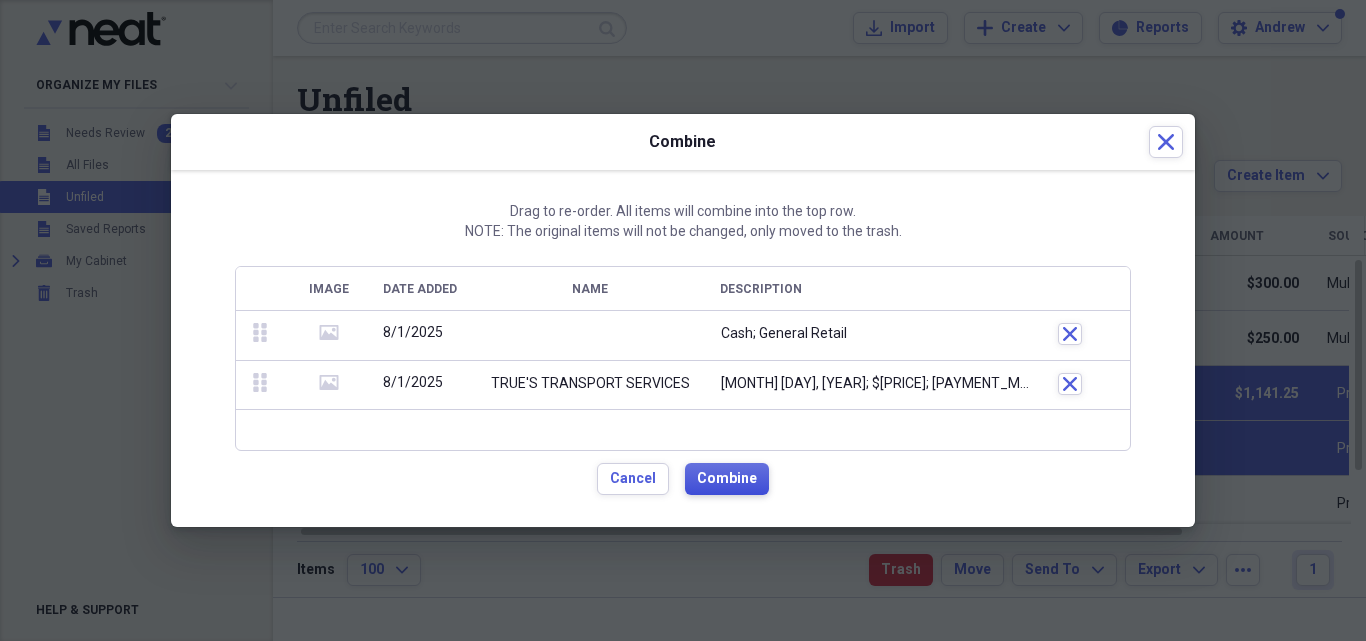 click on "Combine" at bounding box center (727, 479) 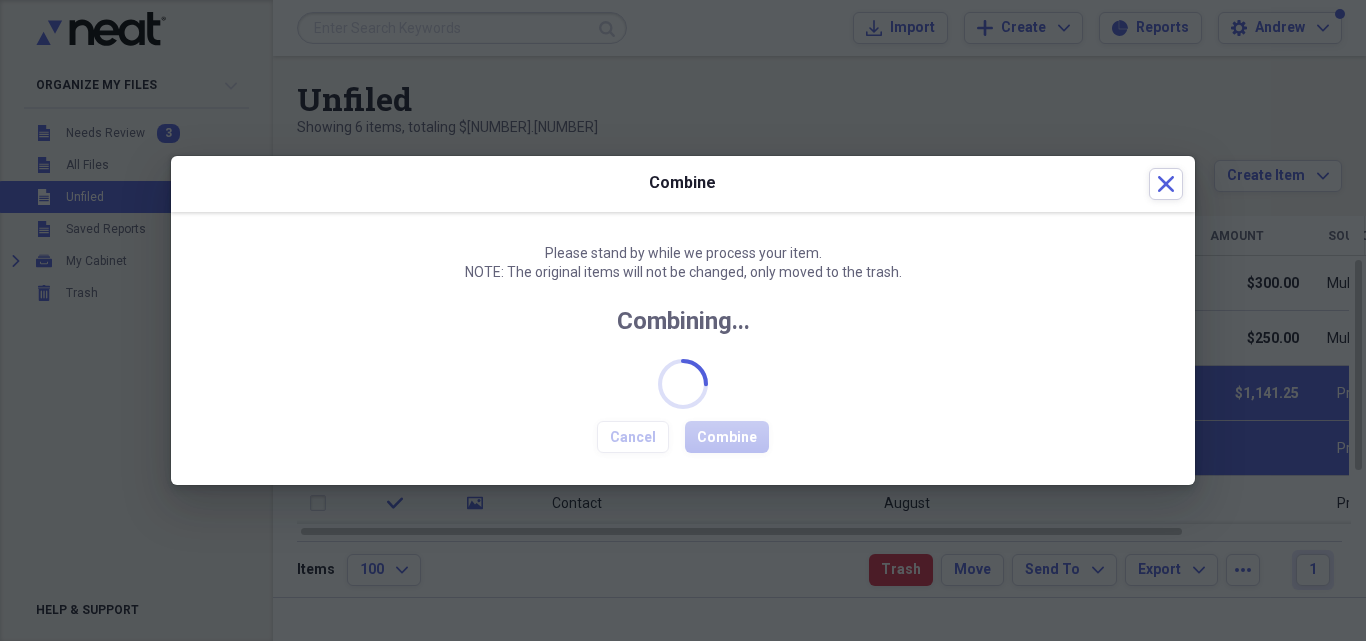 checkbox on "false" 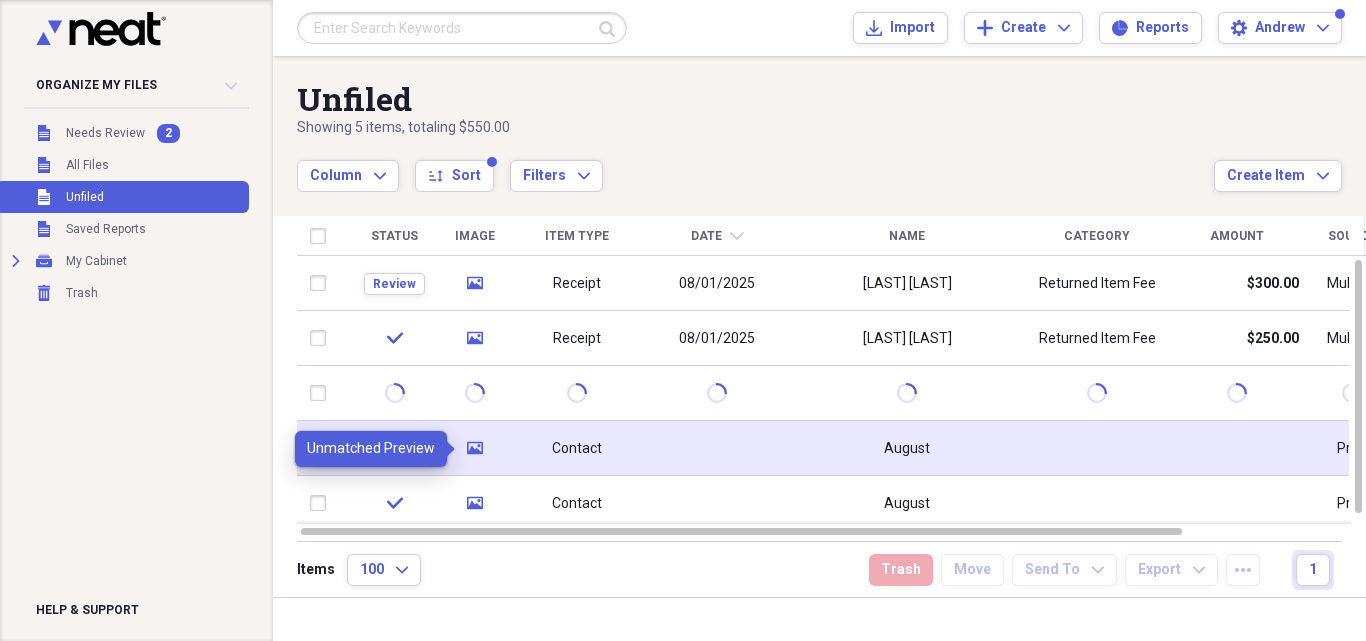 click on "media" 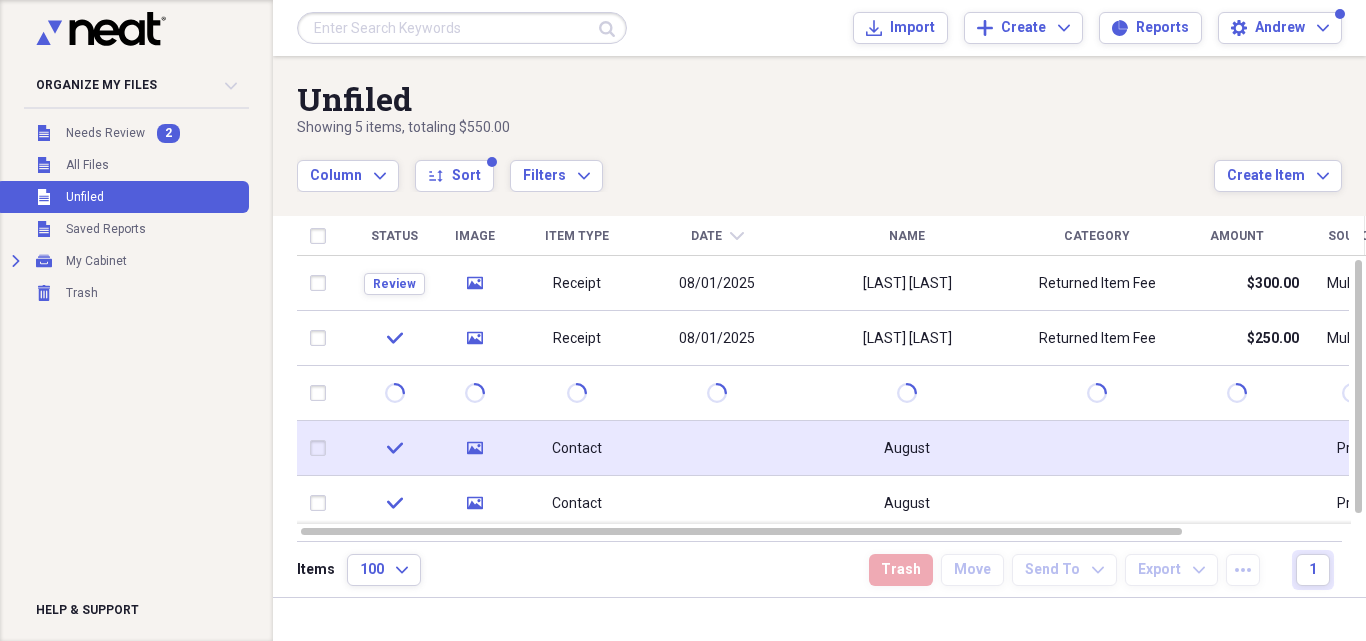 click at bounding box center [322, 448] 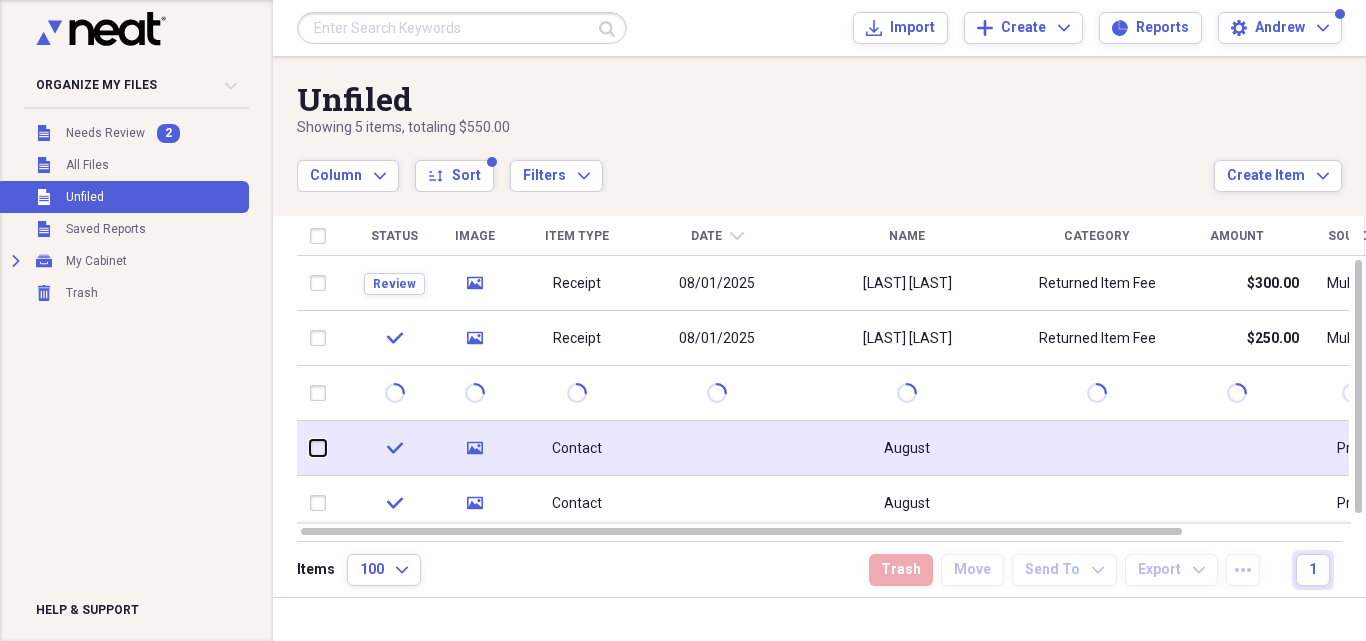 click at bounding box center [310, 448] 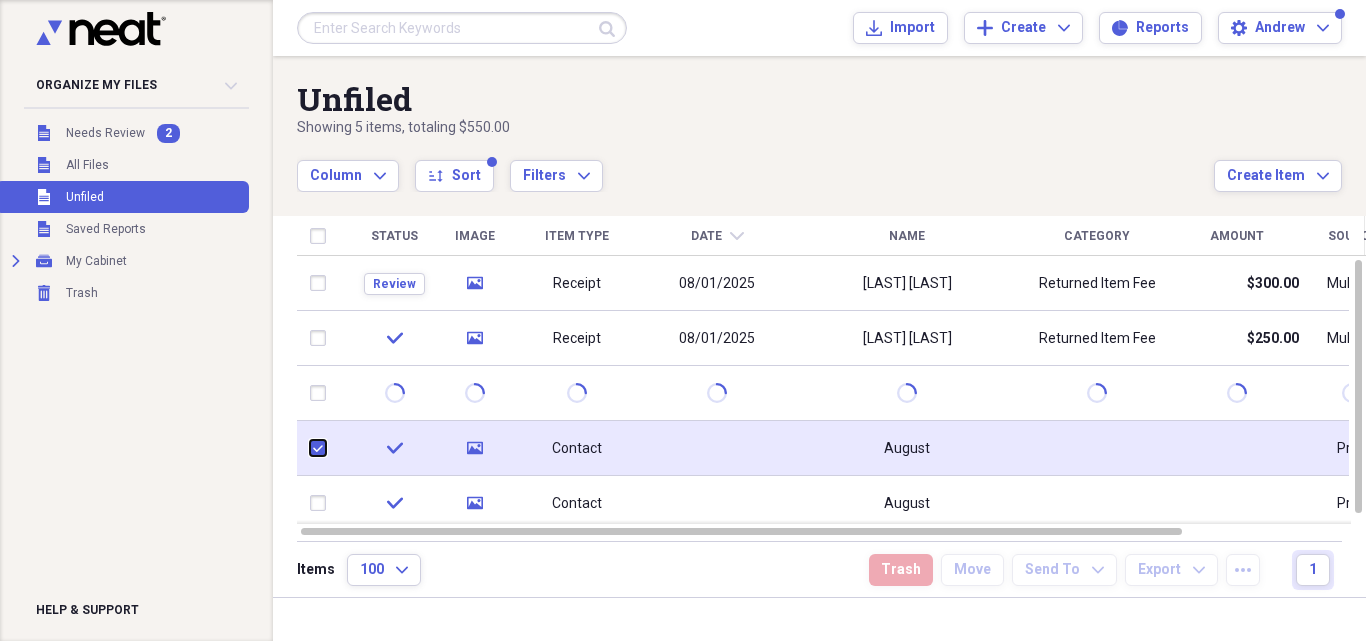 checkbox on "true" 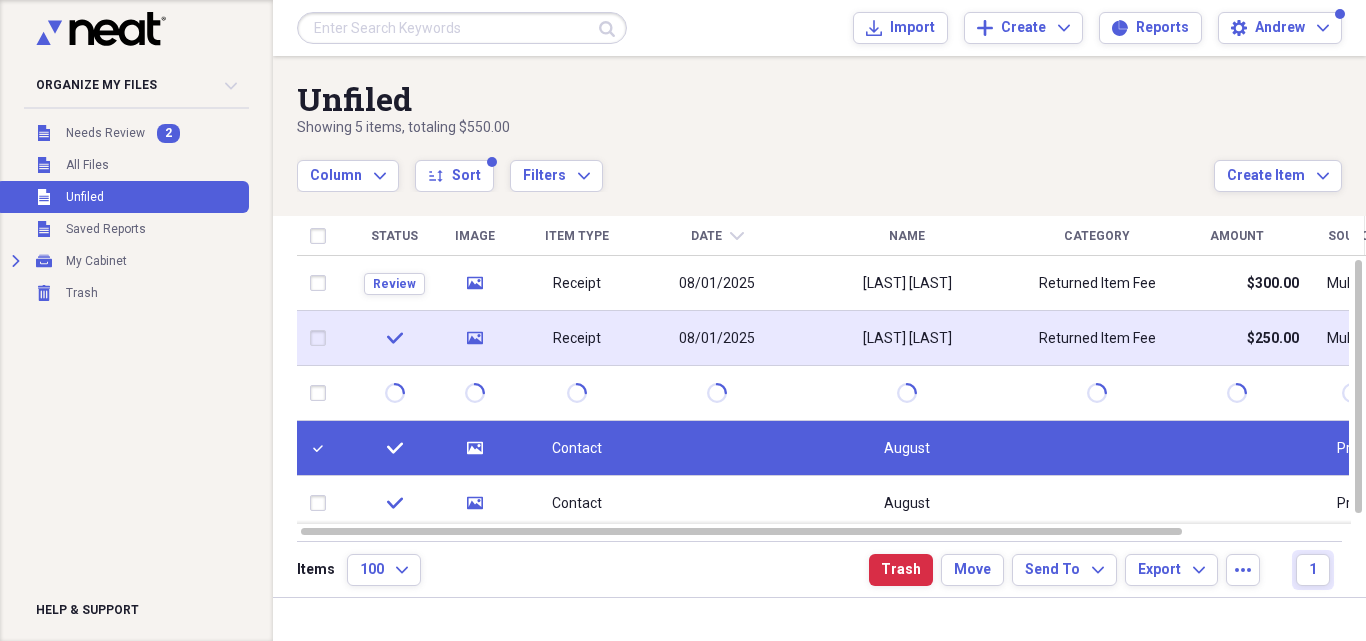 click at bounding box center [322, 338] 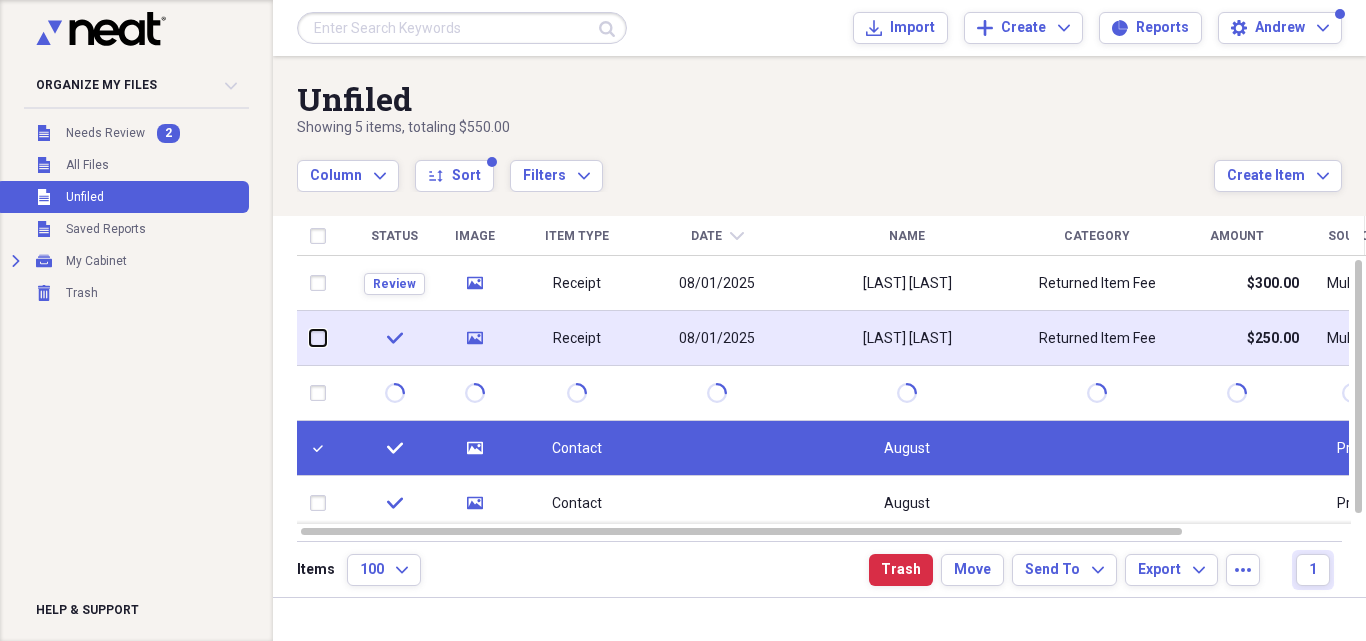 click at bounding box center [310, 338] 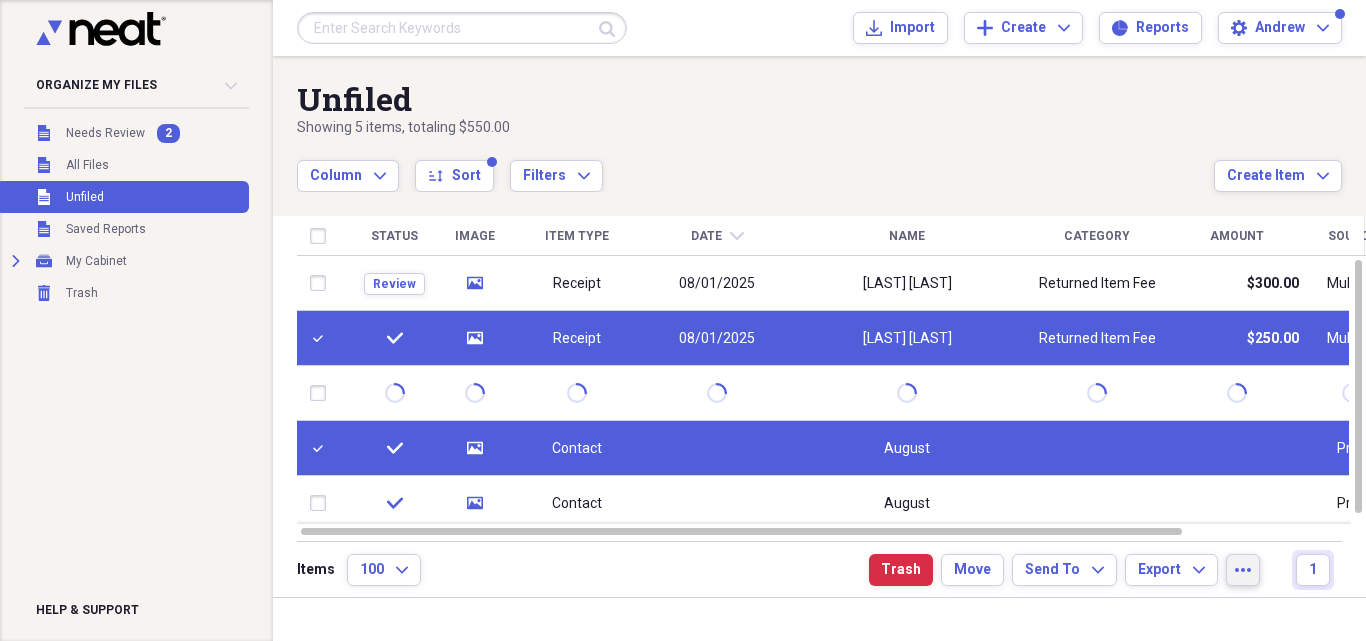 click on "more" 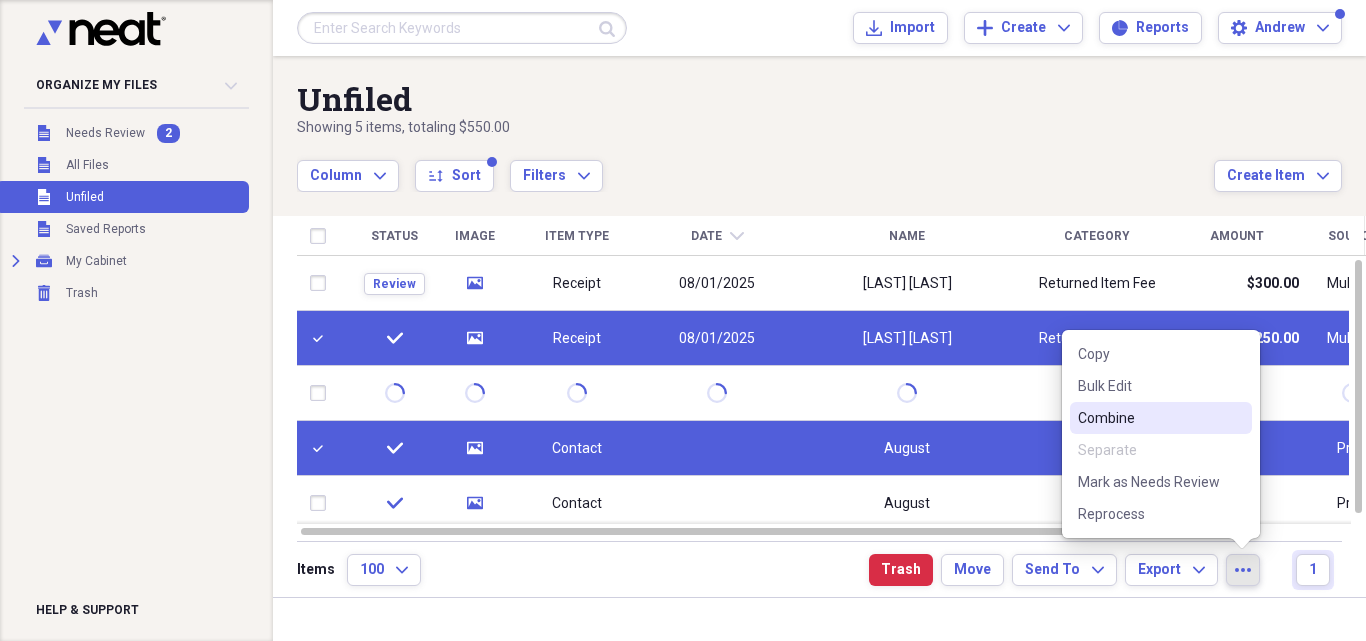 click on "Combine" at bounding box center [1149, 418] 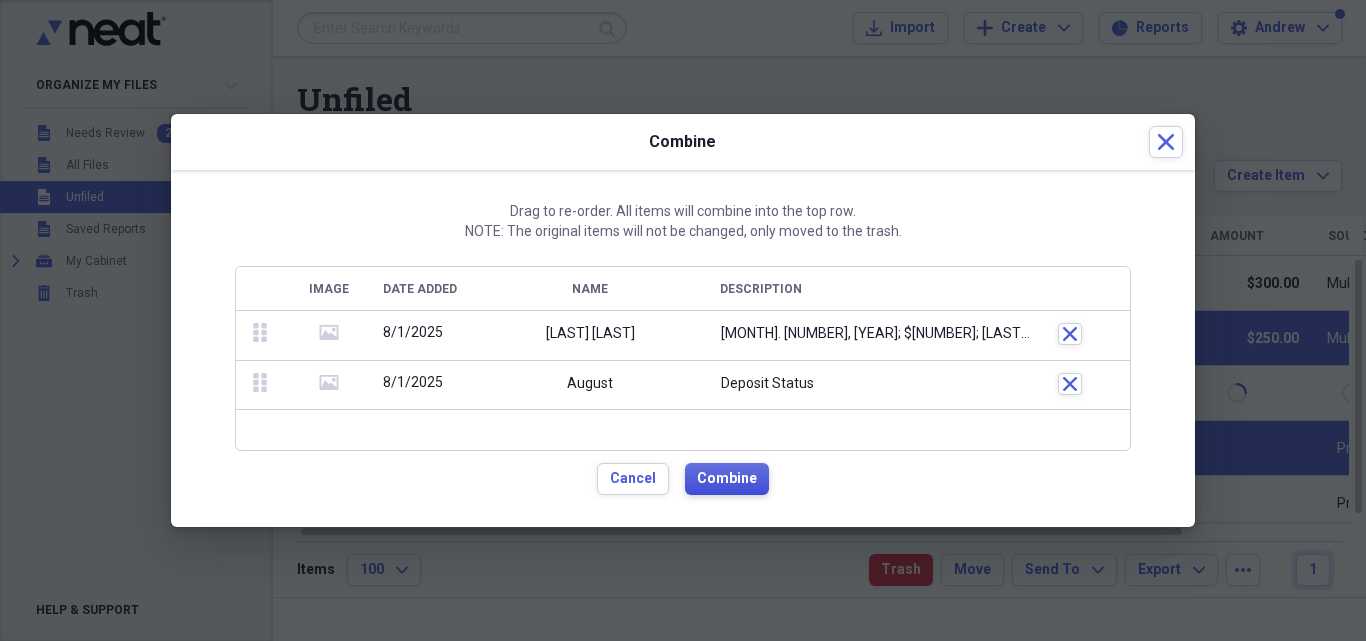 click on "Combine" at bounding box center [727, 479] 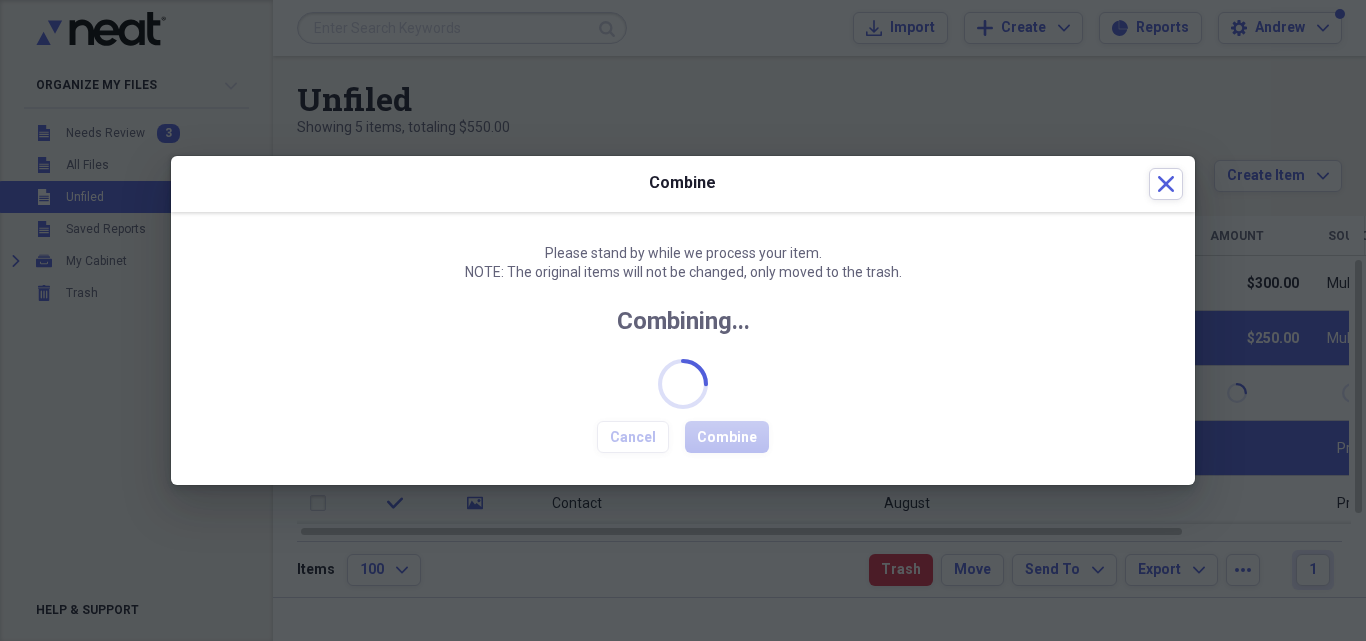 checkbox on "false" 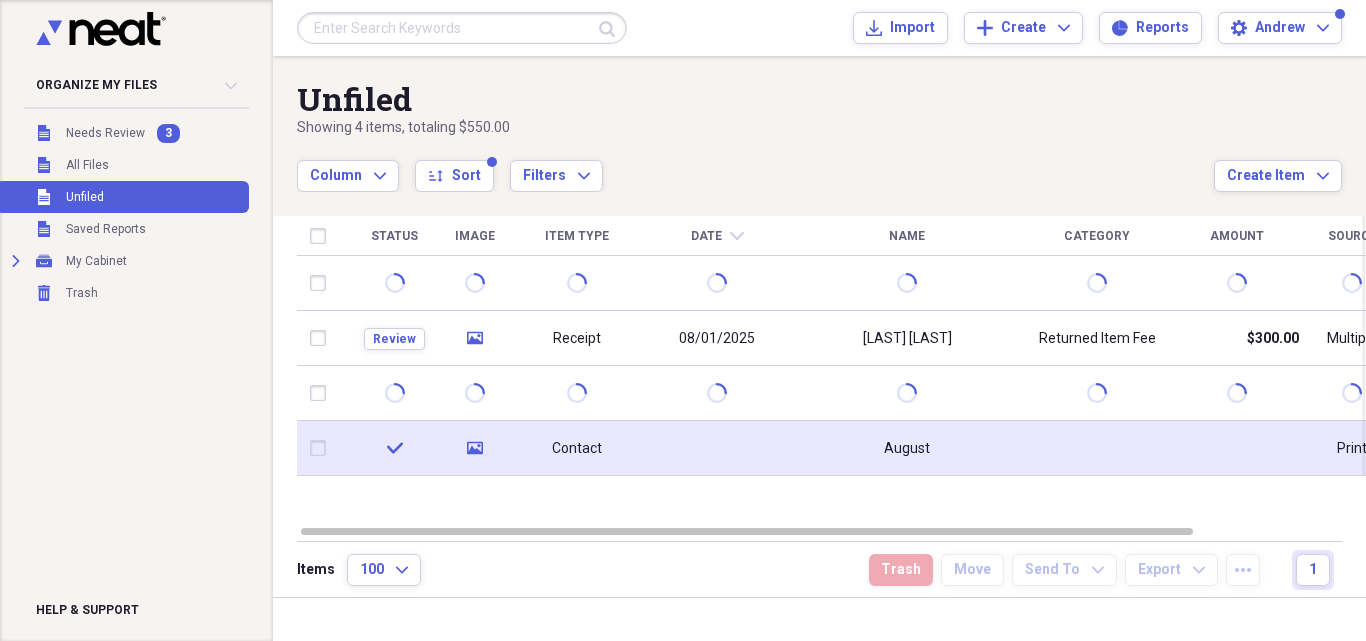 click at bounding box center [322, 448] 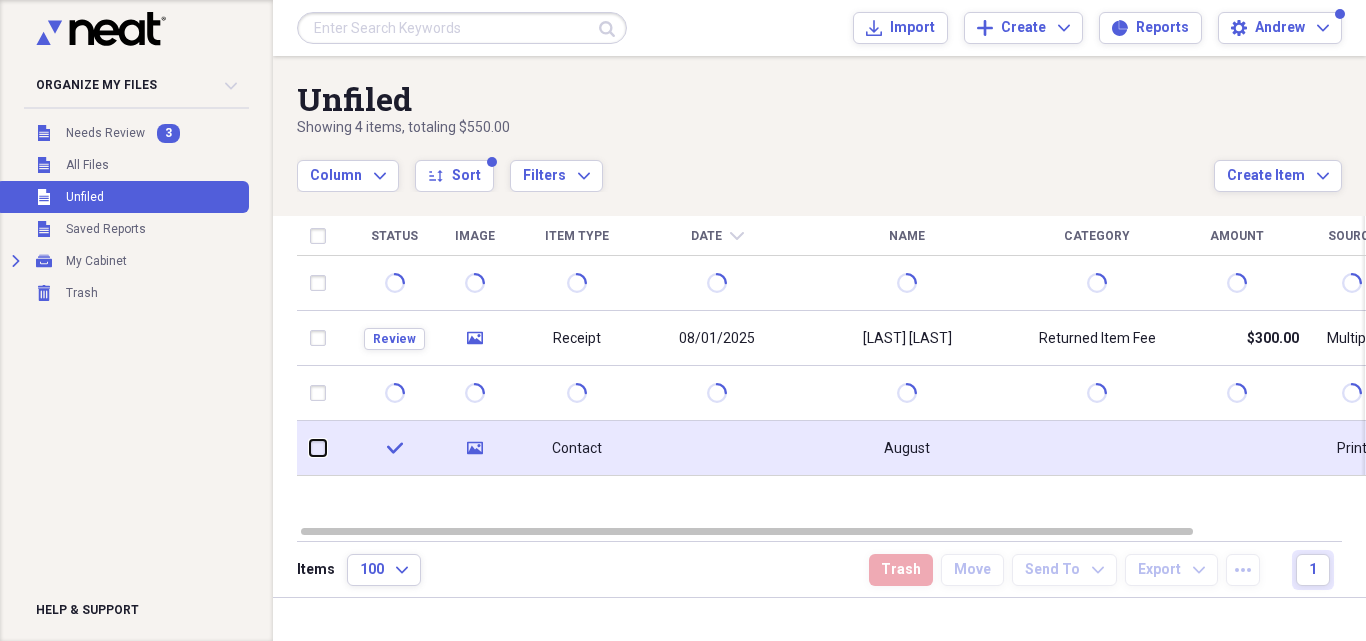 click at bounding box center (310, 448) 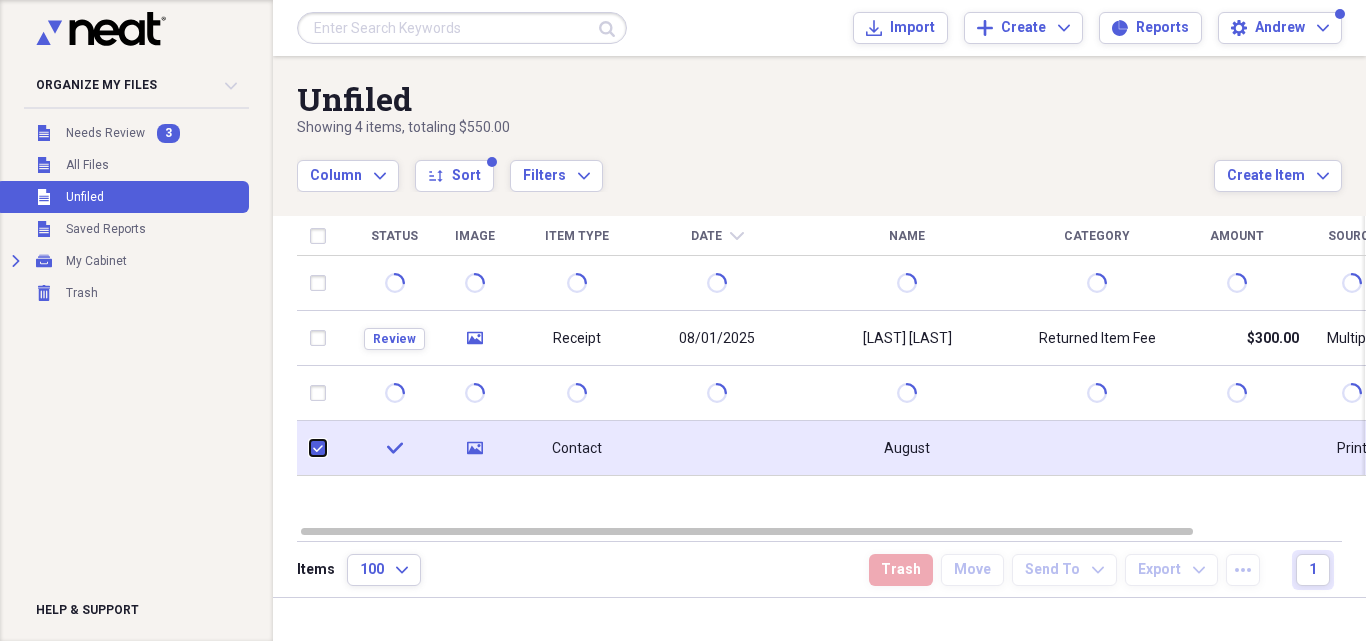 checkbox on "true" 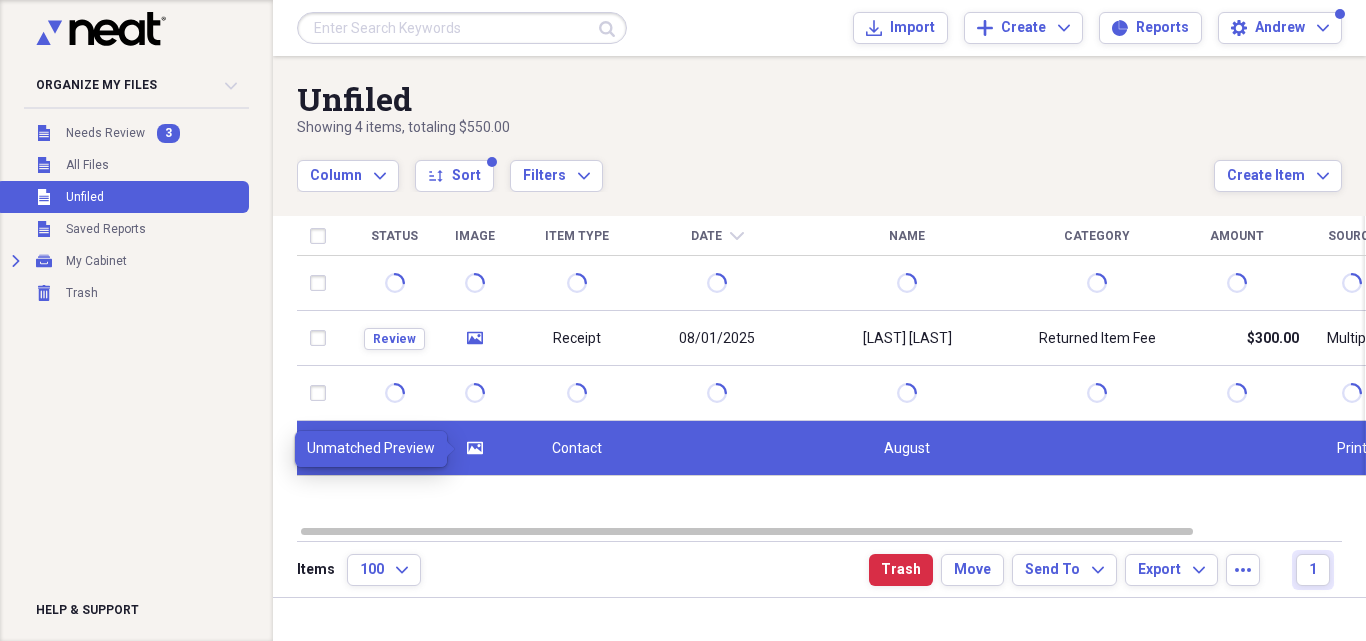 click 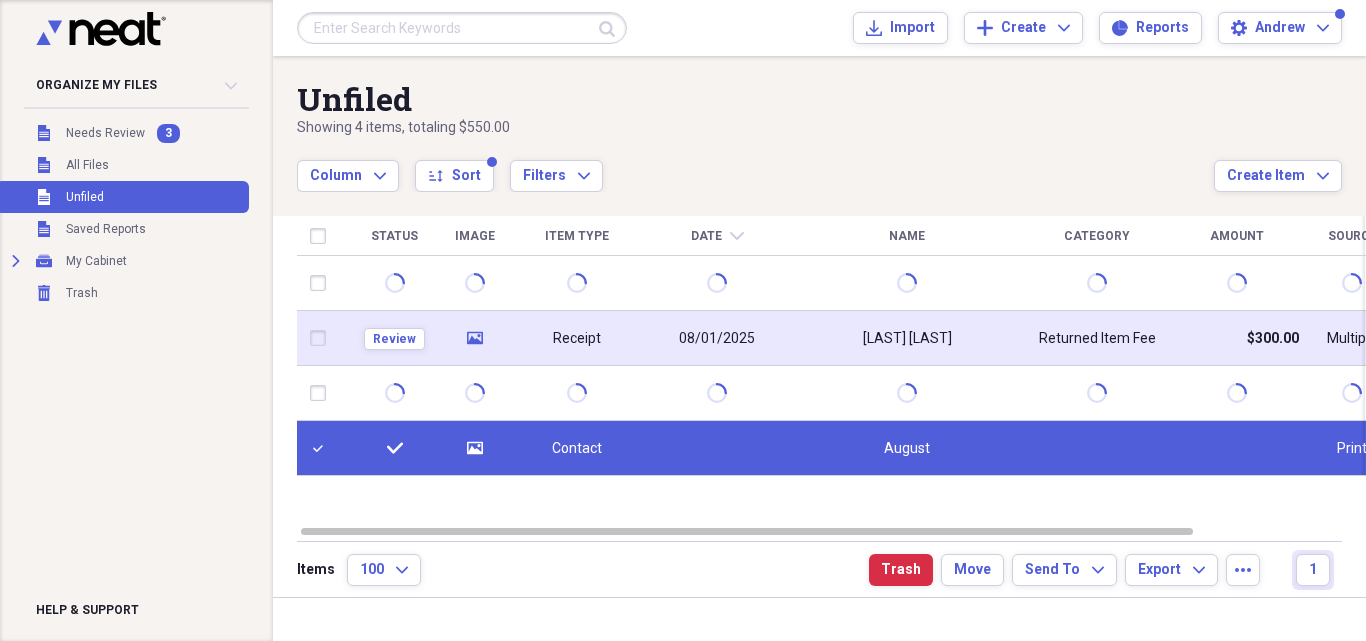 click at bounding box center (322, 338) 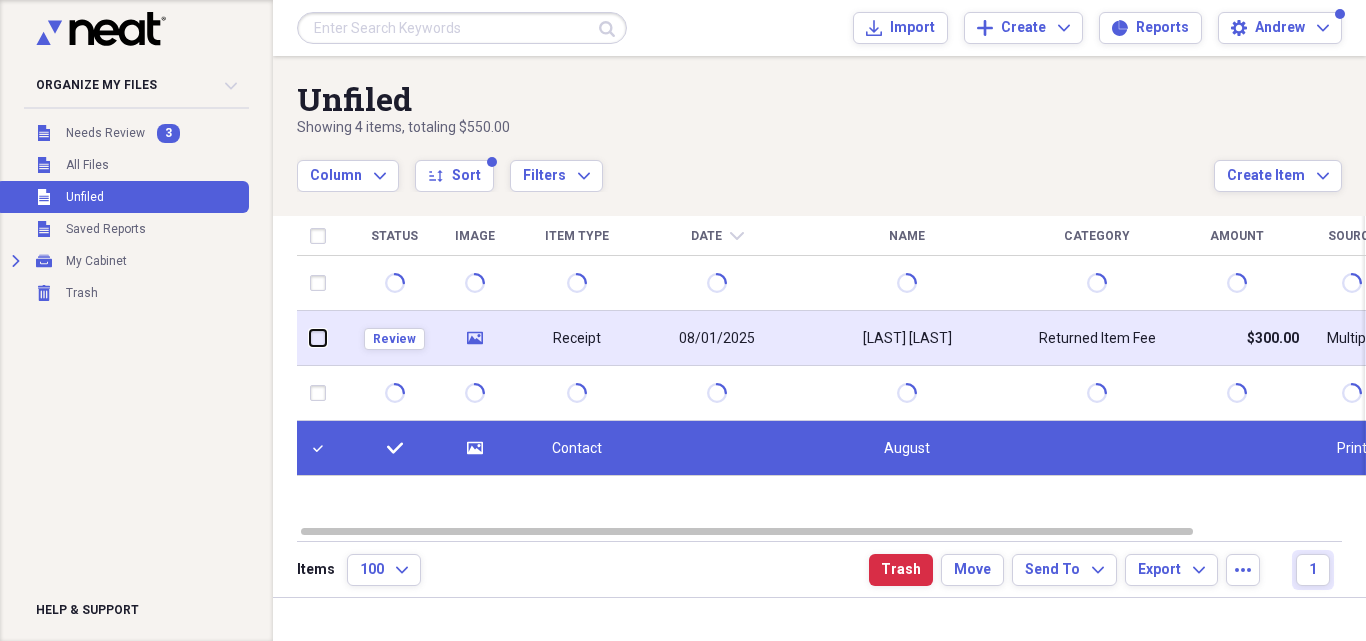 click at bounding box center [310, 338] 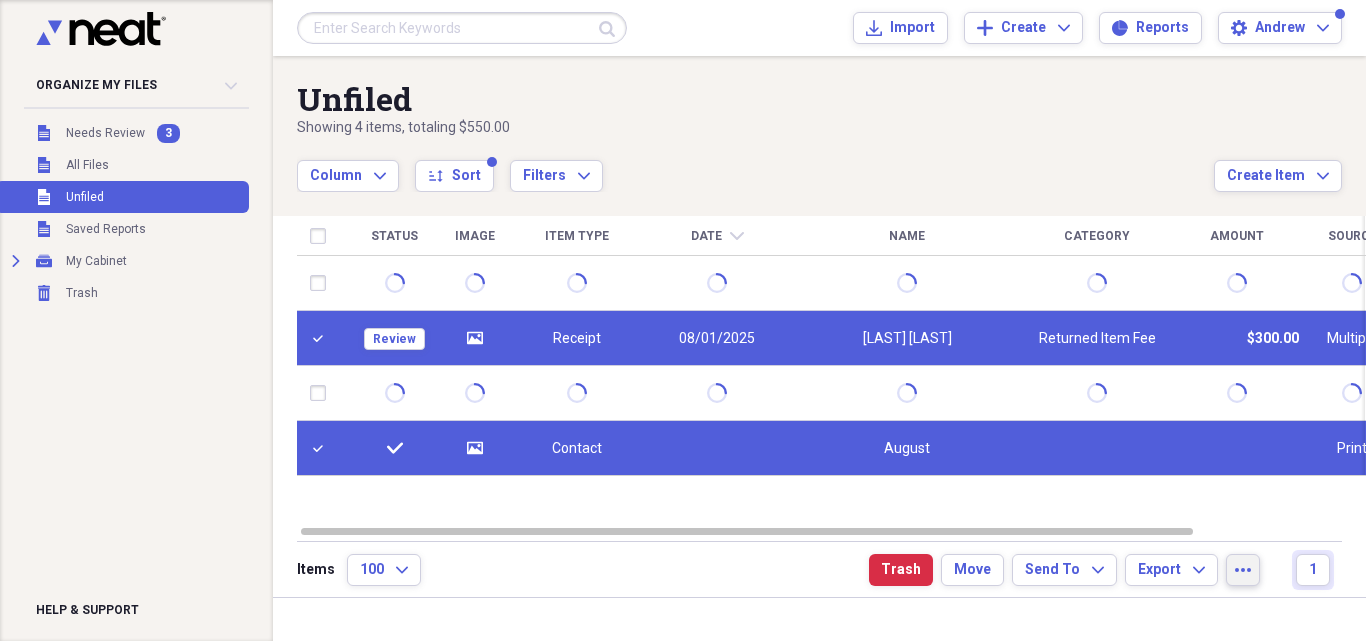click on "more" 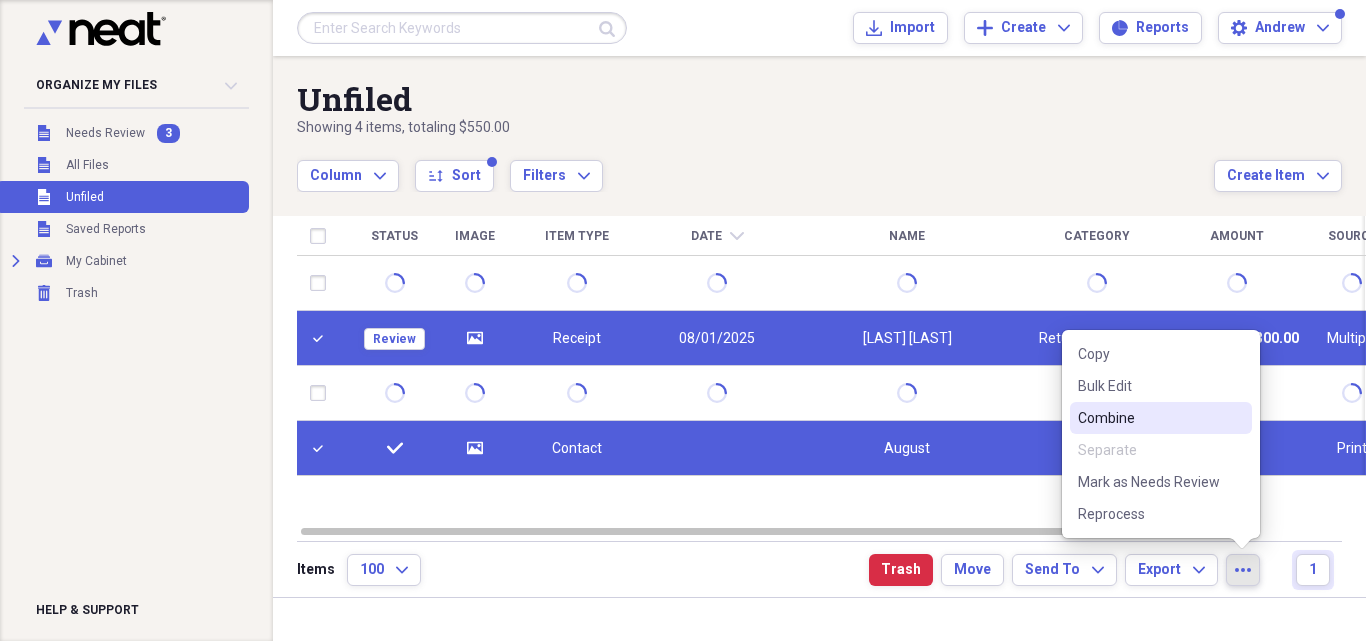 click on "Combine" at bounding box center (1149, 418) 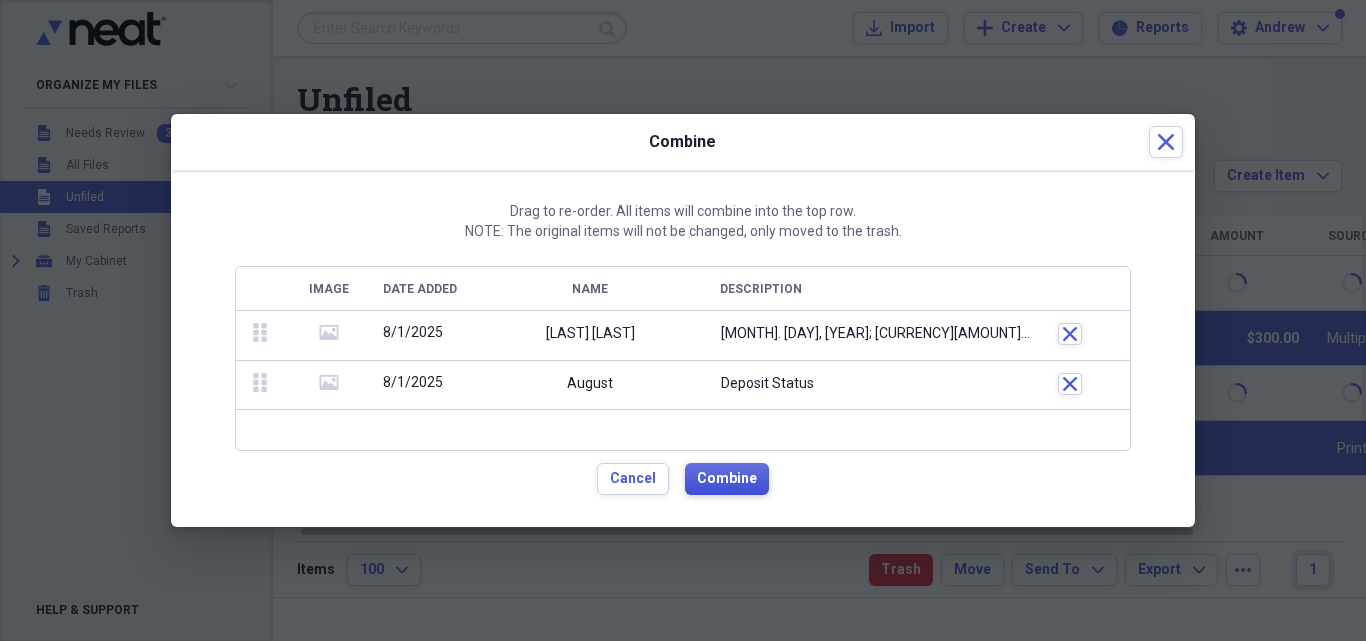 click on "Combine" at bounding box center (727, 479) 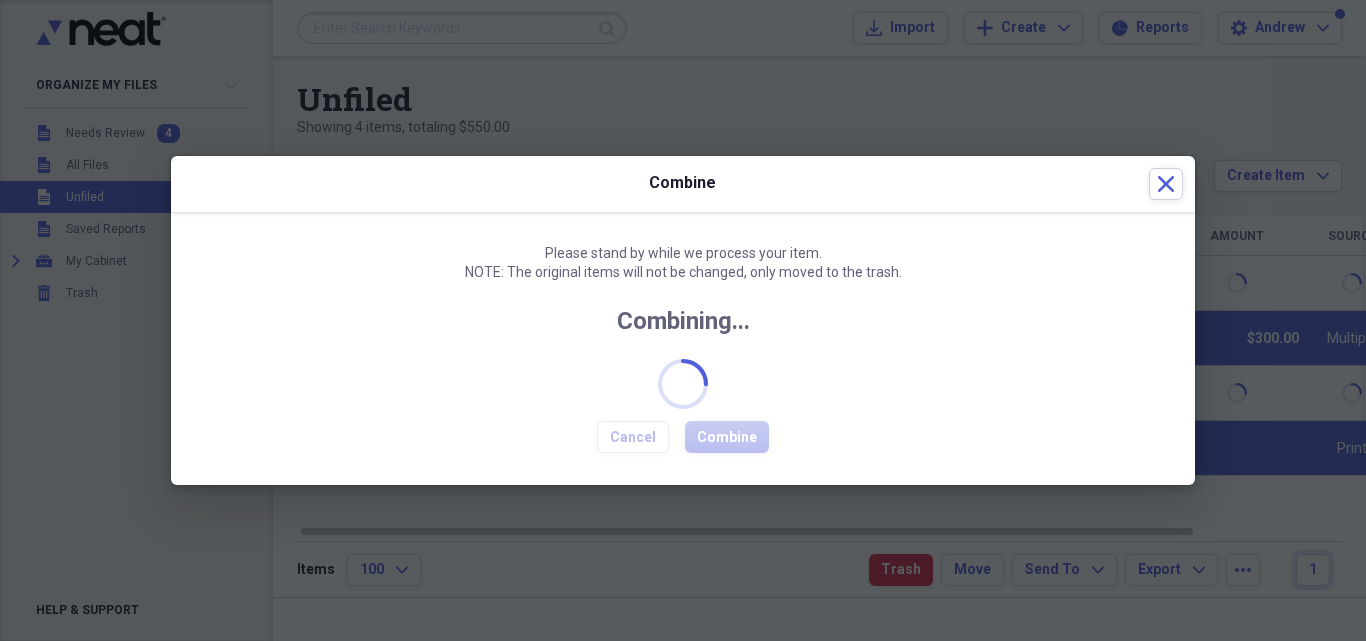 checkbox on "false" 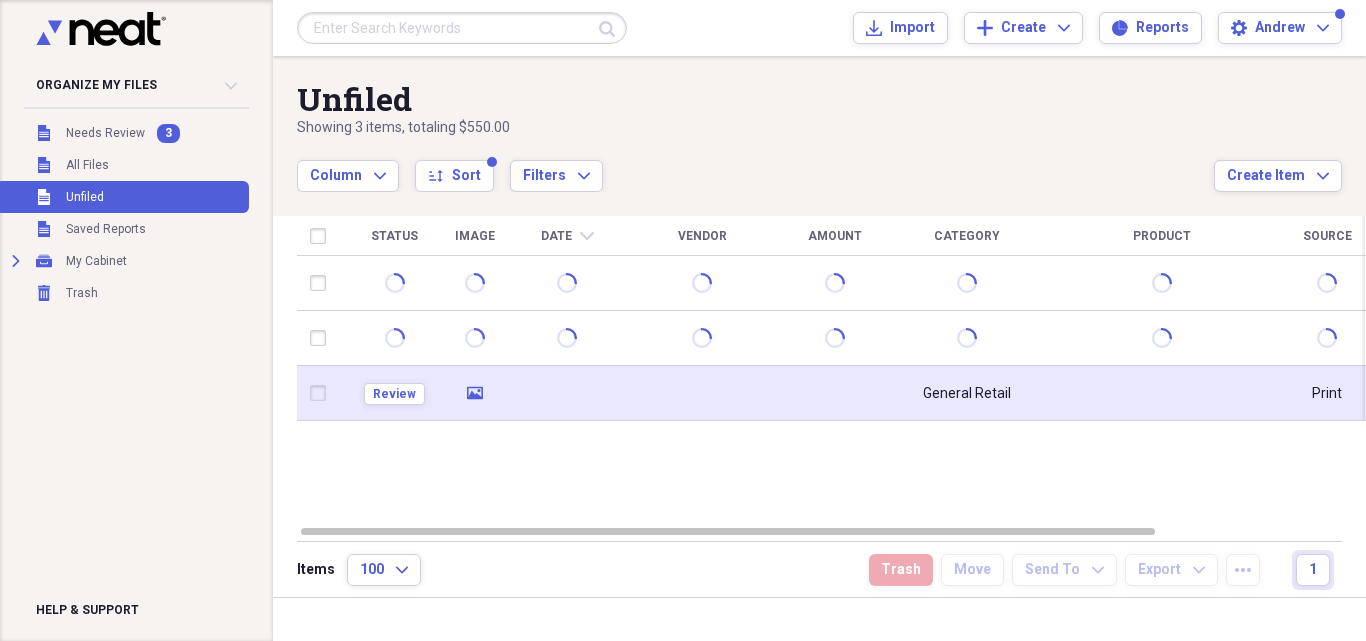 click on "General Retail" at bounding box center [967, 394] 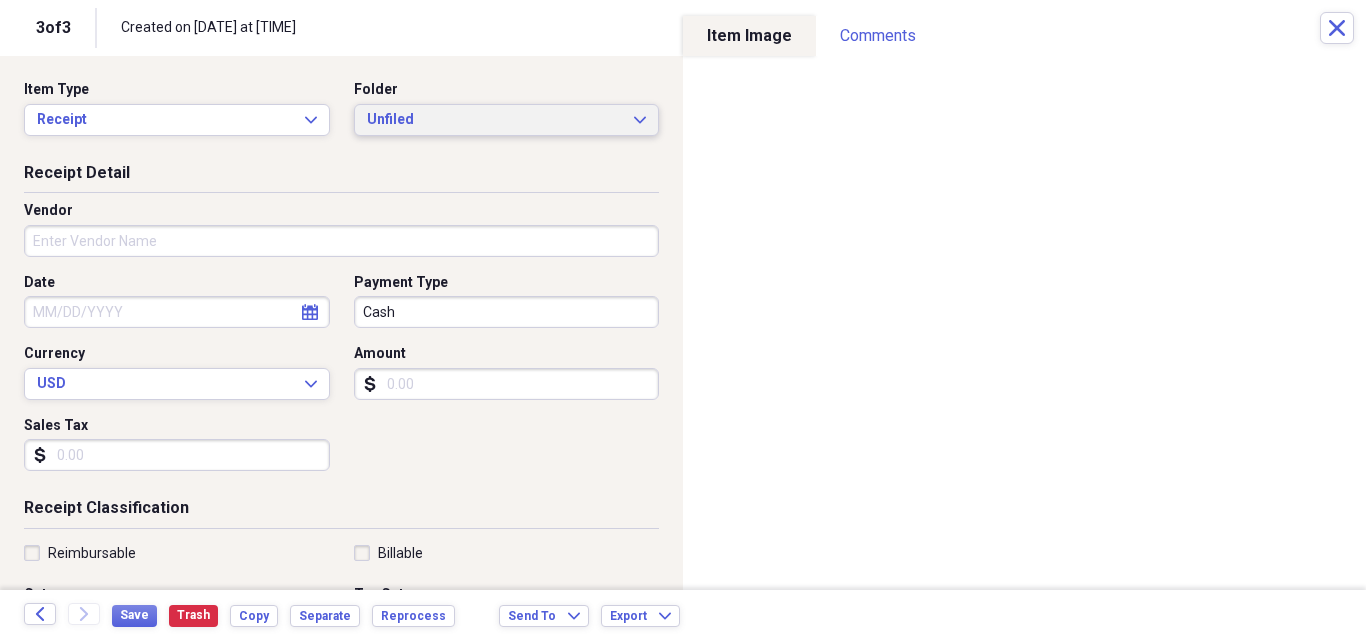 click 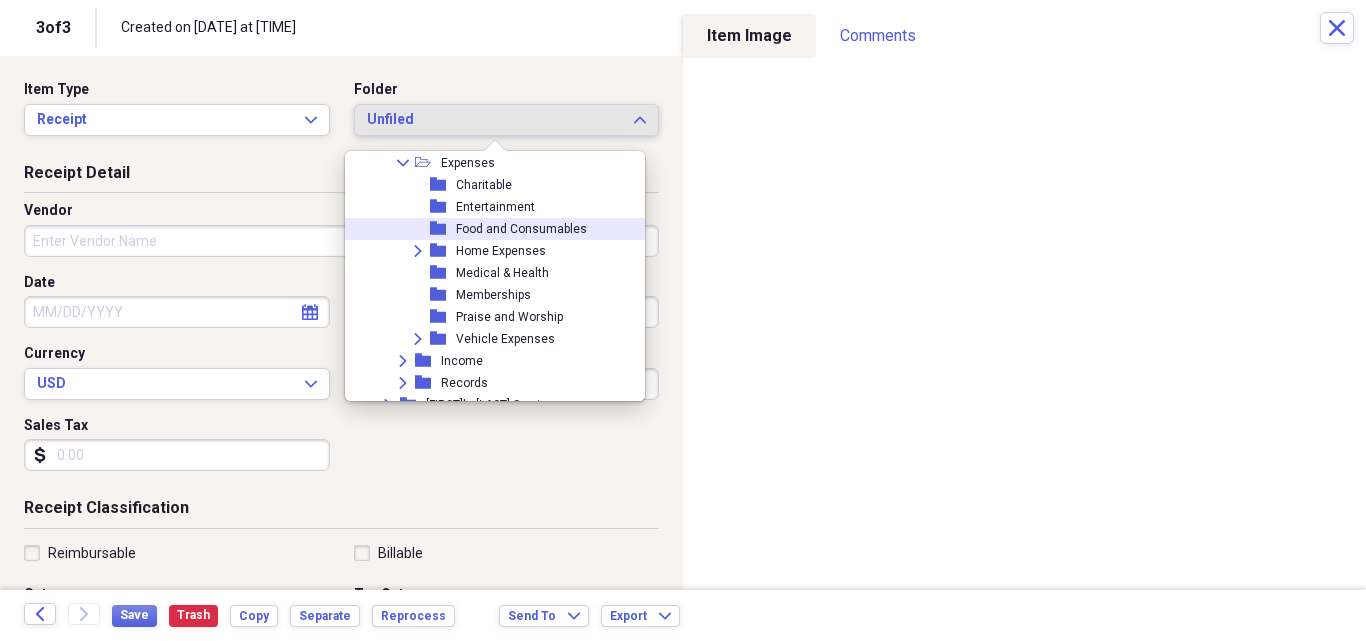 scroll, scrollTop: 333, scrollLeft: 0, axis: vertical 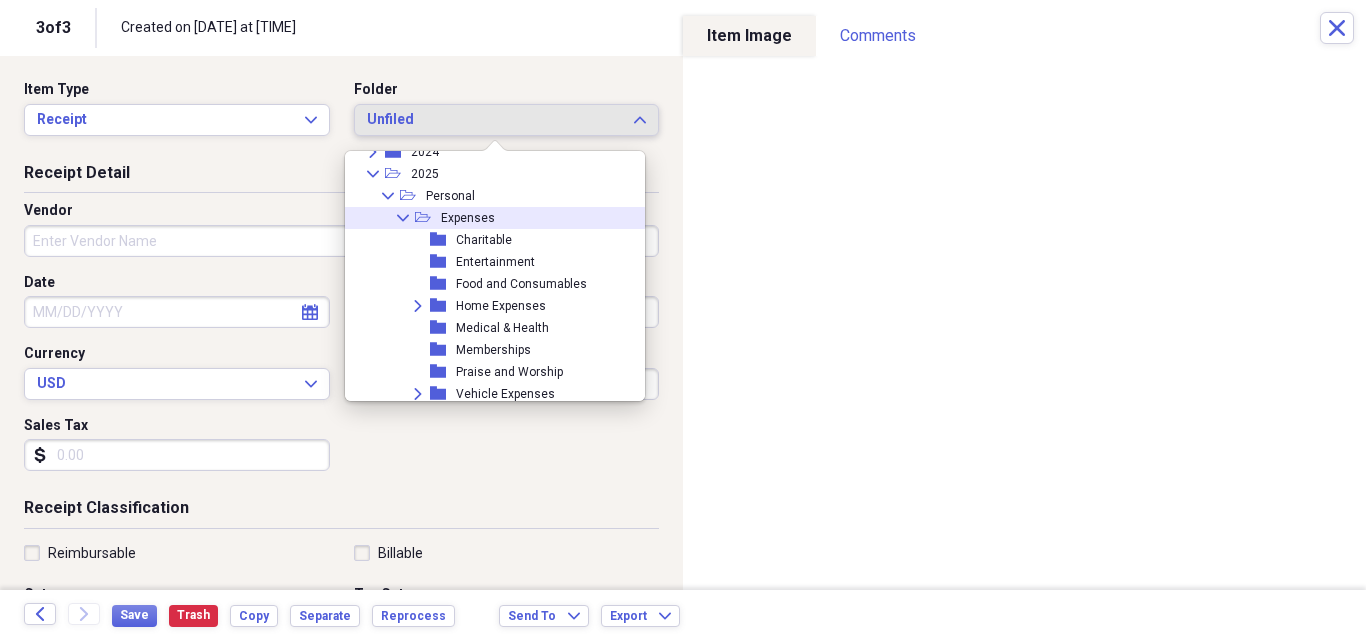 click on "Collapse" 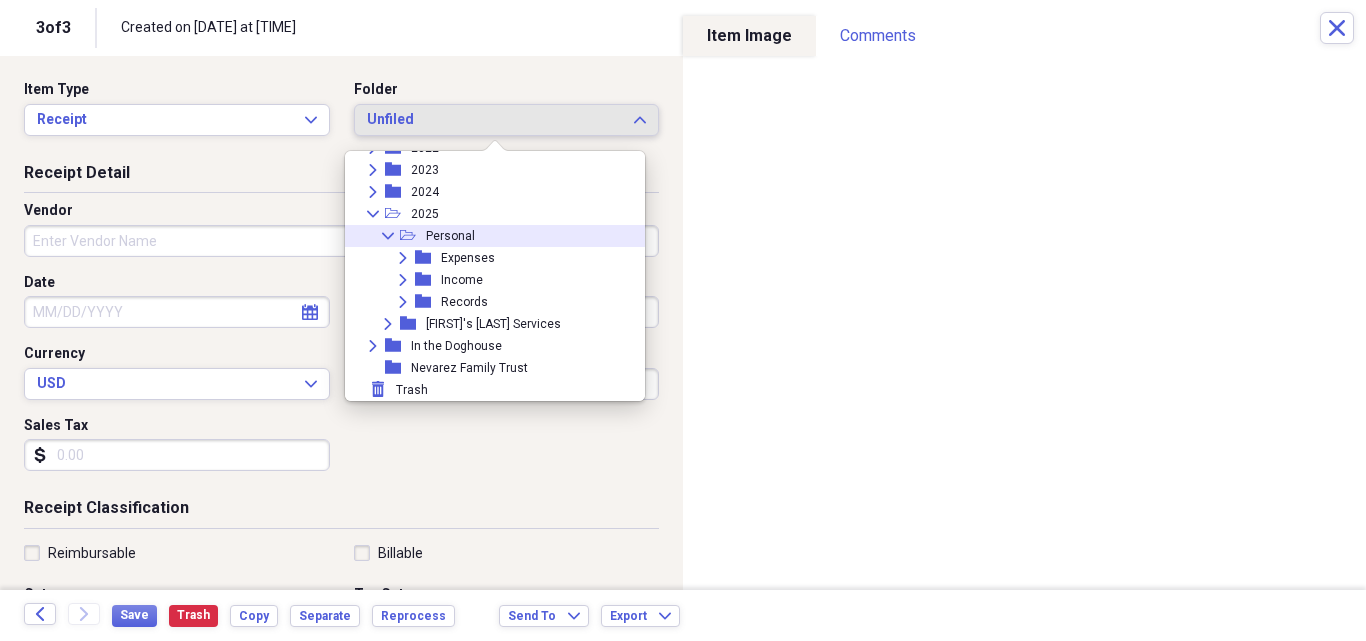 click on "Collapse" 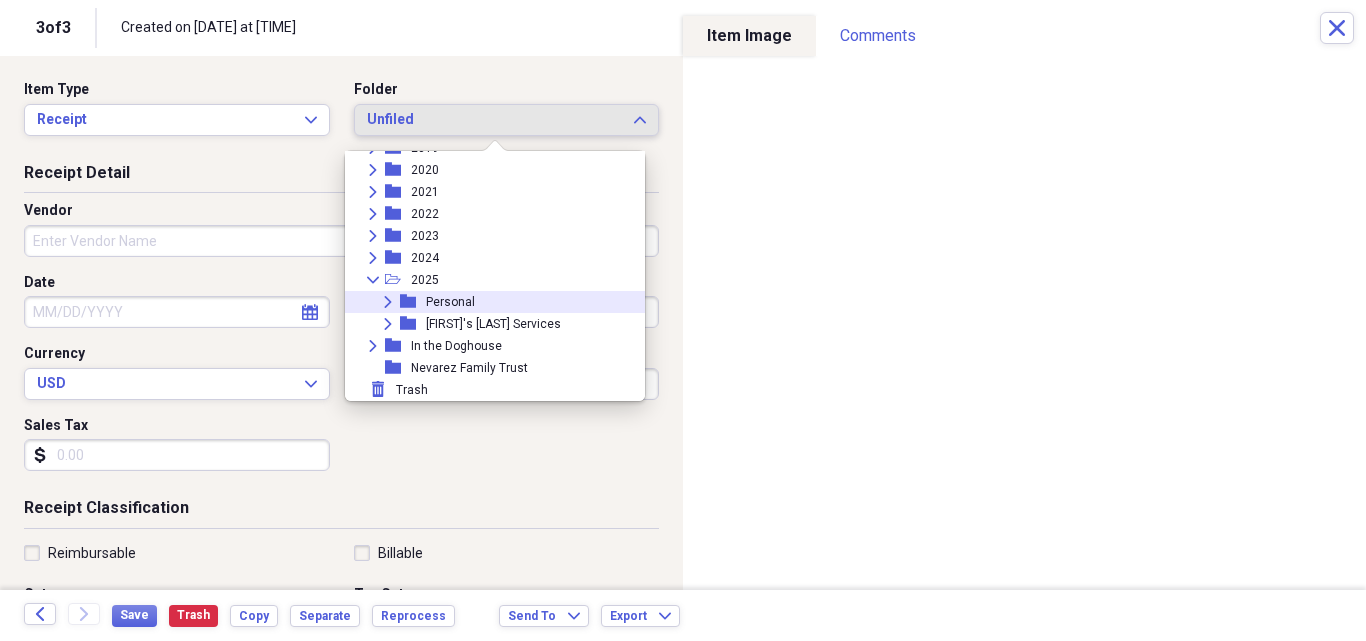 scroll, scrollTop: 227, scrollLeft: 0, axis: vertical 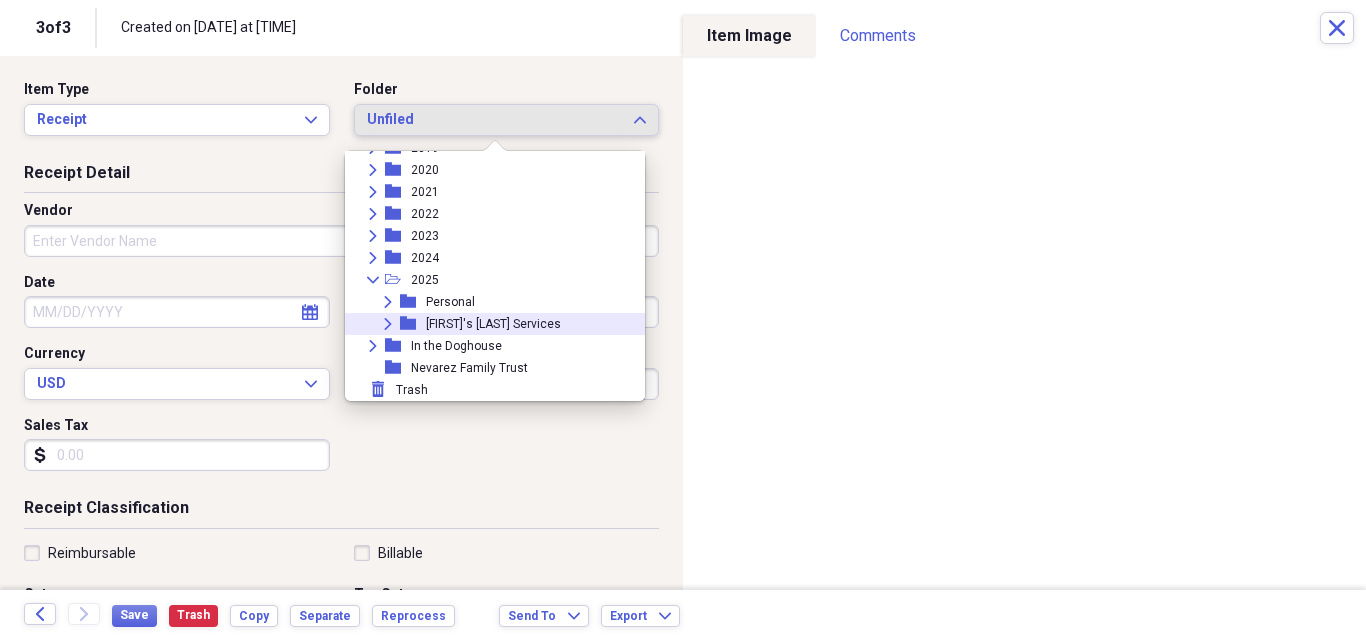 click on "Expand" at bounding box center [388, 324] 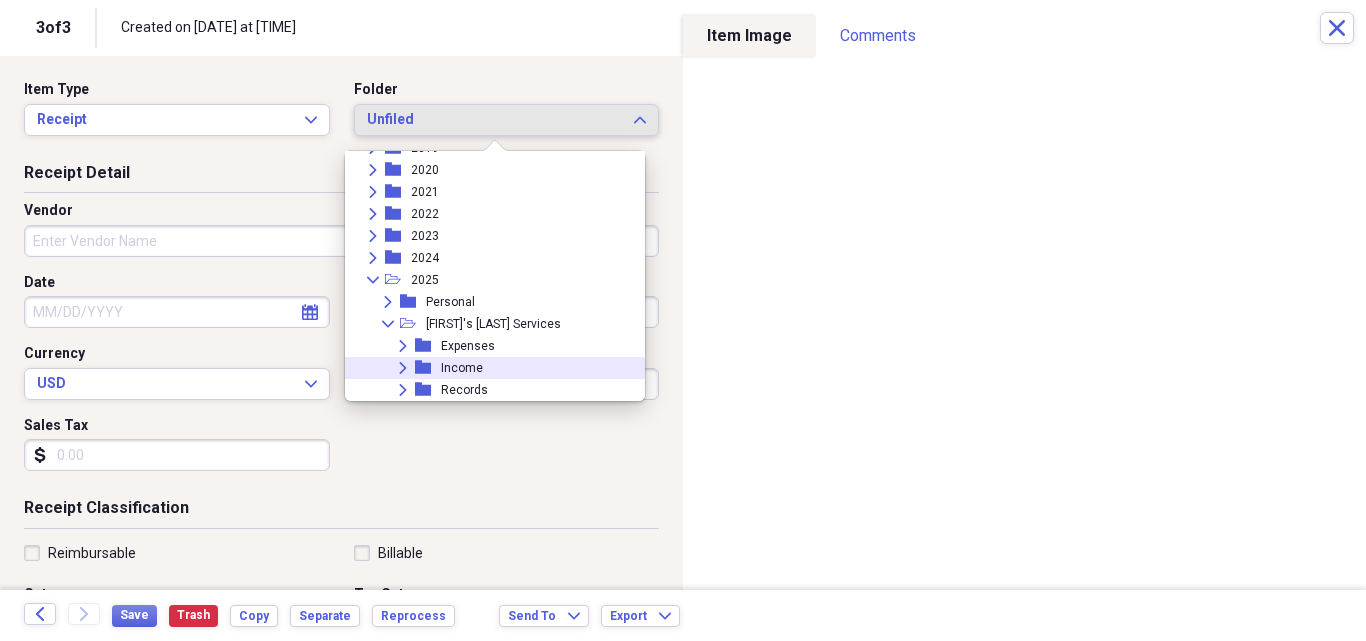 click 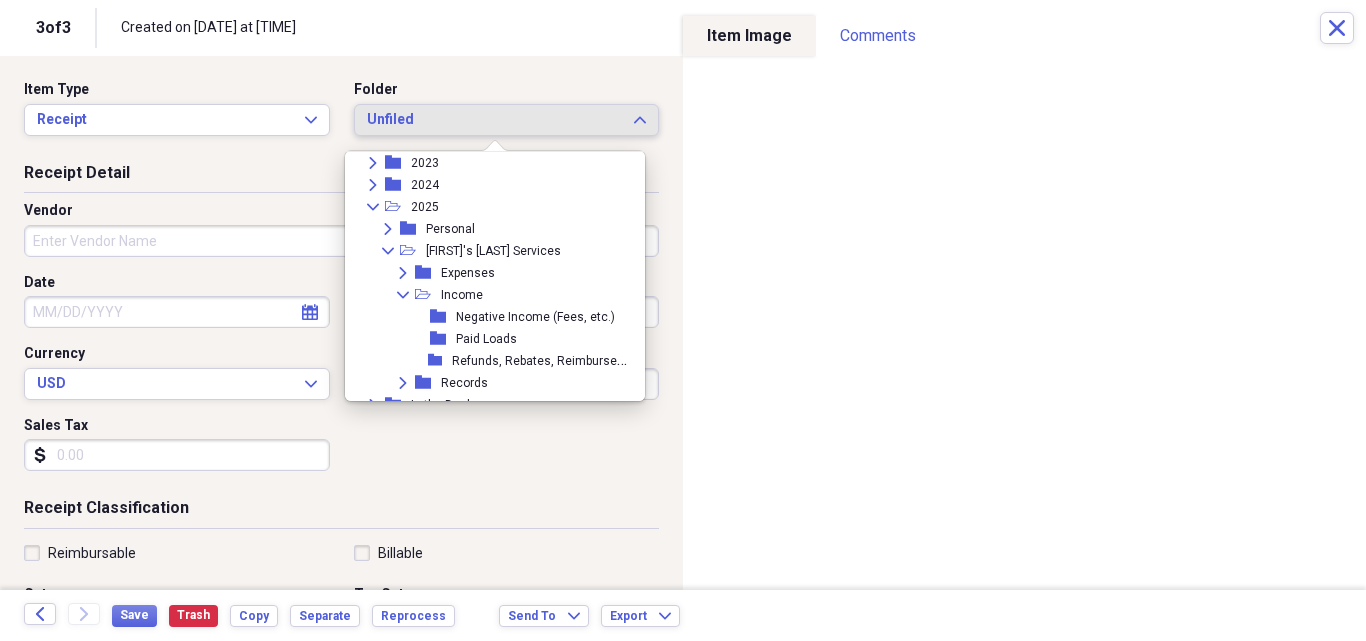 scroll, scrollTop: 334, scrollLeft: 0, axis: vertical 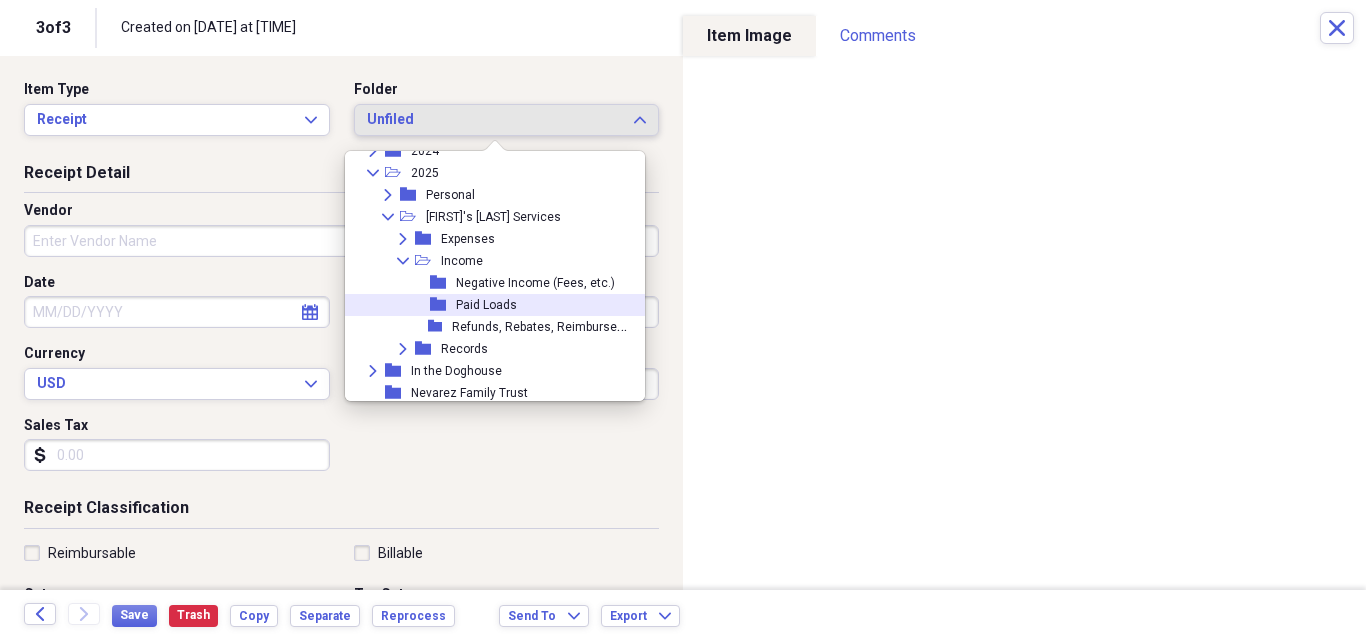 click on "Paid Loads" at bounding box center [486, 305] 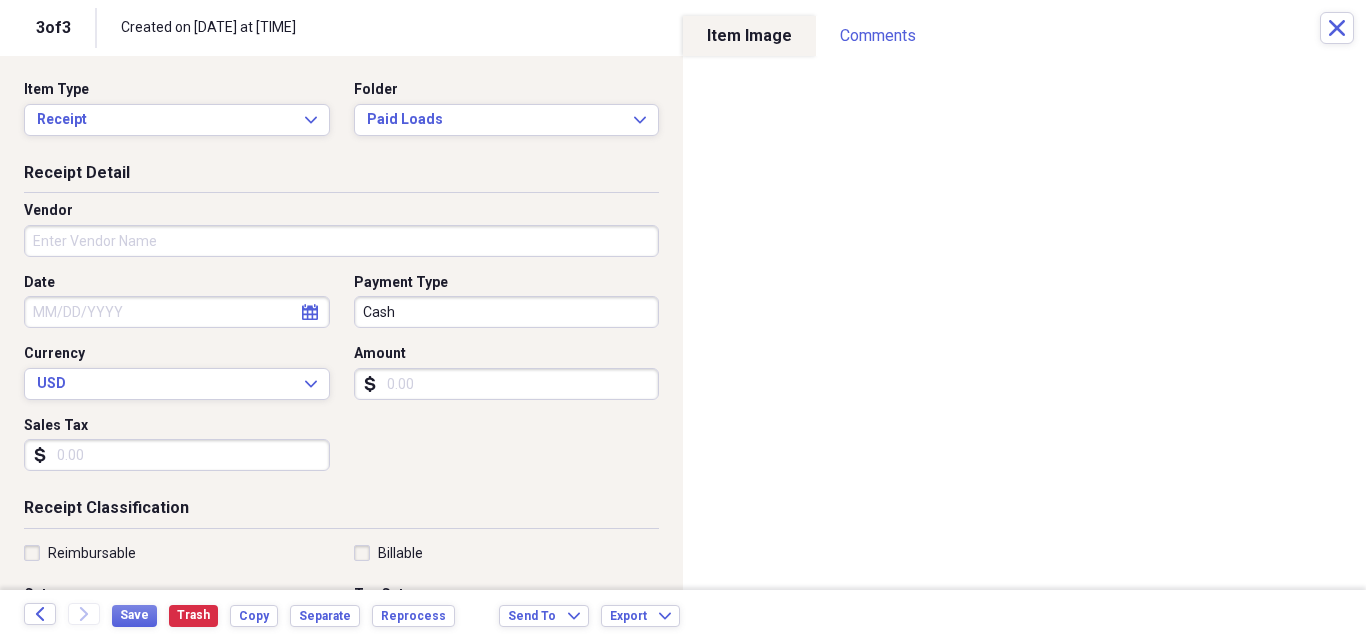 click on "Vendor" at bounding box center [341, 241] 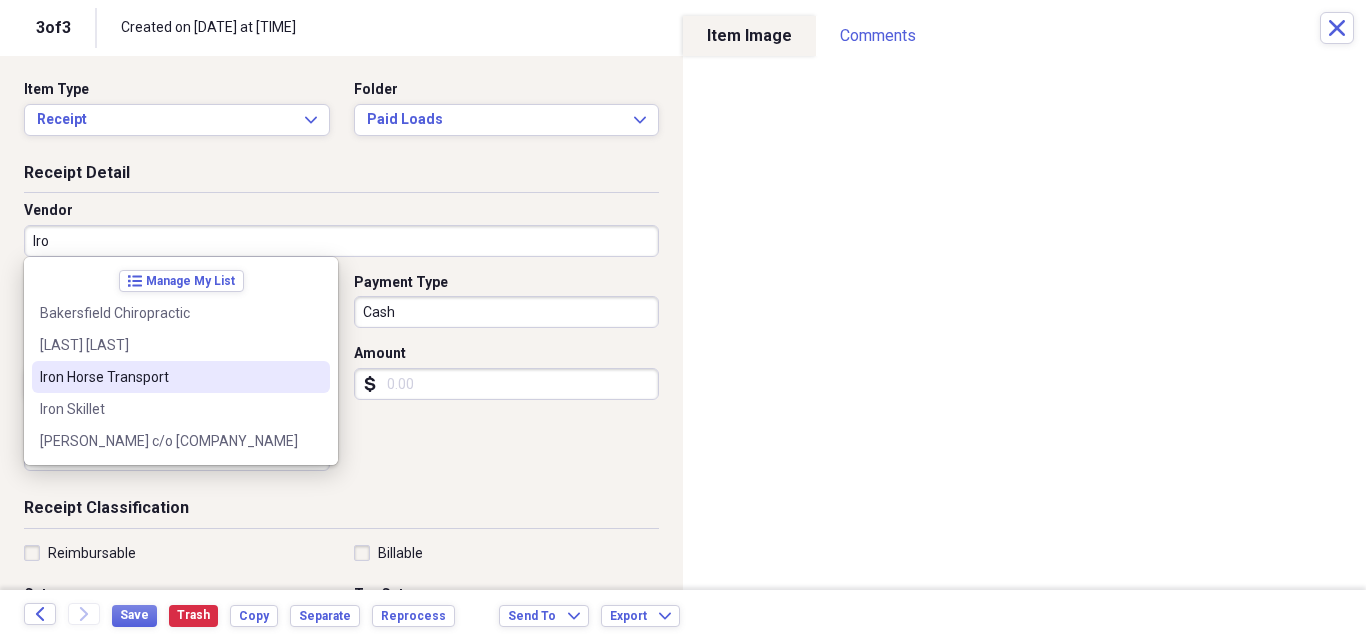 click on "Iron Horse Transport" at bounding box center (181, 377) 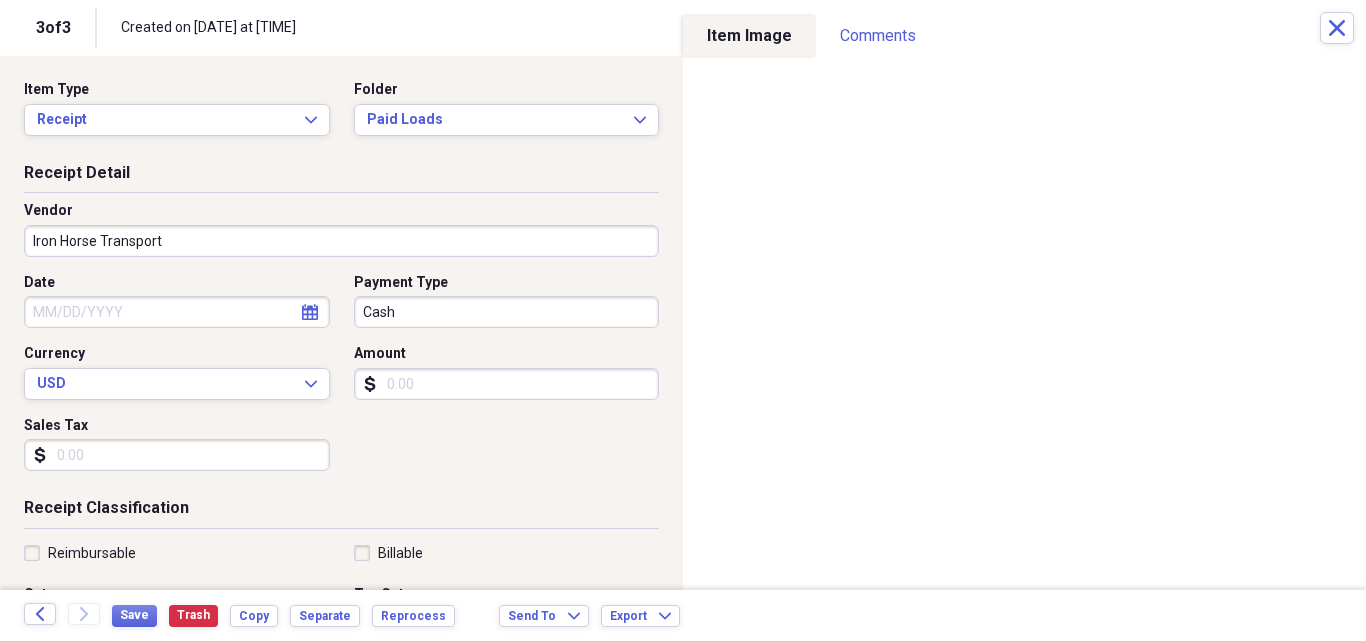 type on "Transportation" 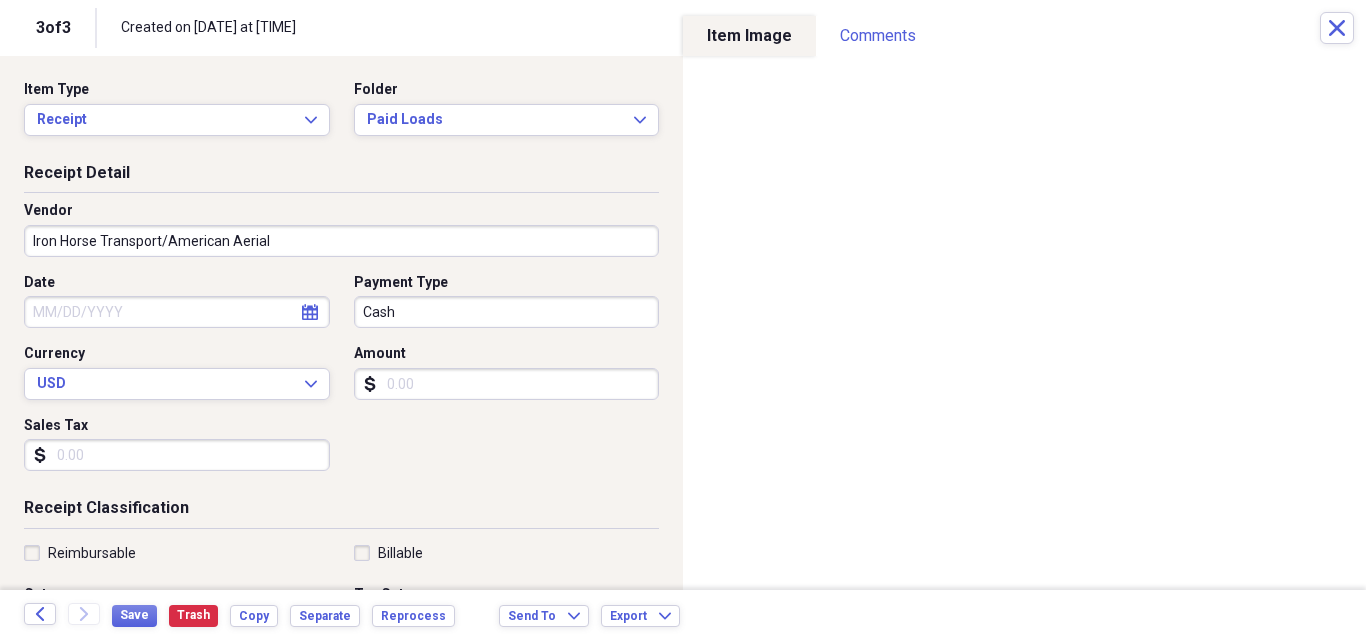 type on "Iron Horse Transport/American Aerial" 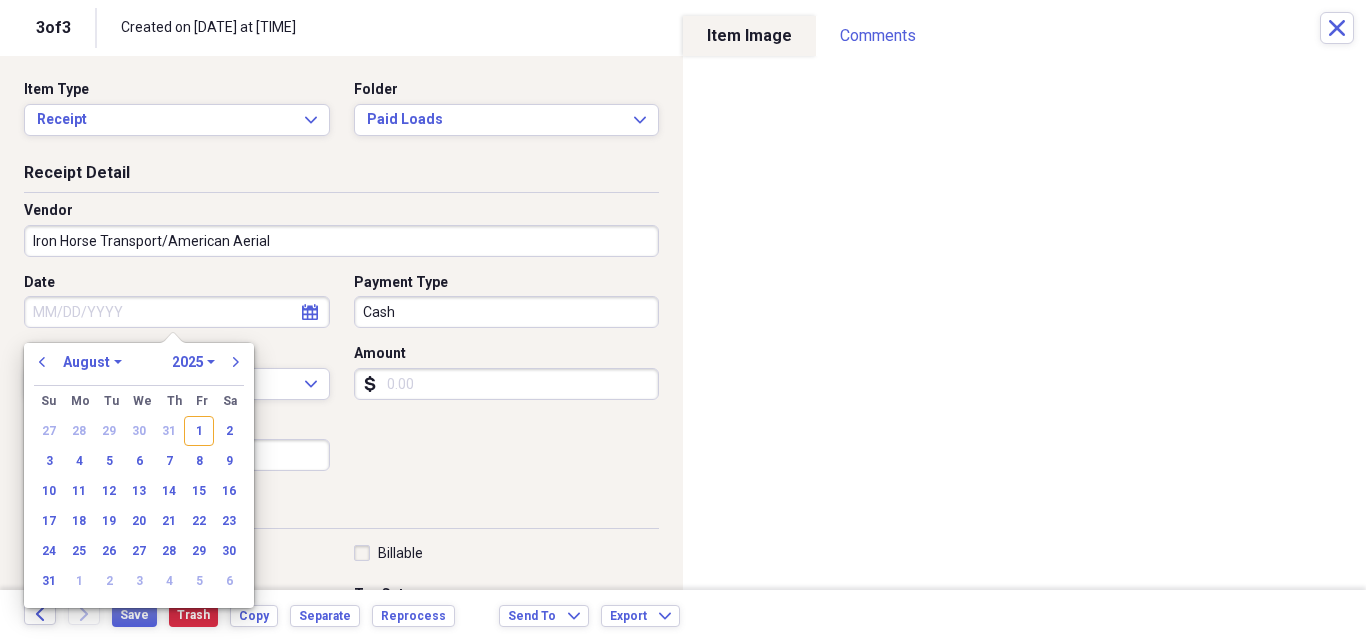 click on "29" at bounding box center [109, 431] 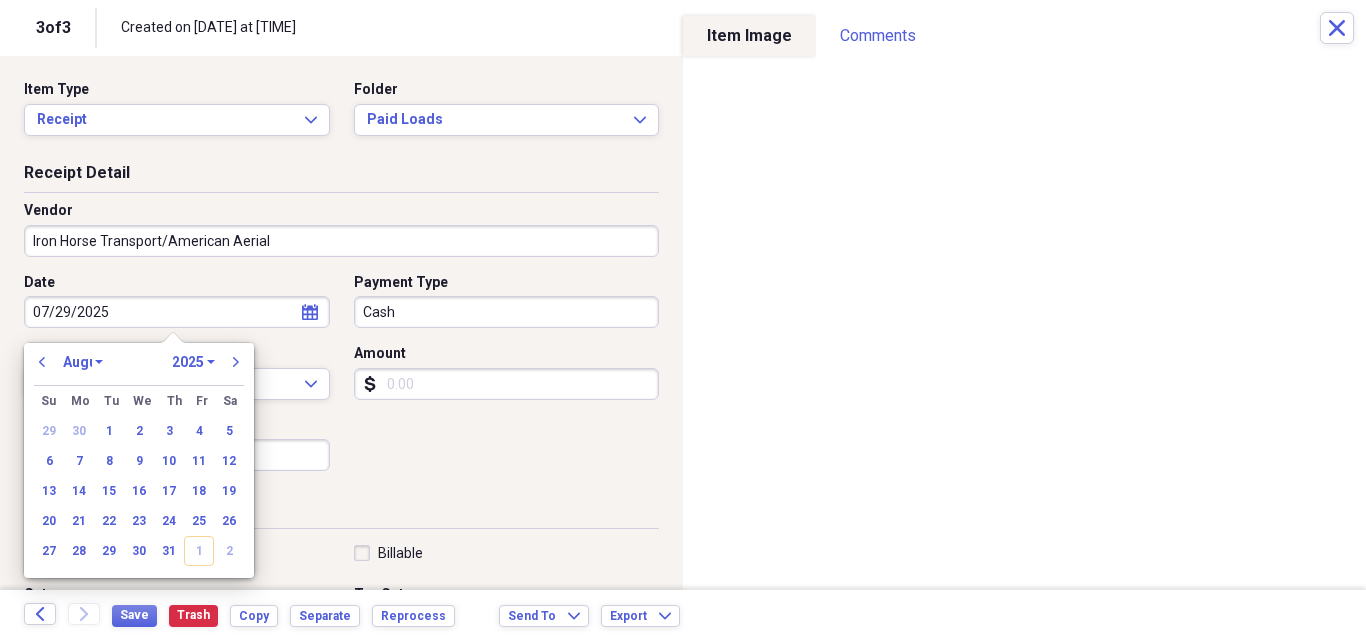 type on "07/29/2025" 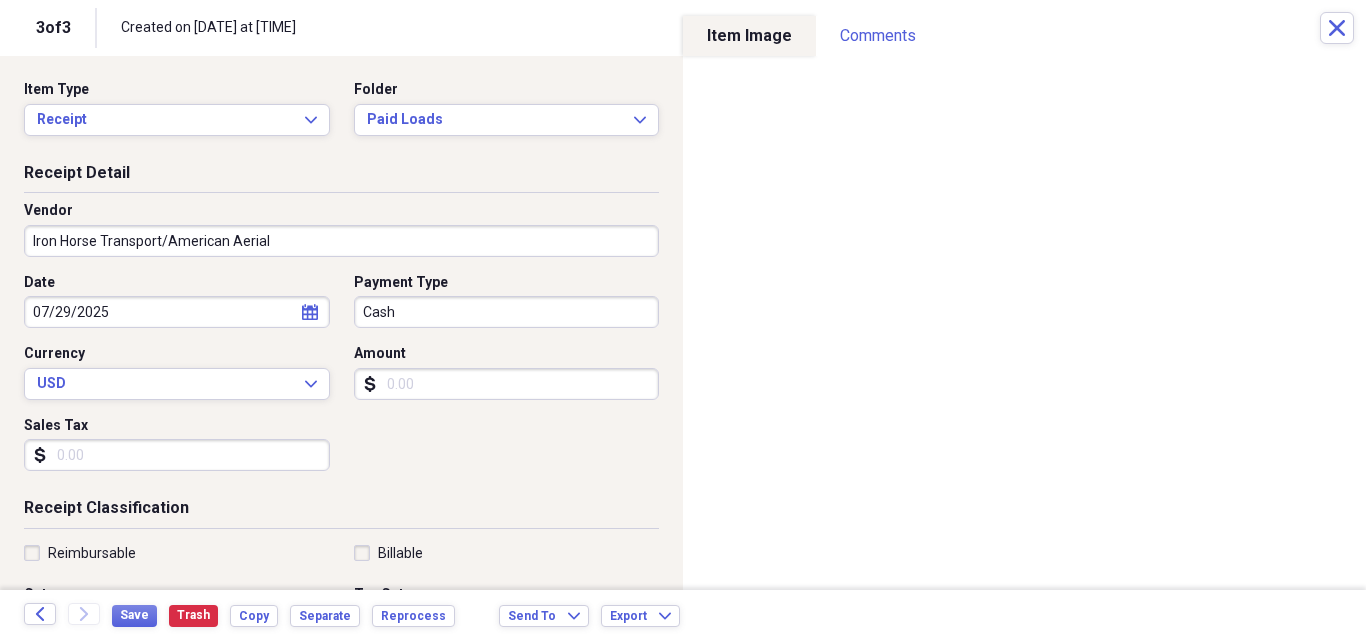 click on "Cash" at bounding box center (507, 312) 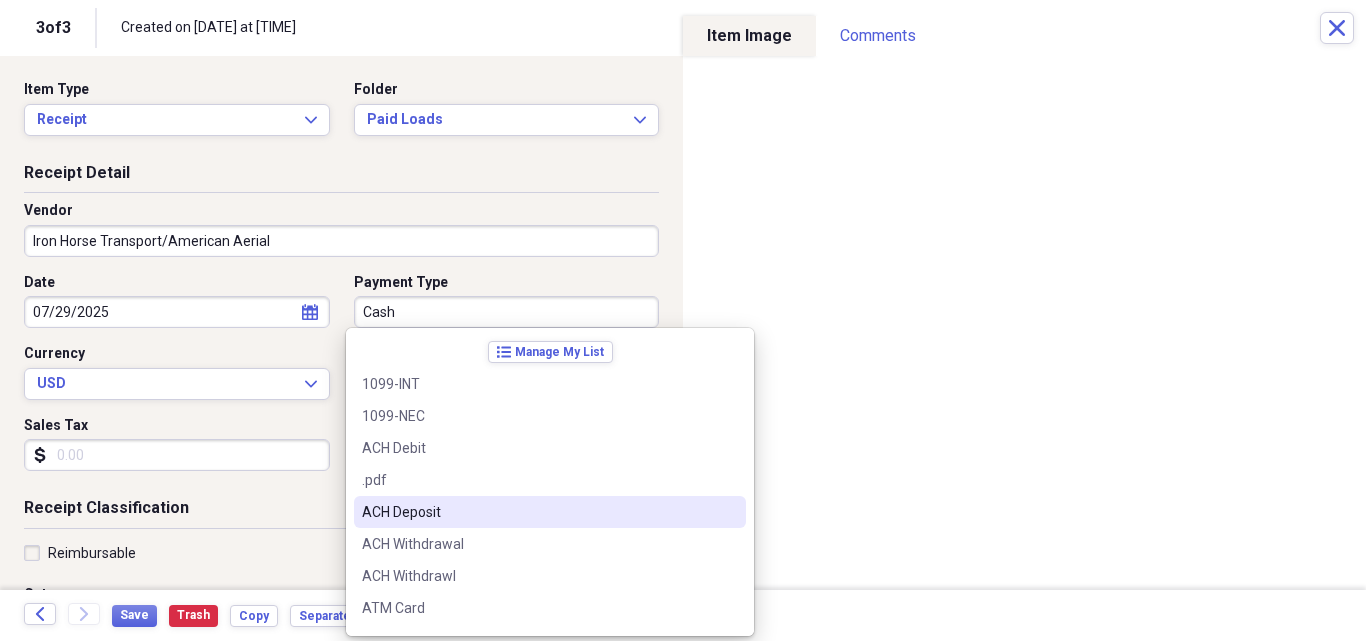 click on "ACH Deposit" at bounding box center (538, 512) 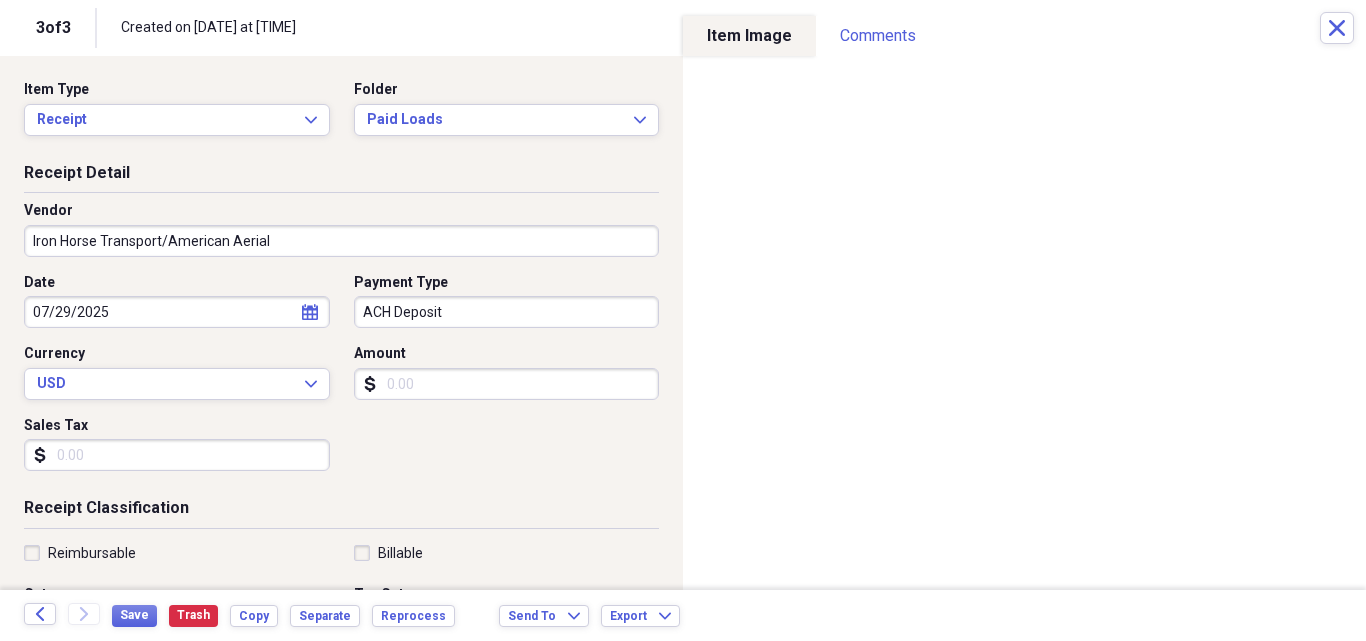 click on "Amount" at bounding box center (507, 384) 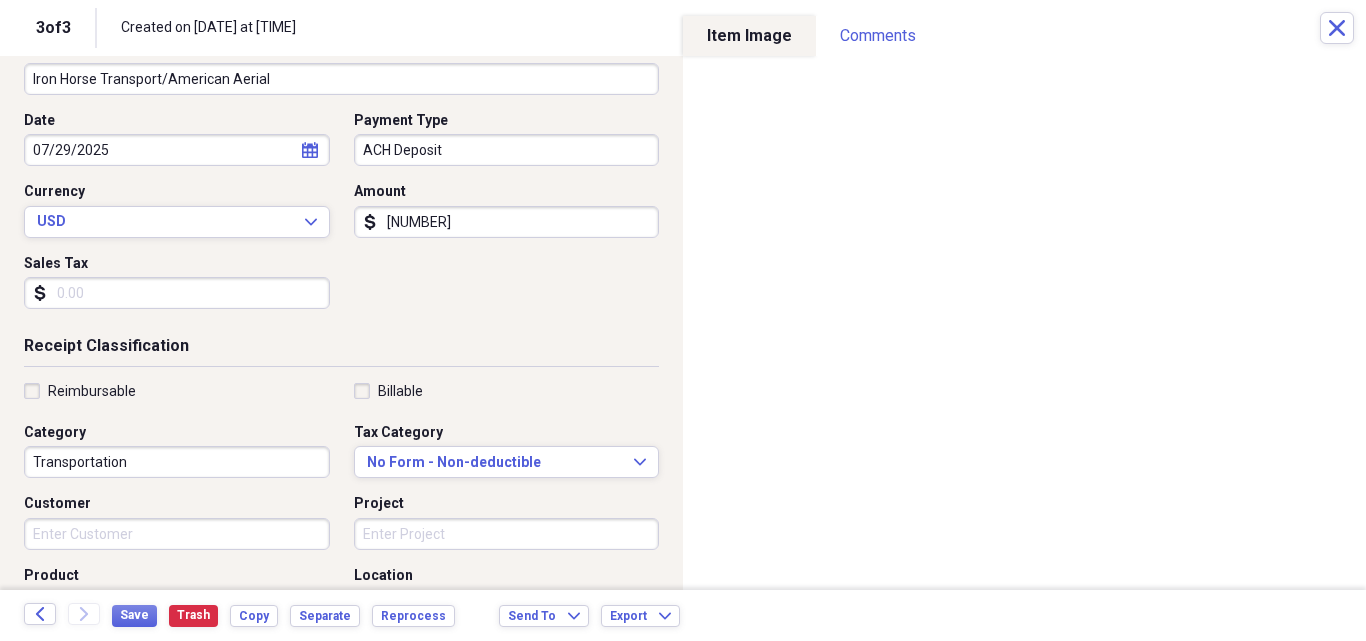 scroll, scrollTop: 167, scrollLeft: 0, axis: vertical 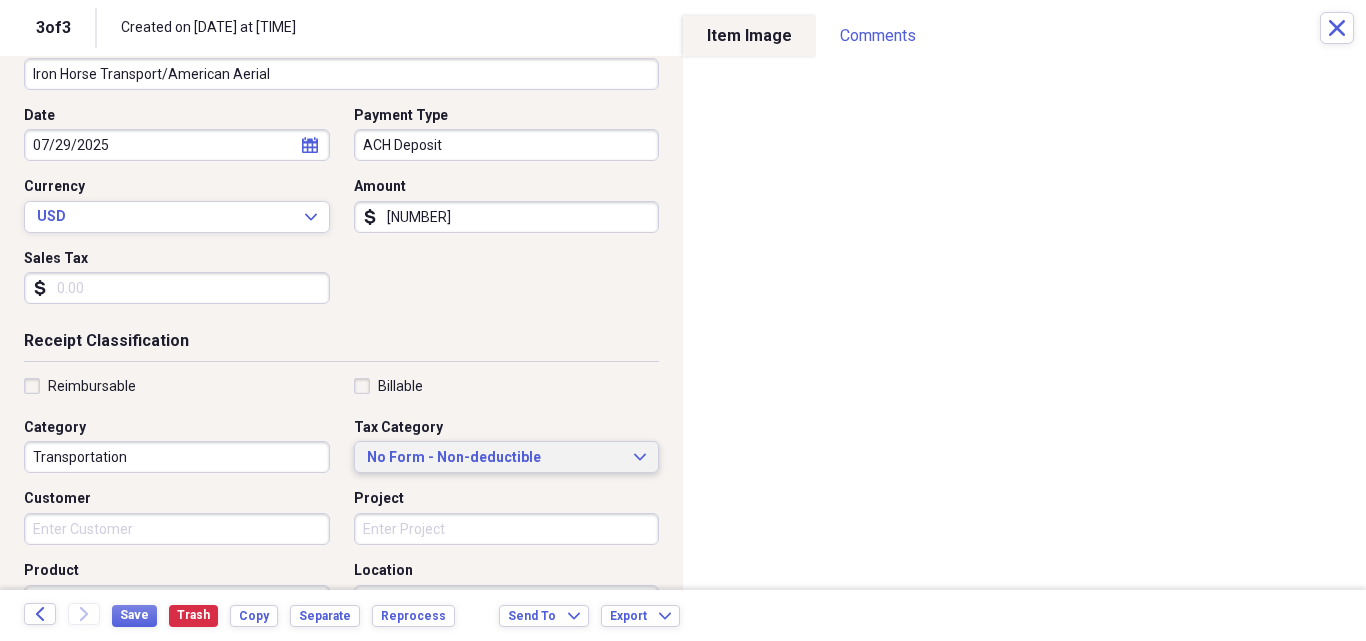 type on "[NUMBER]" 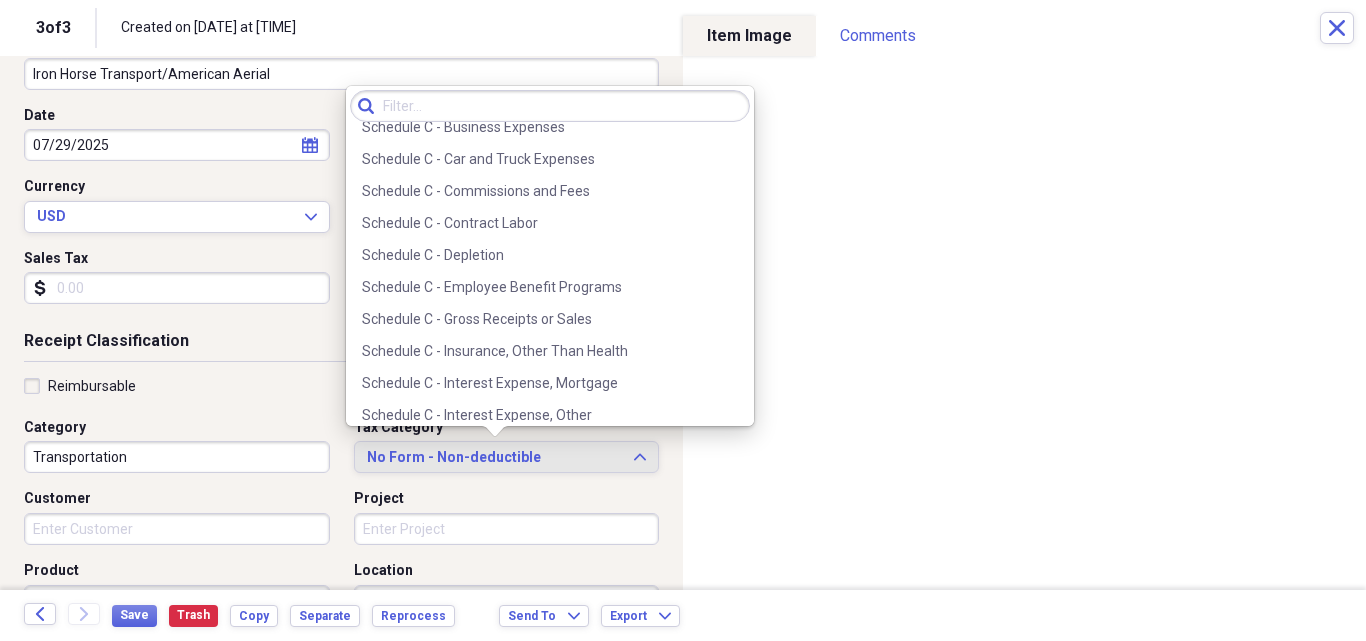 scroll, scrollTop: 3620, scrollLeft: 0, axis: vertical 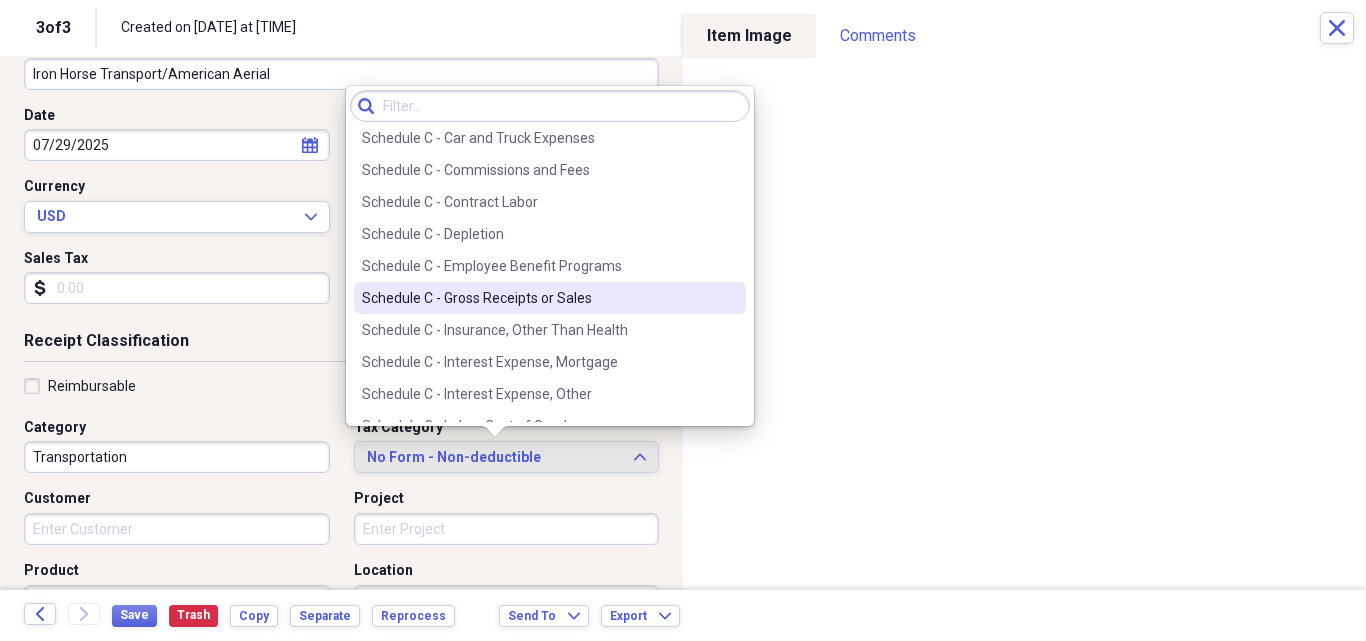click on "Schedule C - Gross Receipts or Sales" at bounding box center [538, 298] 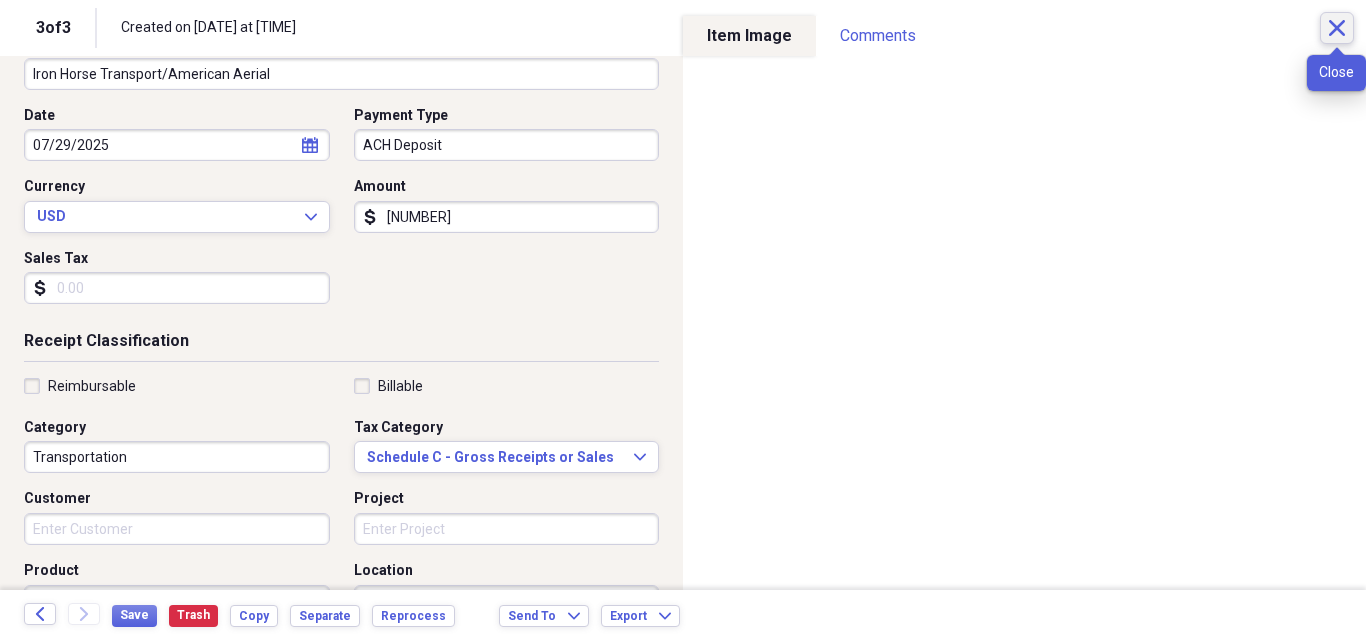 click on "Close" at bounding box center [1337, 28] 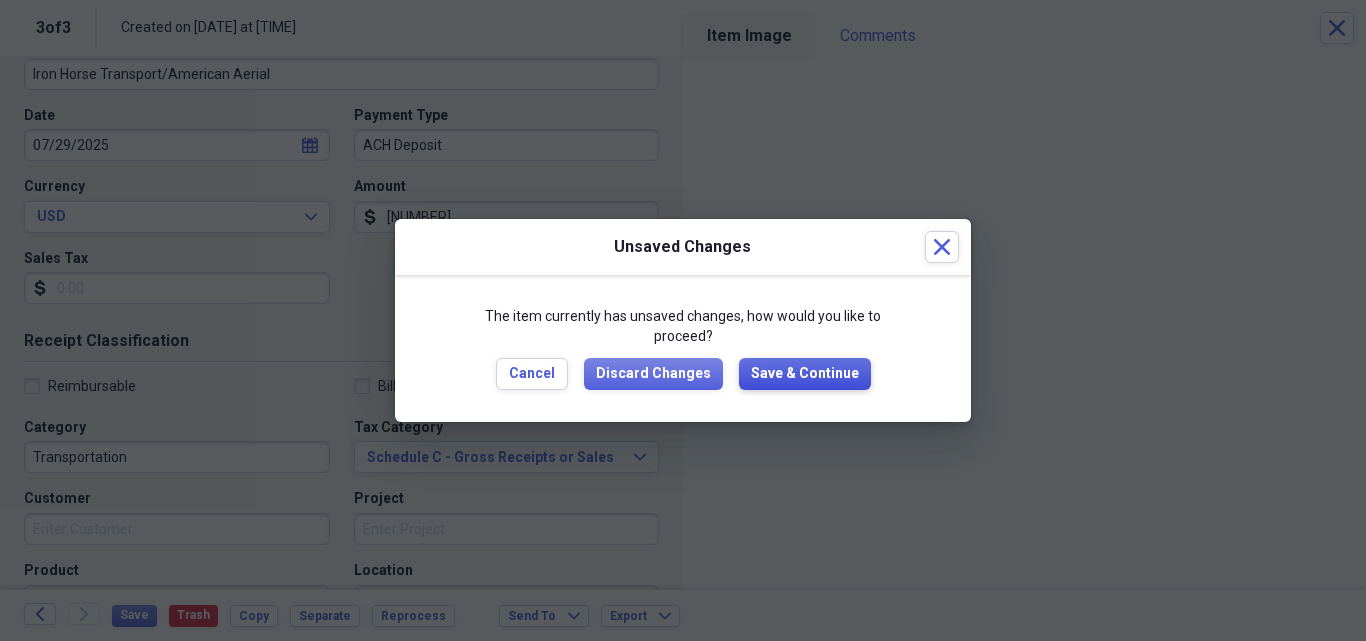 click on "Save & Continue" at bounding box center [805, 374] 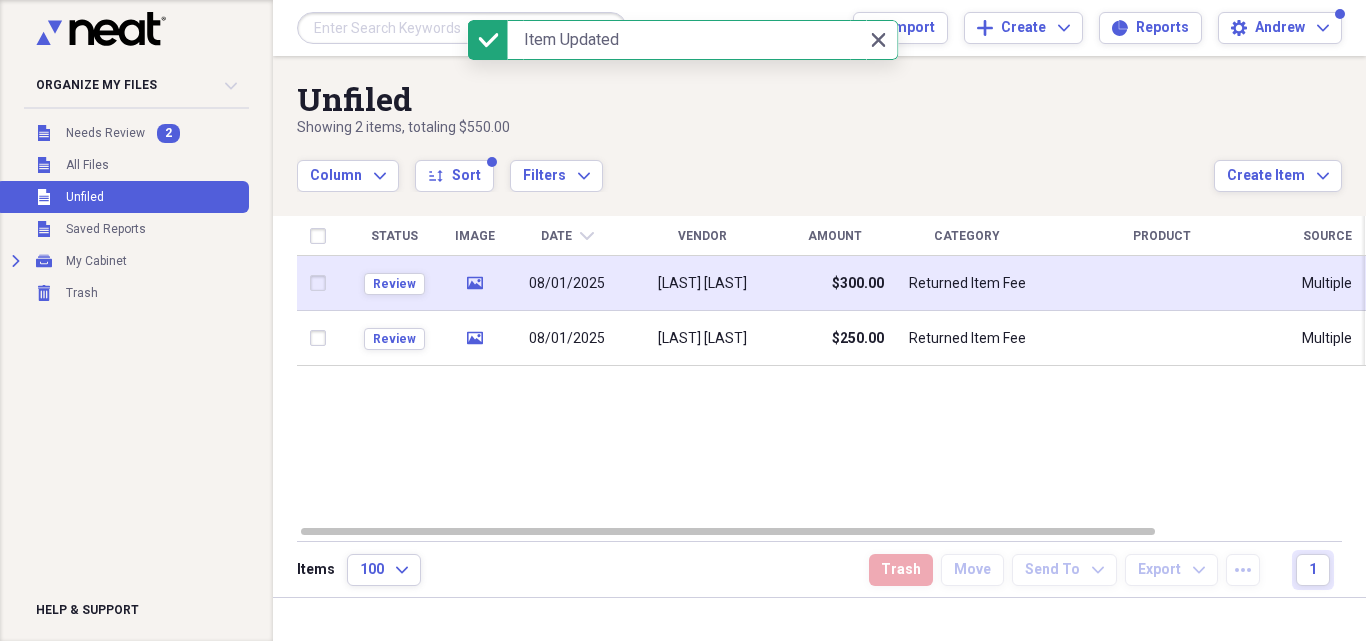 click on "[LAST] [LAST]" at bounding box center [702, 284] 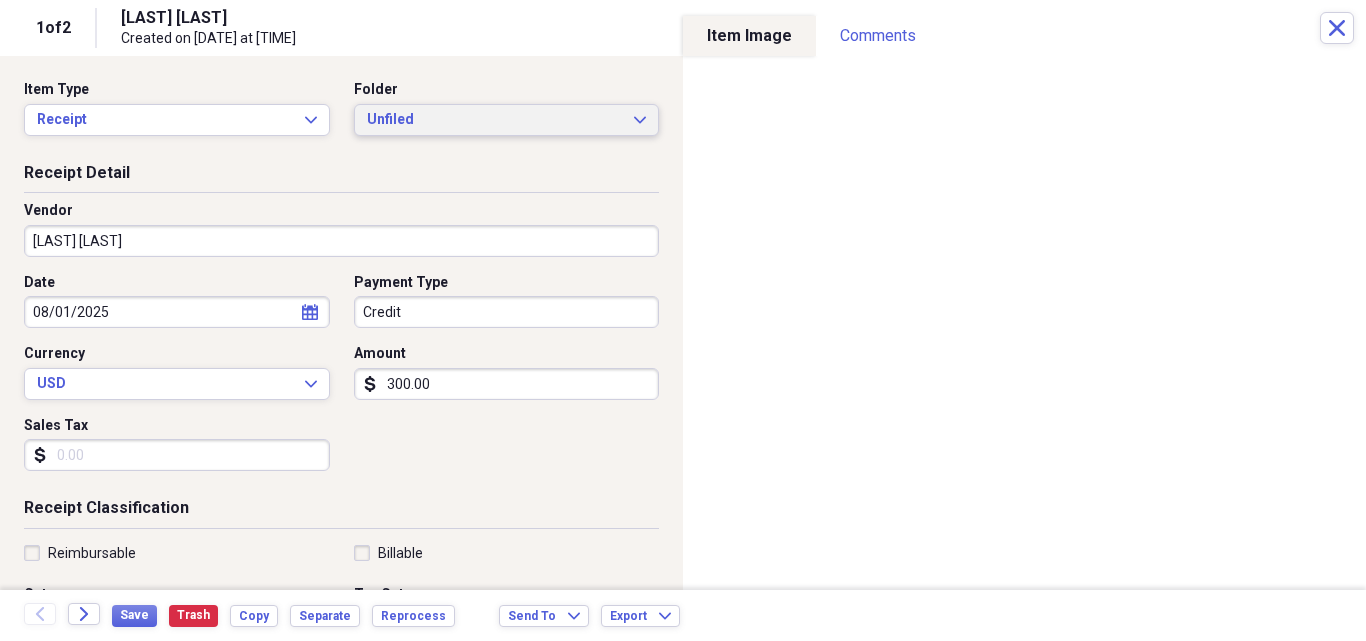 click on "Expand" 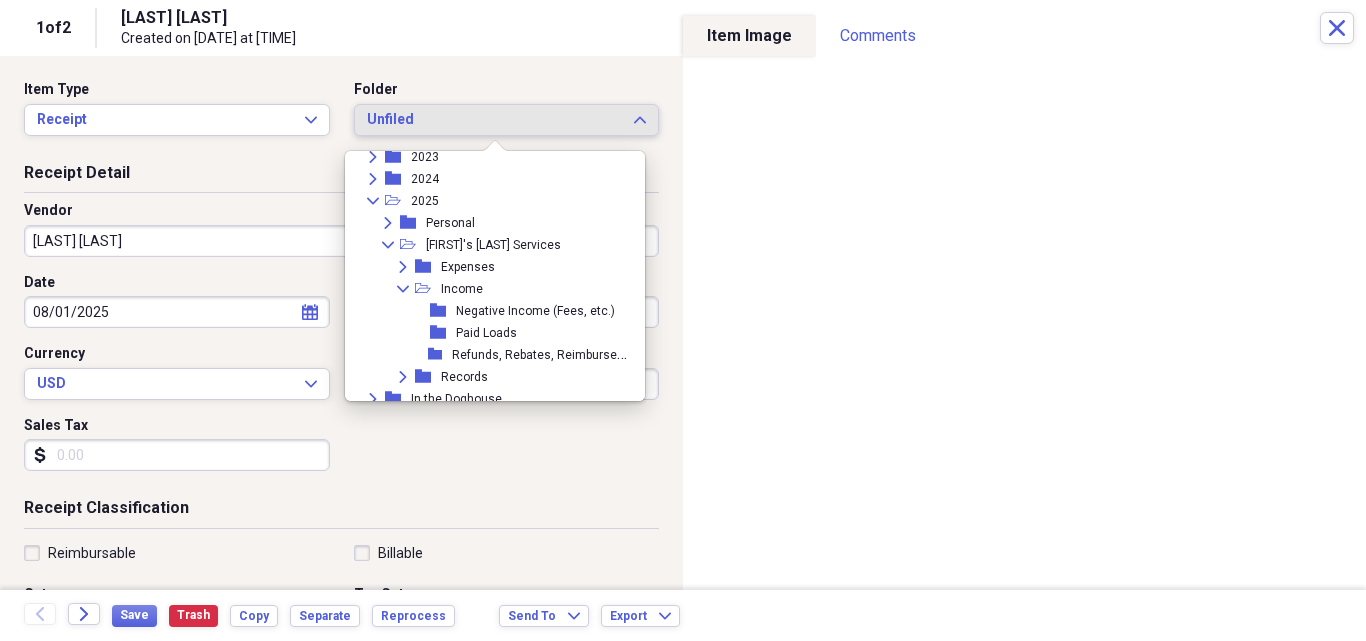 scroll, scrollTop: 313, scrollLeft: 0, axis: vertical 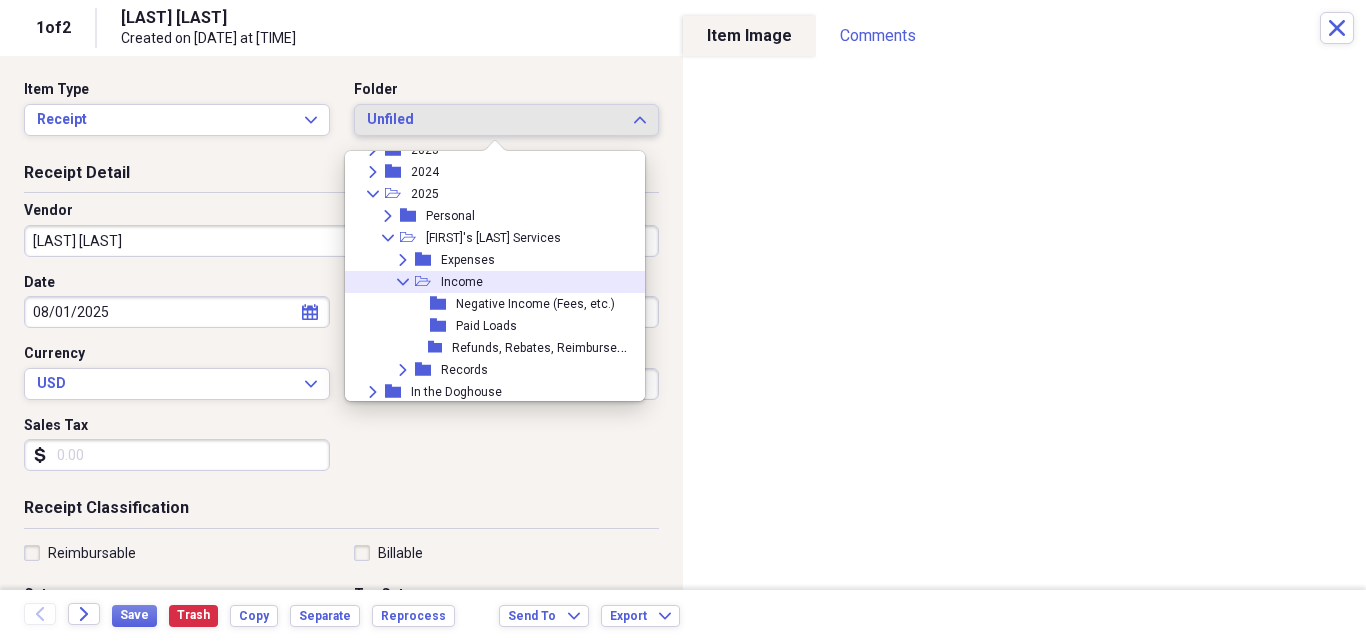 click 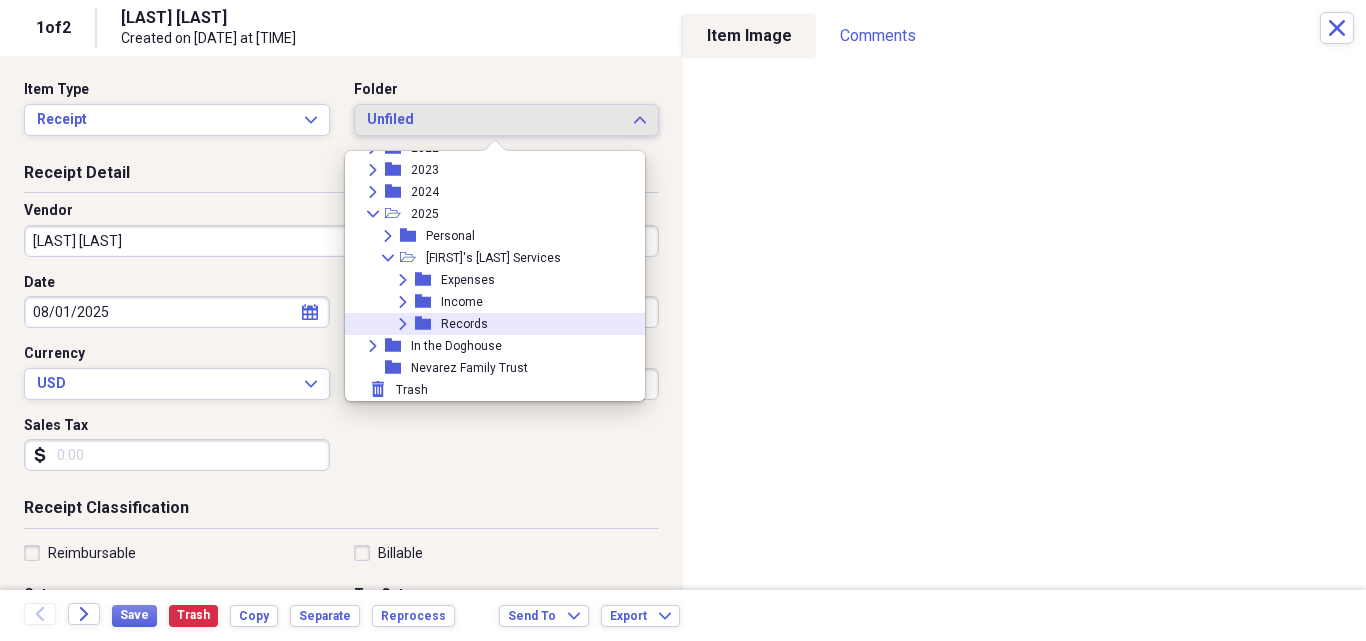 click 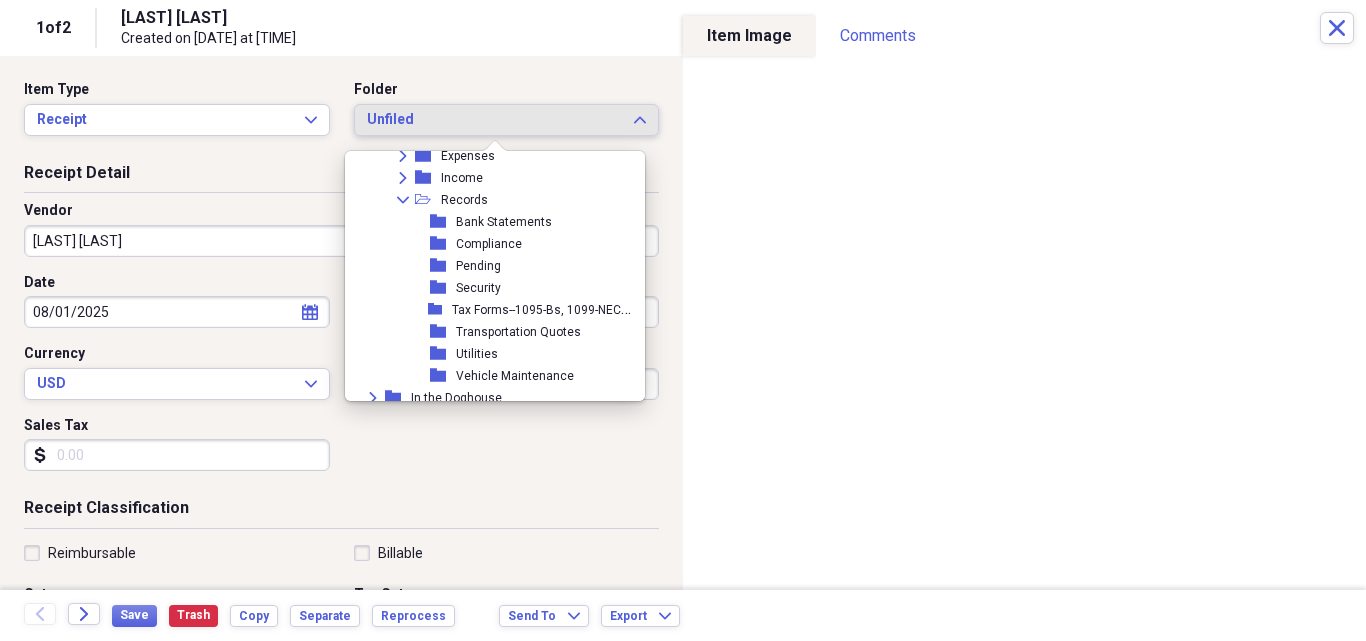 scroll, scrollTop: 447, scrollLeft: 0, axis: vertical 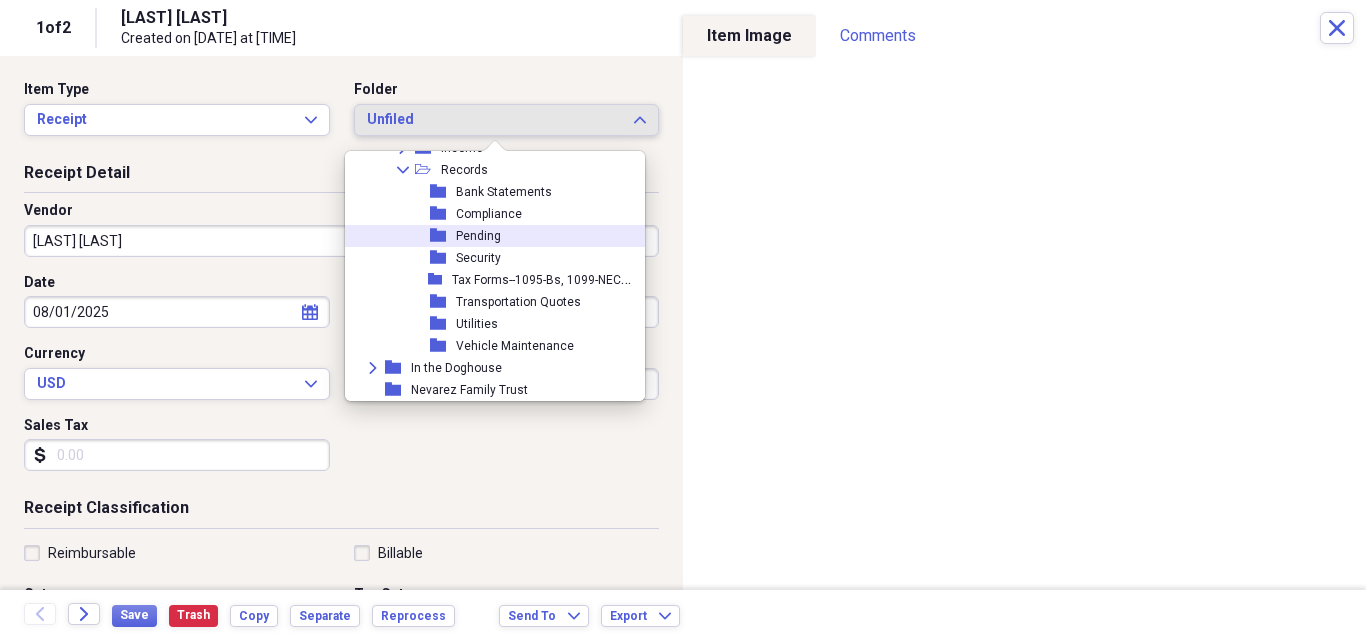click on "Pending" at bounding box center [478, 236] 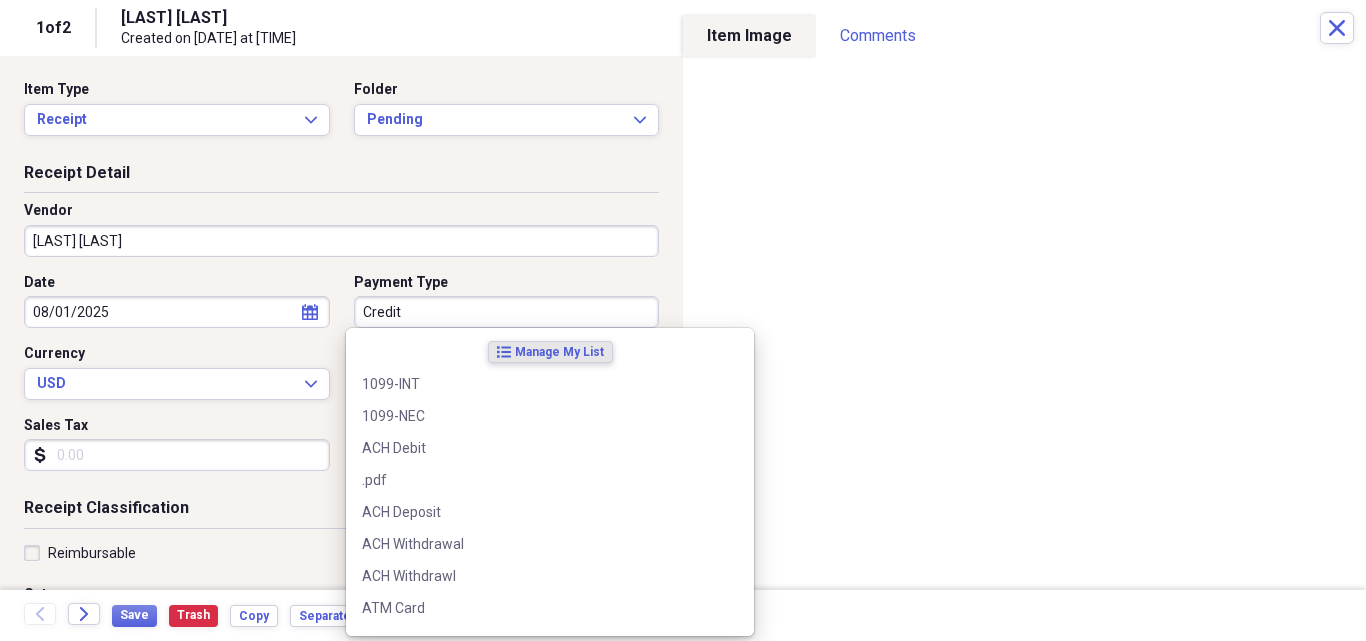 click on "Credit" at bounding box center [507, 312] 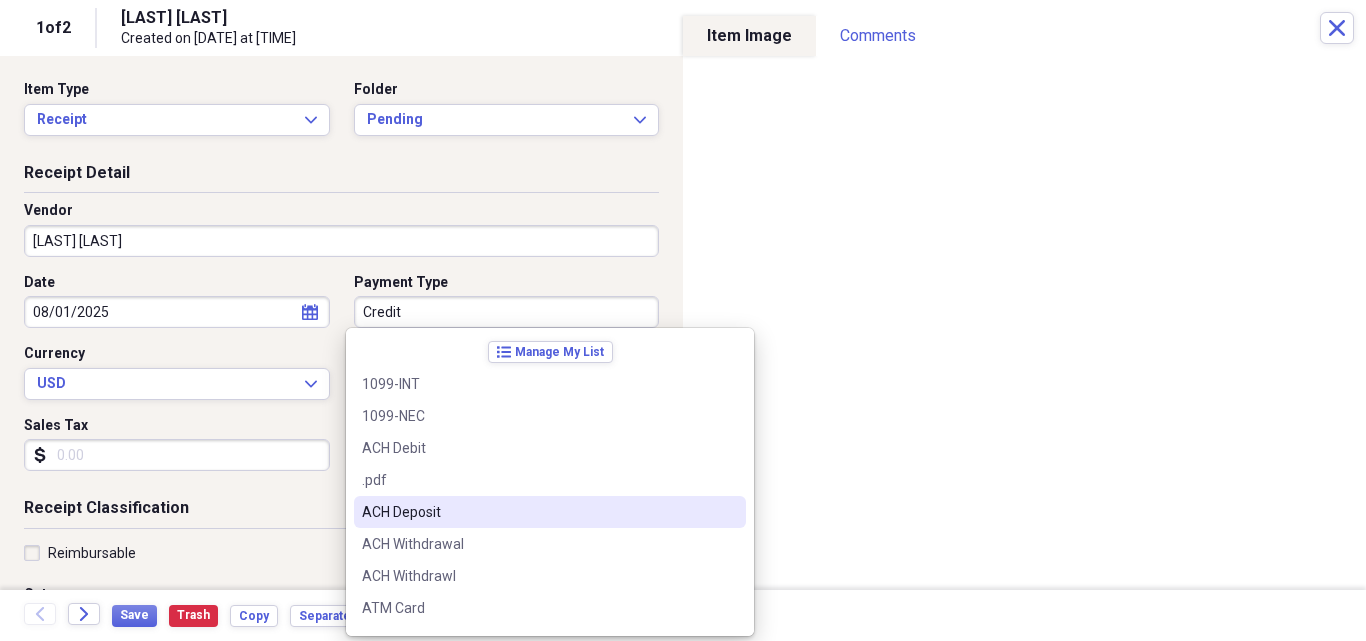 click on "ACH Deposit" at bounding box center [538, 512] 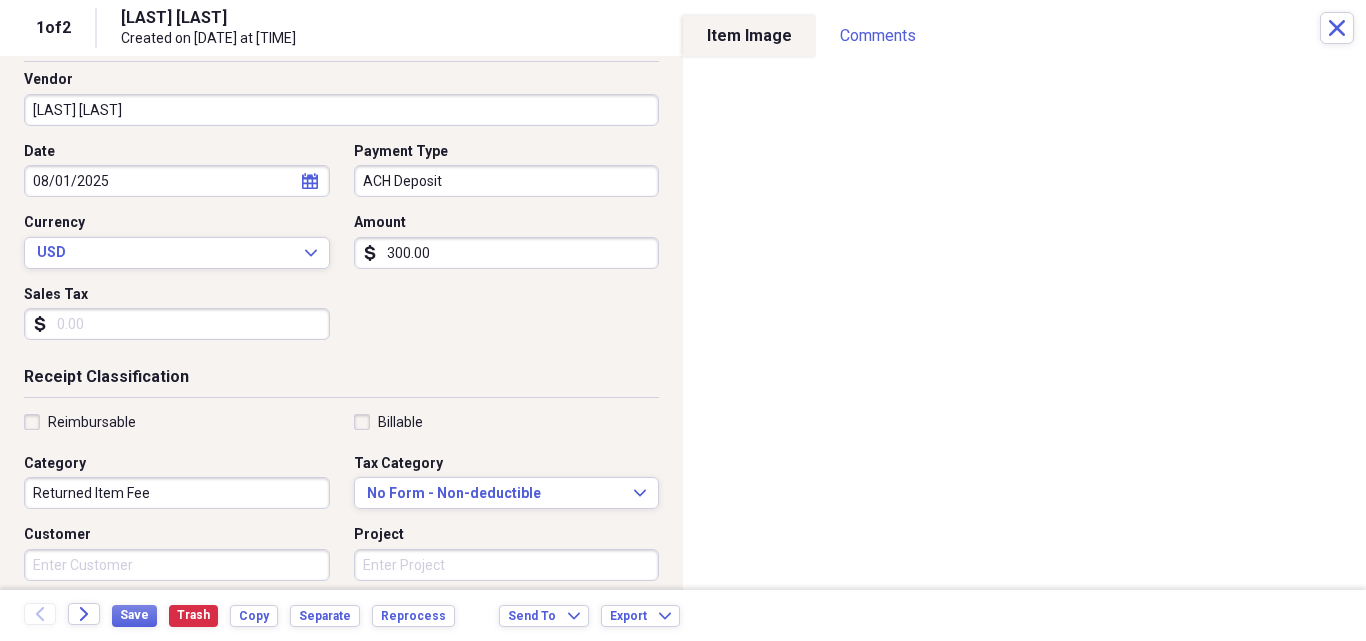 scroll, scrollTop: 133, scrollLeft: 0, axis: vertical 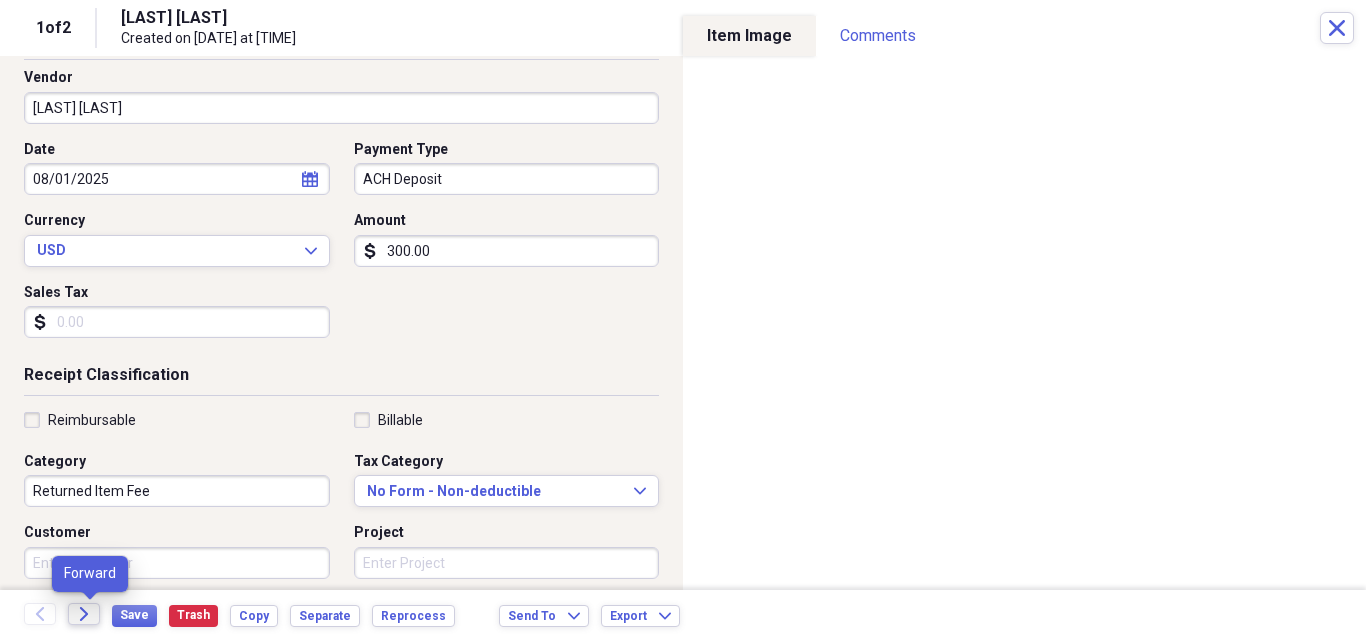 click on "Forward" 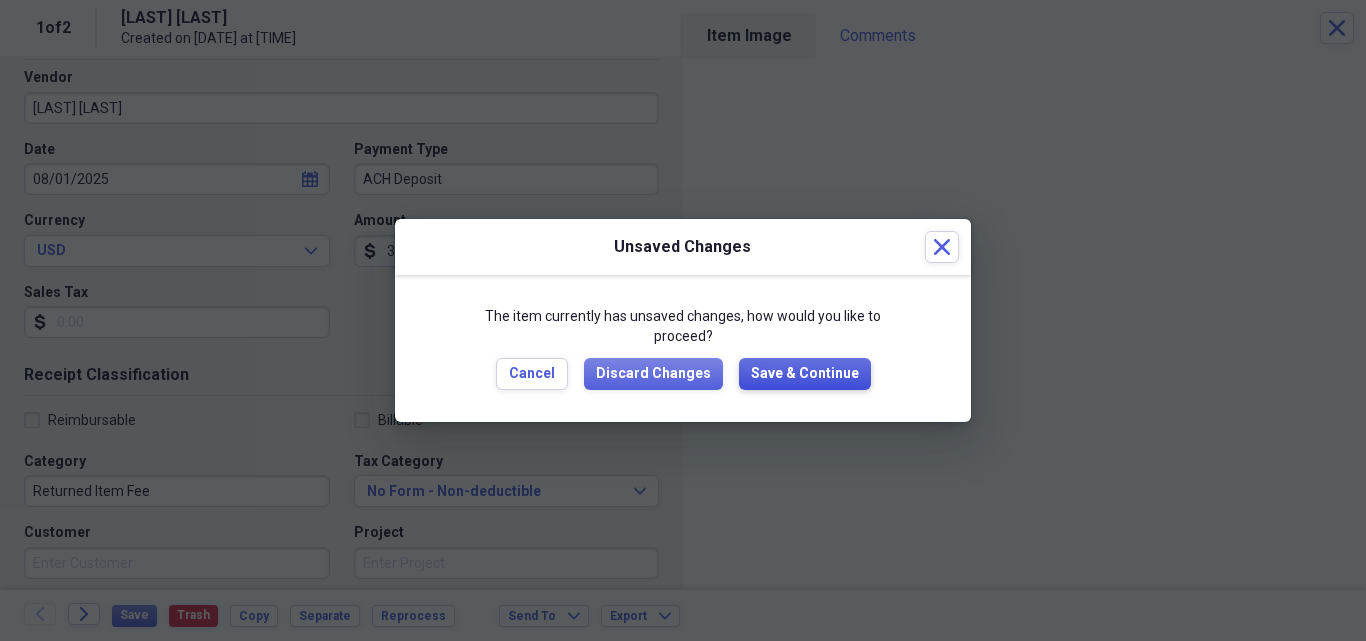 click on "Save & Continue" at bounding box center (805, 374) 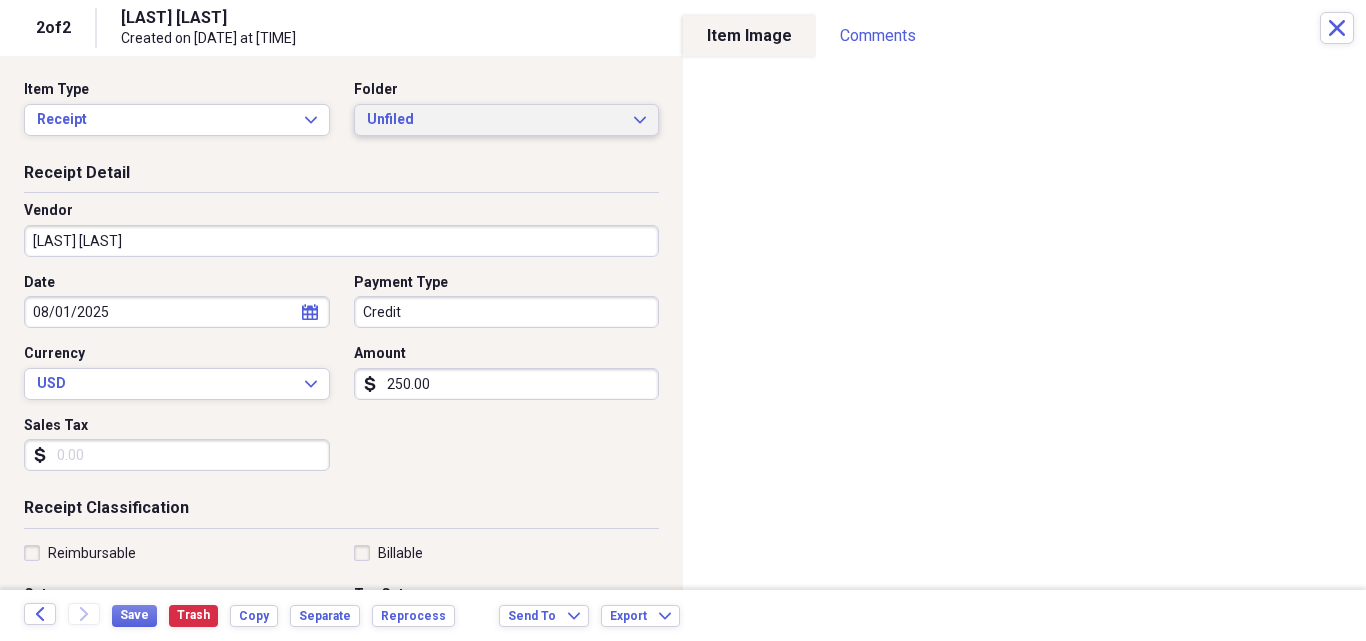 click on "Expand" 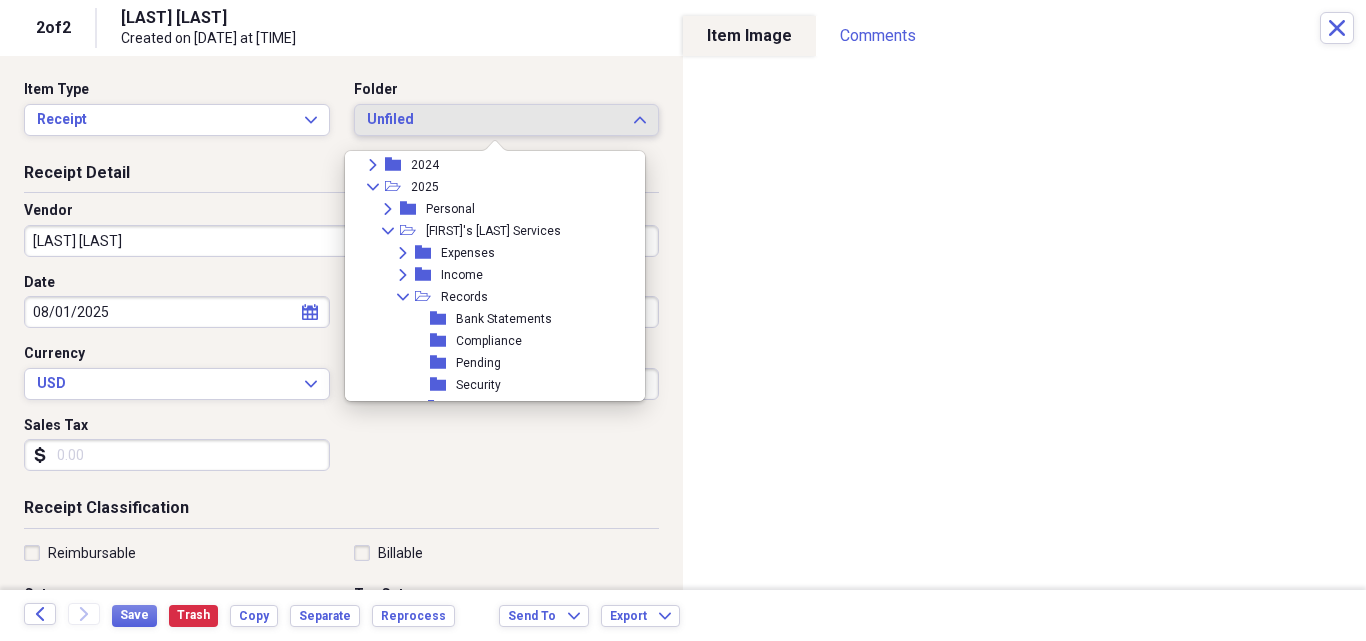 scroll, scrollTop: 353, scrollLeft: 0, axis: vertical 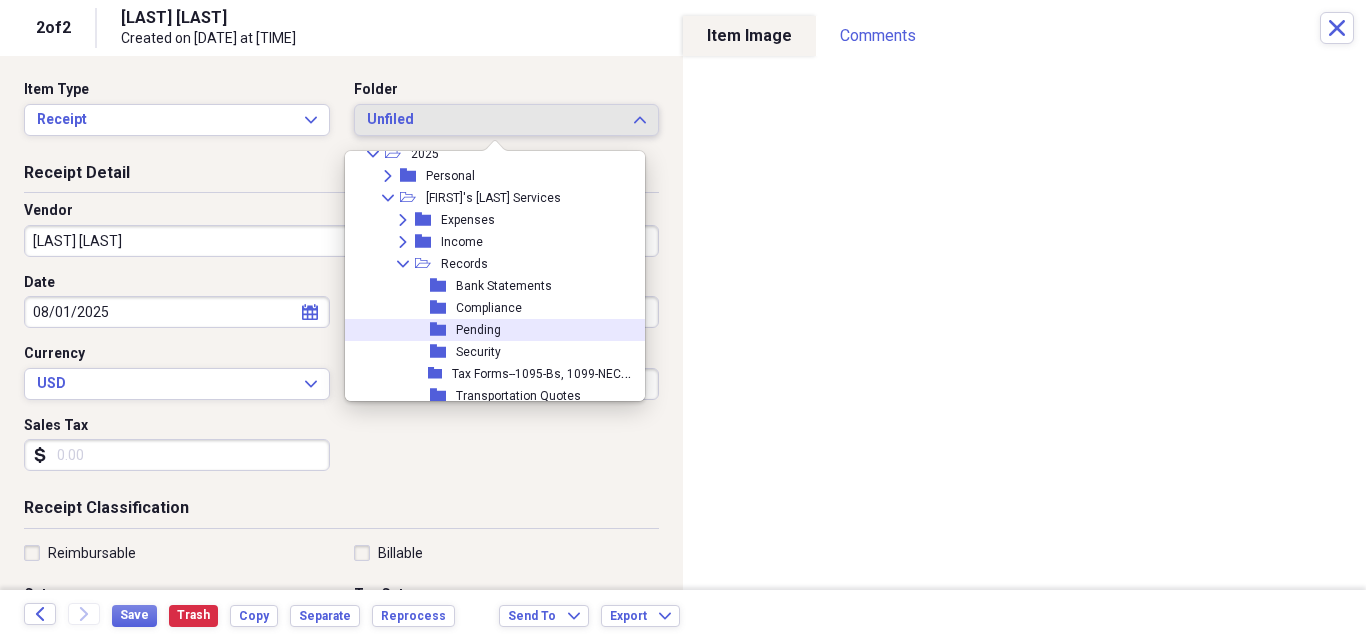 click on "Pending" at bounding box center [478, 330] 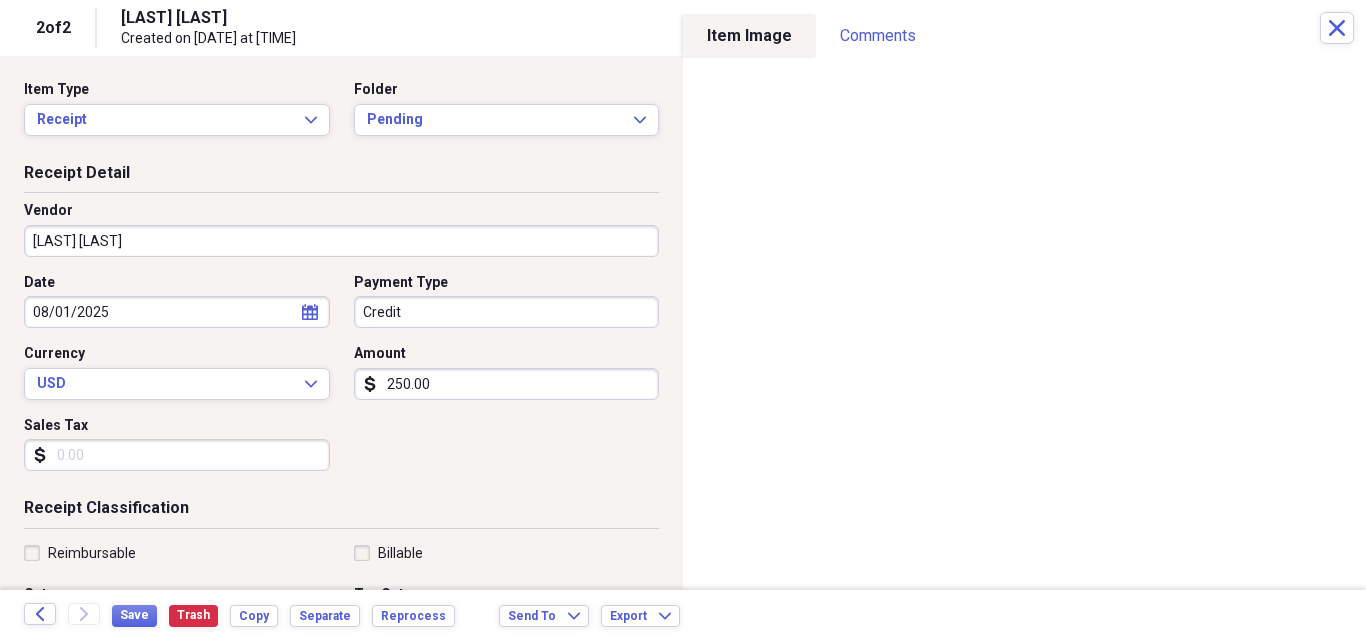 click on "Credit" at bounding box center [507, 312] 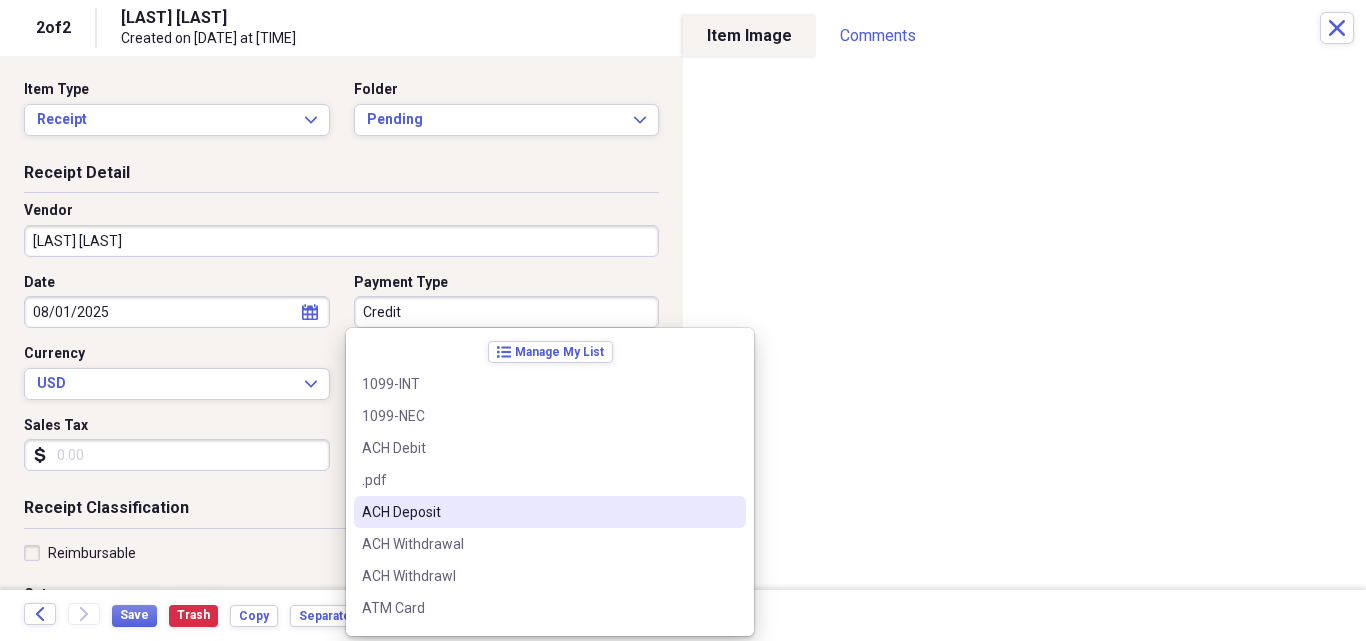 click on "ACH Deposit" at bounding box center (538, 512) 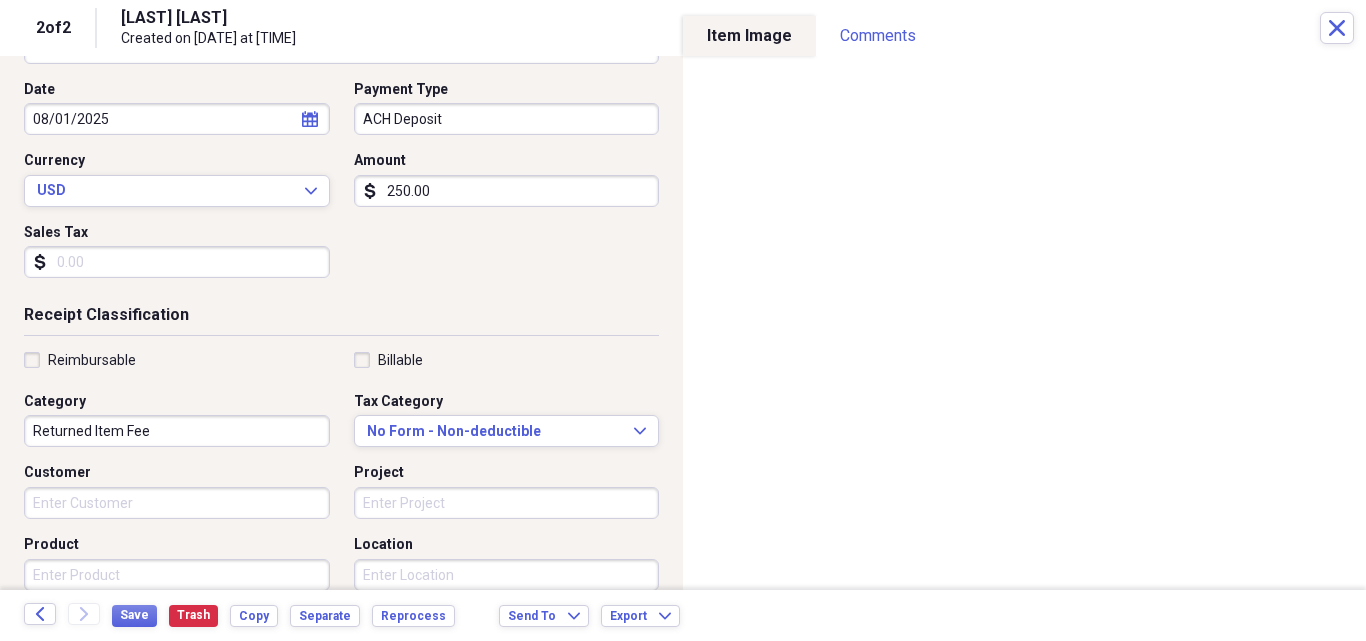 scroll, scrollTop: 200, scrollLeft: 0, axis: vertical 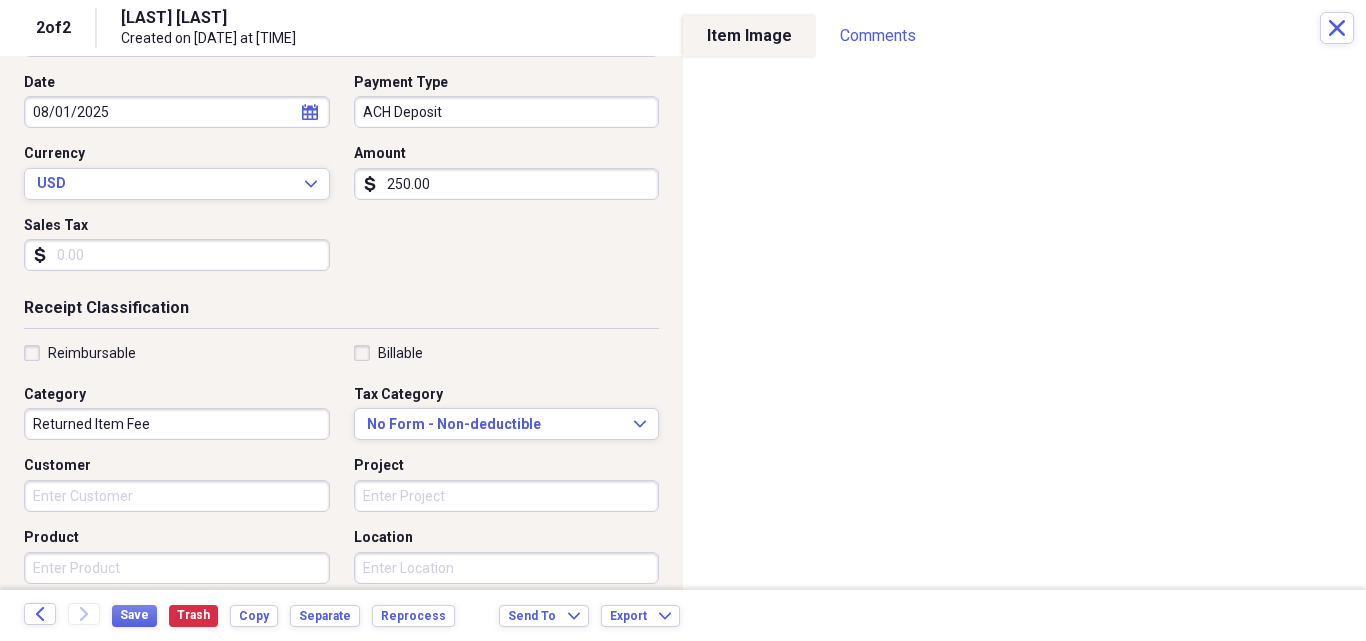 click on "Returned Item Fee" at bounding box center [177, 424] 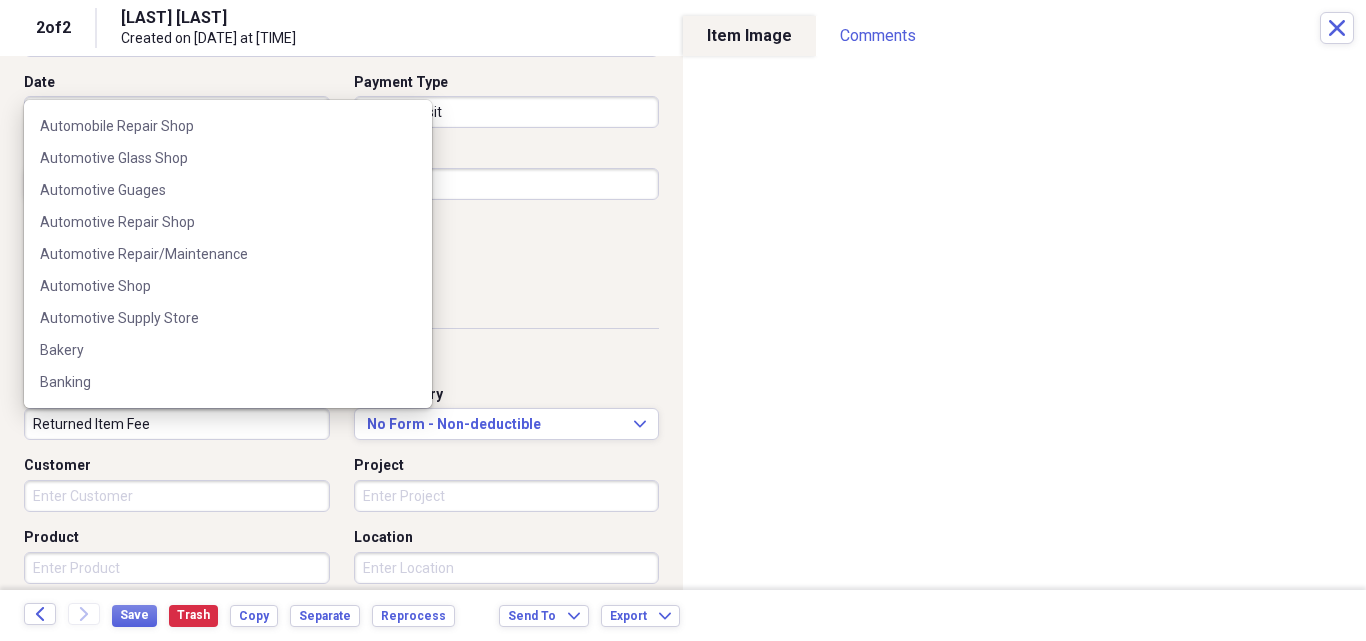 scroll, scrollTop: 1360, scrollLeft: 0, axis: vertical 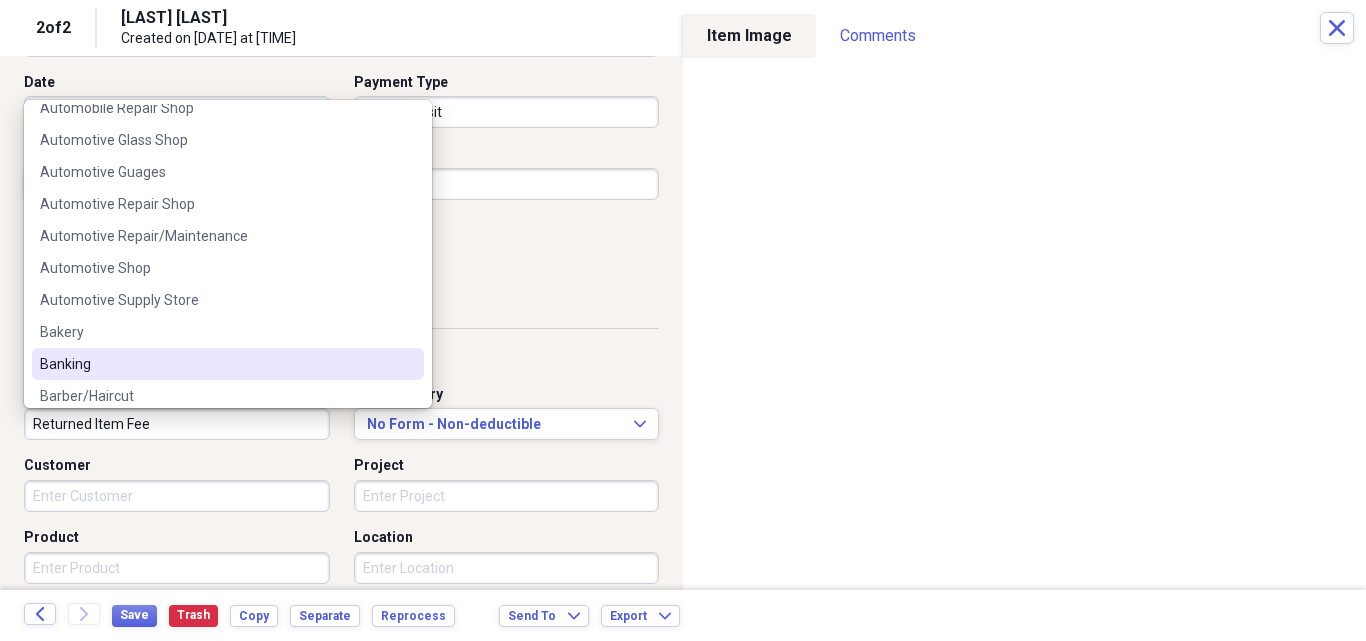 click on "Banking" at bounding box center [228, 364] 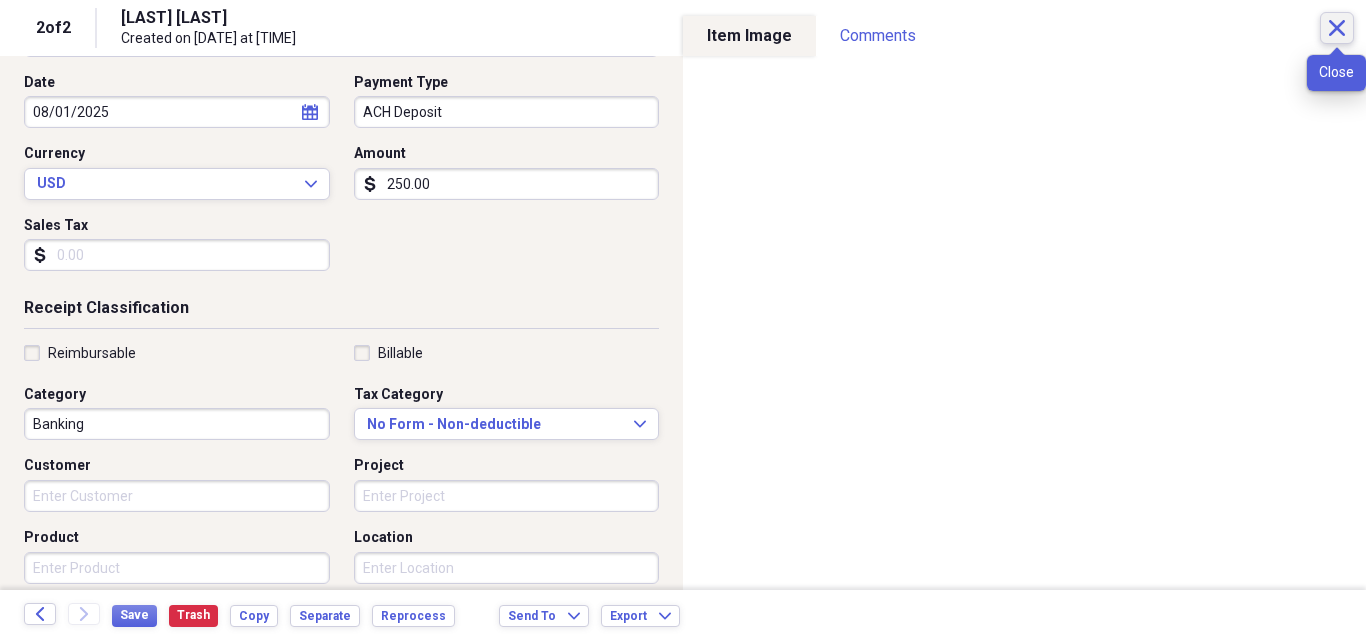 click on "Close" 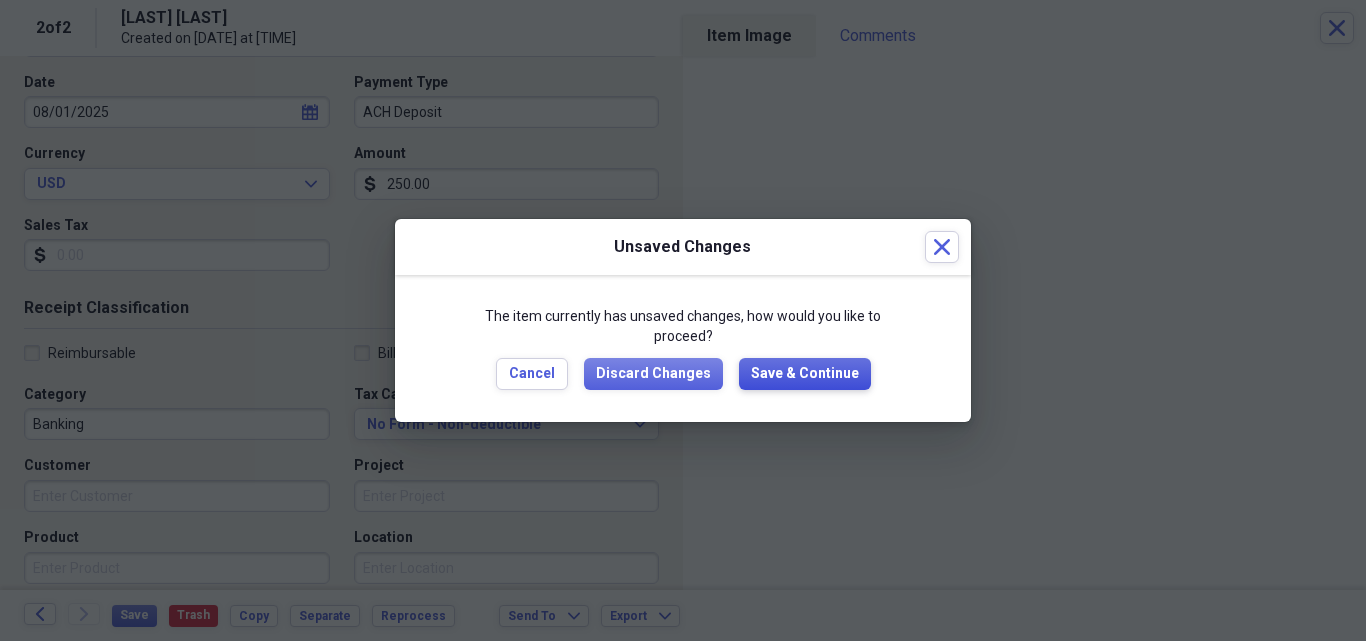 click on "Save & Continue" at bounding box center [805, 374] 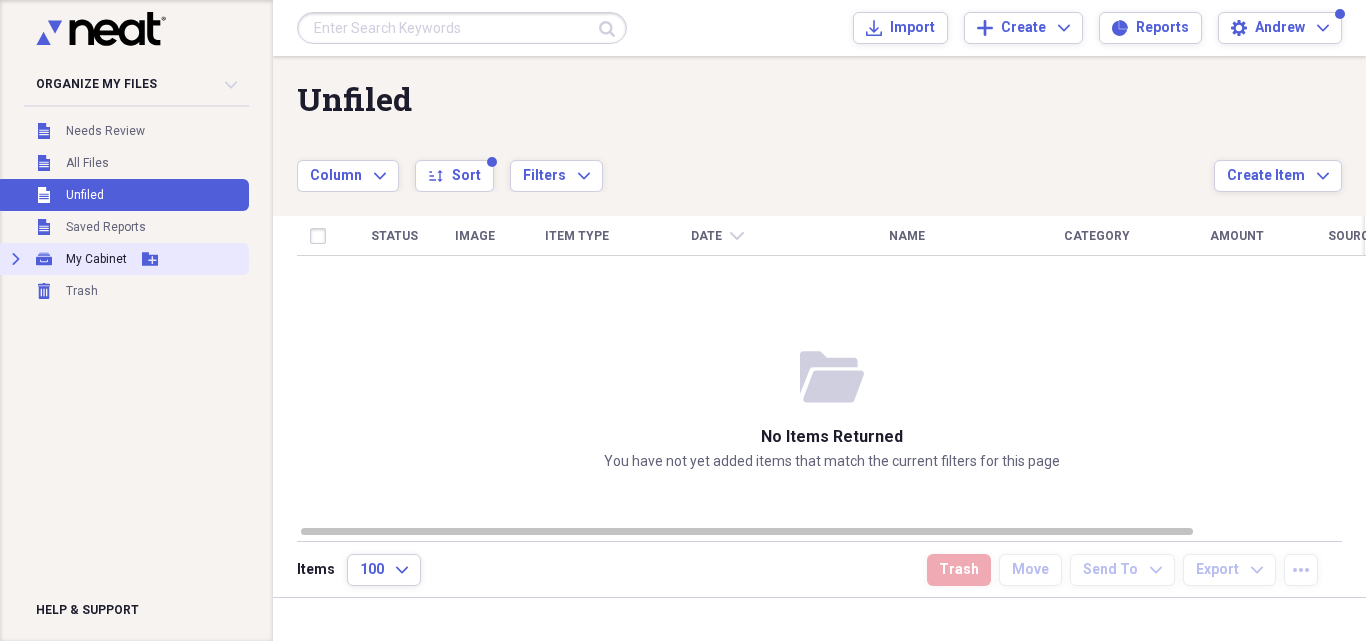 click on "Expand" at bounding box center [16, 259] 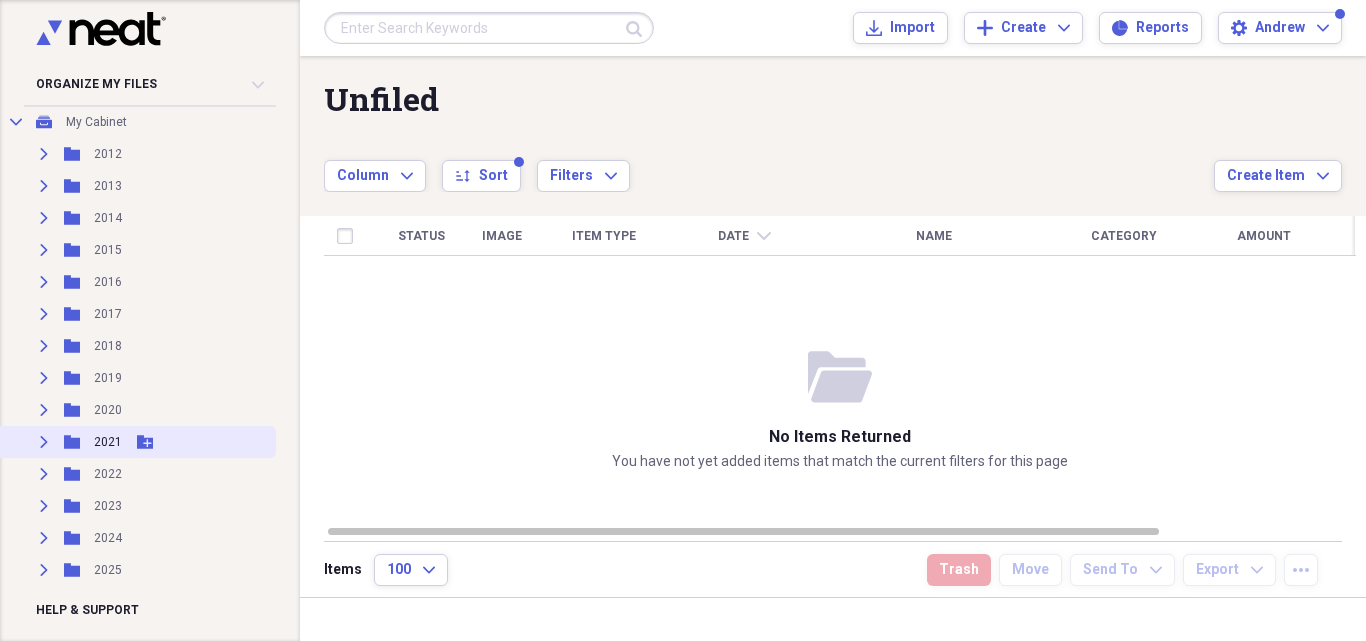 scroll, scrollTop: 240, scrollLeft: 0, axis: vertical 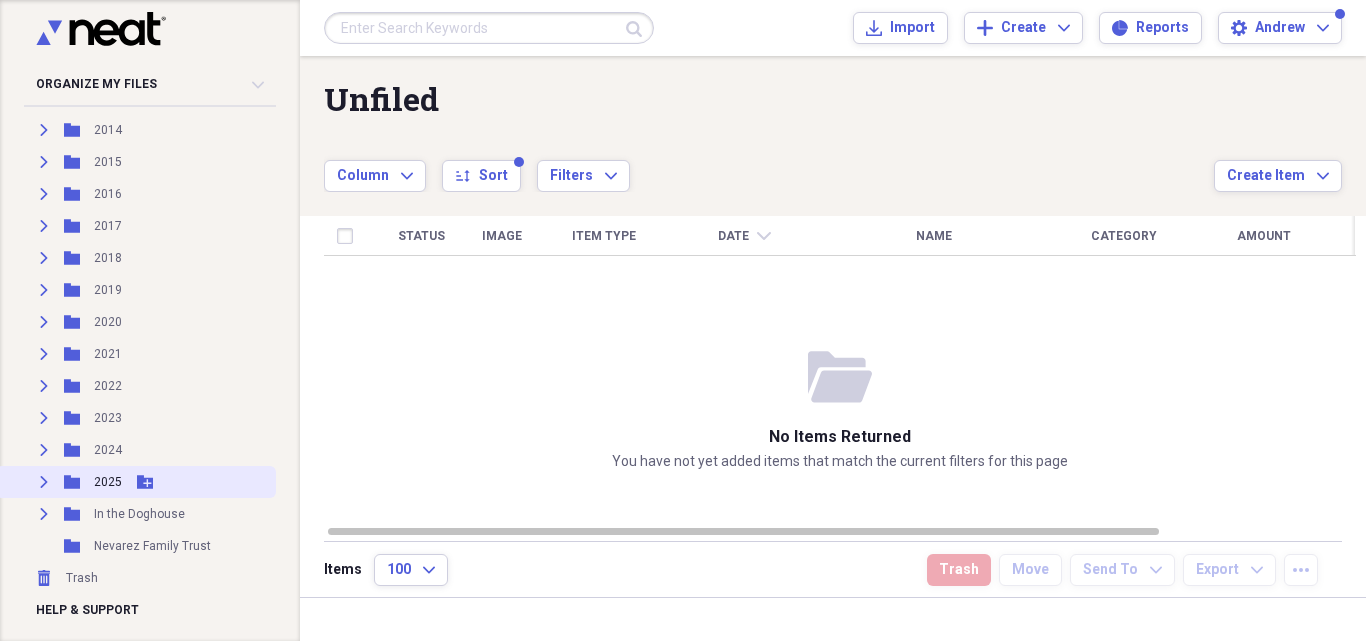 click on "Expand" 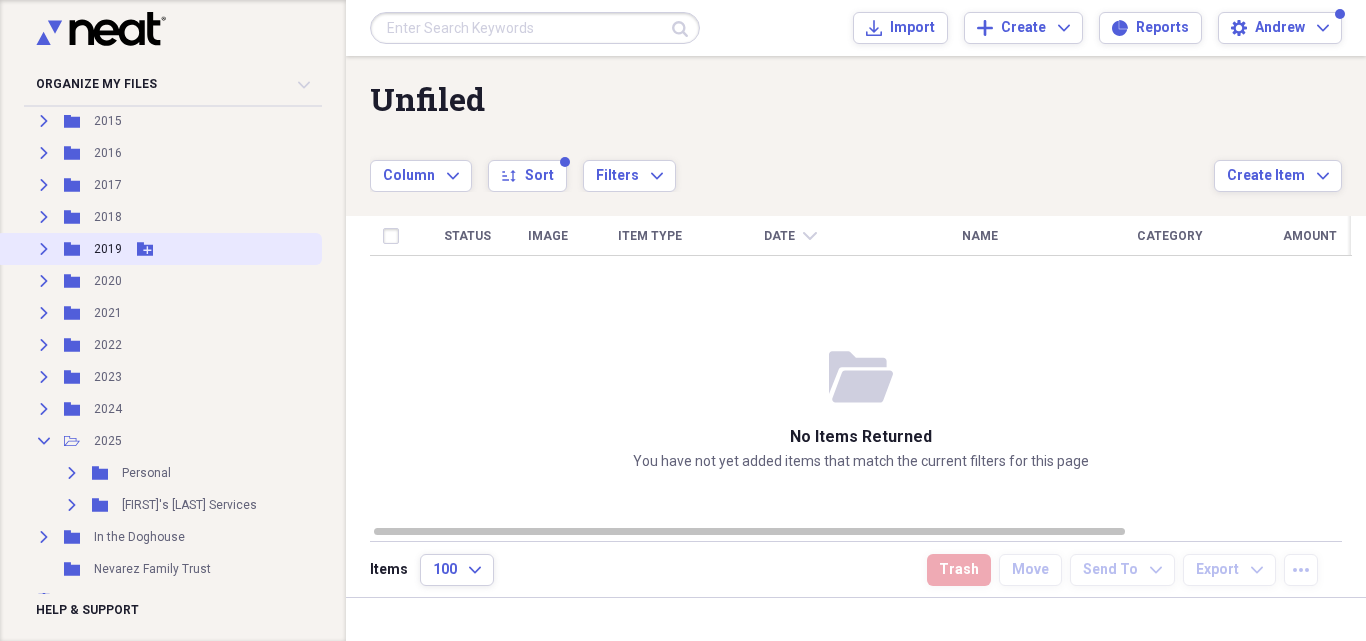 scroll, scrollTop: 289, scrollLeft: 0, axis: vertical 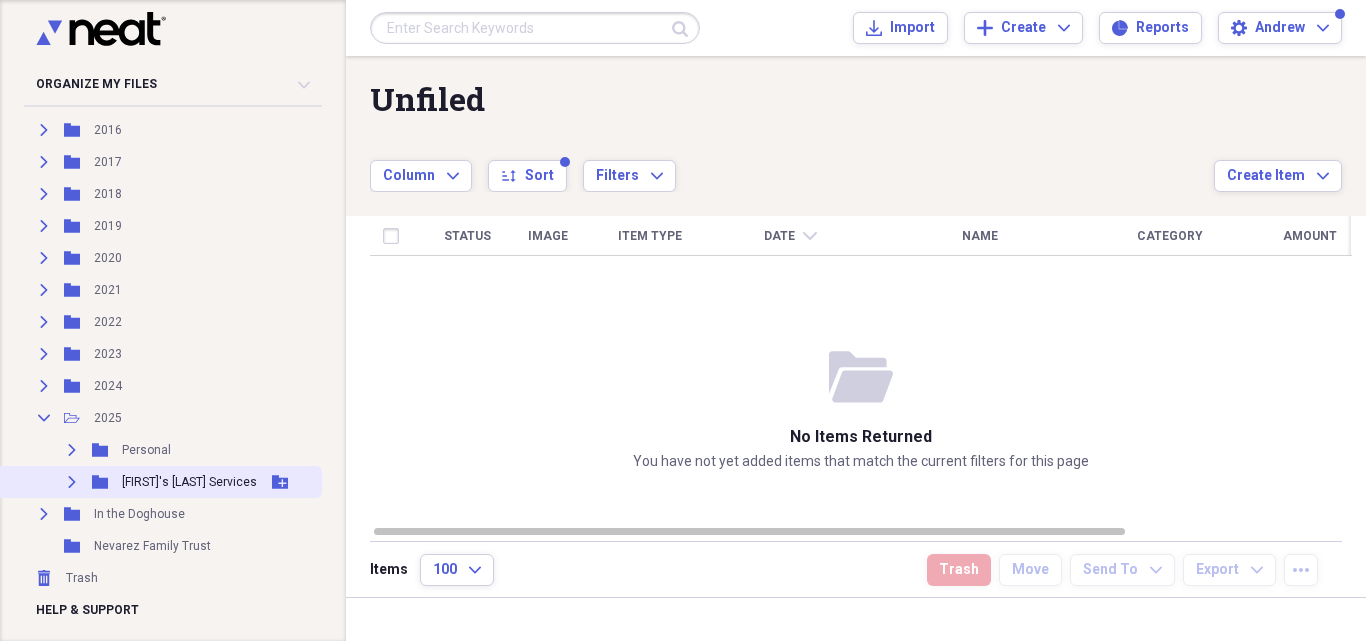 click 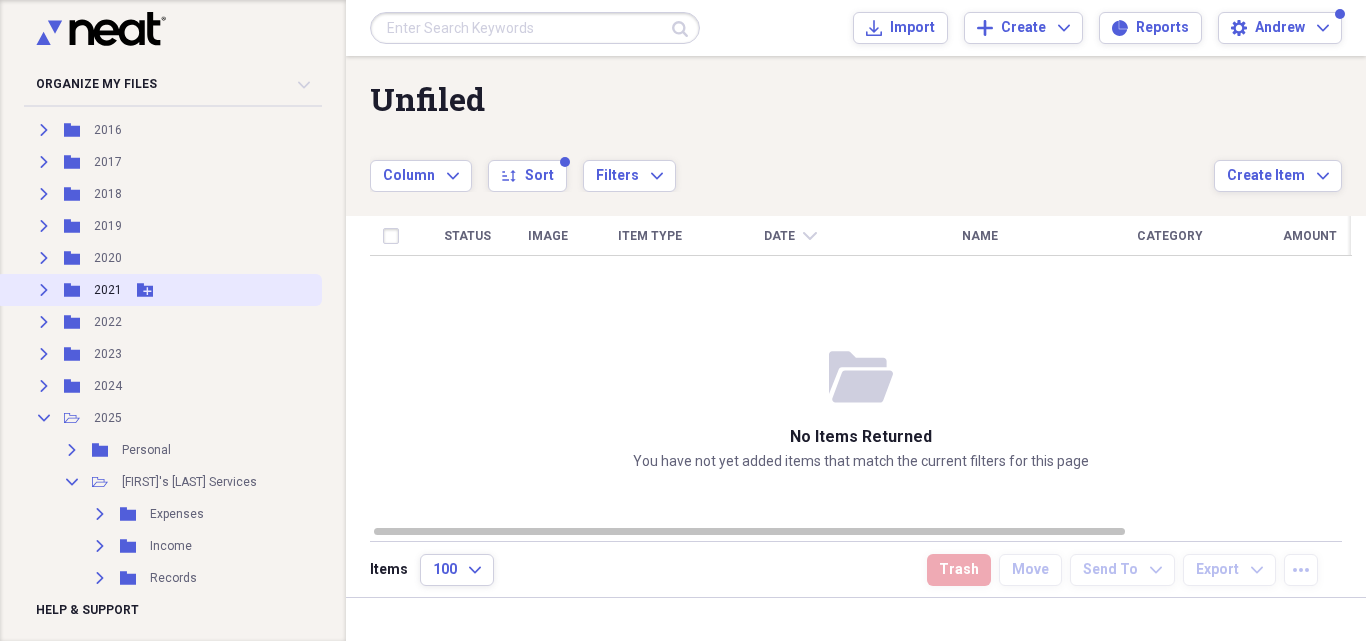 scroll, scrollTop: 385, scrollLeft: 0, axis: vertical 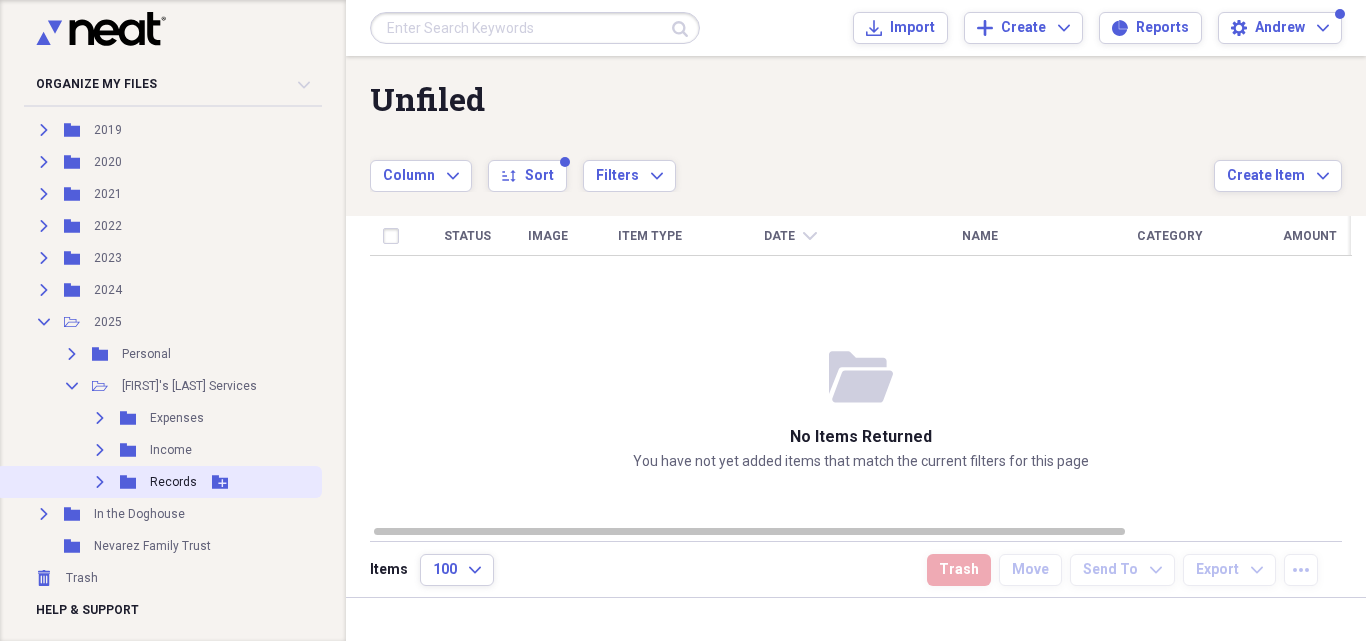 click on "Expand" 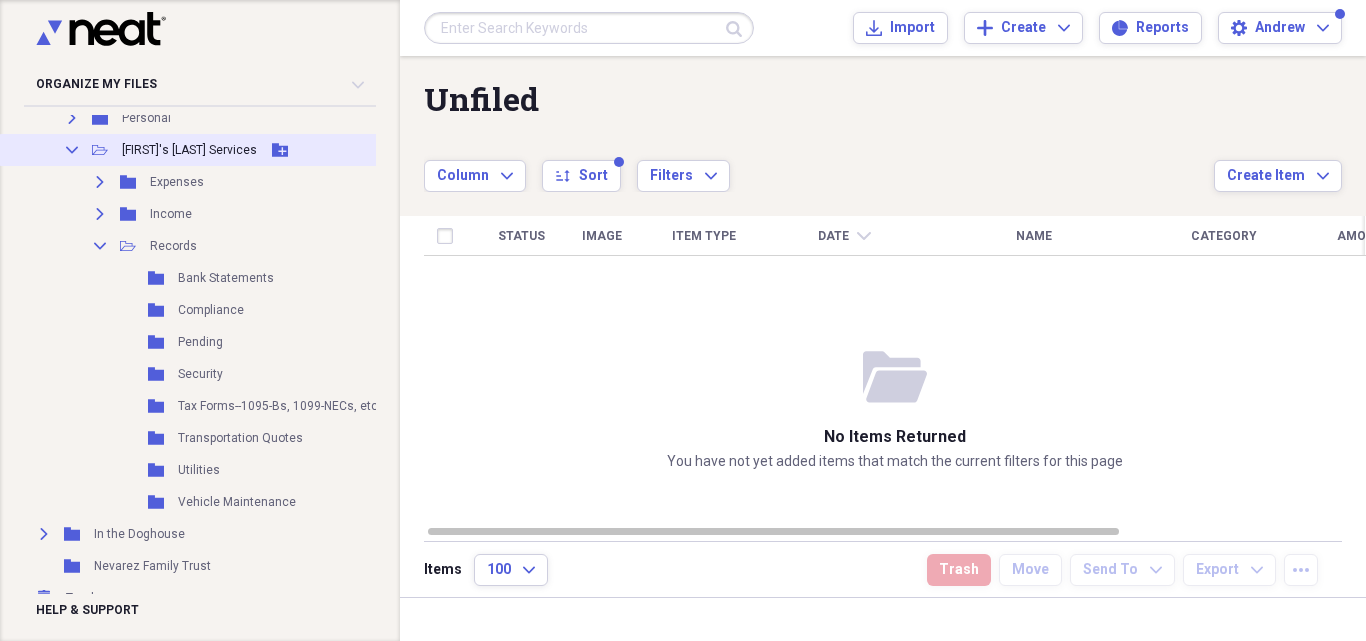 scroll, scrollTop: 625, scrollLeft: 0, axis: vertical 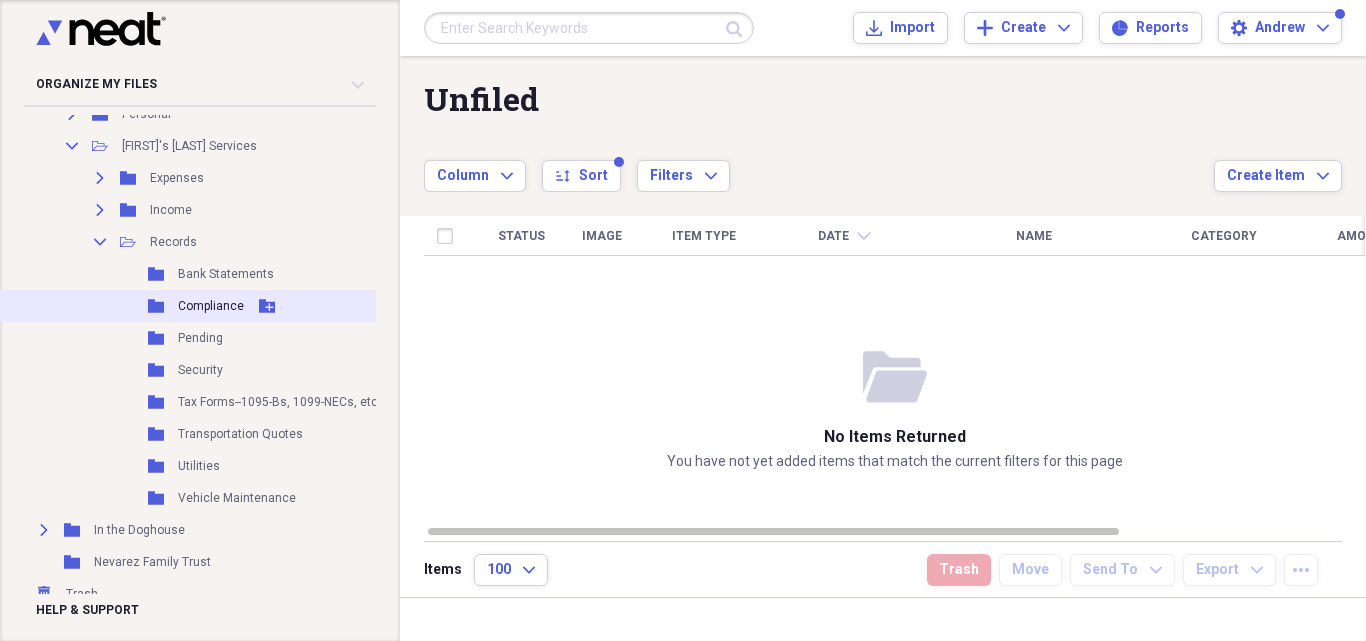 click on "Compliance" at bounding box center (211, 306) 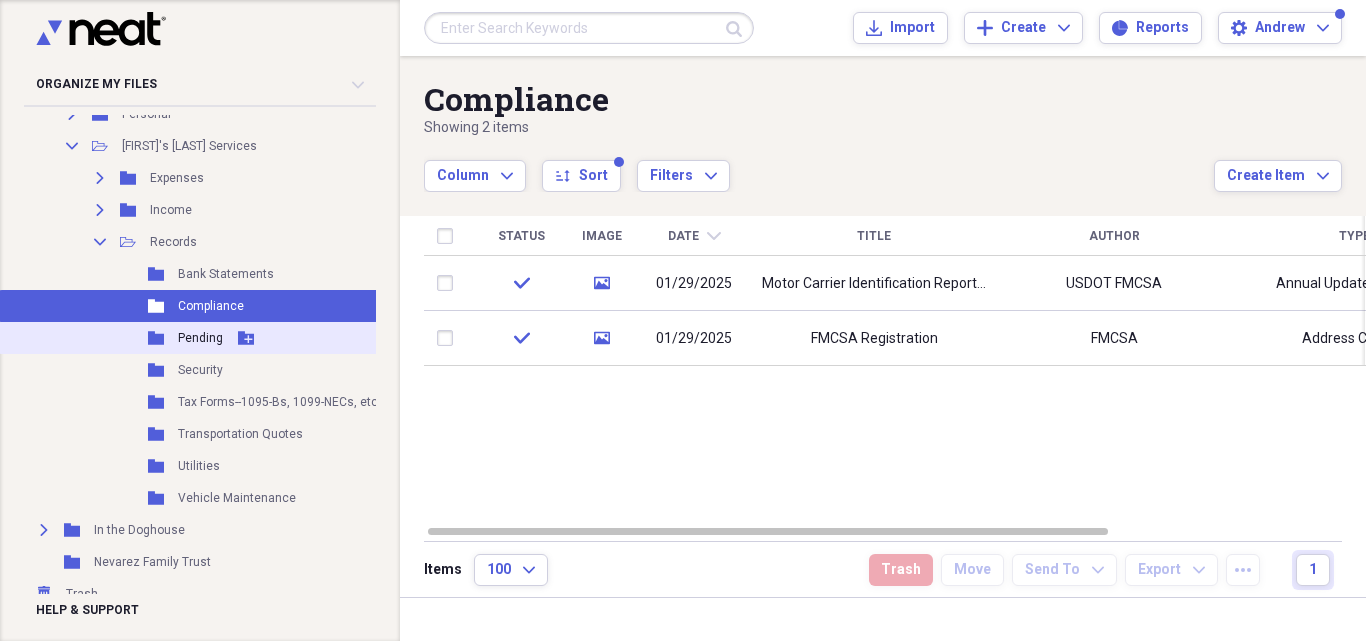 click on "Pending" at bounding box center [200, 338] 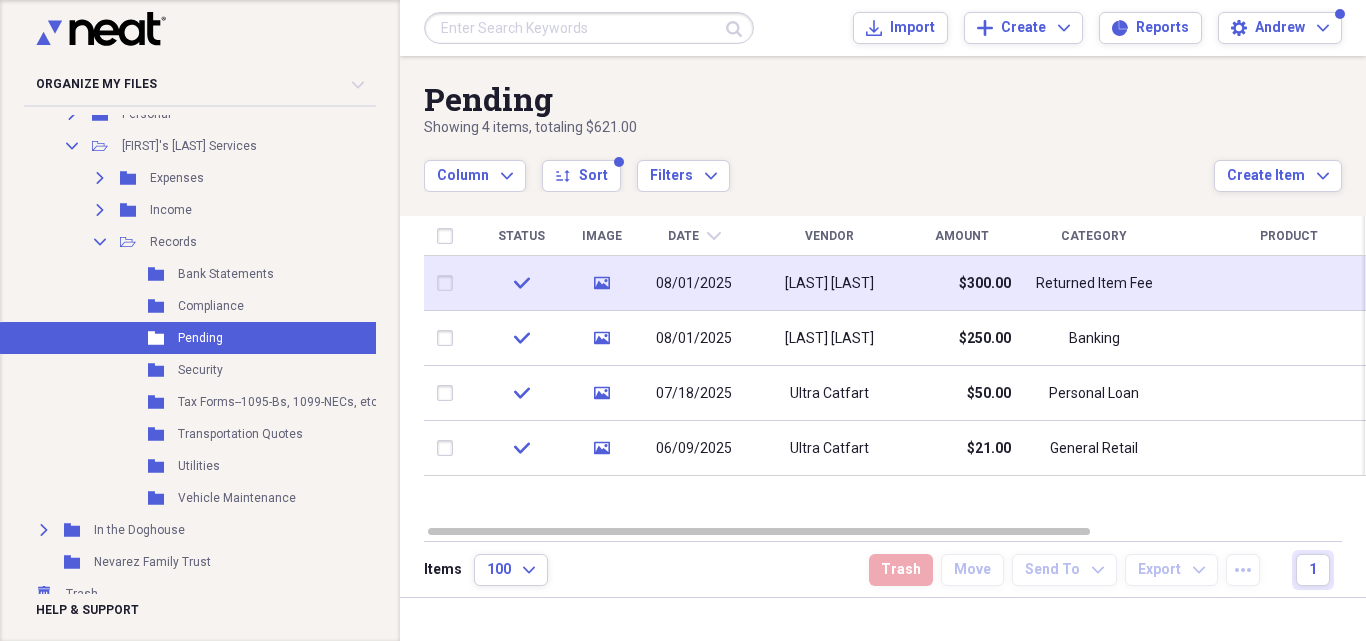 click at bounding box center [449, 283] 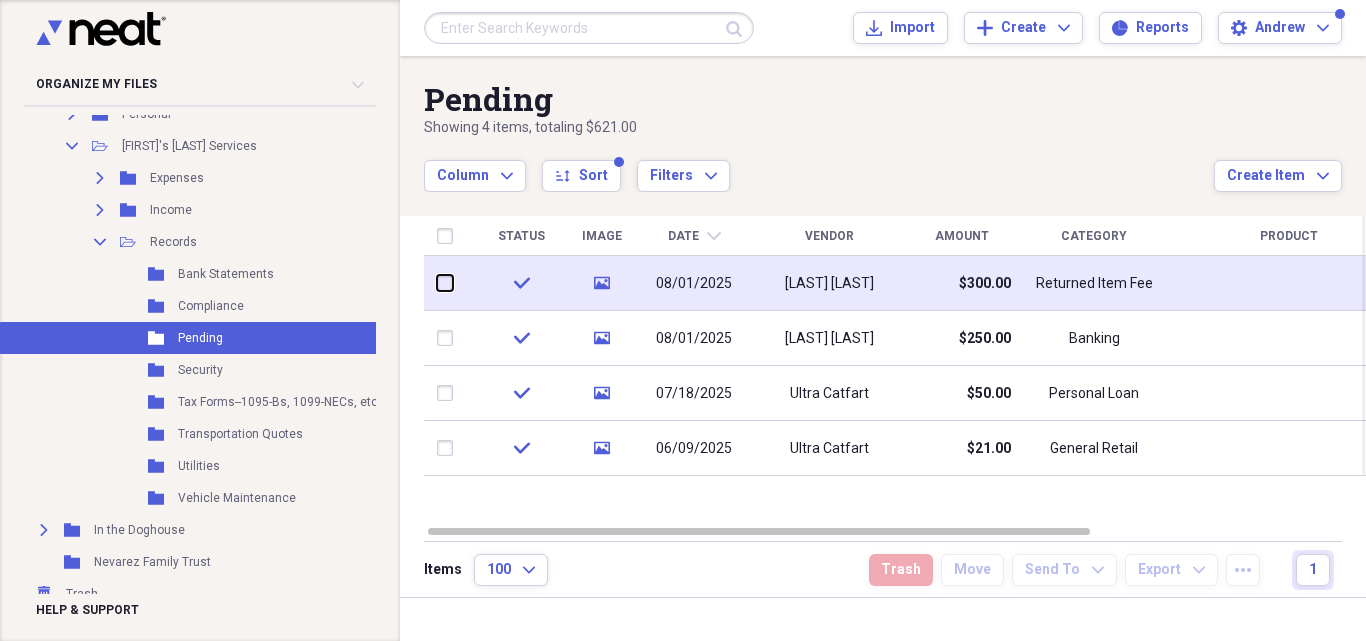click at bounding box center (437, 283) 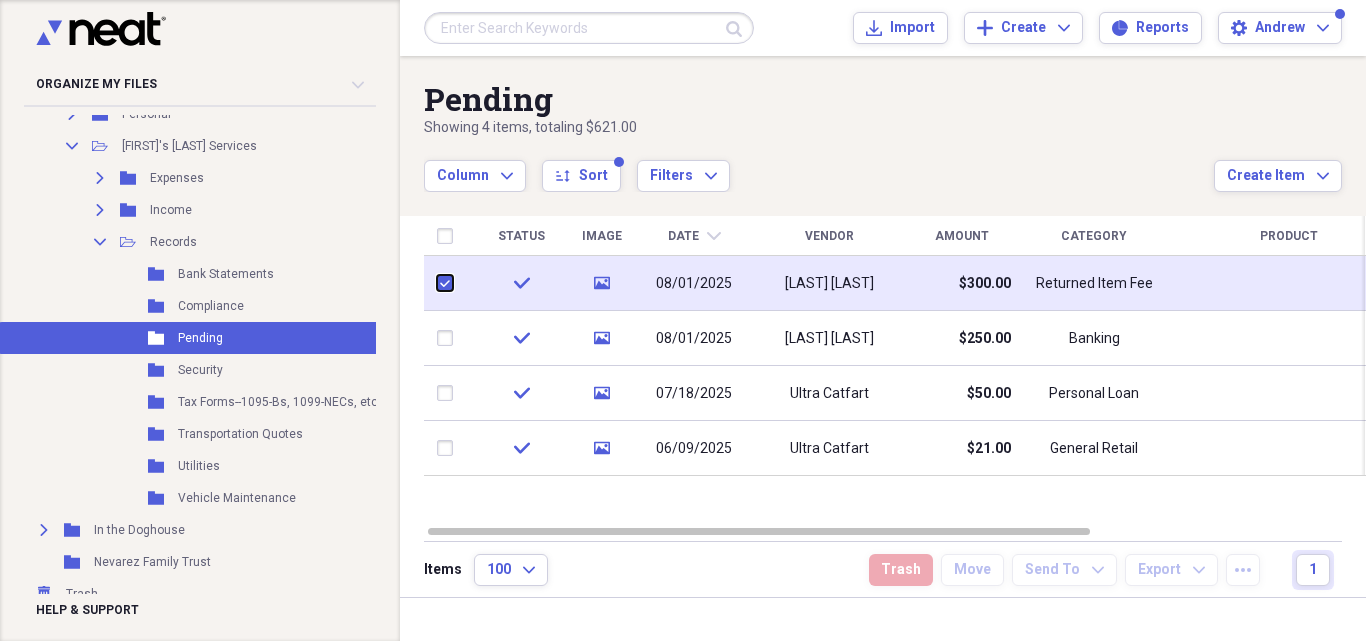 checkbox on "true" 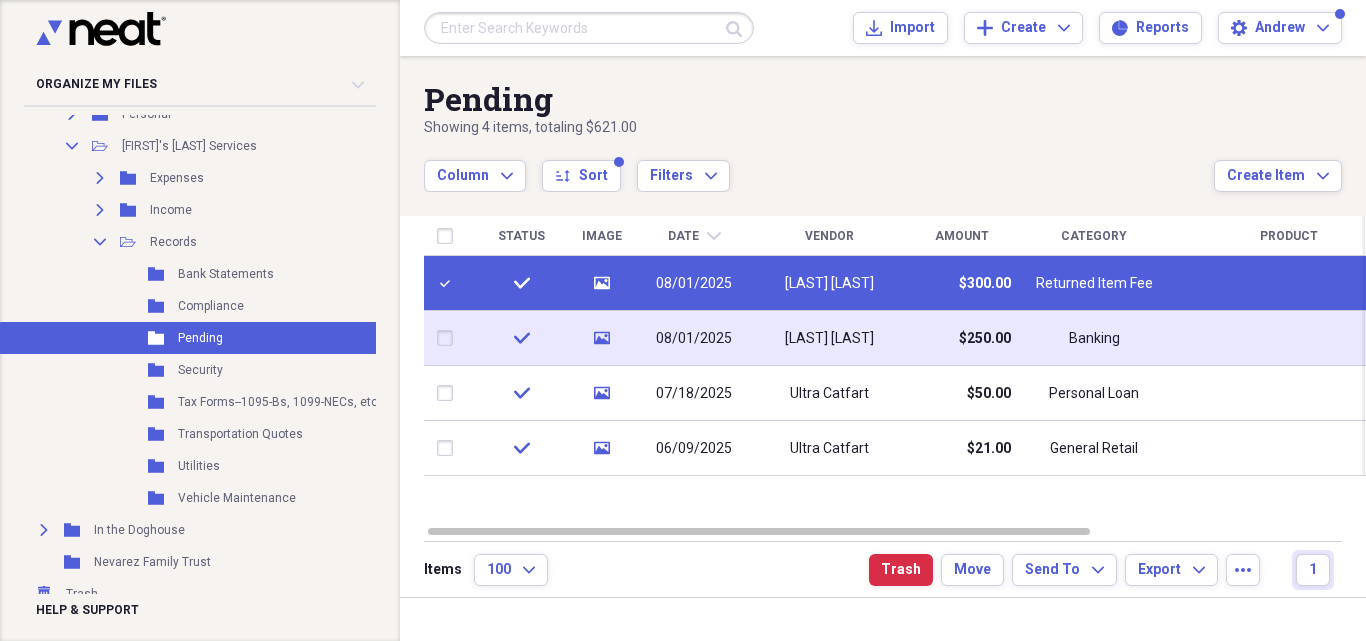 click at bounding box center [449, 338] 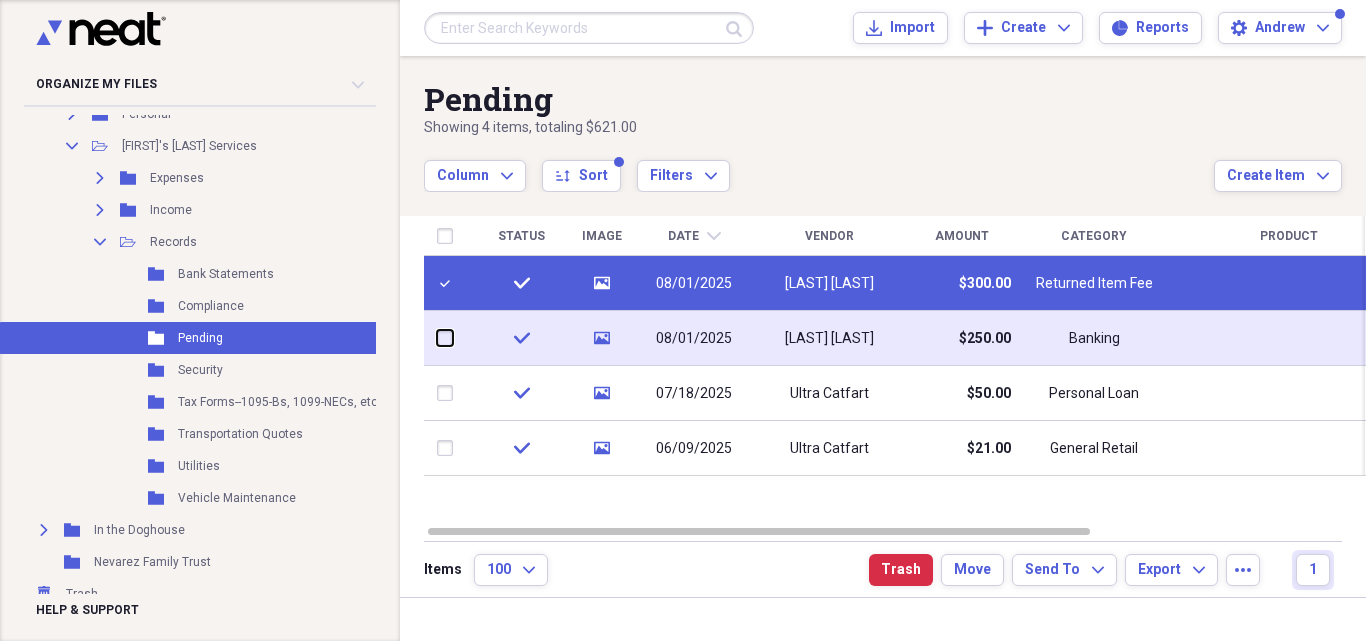 click at bounding box center [437, 338] 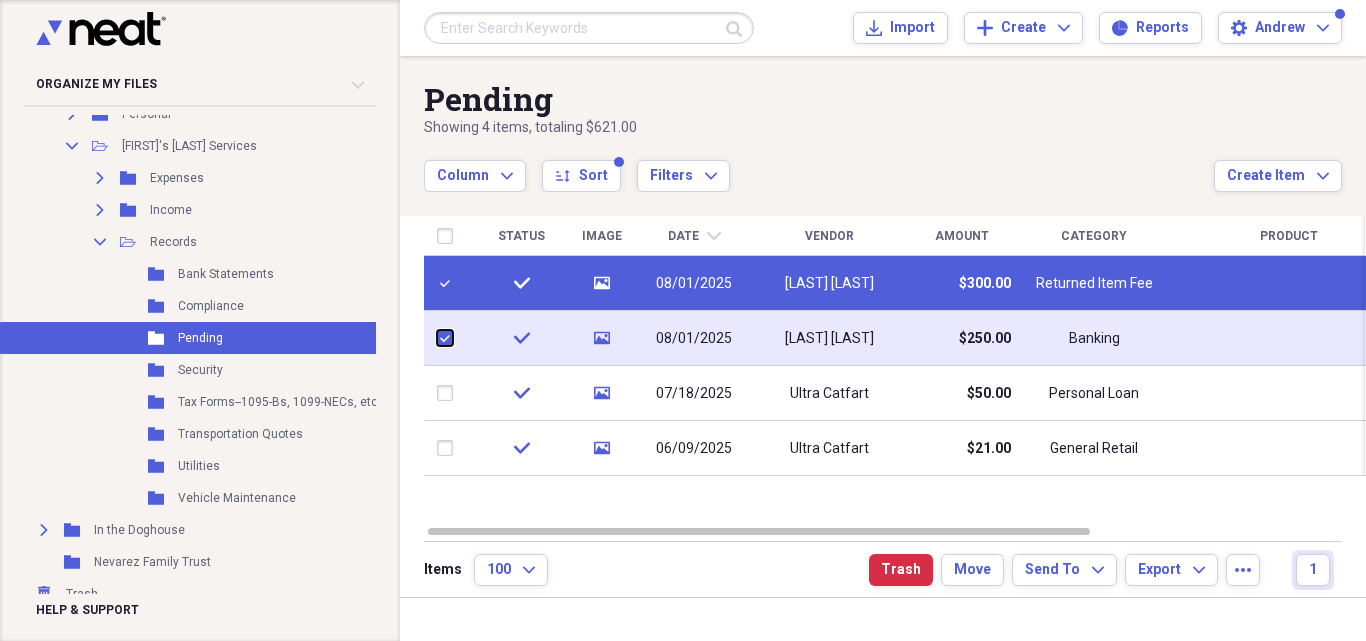 checkbox on "true" 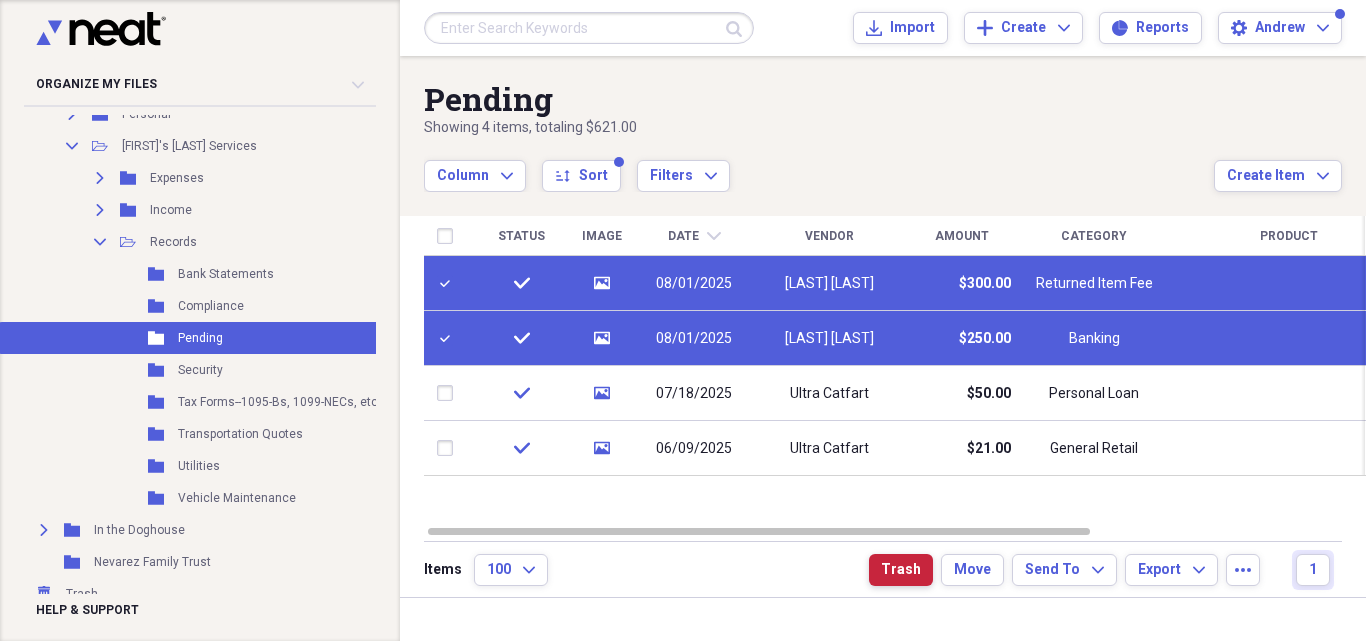 click on "Trash" at bounding box center [901, 570] 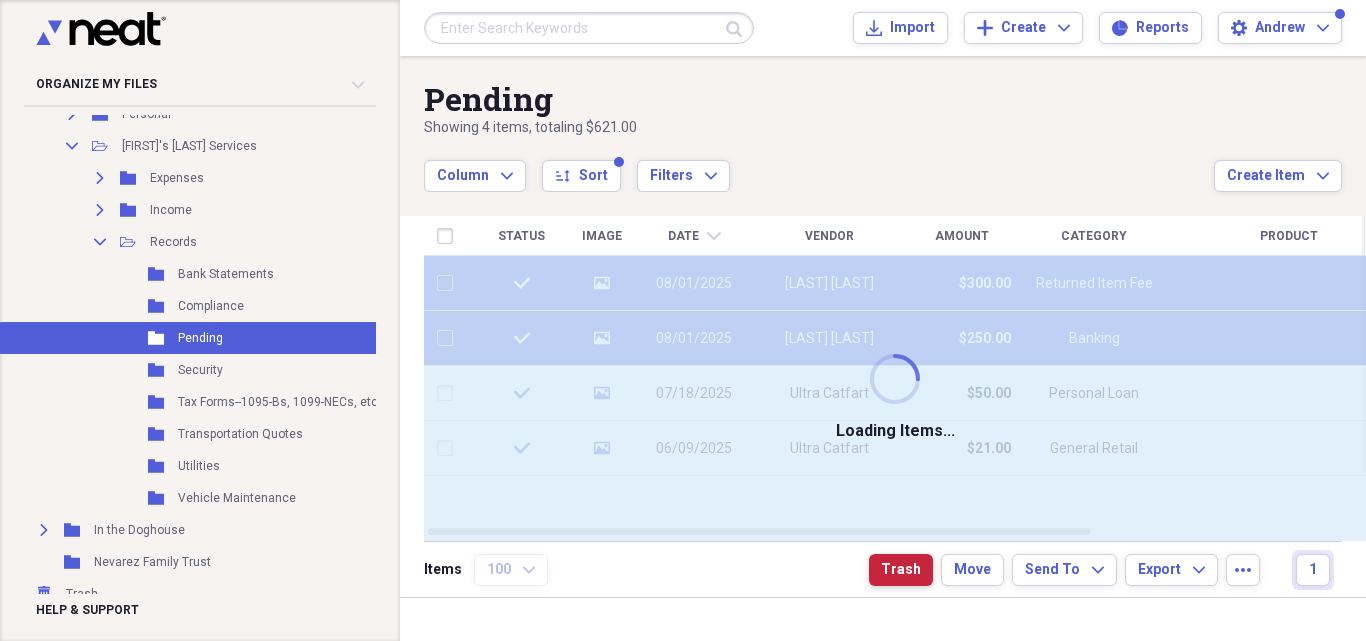 checkbox on "false" 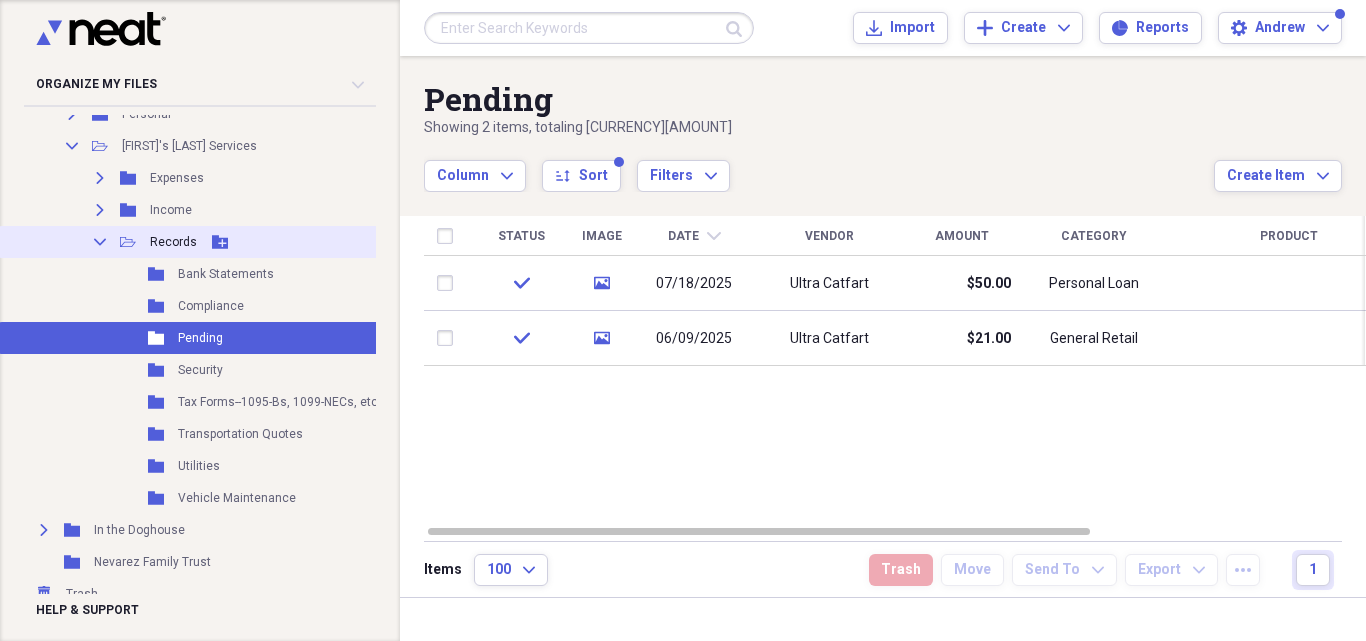 click on "Collapse" at bounding box center [100, 242] 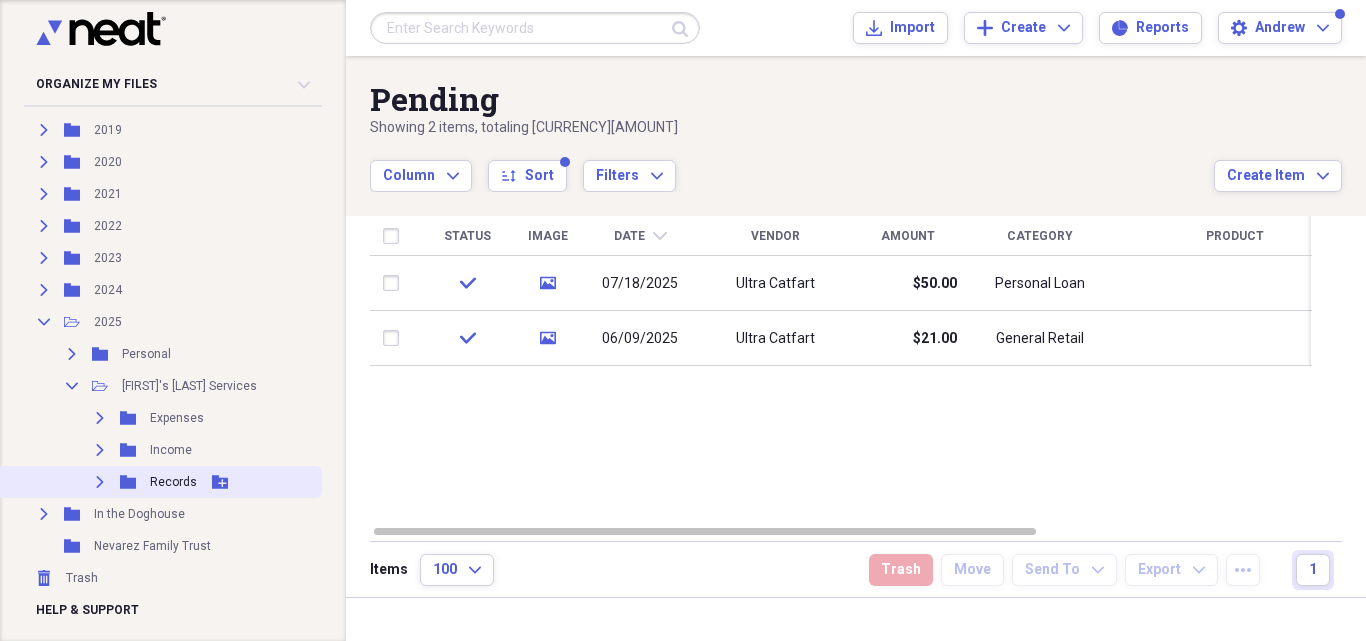 scroll, scrollTop: 385, scrollLeft: 0, axis: vertical 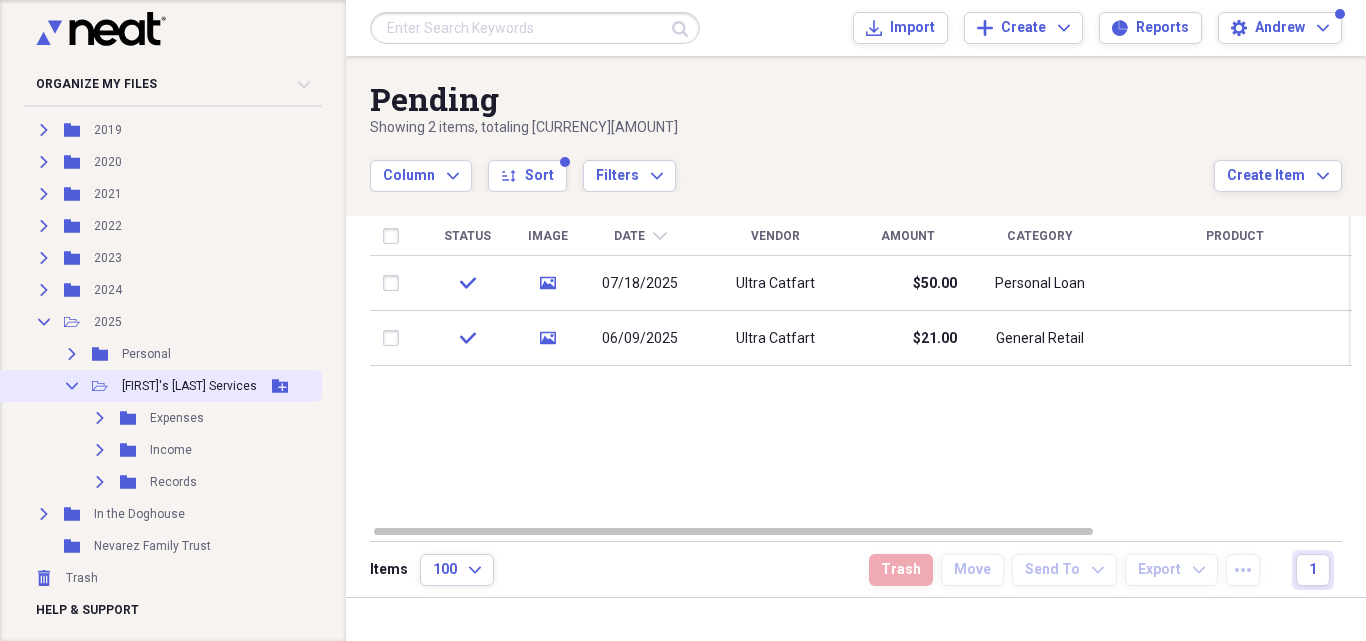 click on "Collapse" 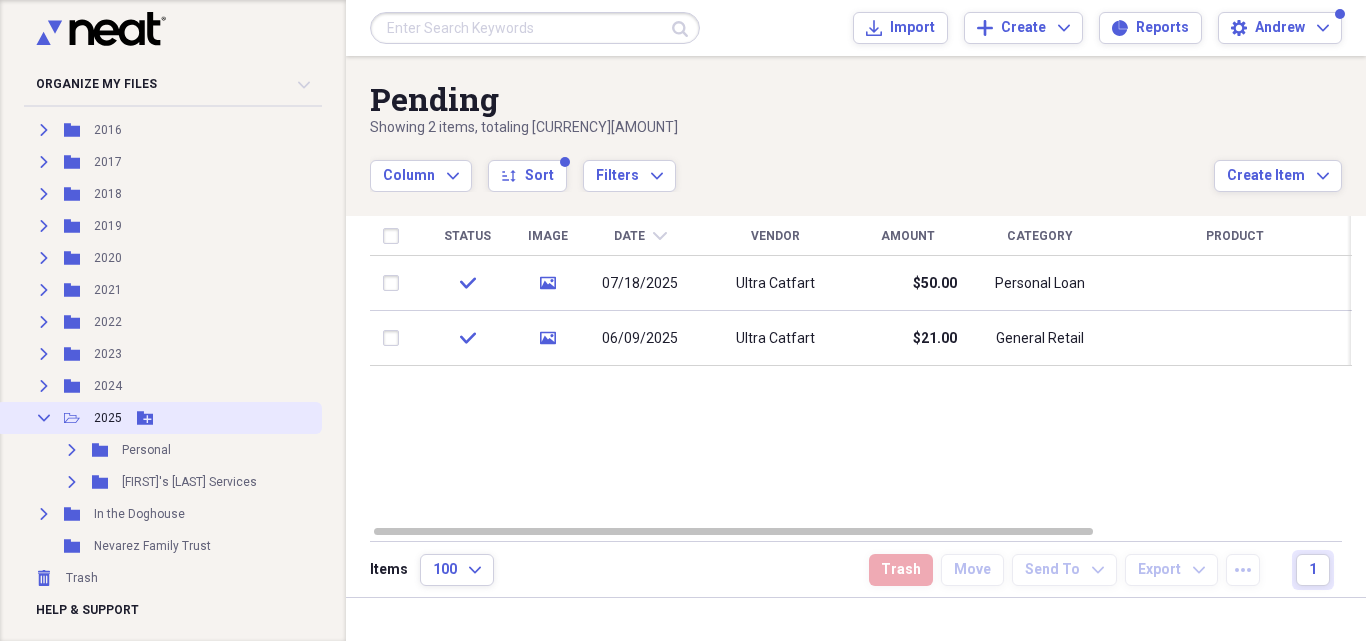 click on "Collapse" 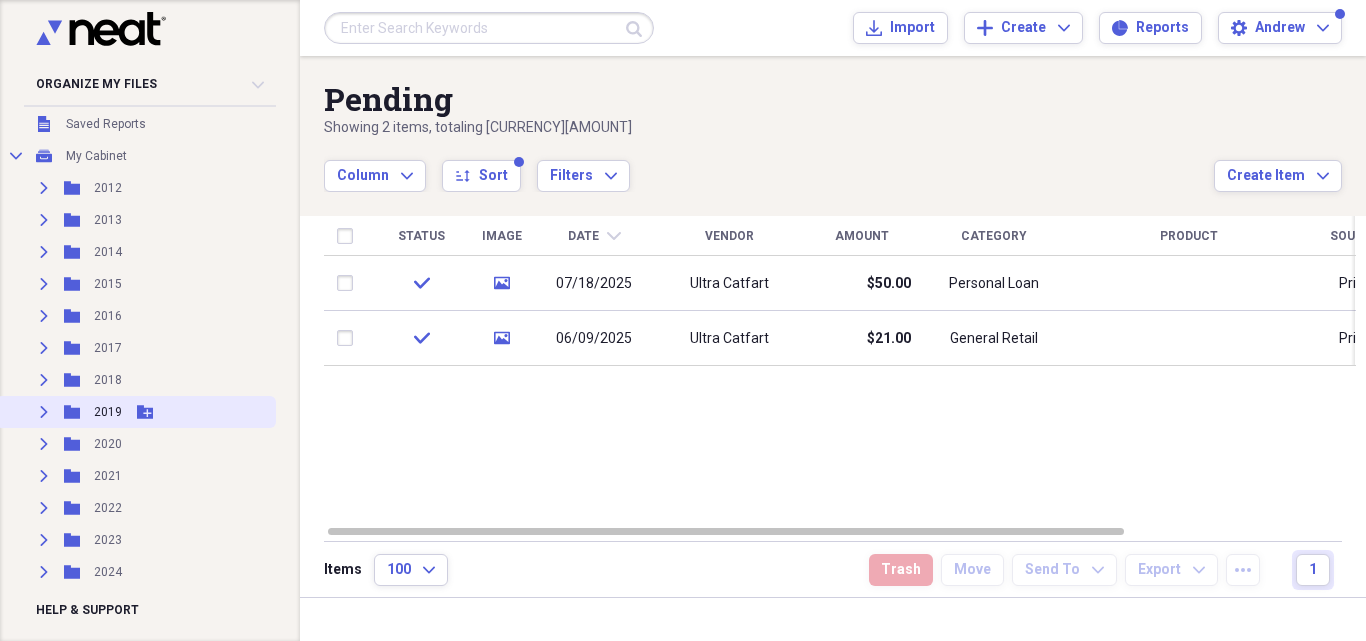 scroll, scrollTop: 0, scrollLeft: 0, axis: both 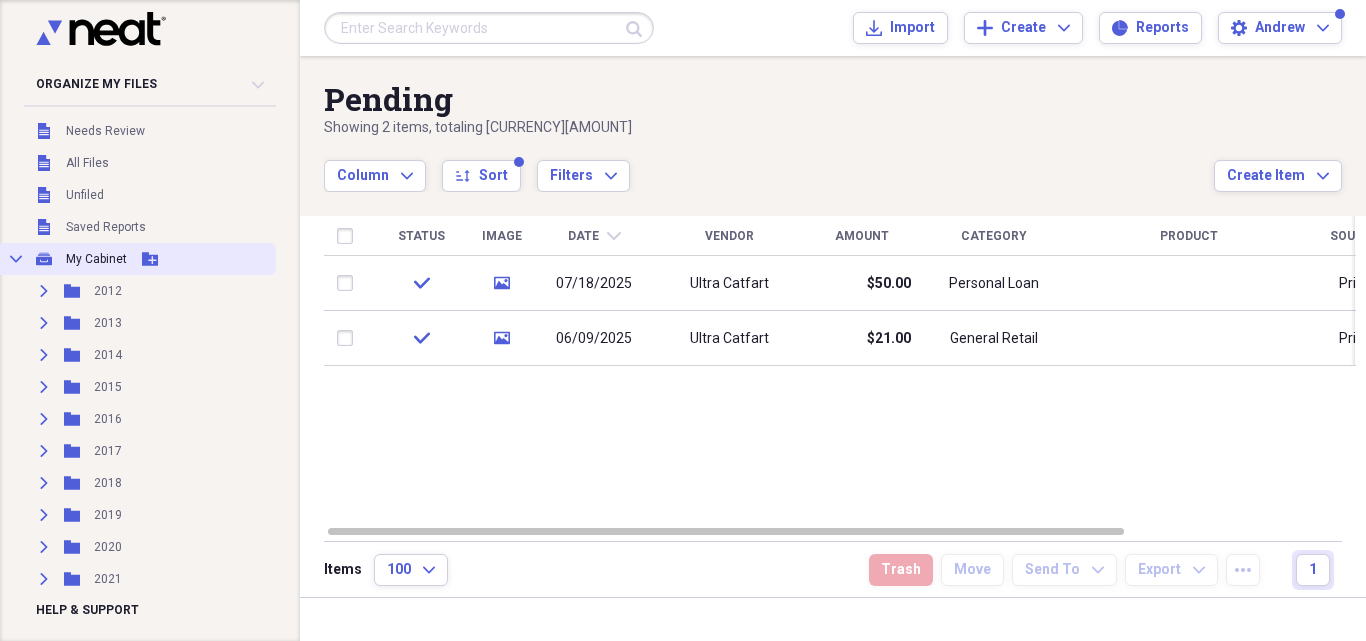 click 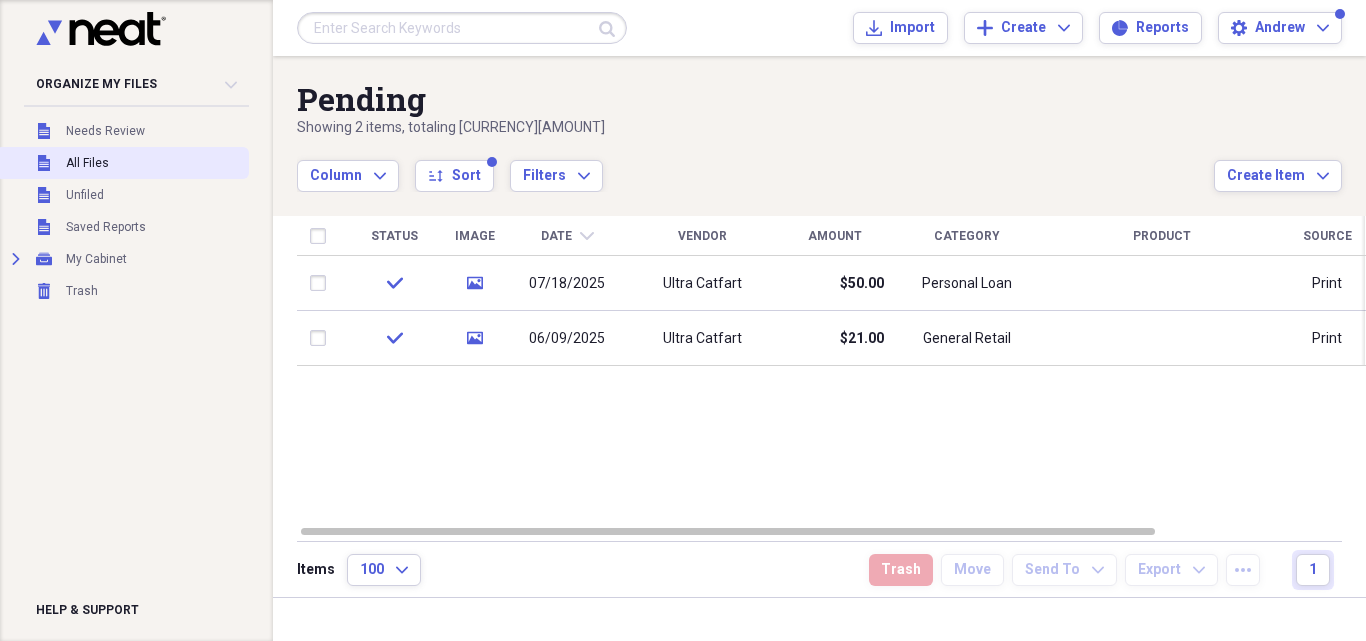 click on "All Files" at bounding box center [87, 163] 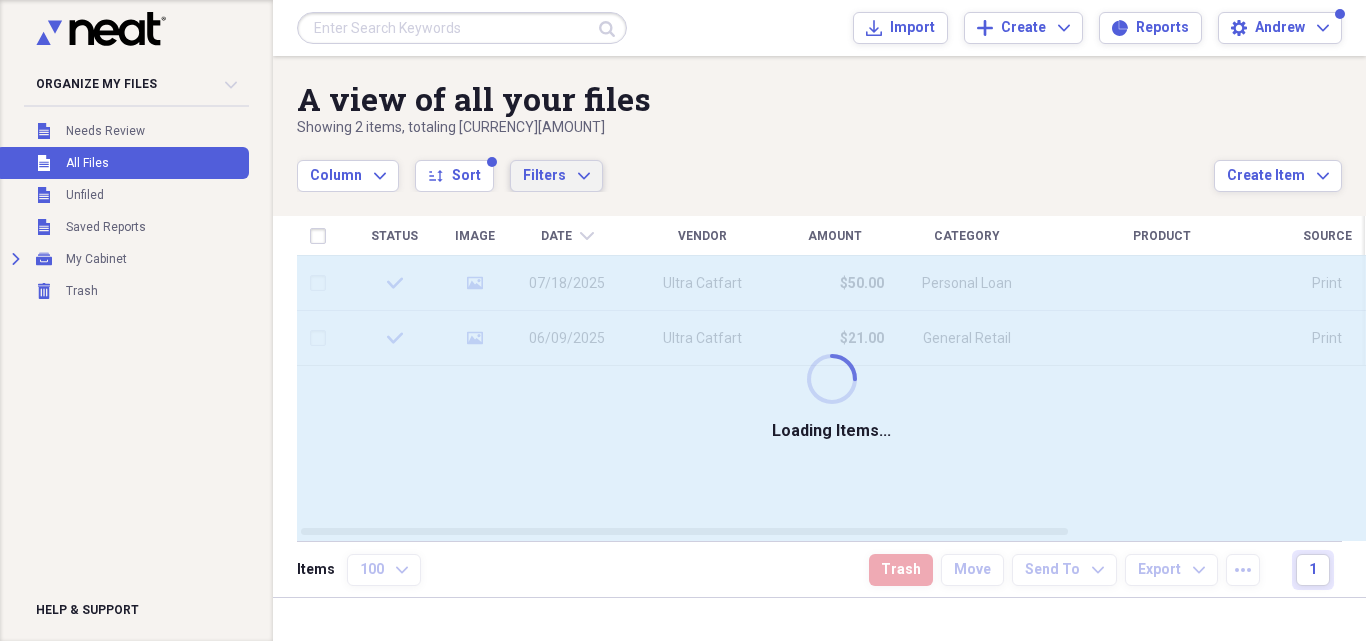 click on "Expand" 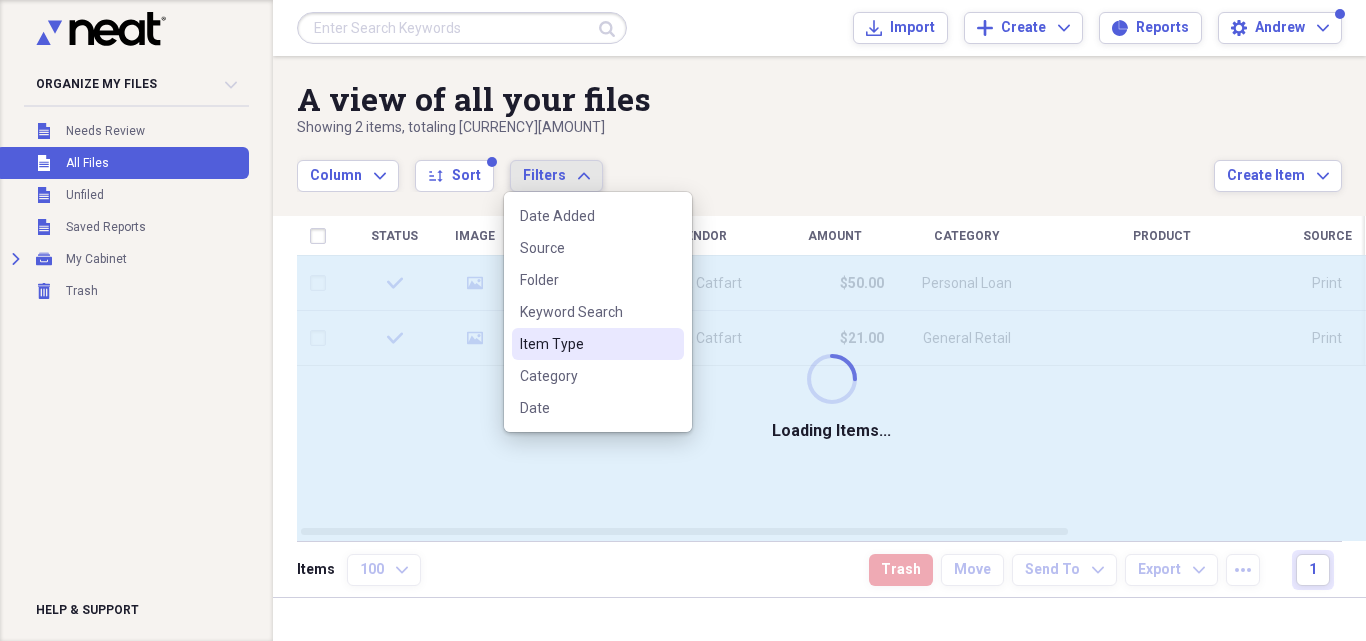 click on "Item Type" at bounding box center (586, 344) 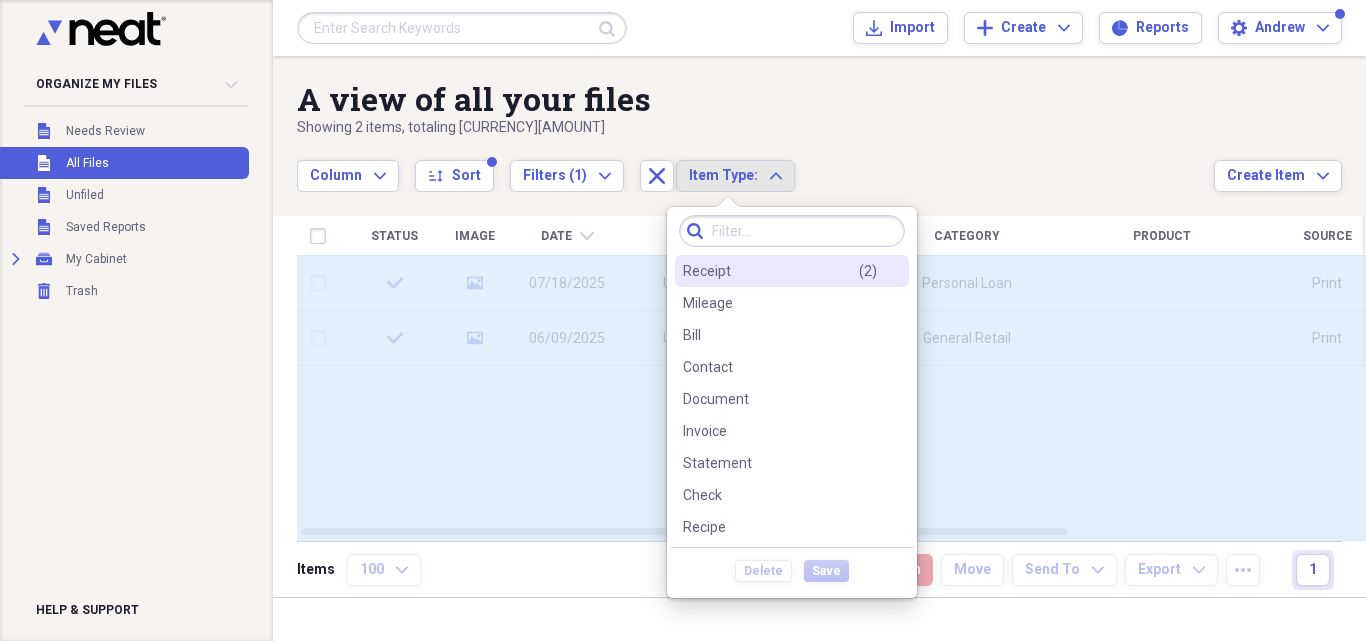 click on "Receipt" at bounding box center [707, 271] 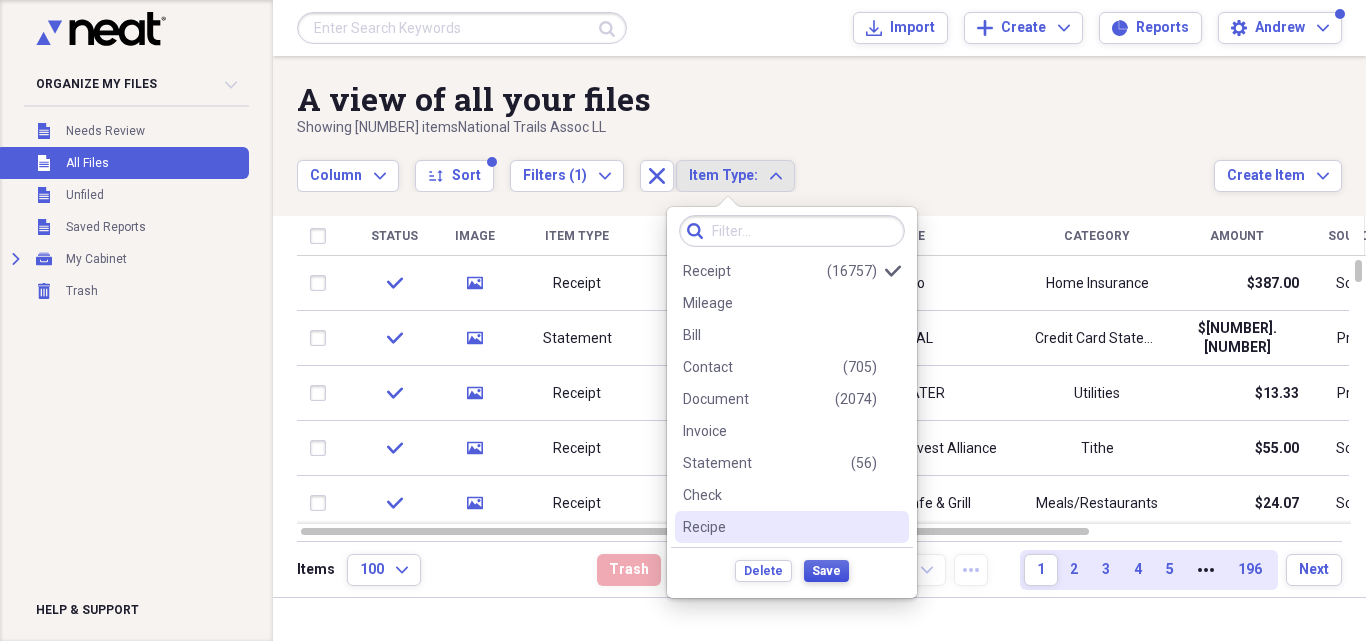 click on "Save" at bounding box center (826, 571) 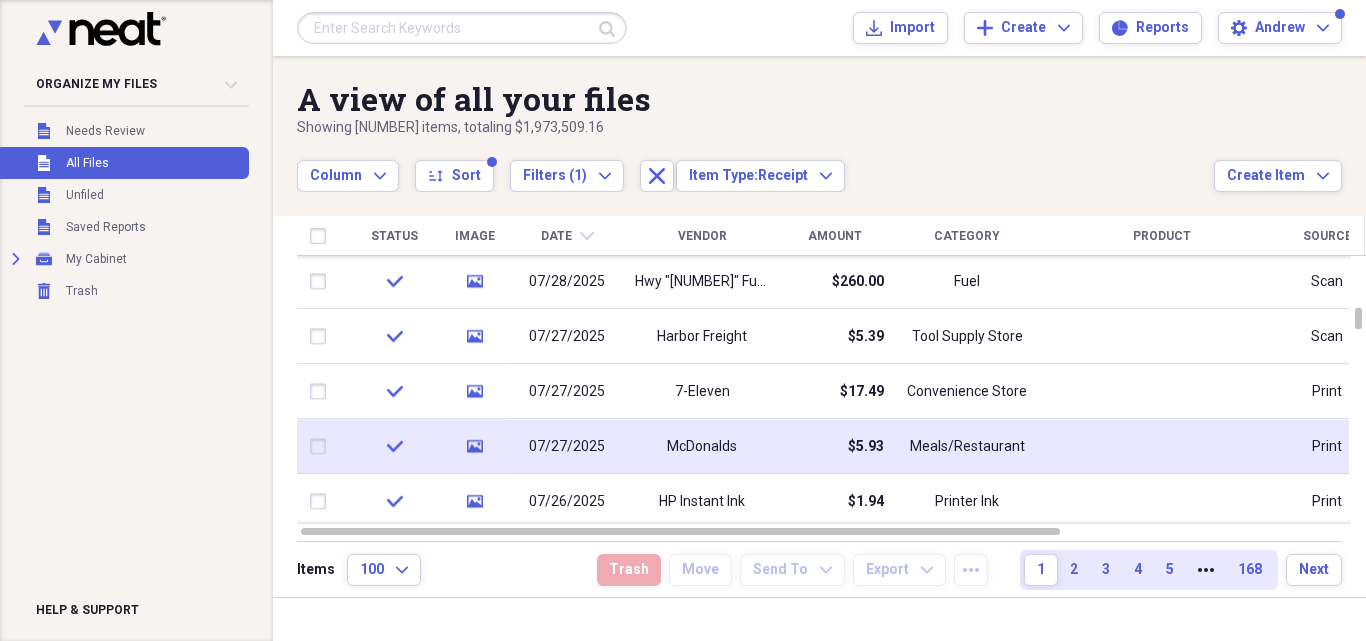 click on "07/27/2025" at bounding box center (567, 447) 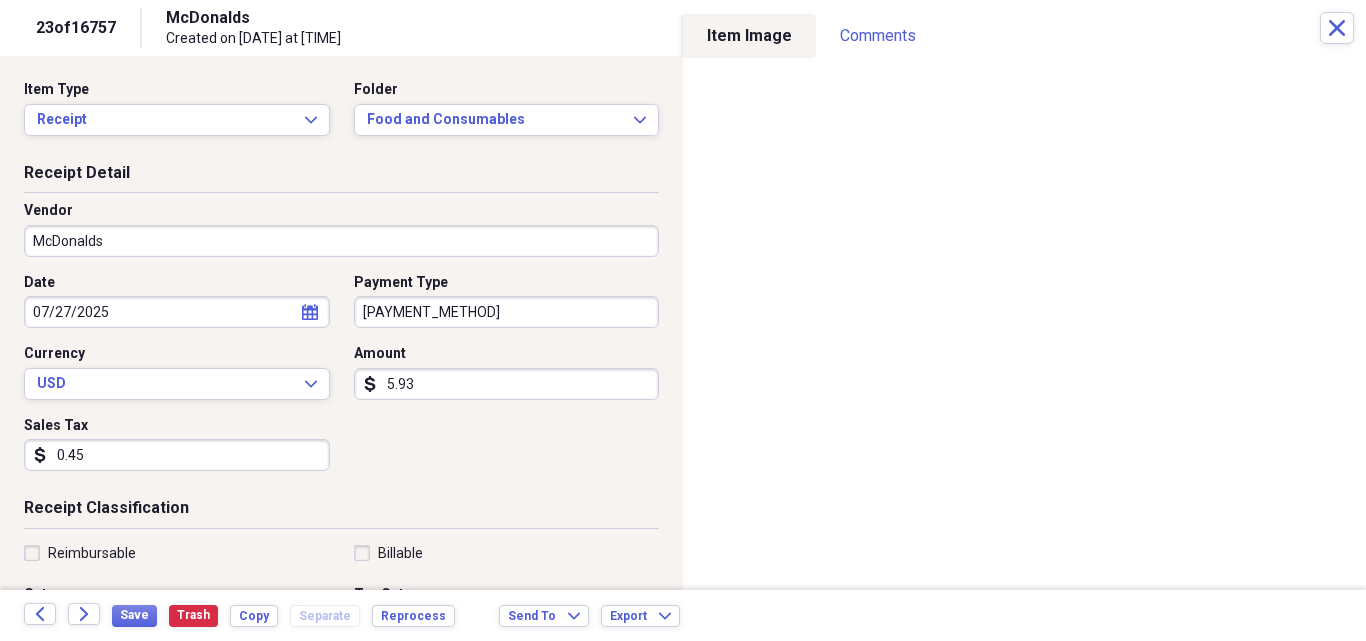 click 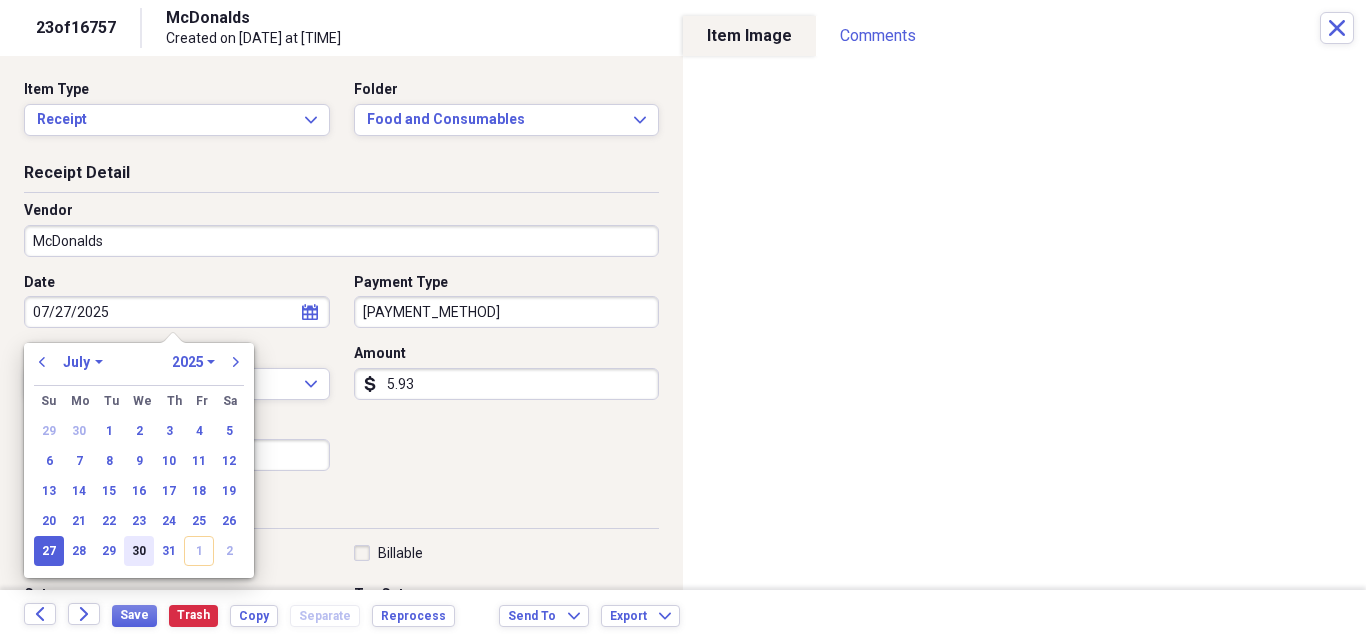 click on "30" at bounding box center (139, 551) 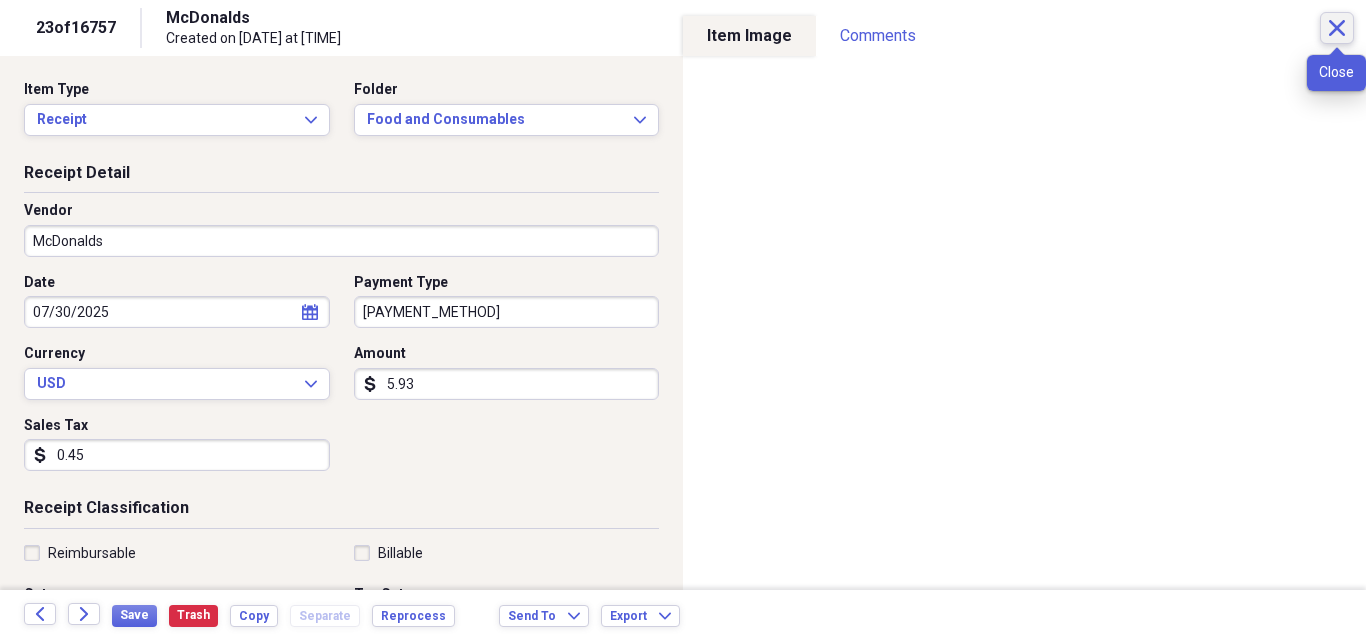 click on "Close" 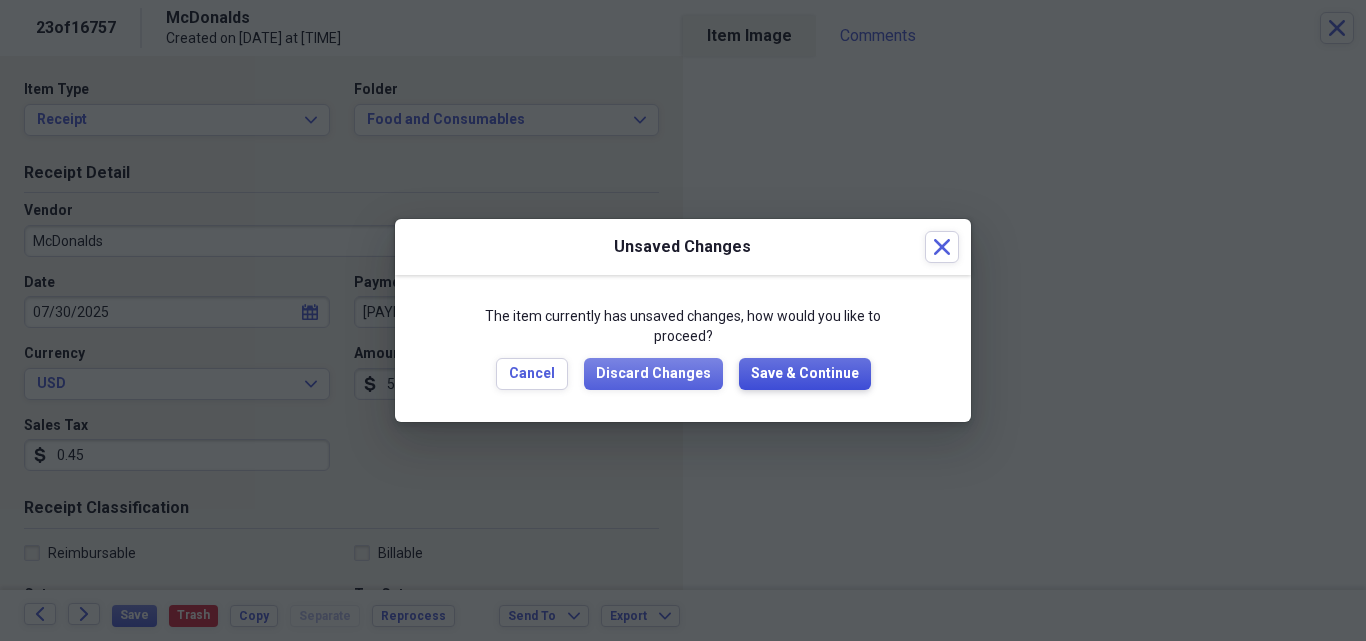 click on "Save & Continue" at bounding box center [805, 374] 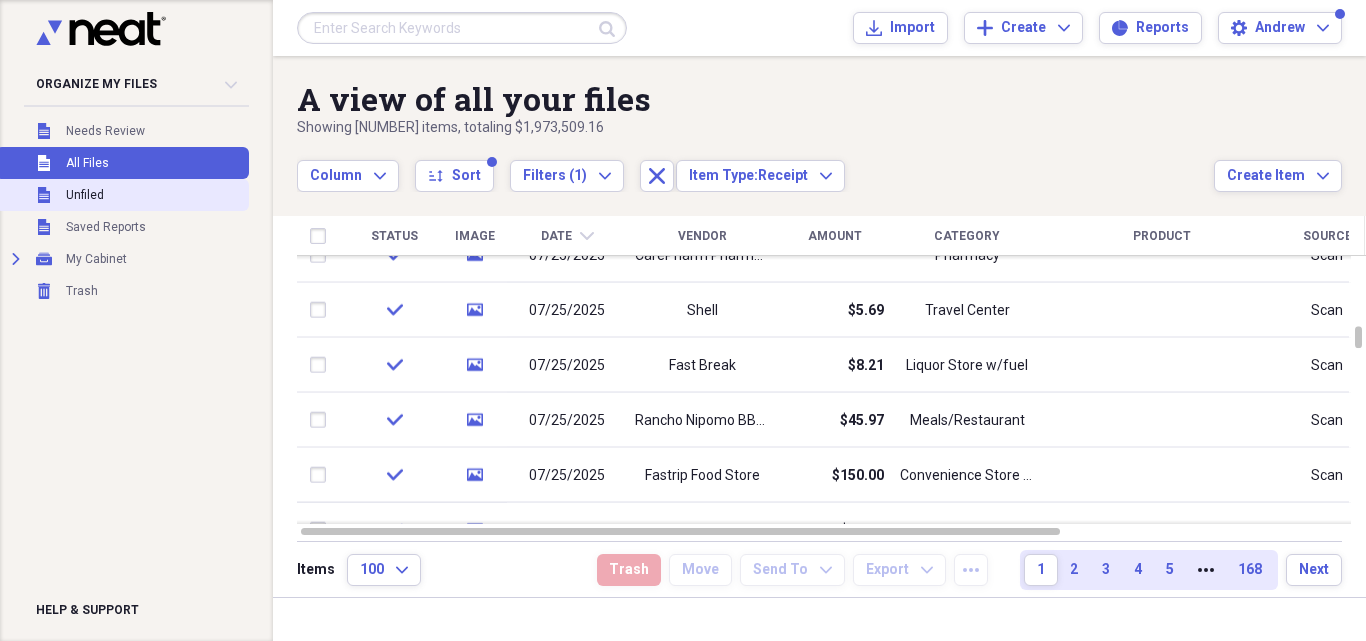 click on "Unfiled" at bounding box center (85, 195) 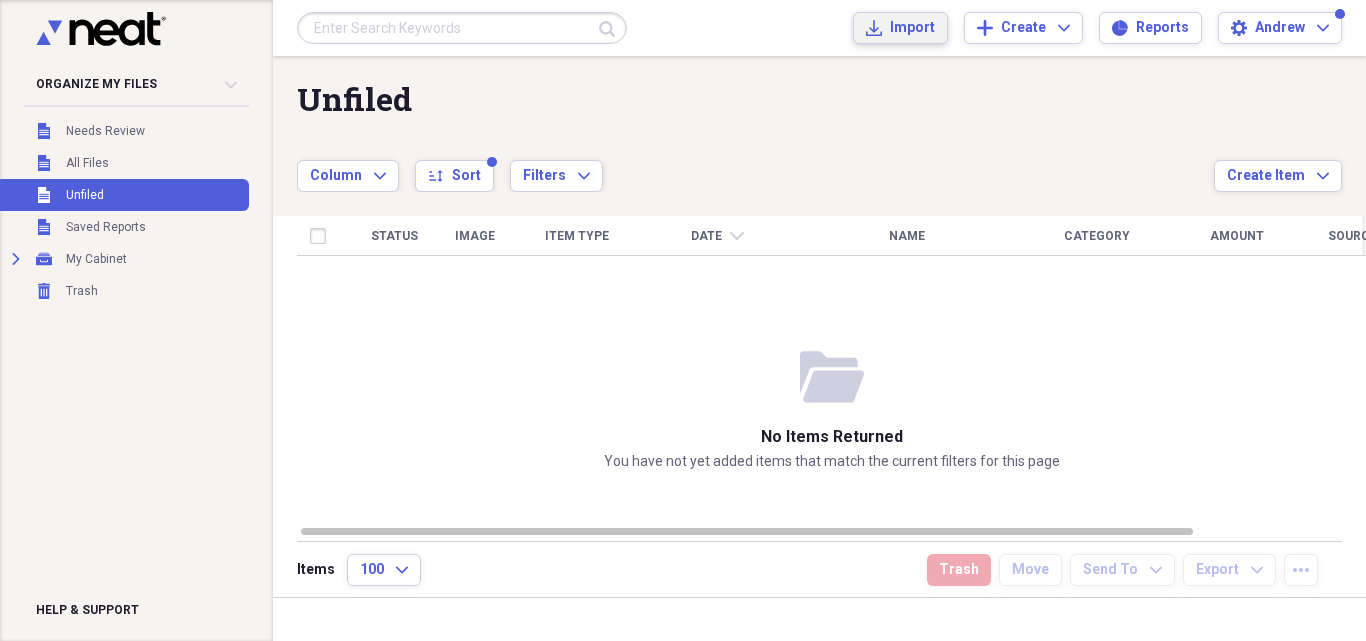 click on "Import" at bounding box center [912, 28] 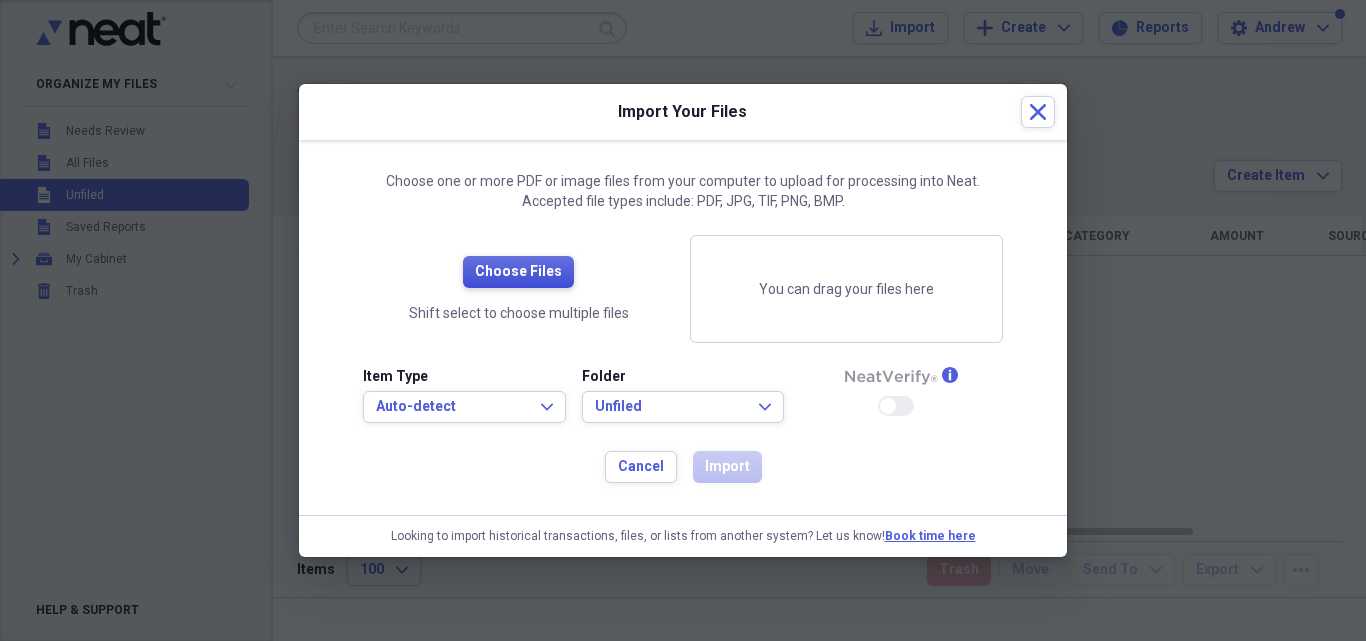 click on "Choose Files" at bounding box center [518, 272] 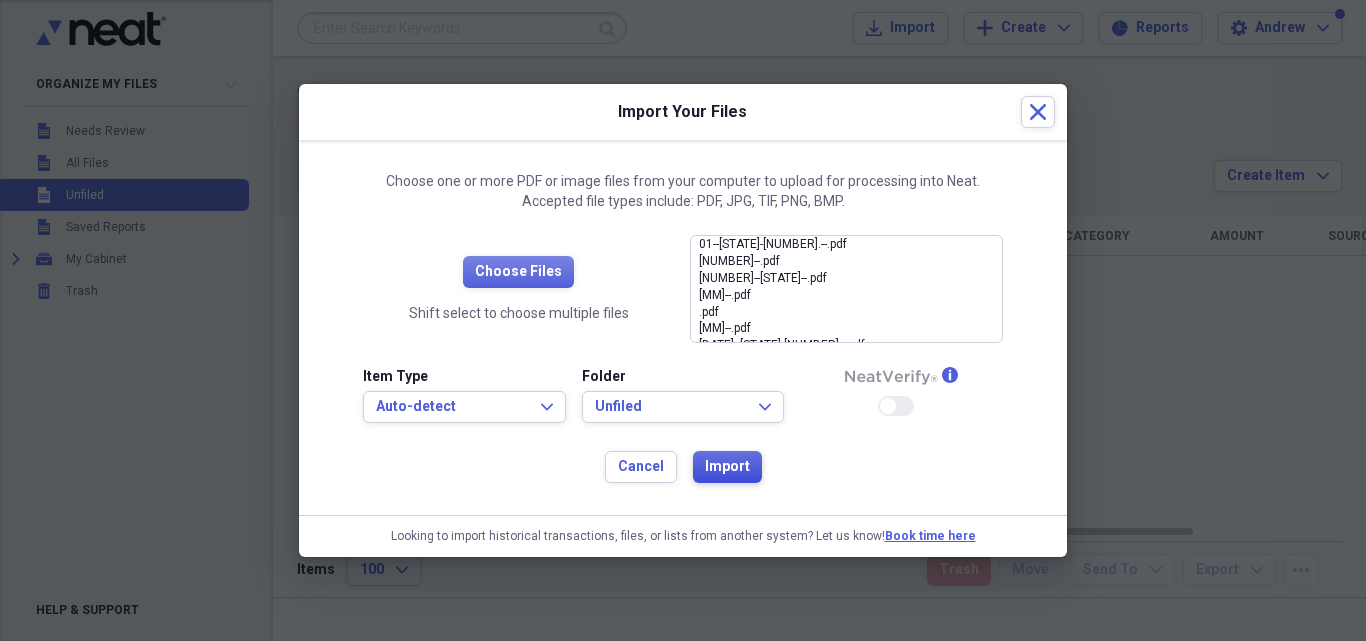 click on "Import" at bounding box center [727, 467] 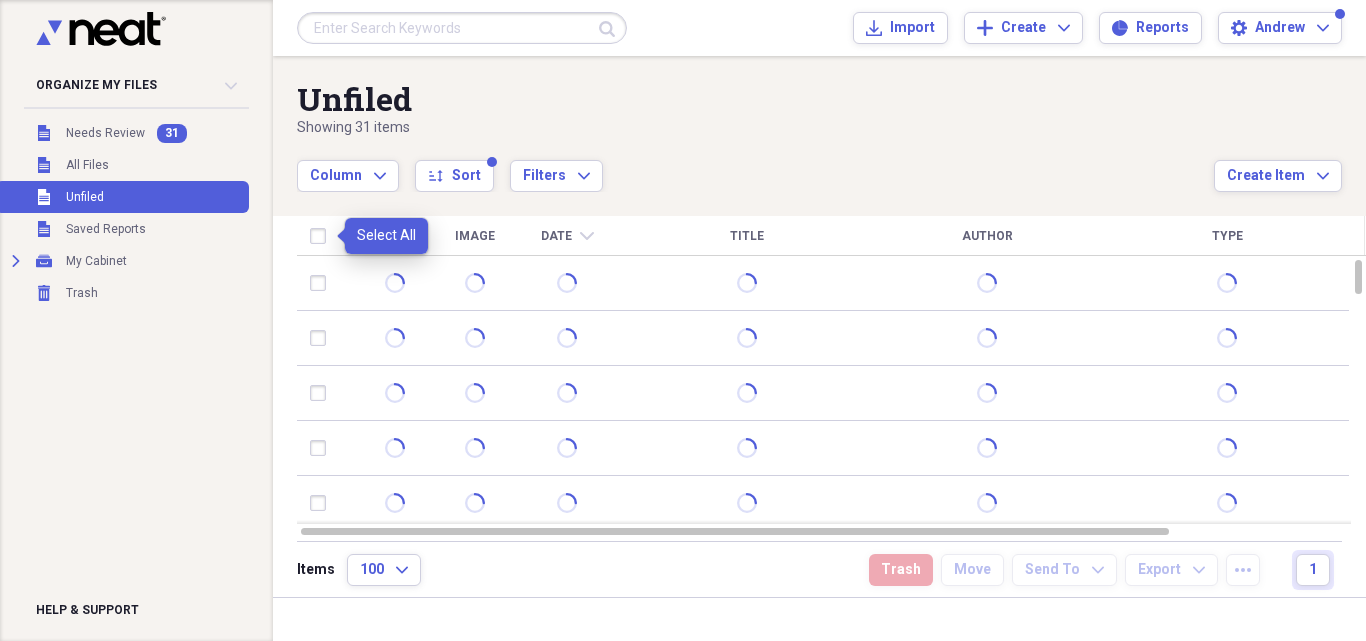 click at bounding box center (322, 236) 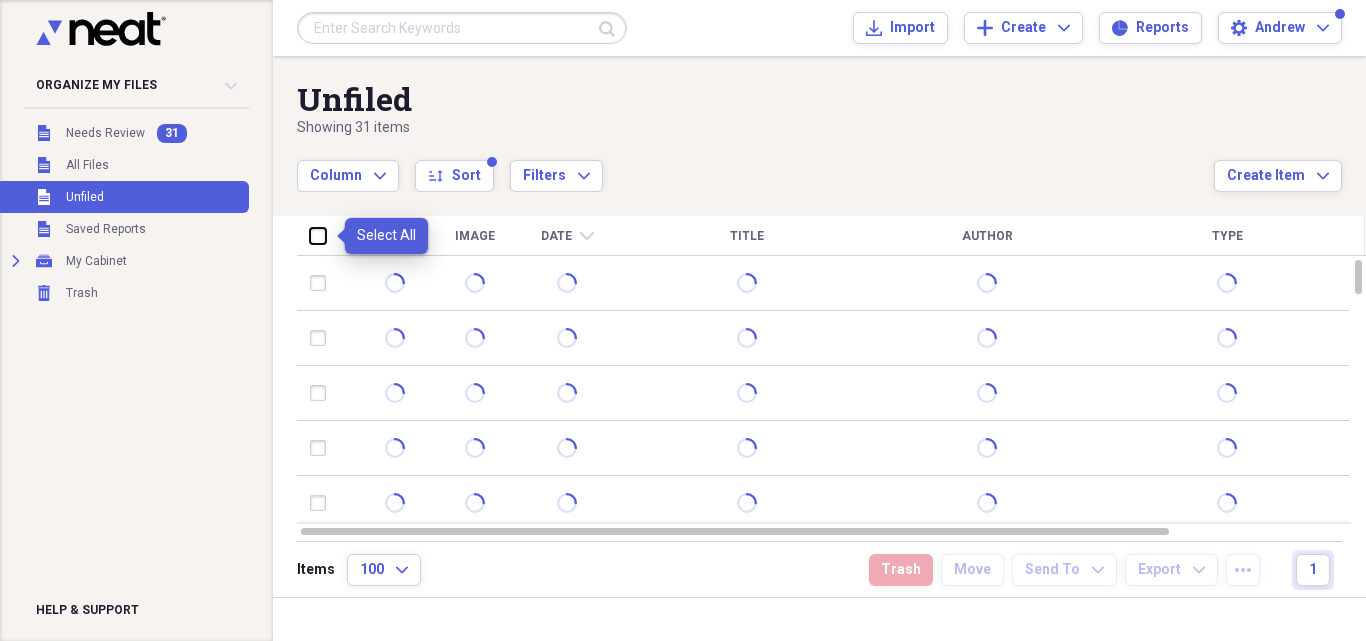 click at bounding box center (310, 235) 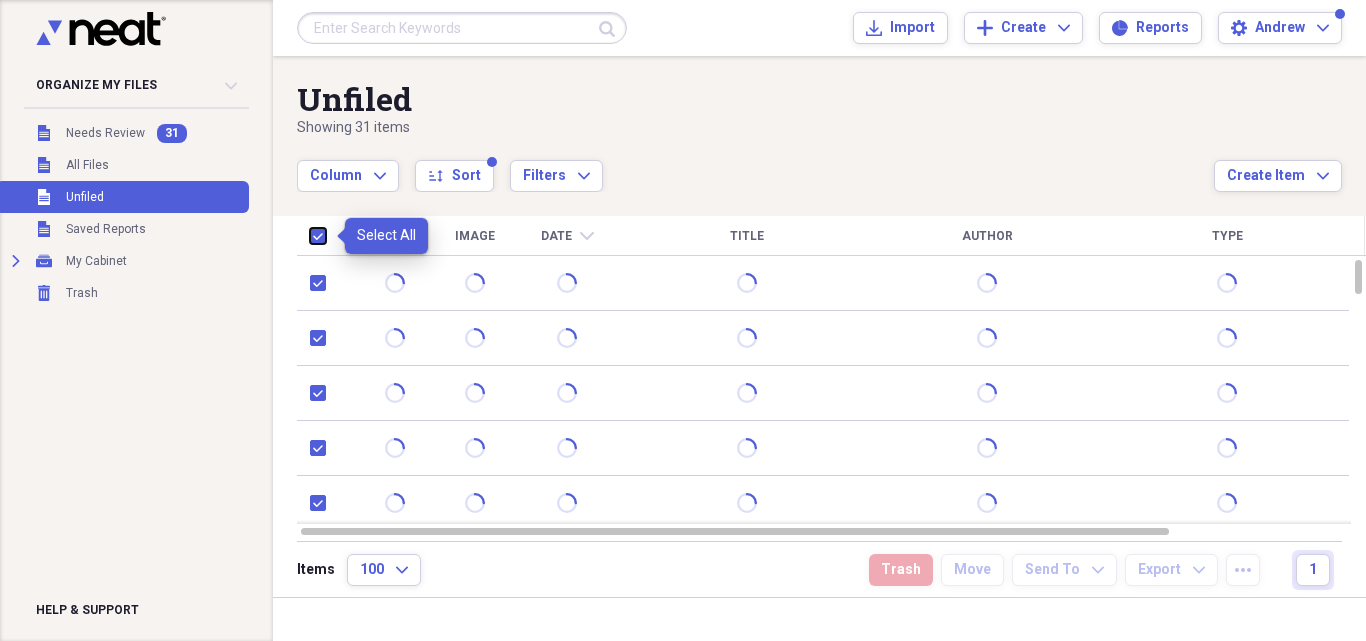 checkbox on "true" 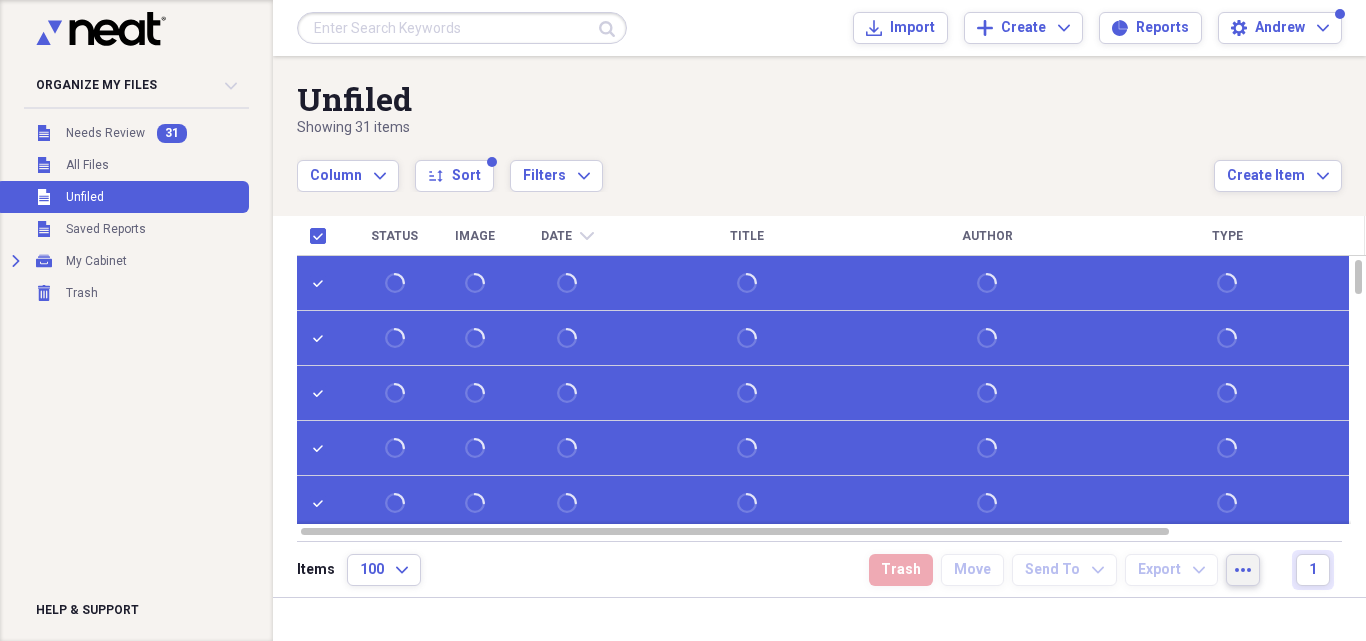 click on "more" 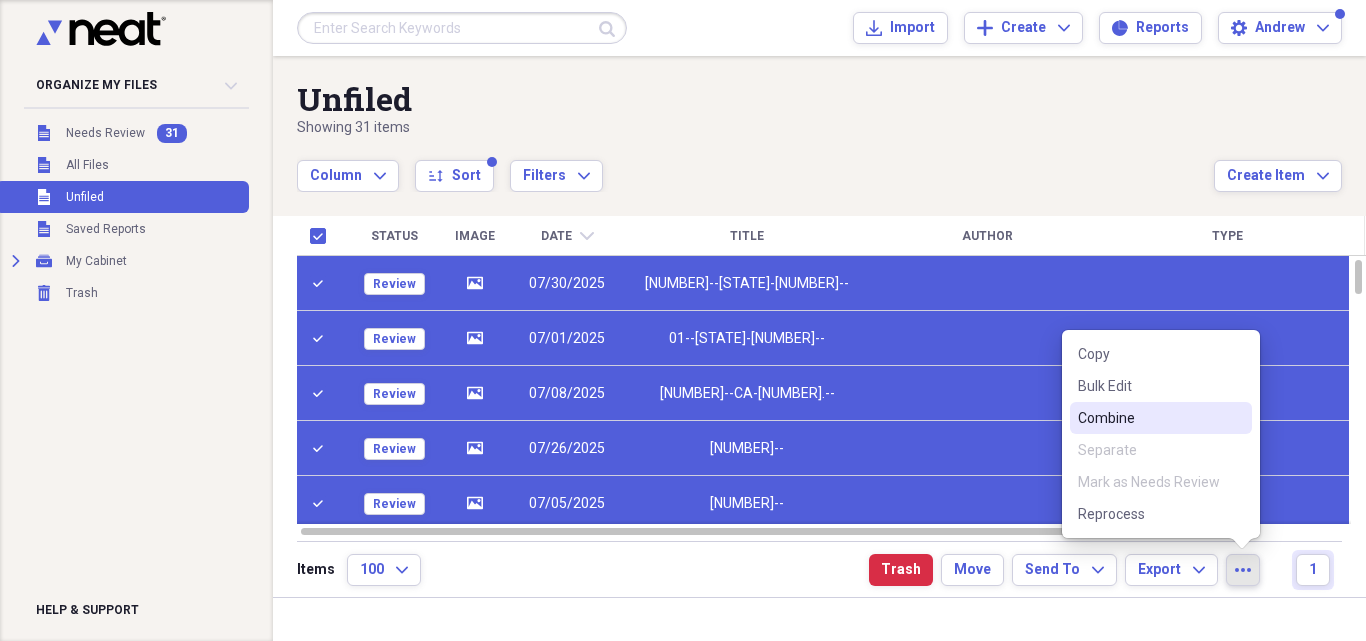 click on "Combine" at bounding box center (1149, 418) 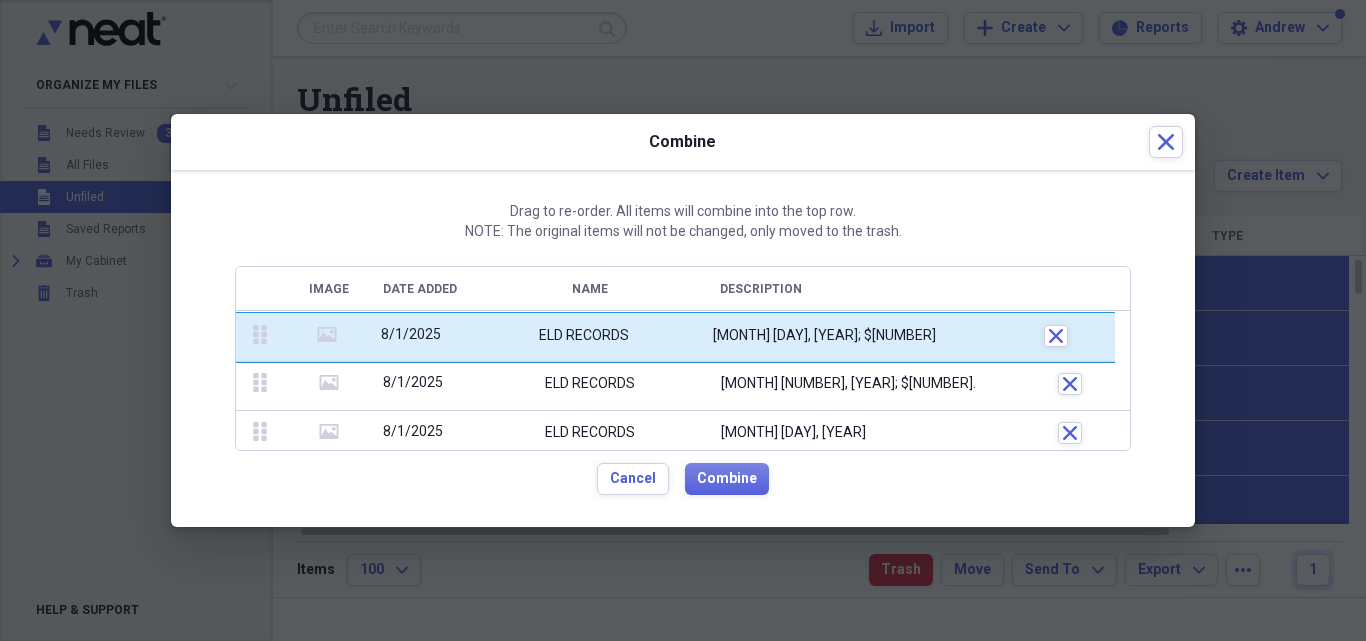 drag, startPoint x: 257, startPoint y: 384, endPoint x: 258, endPoint y: 332, distance: 52.009613 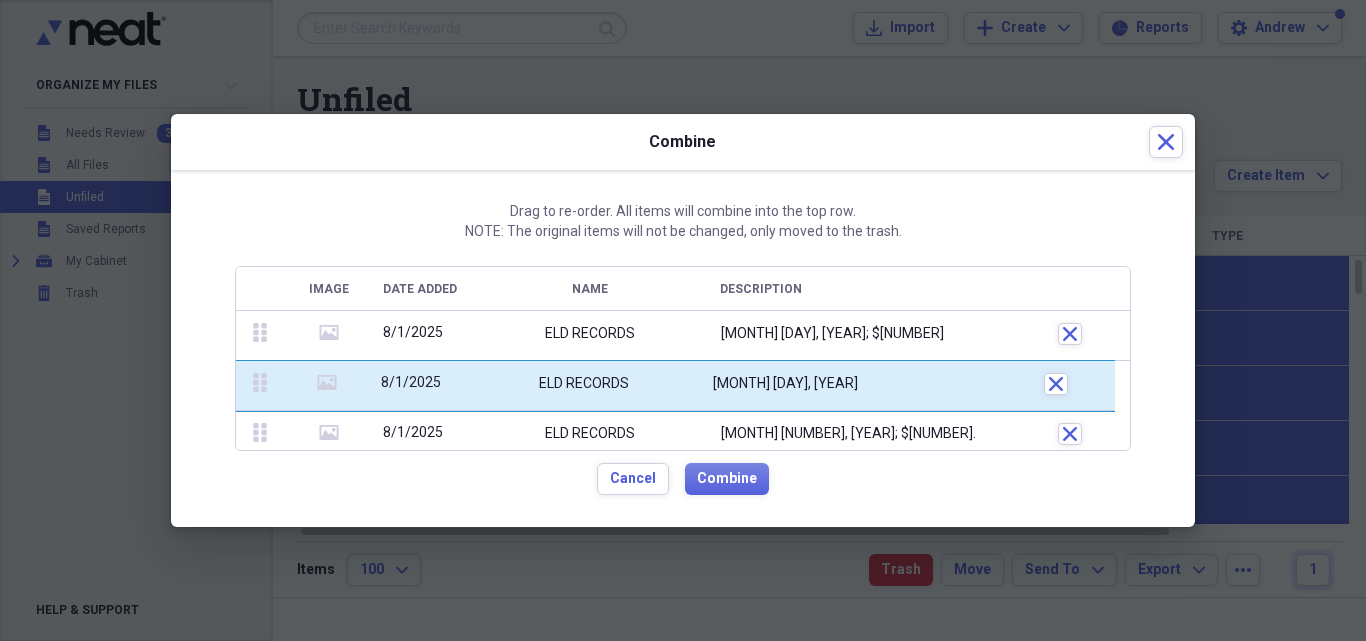 drag, startPoint x: 263, startPoint y: 430, endPoint x: 260, endPoint y: 376, distance: 54.08327 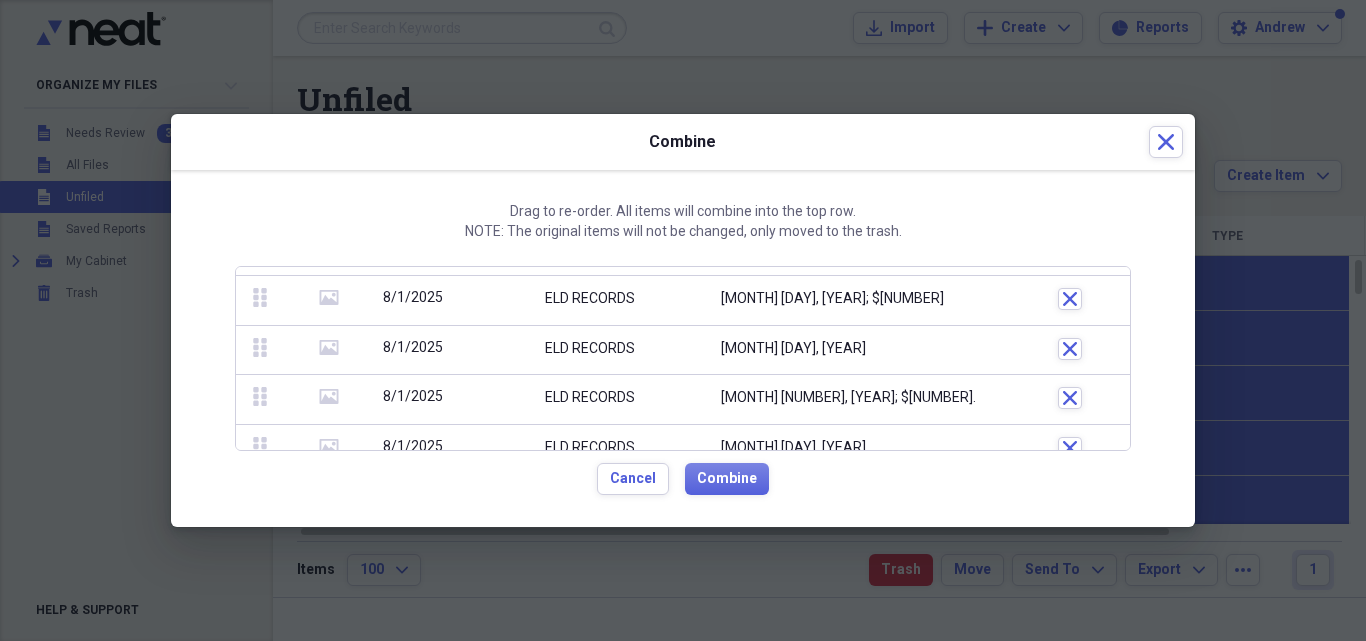 scroll, scrollTop: 67, scrollLeft: 0, axis: vertical 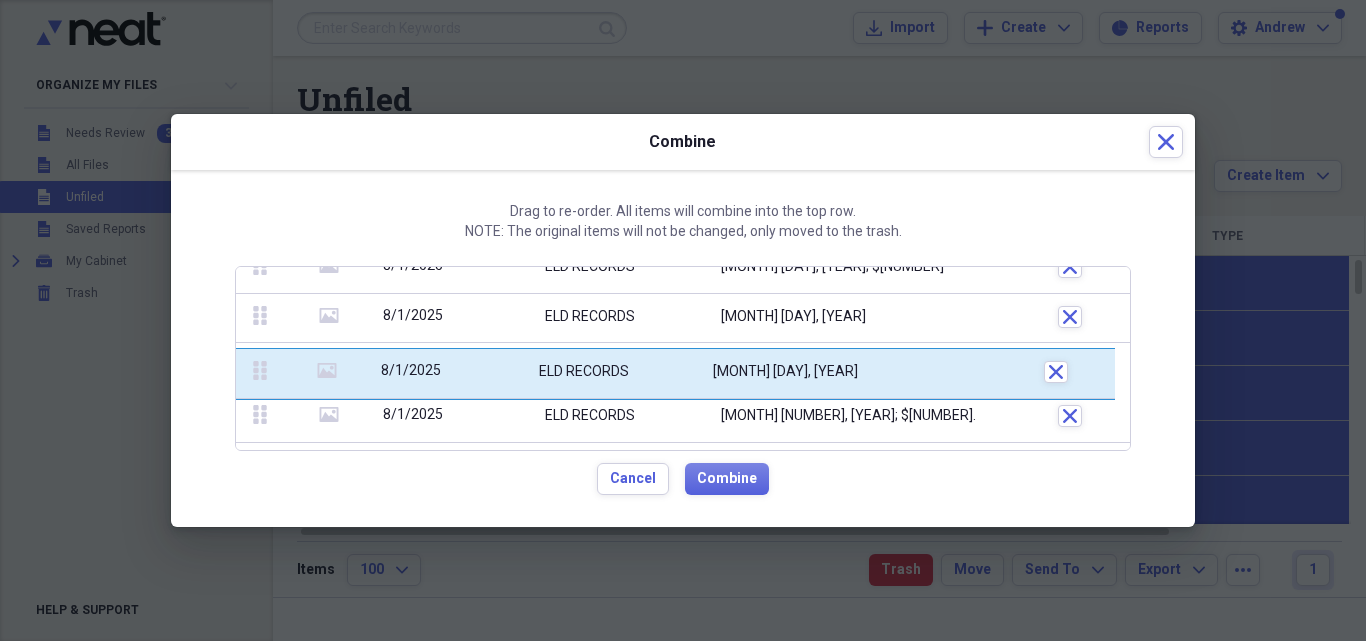 drag, startPoint x: 260, startPoint y: 413, endPoint x: 260, endPoint y: 368, distance: 45 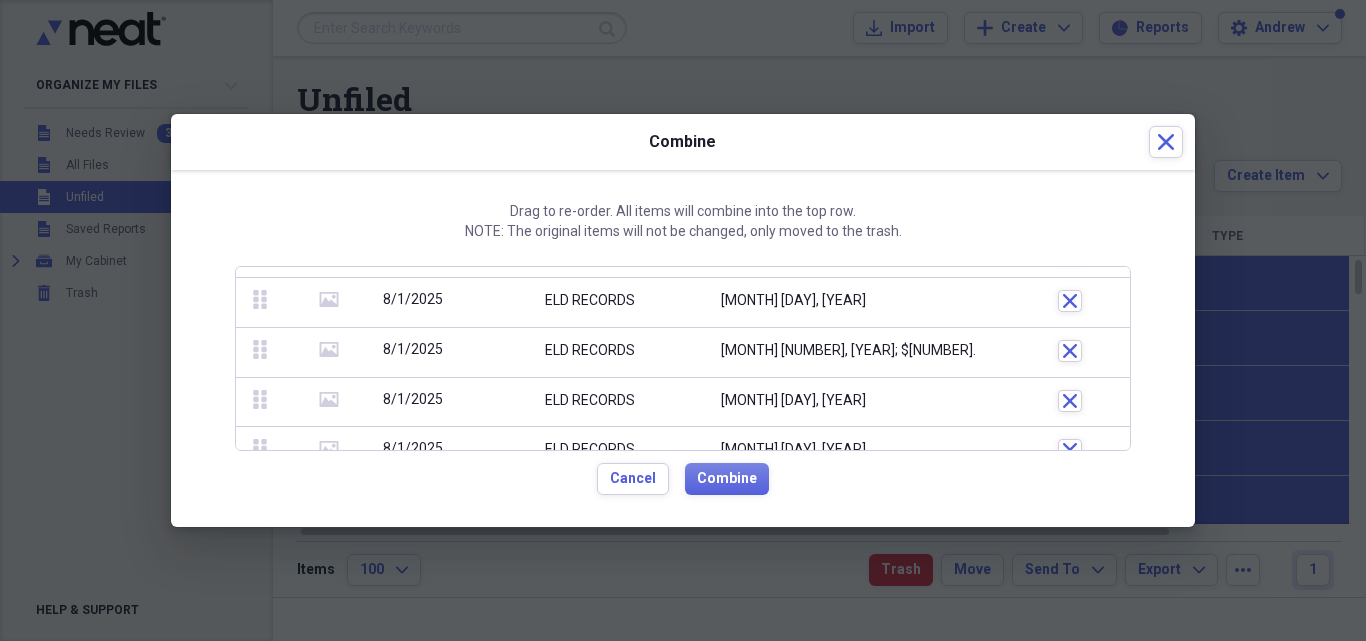 scroll, scrollTop: 133, scrollLeft: 0, axis: vertical 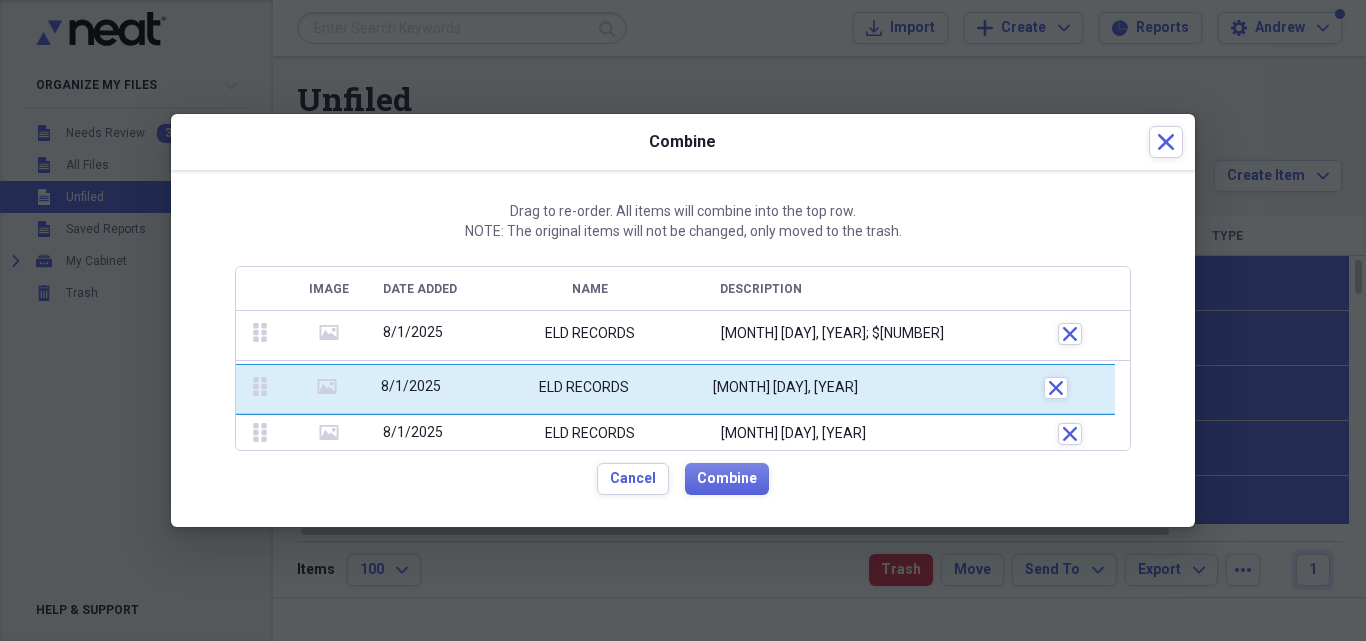 drag, startPoint x: 261, startPoint y: 399, endPoint x: 262, endPoint y: 384, distance: 15.033297 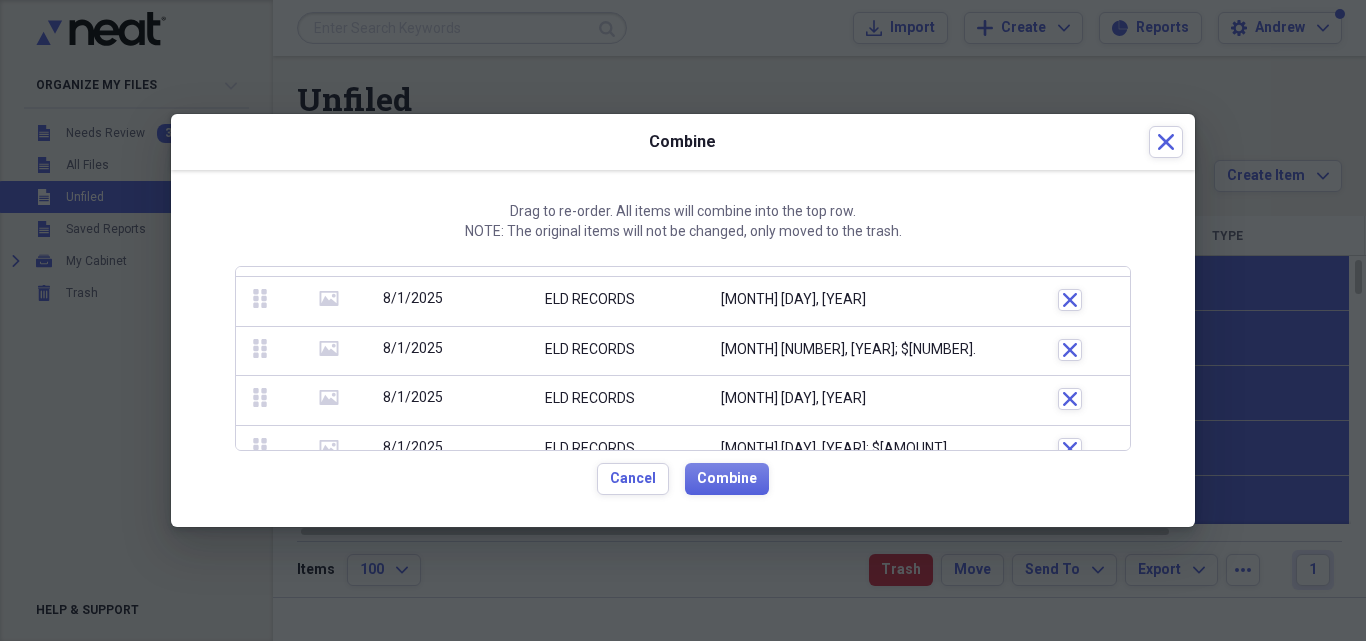 scroll, scrollTop: 174, scrollLeft: 0, axis: vertical 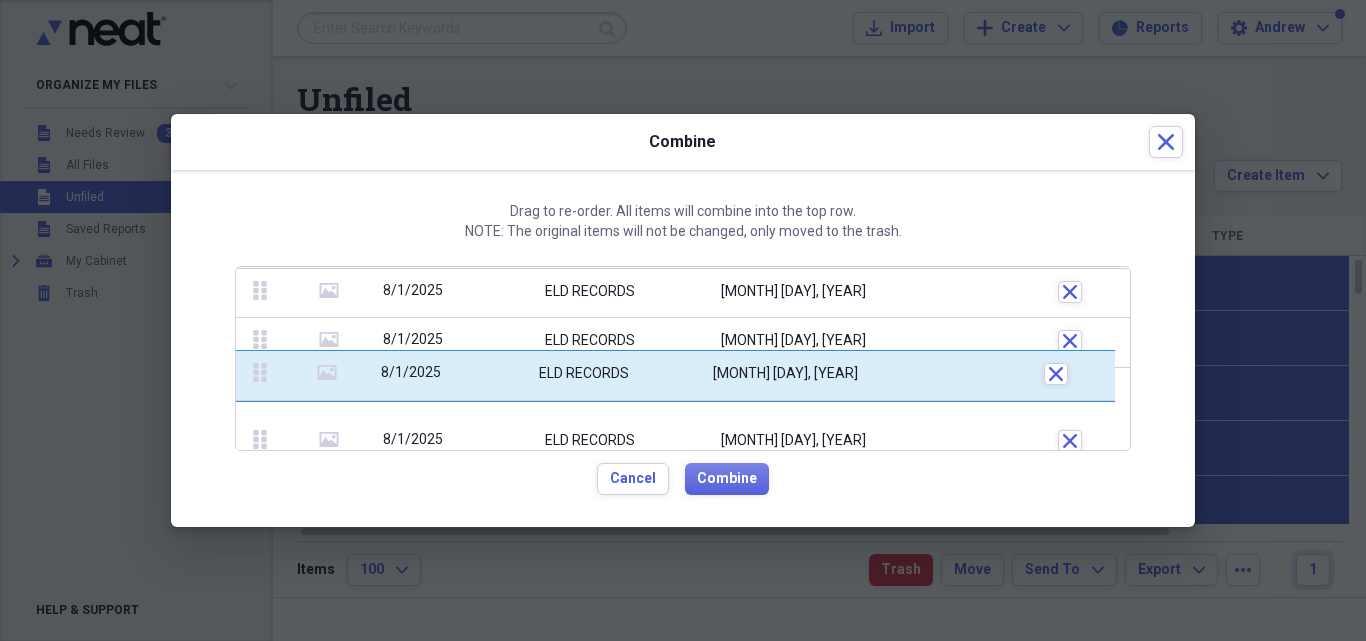 drag, startPoint x: 258, startPoint y: 407, endPoint x: 267, endPoint y: 372, distance: 36.138622 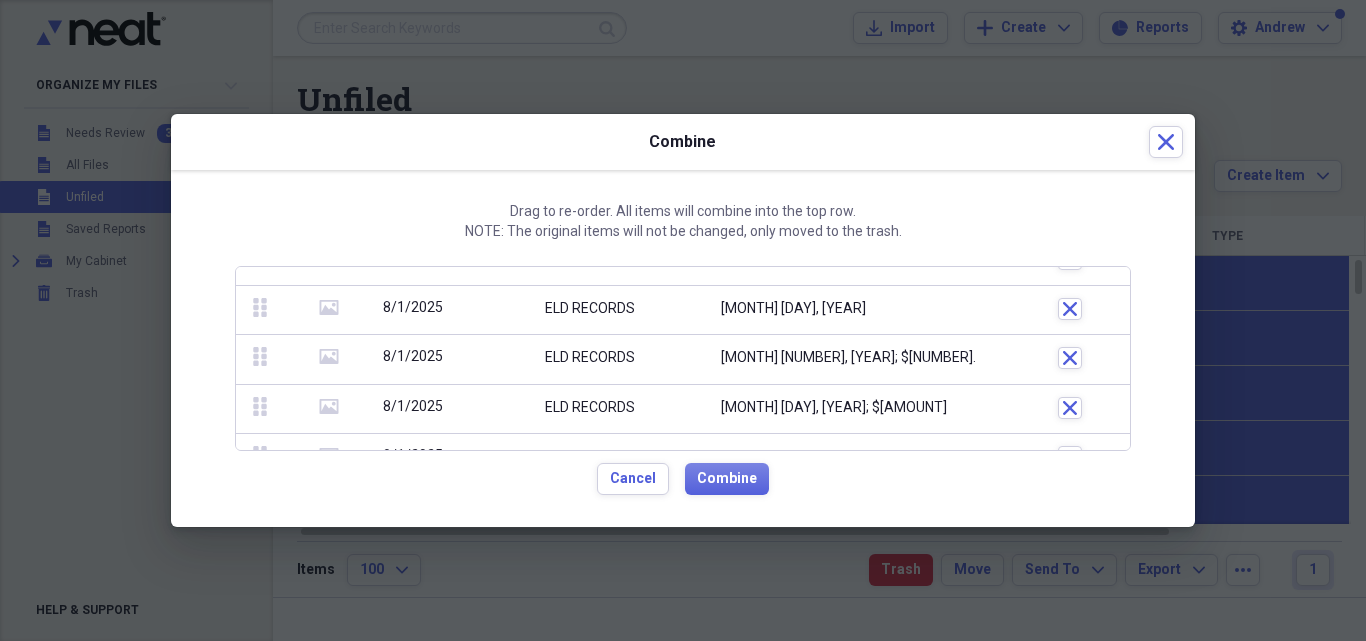 scroll, scrollTop: 225, scrollLeft: 0, axis: vertical 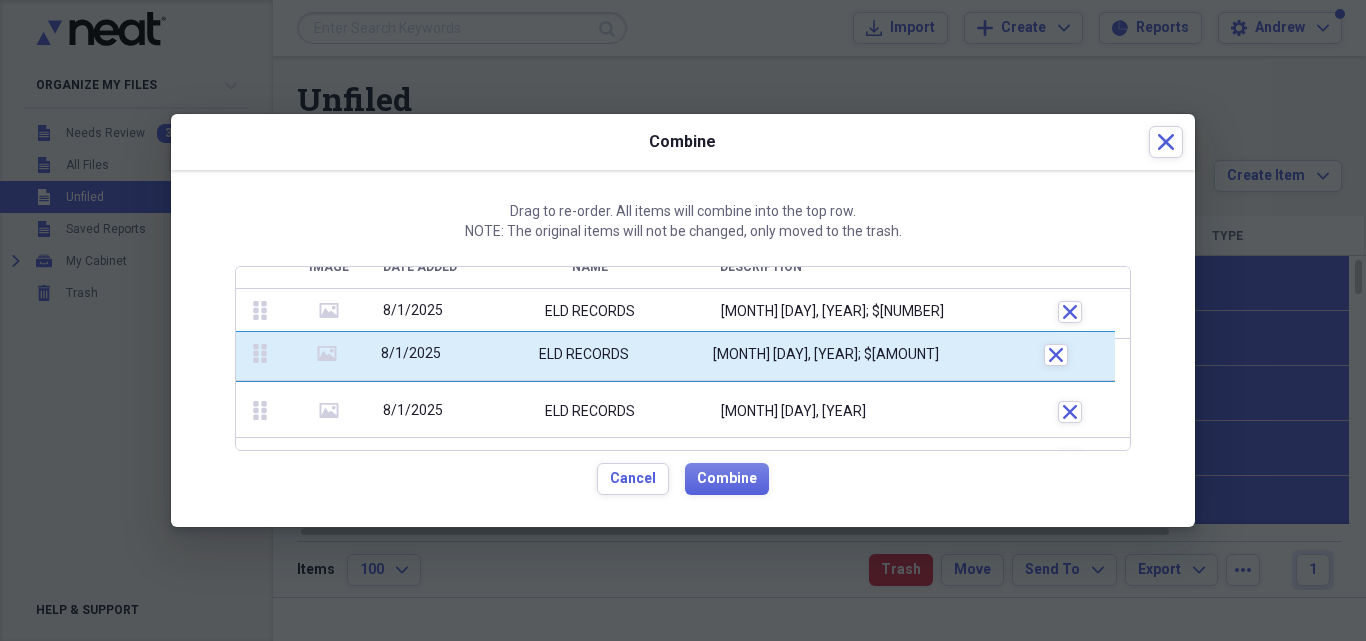 drag, startPoint x: 258, startPoint y: 413, endPoint x: 259, endPoint y: 360, distance: 53.009434 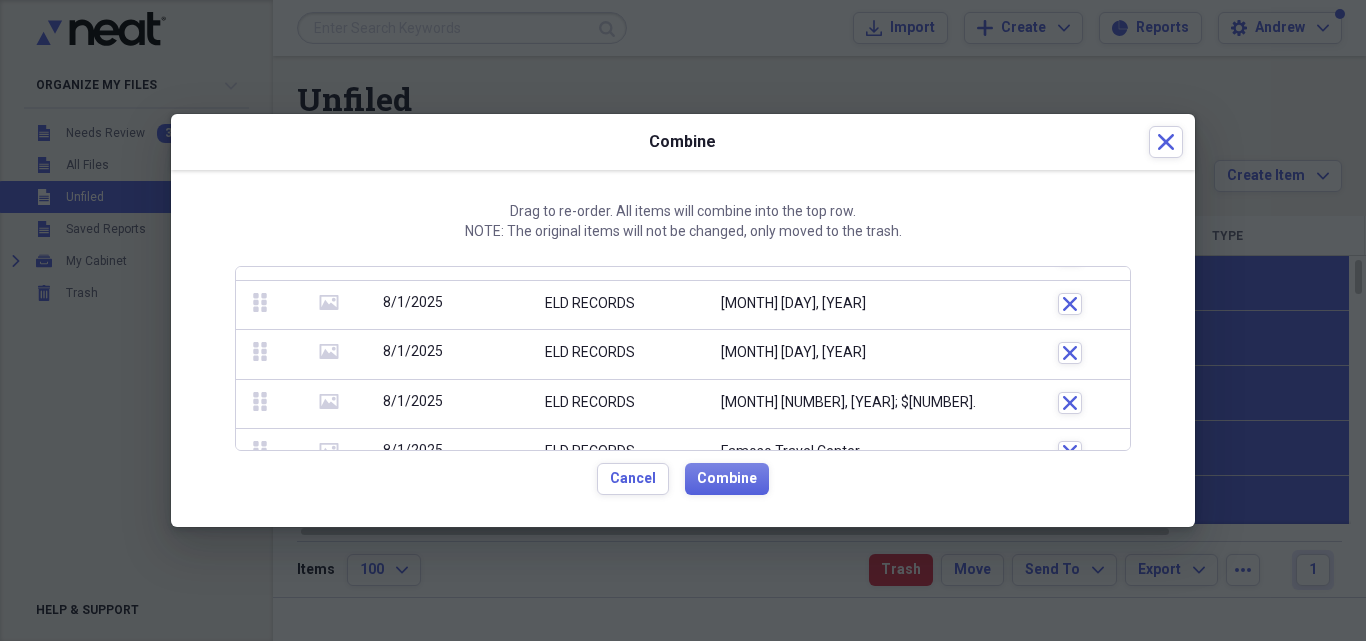 scroll, scrollTop: 262, scrollLeft: 0, axis: vertical 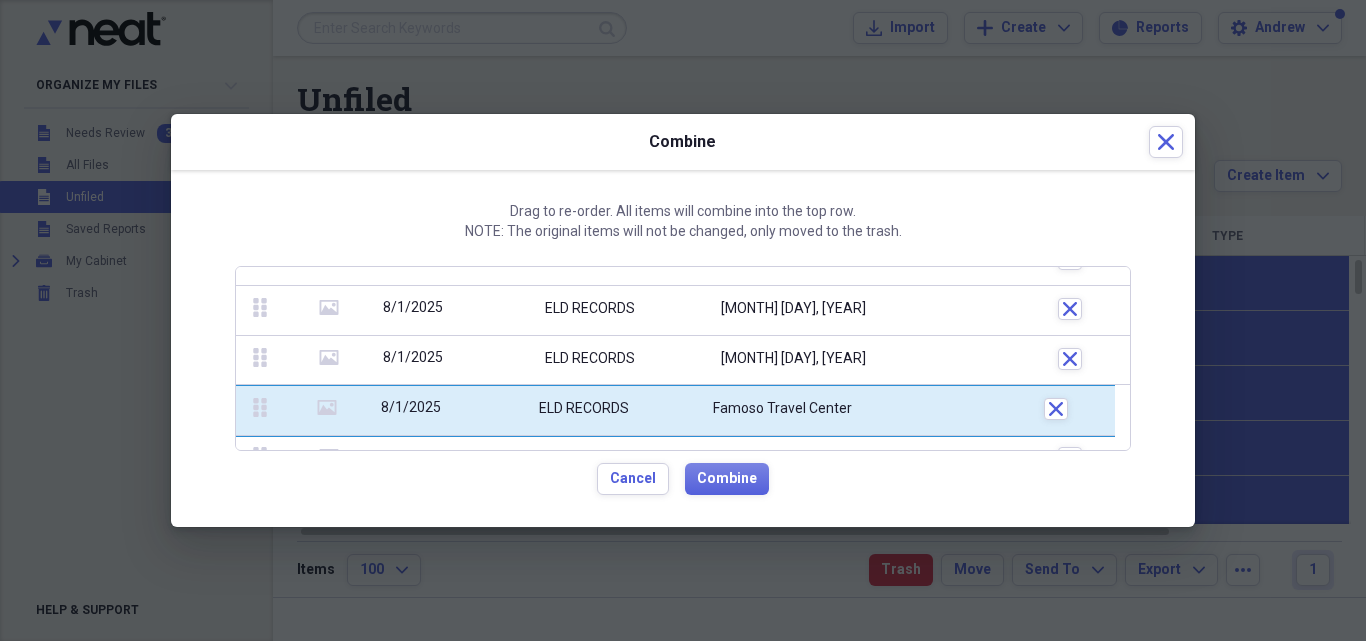 drag, startPoint x: 256, startPoint y: 420, endPoint x: 253, endPoint y: 401, distance: 19.235384 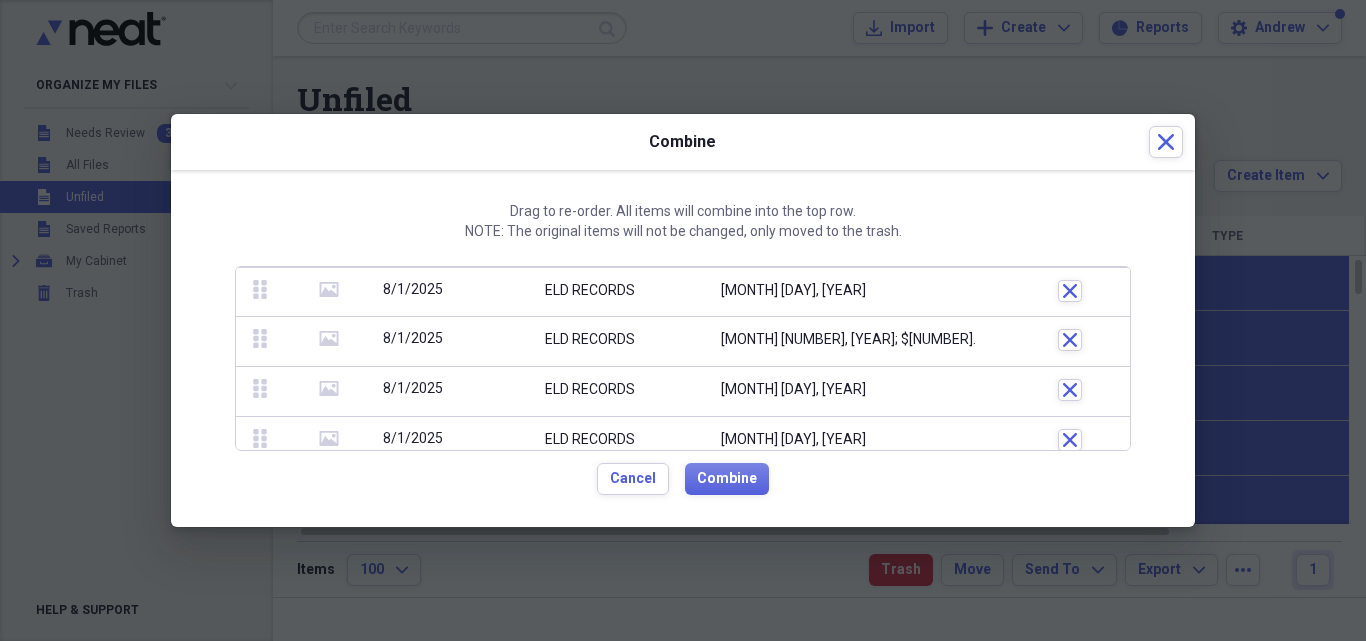 scroll, scrollTop: 374, scrollLeft: 0, axis: vertical 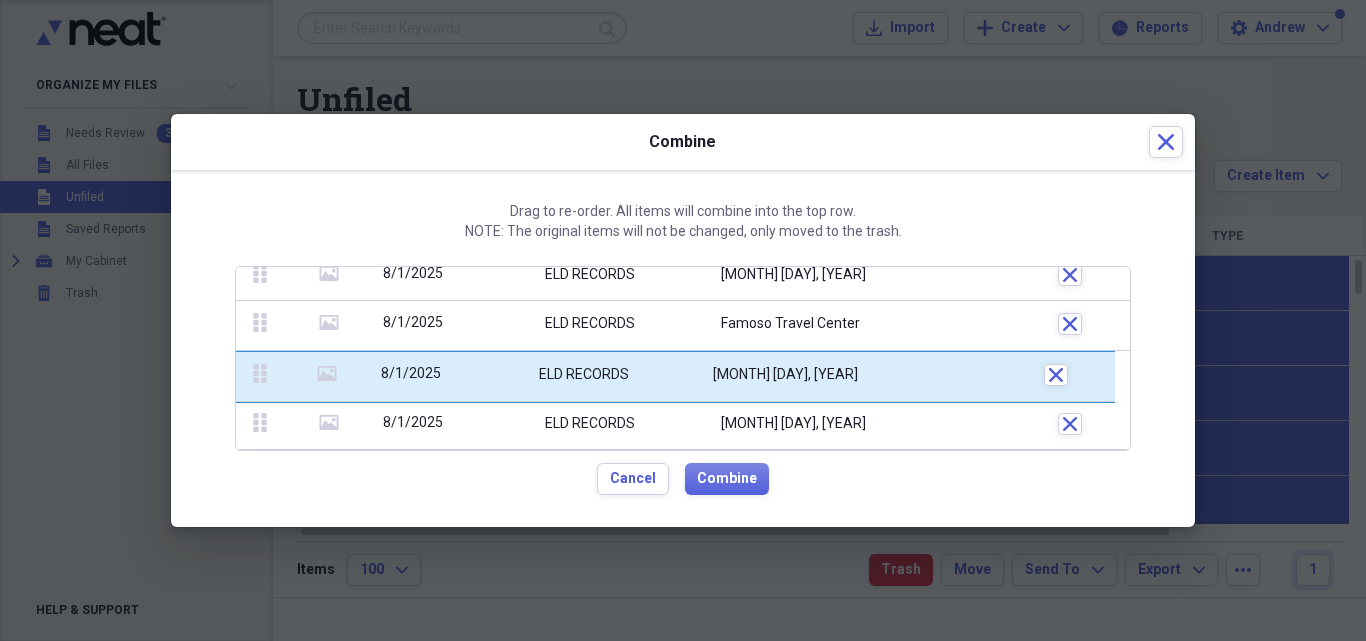 drag, startPoint x: 256, startPoint y: 358, endPoint x: 256, endPoint y: 379, distance: 21 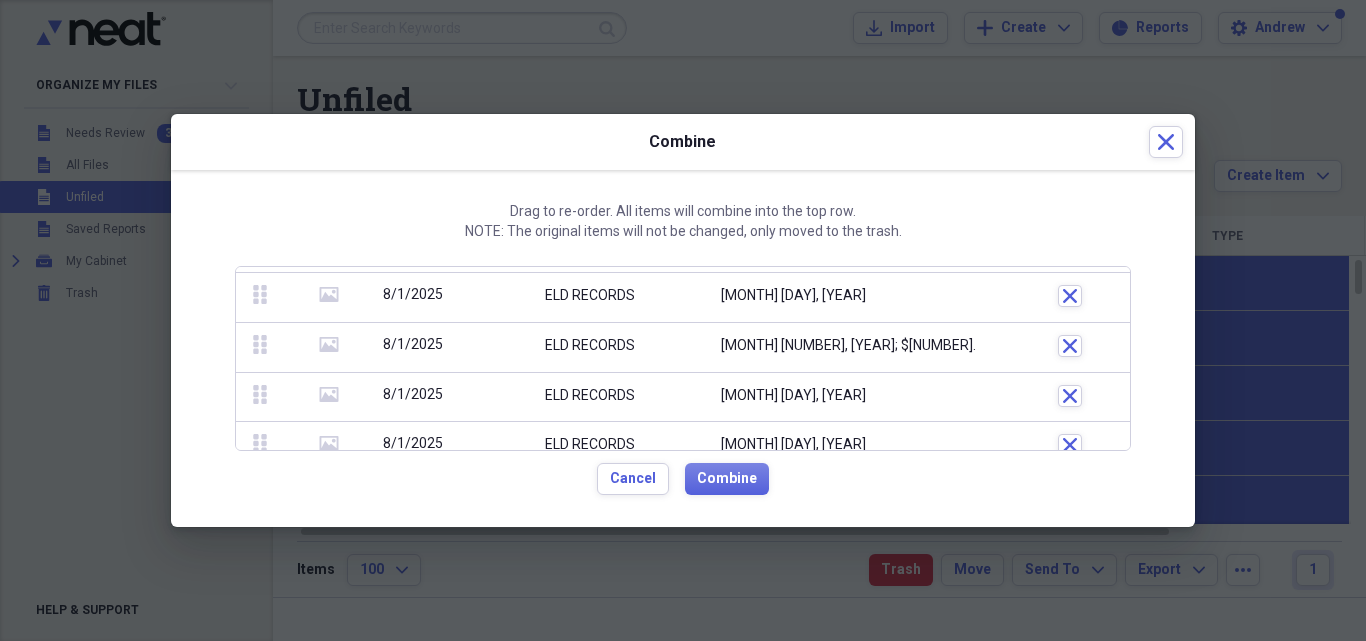 scroll, scrollTop: 391, scrollLeft: 0, axis: vertical 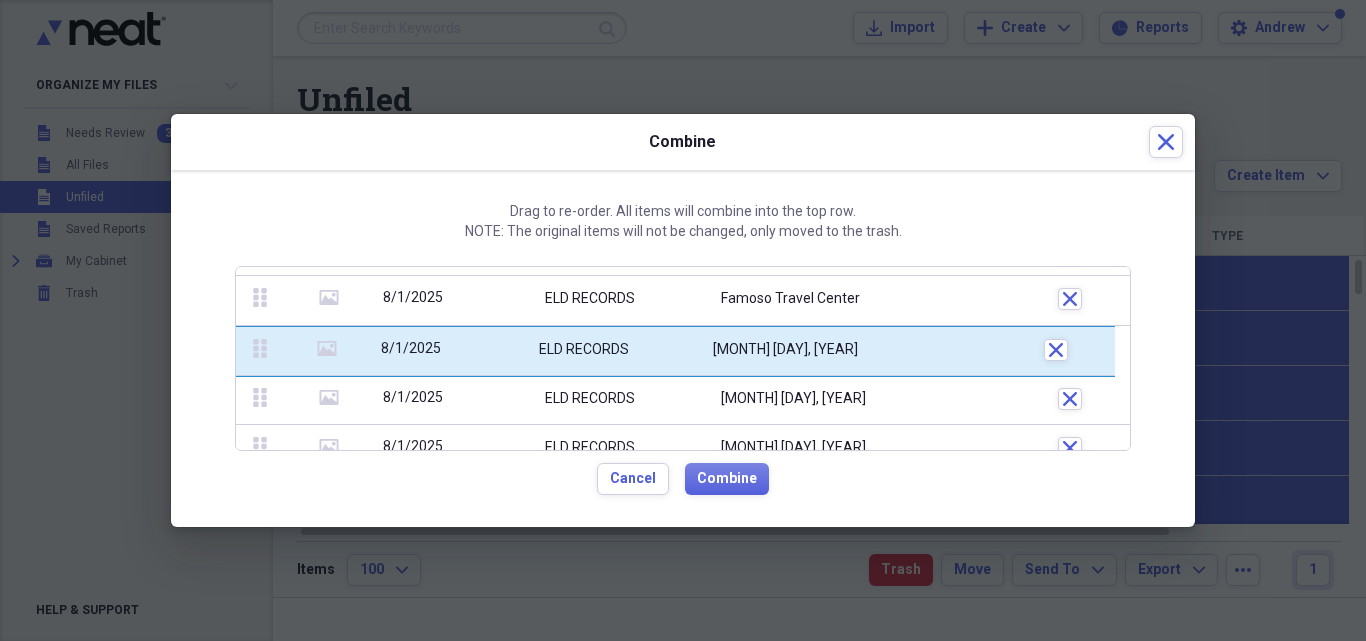 drag, startPoint x: 263, startPoint y: 387, endPoint x: 265, endPoint y: 343, distance: 44.04543 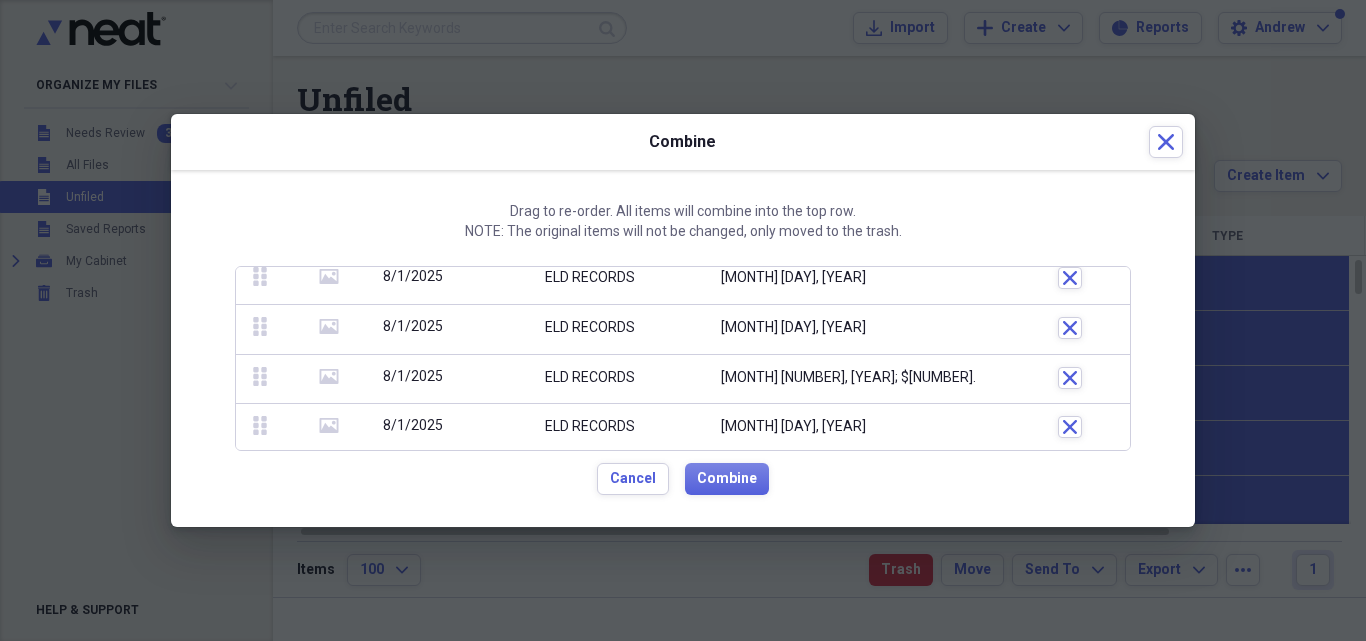 scroll, scrollTop: 417, scrollLeft: 0, axis: vertical 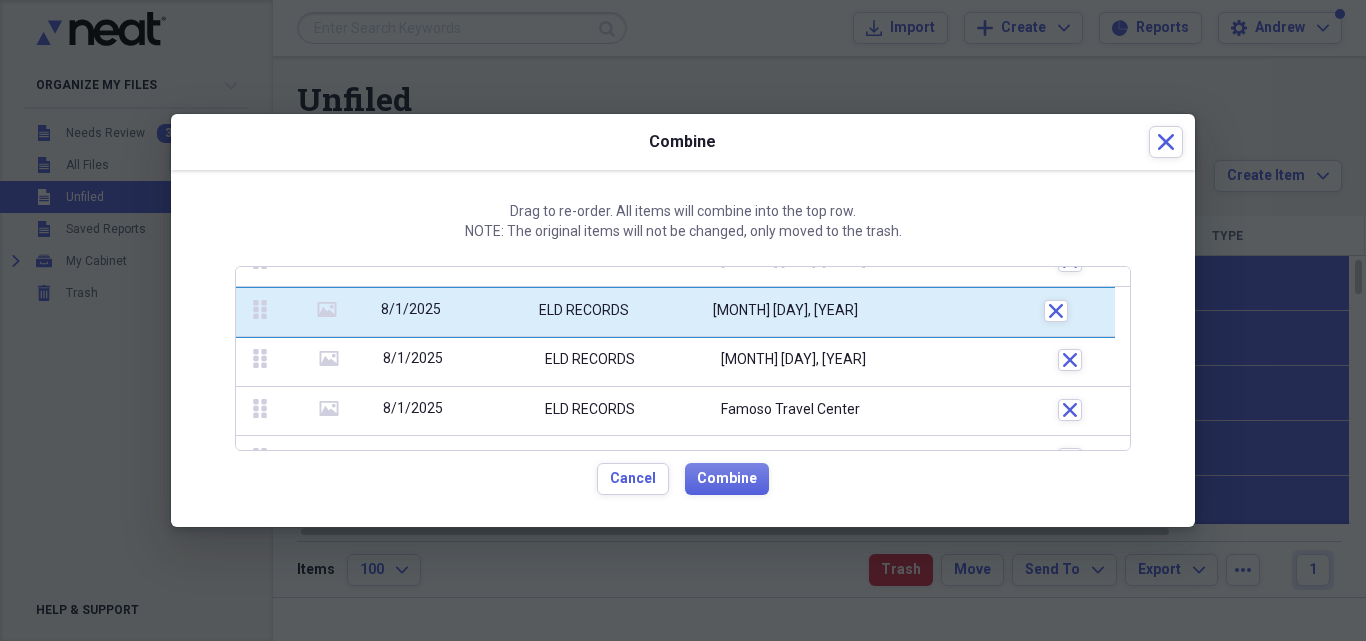 drag, startPoint x: 260, startPoint y: 414, endPoint x: 261, endPoint y: 312, distance: 102.0049 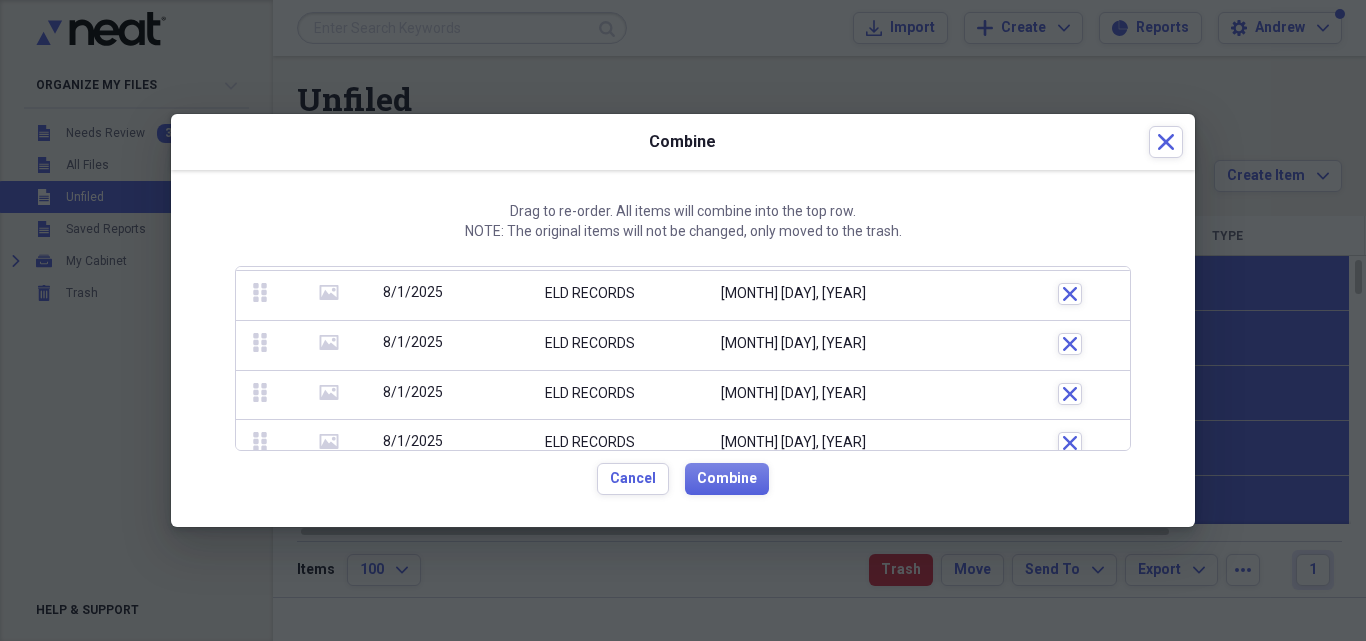 scroll, scrollTop: 172, scrollLeft: 0, axis: vertical 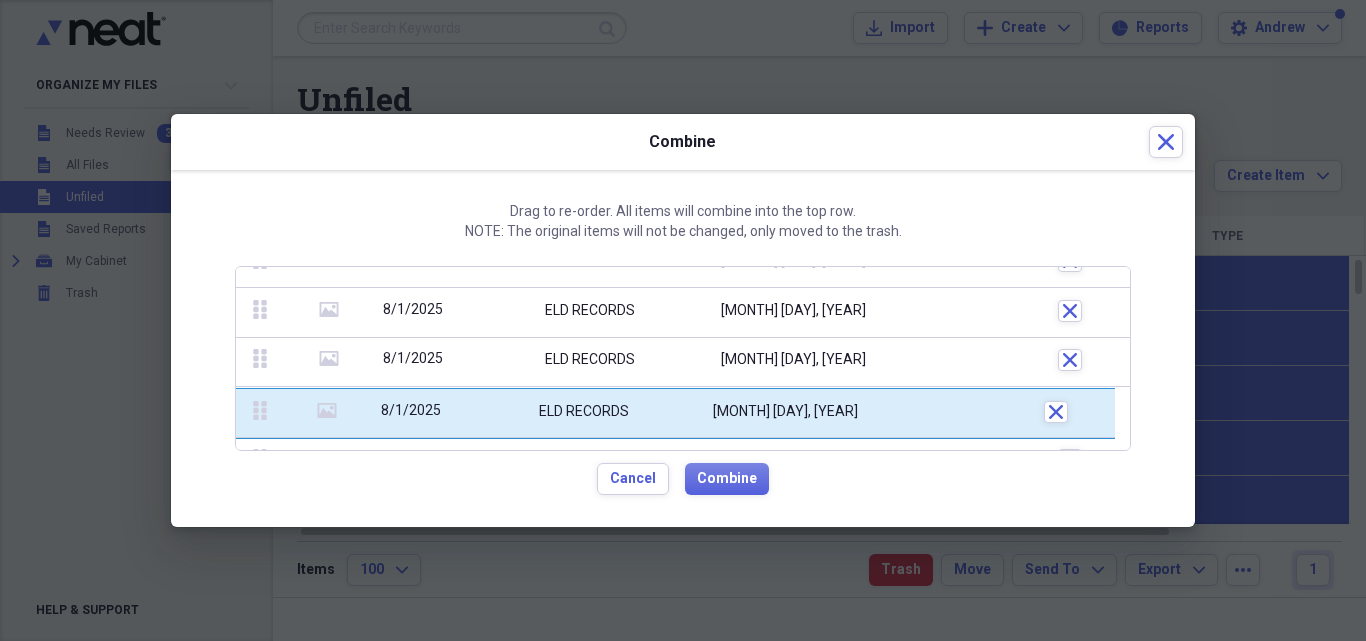 drag, startPoint x: 265, startPoint y: 364, endPoint x: 261, endPoint y: 398, distance: 34.234486 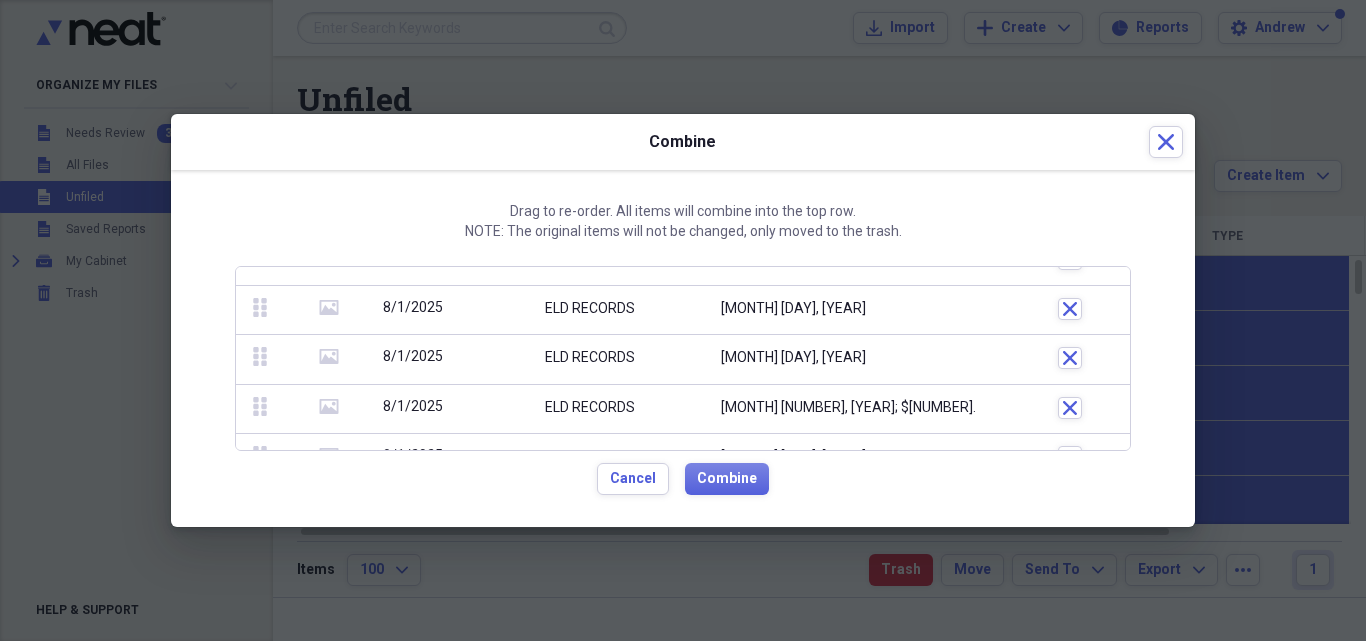 scroll, scrollTop: 506, scrollLeft: 0, axis: vertical 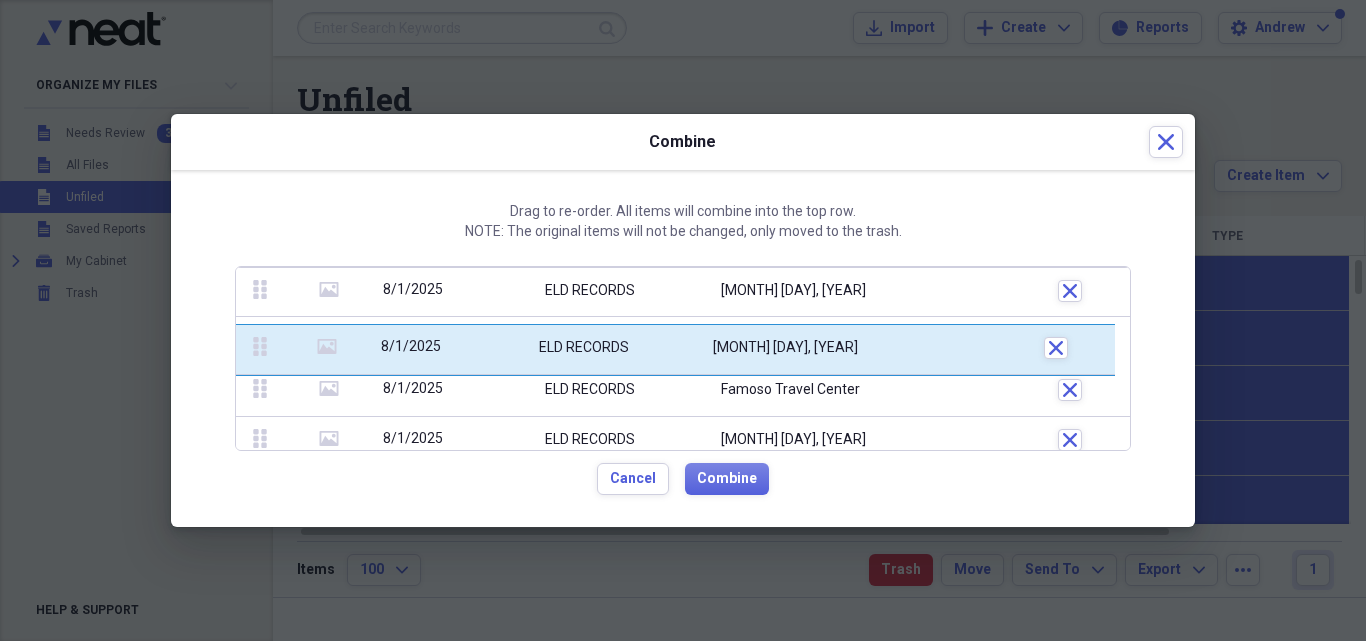 drag, startPoint x: 257, startPoint y: 422, endPoint x: 255, endPoint y: 346, distance: 76.02631 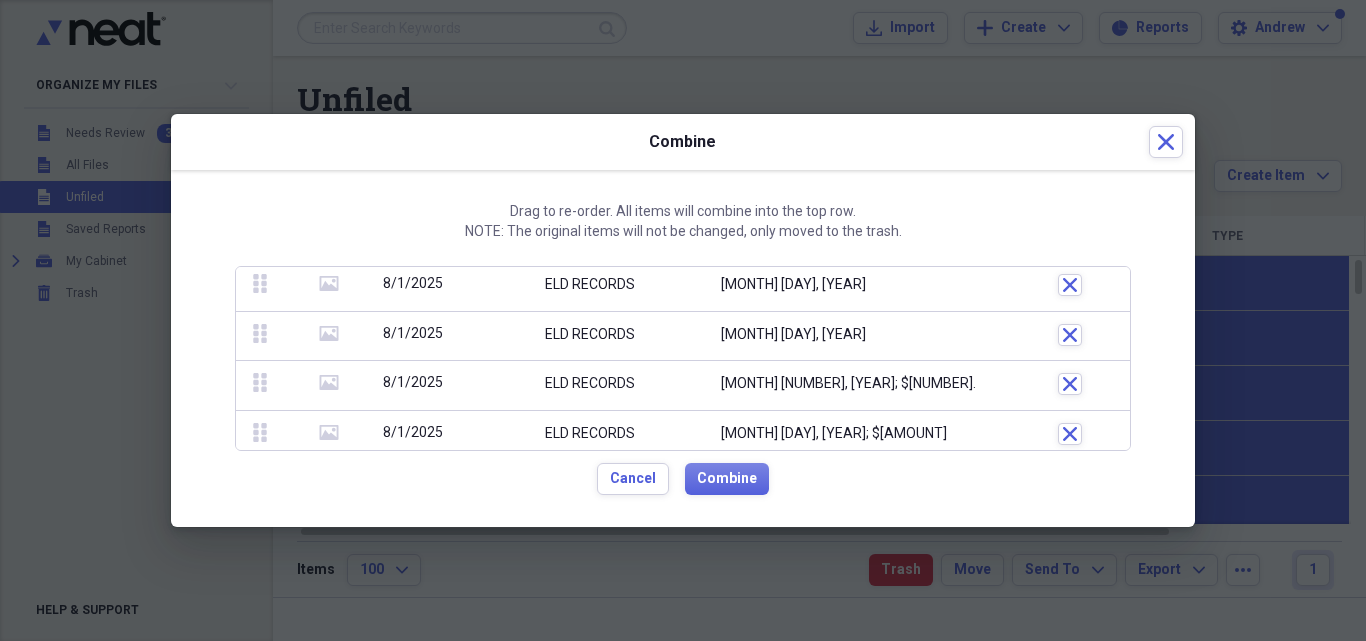 scroll, scrollTop: 541, scrollLeft: 0, axis: vertical 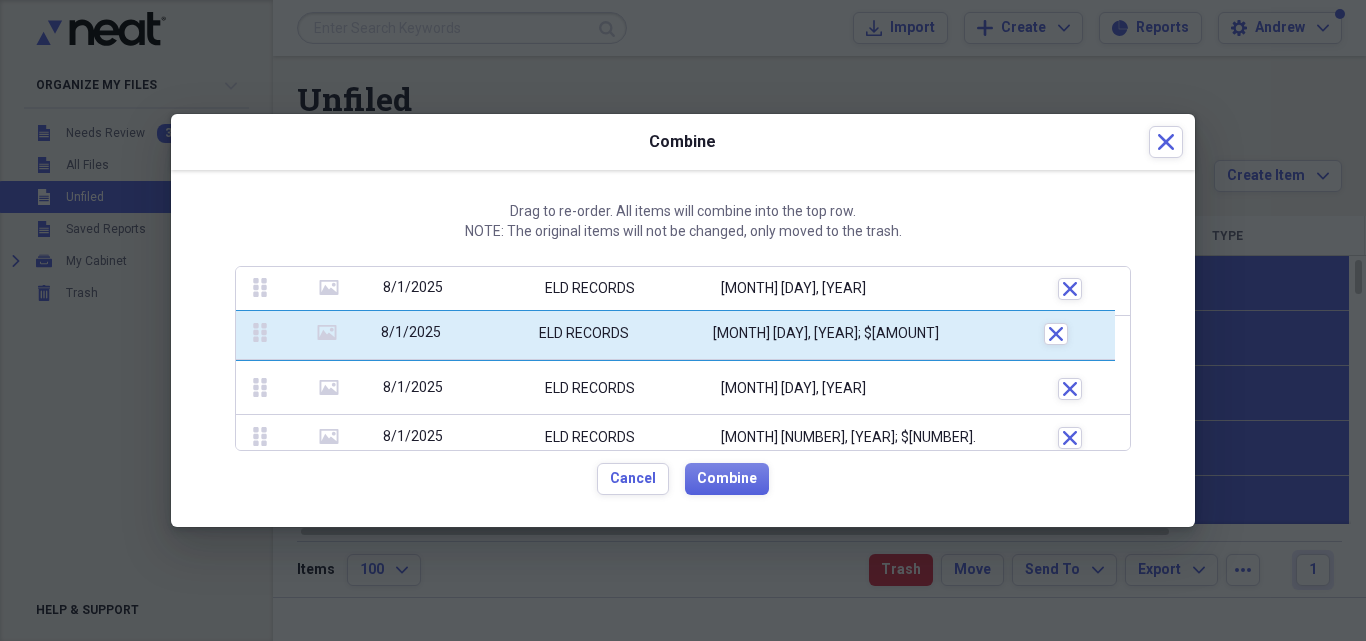drag, startPoint x: 257, startPoint y: 437, endPoint x: 261, endPoint y: 332, distance: 105.076164 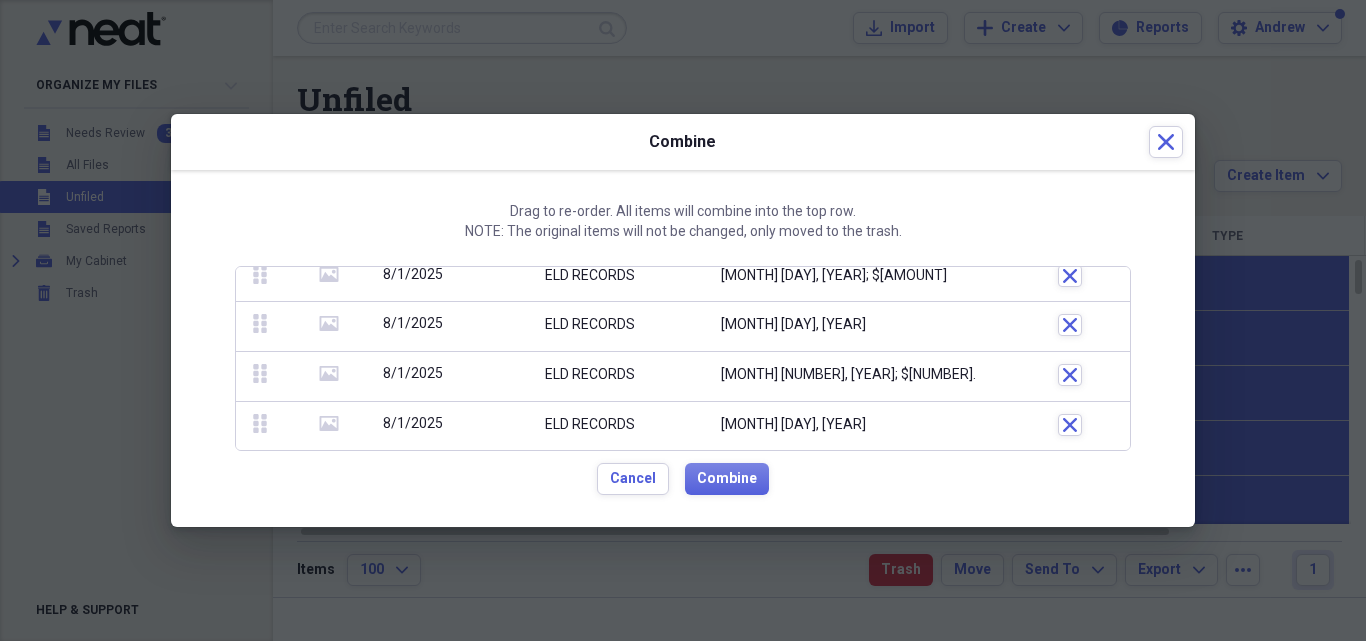 scroll, scrollTop: 607, scrollLeft: 0, axis: vertical 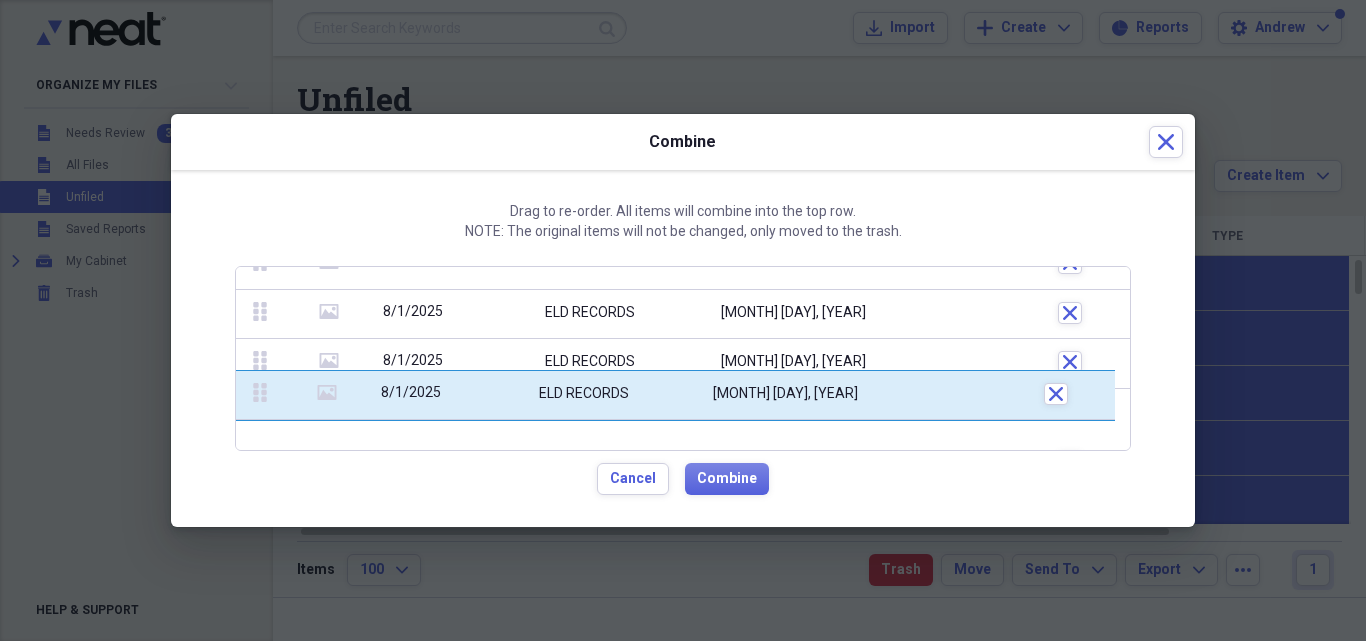 drag, startPoint x: 256, startPoint y: 423, endPoint x: 248, endPoint y: 394, distance: 30.083218 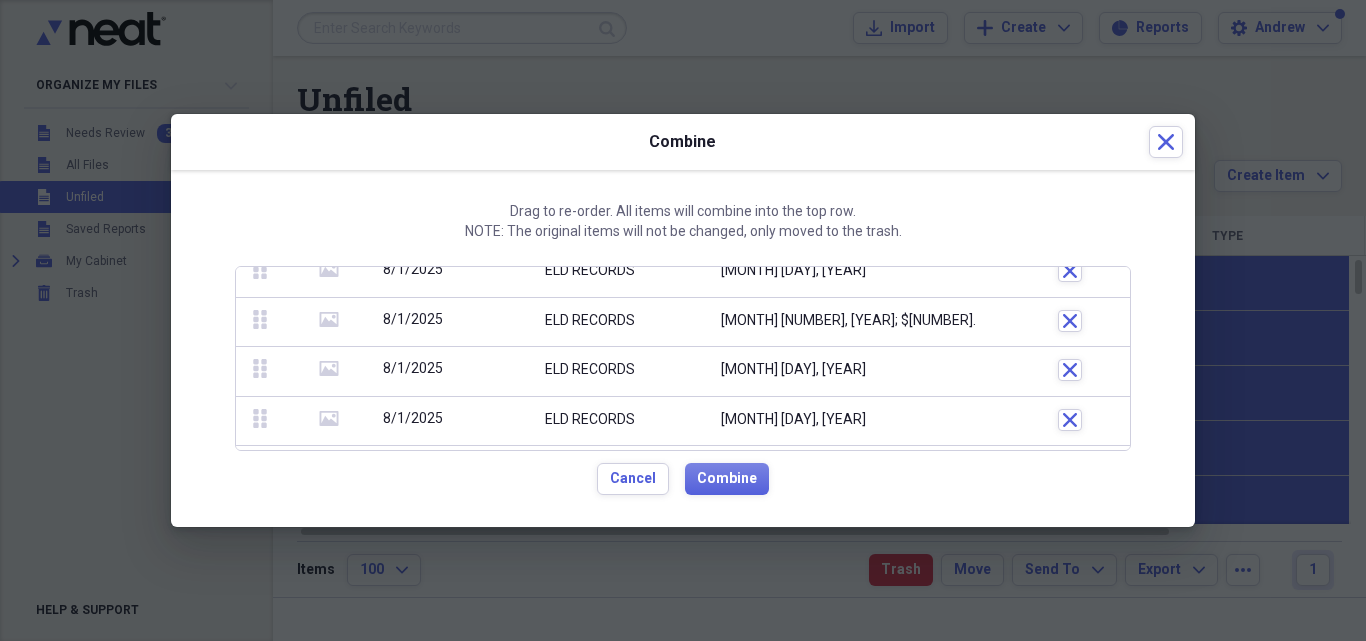 scroll, scrollTop: 715, scrollLeft: 0, axis: vertical 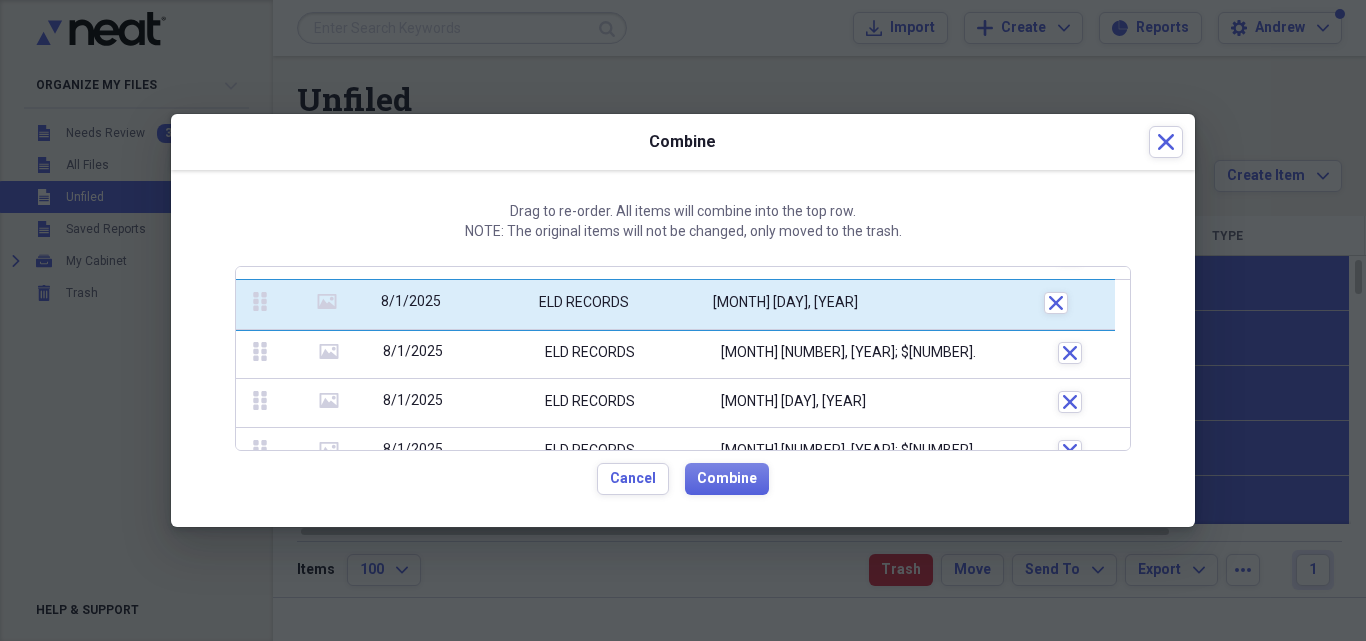 drag, startPoint x: 257, startPoint y: 366, endPoint x: 254, endPoint y: 315, distance: 51.088158 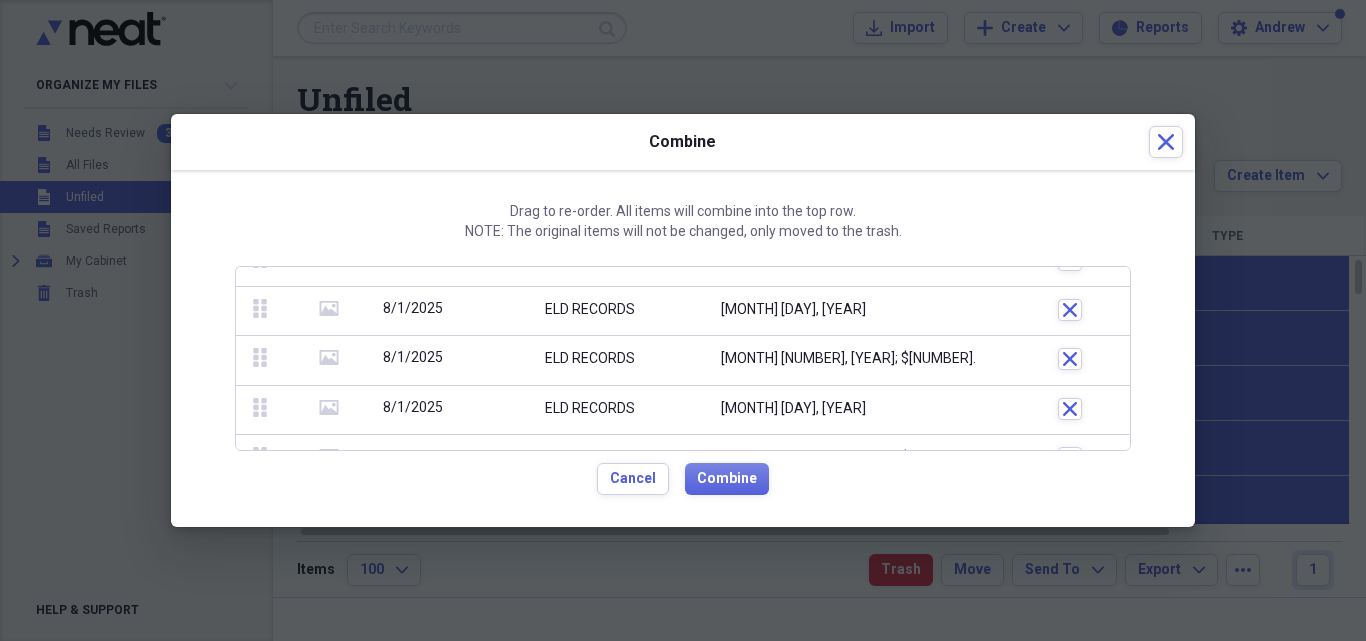 scroll, scrollTop: 726, scrollLeft: 0, axis: vertical 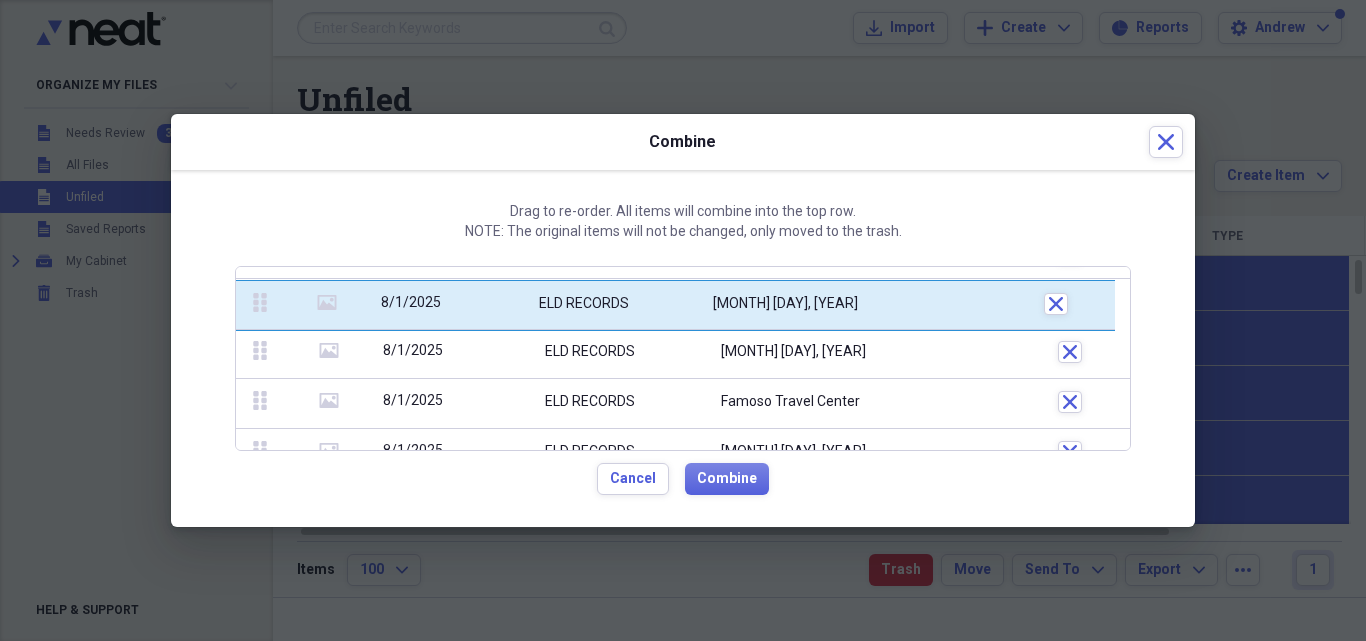 drag, startPoint x: 261, startPoint y: 407, endPoint x: 259, endPoint y: 313, distance: 94.02127 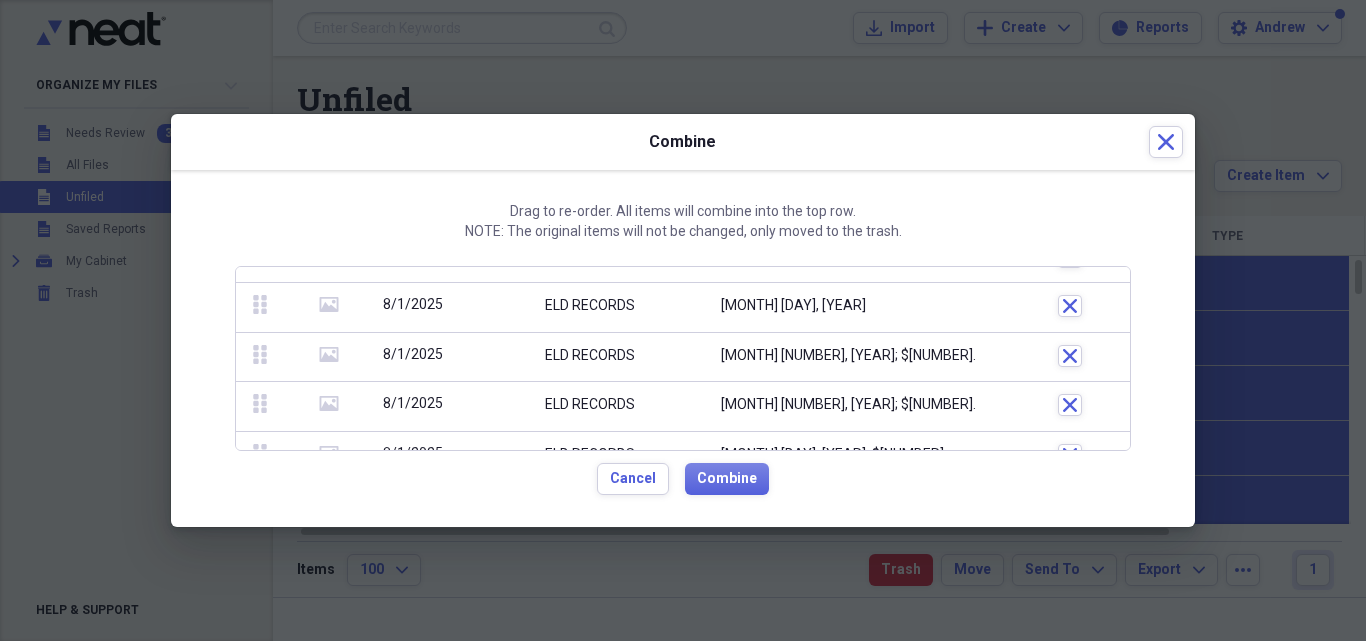 scroll, scrollTop: 779, scrollLeft: 0, axis: vertical 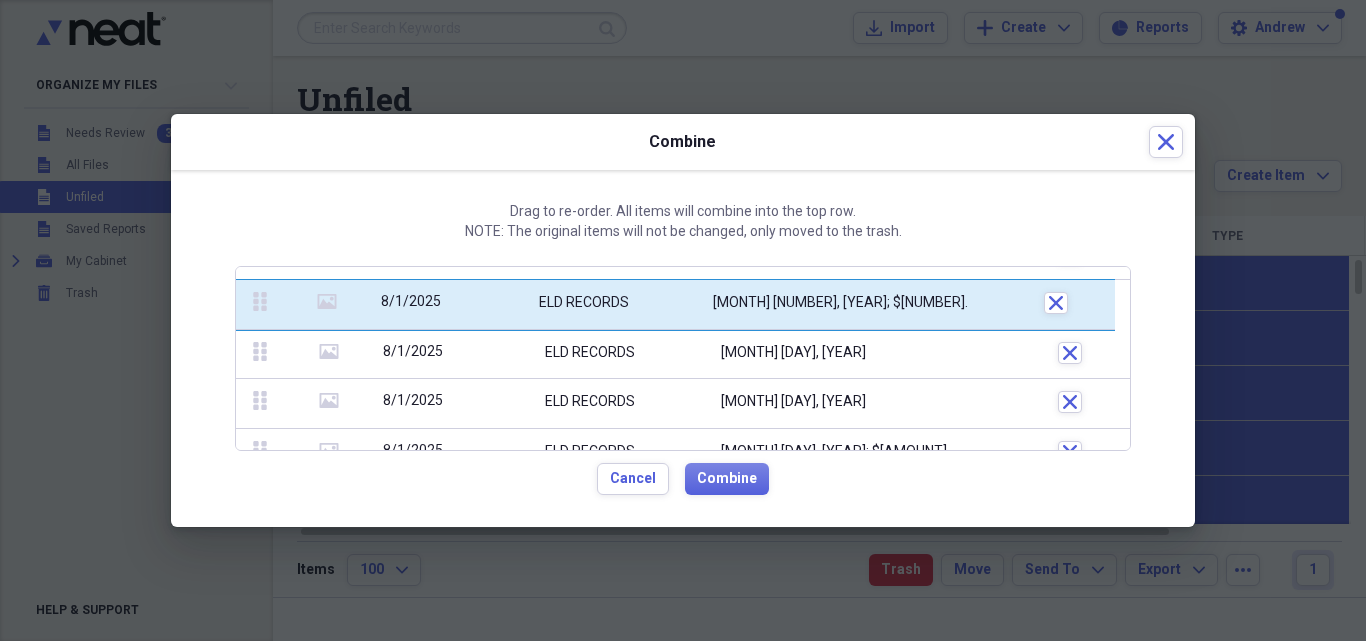 drag, startPoint x: 259, startPoint y: 396, endPoint x: 261, endPoint y: 314, distance: 82.02438 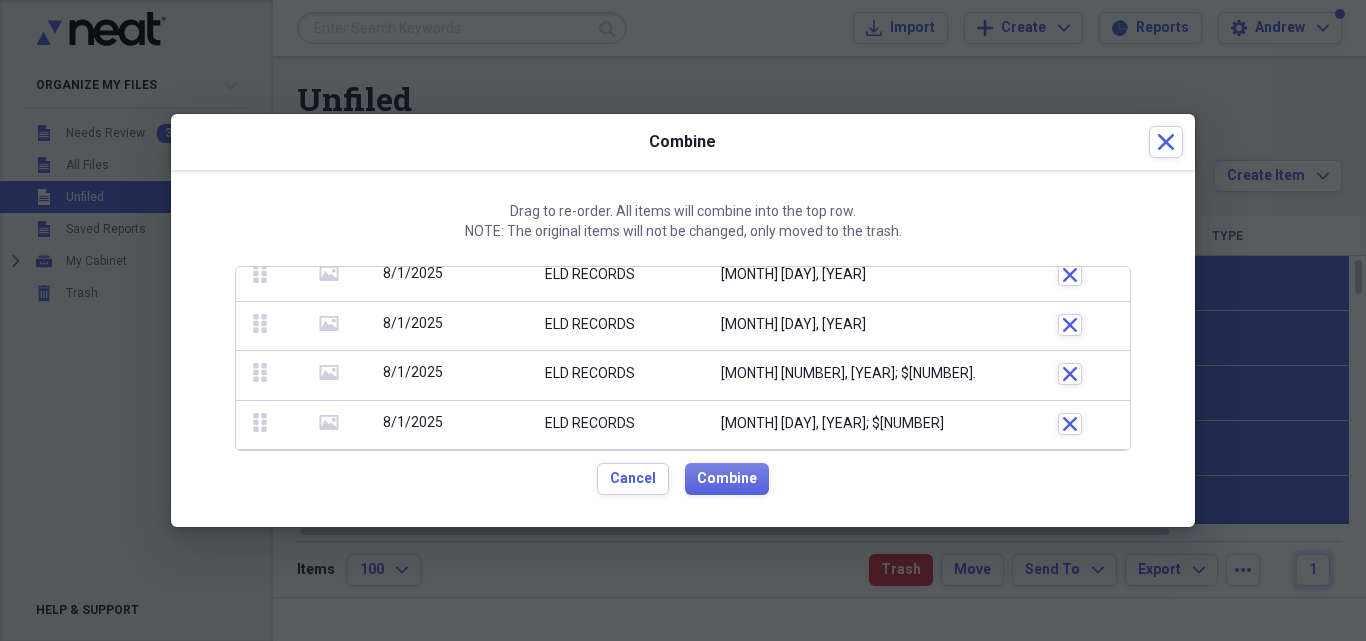 scroll, scrollTop: 810, scrollLeft: 0, axis: vertical 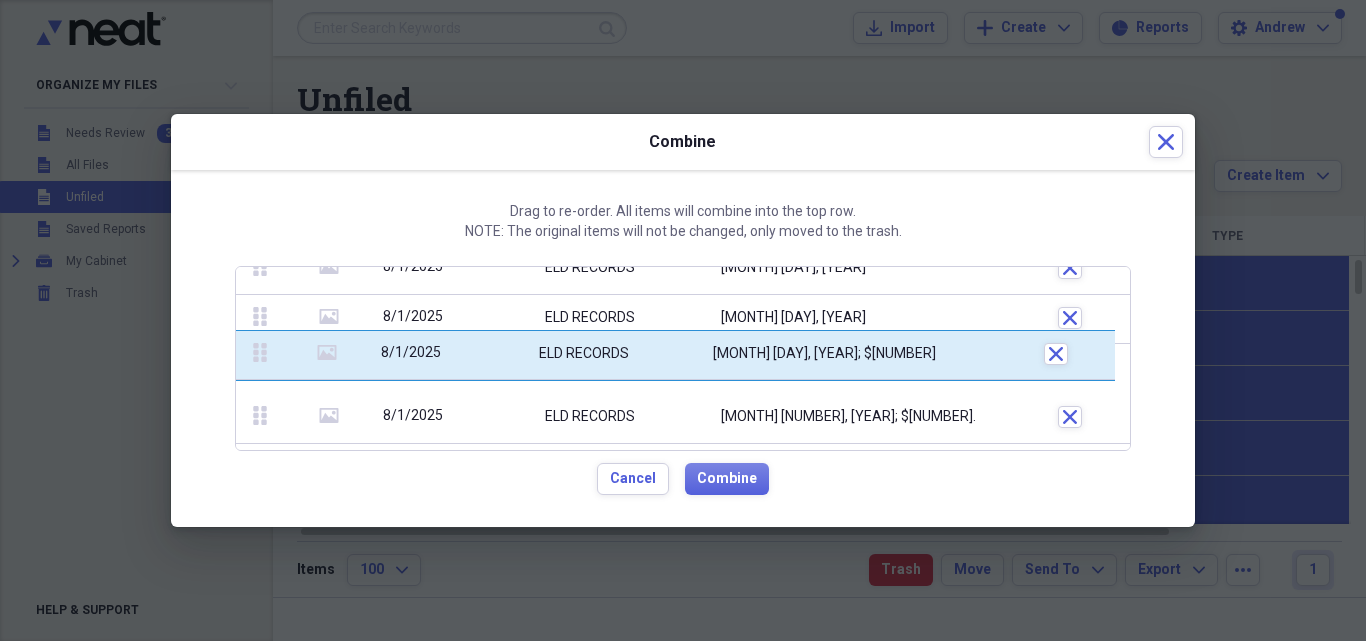 drag, startPoint x: 261, startPoint y: 413, endPoint x: 260, endPoint y: 353, distance: 60.00833 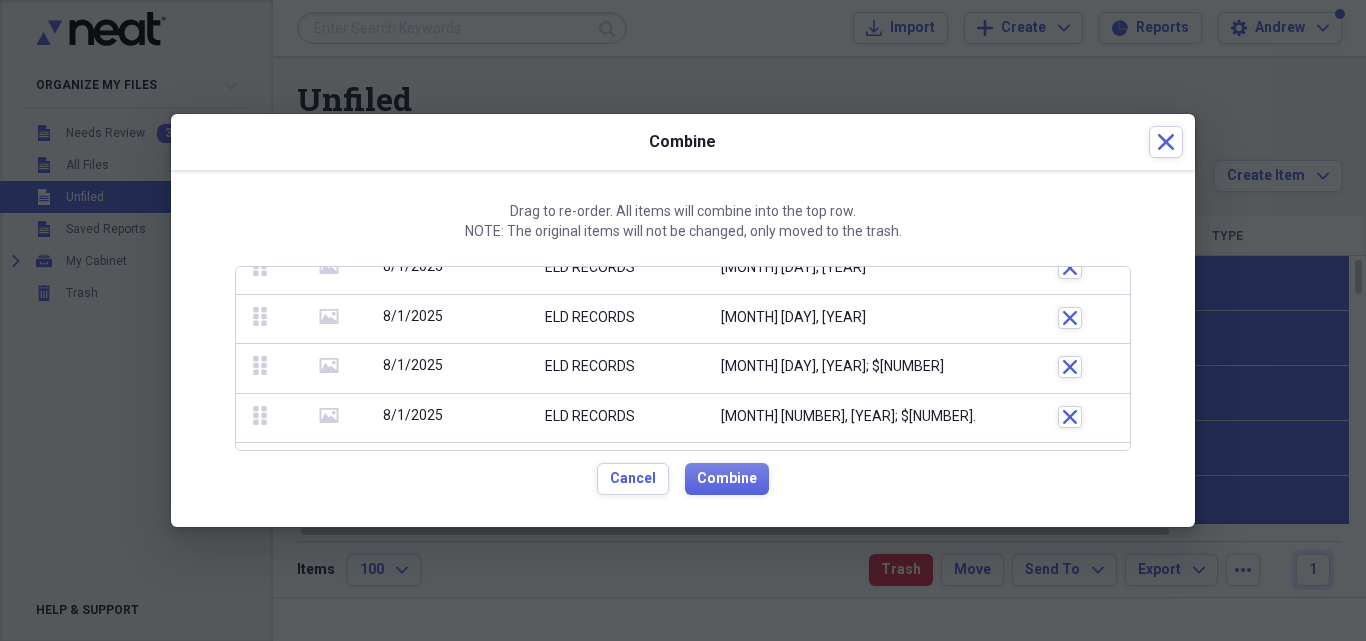 scroll, scrollTop: 844, scrollLeft: 0, axis: vertical 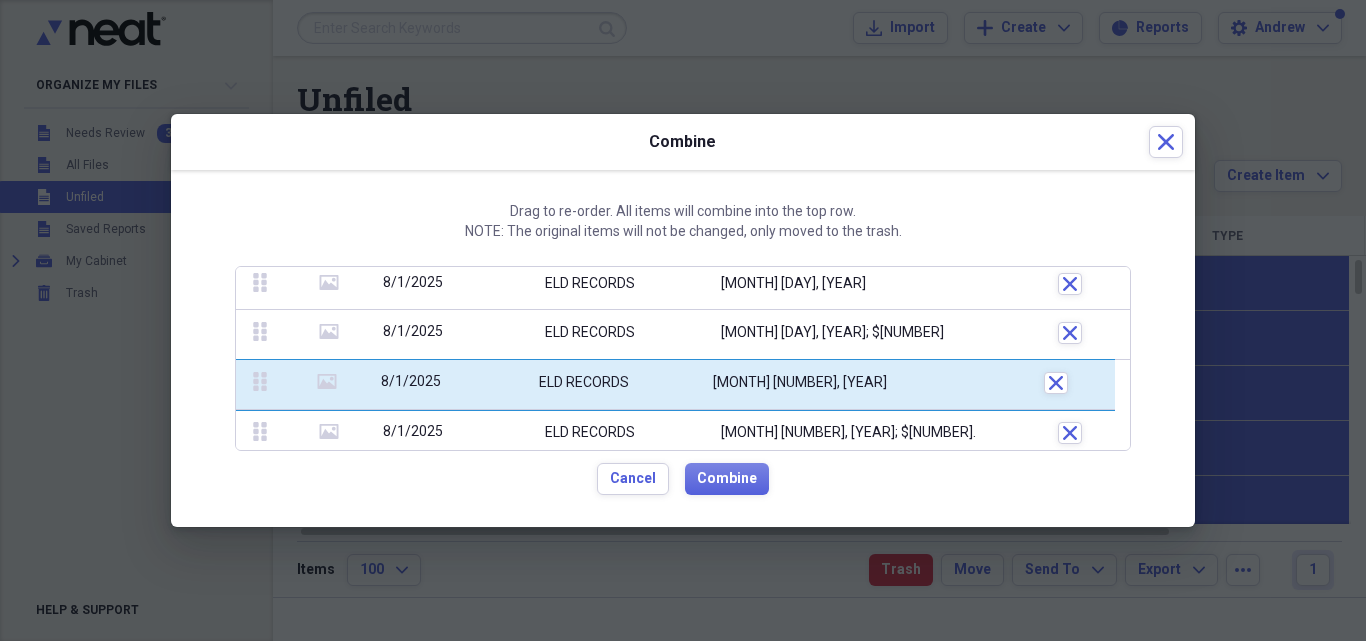drag, startPoint x: 258, startPoint y: 429, endPoint x: 260, endPoint y: 384, distance: 45.044422 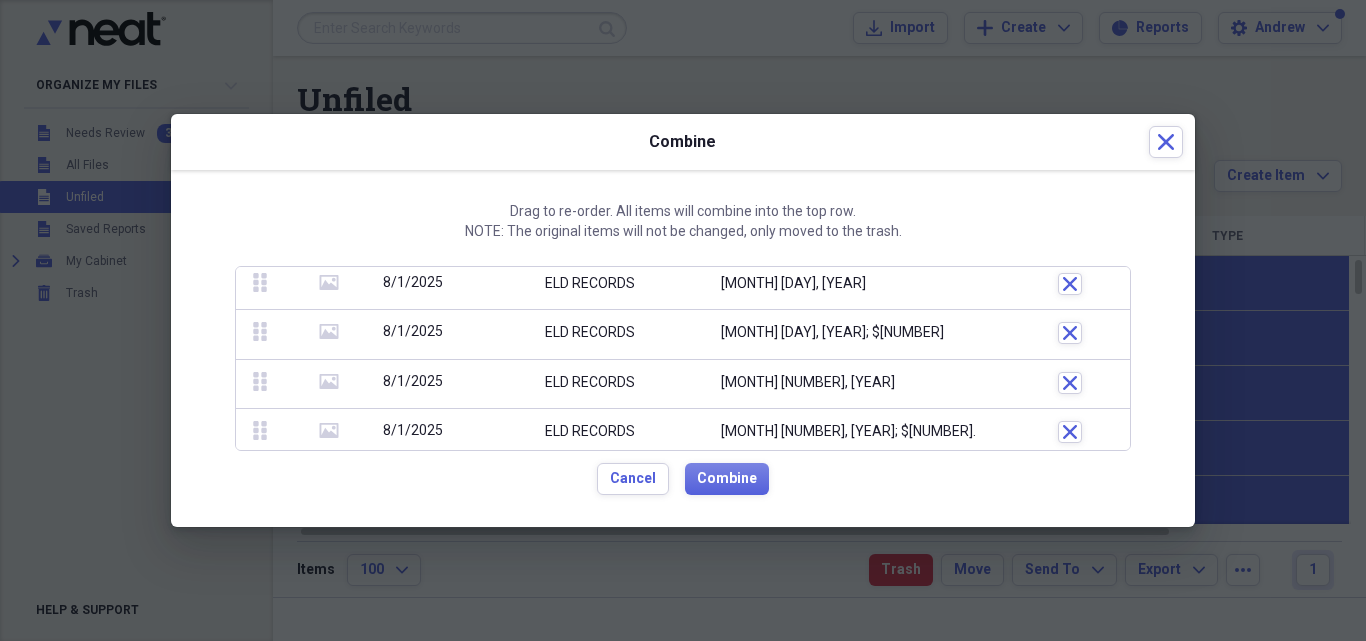 scroll, scrollTop: 910, scrollLeft: 0, axis: vertical 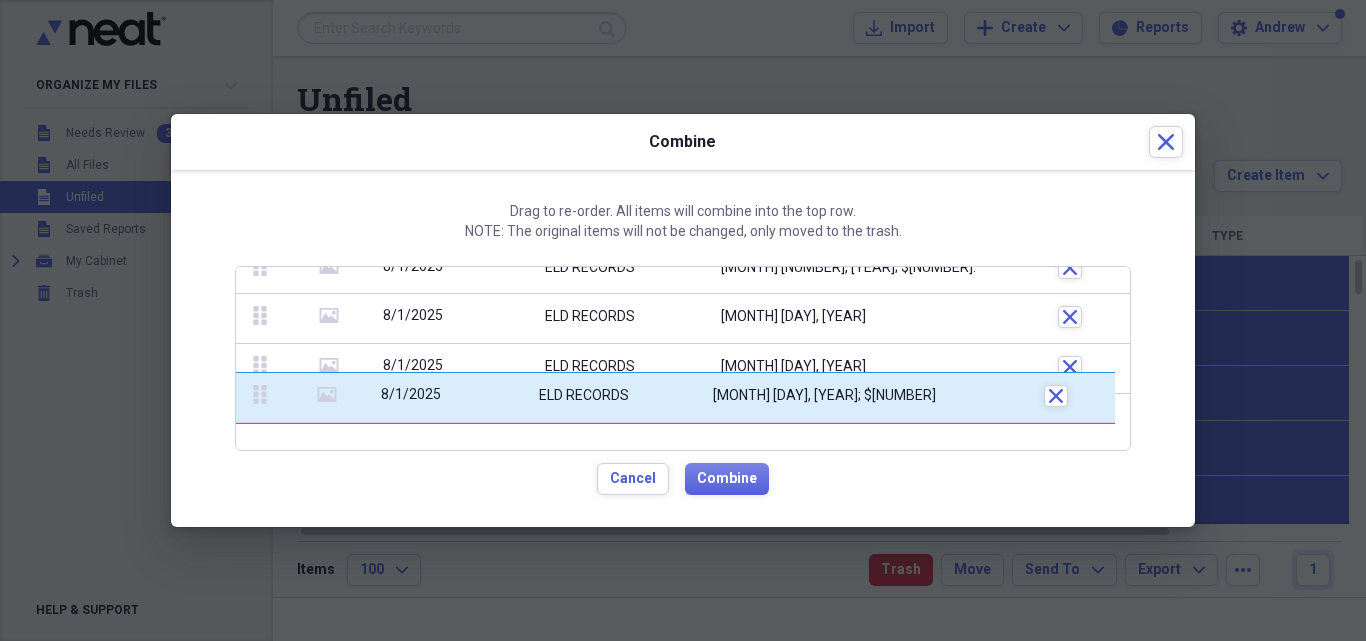 drag, startPoint x: 260, startPoint y: 416, endPoint x: 251, endPoint y: 395, distance: 22.847319 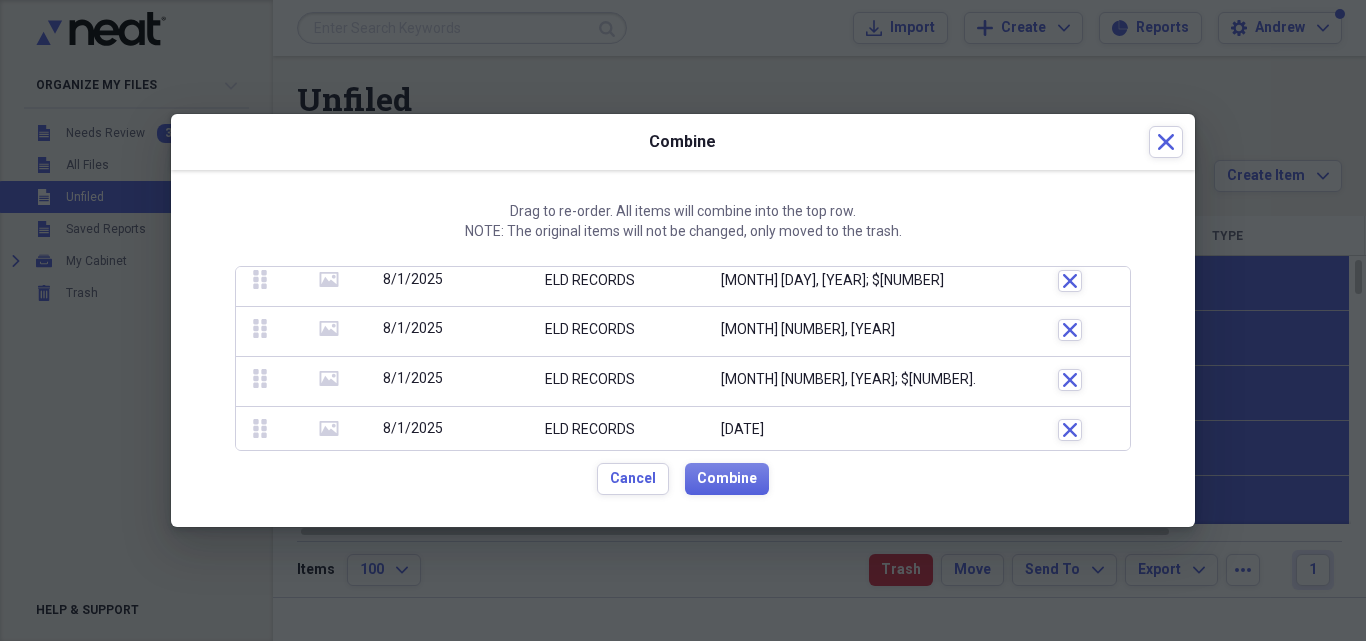 scroll, scrollTop: 979, scrollLeft: 0, axis: vertical 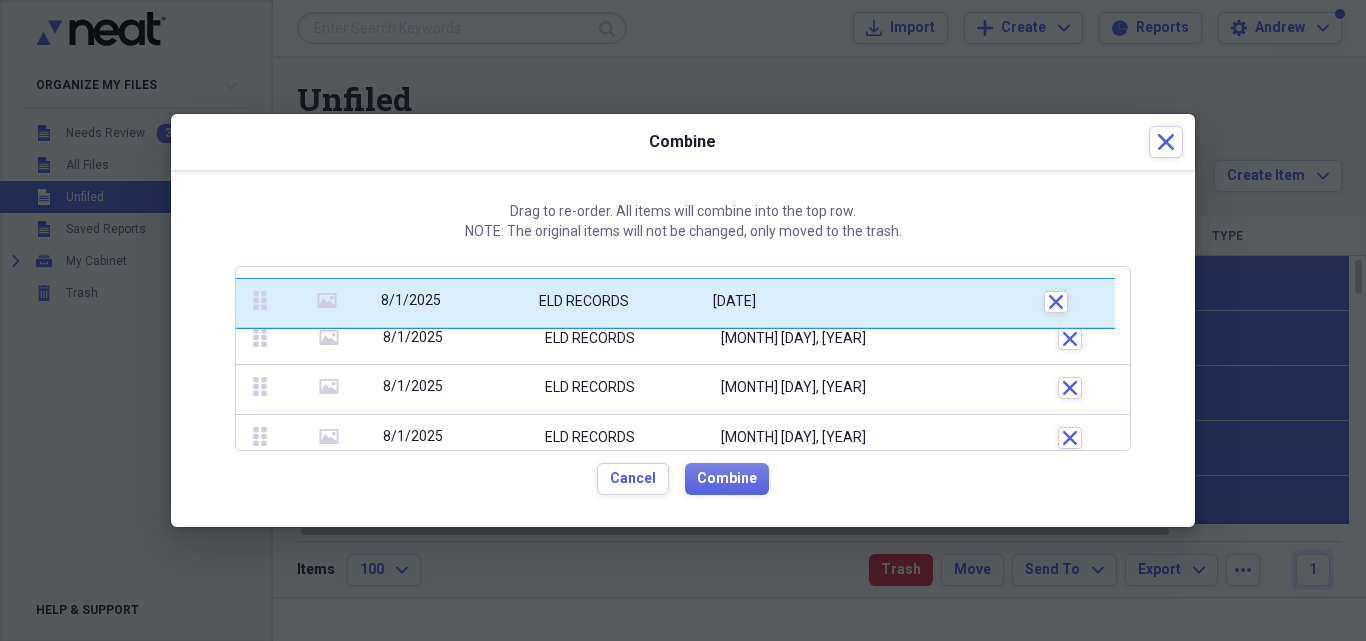 drag, startPoint x: 258, startPoint y: 399, endPoint x: 274, endPoint y: 303, distance: 97.3242 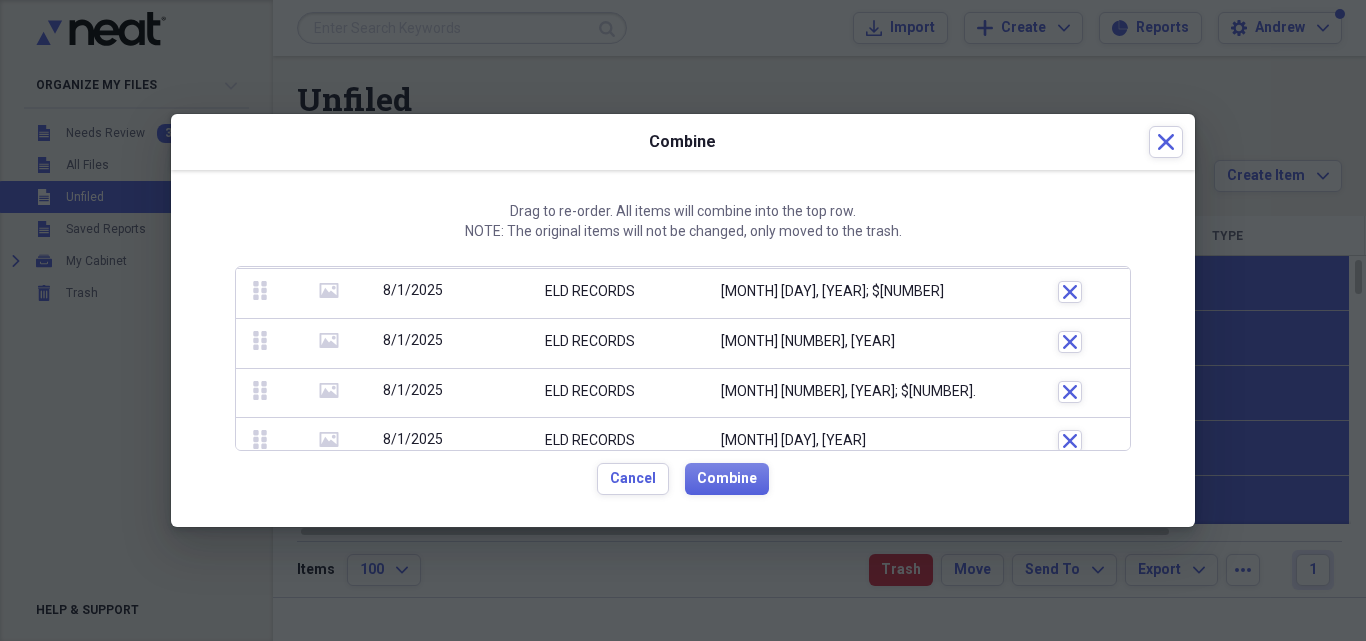 scroll, scrollTop: 1011, scrollLeft: 0, axis: vertical 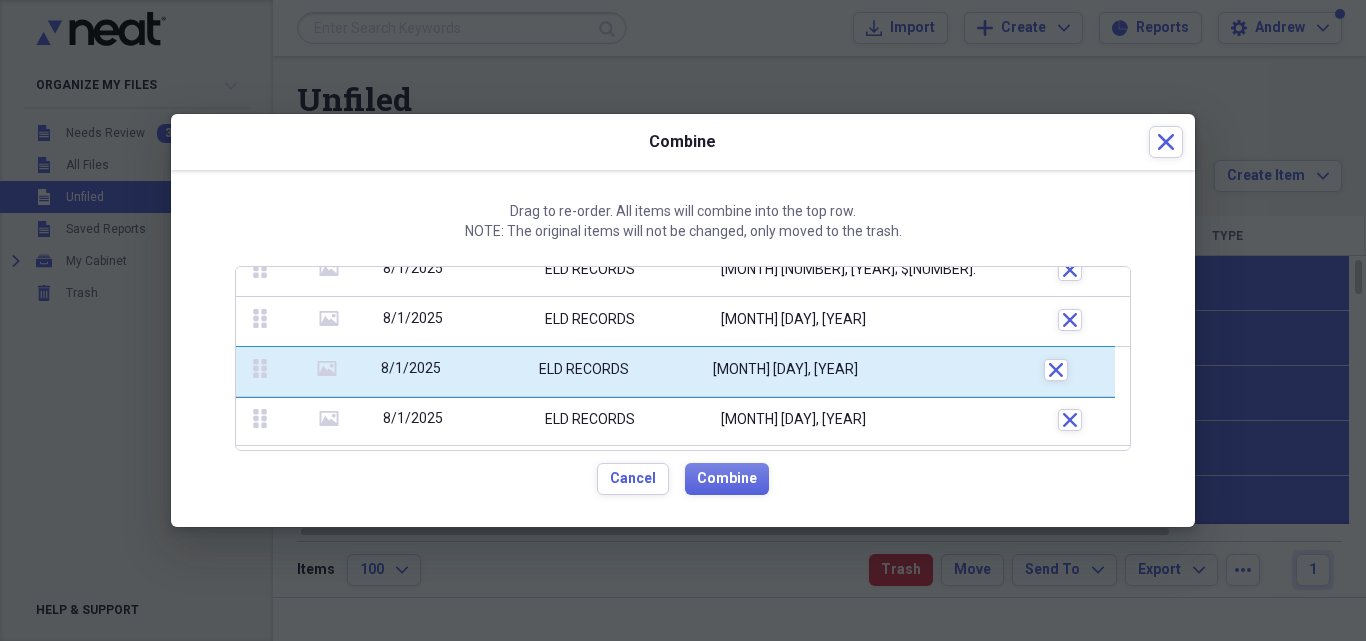 drag, startPoint x: 254, startPoint y: 413, endPoint x: 250, endPoint y: 354, distance: 59.135437 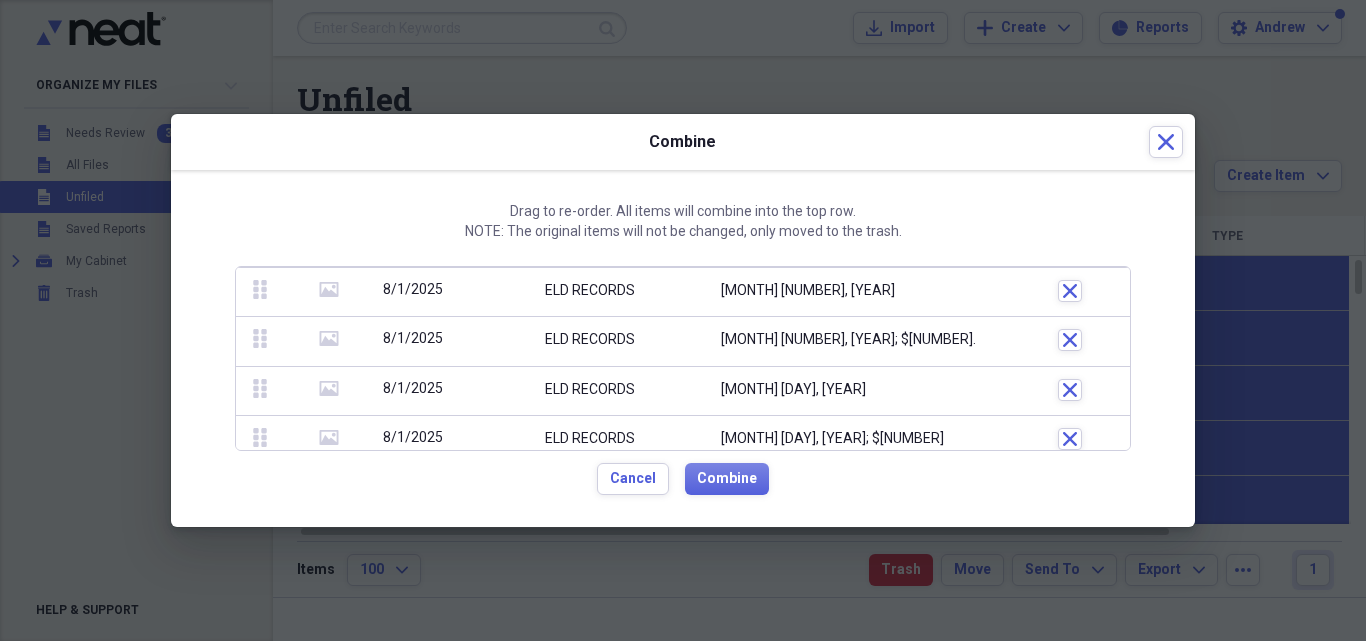 scroll, scrollTop: 1092, scrollLeft: 0, axis: vertical 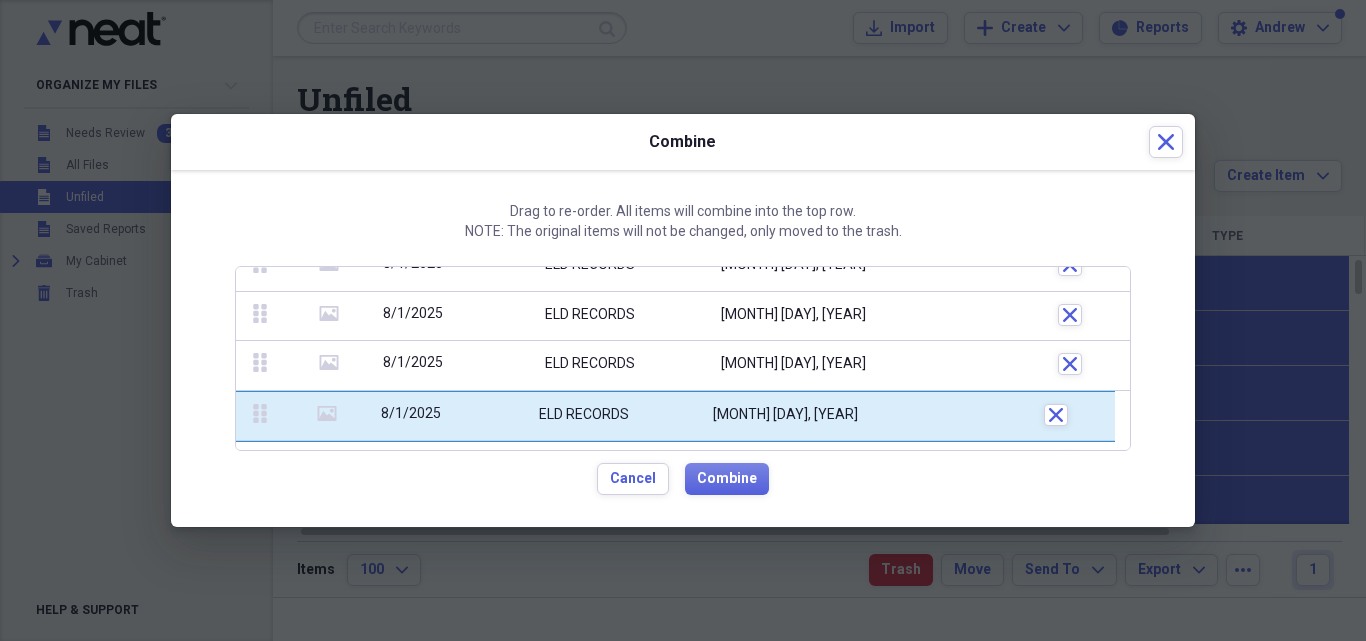 drag, startPoint x: 260, startPoint y: 382, endPoint x: 256, endPoint y: 399, distance: 17.464249 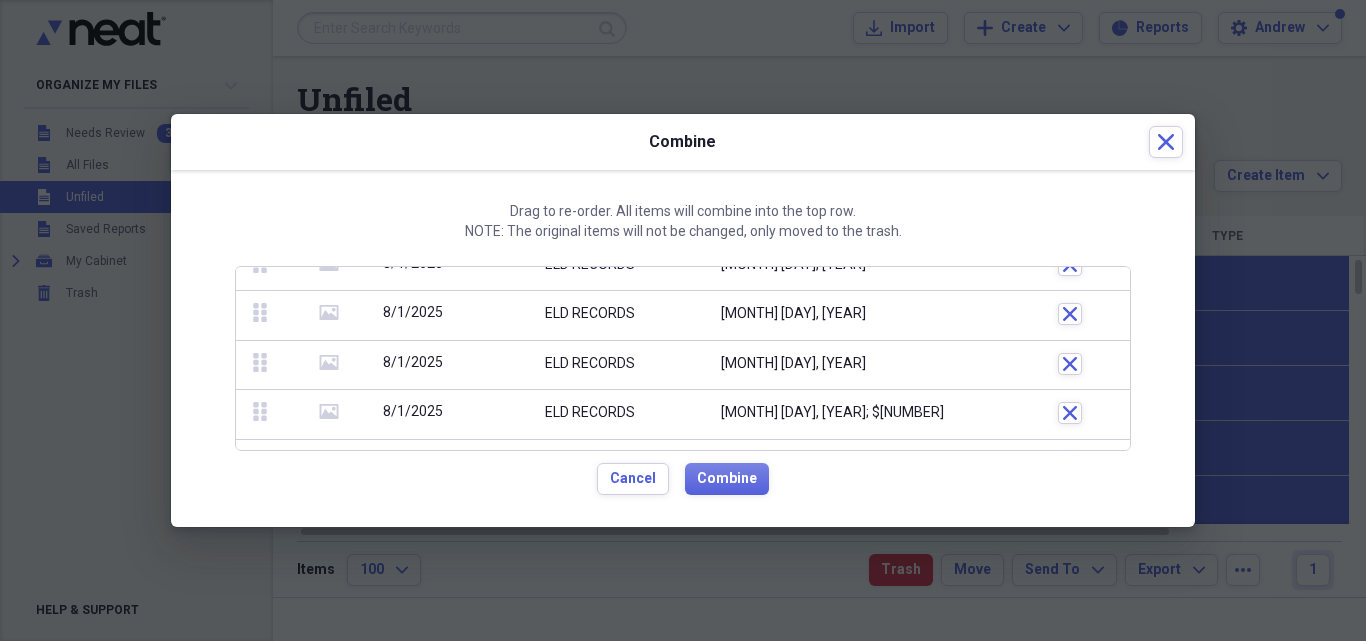 scroll, scrollTop: 781, scrollLeft: 0, axis: vertical 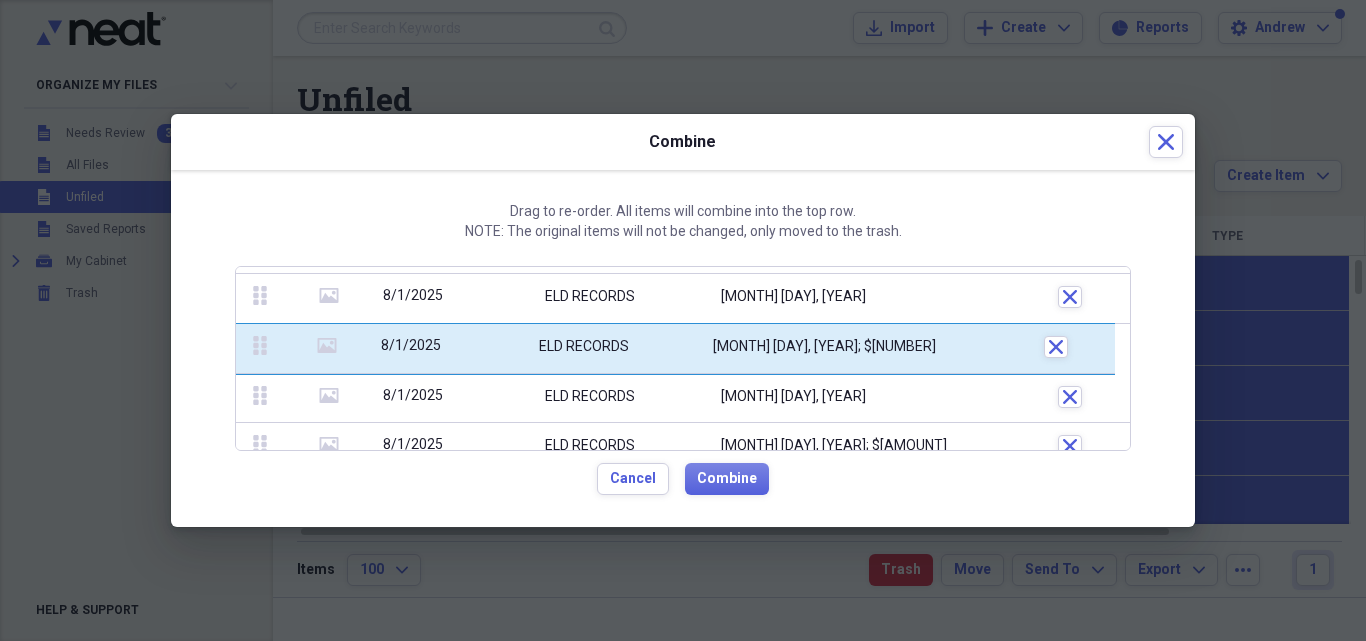 drag, startPoint x: 263, startPoint y: 401, endPoint x: 262, endPoint y: 363, distance: 38.013157 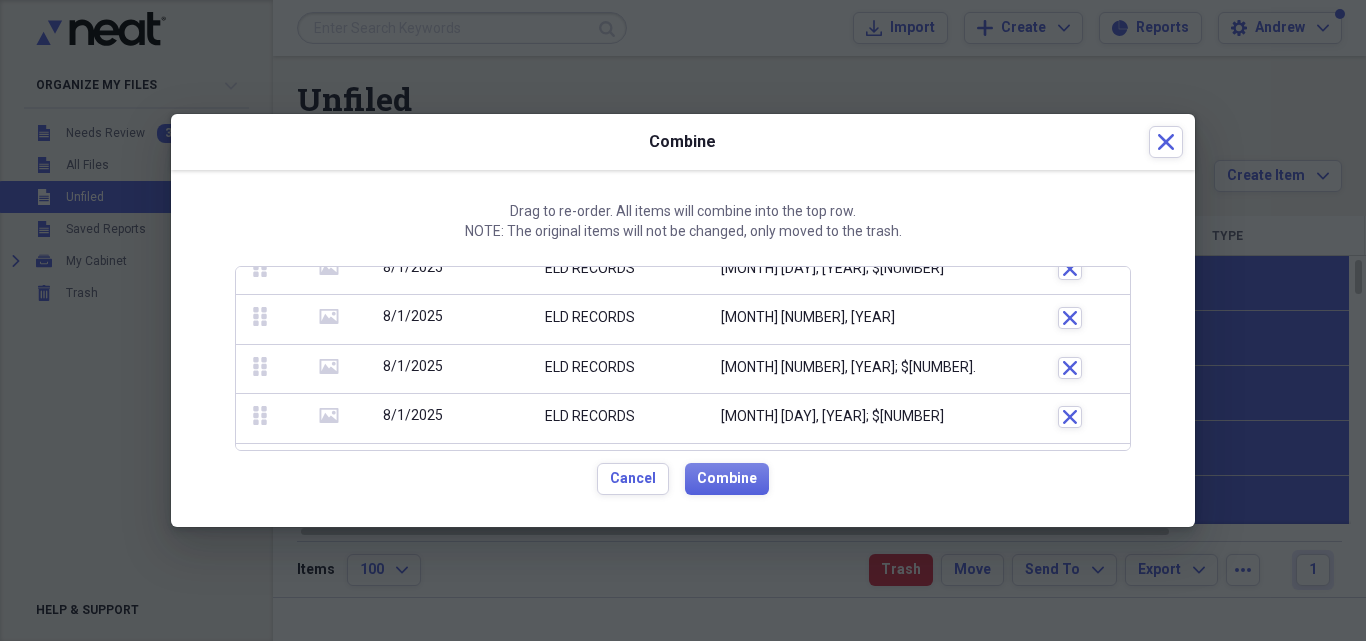 scroll, scrollTop: 1114, scrollLeft: 0, axis: vertical 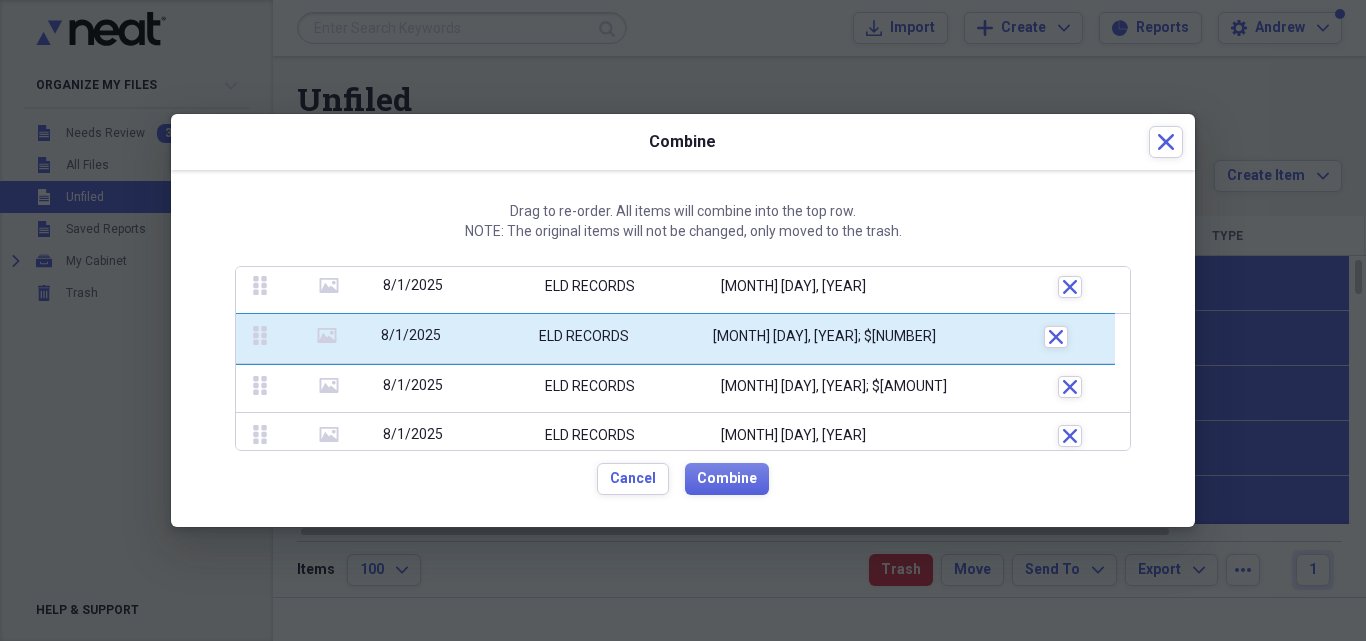 drag, startPoint x: 260, startPoint y: 410, endPoint x: 273, endPoint y: 324, distance: 86.977005 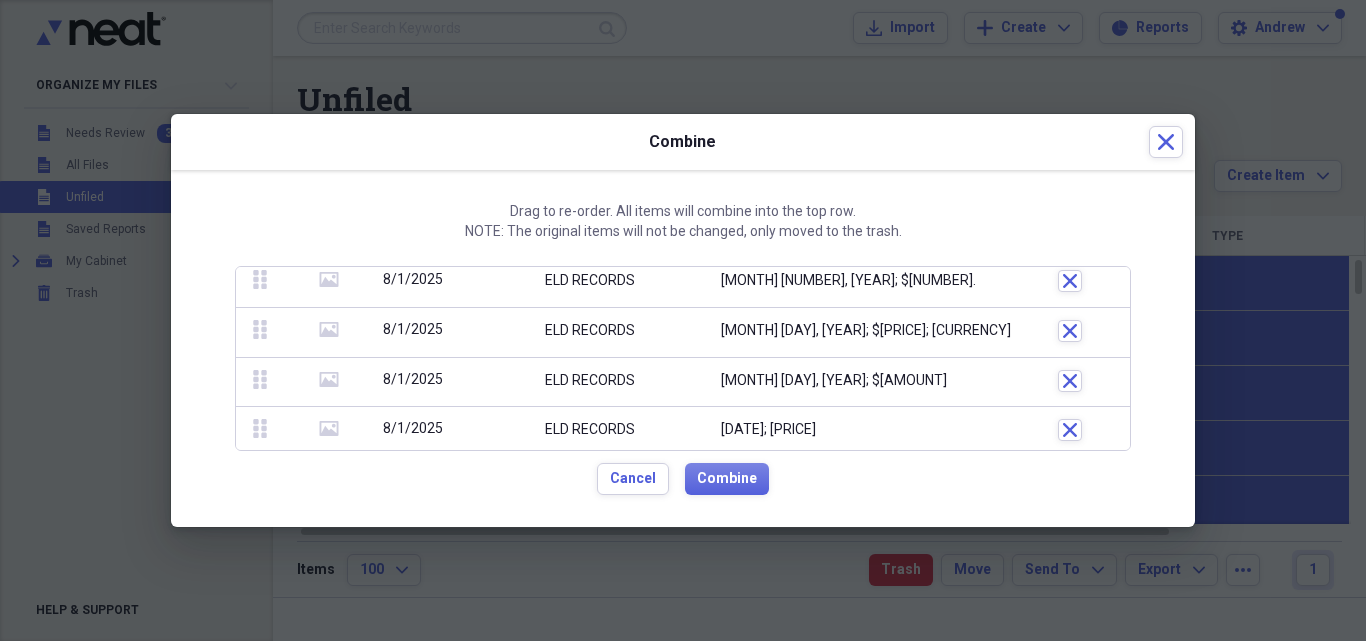 scroll, scrollTop: 1230, scrollLeft: 0, axis: vertical 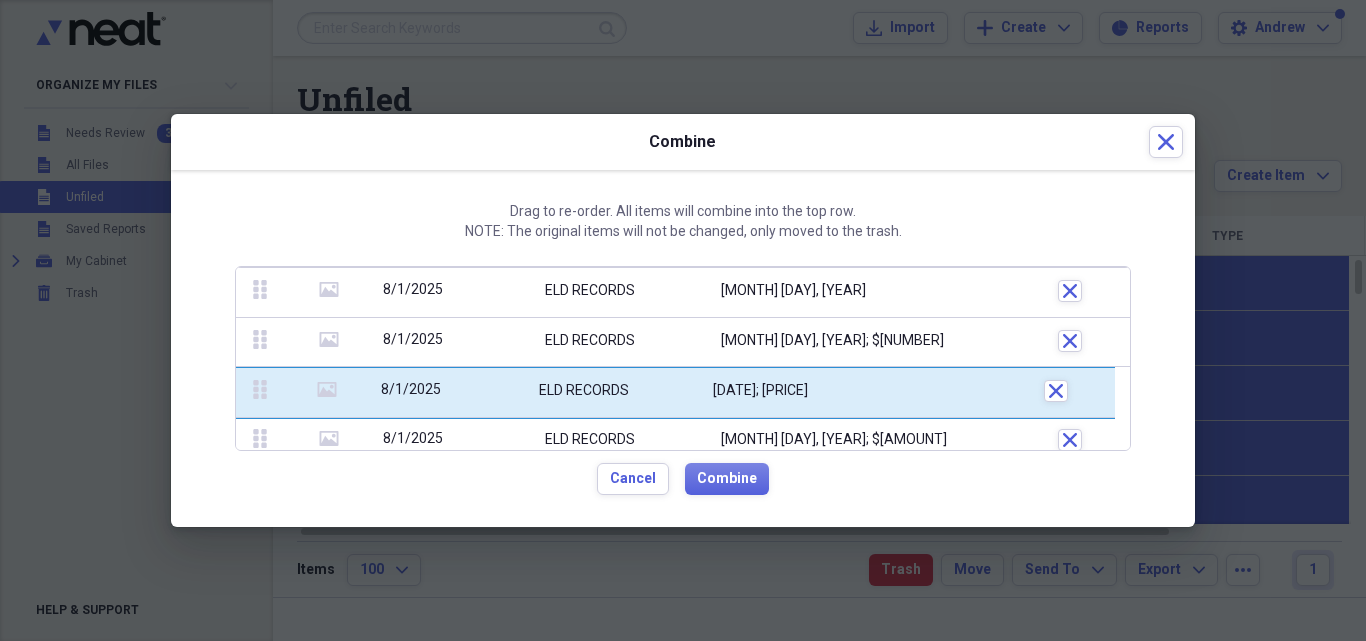 drag, startPoint x: 263, startPoint y: 442, endPoint x: 275, endPoint y: 385, distance: 58.249462 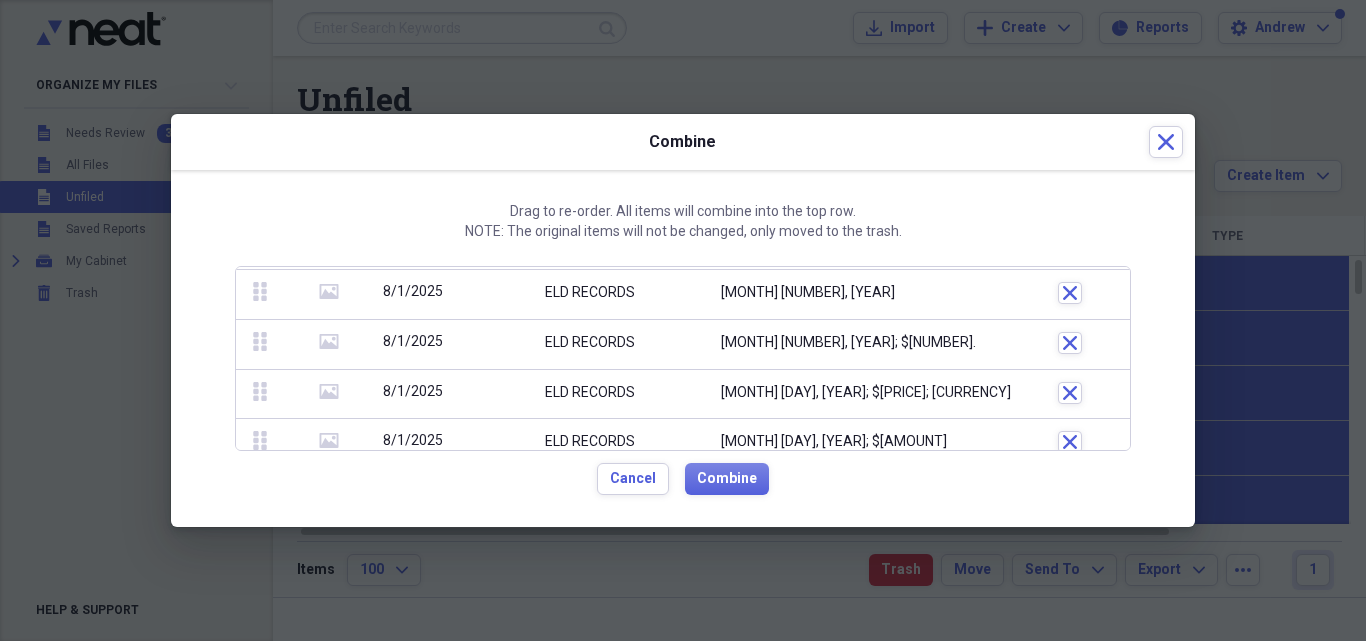 scroll, scrollTop: 1226, scrollLeft: 0, axis: vertical 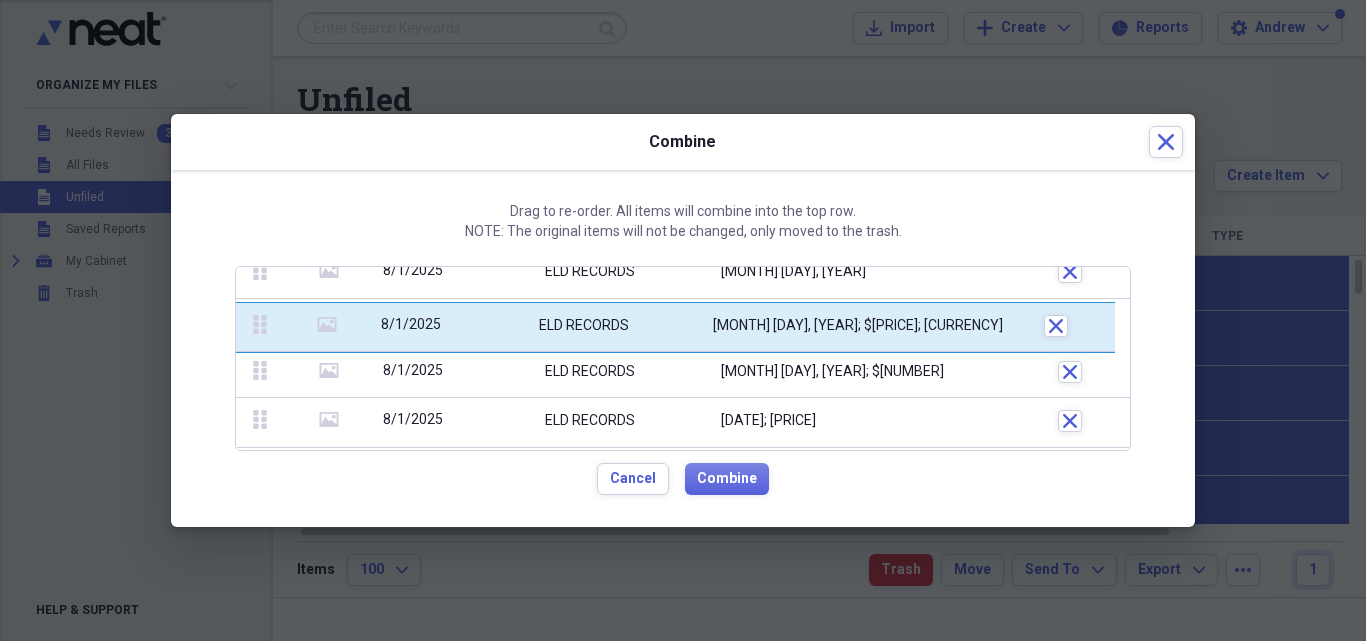 drag, startPoint x: 259, startPoint y: 403, endPoint x: 256, endPoint y: 330, distance: 73.061615 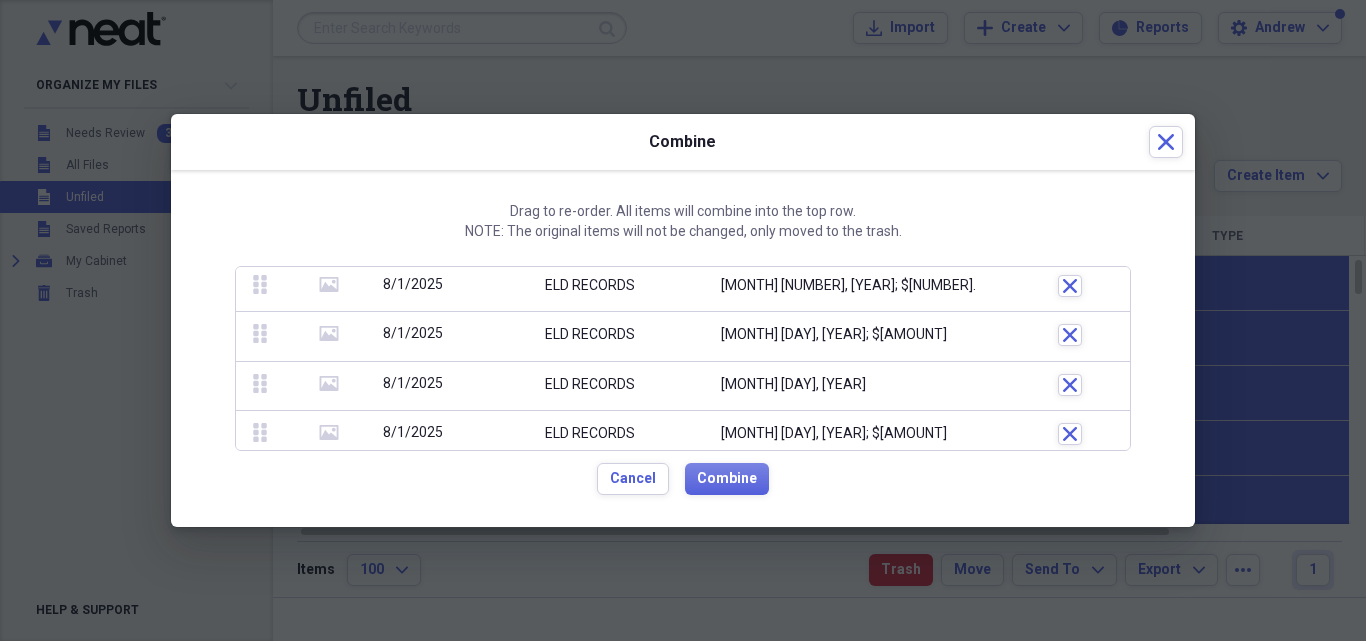 scroll, scrollTop: 1372, scrollLeft: 0, axis: vertical 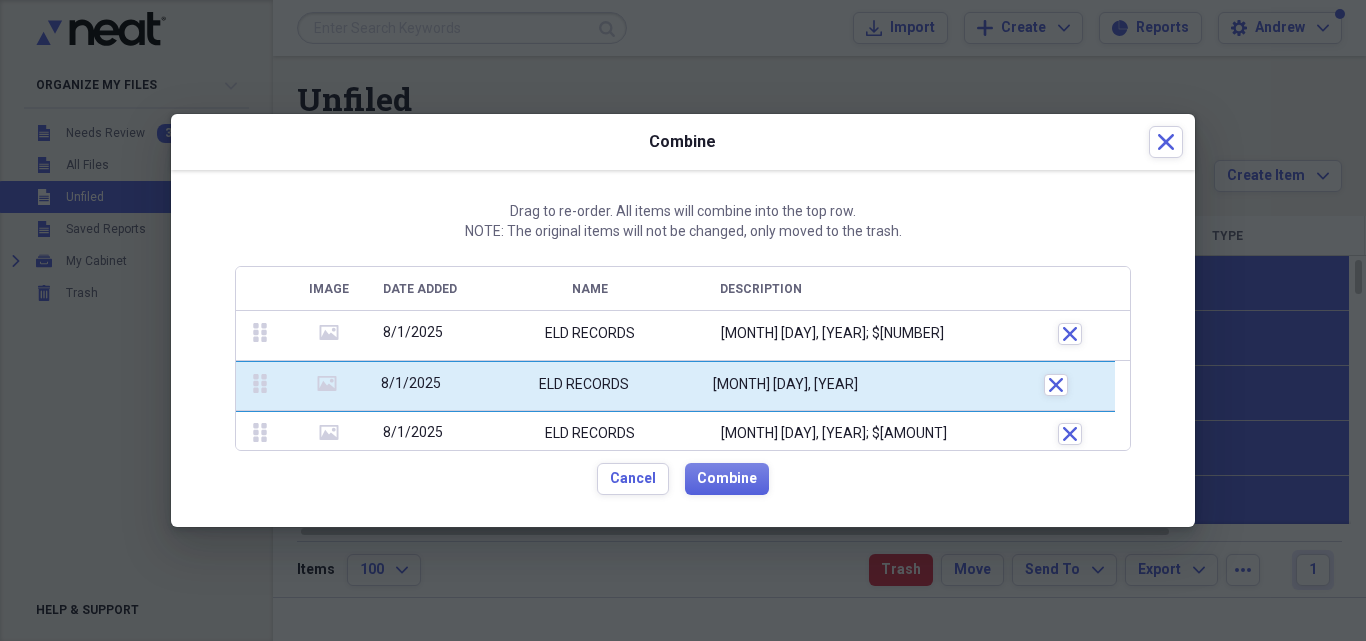 drag, startPoint x: 258, startPoint y: 354, endPoint x: 265, endPoint y: 368, distance: 15.652476 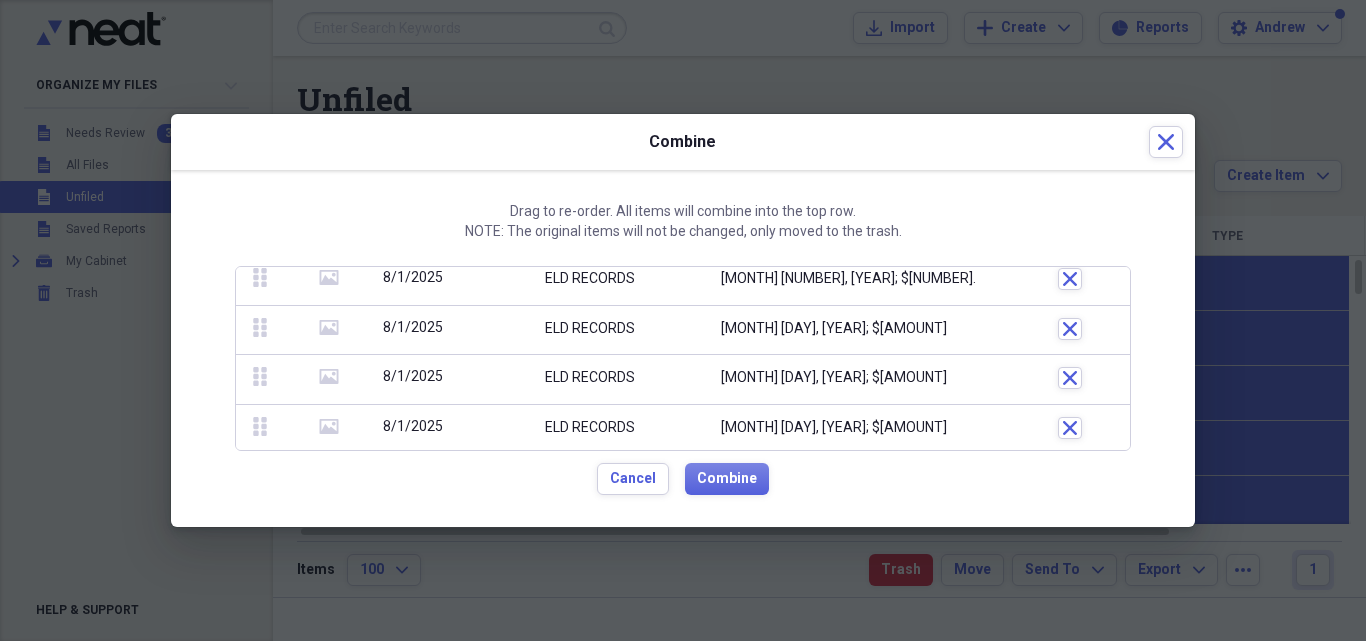 scroll, scrollTop: 1399, scrollLeft: 0, axis: vertical 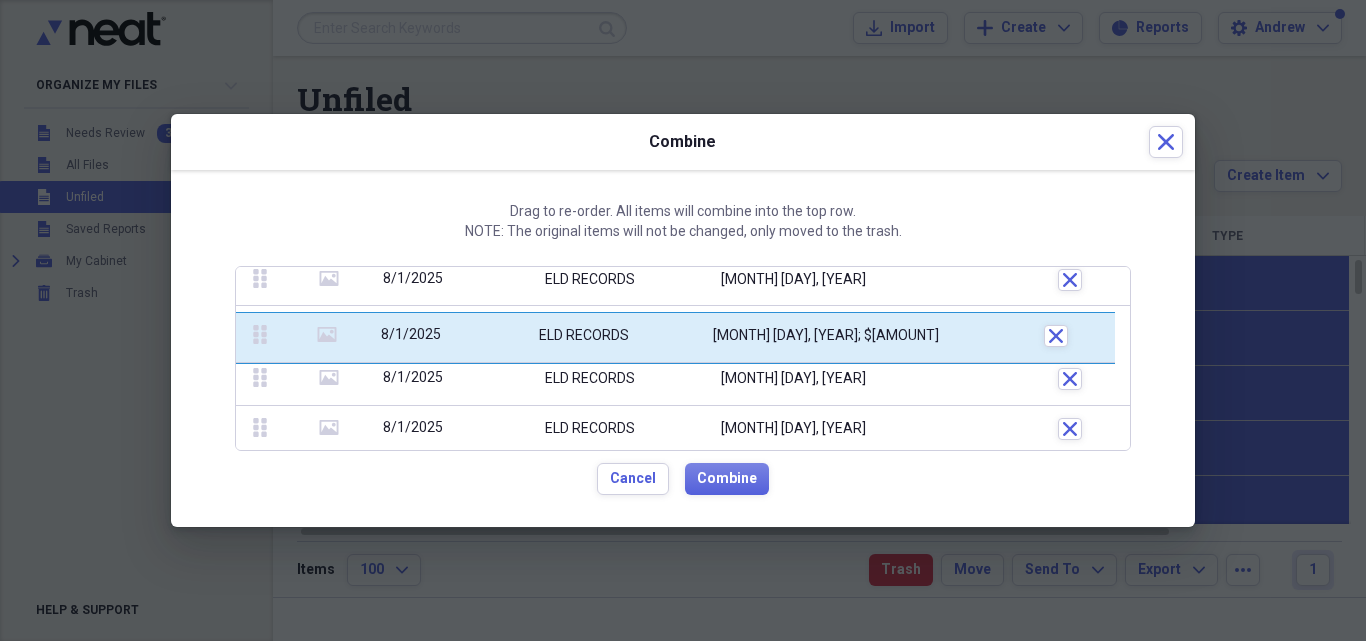 drag, startPoint x: 257, startPoint y: 371, endPoint x: 247, endPoint y: 333, distance: 39.293766 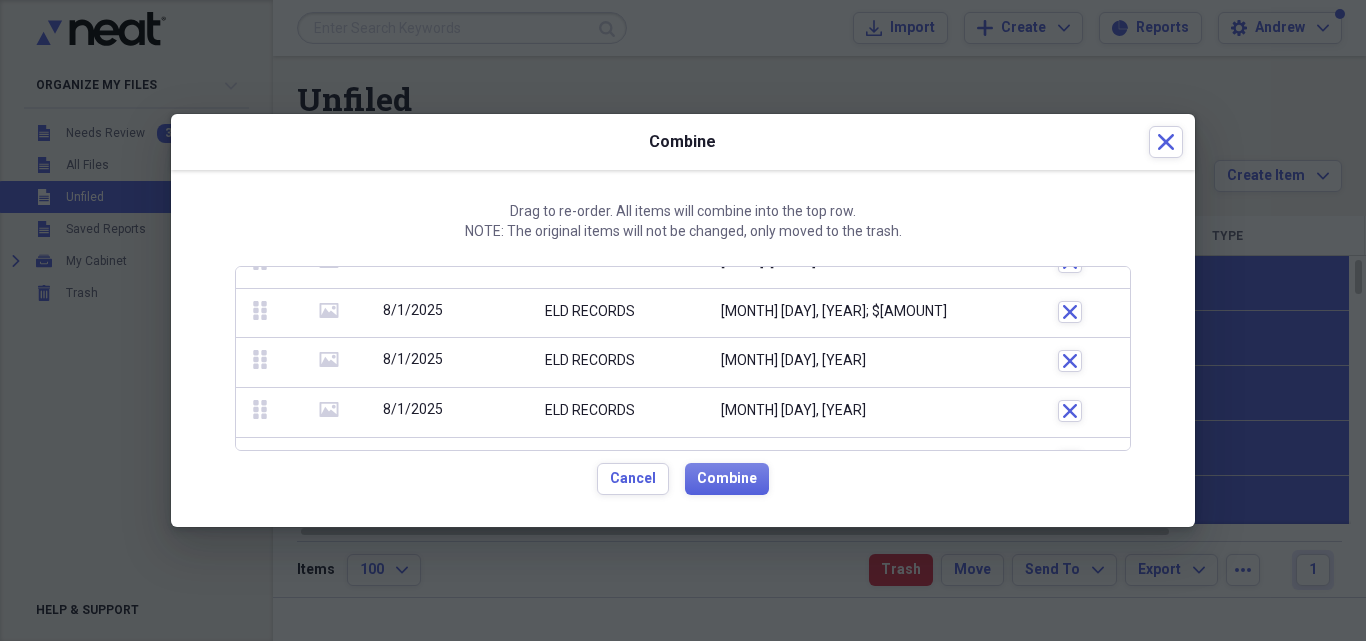 scroll, scrollTop: 1399, scrollLeft: 0, axis: vertical 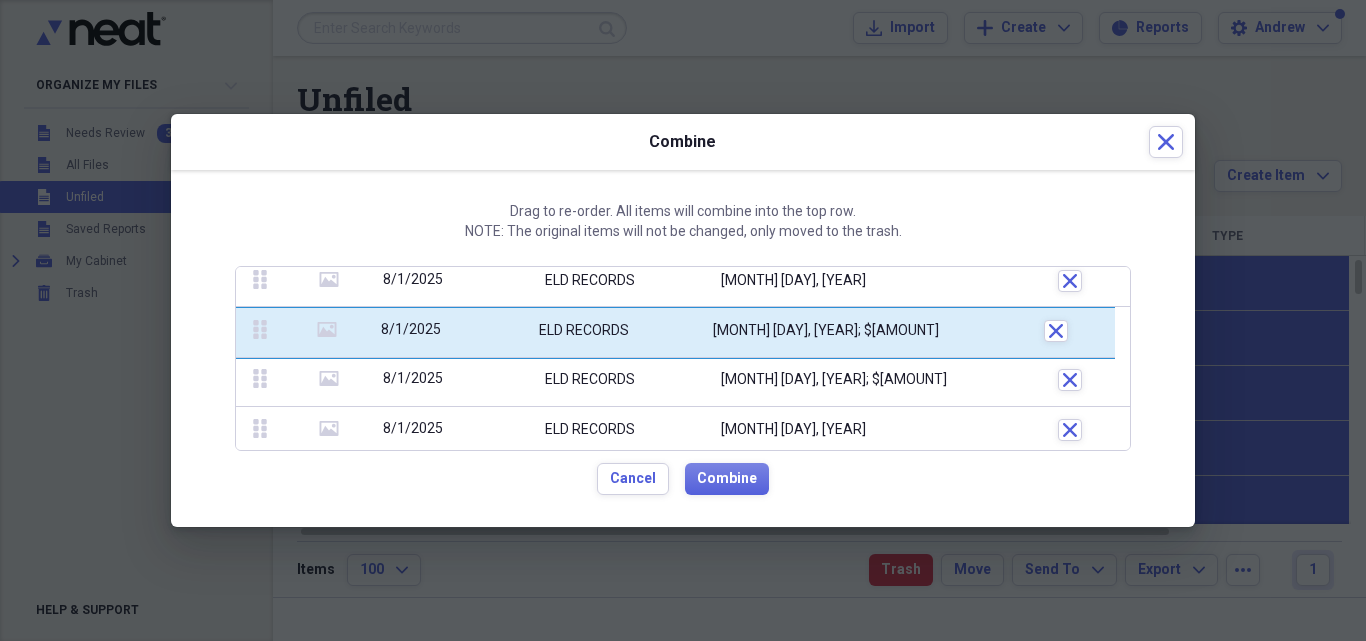 drag, startPoint x: 257, startPoint y: 435, endPoint x: 239, endPoint y: 335, distance: 101.607086 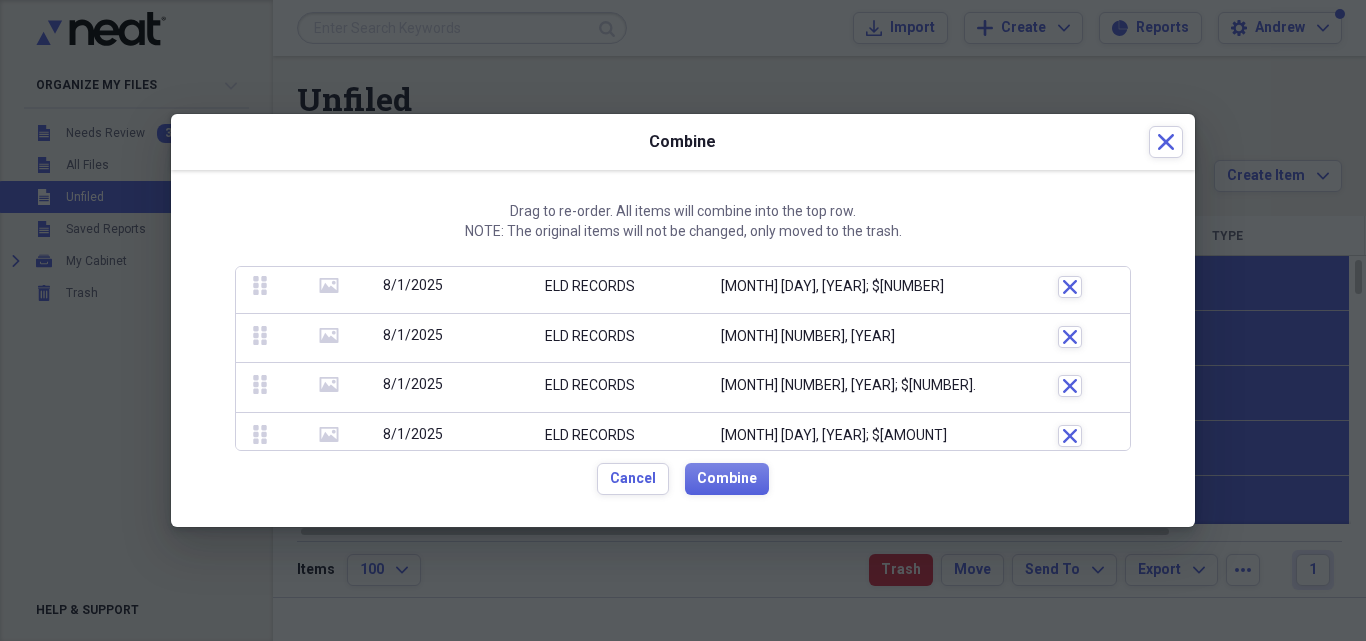 scroll, scrollTop: 1399, scrollLeft: 0, axis: vertical 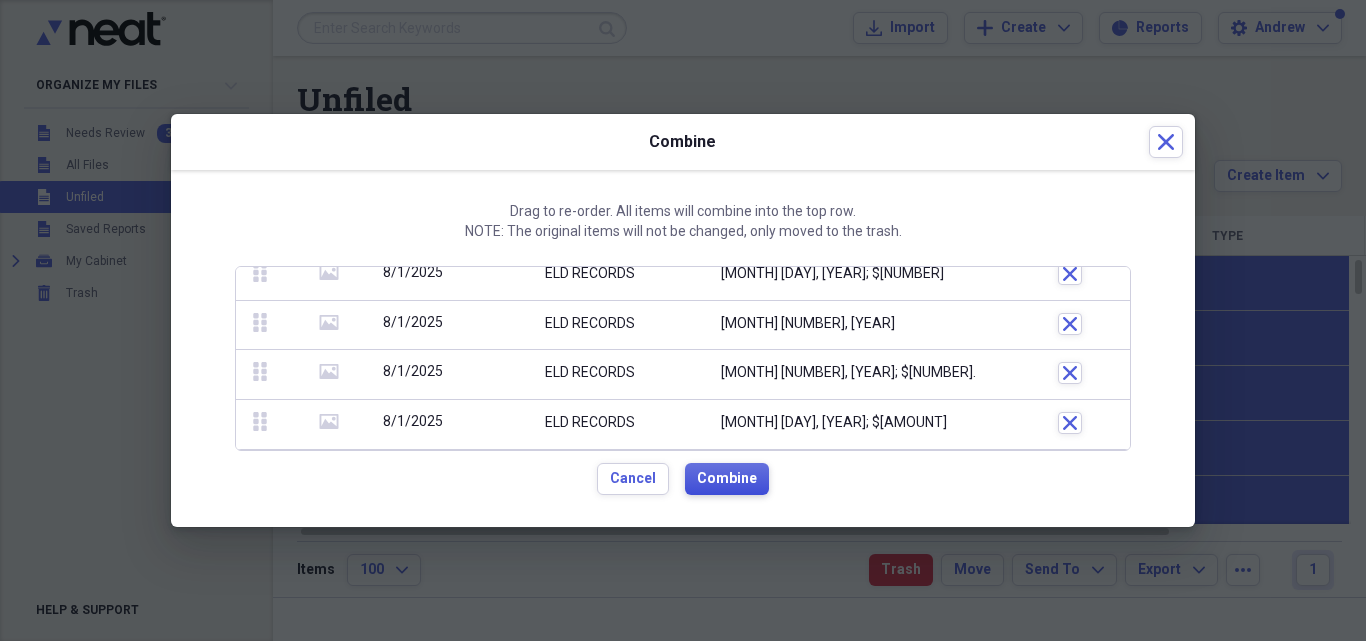 click on "Combine" at bounding box center (727, 479) 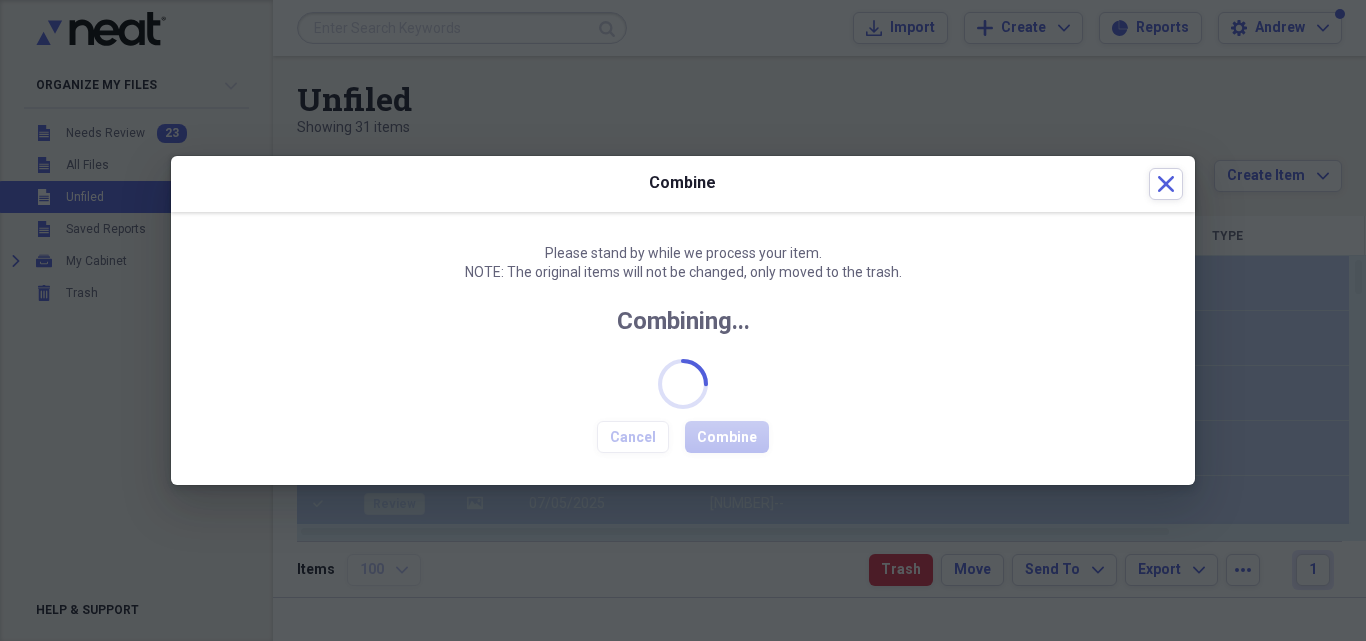 checkbox on "false" 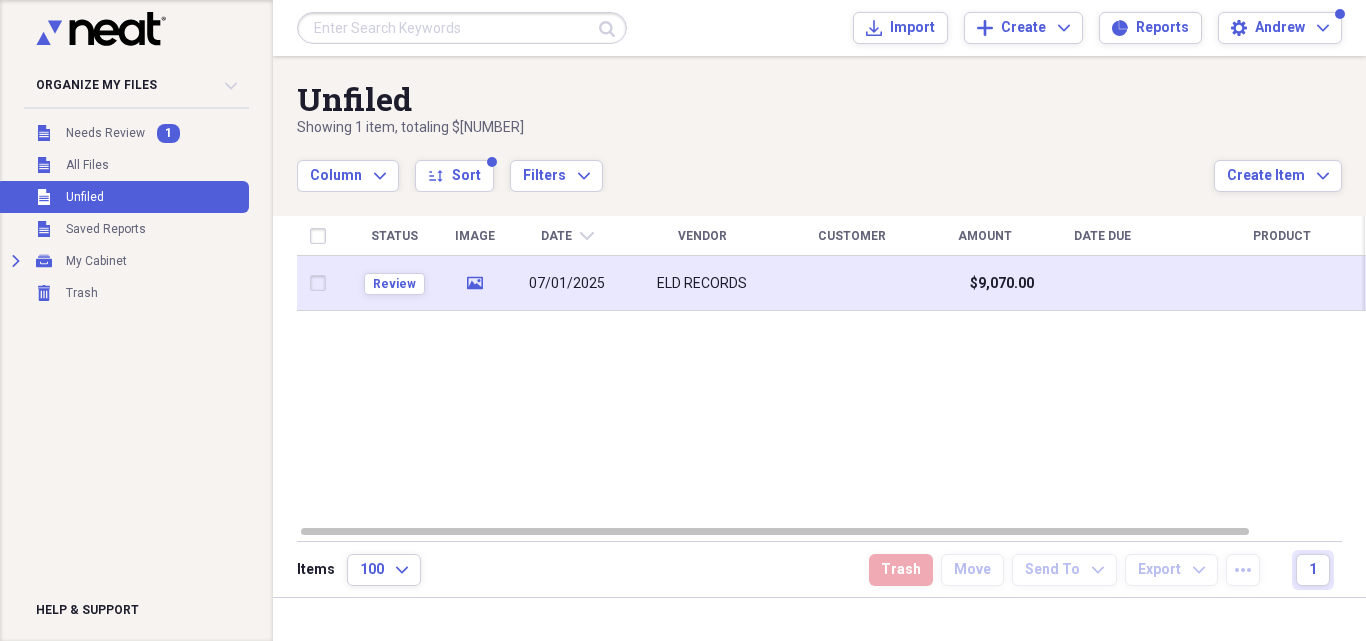 click at bounding box center [852, 283] 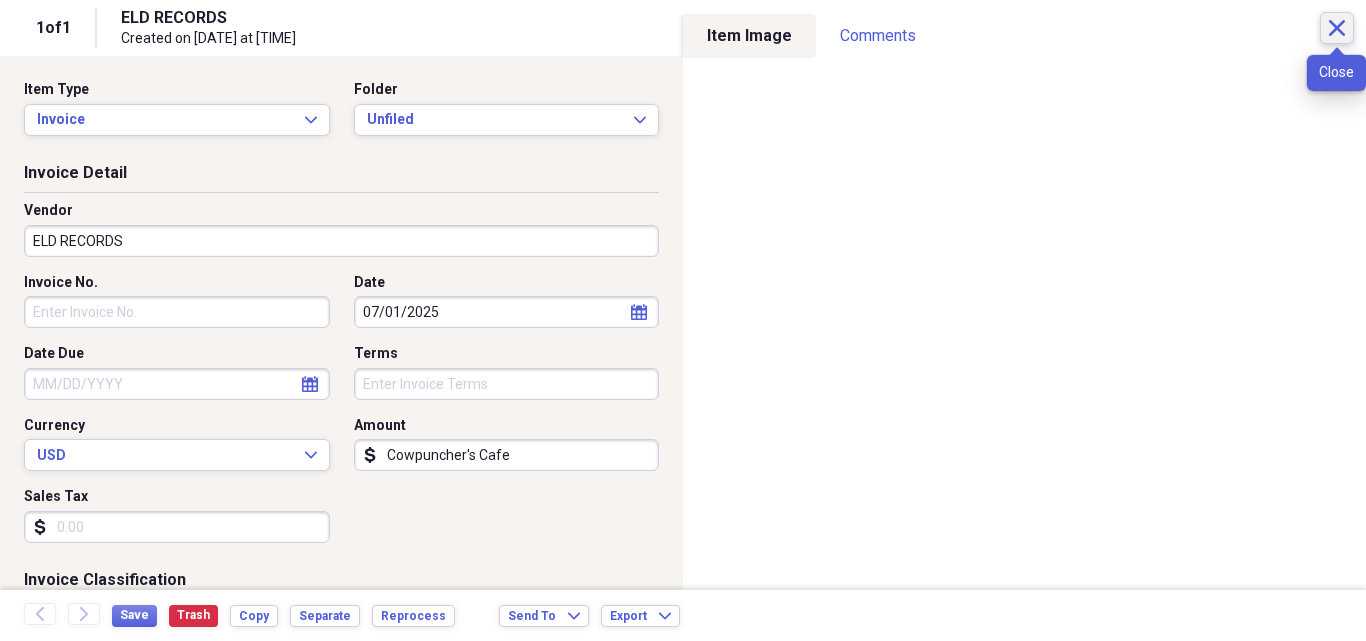 click on "Close" 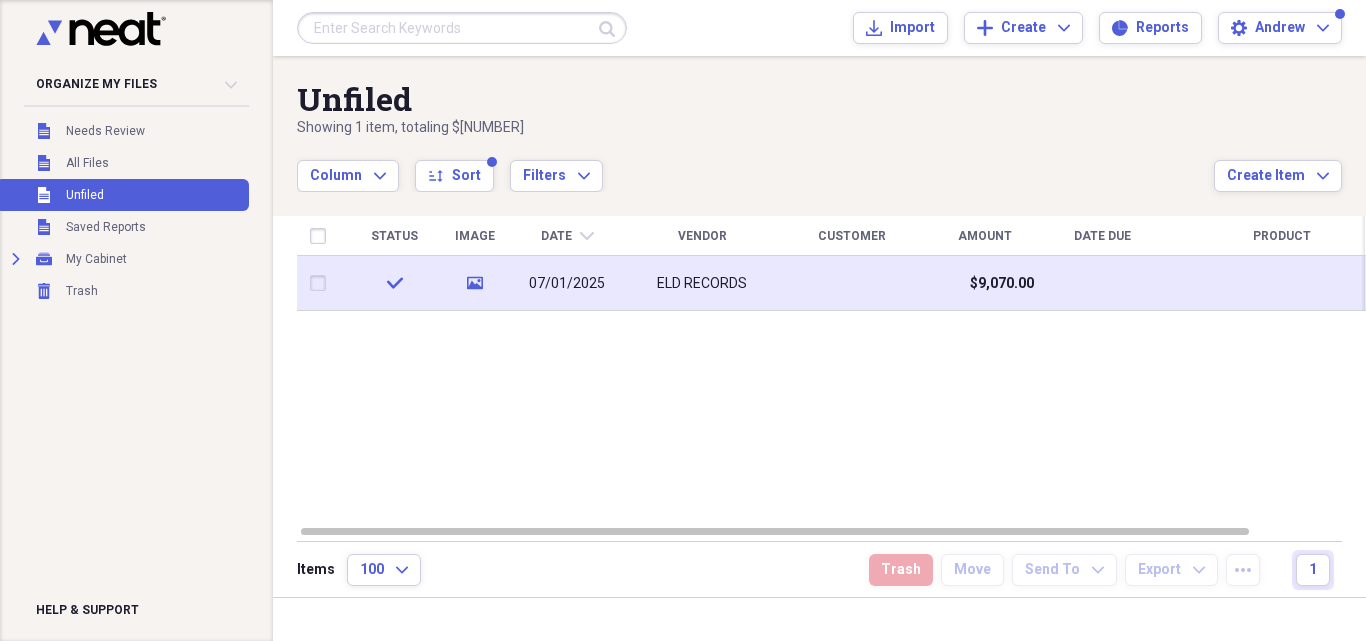 click at bounding box center (322, 283) 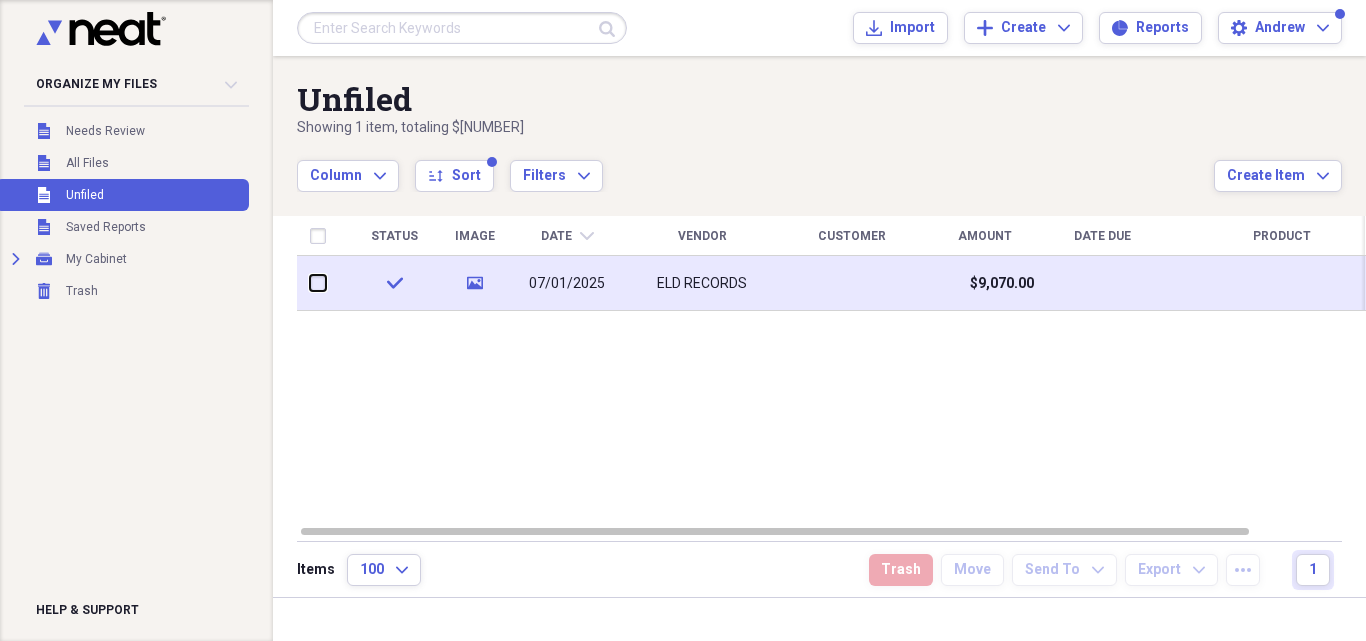 click at bounding box center (310, 283) 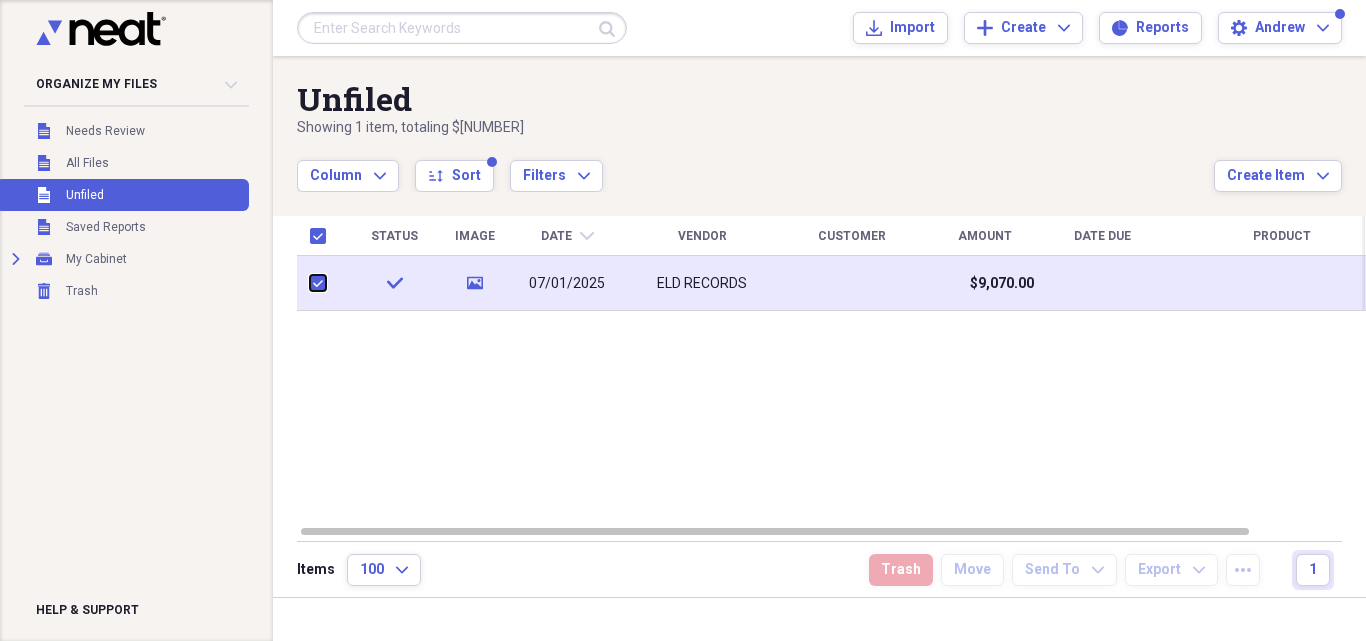 checkbox on "true" 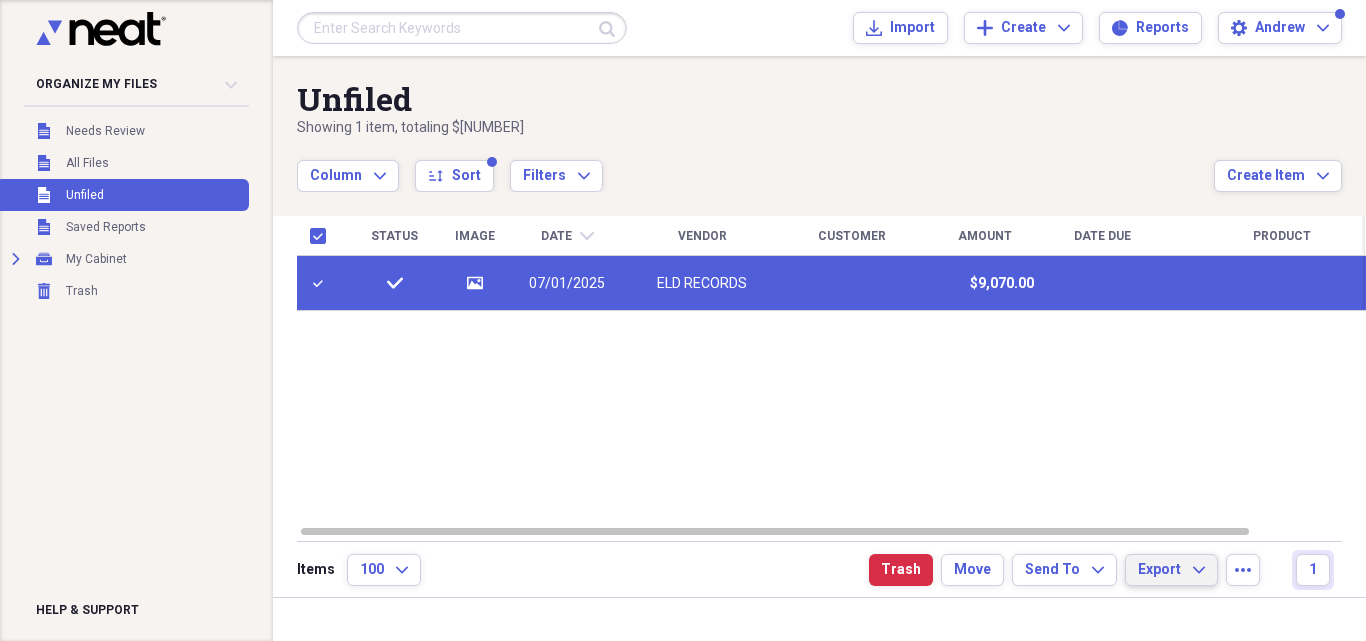 click on "Expand" 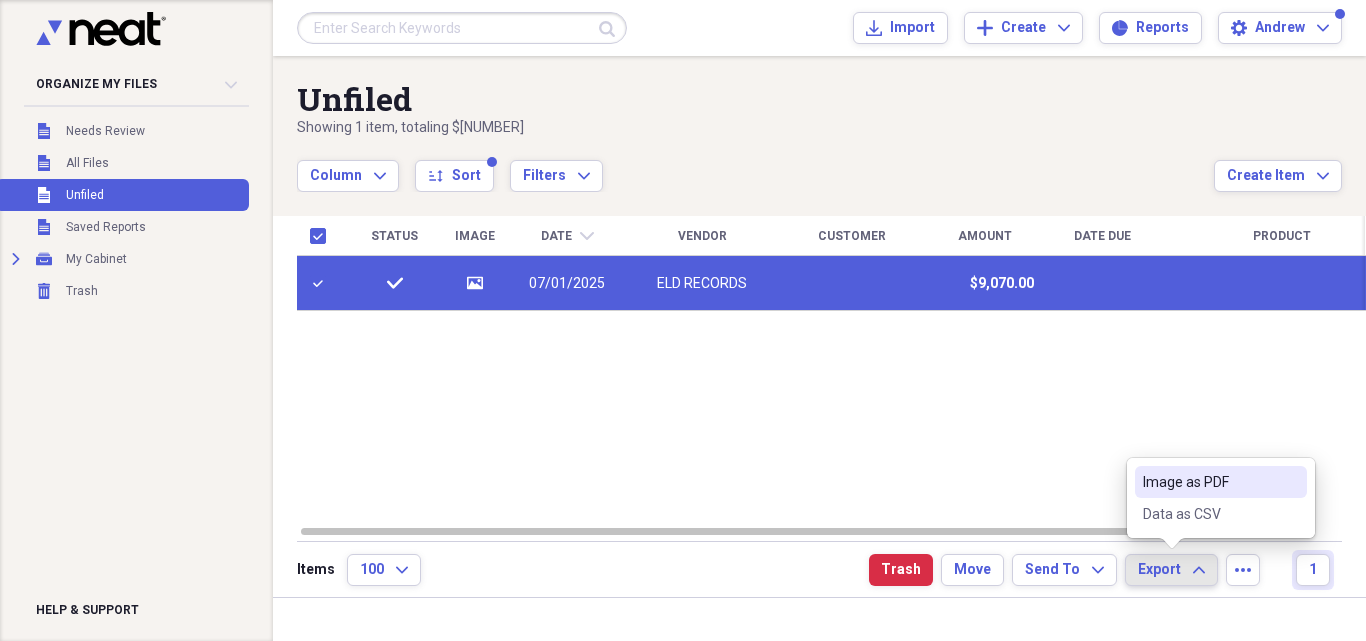 click on "Image as PDF" at bounding box center (1209, 482) 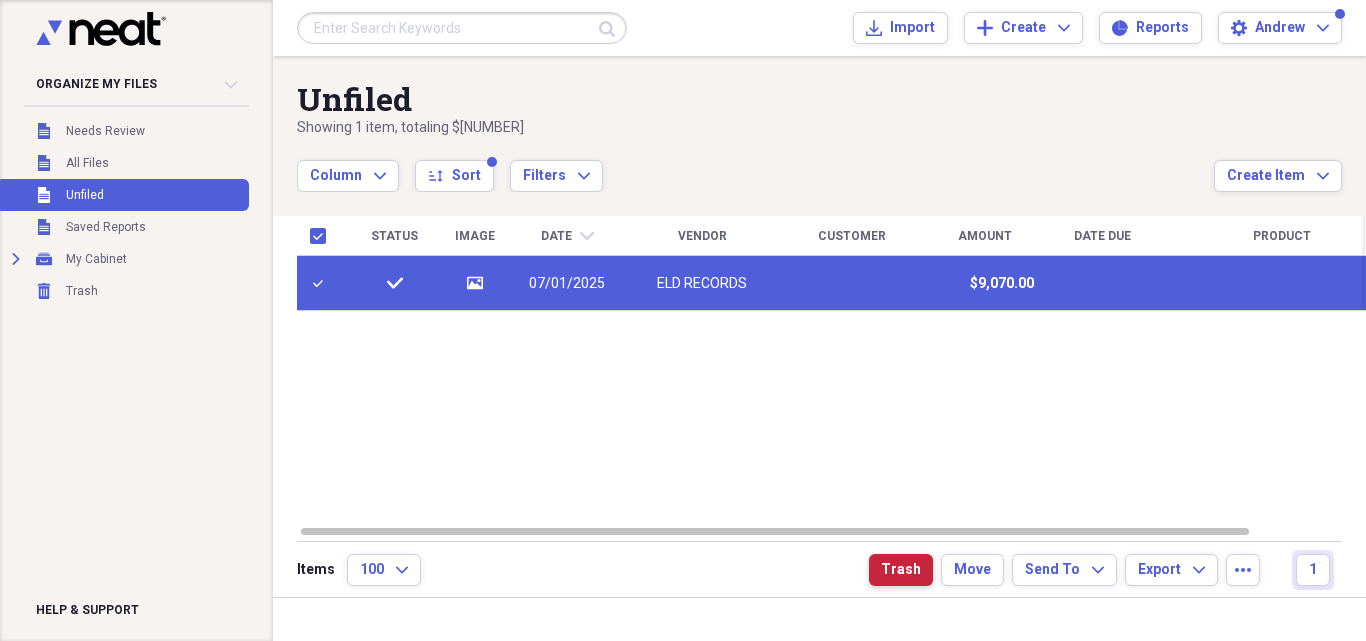click on "Trash" at bounding box center [901, 570] 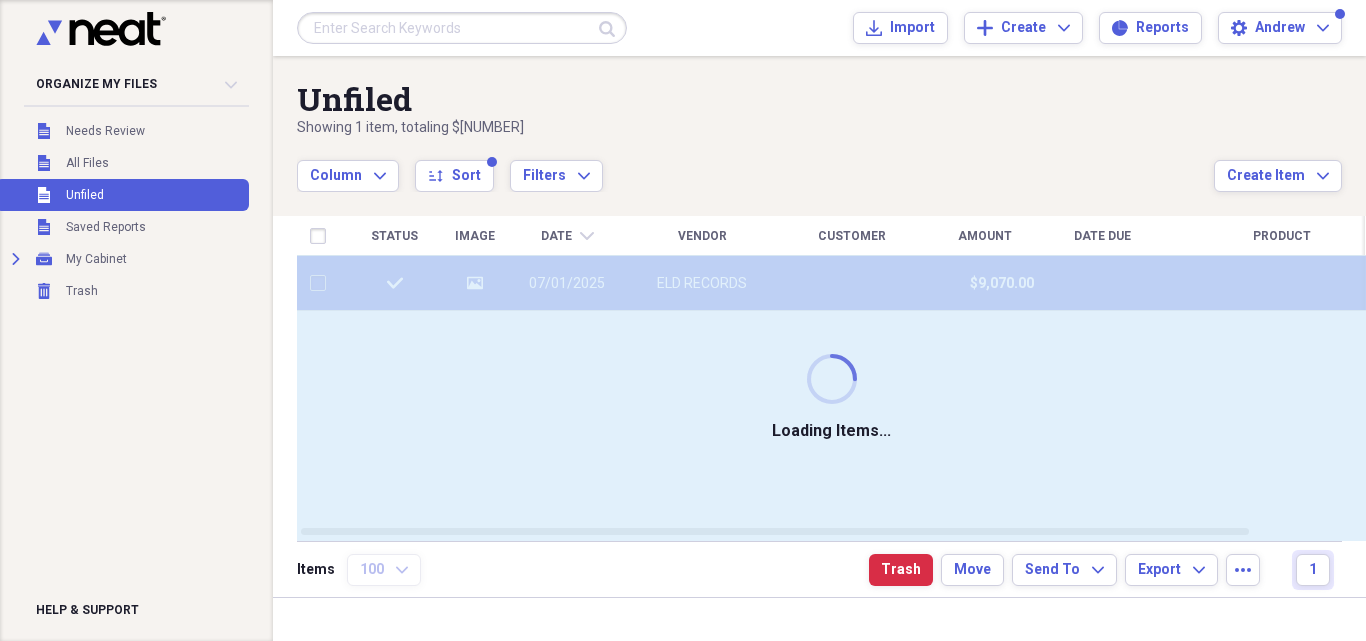 checkbox on "false" 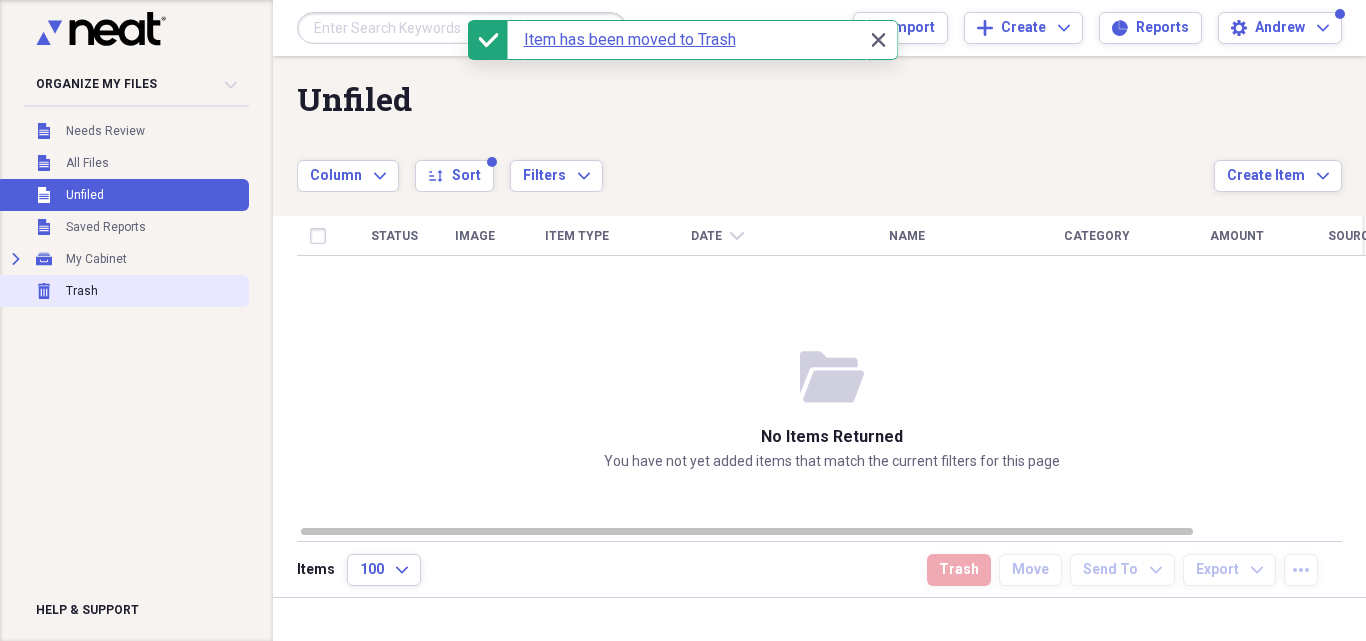 click on "Trash" at bounding box center [82, 291] 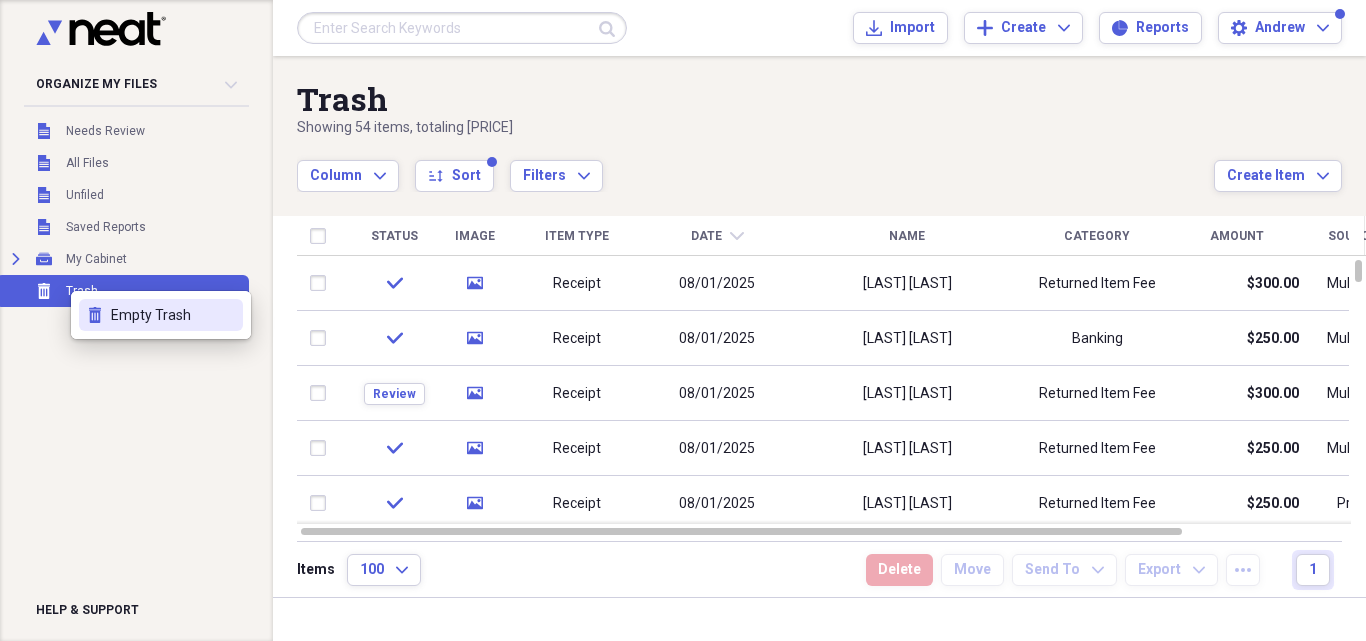 click on "Empty Trash" at bounding box center [173, 315] 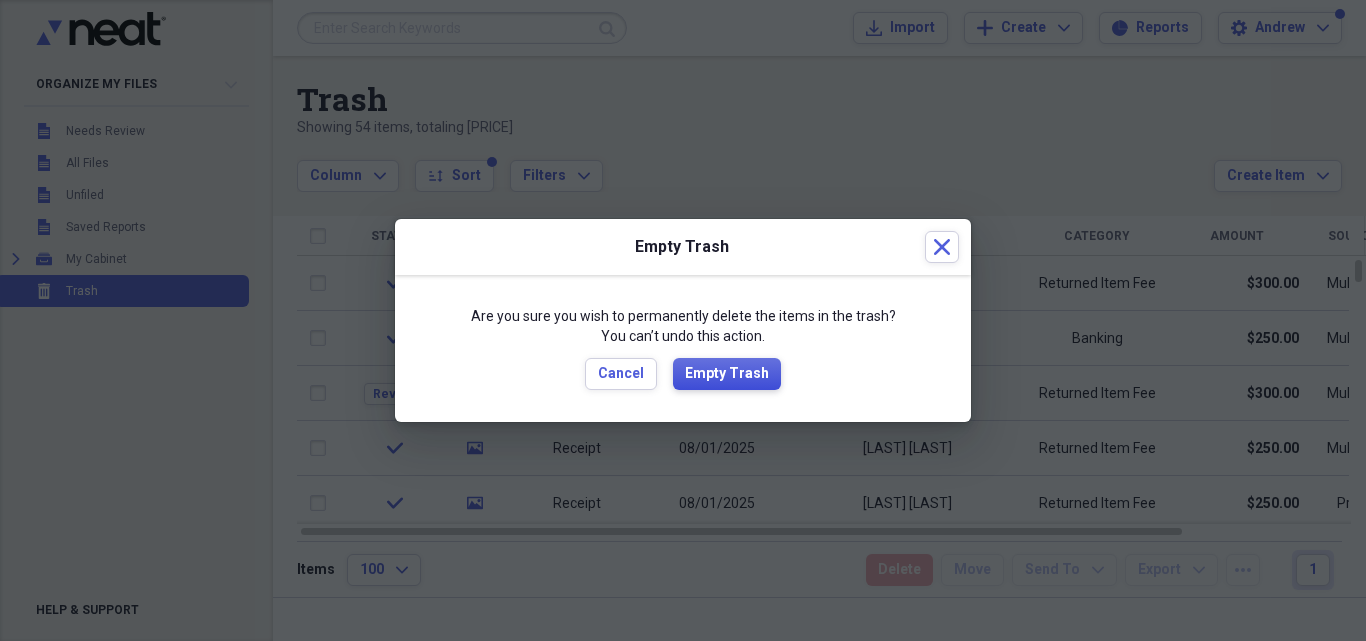 click on "Empty Trash" at bounding box center [727, 374] 